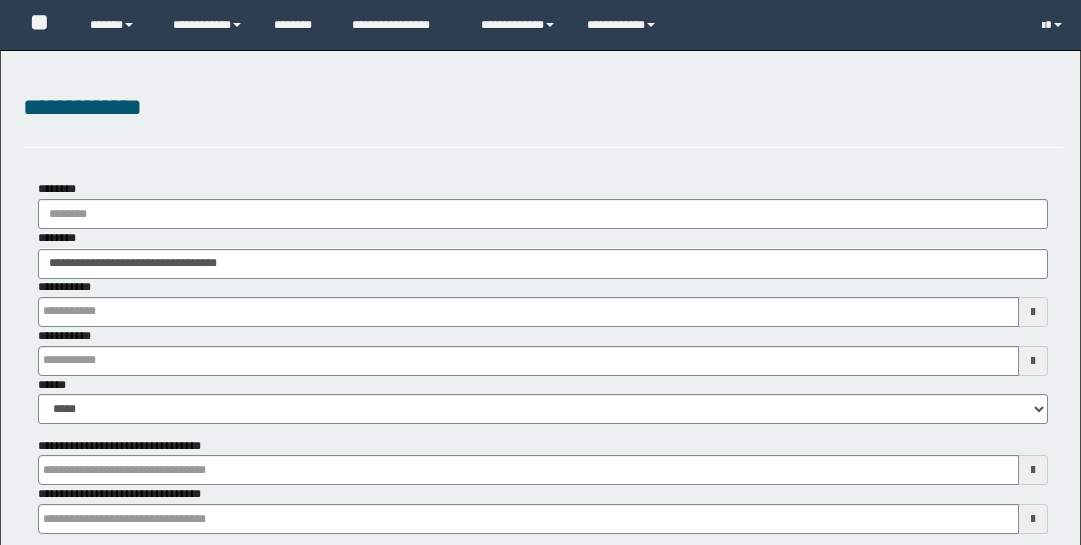 scroll, scrollTop: 322, scrollLeft: 0, axis: vertical 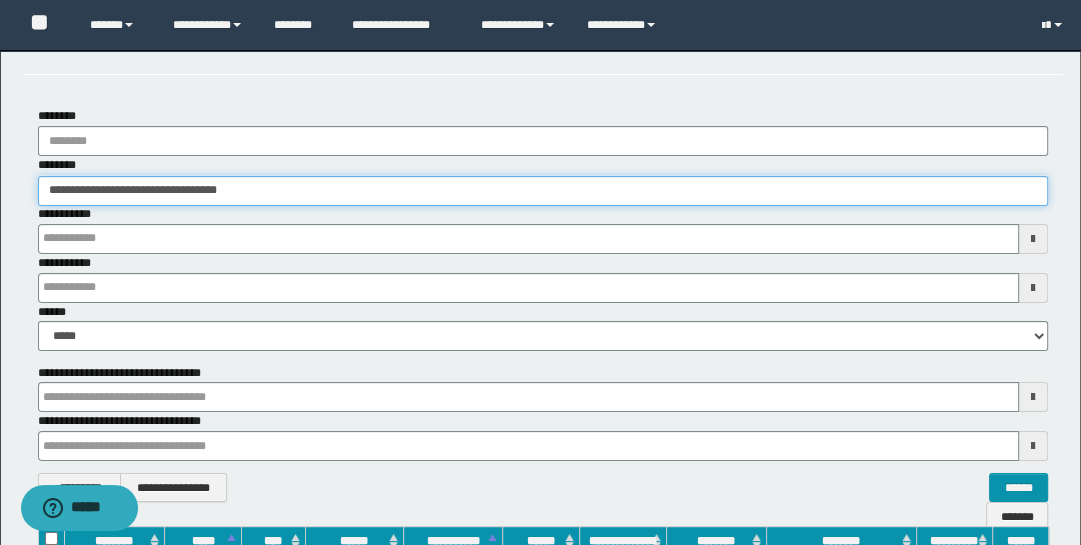 drag, startPoint x: 261, startPoint y: 191, endPoint x: -32, endPoint y: 143, distance: 296.9057 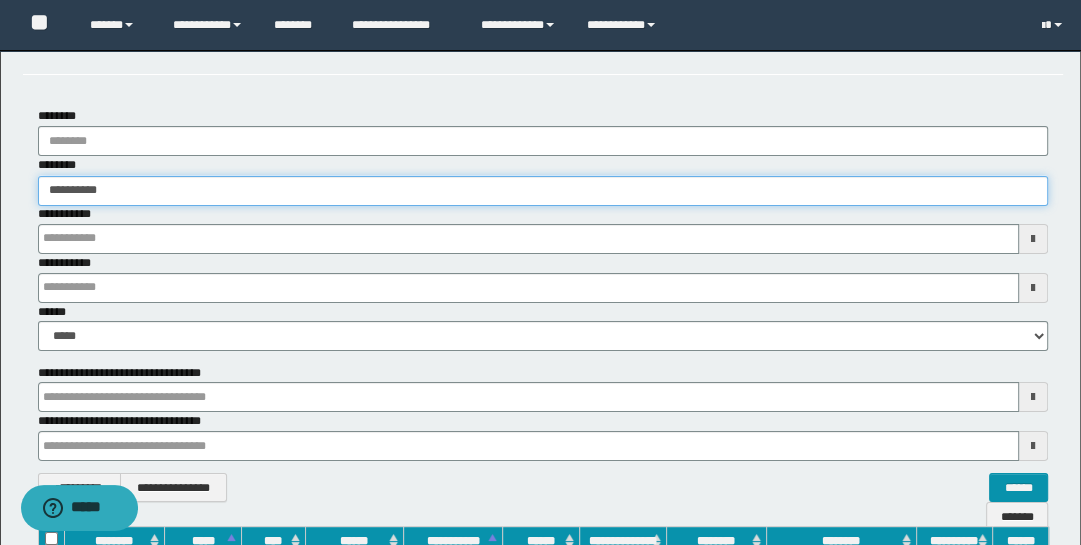 type on "**********" 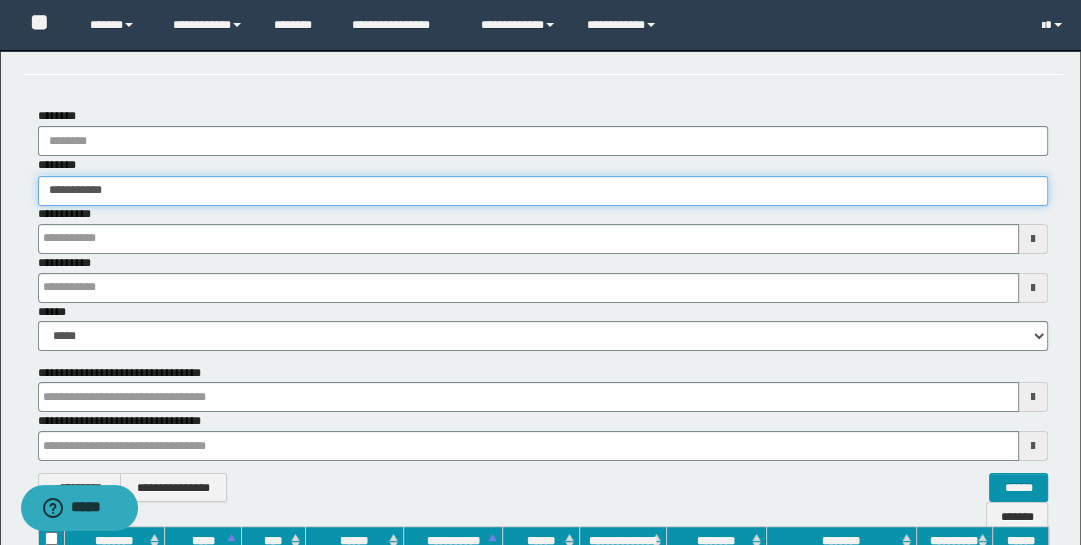 type on "**********" 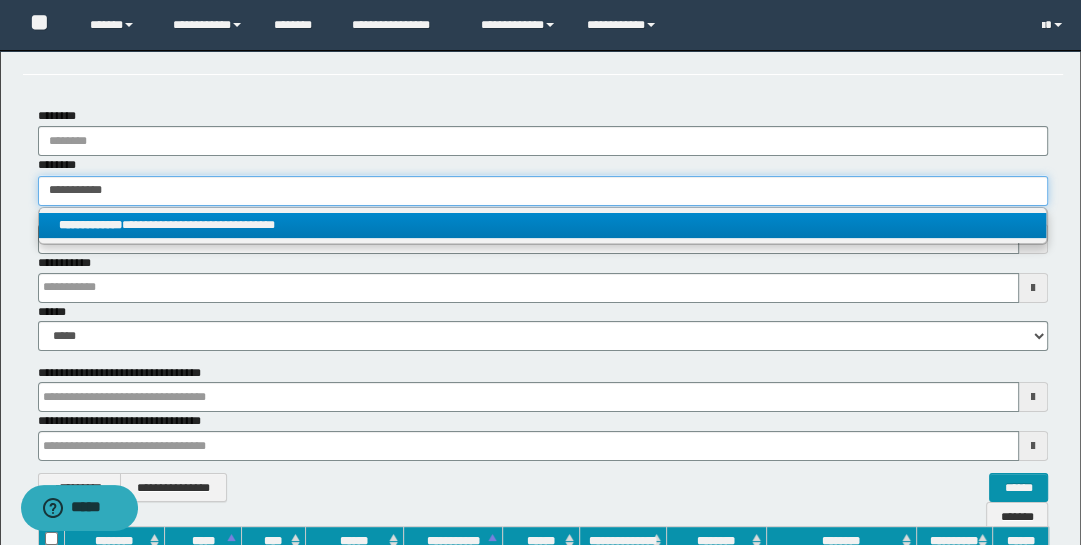 type on "**********" 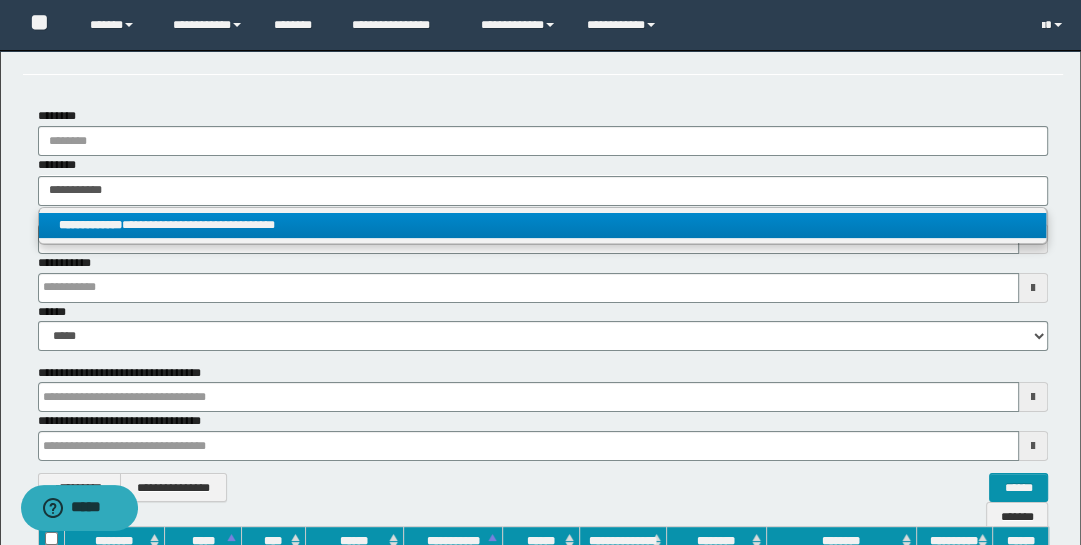 click on "**********" at bounding box center [543, 225] 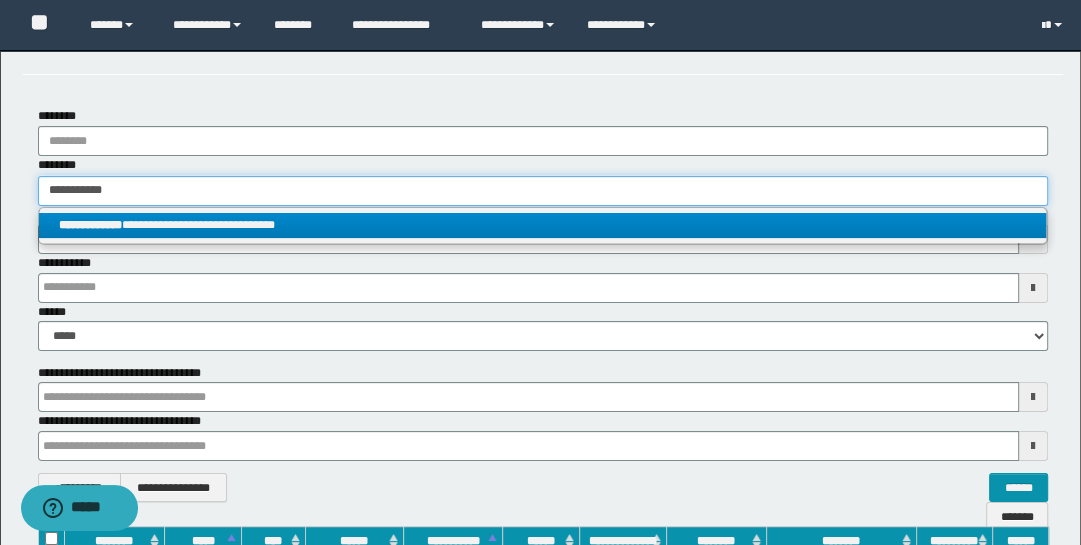 type 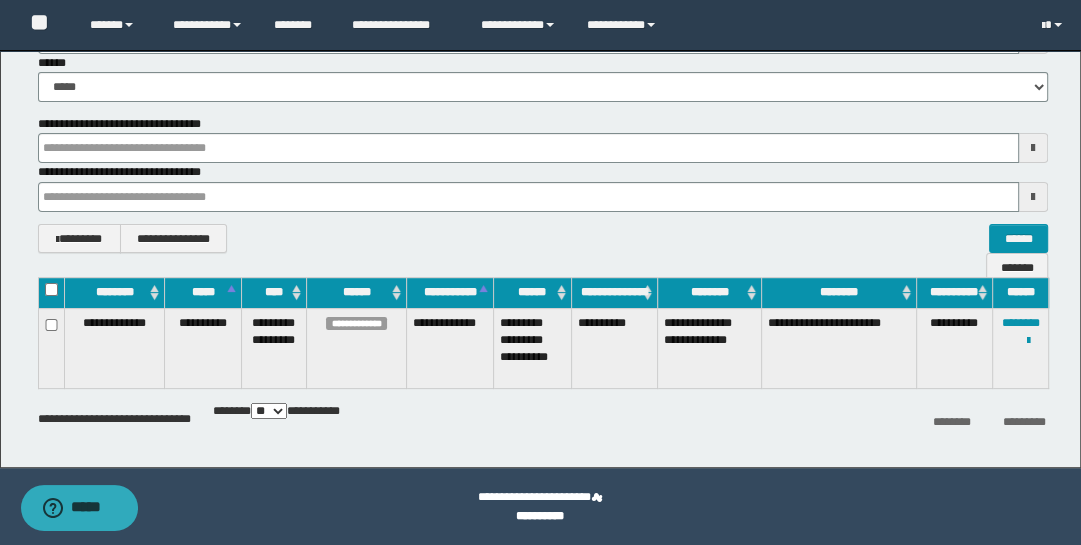 scroll, scrollTop: 322, scrollLeft: 0, axis: vertical 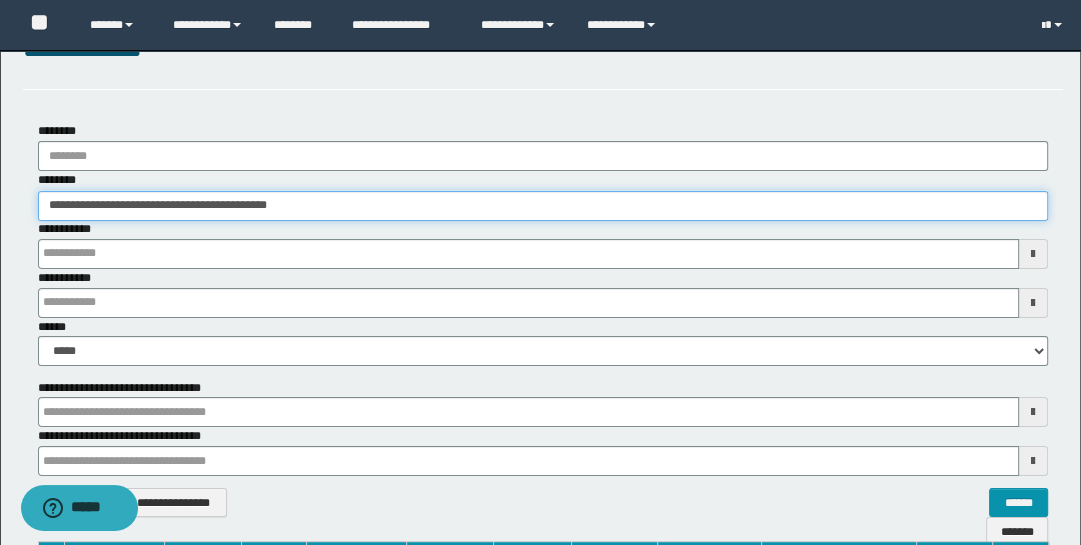drag, startPoint x: 315, startPoint y: 199, endPoint x: -32, endPoint y: 80, distance: 366.83783 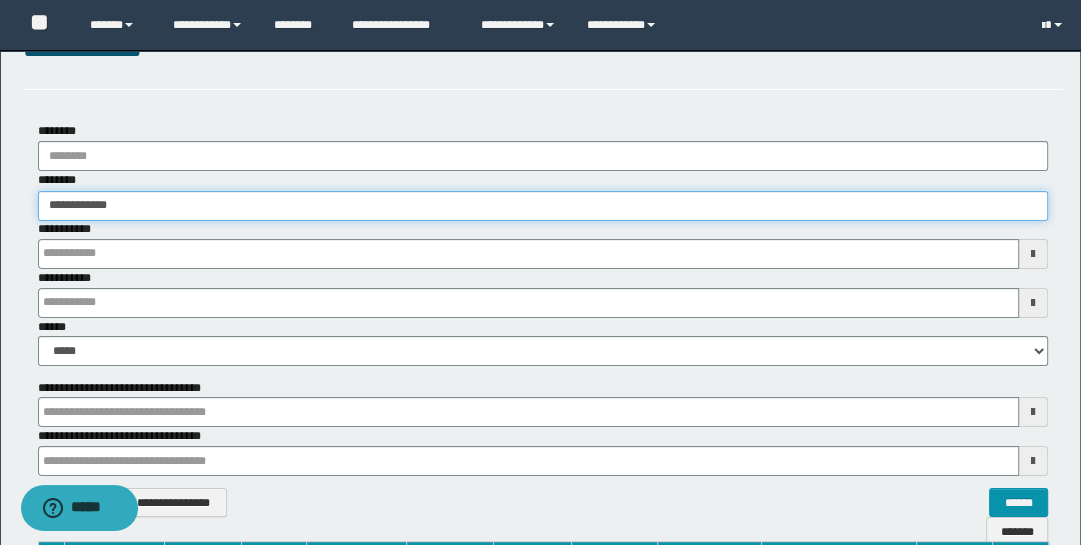 type on "**********" 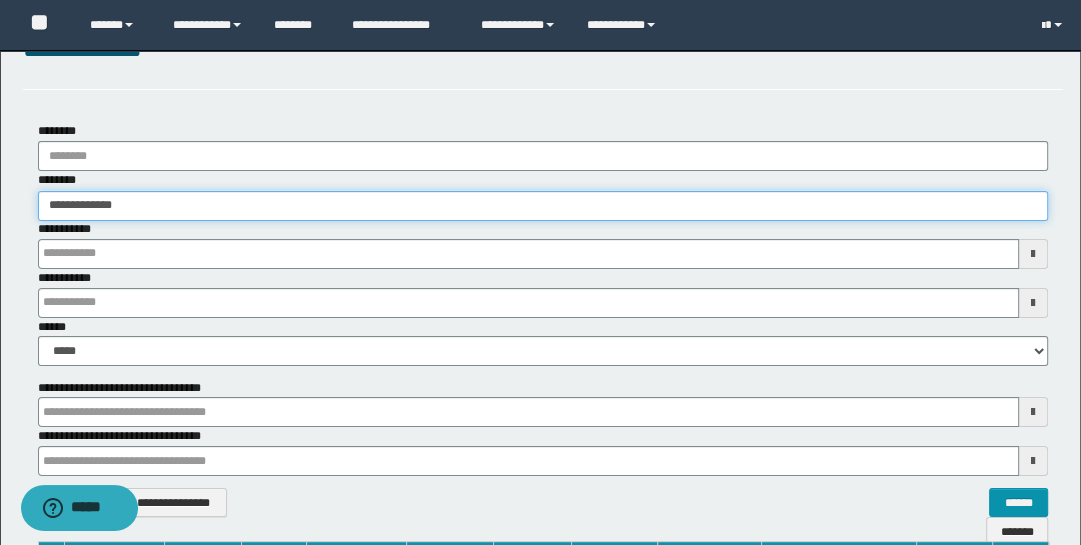 type on "**********" 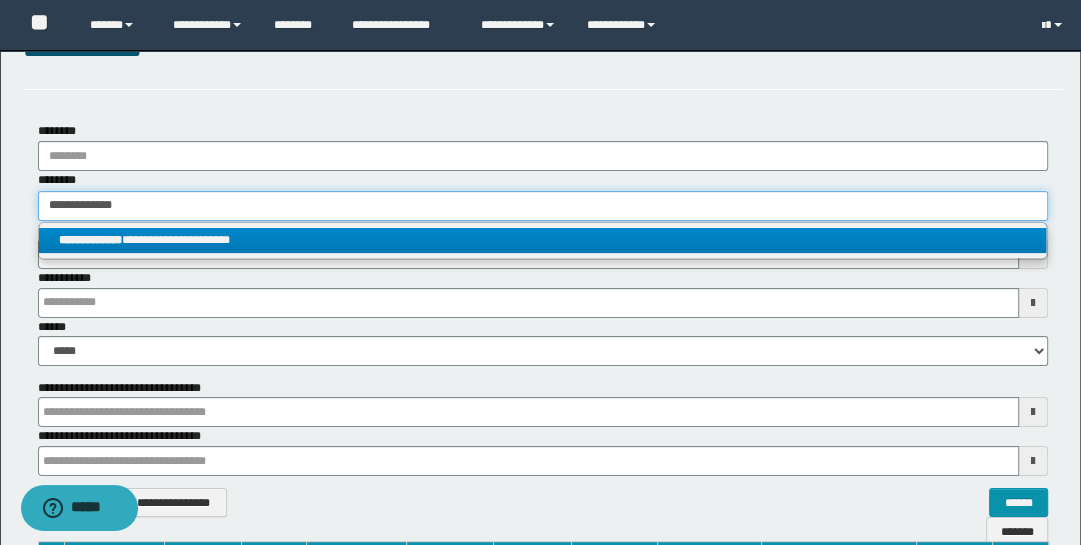 type on "**********" 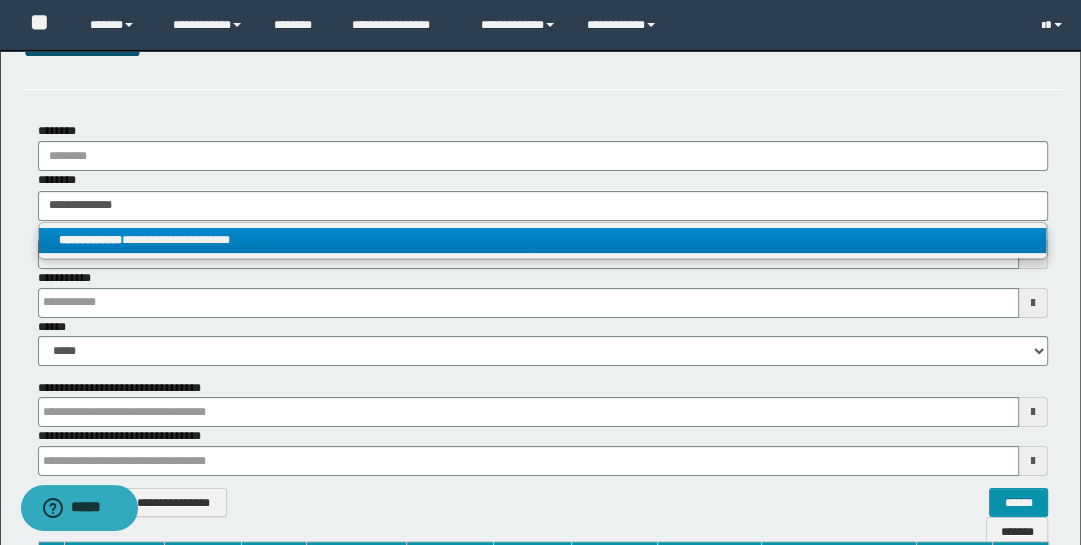 click on "**********" at bounding box center [543, 240] 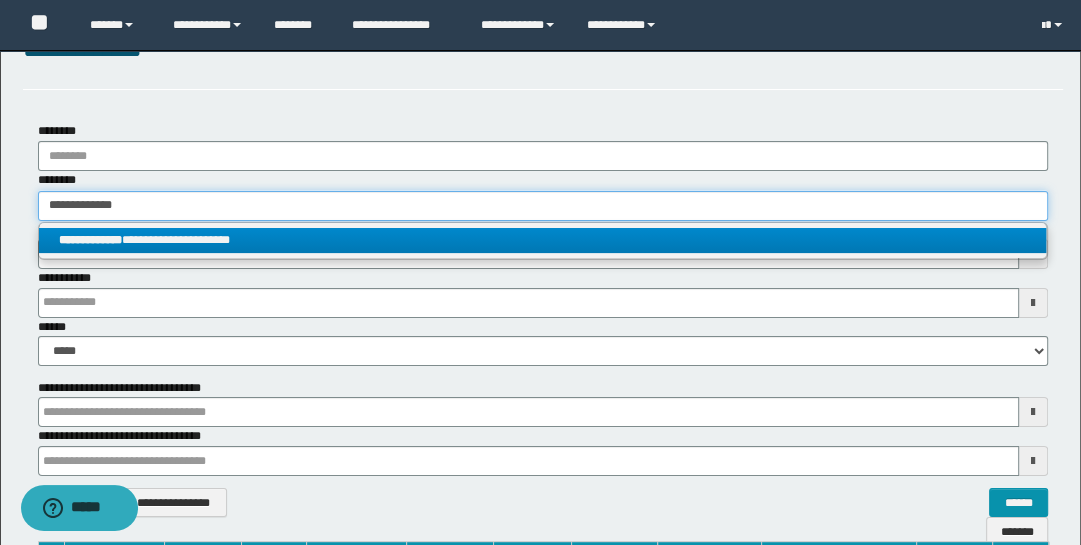 type 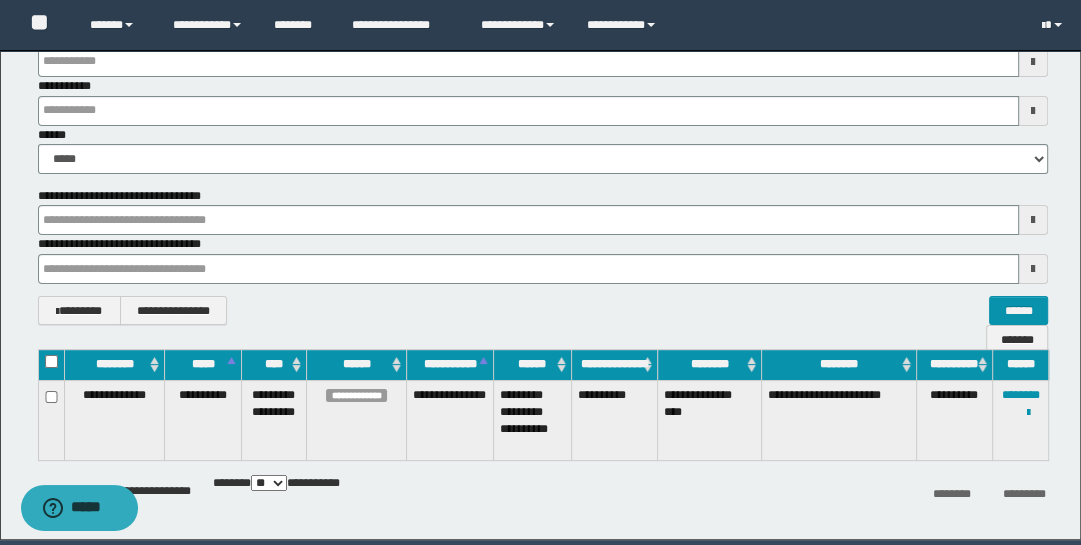 scroll, scrollTop: 270, scrollLeft: 0, axis: vertical 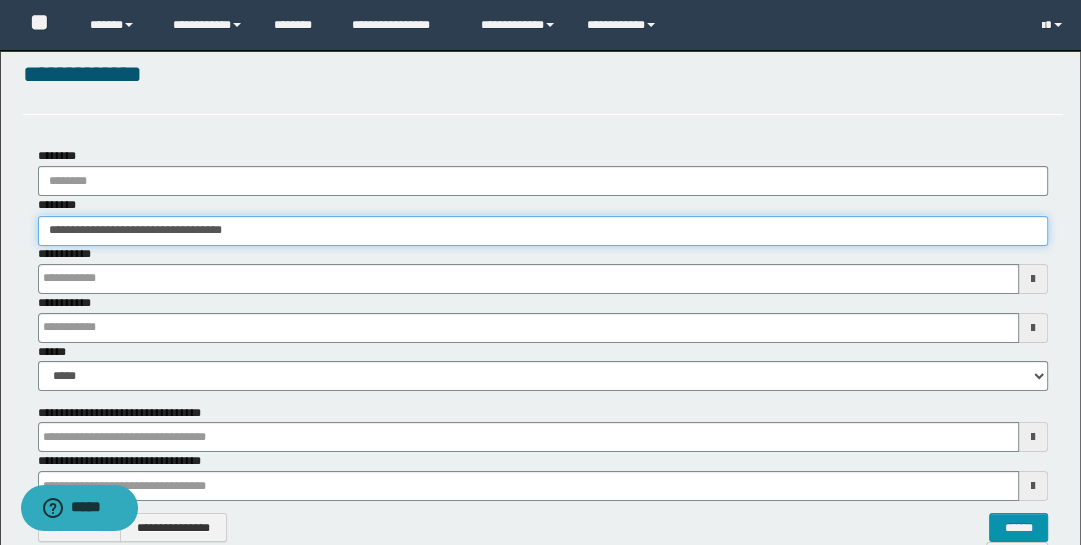 drag, startPoint x: 271, startPoint y: 233, endPoint x: -32, endPoint y: 36, distance: 361.41113 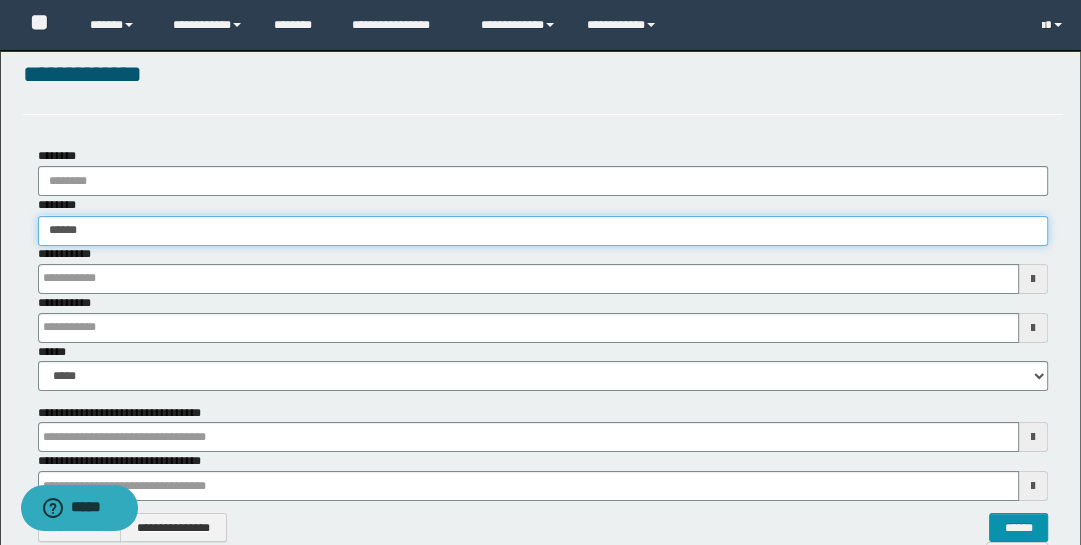type on "*******" 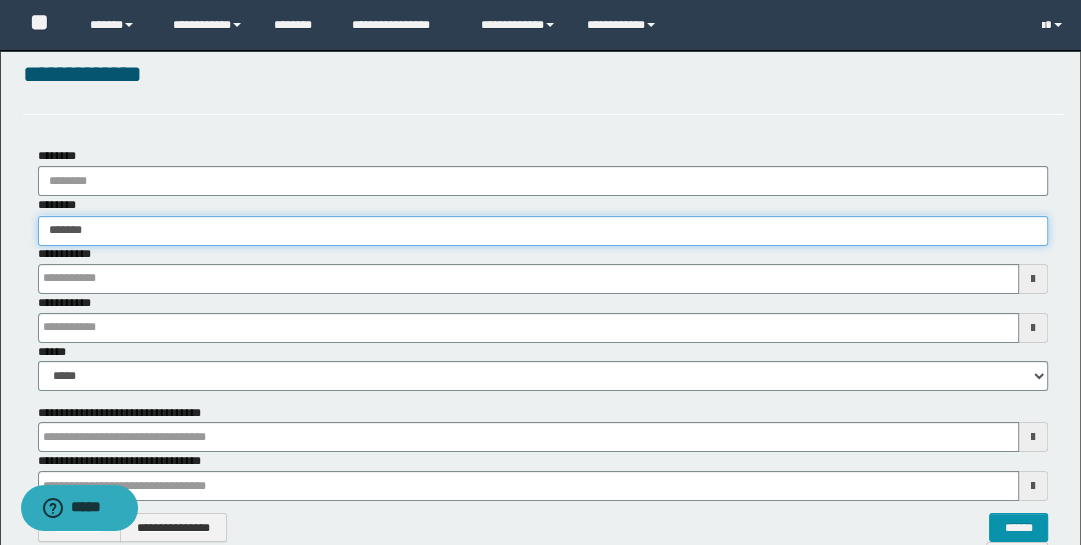 type on "*******" 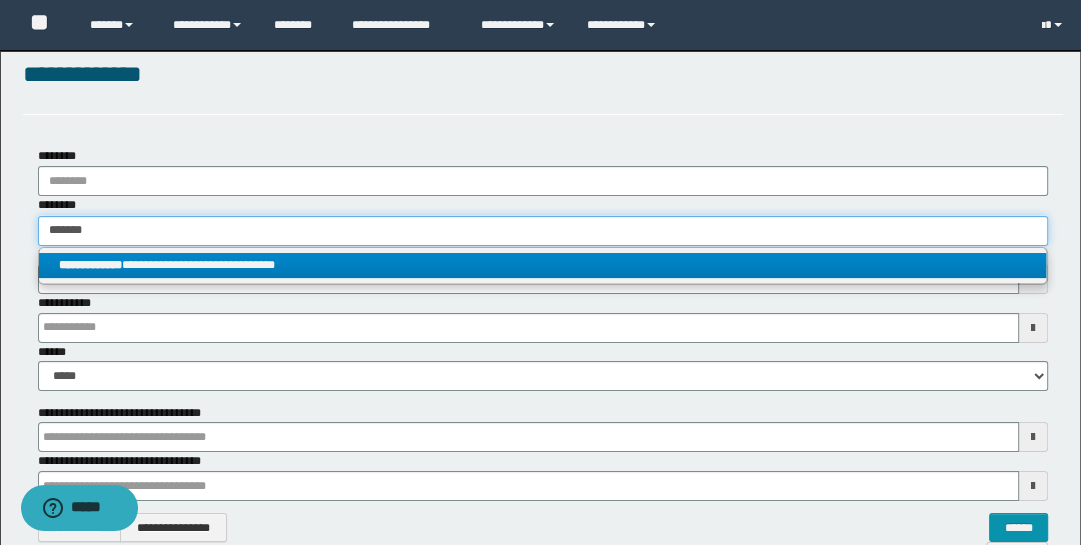 type on "*******" 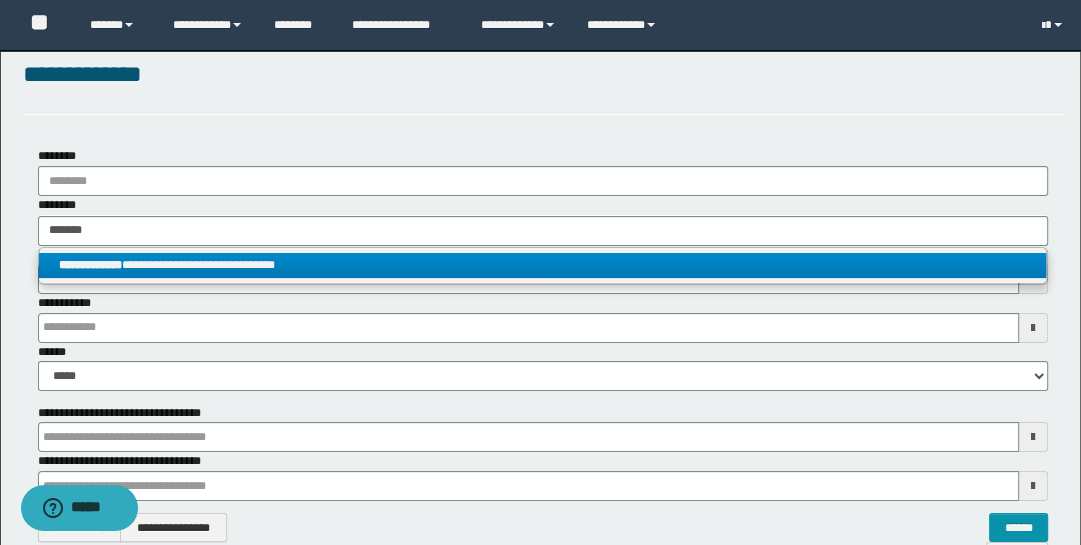 click on "**********" at bounding box center [543, 265] 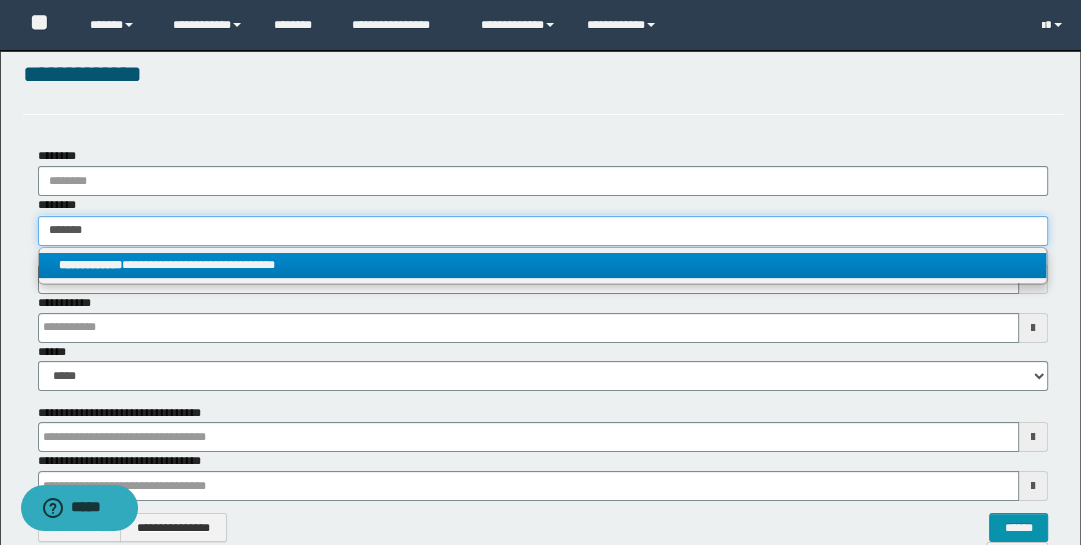 type 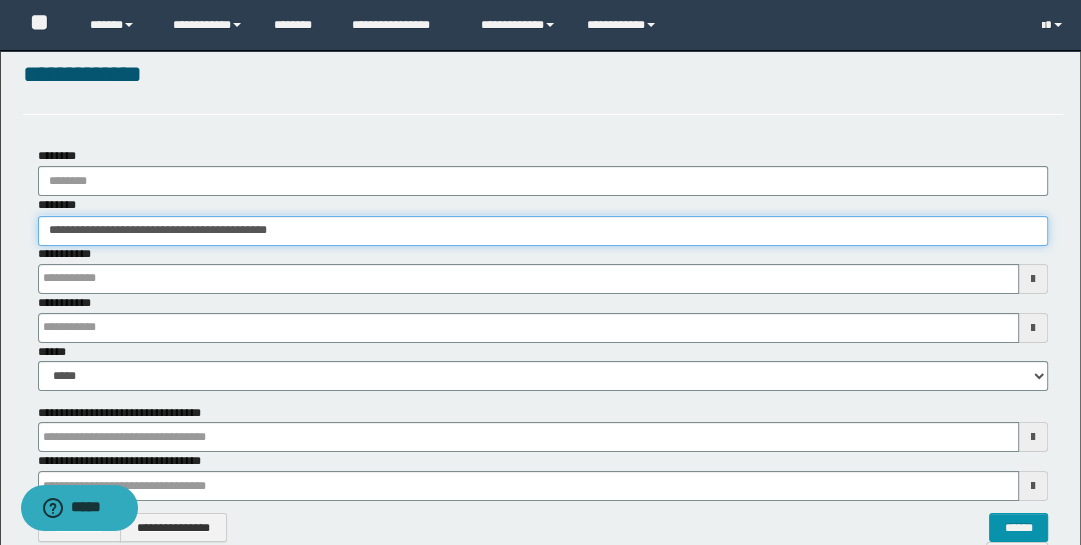 scroll, scrollTop: 259, scrollLeft: 0, axis: vertical 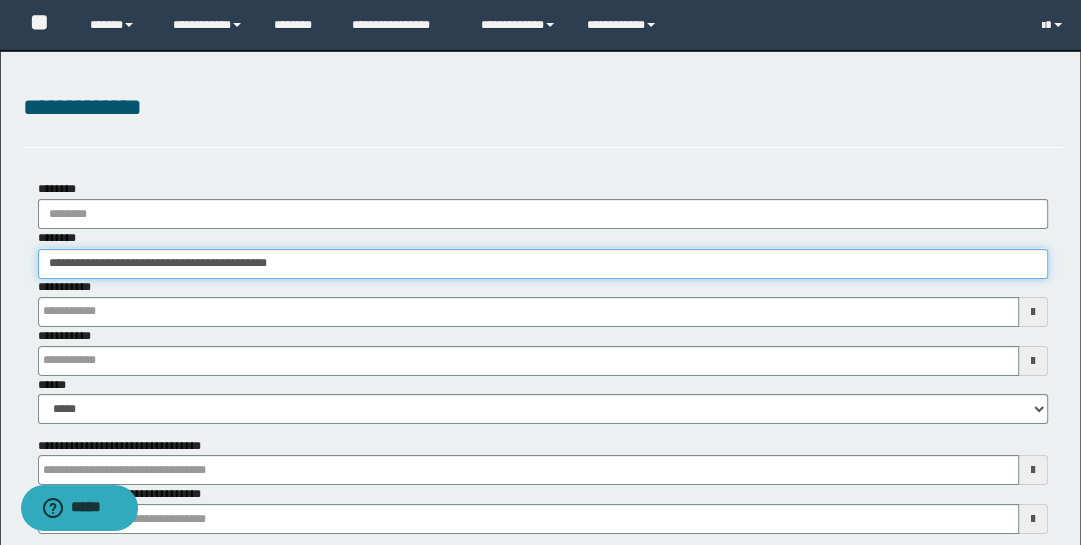 drag, startPoint x: 315, startPoint y: 261, endPoint x: -32, endPoint y: 180, distance: 356.3285 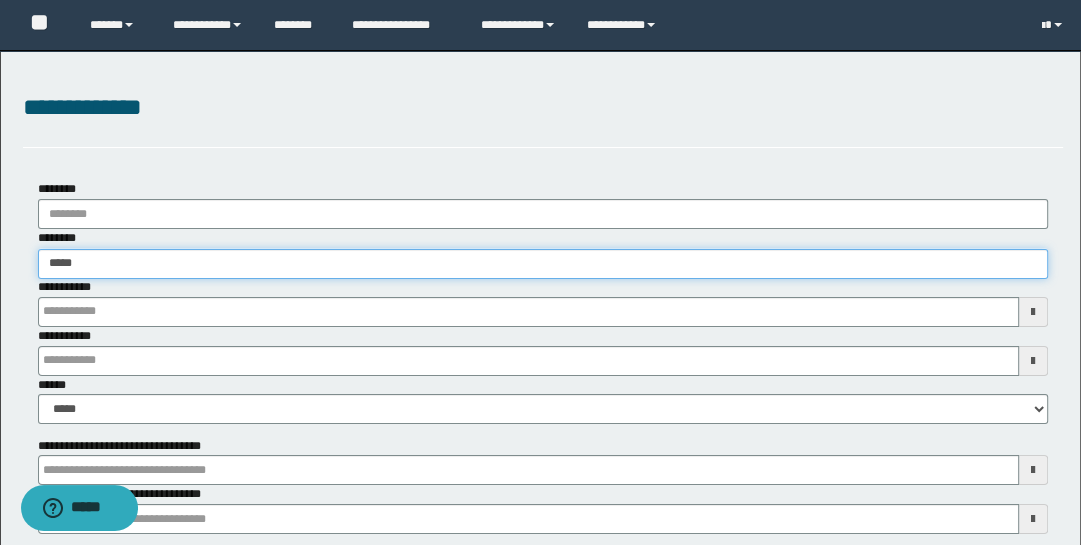 type on "******" 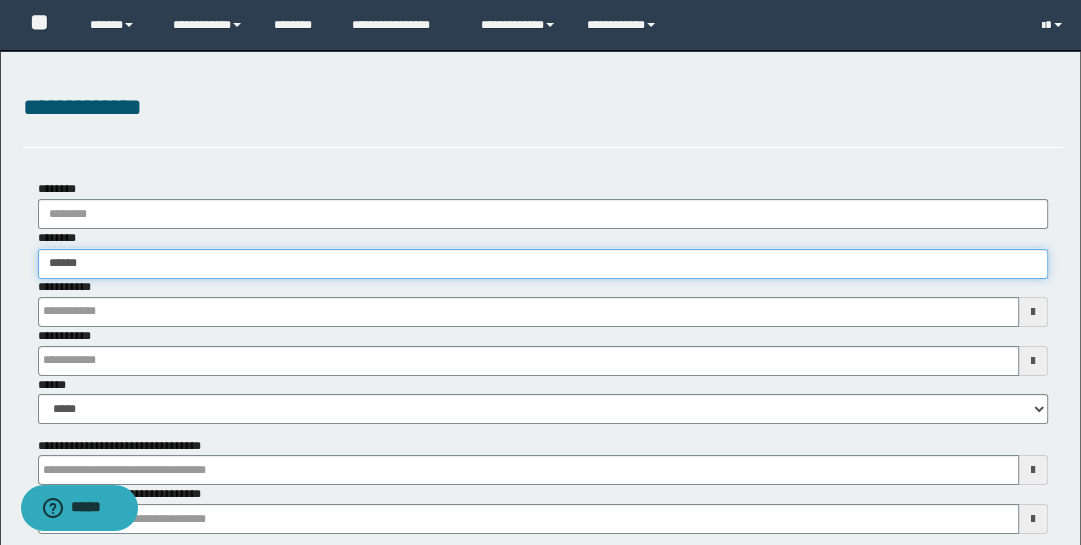 type on "******" 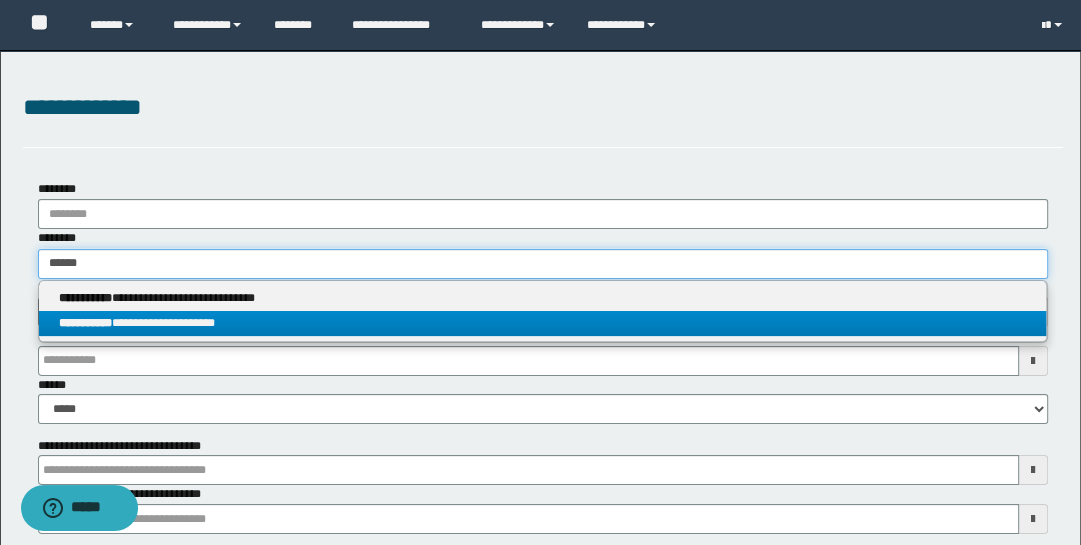 type on "******" 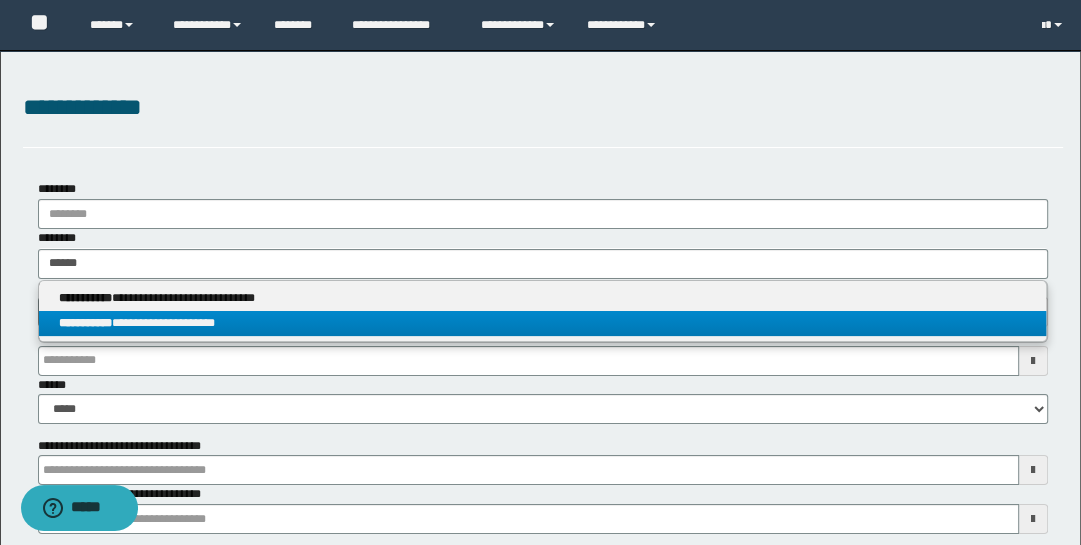 click on "**********" at bounding box center (543, 323) 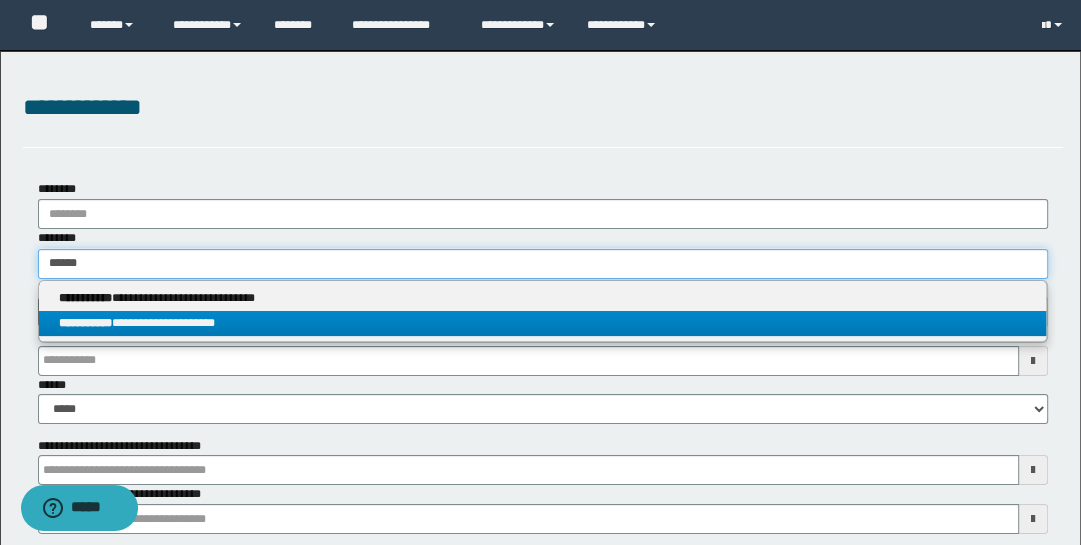 type 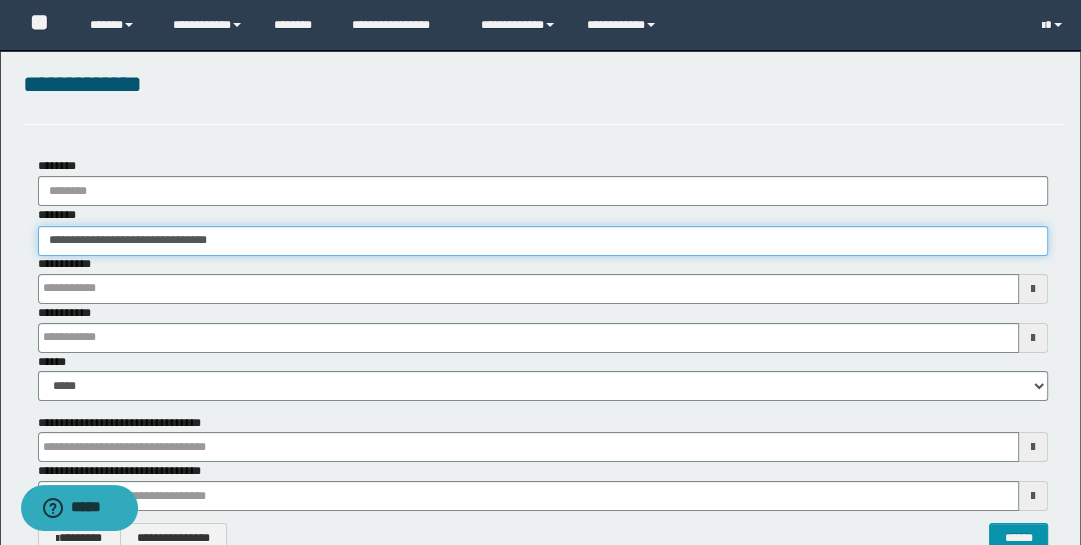 scroll, scrollTop: 312, scrollLeft: 0, axis: vertical 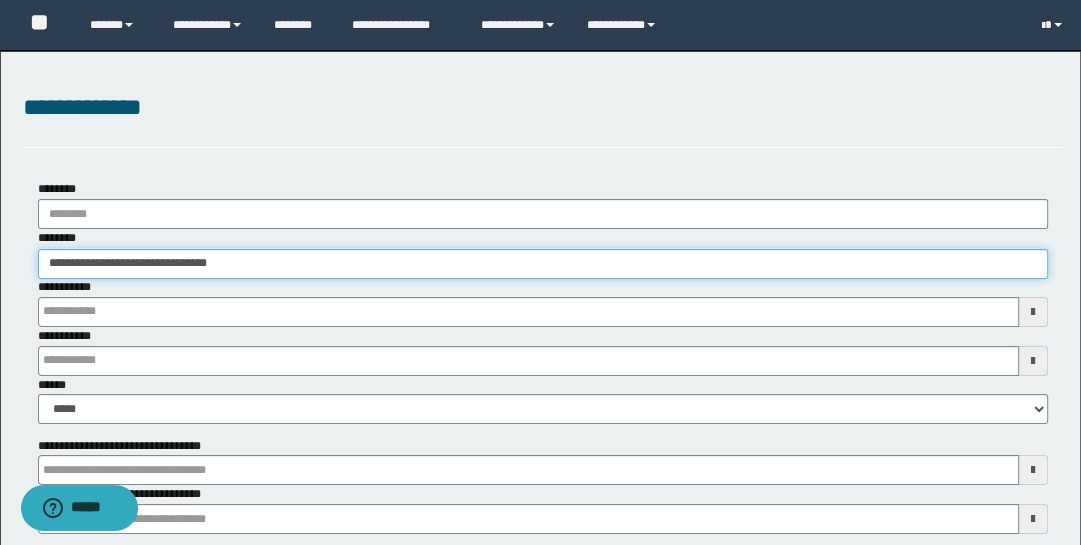 drag, startPoint x: 254, startPoint y: 259, endPoint x: -32, endPoint y: 198, distance: 292.4329 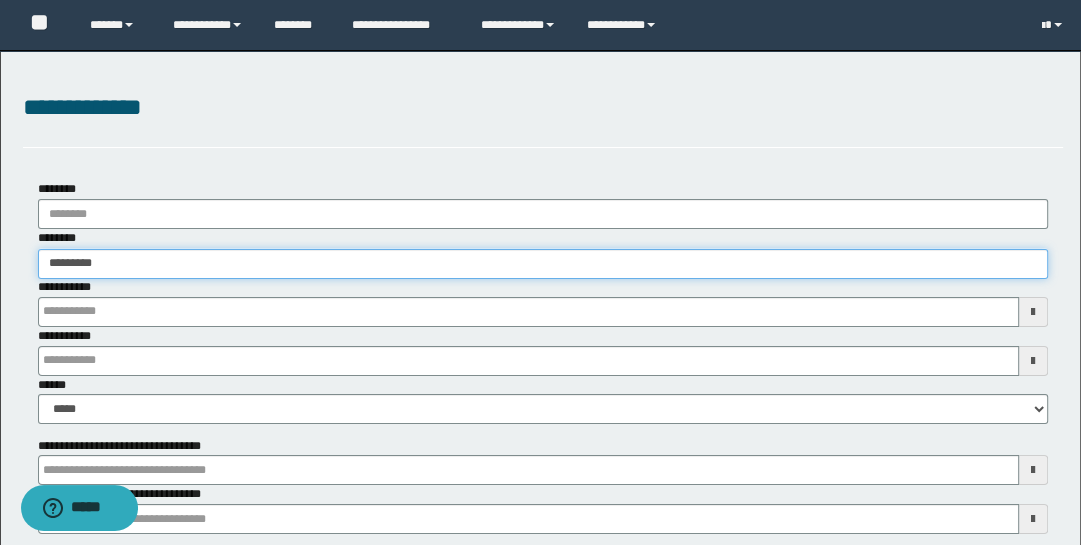type on "**********" 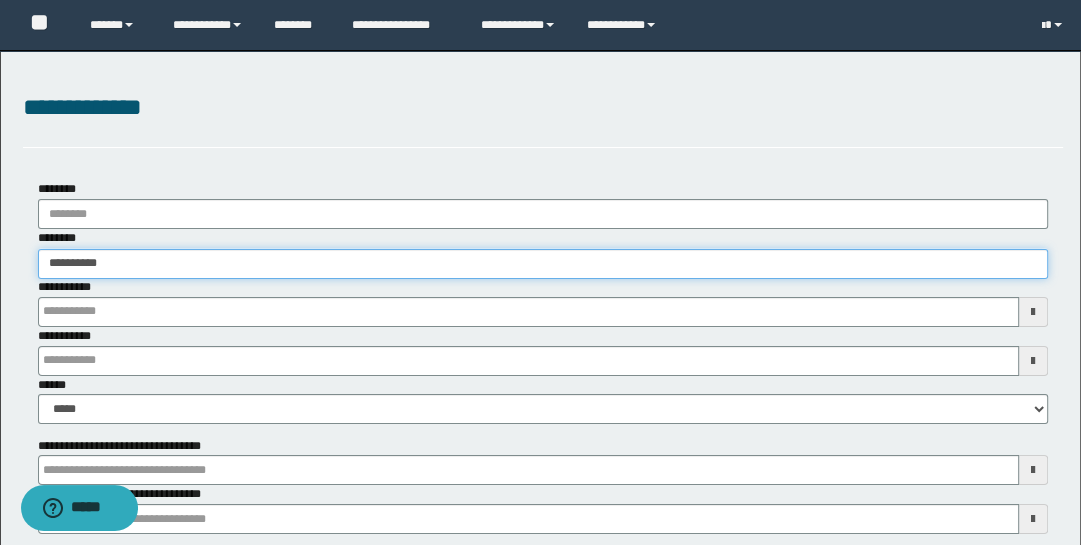 type on "**********" 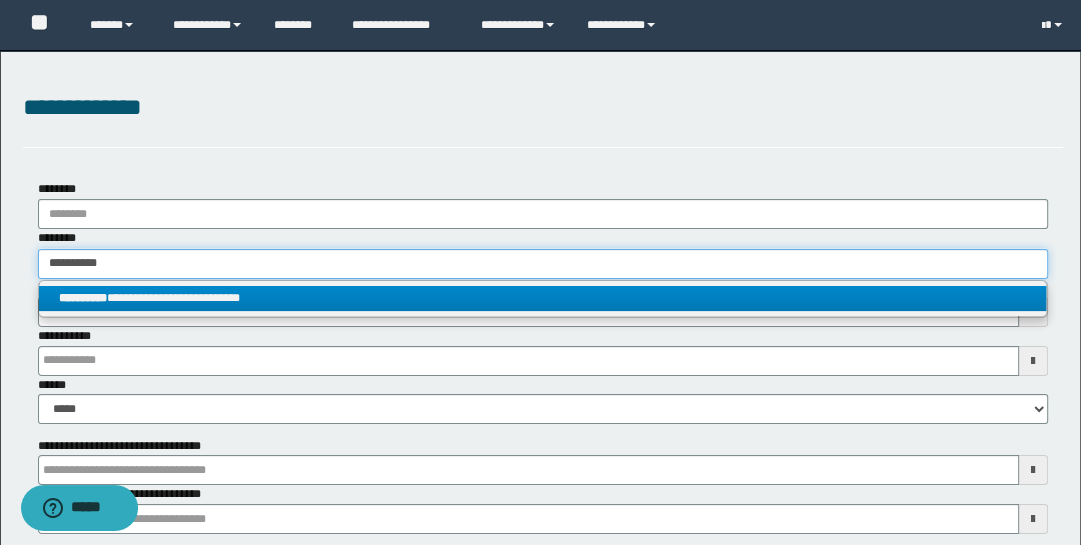 type on "**********" 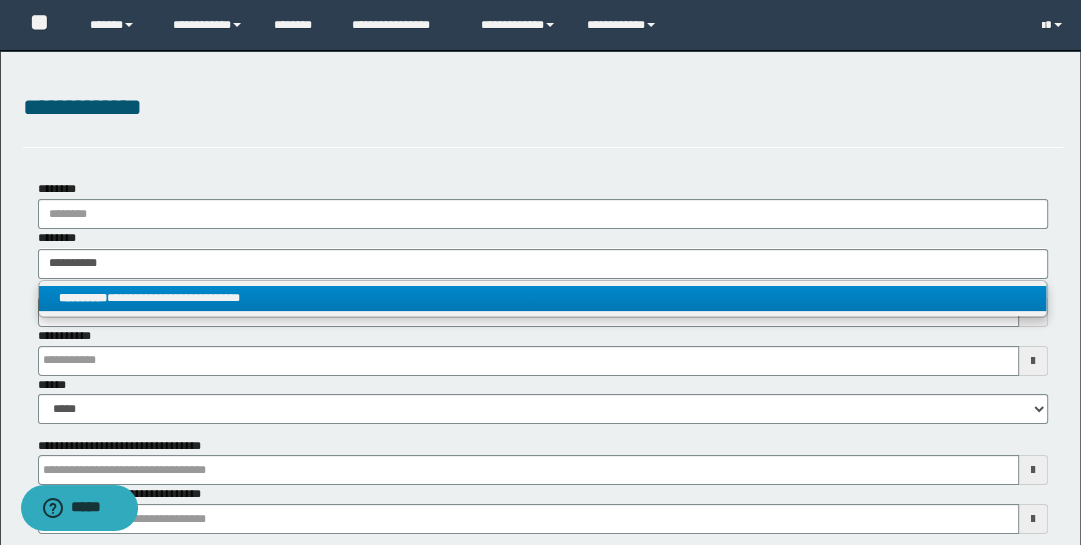 click on "**********" at bounding box center (543, 298) 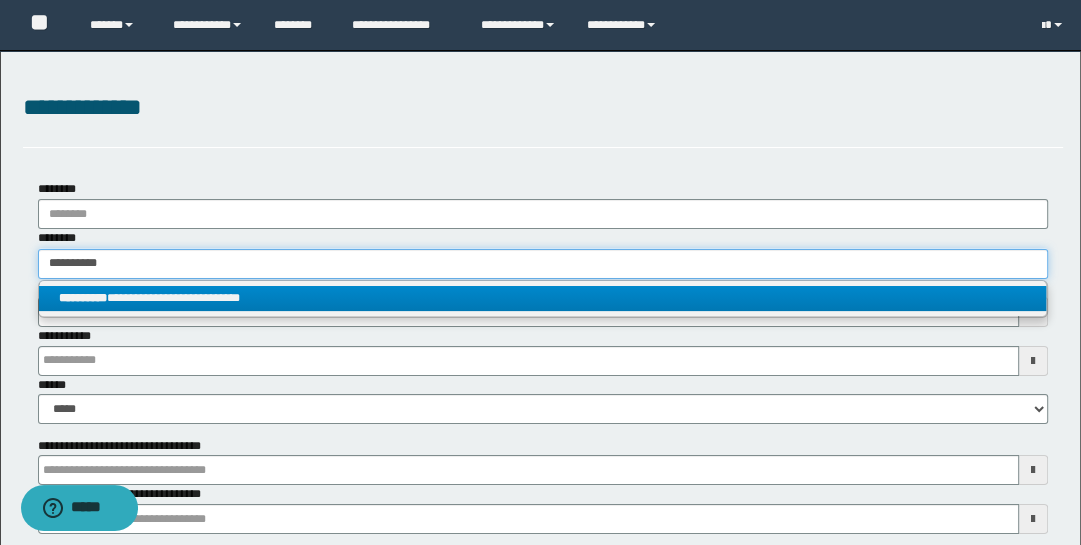 type 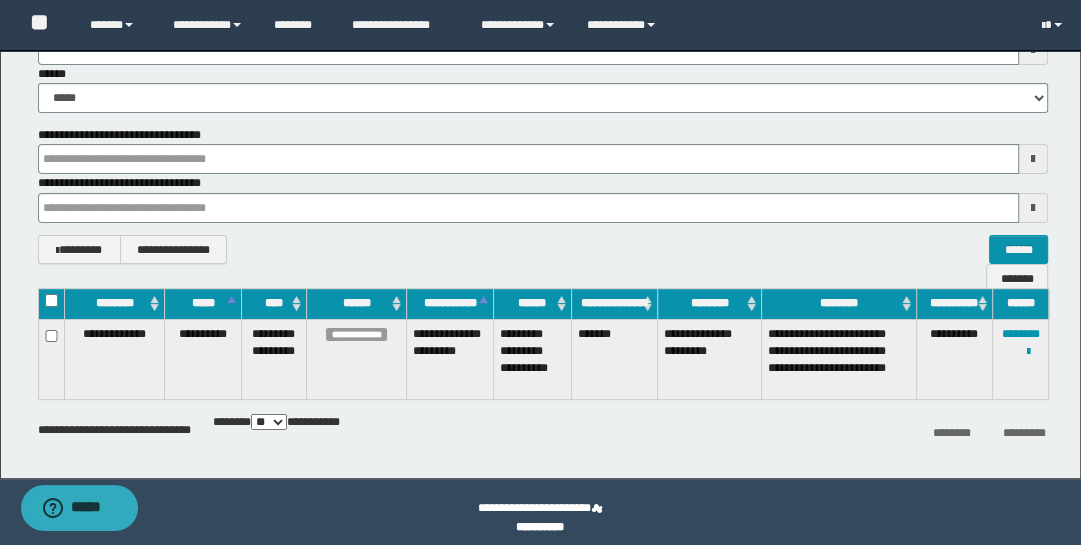 scroll, scrollTop: 322, scrollLeft: 0, axis: vertical 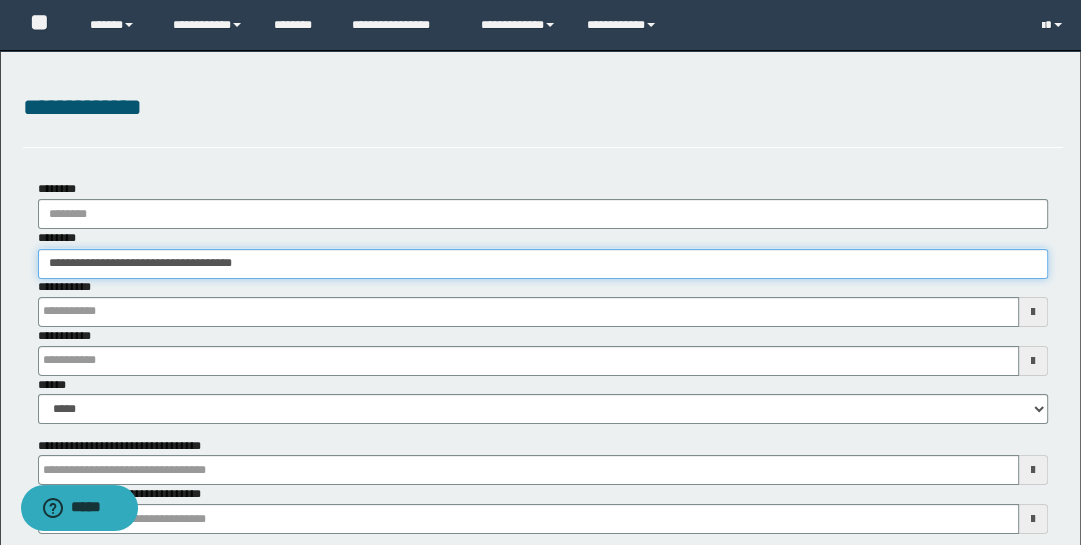 drag, startPoint x: 294, startPoint y: 268, endPoint x: -32, endPoint y: 216, distance: 330.1212 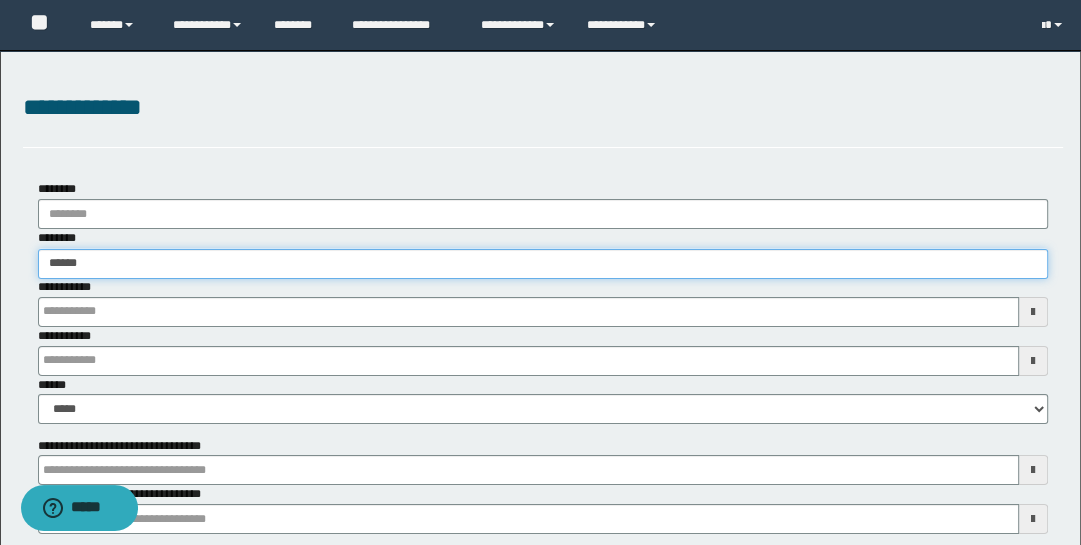 type on "*******" 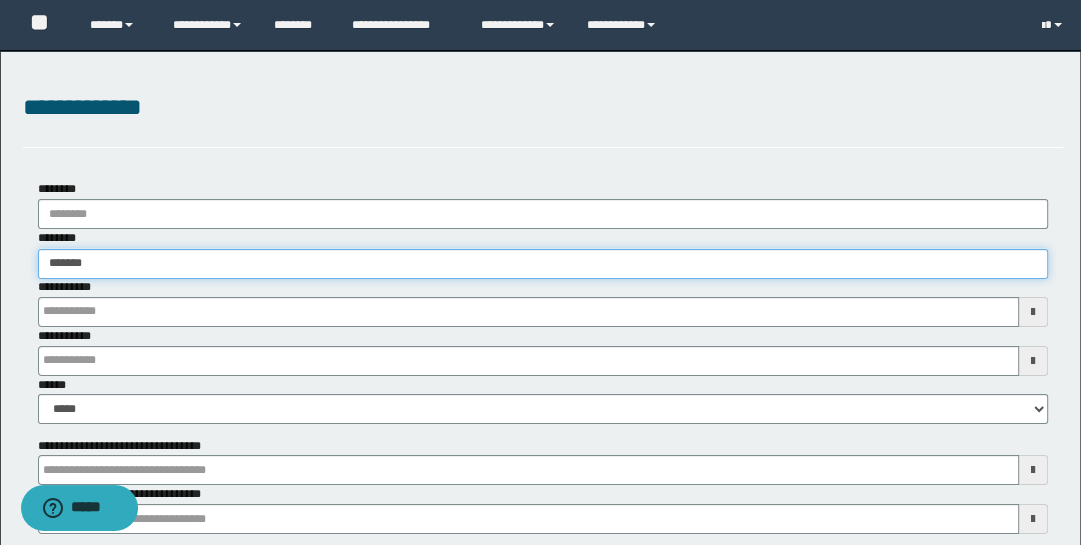 type on "*******" 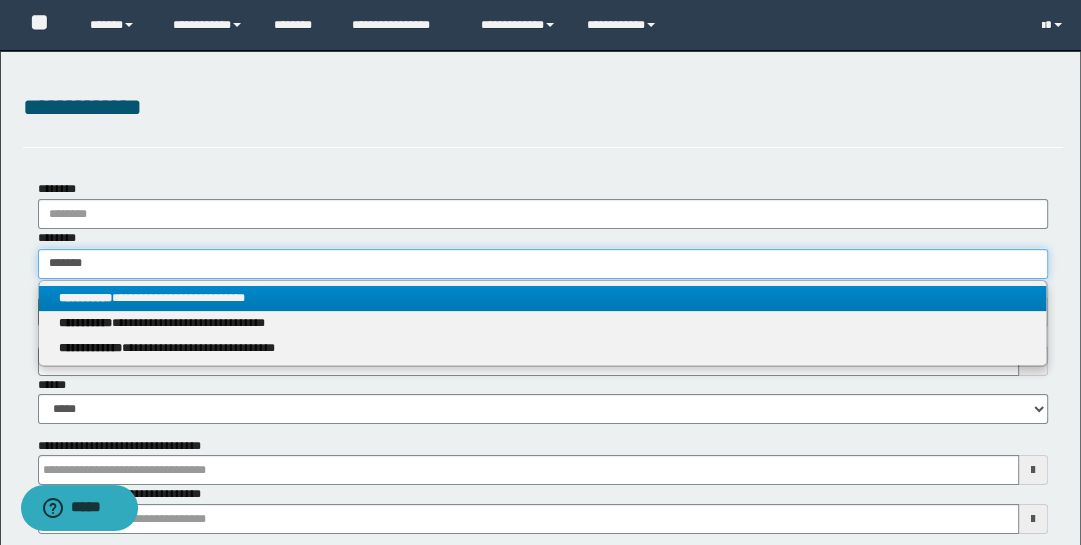 type on "*******" 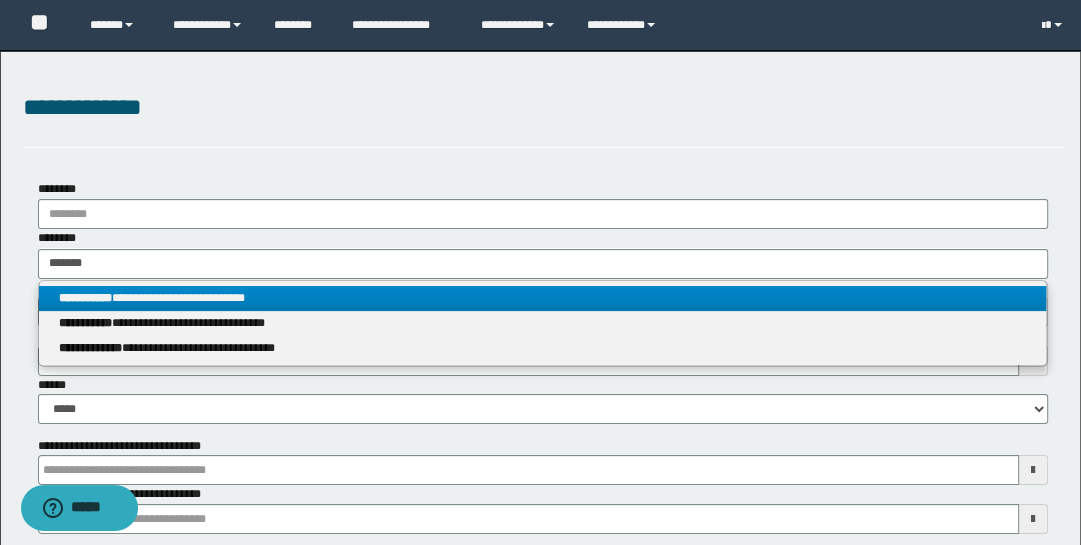 click on "**********" at bounding box center [543, 298] 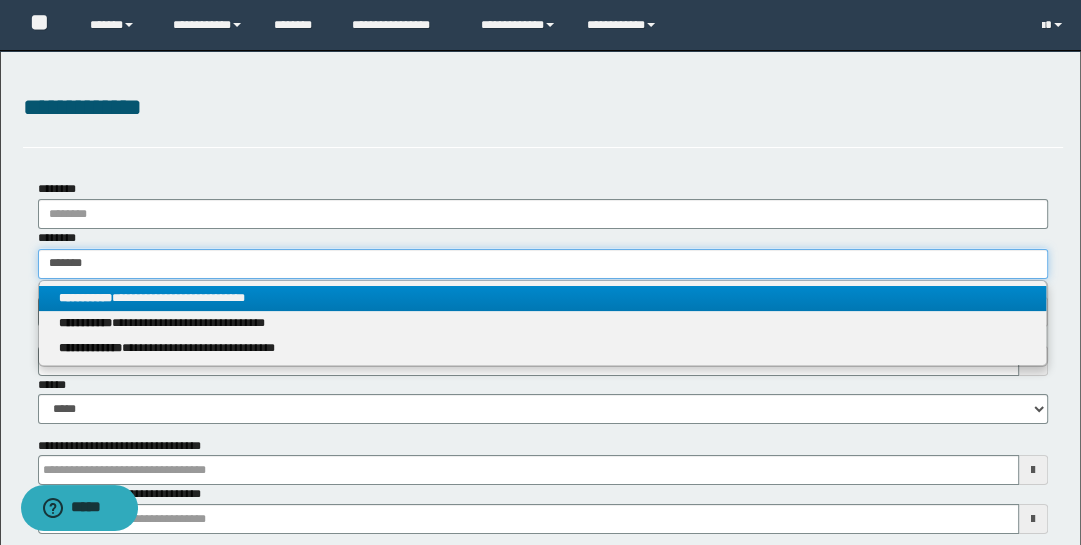 type 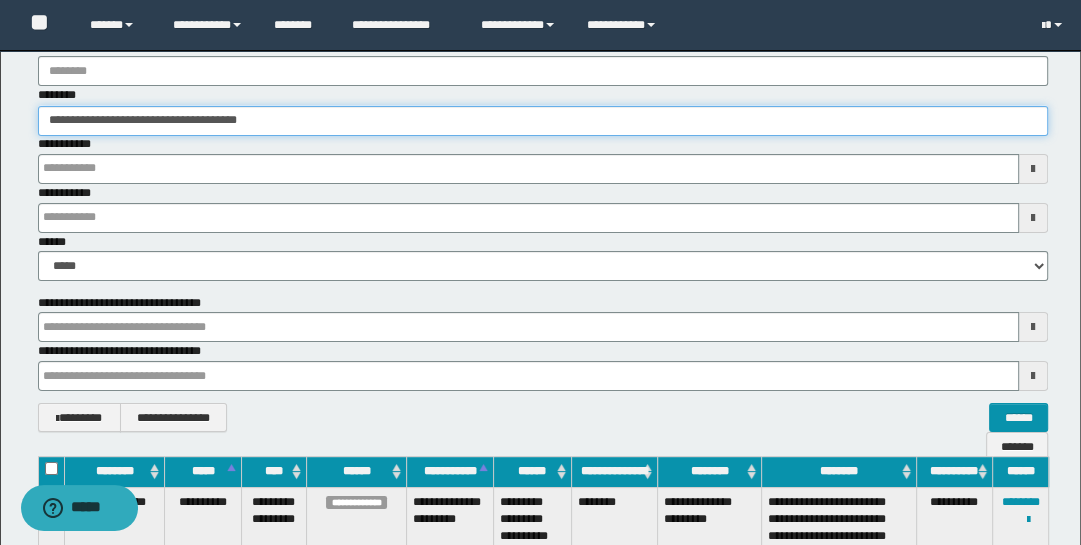scroll, scrollTop: 322, scrollLeft: 0, axis: vertical 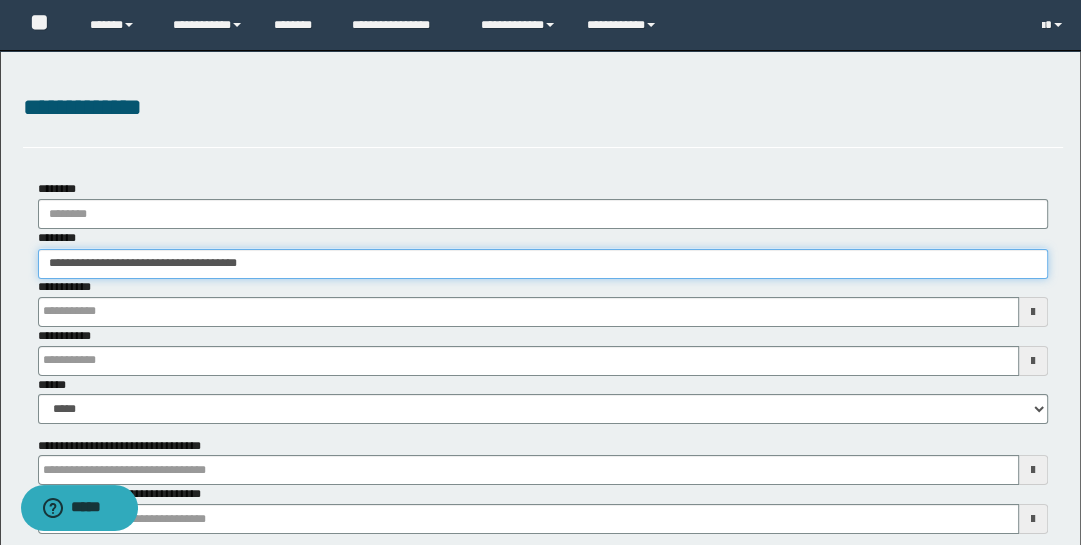 drag, startPoint x: 275, startPoint y: 256, endPoint x: -32, endPoint y: 145, distance: 326.45062 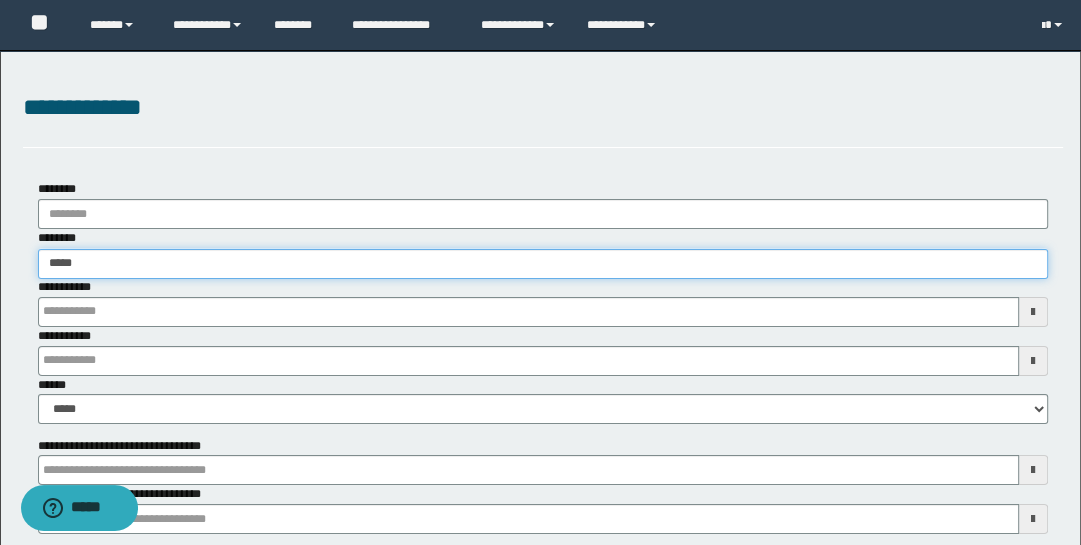 type on "******" 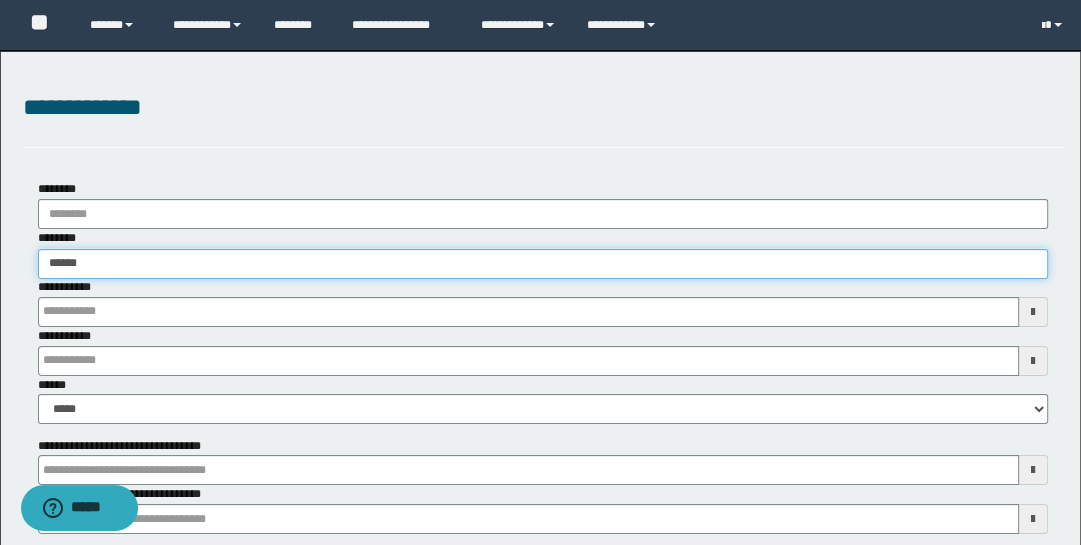 type on "******" 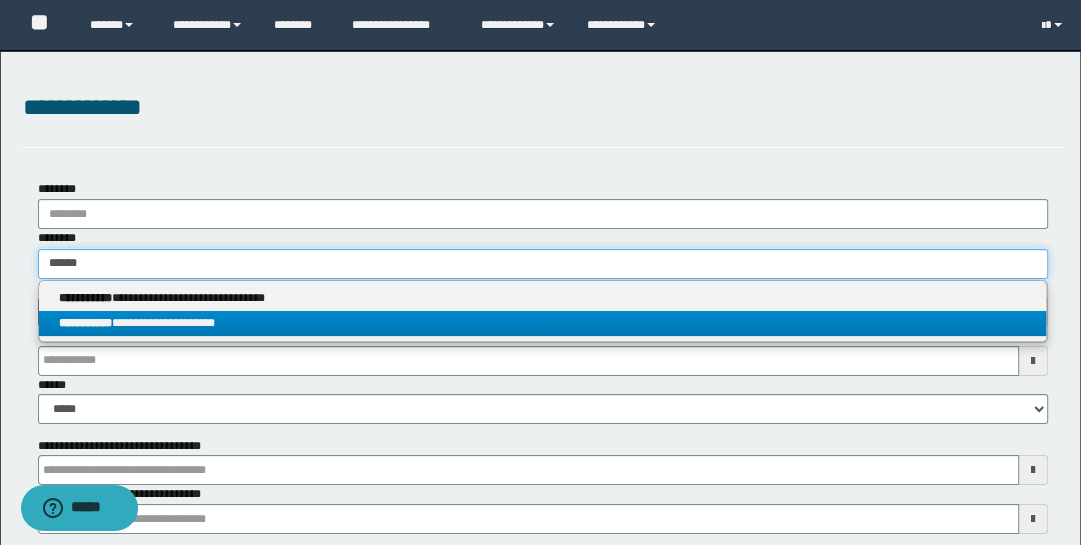 type on "******" 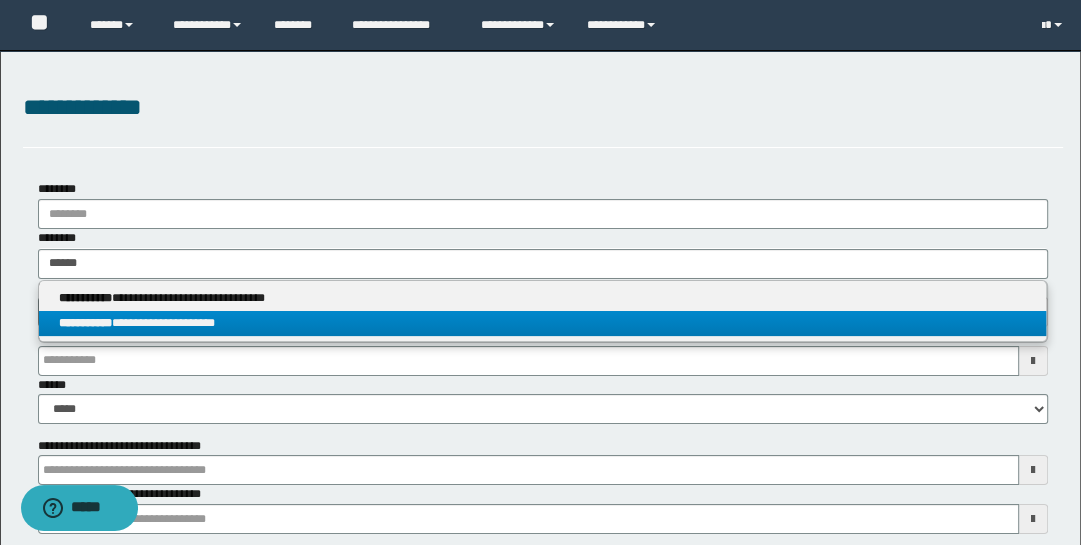 click on "**********" at bounding box center [543, 323] 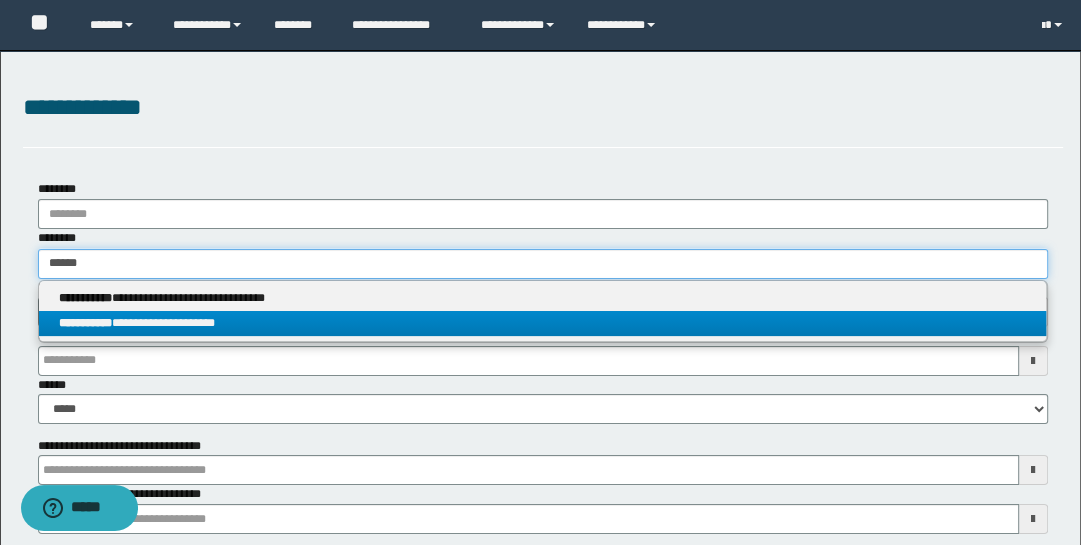type 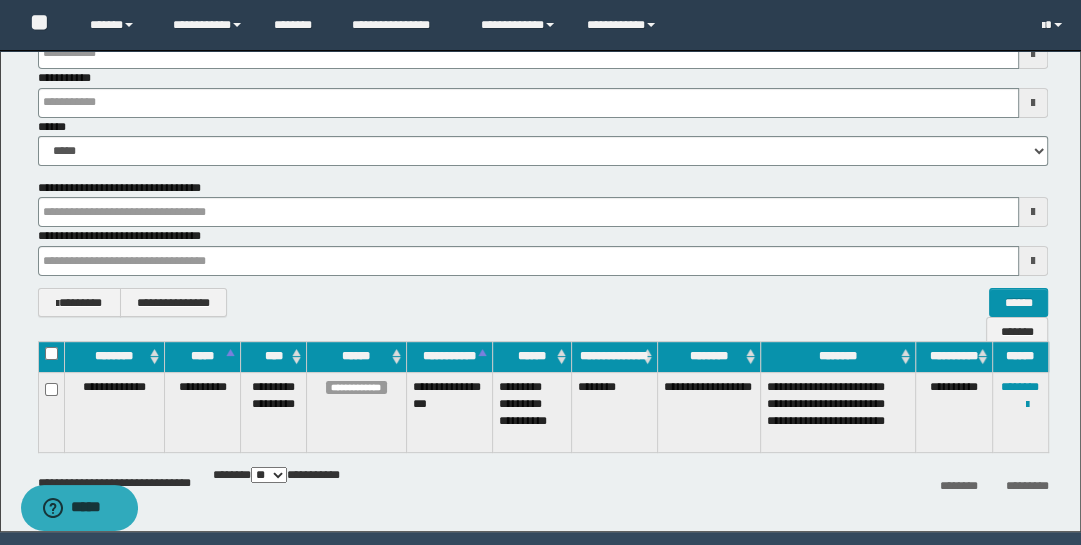 scroll, scrollTop: 322, scrollLeft: 0, axis: vertical 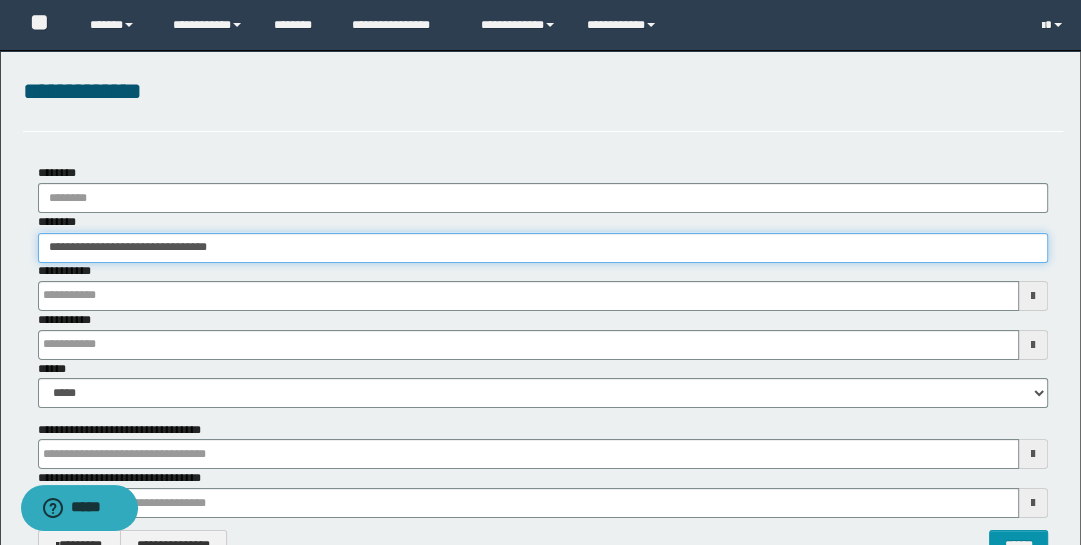 drag, startPoint x: 262, startPoint y: 247, endPoint x: -32, endPoint y: 199, distance: 297.8926 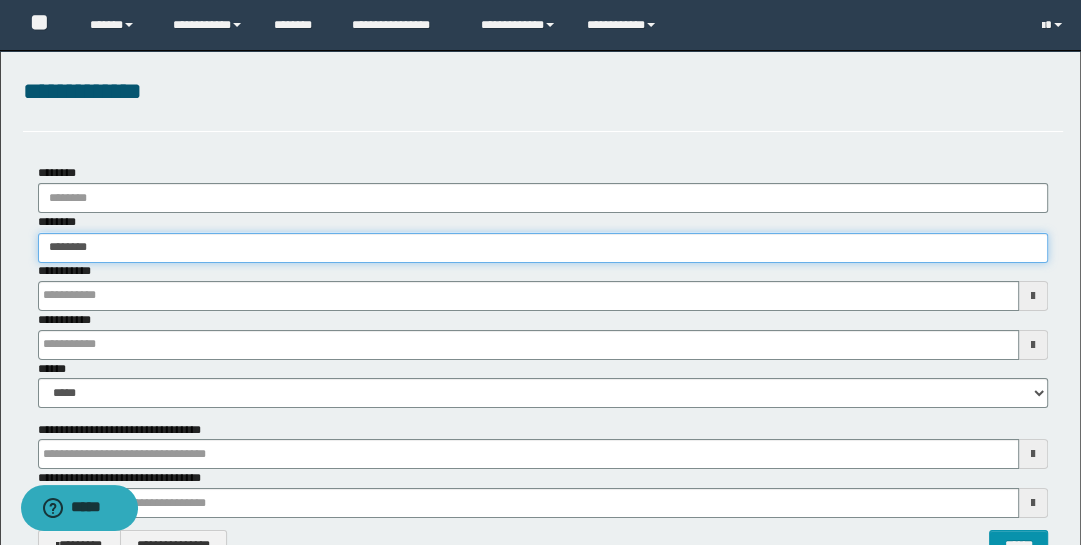 type on "*********" 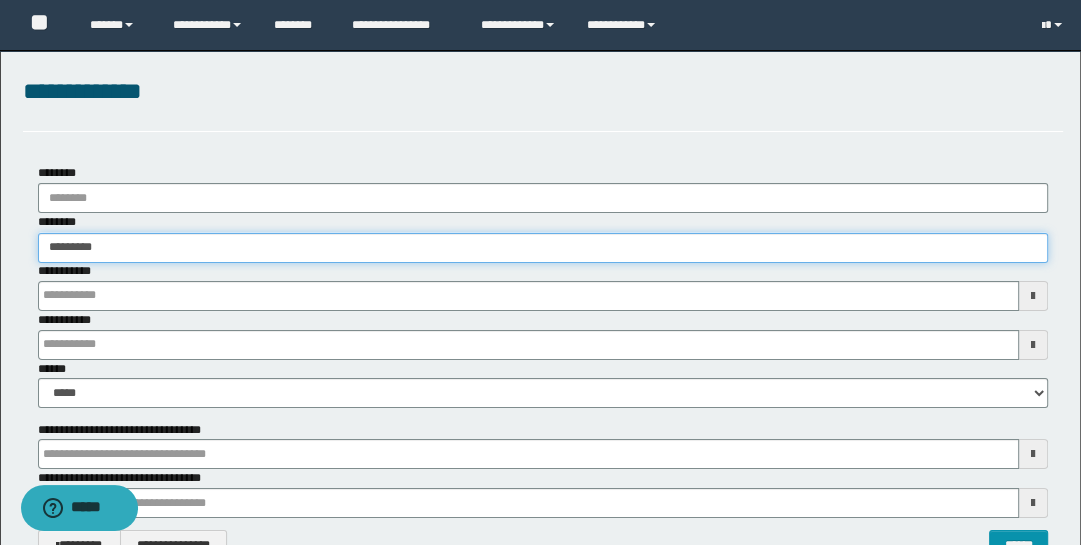 type on "*********" 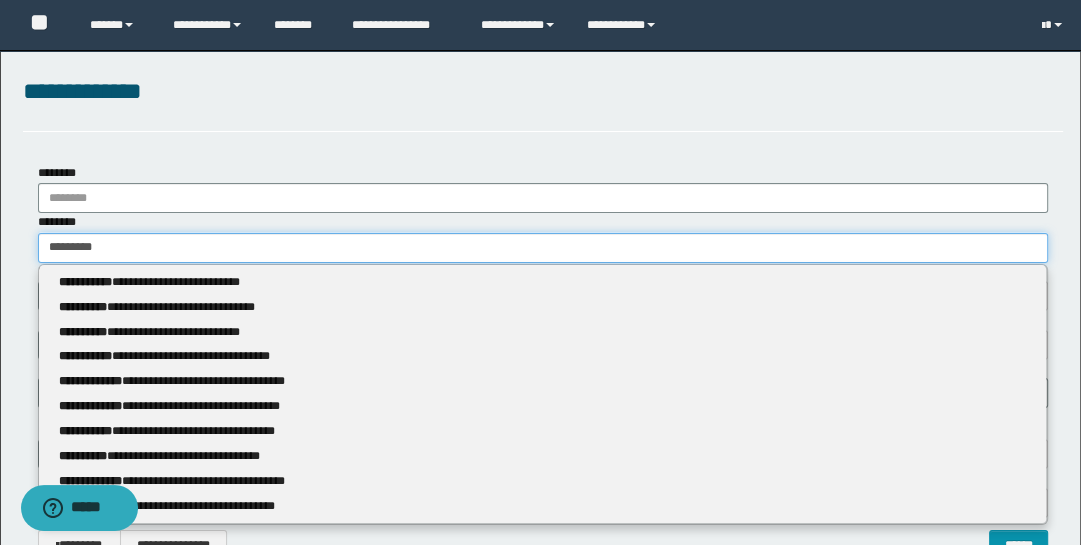 type on "*********" 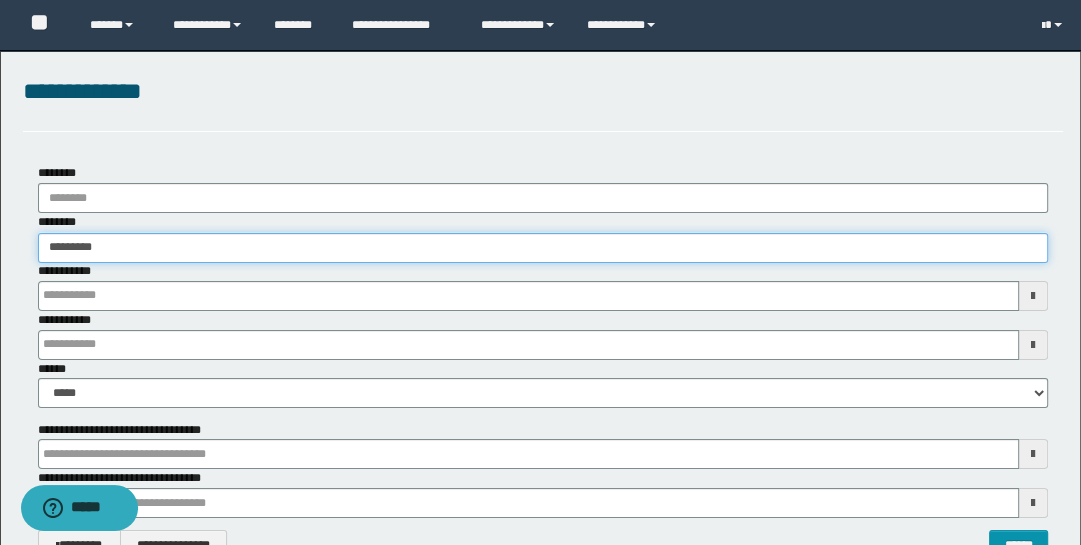 type on "*********" 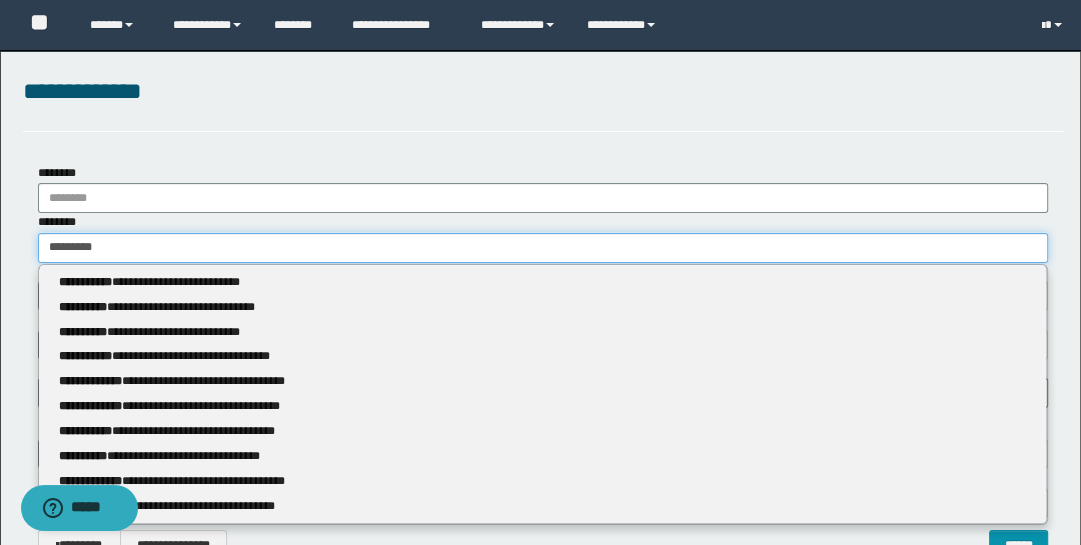 type 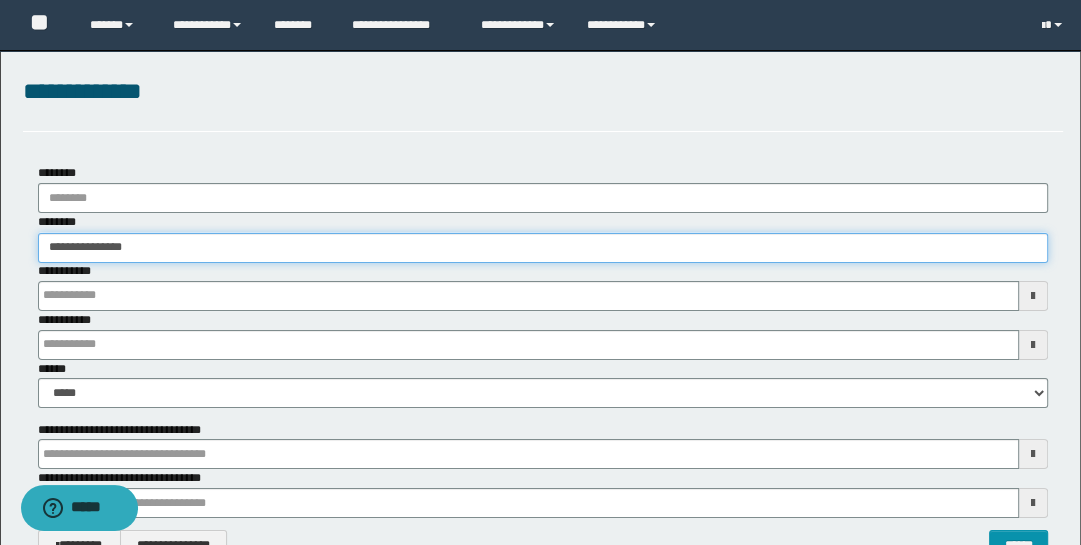 type on "**********" 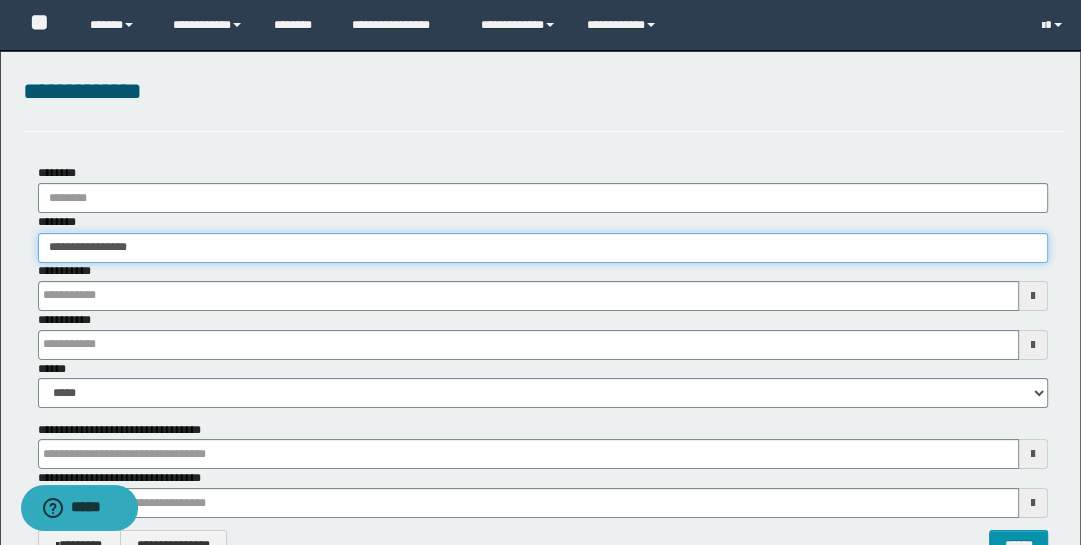 type on "**********" 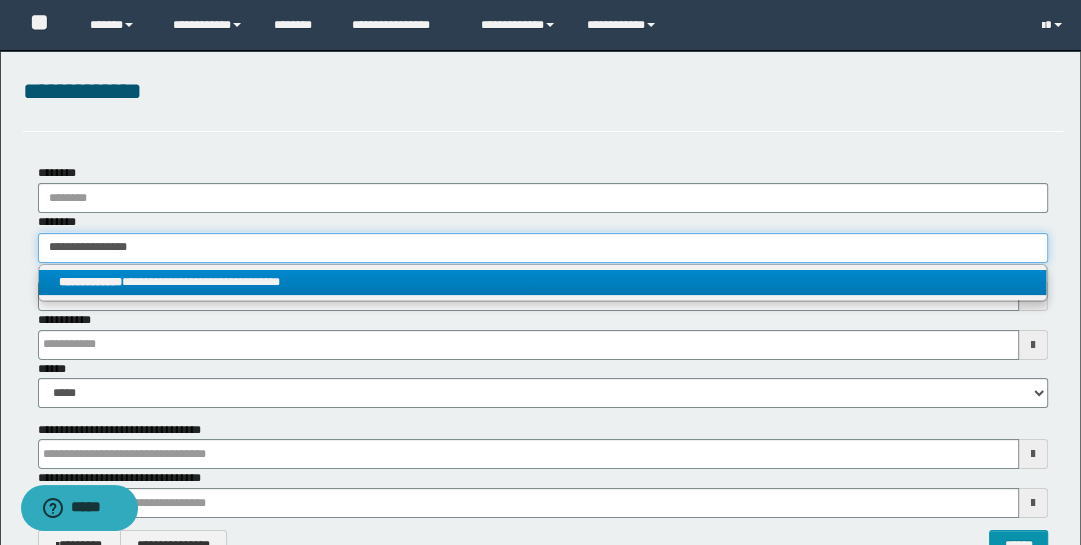 type on "**********" 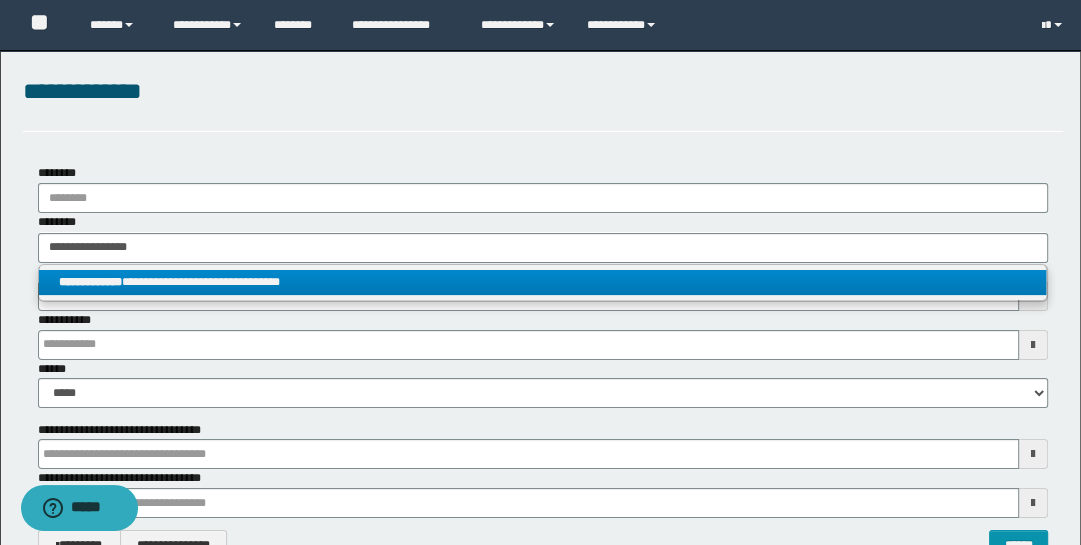 click on "**********" at bounding box center [543, 282] 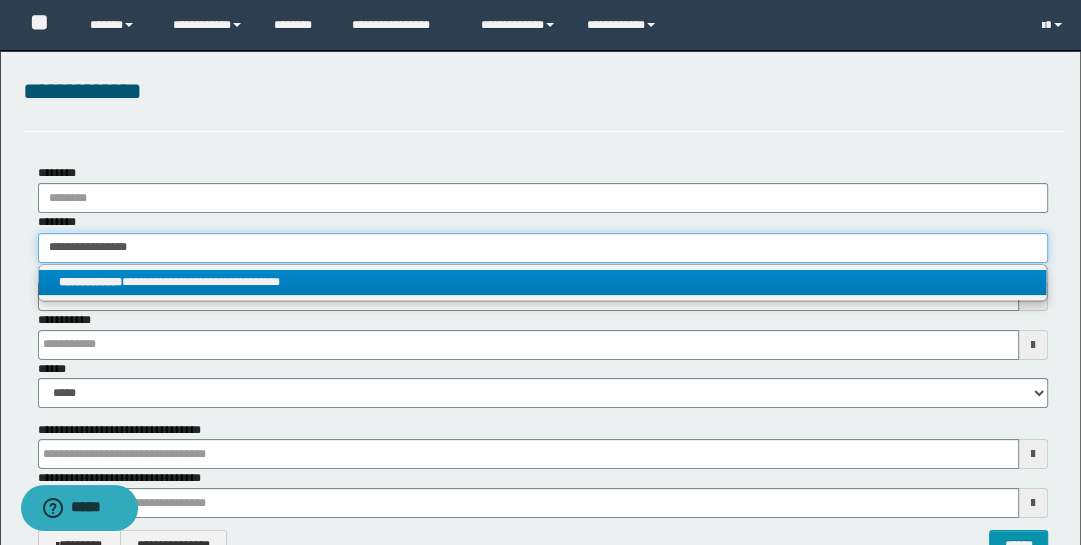 type 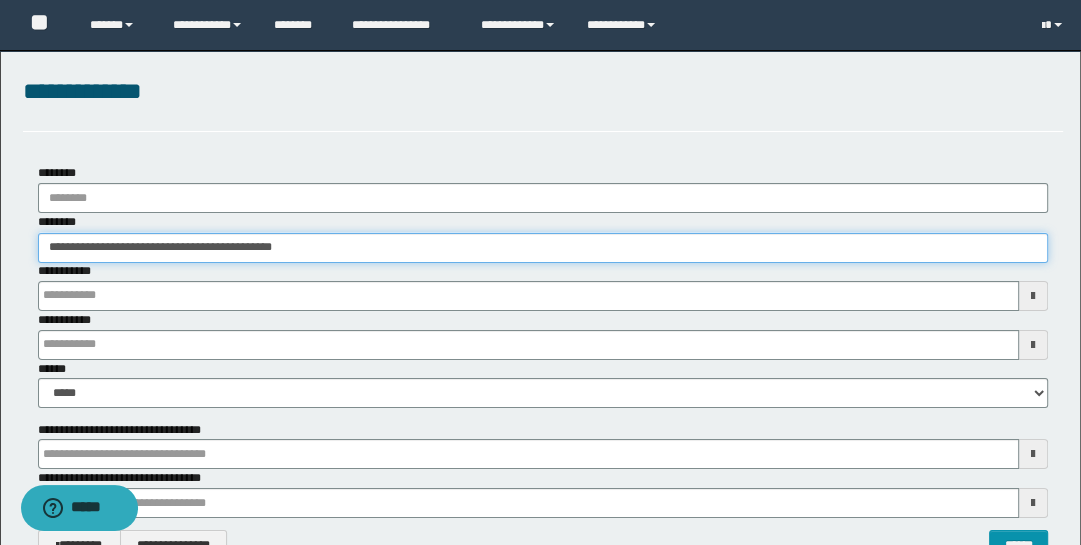 scroll, scrollTop: 322, scrollLeft: 0, axis: vertical 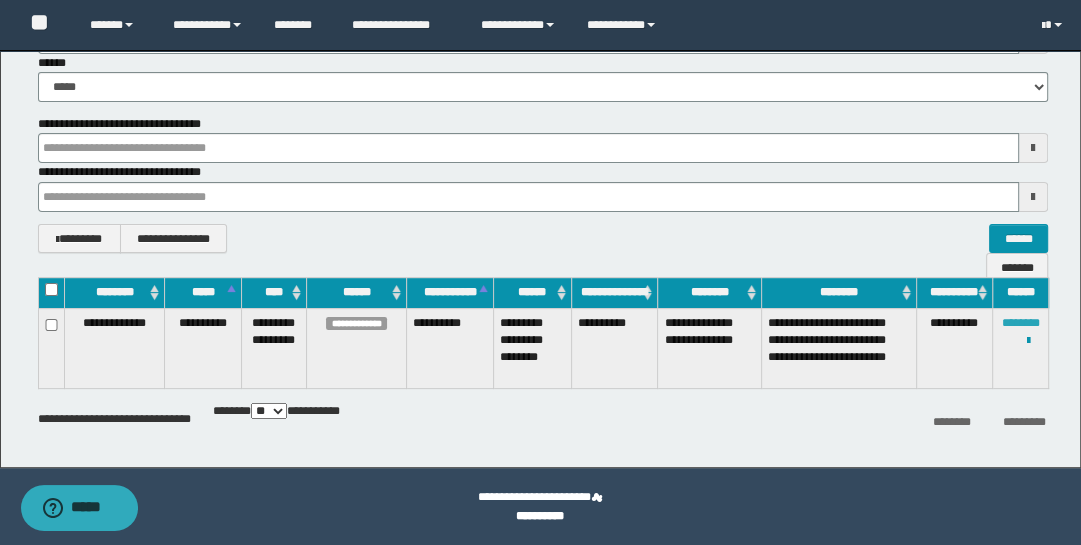 click on "********" at bounding box center [1021, 323] 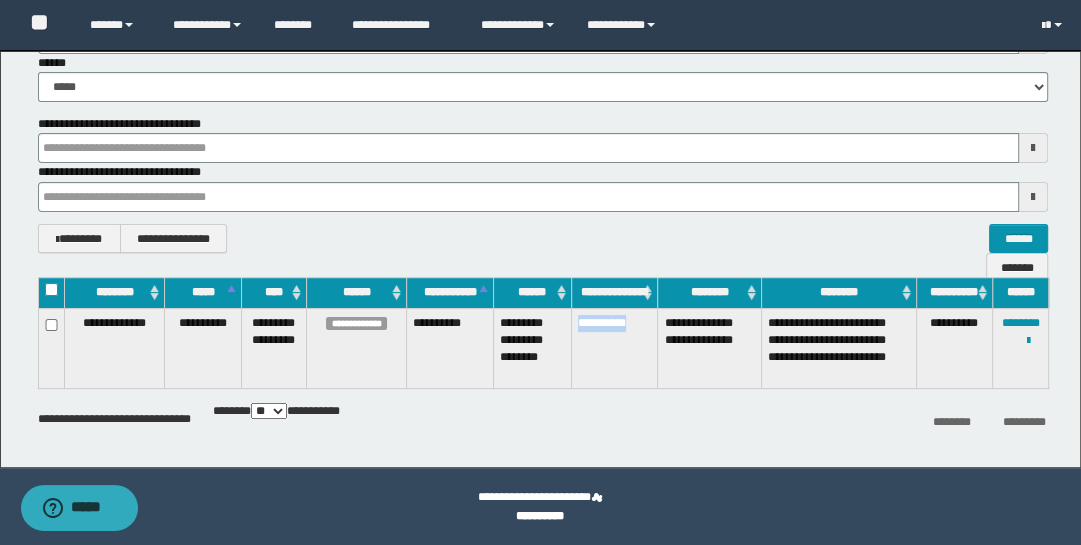 drag, startPoint x: 578, startPoint y: 318, endPoint x: 647, endPoint y: 326, distance: 69.46222 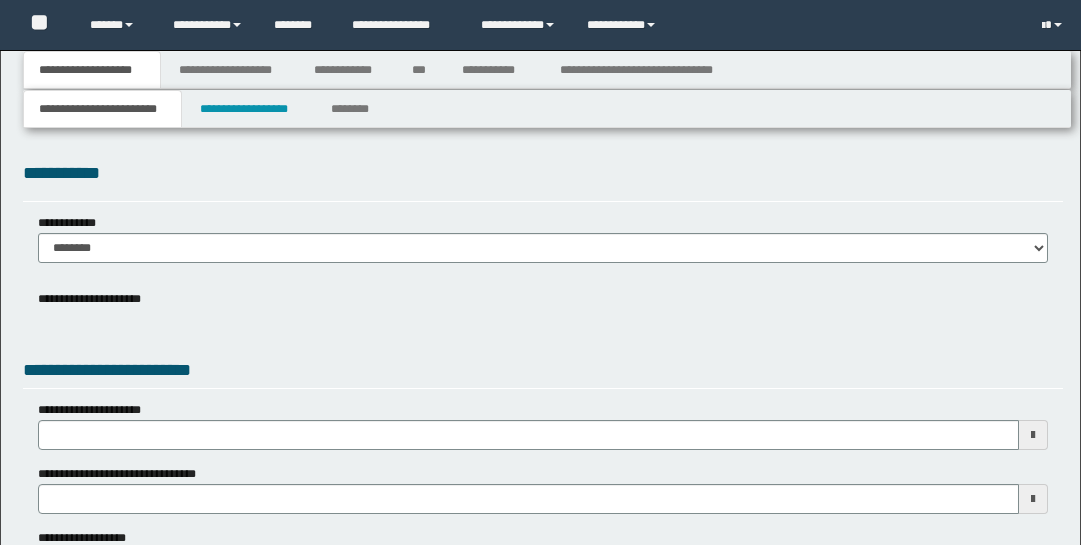scroll, scrollTop: 0, scrollLeft: 0, axis: both 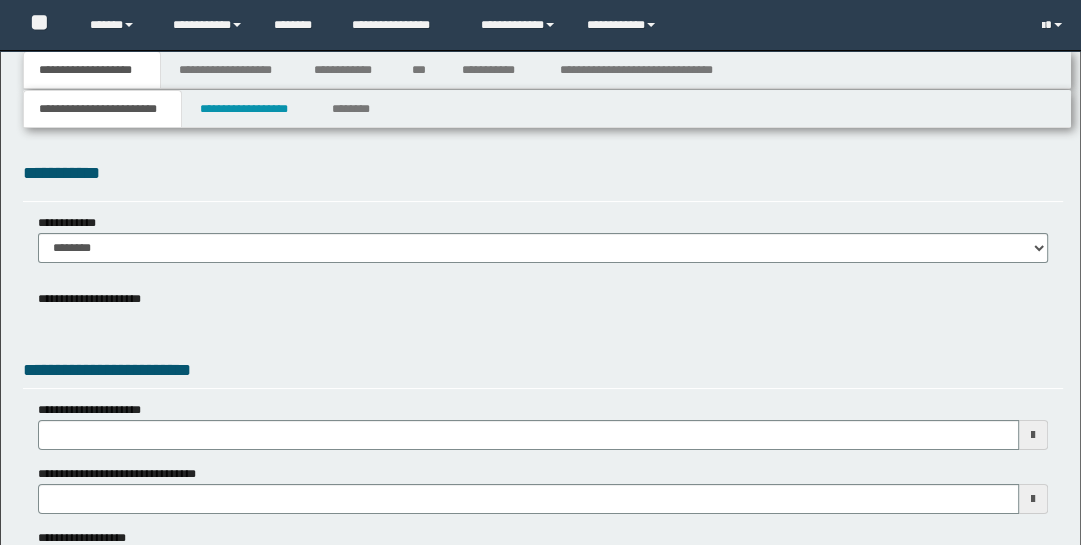 type on "**********" 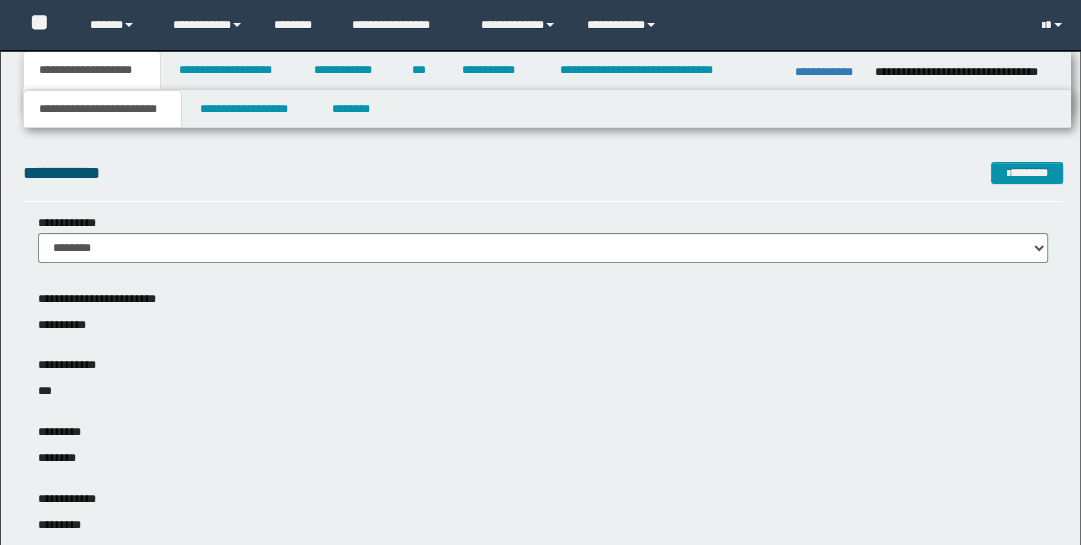 scroll, scrollTop: 0, scrollLeft: 0, axis: both 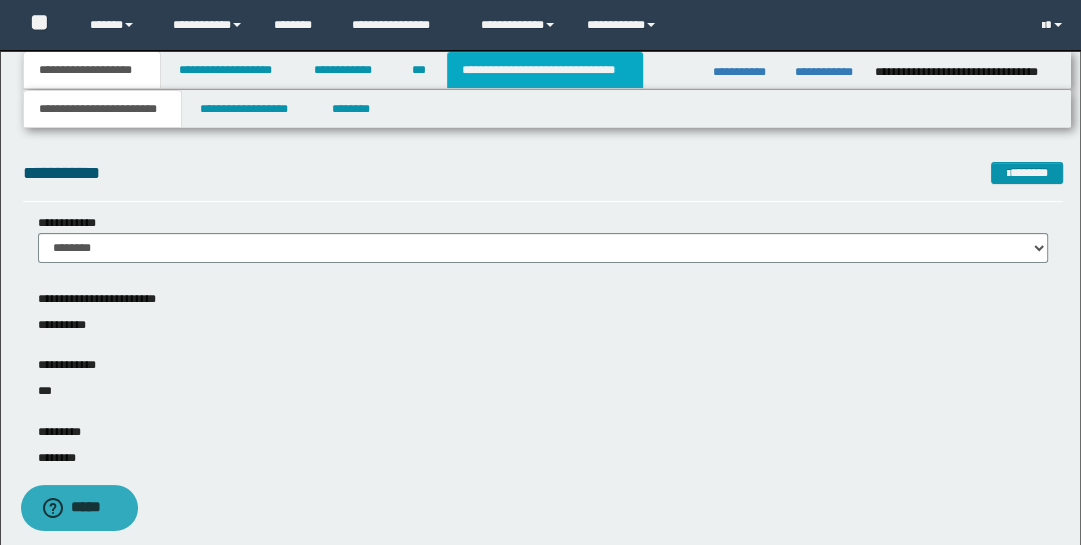 click on "**********" at bounding box center (545, 70) 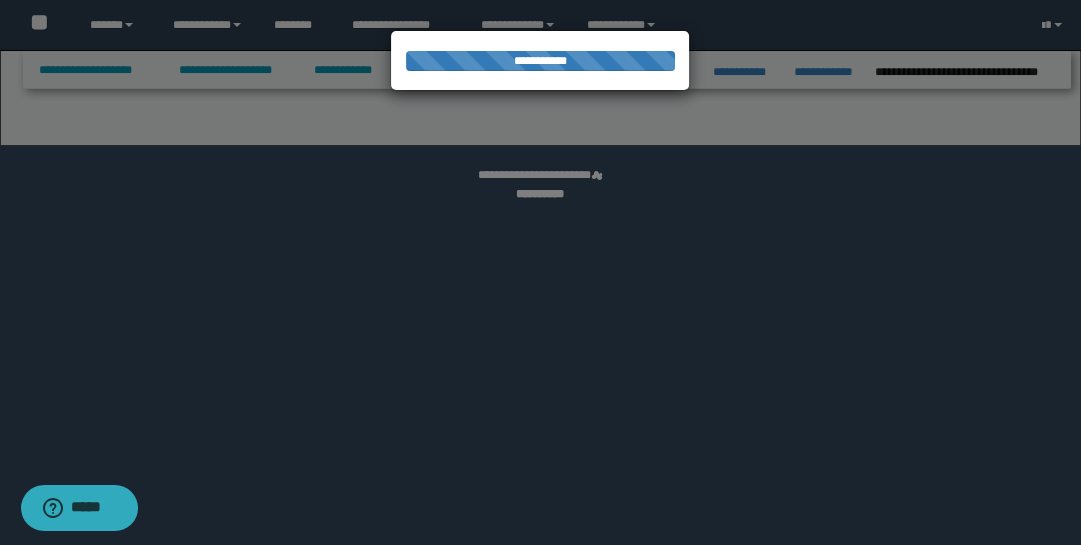 select on "*" 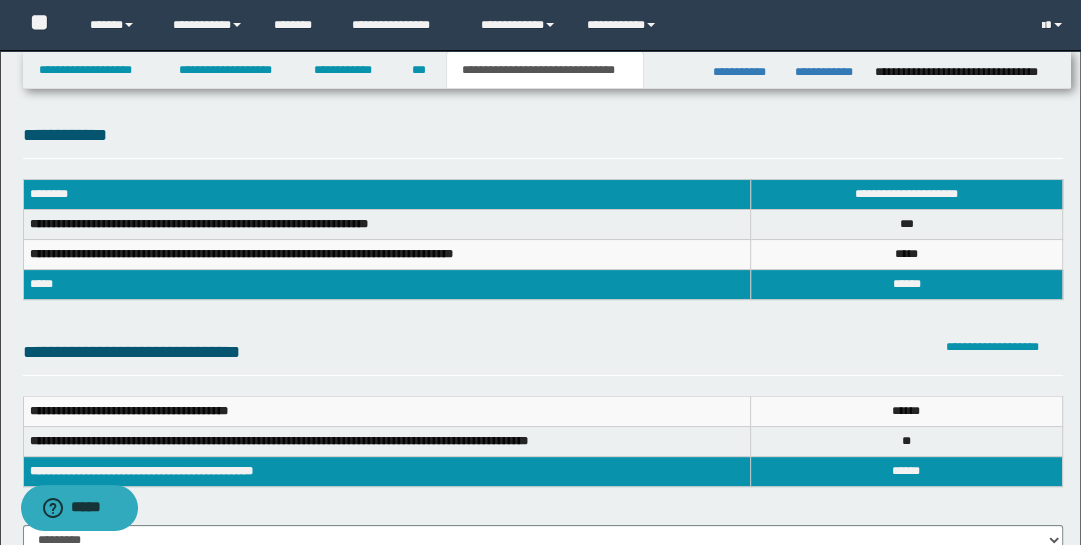 scroll, scrollTop: 0, scrollLeft: 0, axis: both 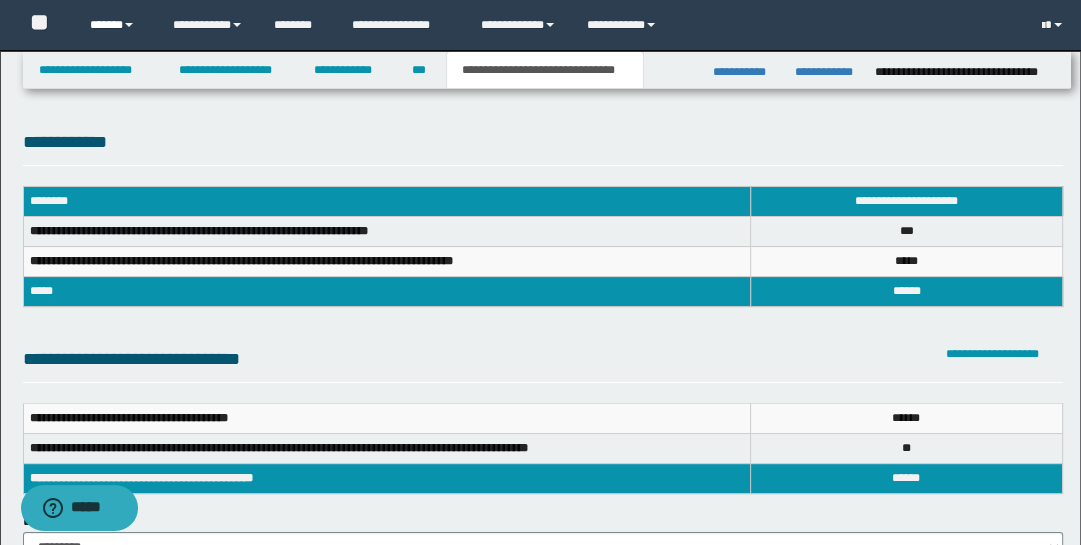 click at bounding box center [129, 25] 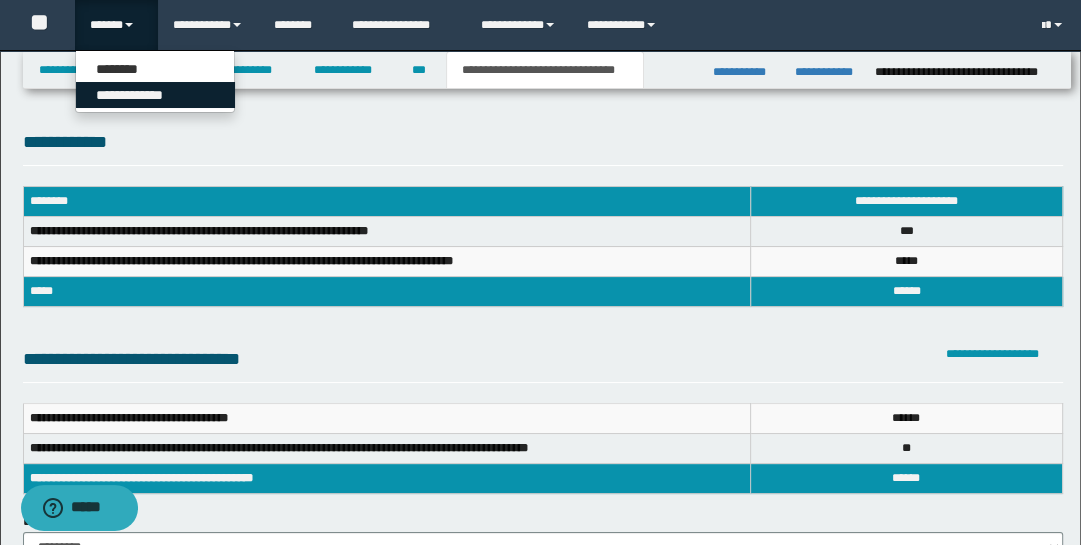 click on "**********" at bounding box center (155, 95) 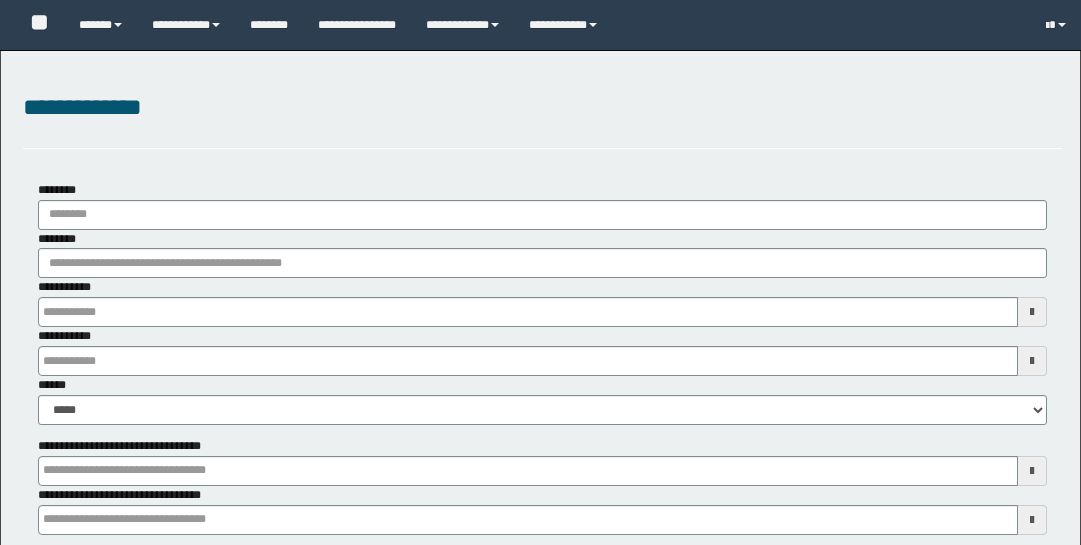 type on "**********" 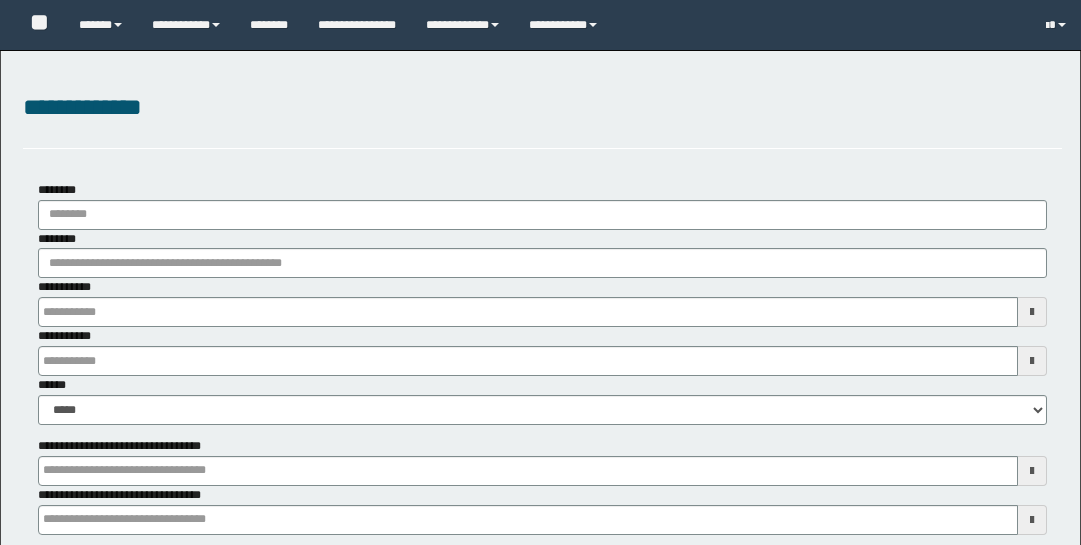 type on "**********" 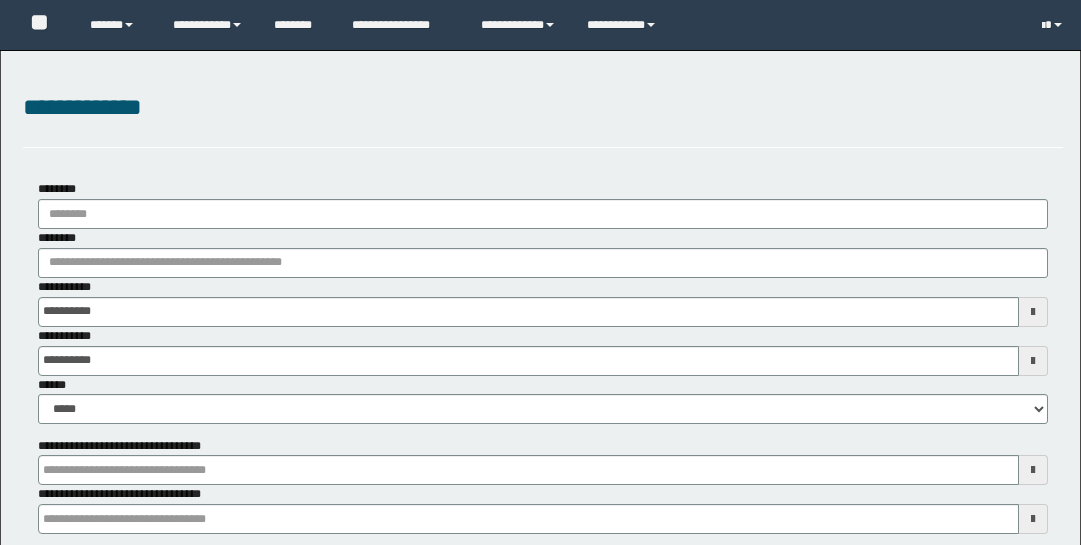 scroll, scrollTop: 0, scrollLeft: 0, axis: both 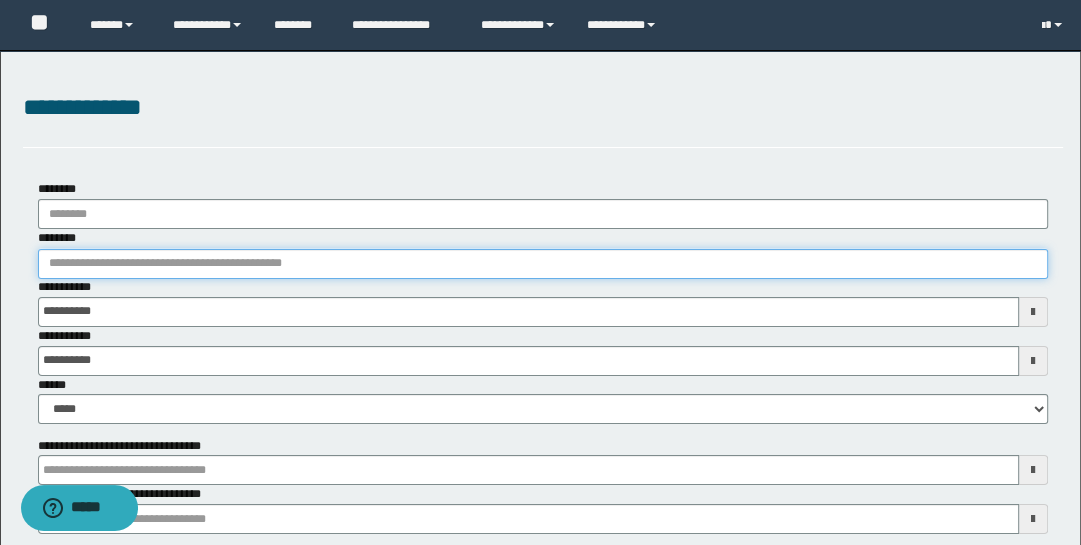 click on "********" at bounding box center (543, 264) 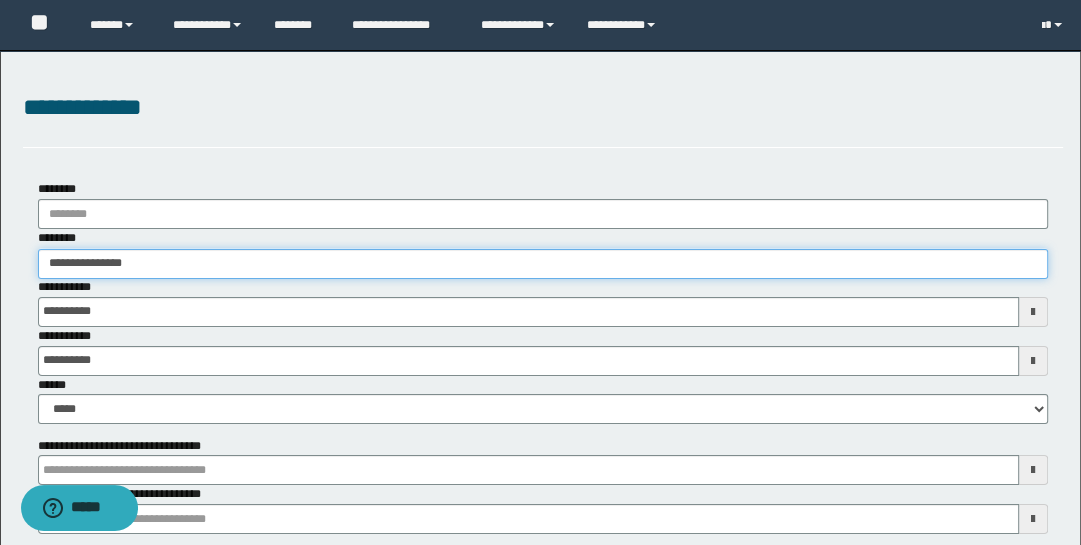 type on "**********" 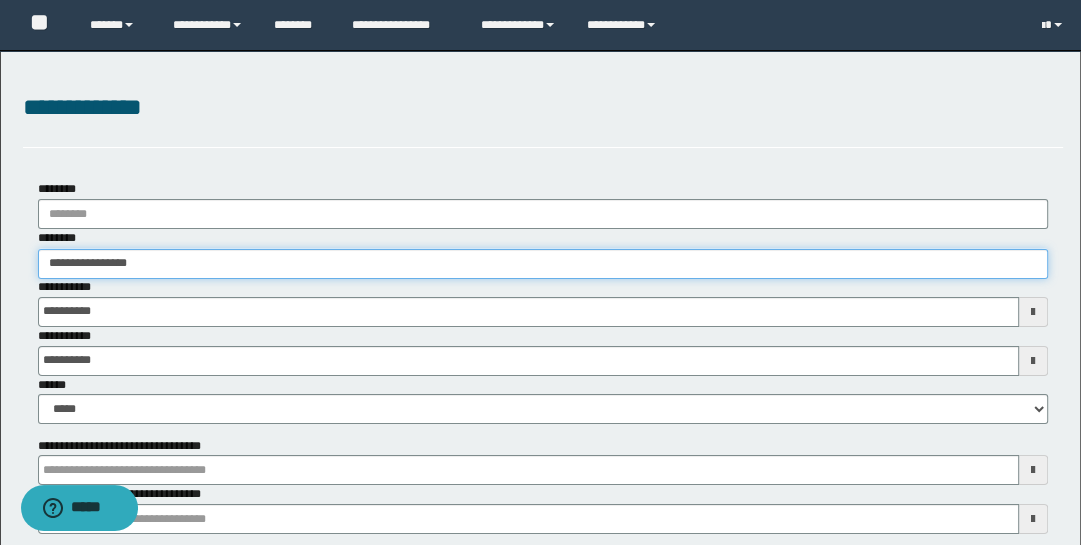 type on "**********" 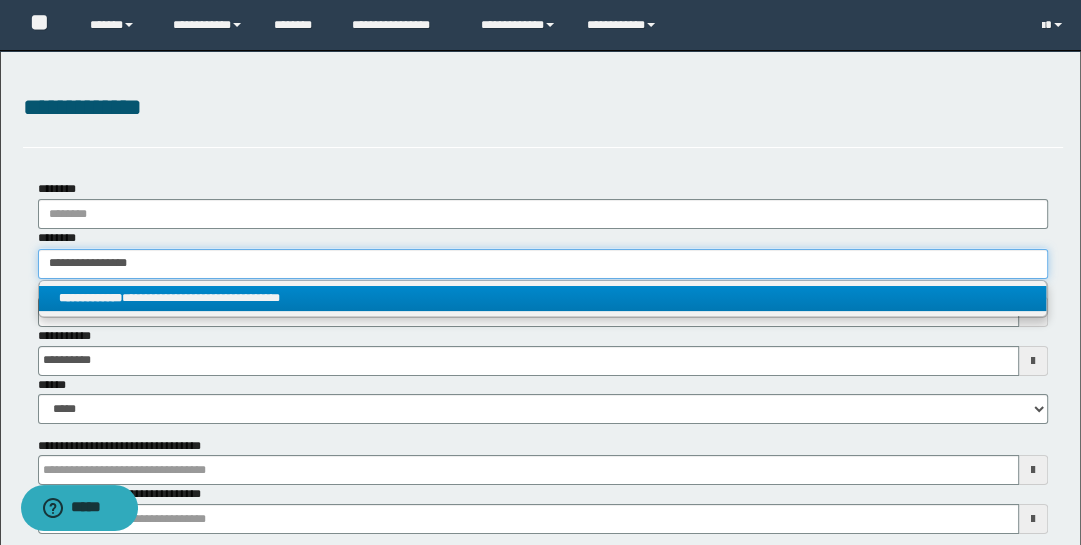 type on "**********" 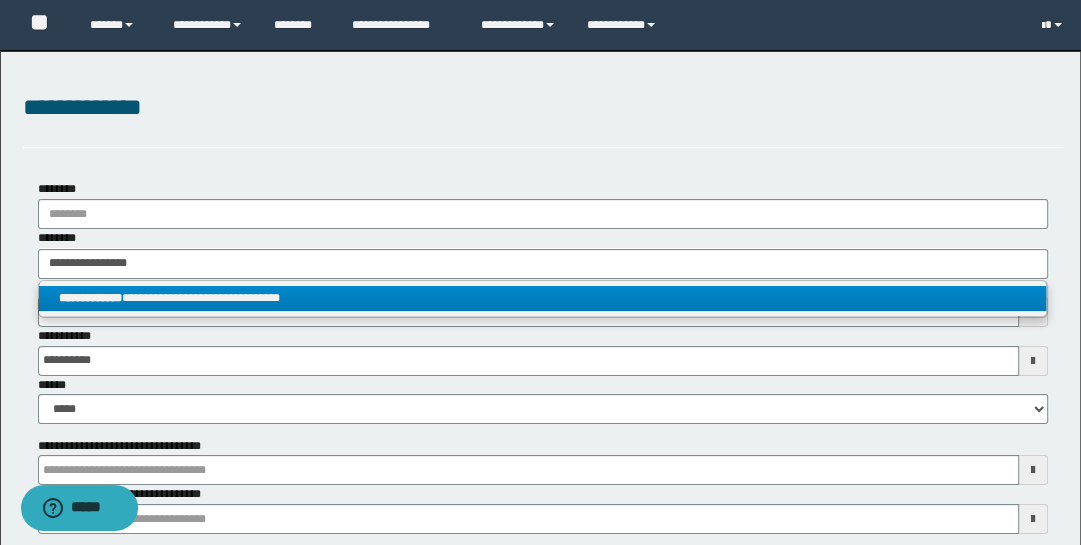 click on "**********" at bounding box center [543, 298] 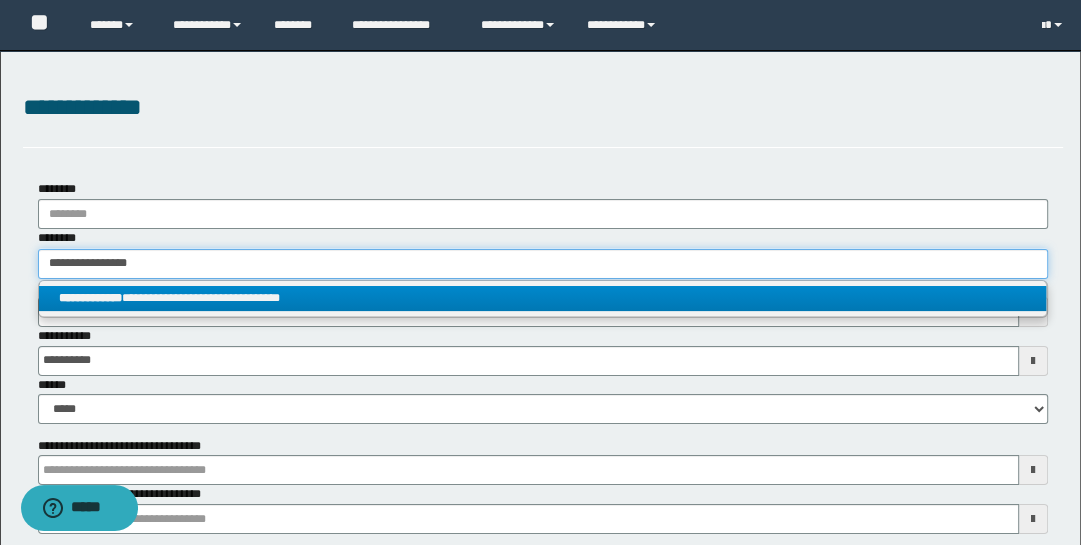 type 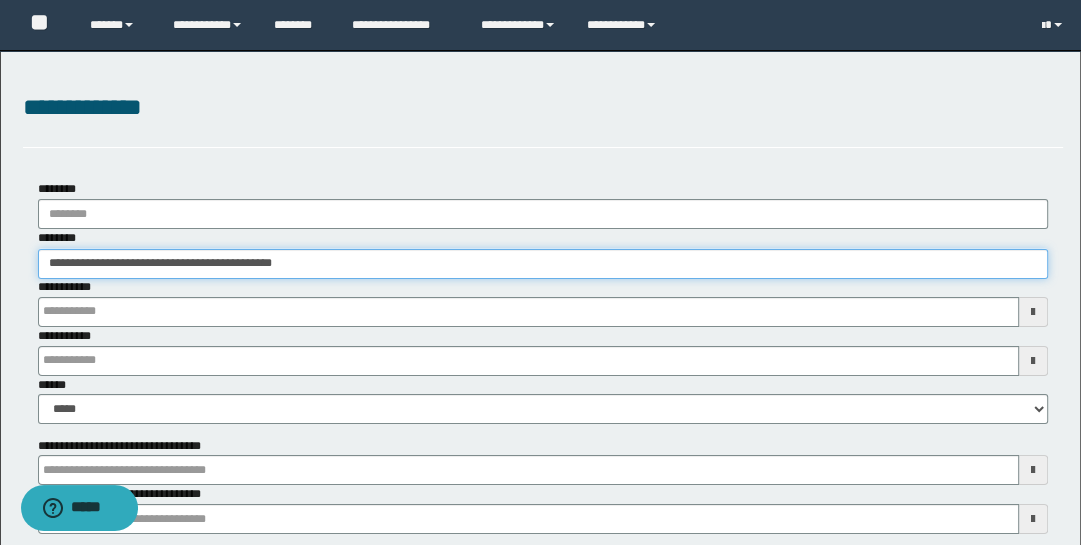 type 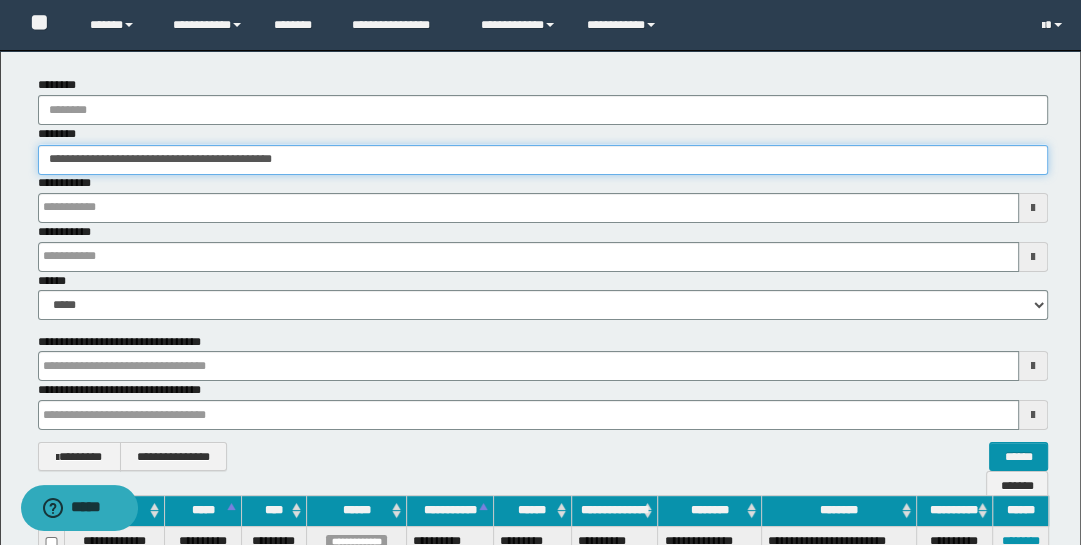 scroll, scrollTop: 218, scrollLeft: 0, axis: vertical 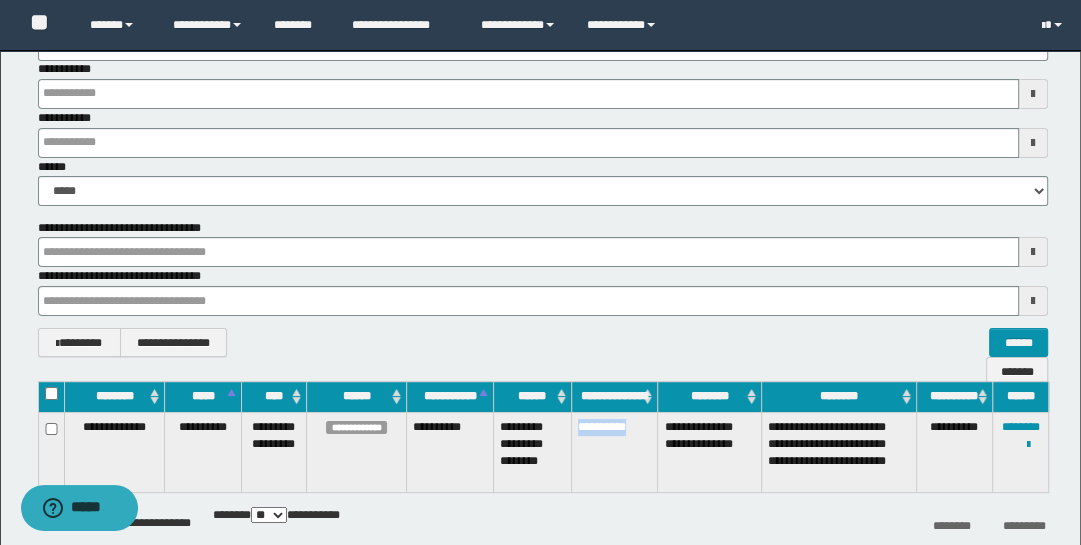 drag, startPoint x: 573, startPoint y: 425, endPoint x: 639, endPoint y: 437, distance: 67.08204 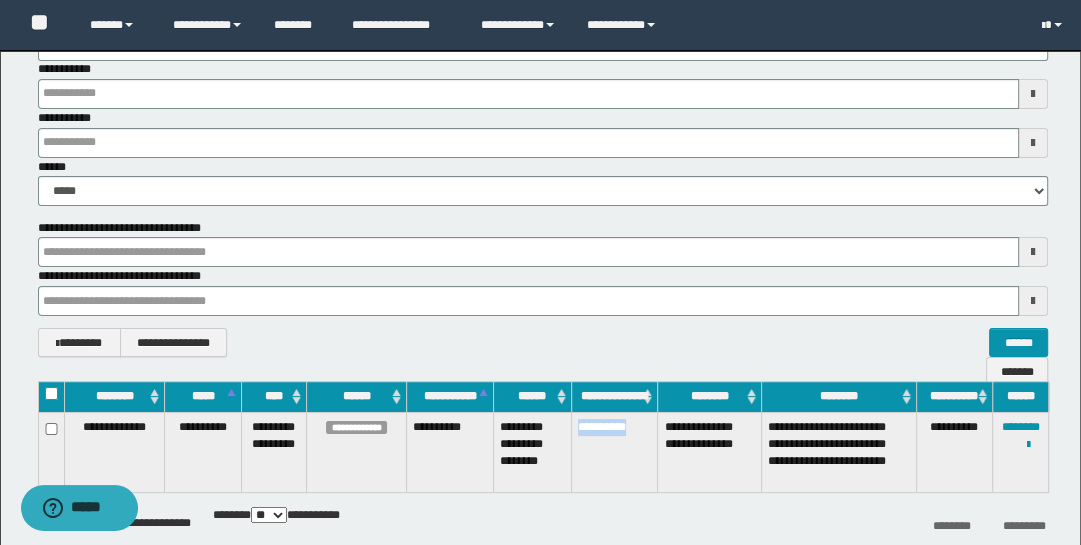 type 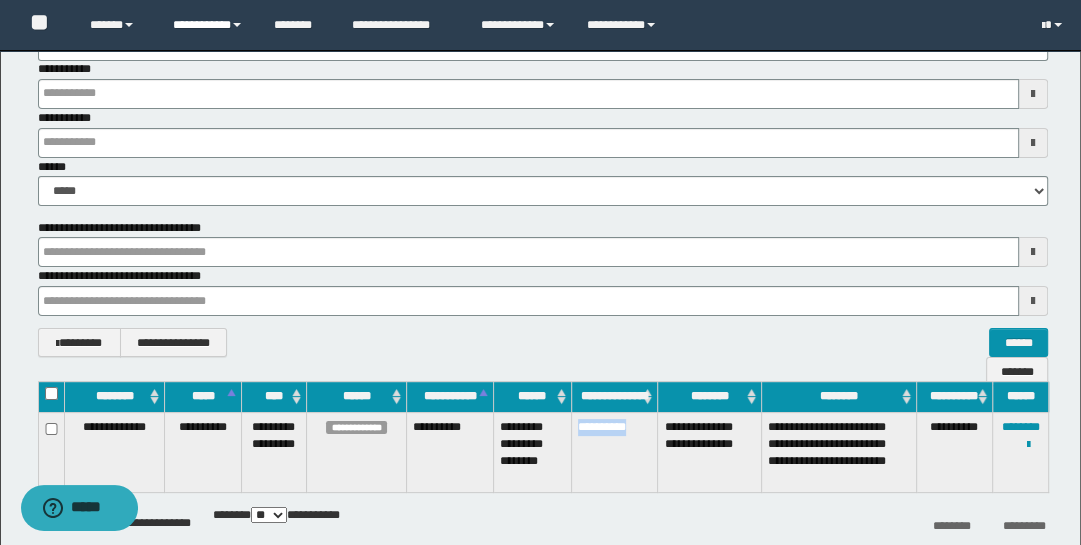 type 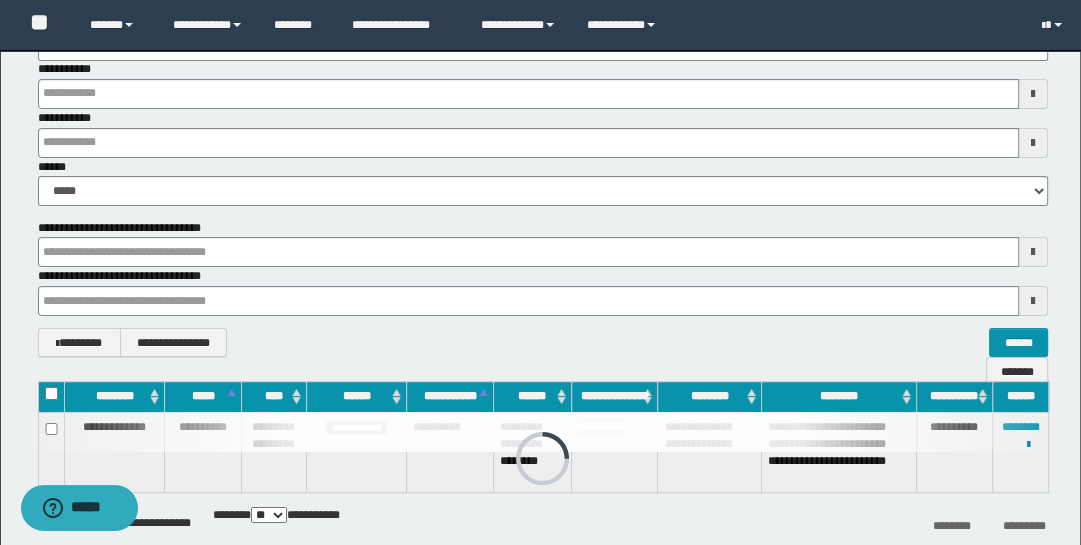 type 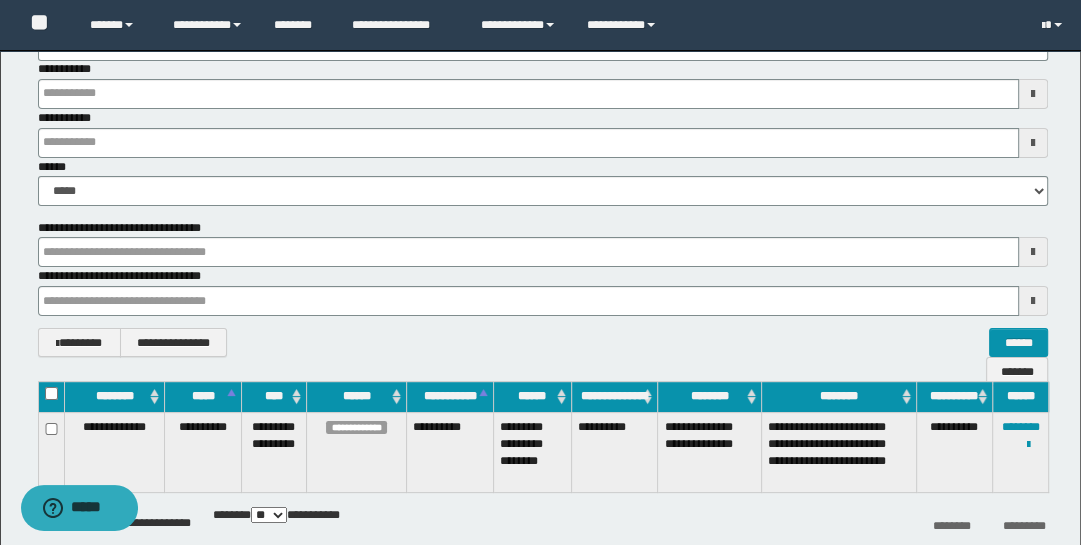 type 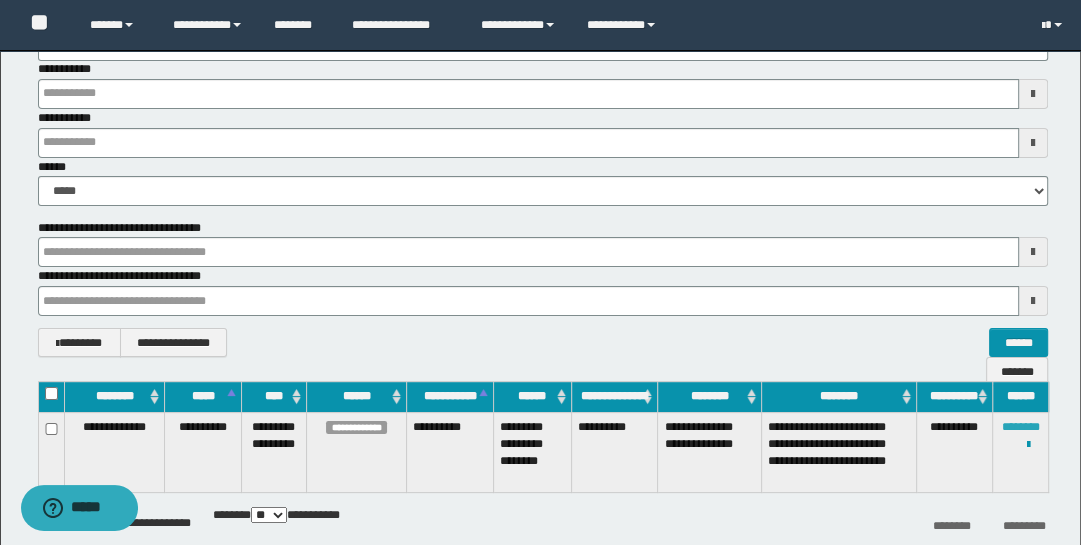 click on "********" at bounding box center (1021, 427) 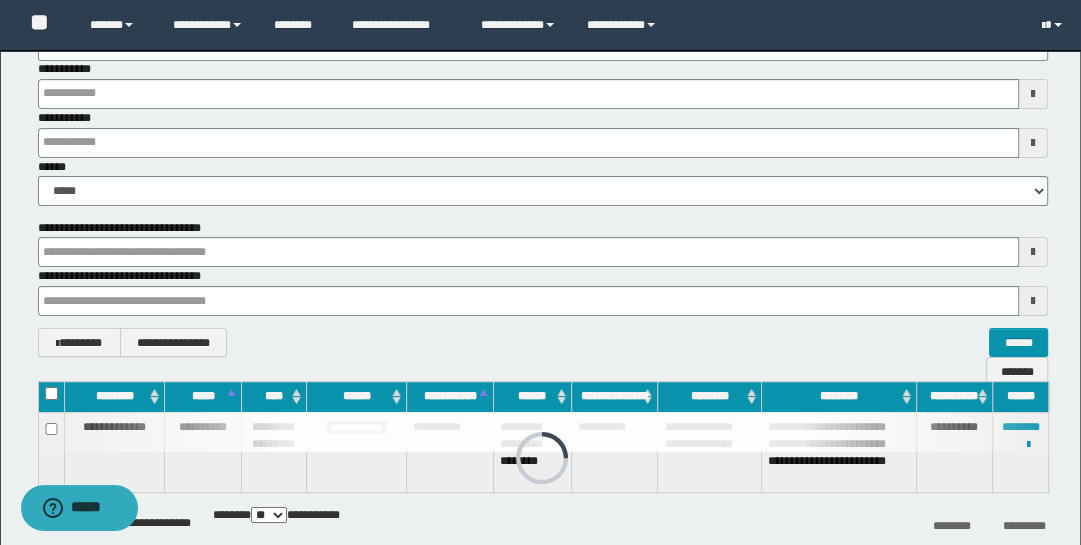 type 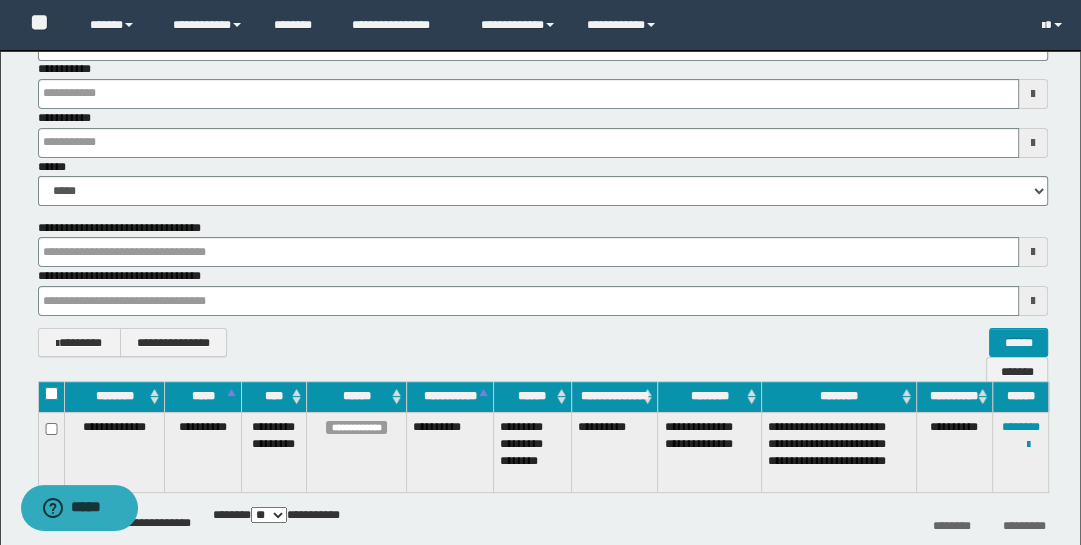 type 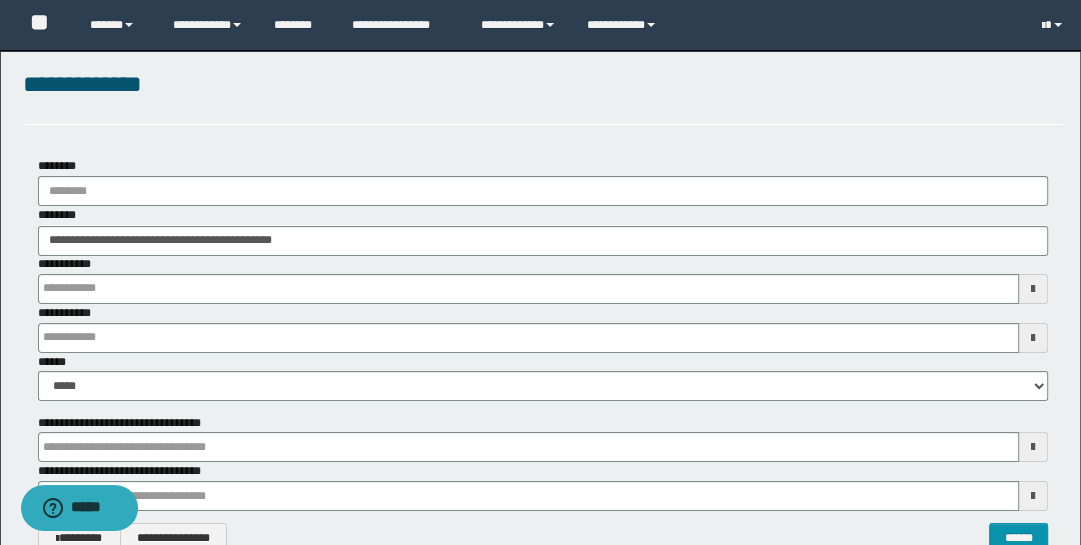 scroll, scrollTop: 21, scrollLeft: 0, axis: vertical 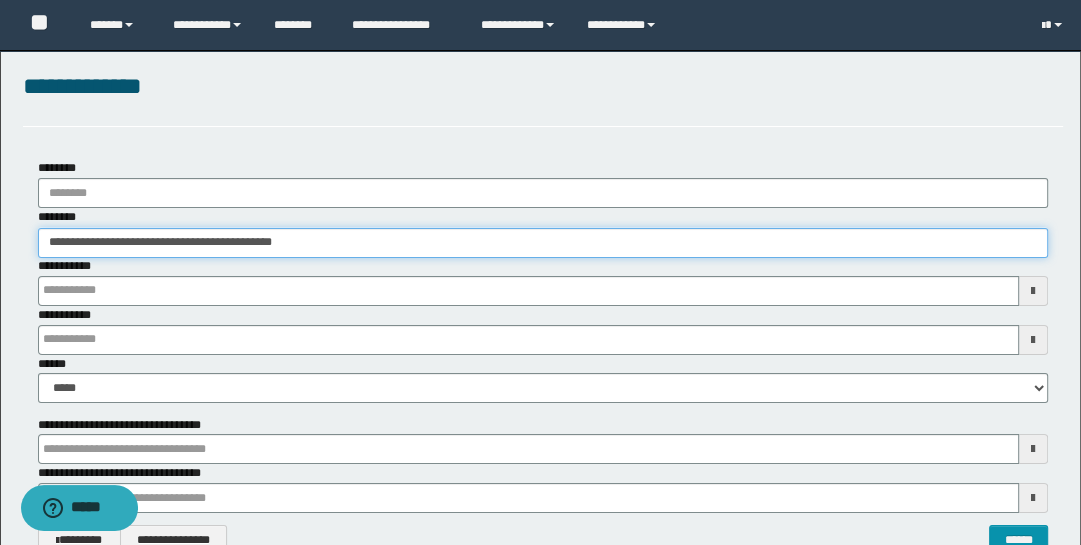drag, startPoint x: 328, startPoint y: 241, endPoint x: 46, endPoint y: 231, distance: 282.17725 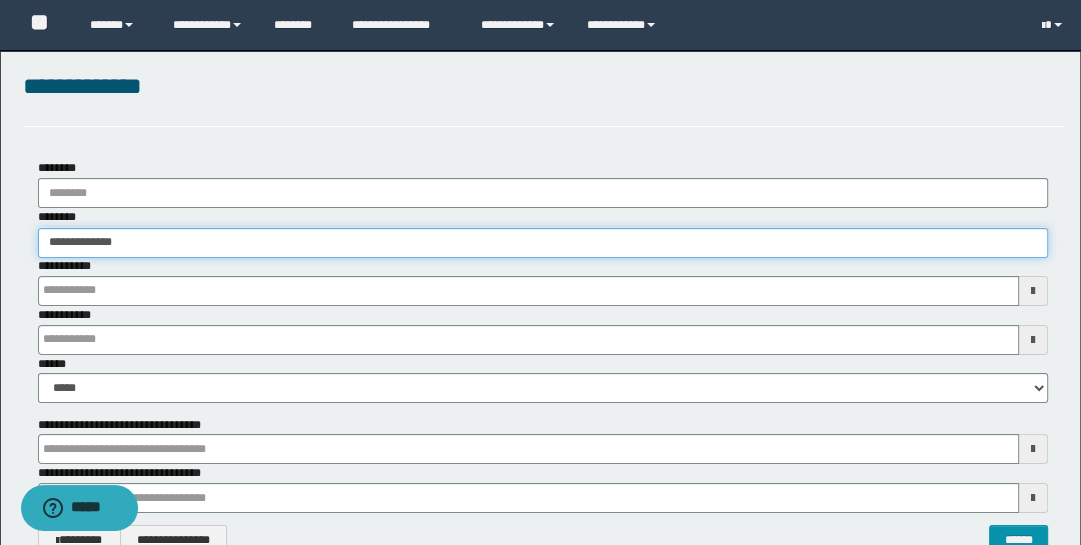 type on "**********" 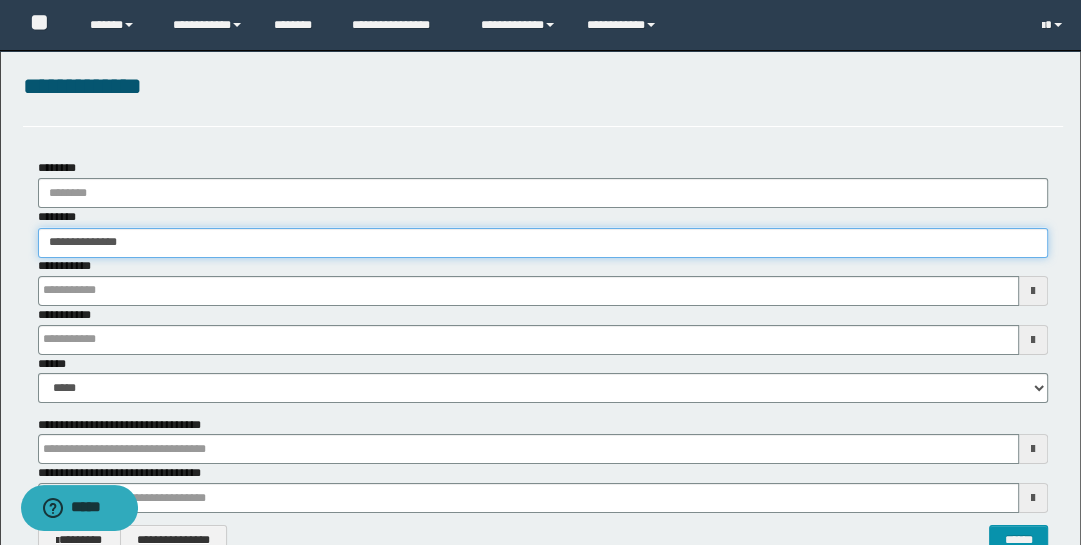 type on "**********" 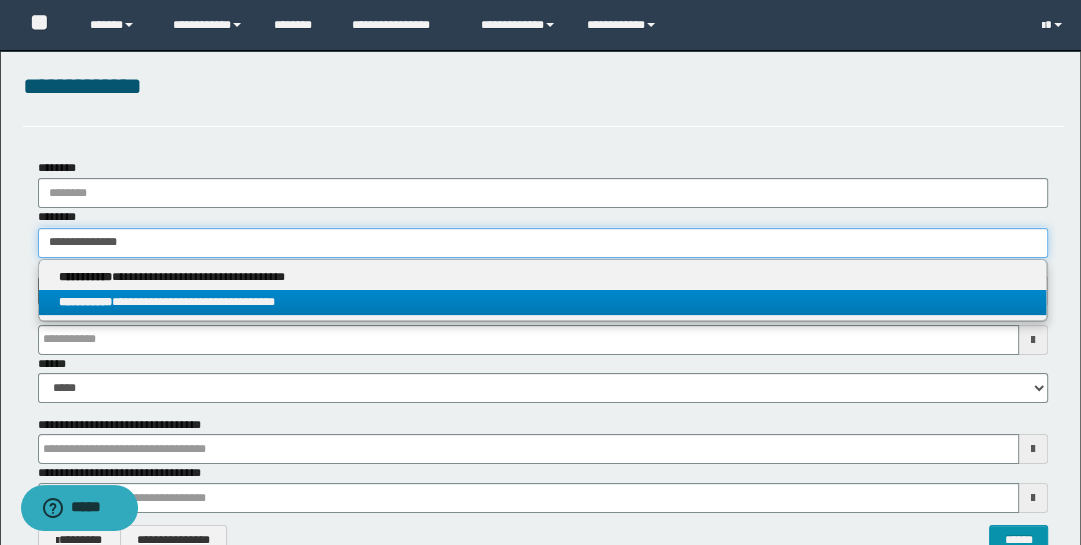 type on "**********" 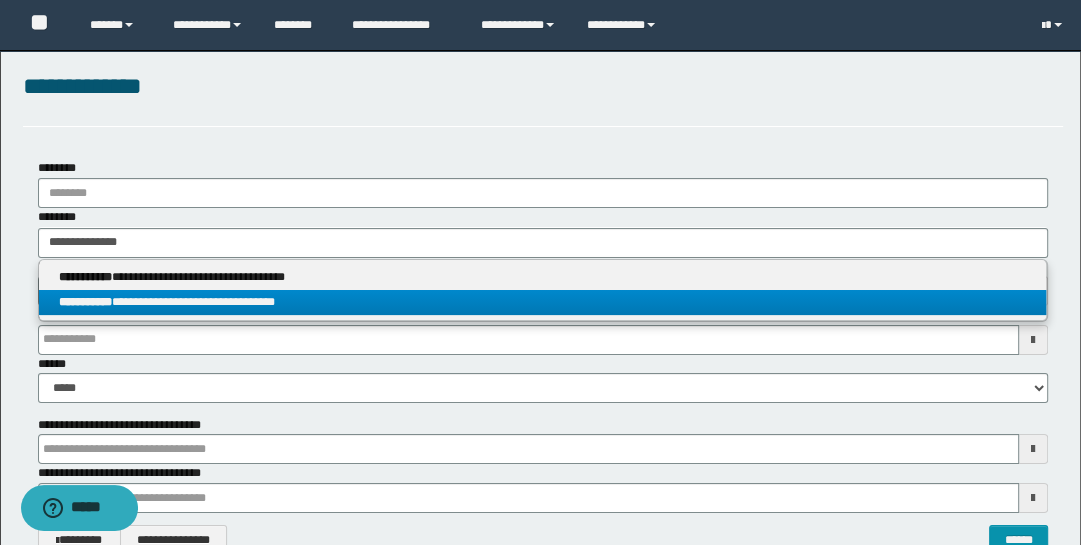 click on "**********" at bounding box center (85, 302) 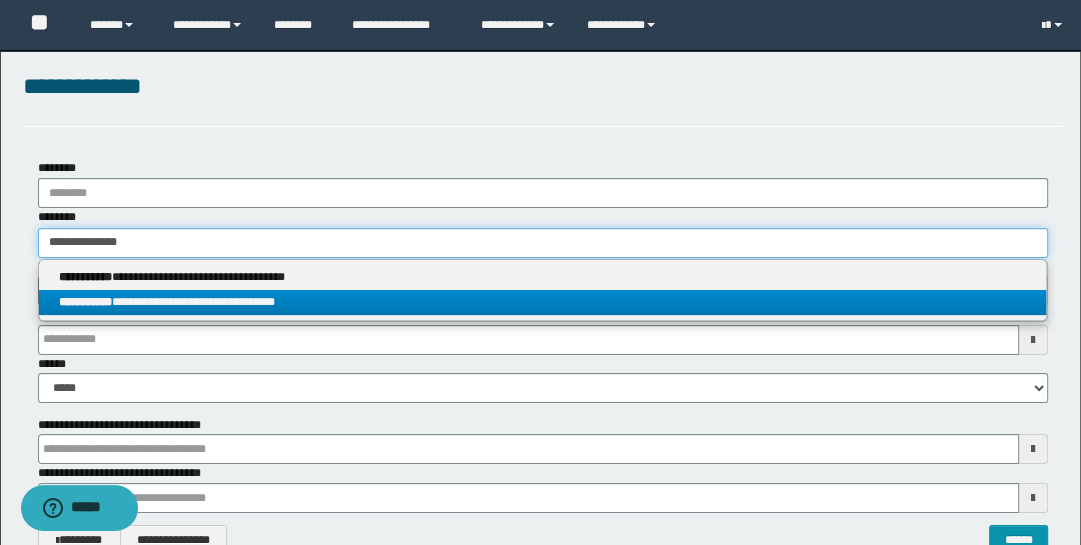 type 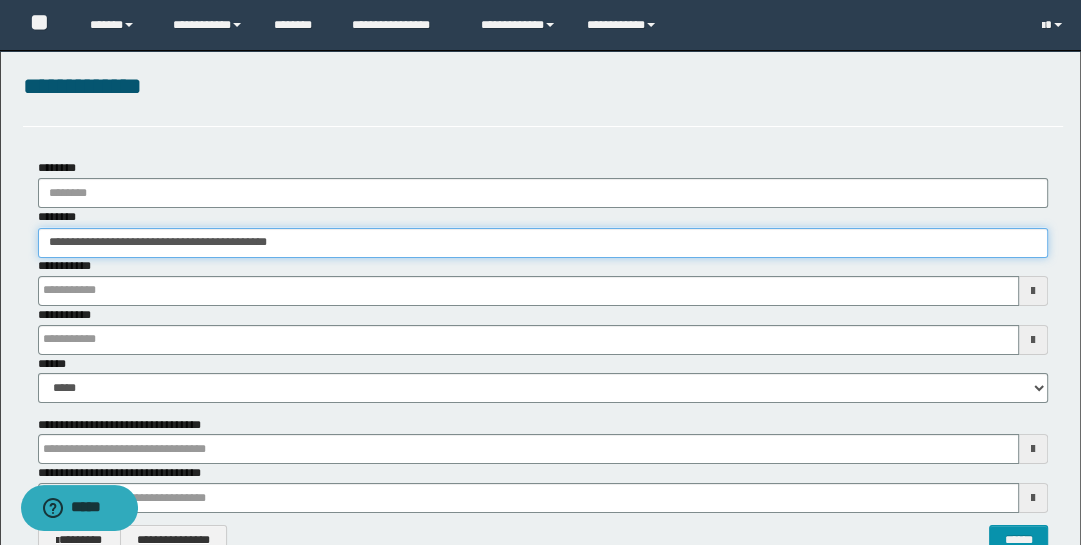 type 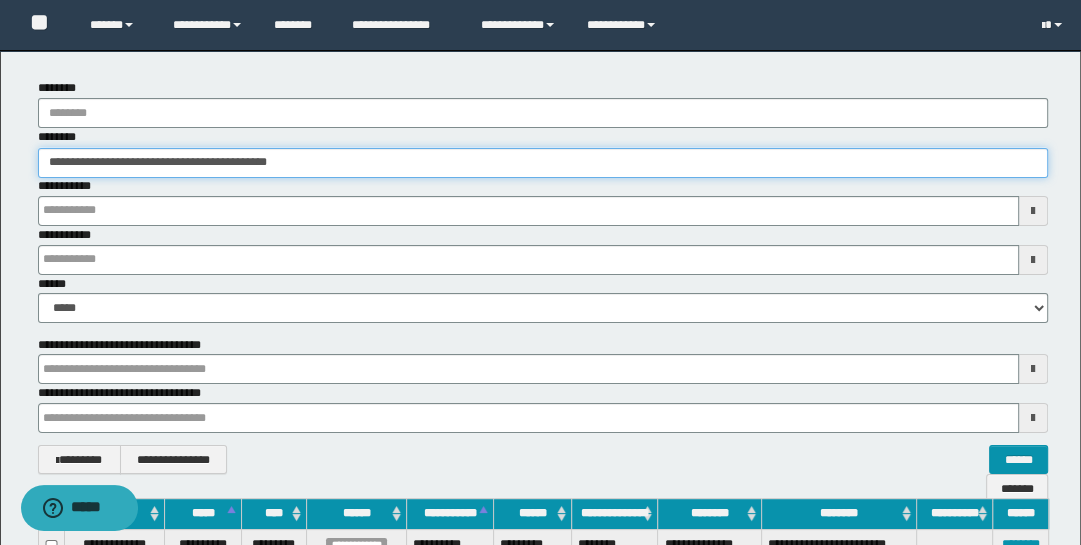 type 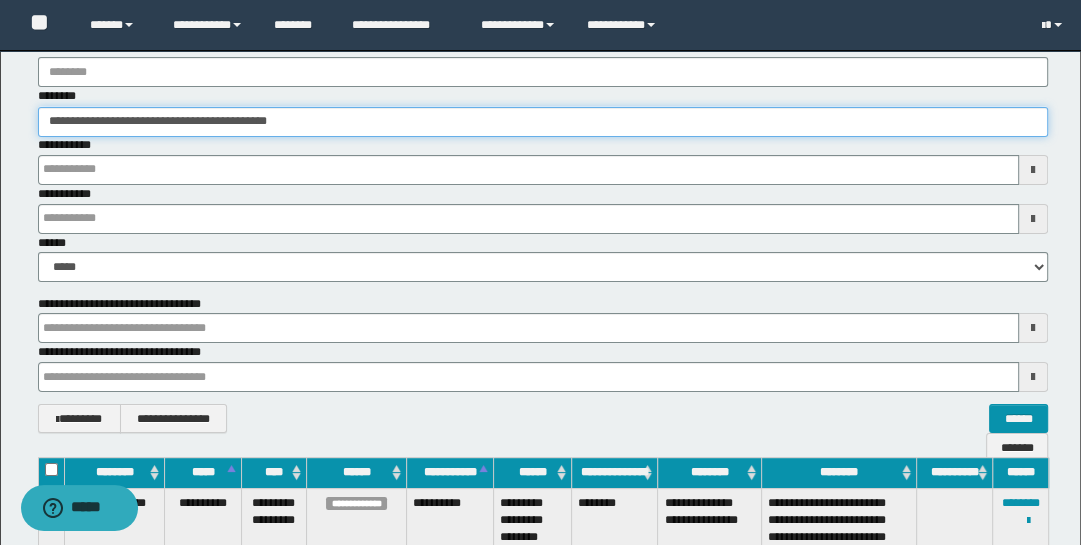 type 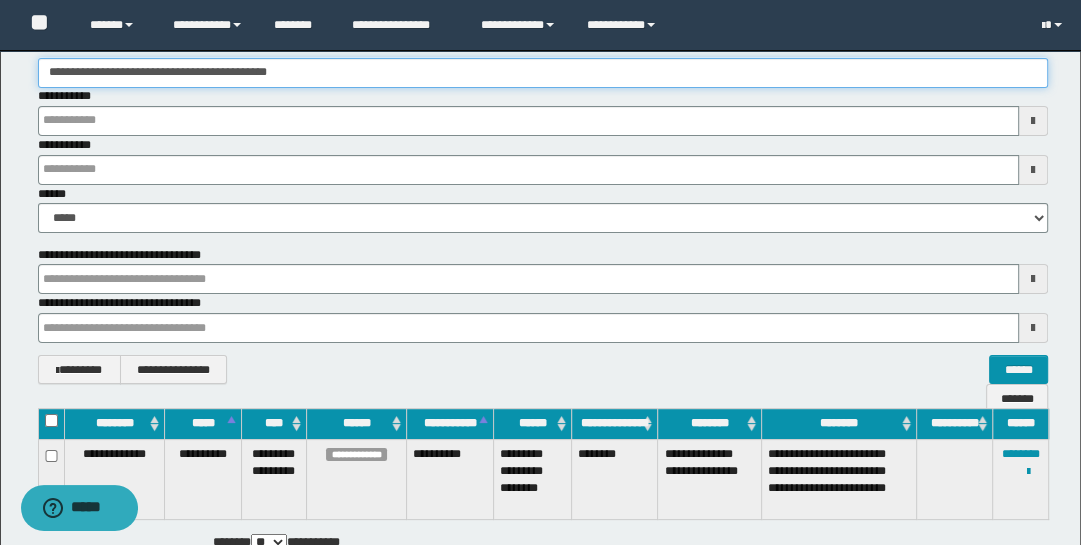 scroll, scrollTop: 322, scrollLeft: 0, axis: vertical 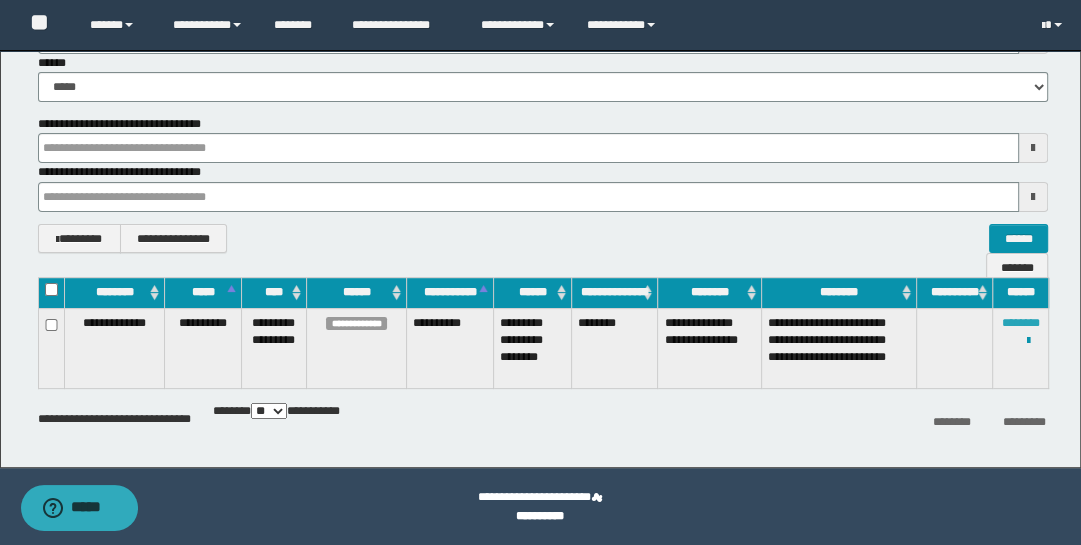 click on "********" at bounding box center [1021, 323] 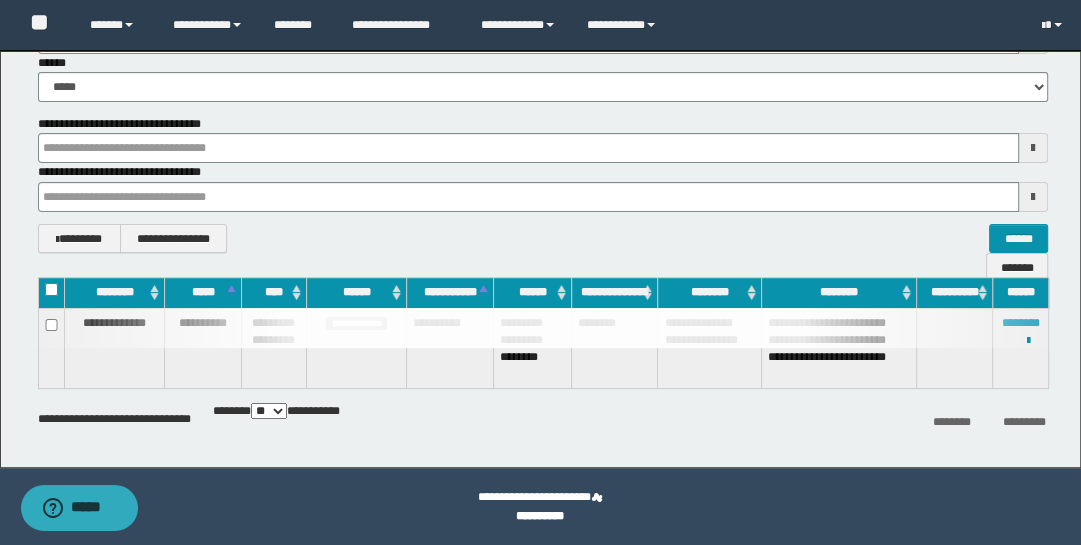 type 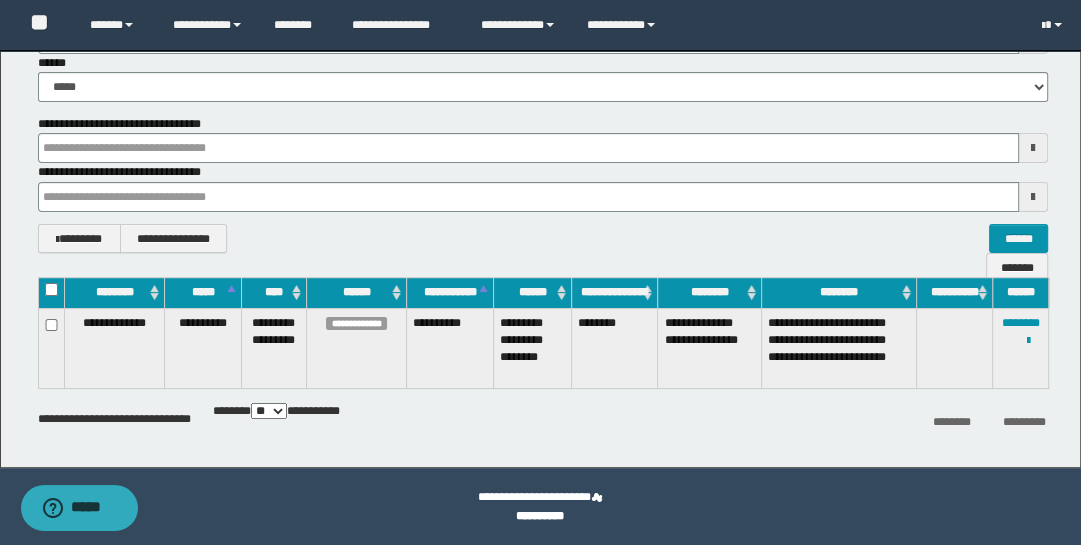 type 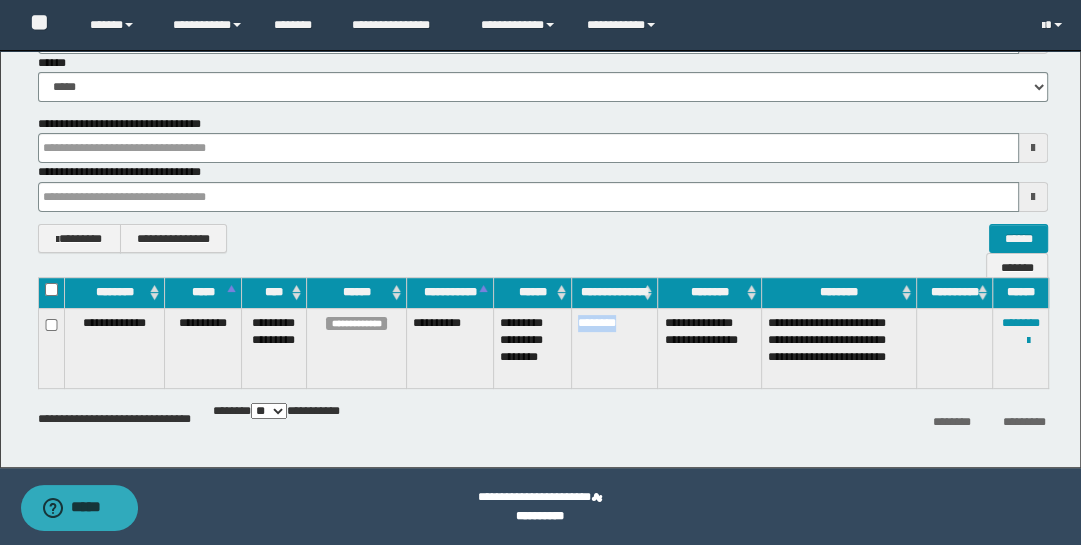drag, startPoint x: 578, startPoint y: 319, endPoint x: 627, endPoint y: 327, distance: 49.648766 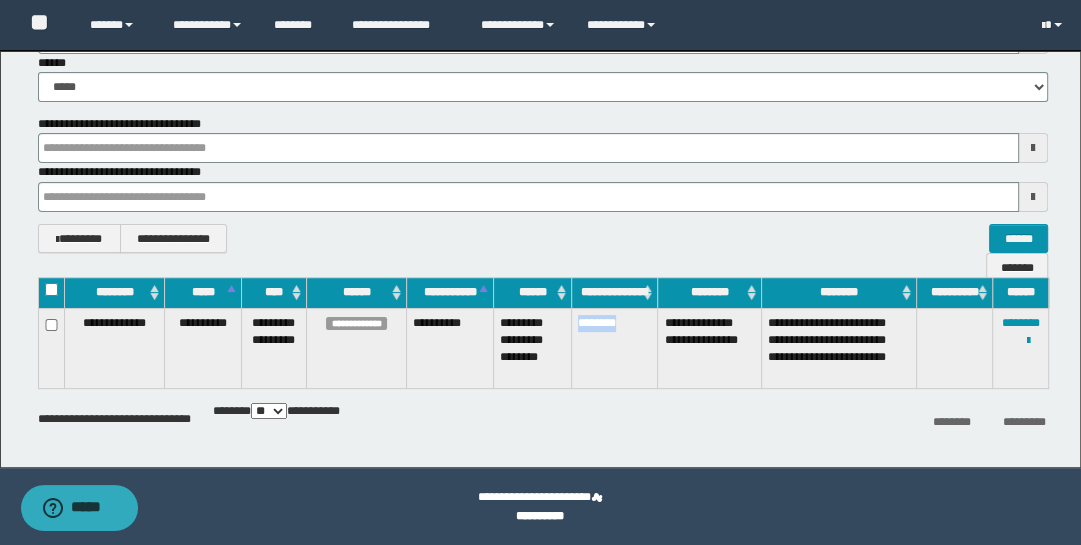 type 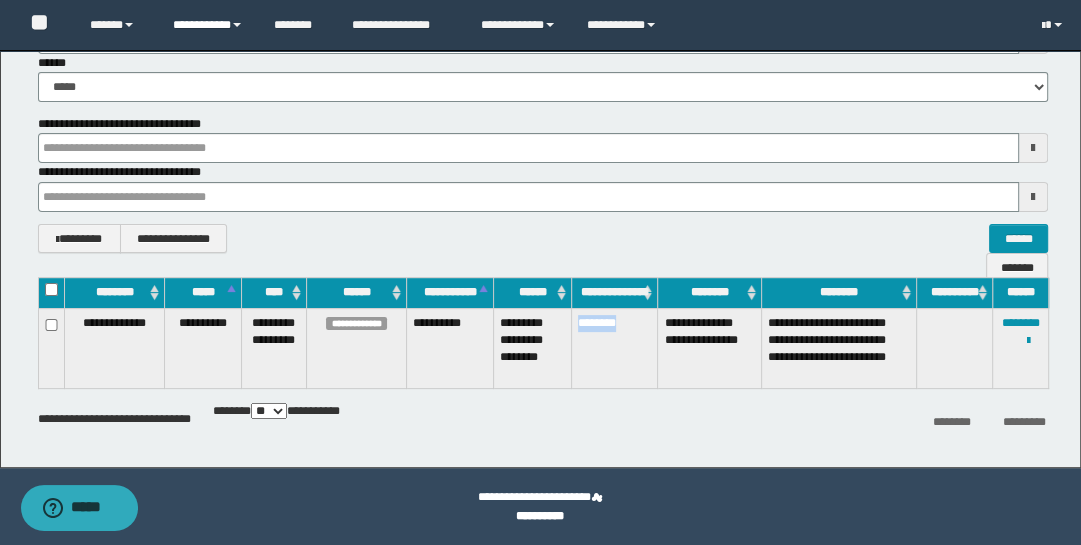 type 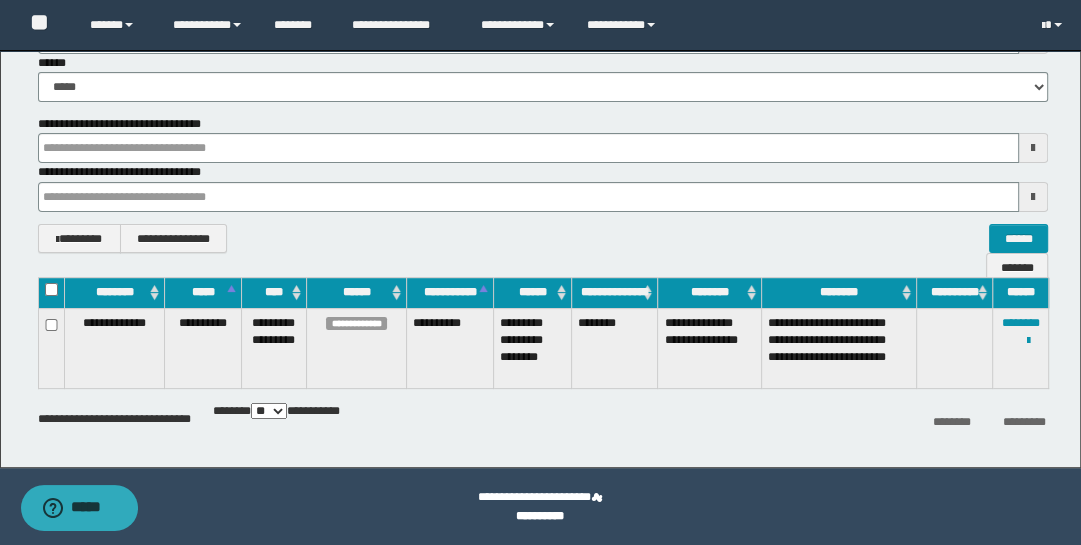 type 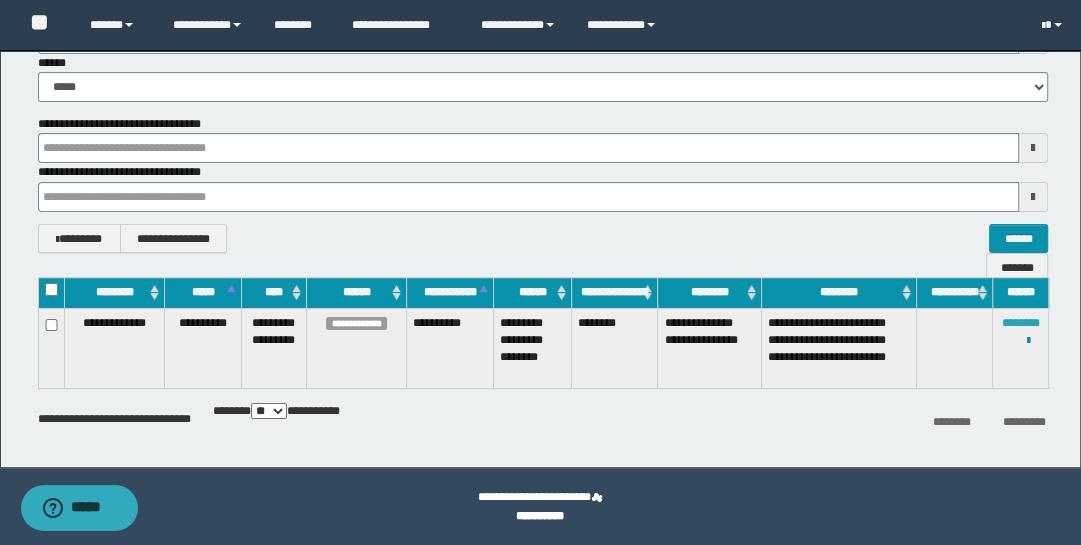 click on "********" at bounding box center [1021, 323] 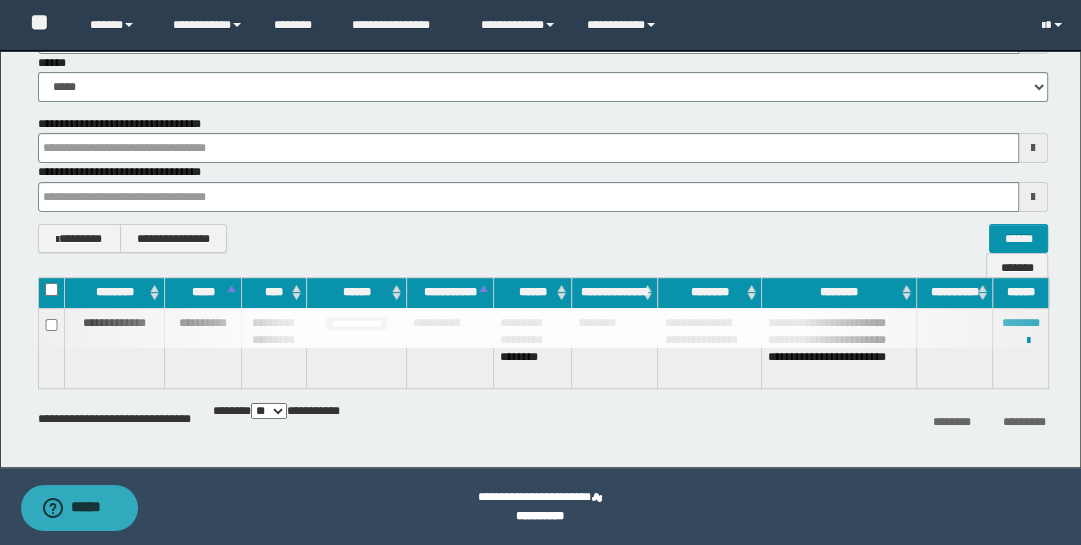 type 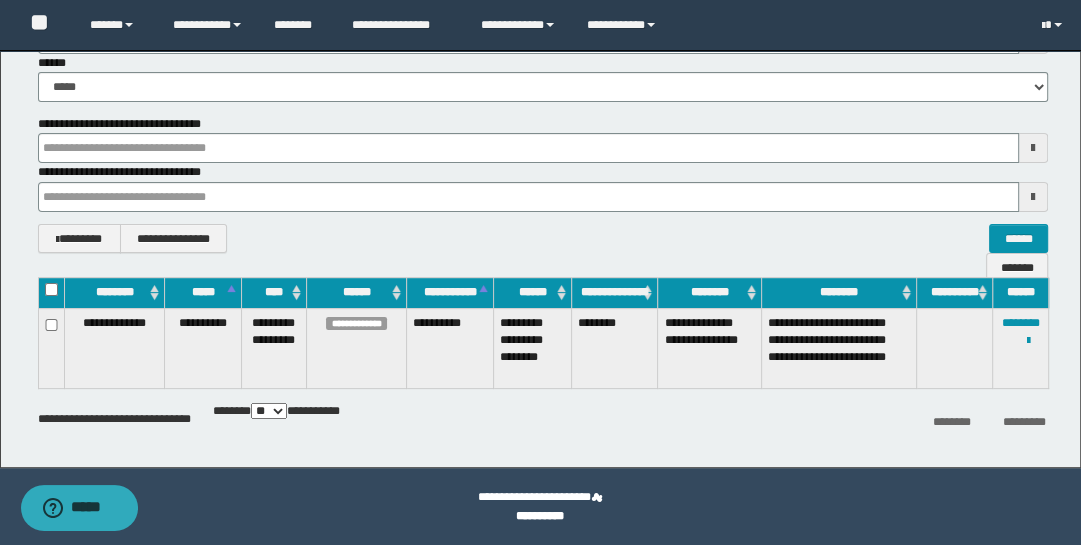 type 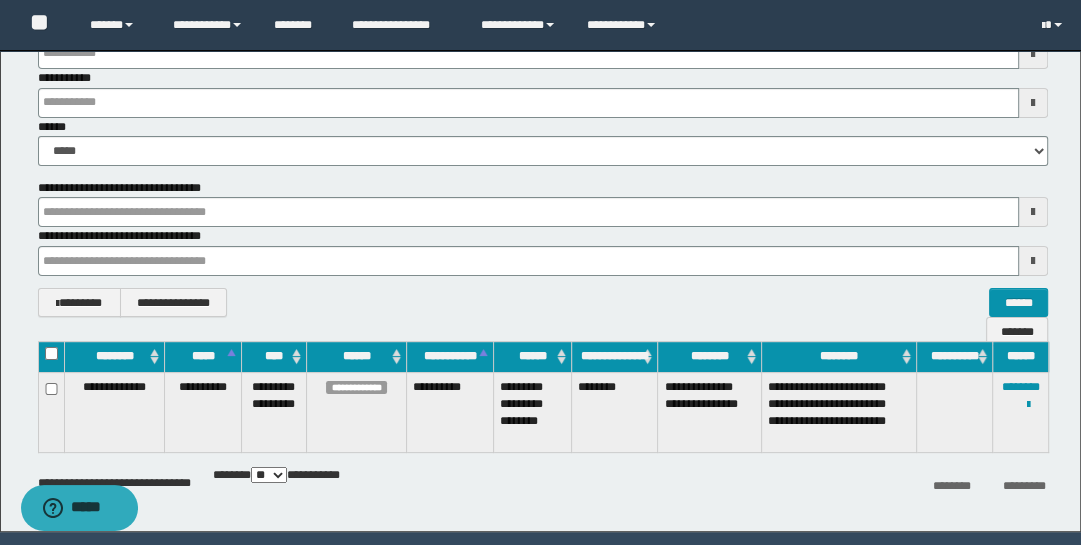 scroll, scrollTop: 0, scrollLeft: 0, axis: both 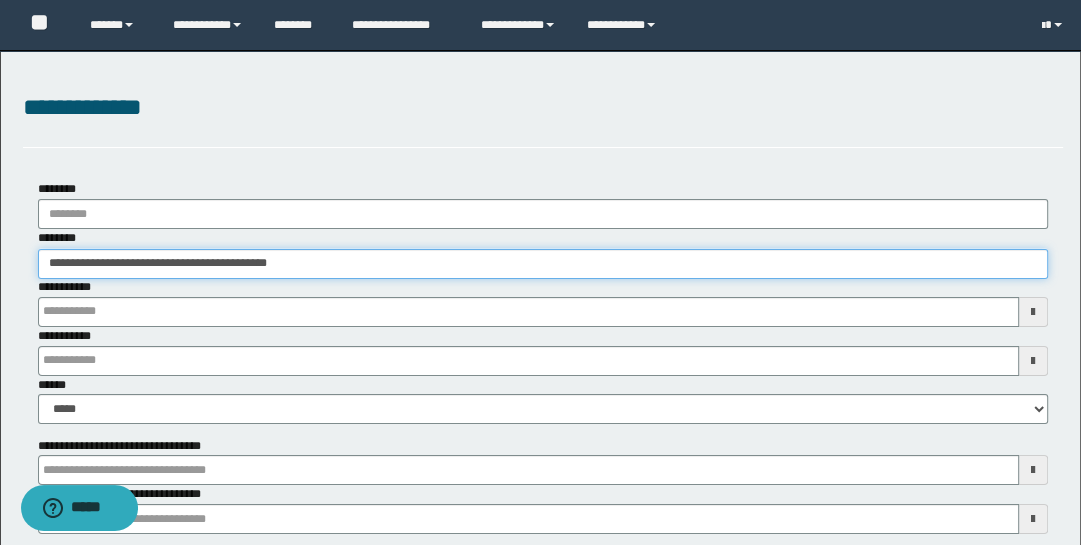 drag, startPoint x: 316, startPoint y: 258, endPoint x: -32, endPoint y: 172, distance: 358.46896 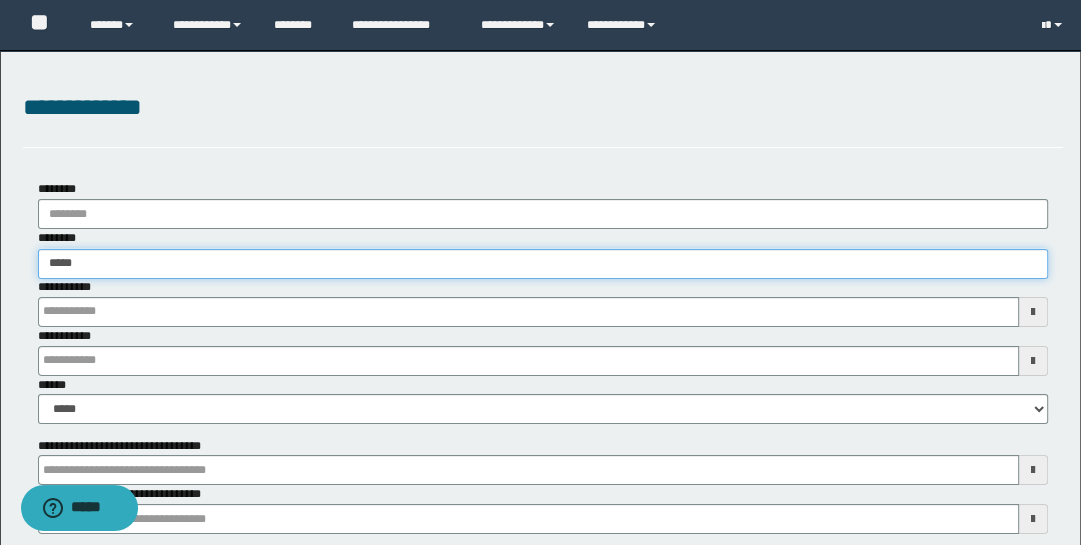 type on "******" 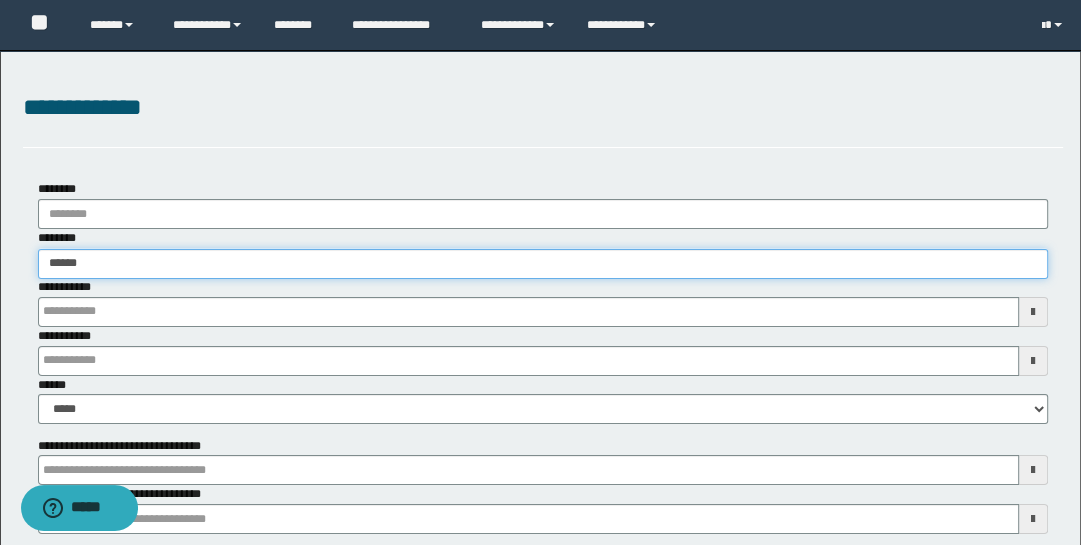 type on "******" 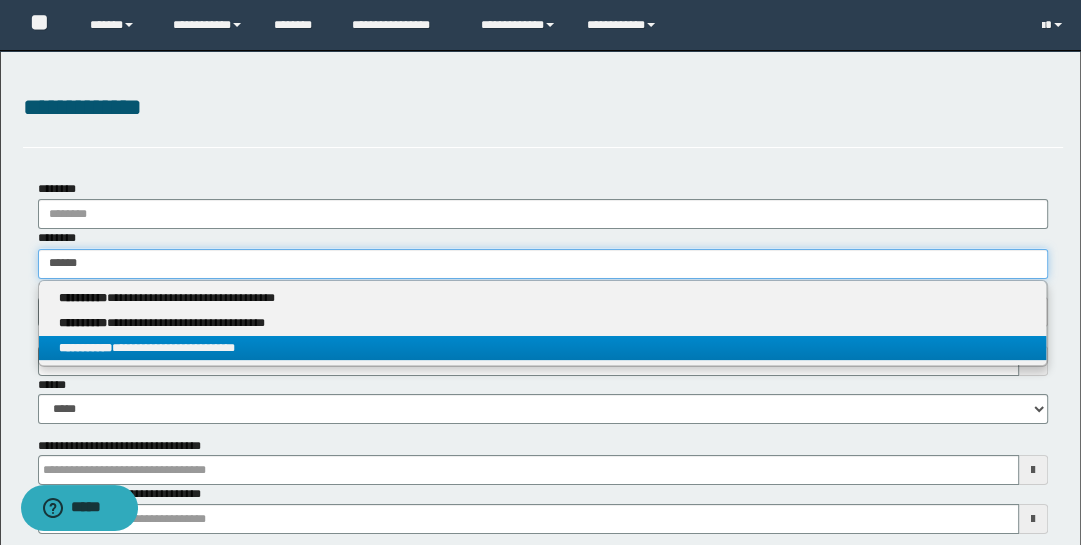 type on "******" 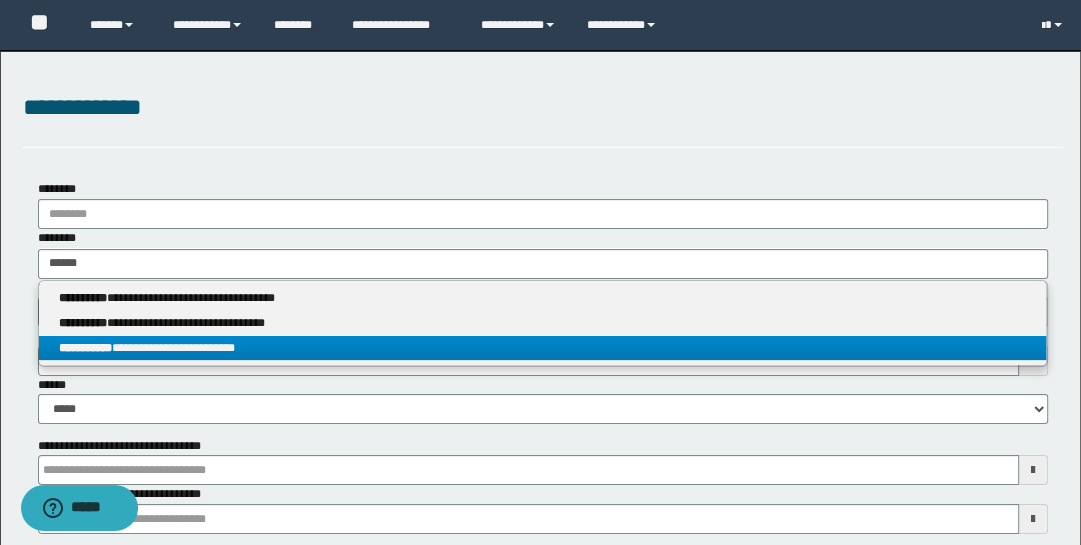 click on "**********" at bounding box center [543, 348] 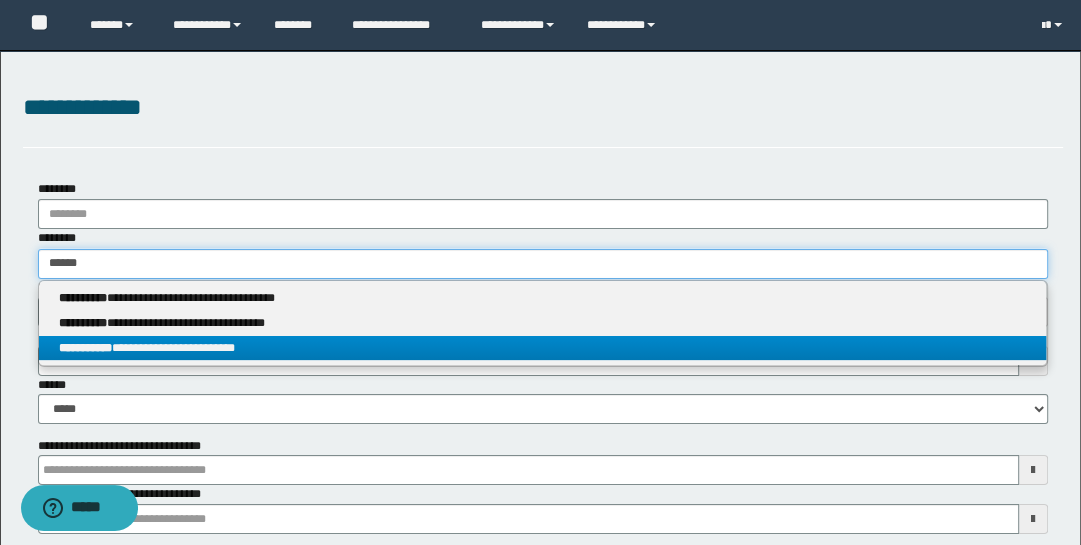 type 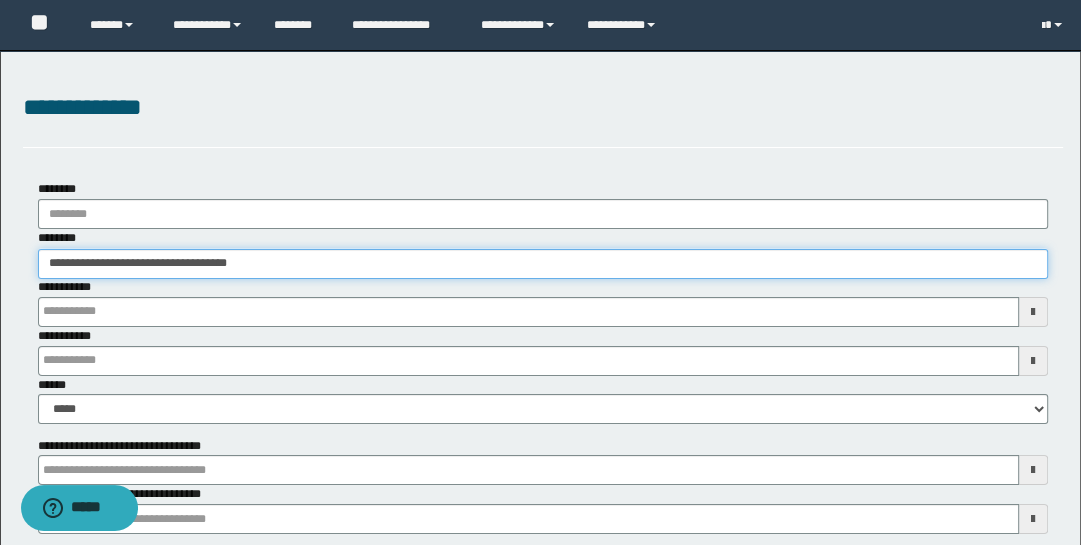 type 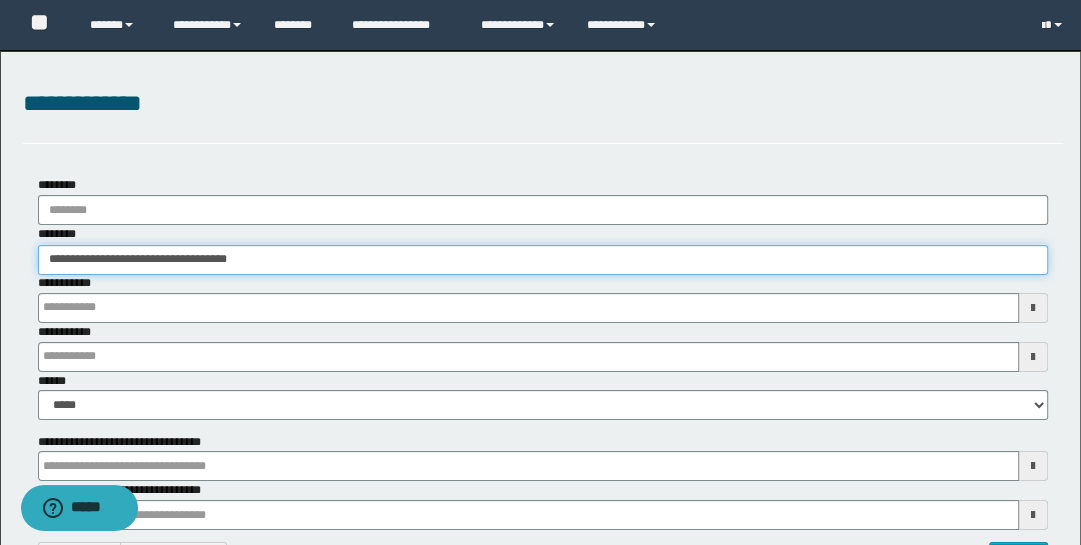 type 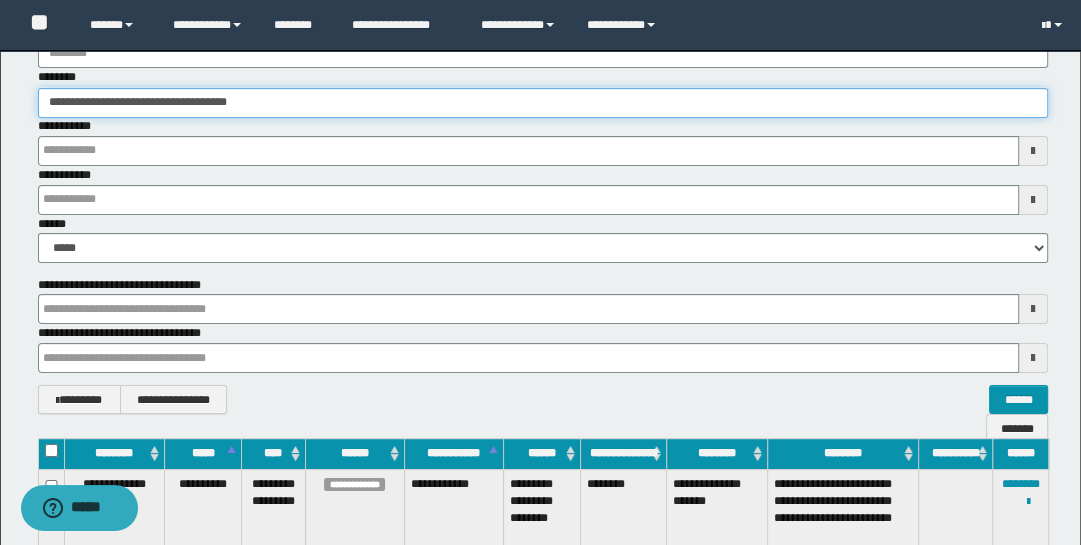 scroll, scrollTop: 210, scrollLeft: 0, axis: vertical 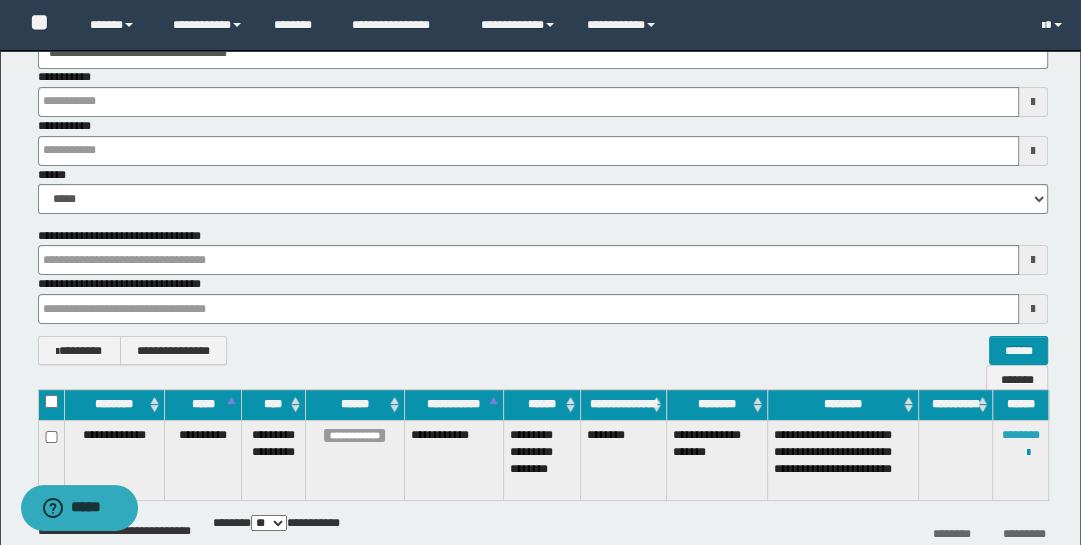click on "********" at bounding box center (1021, 435) 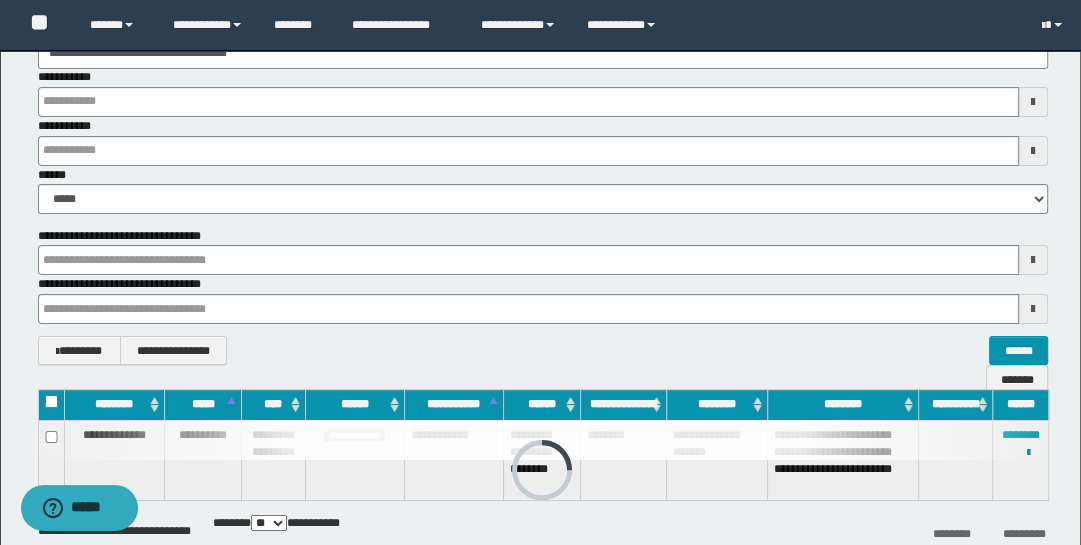 type 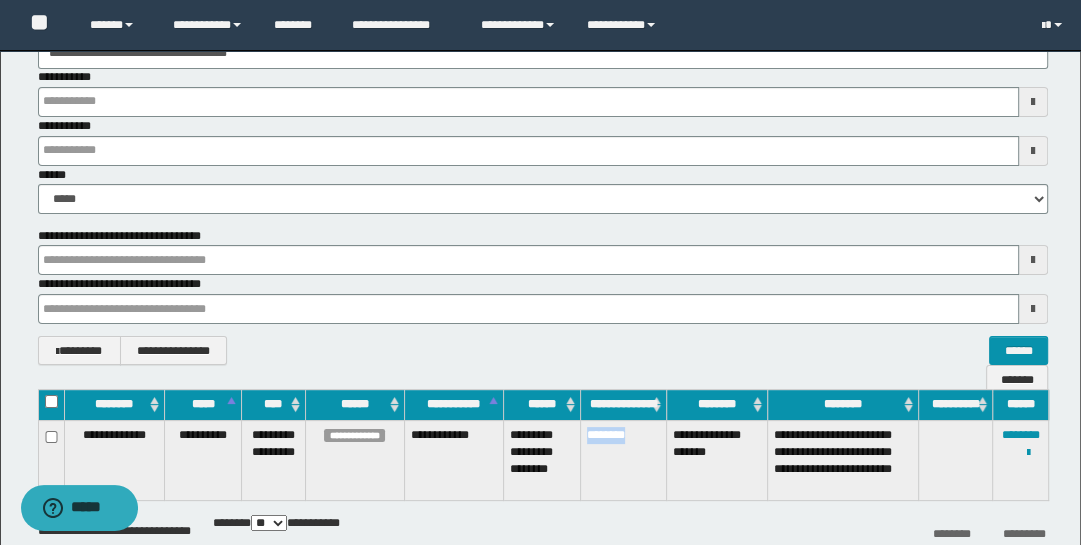 drag, startPoint x: 584, startPoint y: 431, endPoint x: 654, endPoint y: 437, distance: 70.256676 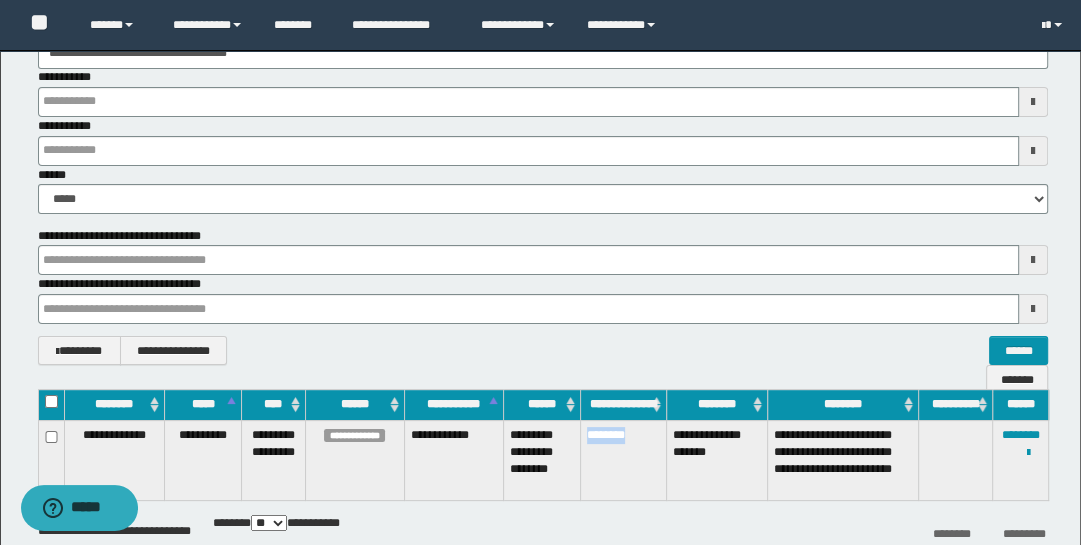 type 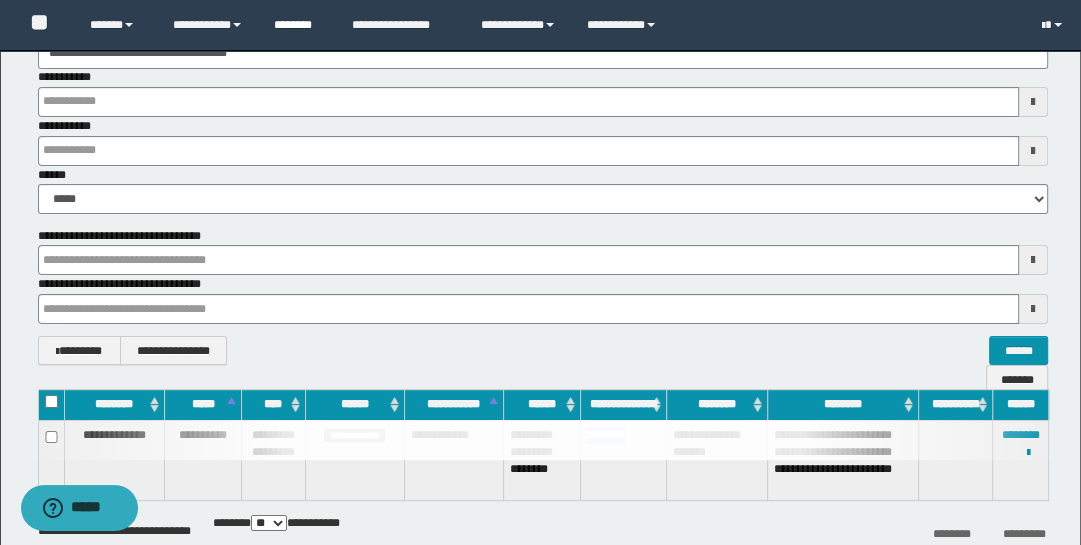 type 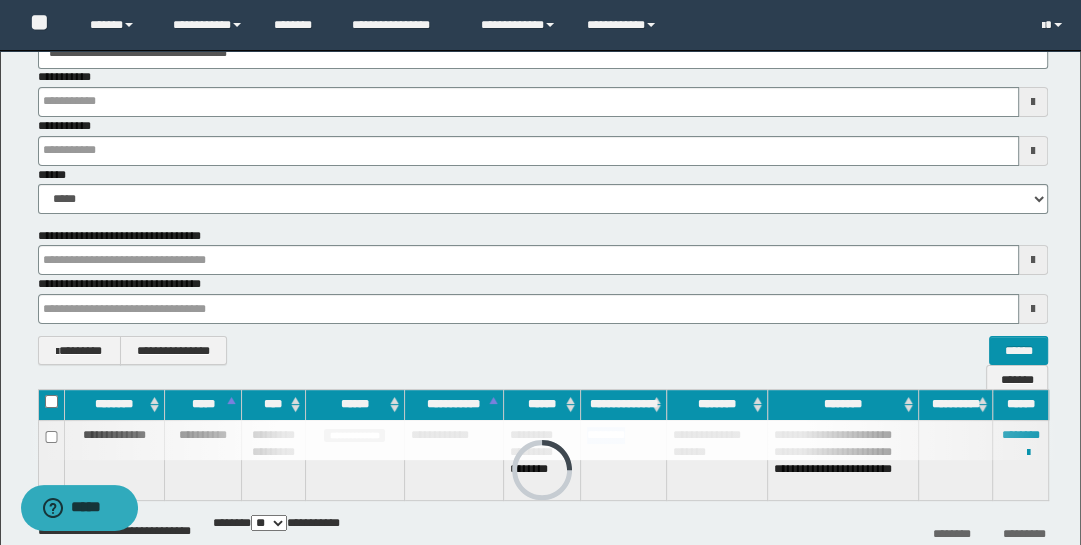 type 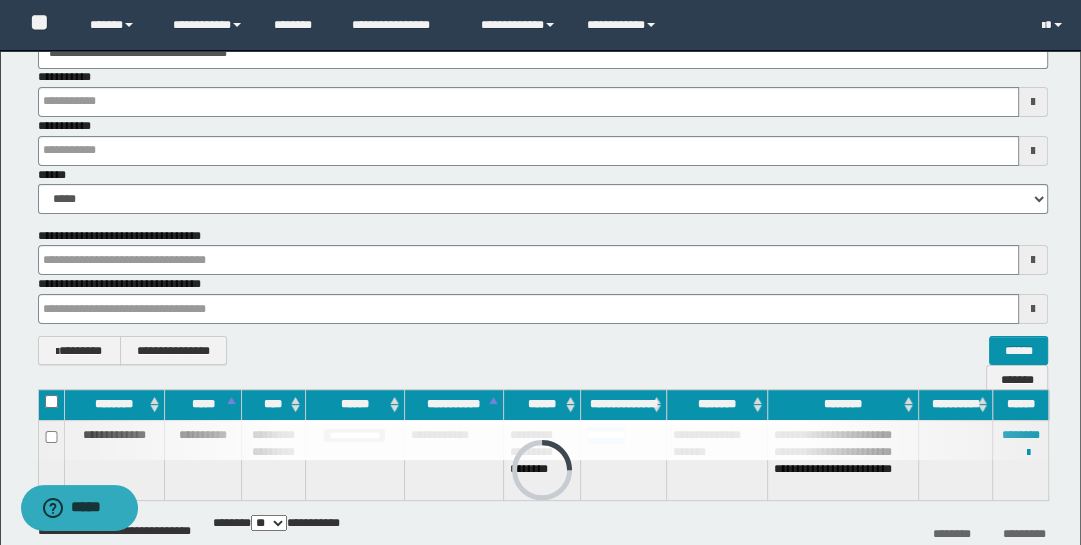 type 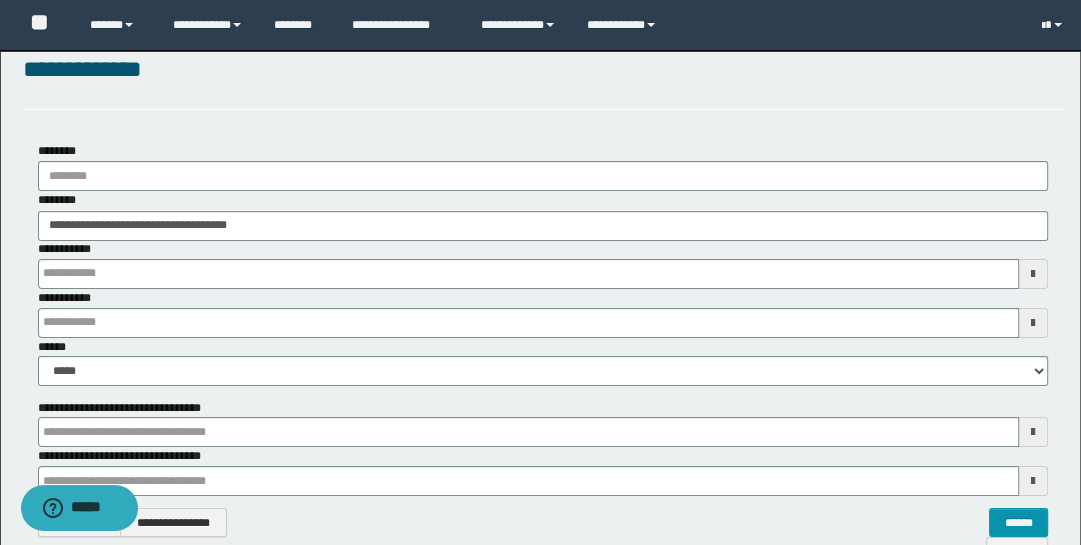 scroll, scrollTop: 0, scrollLeft: 0, axis: both 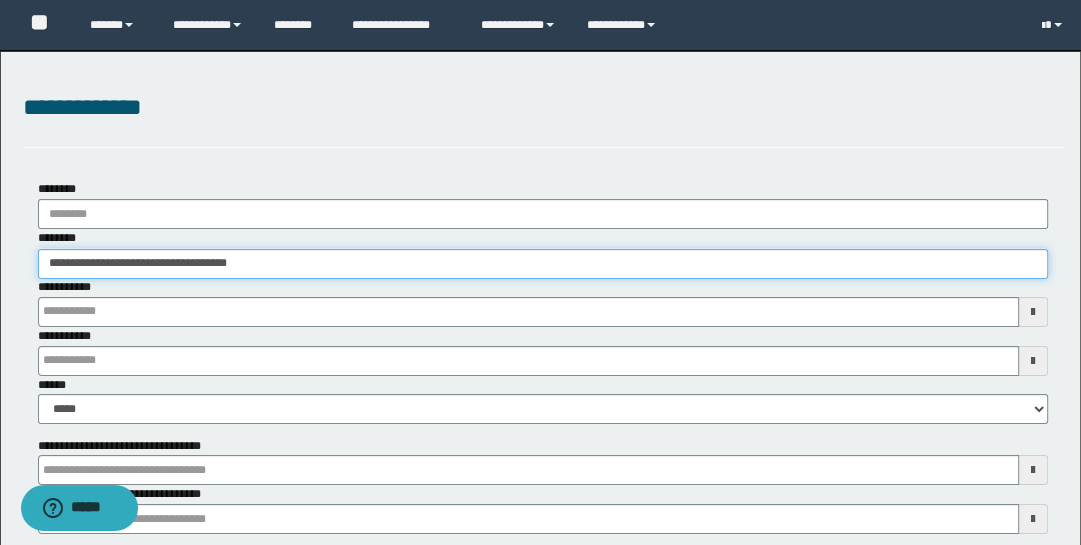 drag, startPoint x: 306, startPoint y: 261, endPoint x: -32, endPoint y: 243, distance: 338.47894 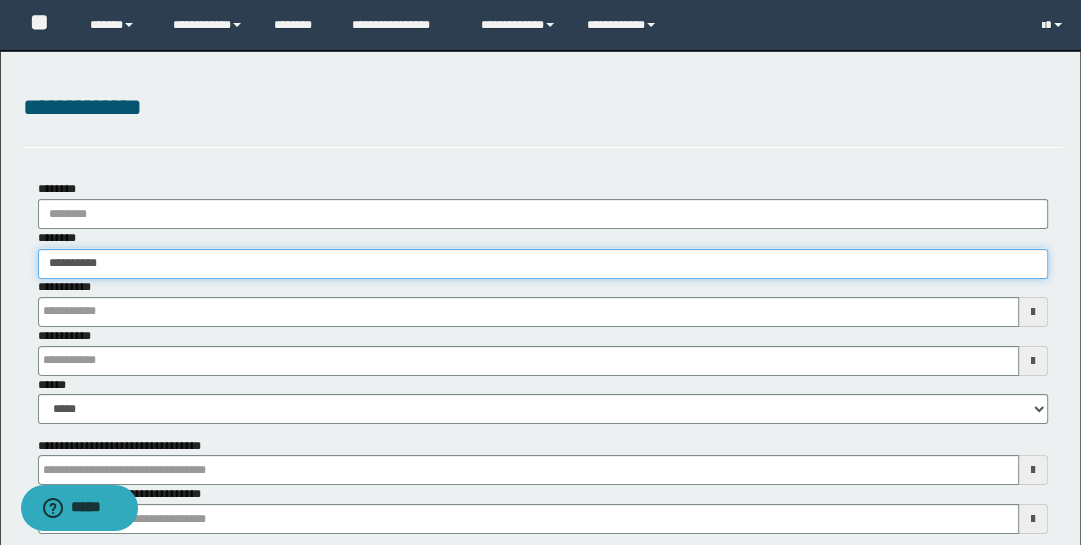 type on "**********" 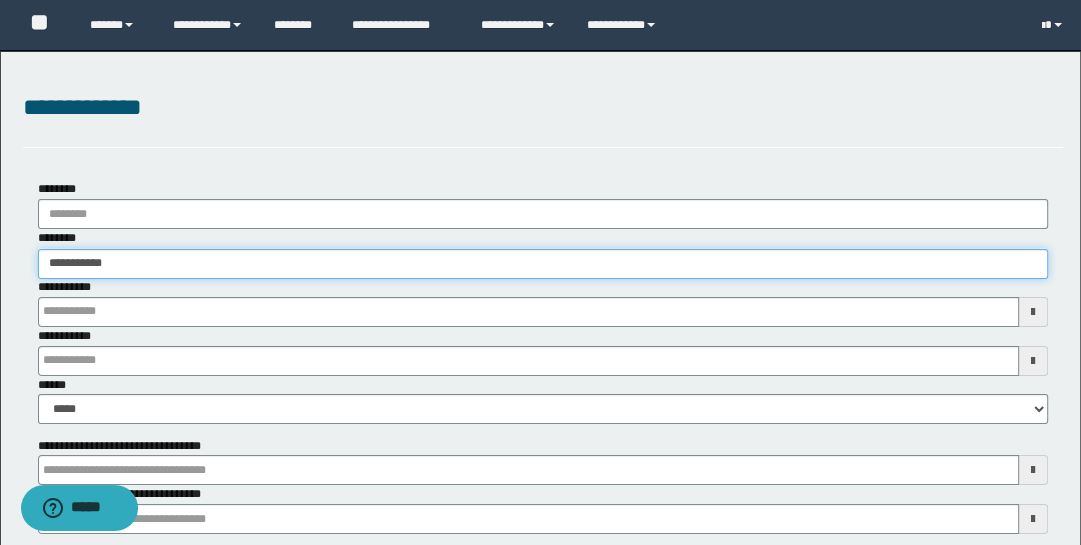 type on "**********" 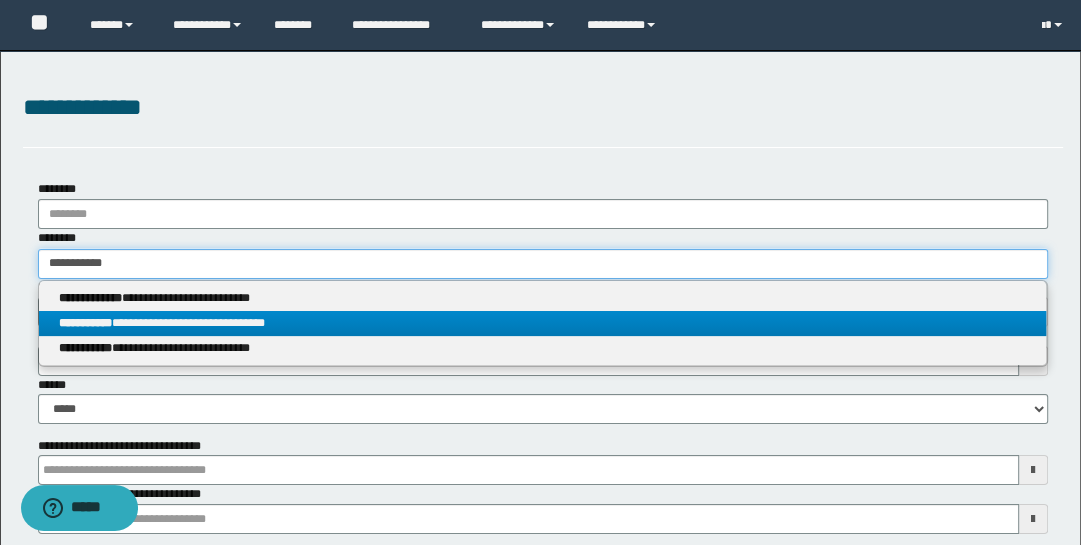 type on "**********" 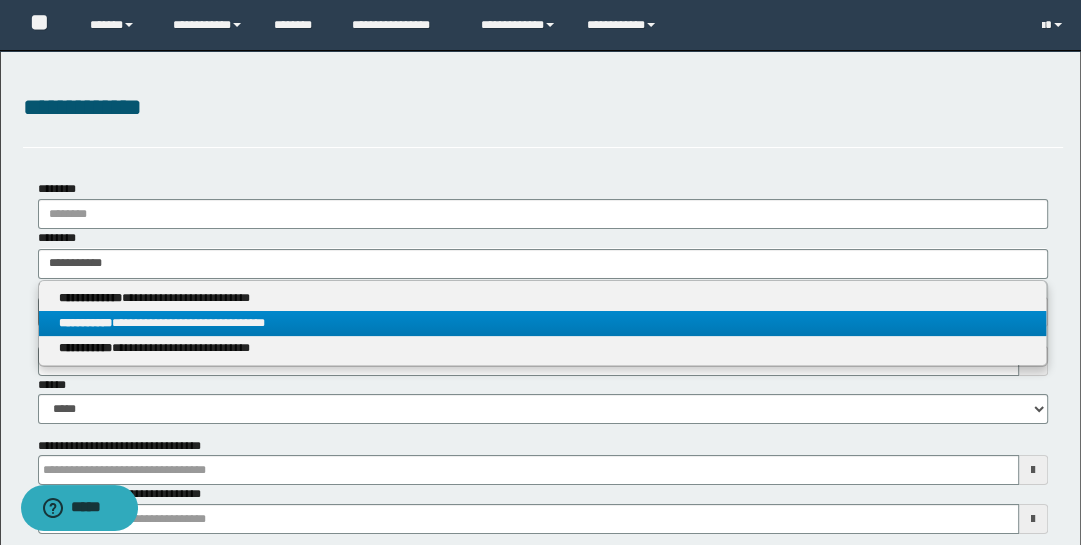 click on "**********" at bounding box center (543, 323) 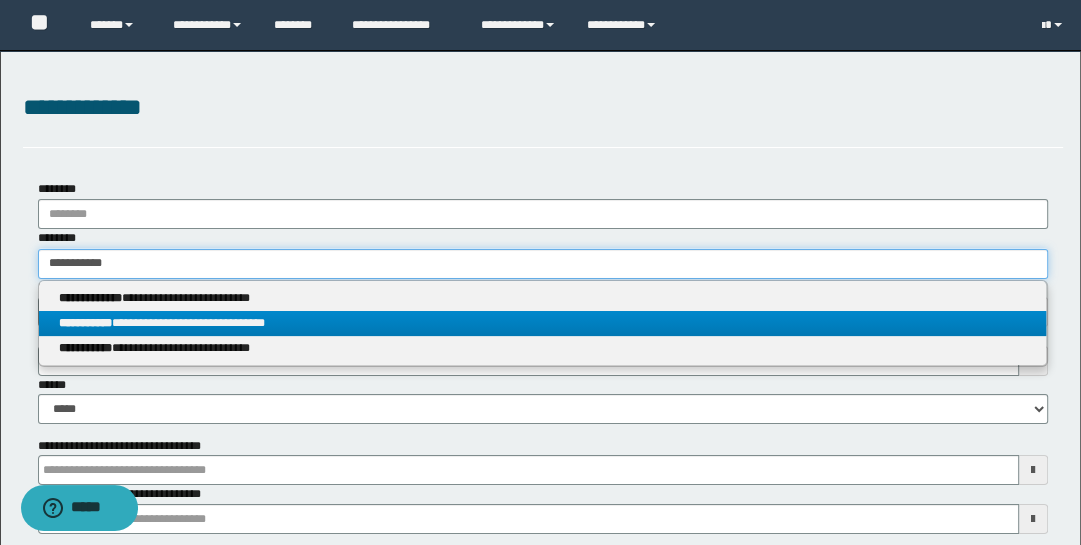 type 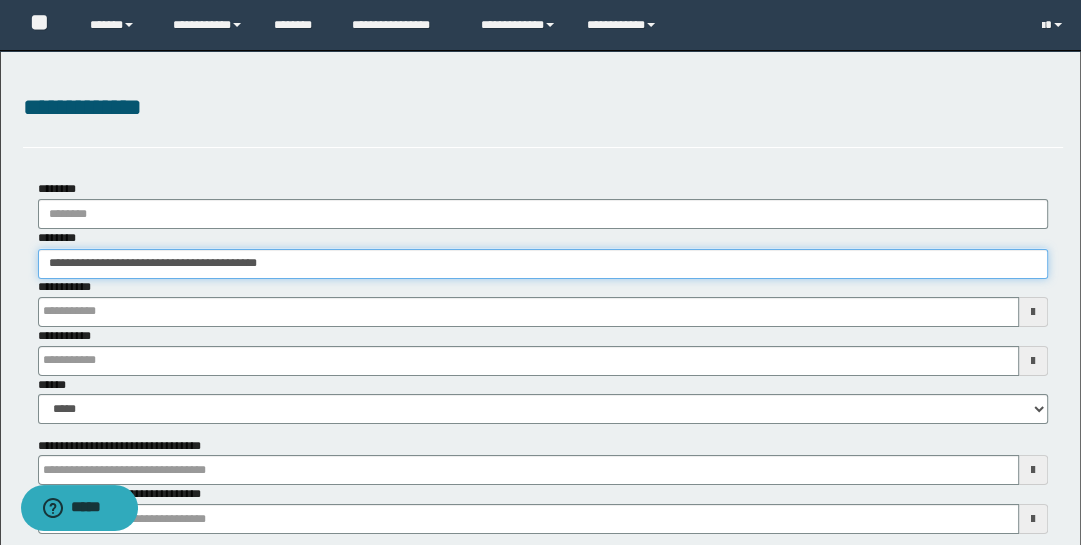 type 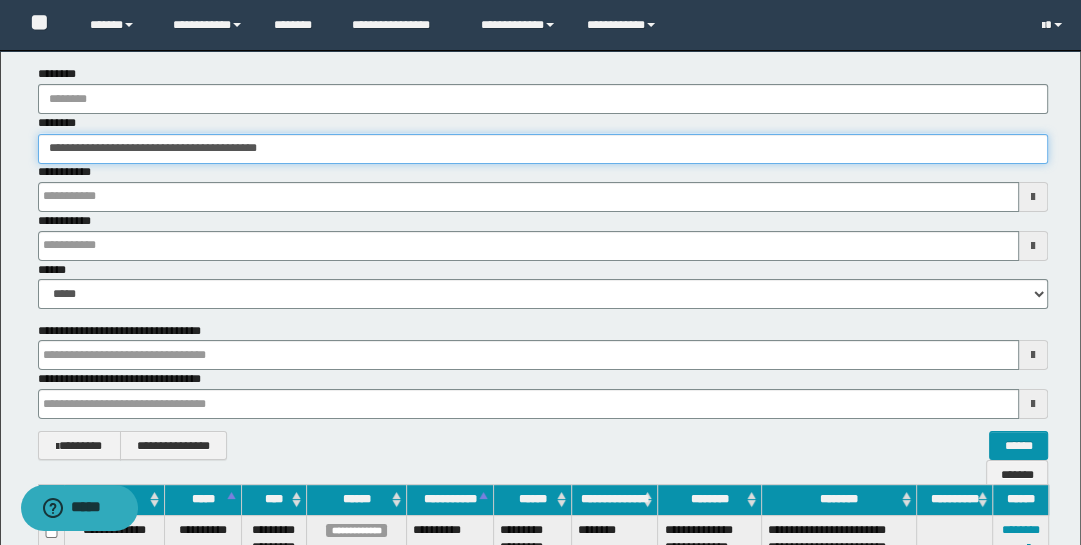 scroll, scrollTop: 322, scrollLeft: 0, axis: vertical 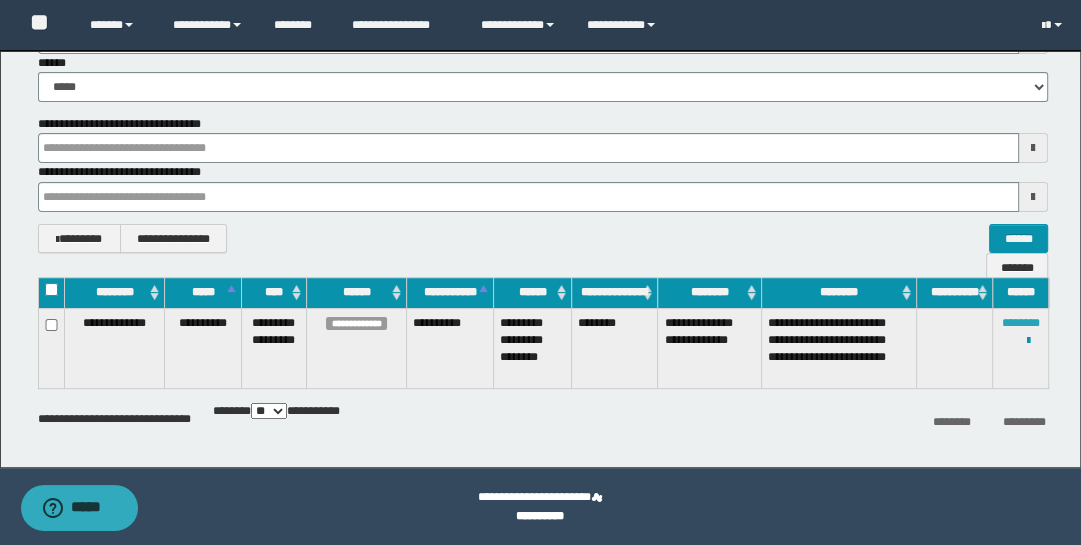 click on "********" at bounding box center [1021, 323] 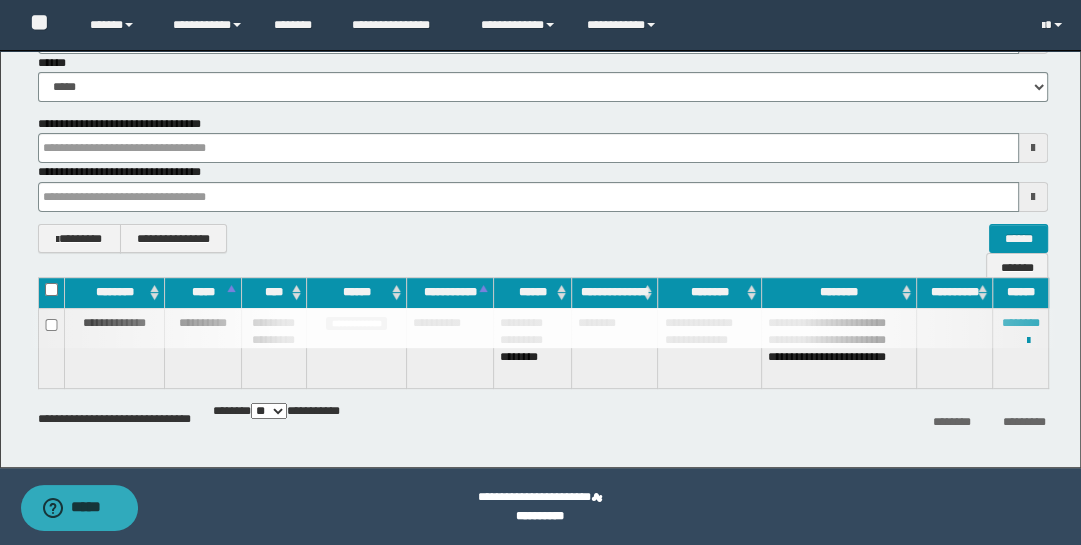 type 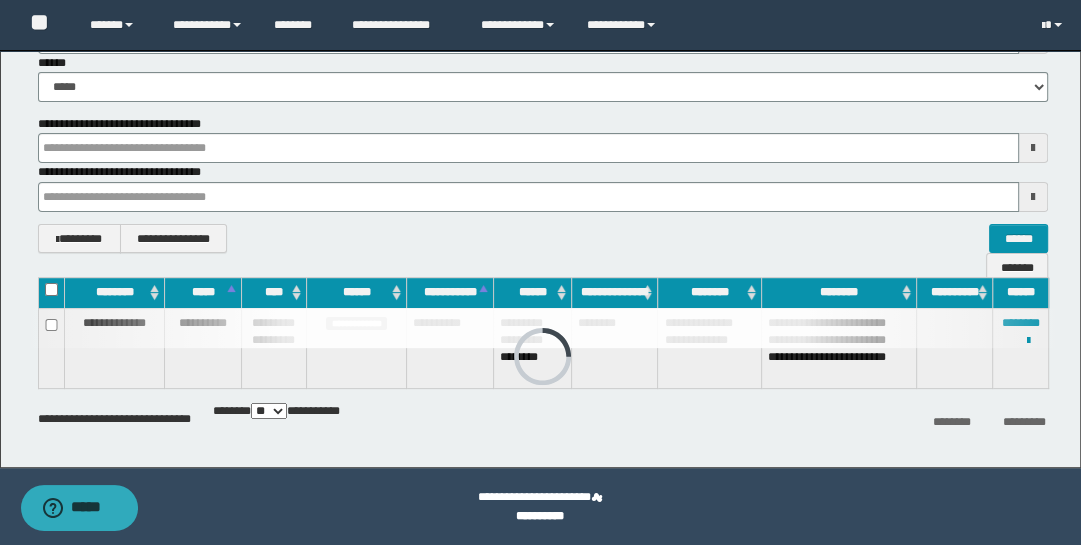 type 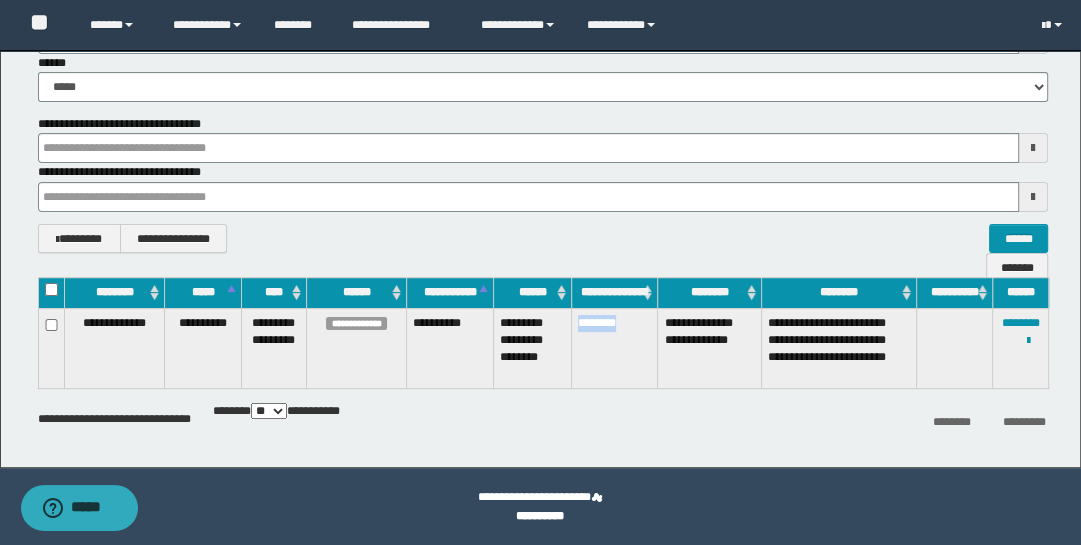 drag, startPoint x: 576, startPoint y: 321, endPoint x: 638, endPoint y: 345, distance: 66.48308 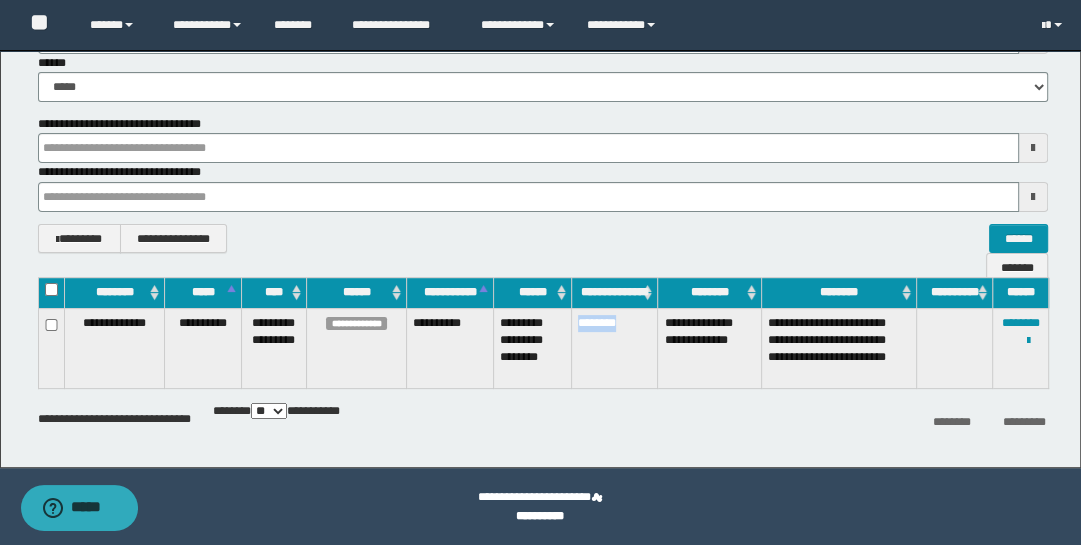 type 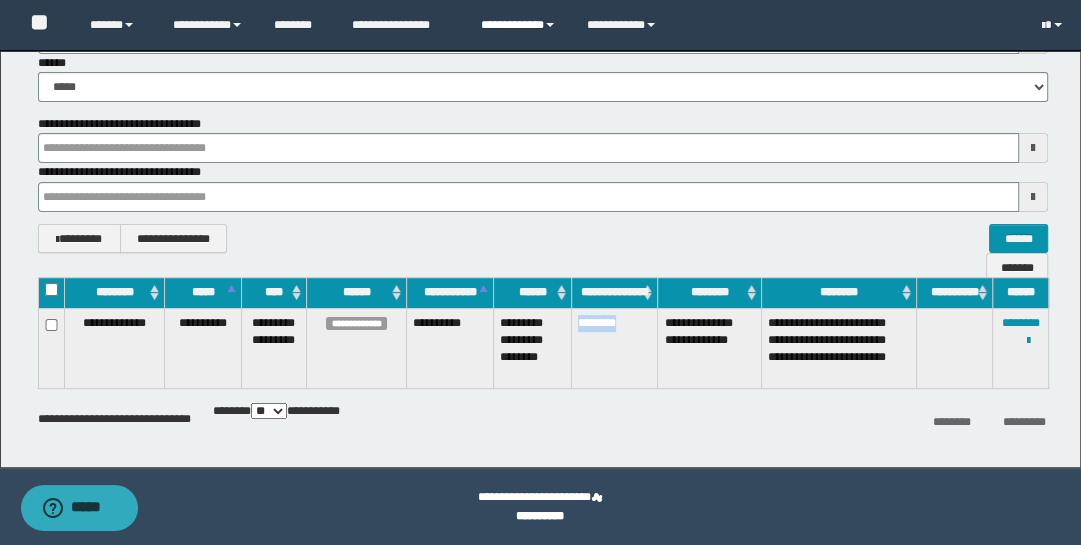type 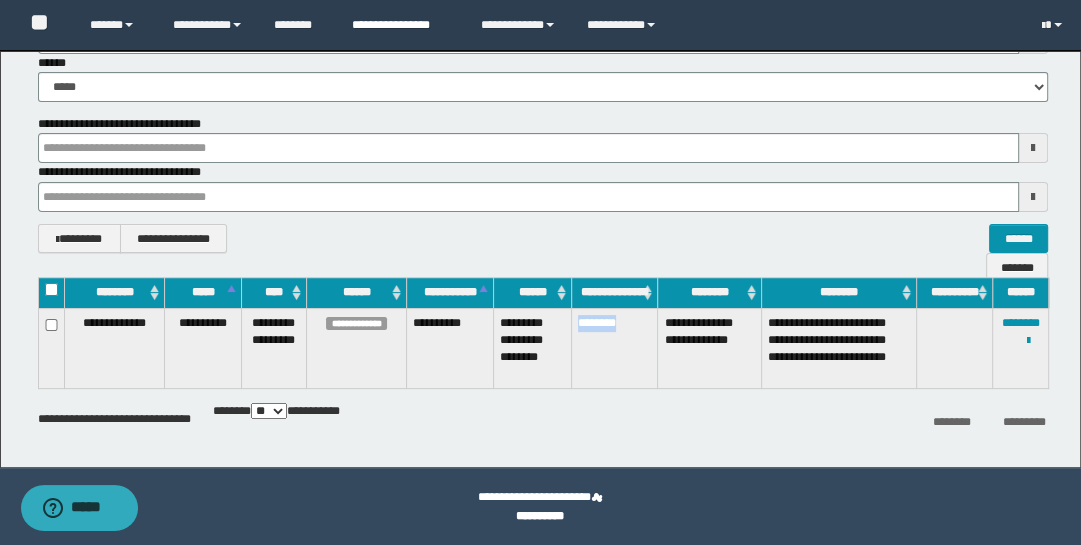 click on "**********" at bounding box center (401, 25) 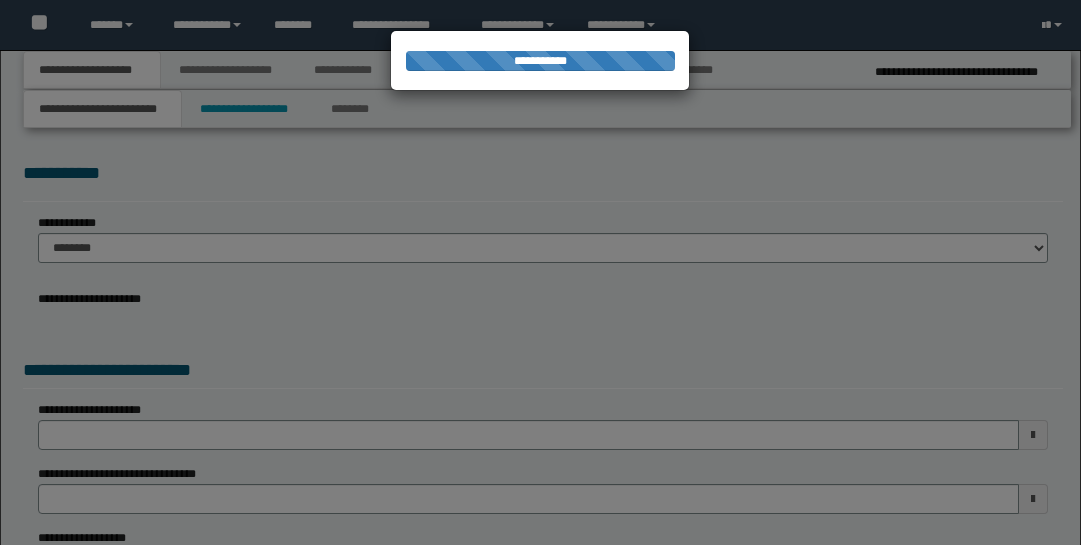 scroll, scrollTop: 0, scrollLeft: 0, axis: both 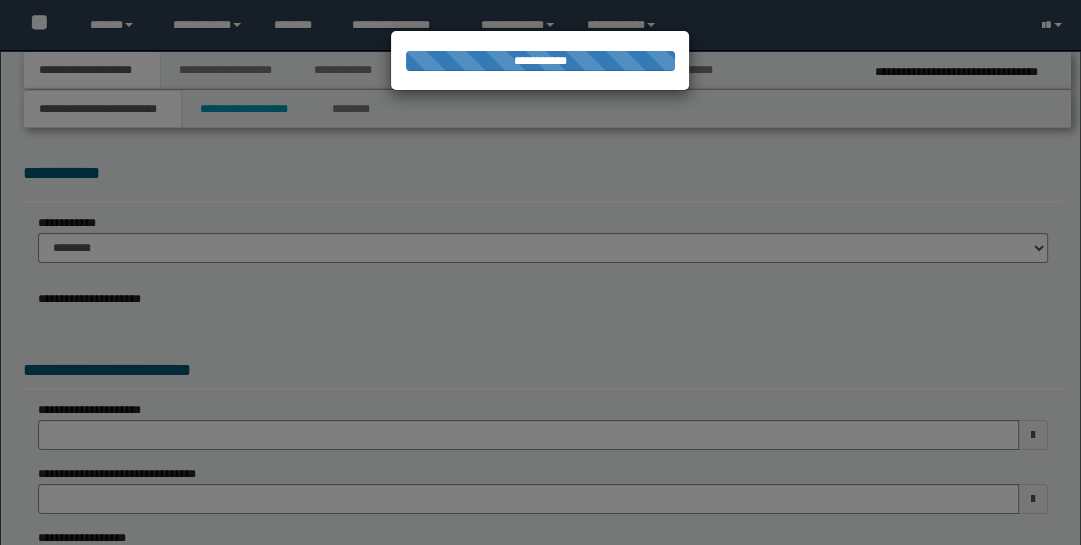 type on "**********" 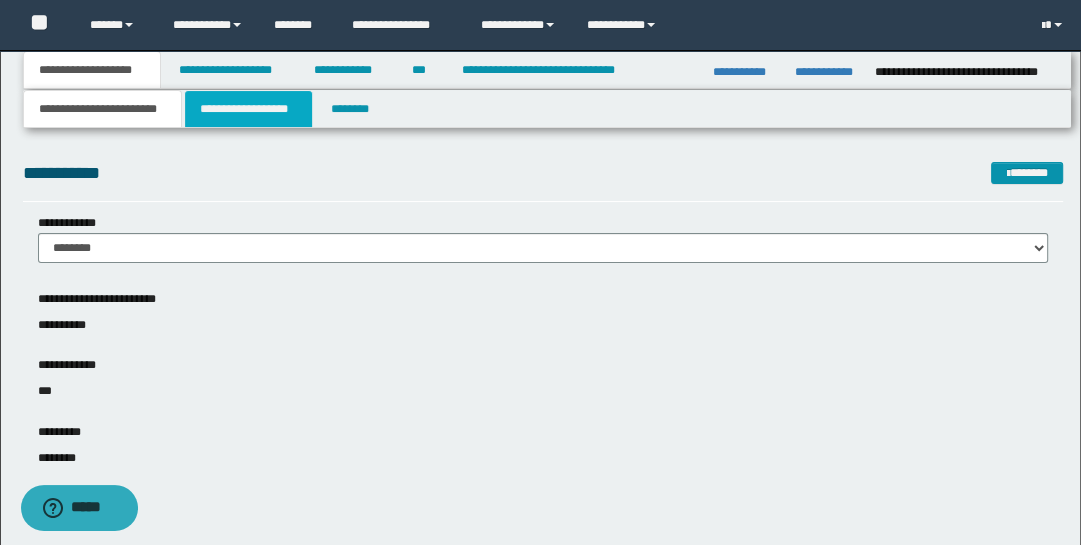 click on "**********" at bounding box center [249, 109] 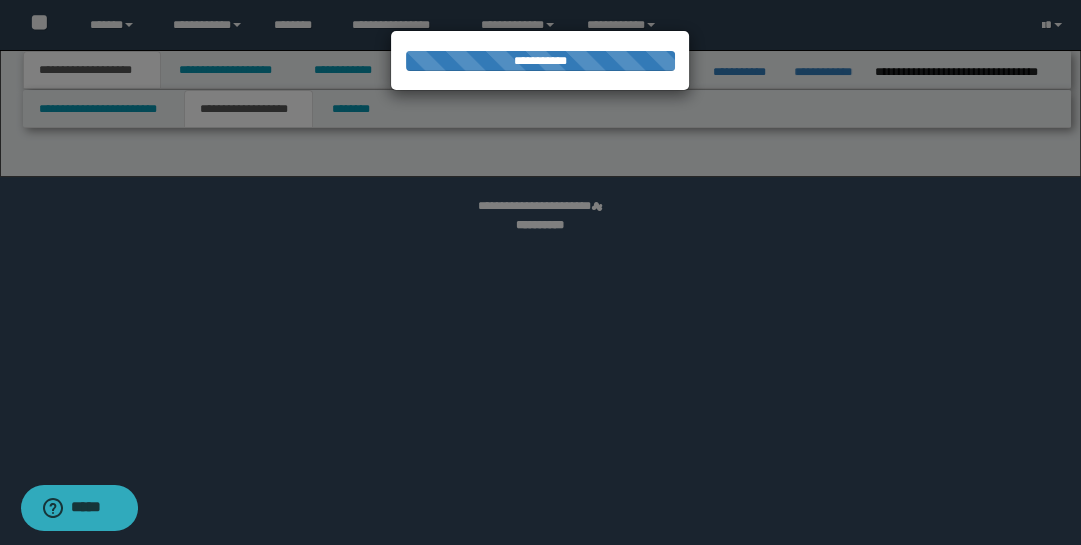 select on "*" 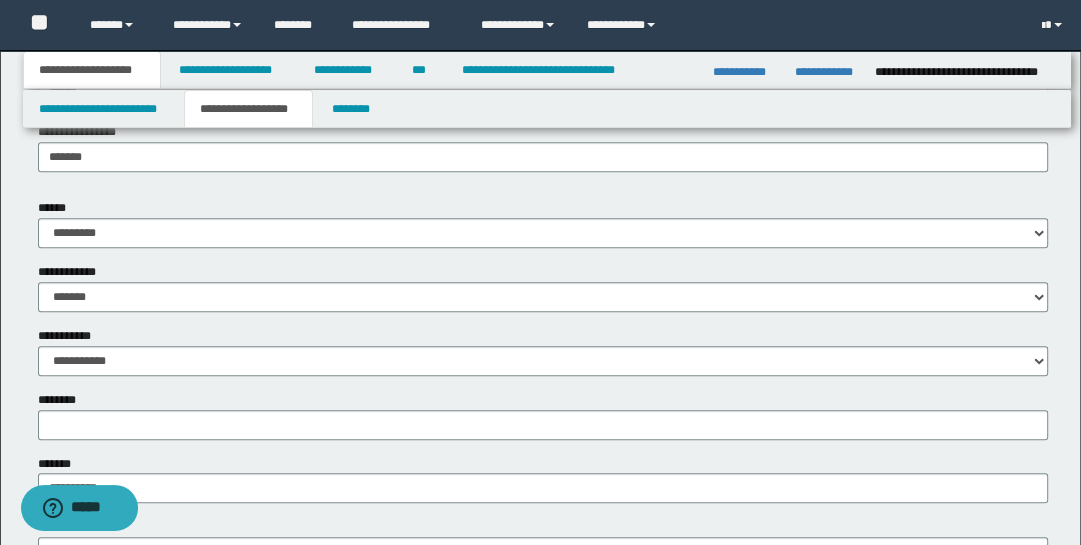 scroll, scrollTop: 681, scrollLeft: 0, axis: vertical 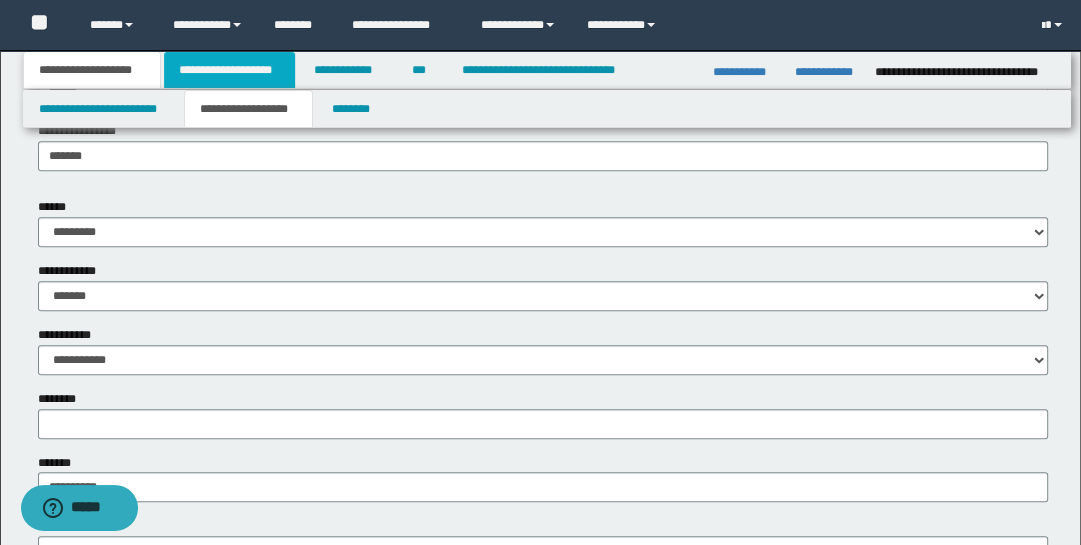 click on "**********" at bounding box center [229, 70] 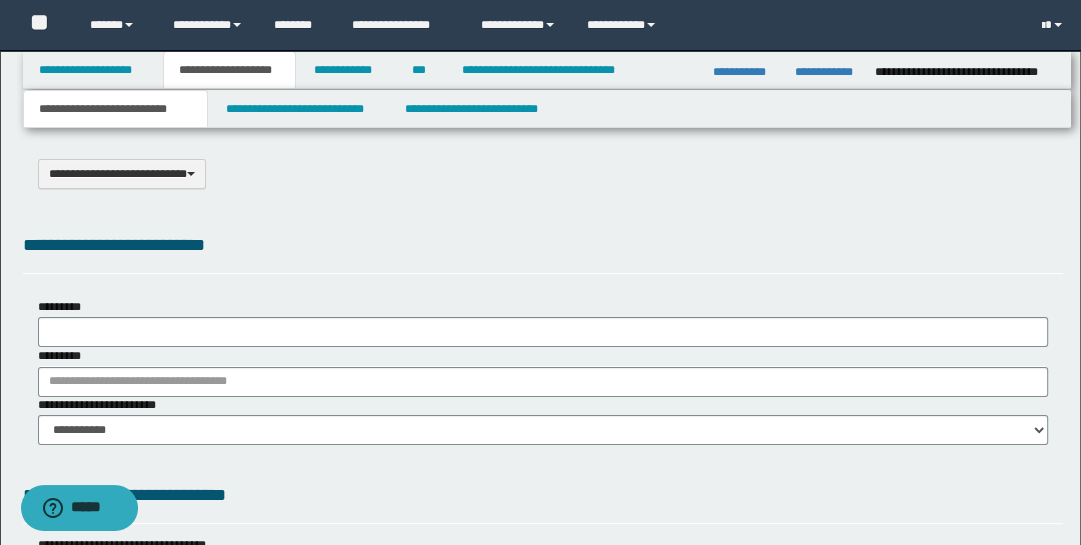 type on "**********" 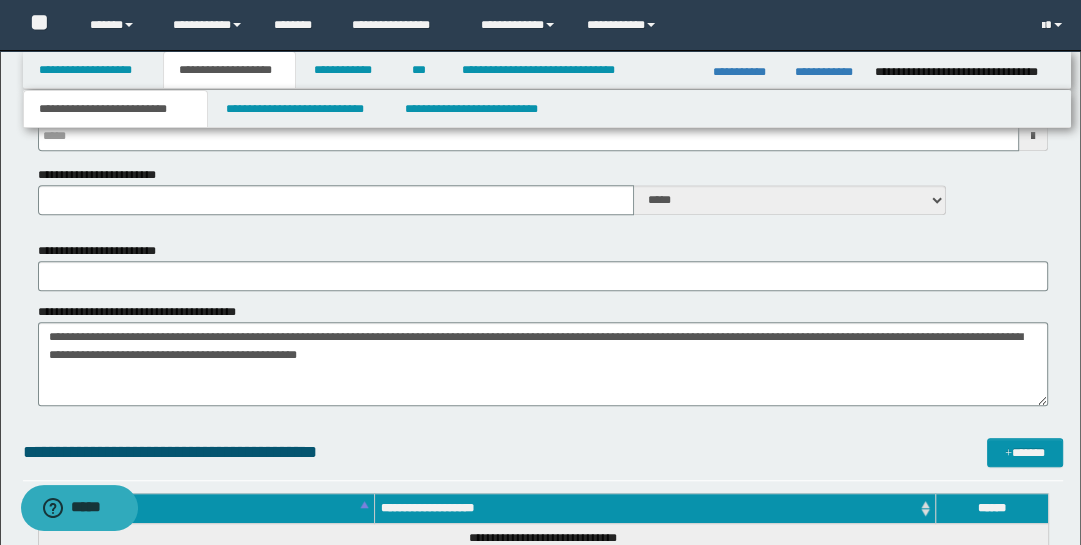 scroll, scrollTop: 928, scrollLeft: 0, axis: vertical 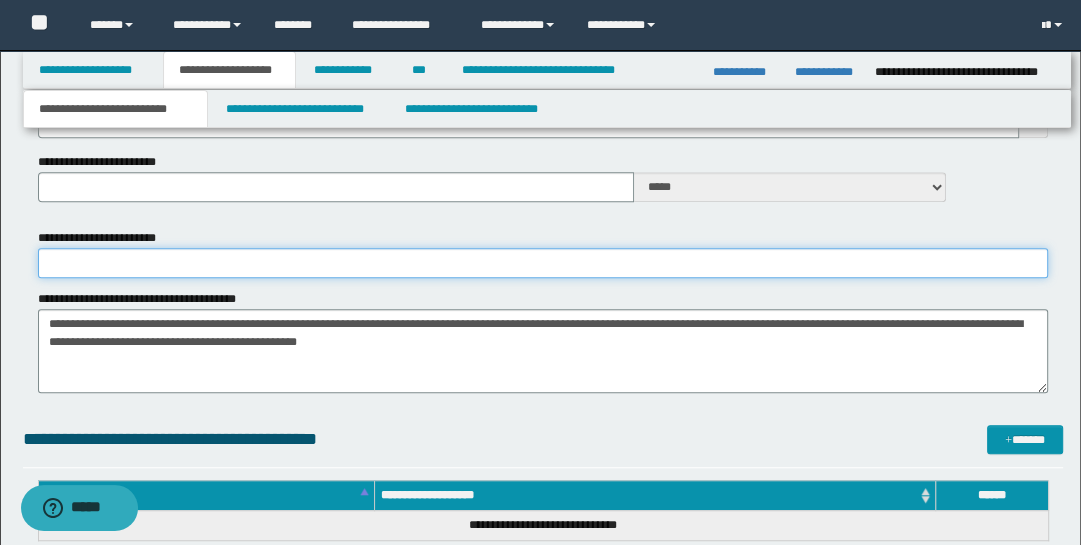 click on "**********" at bounding box center (543, 263) 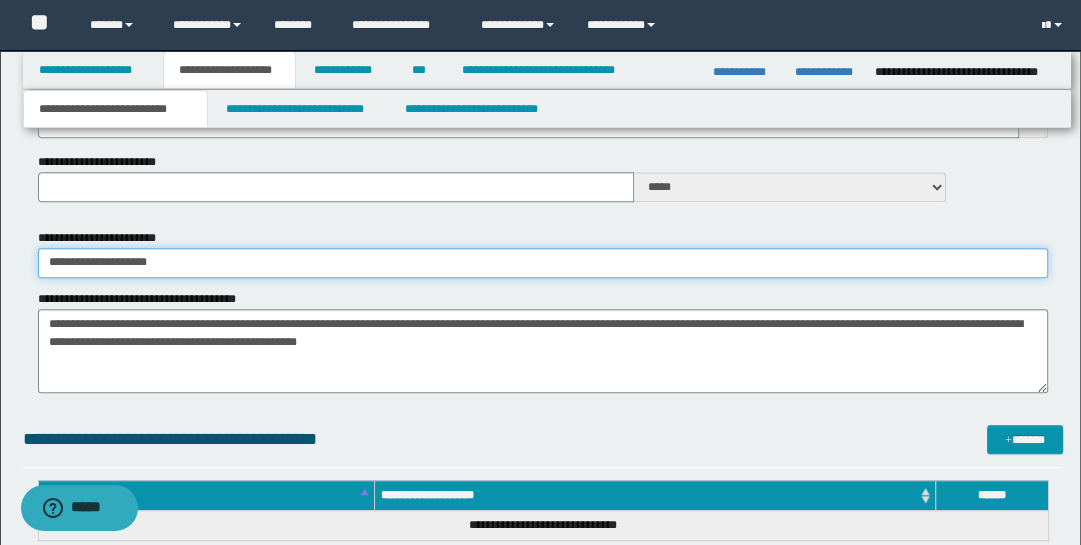 type on "**********" 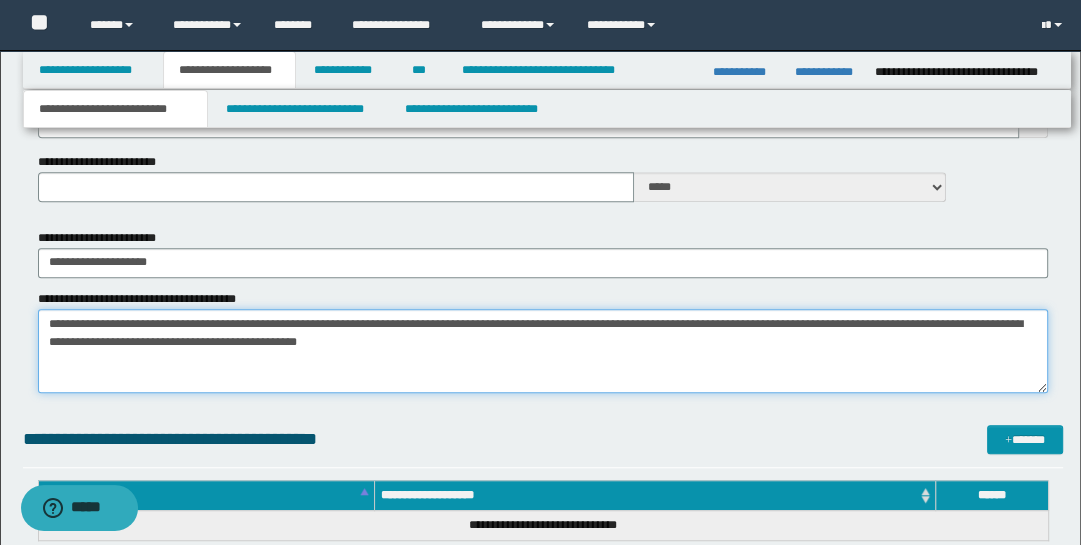 click on "**********" at bounding box center [543, 351] 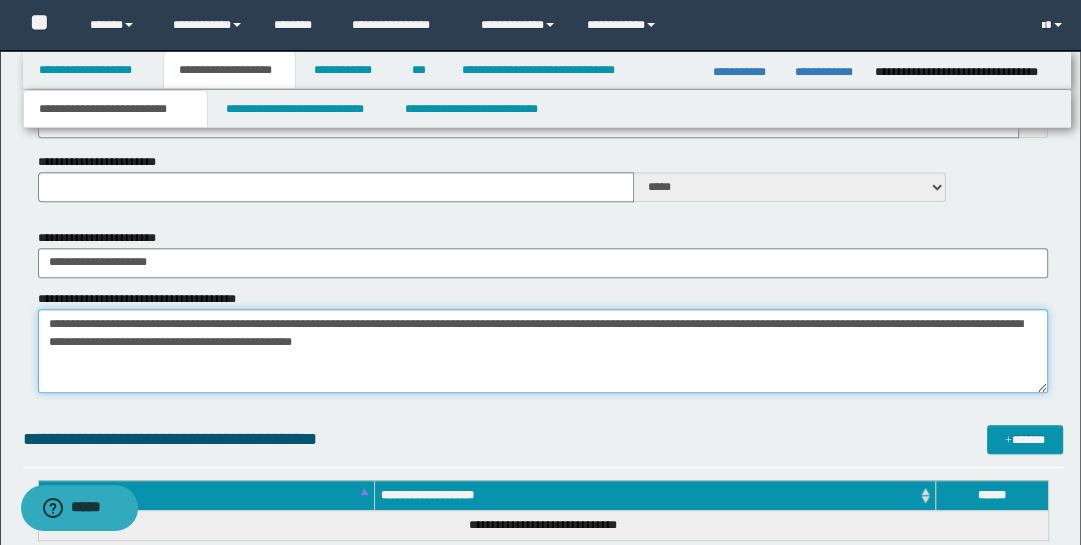 type on "**********" 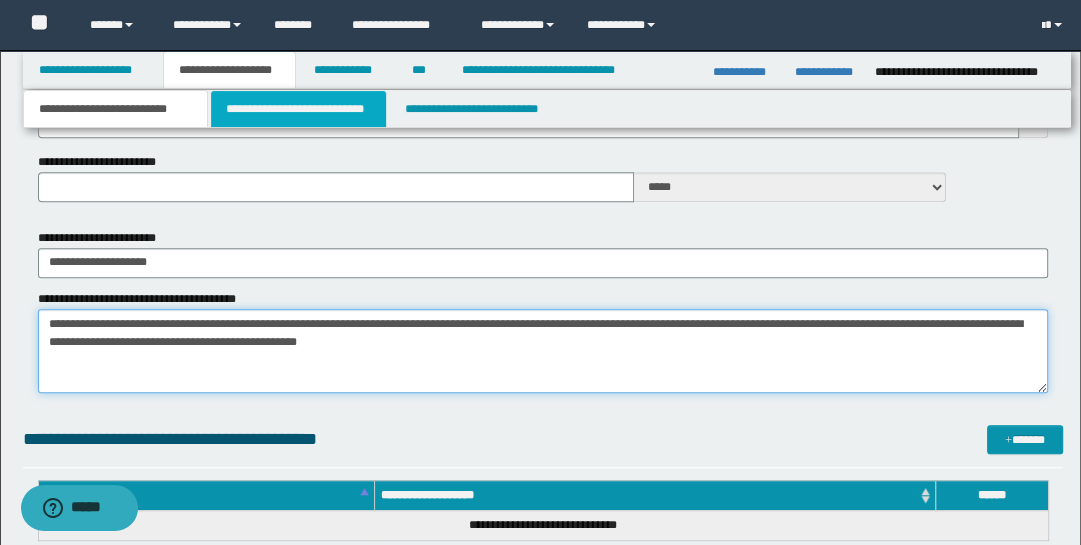 type 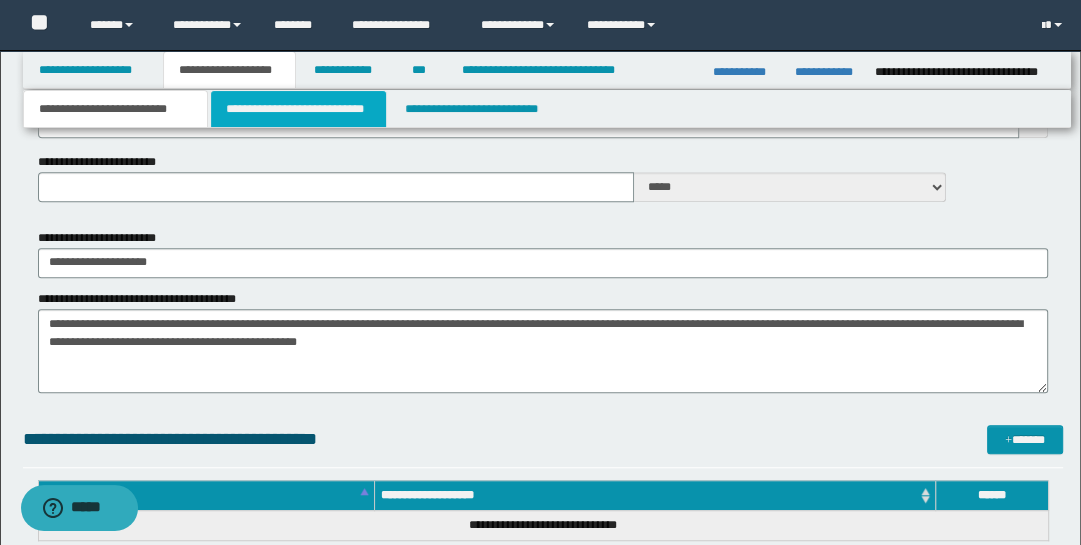 click on "**********" at bounding box center [299, 109] 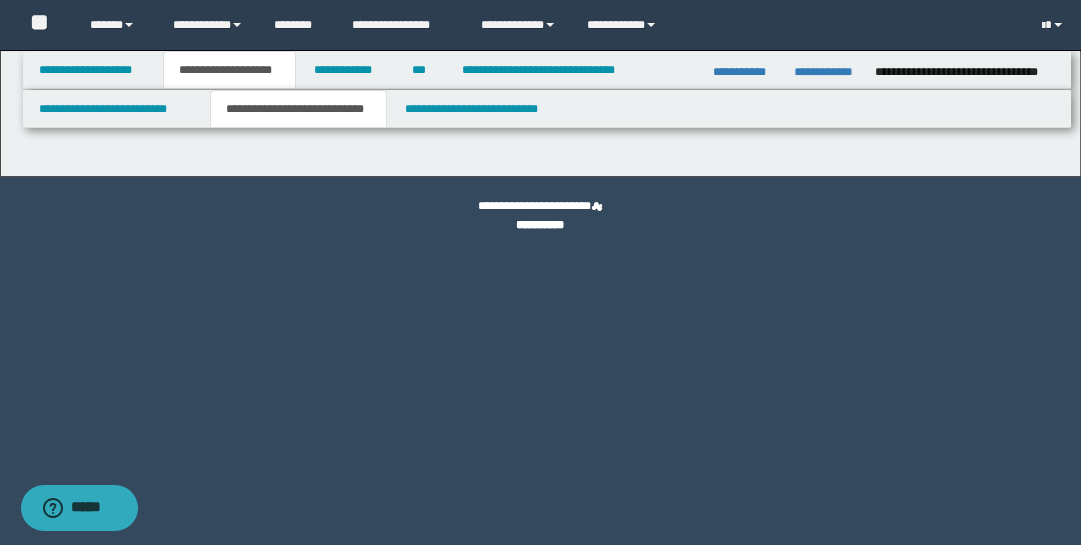 scroll, scrollTop: 0, scrollLeft: 0, axis: both 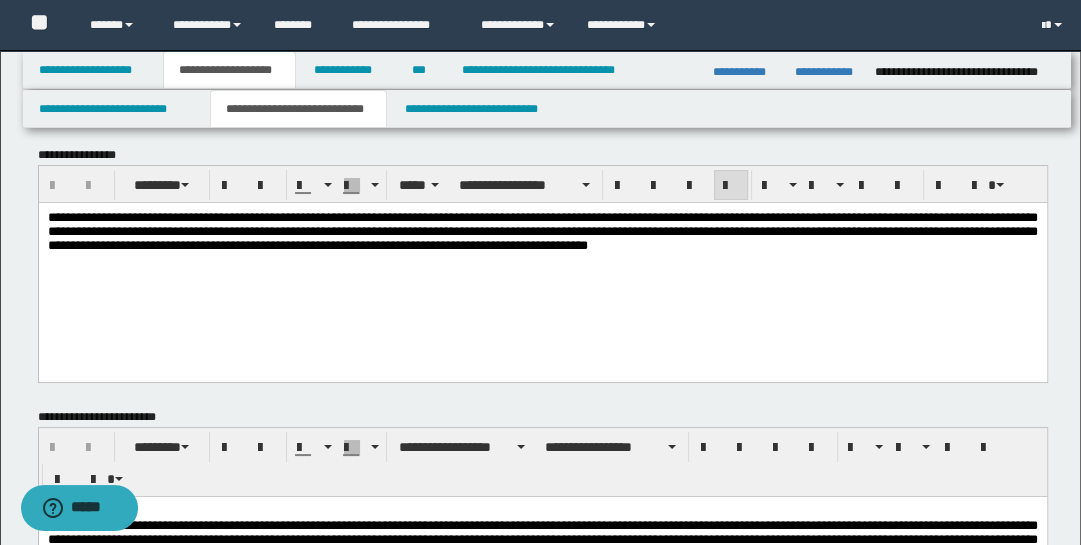 click on "**********" at bounding box center [542, 256] 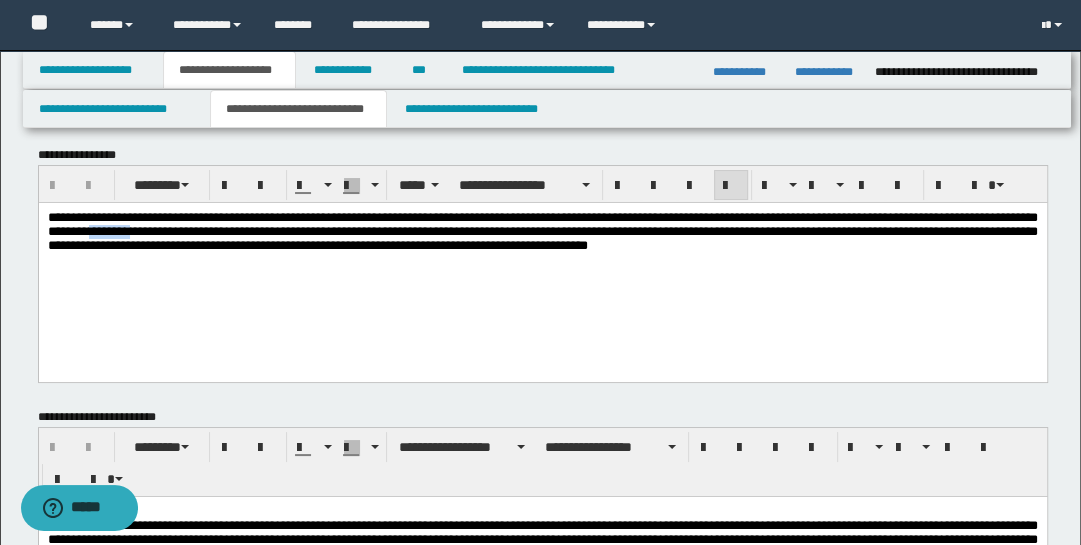 type 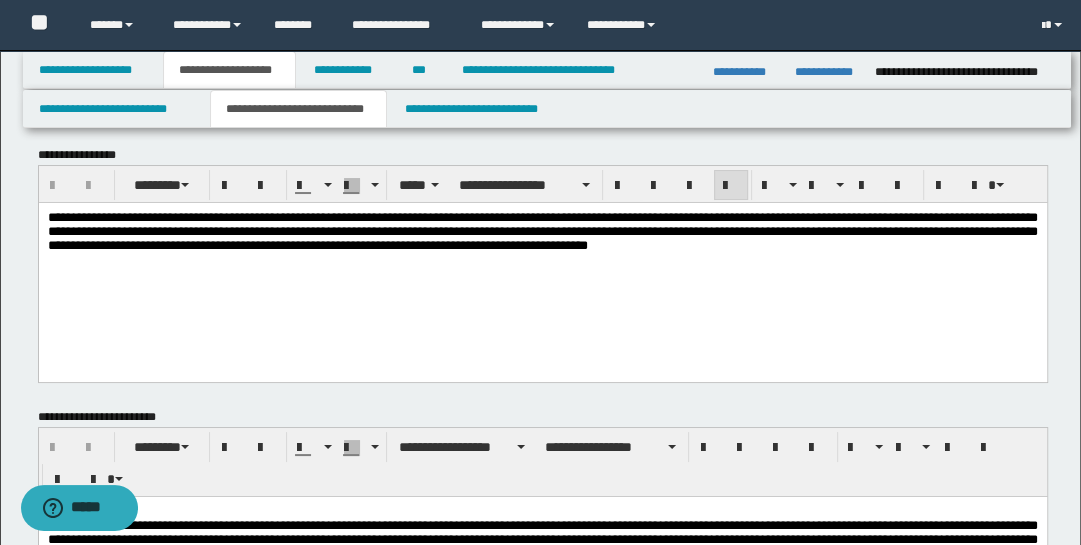 click on "**********" at bounding box center [542, 230] 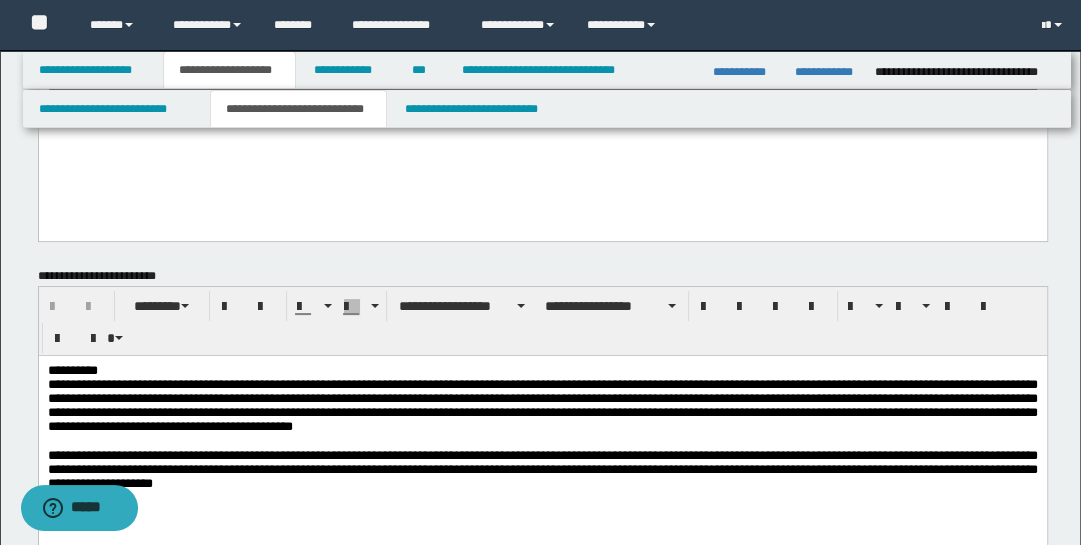 scroll, scrollTop: 192, scrollLeft: 0, axis: vertical 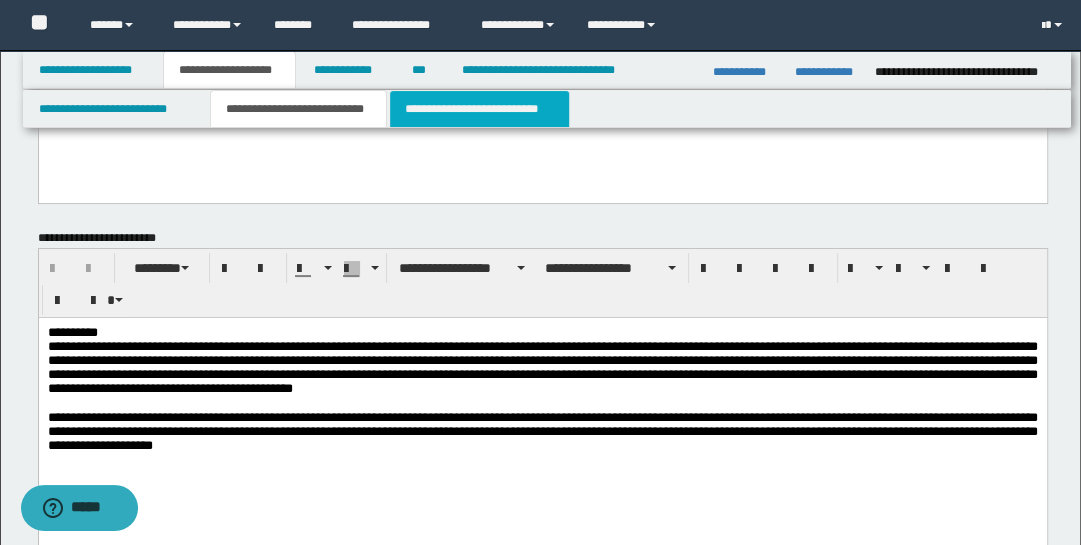 click on "**********" at bounding box center (479, 109) 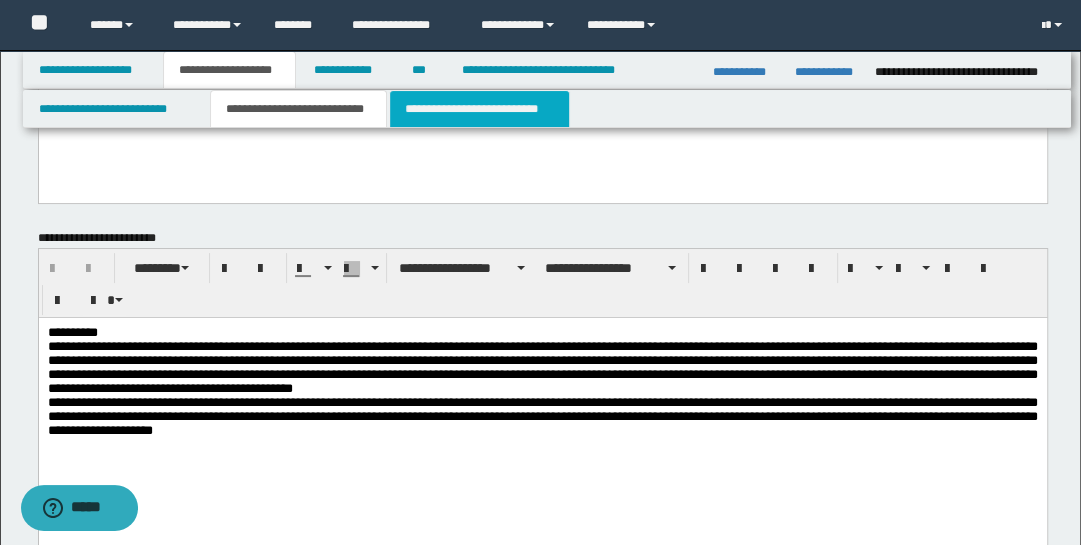 scroll, scrollTop: 0, scrollLeft: 0, axis: both 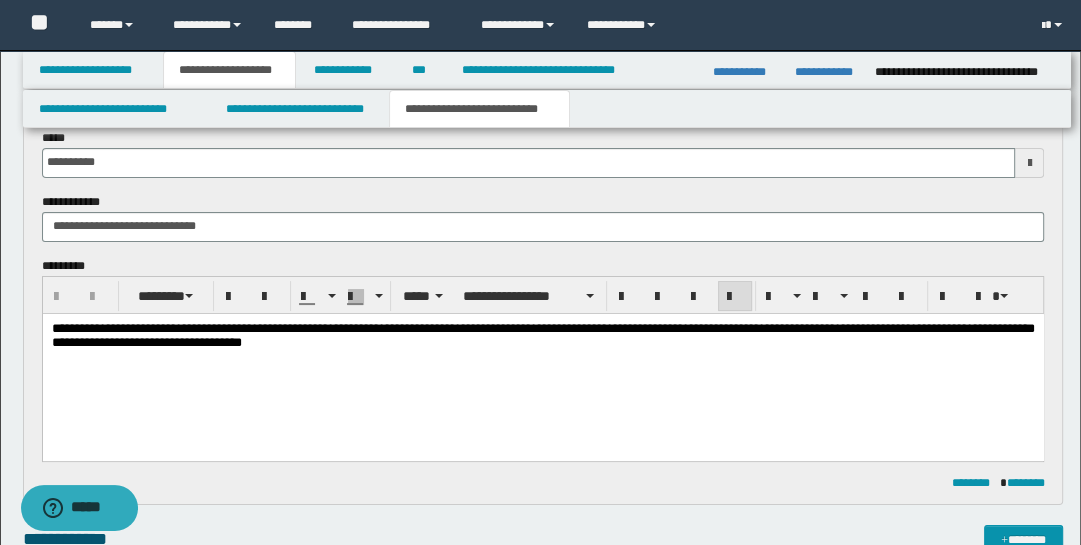 drag, startPoint x: 620, startPoint y: 412, endPoint x: 620, endPoint y: 446, distance: 34 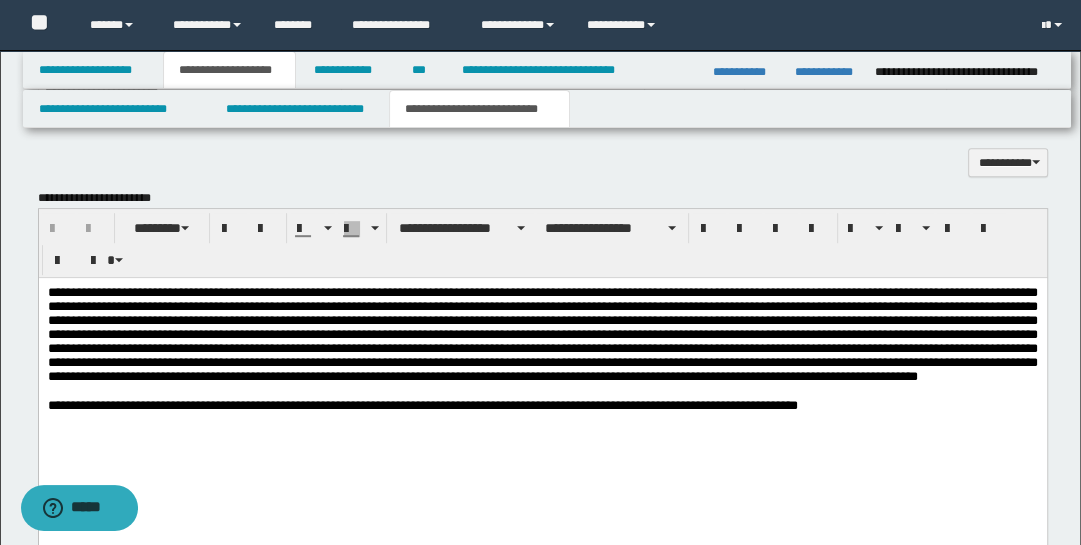 scroll, scrollTop: 758, scrollLeft: 0, axis: vertical 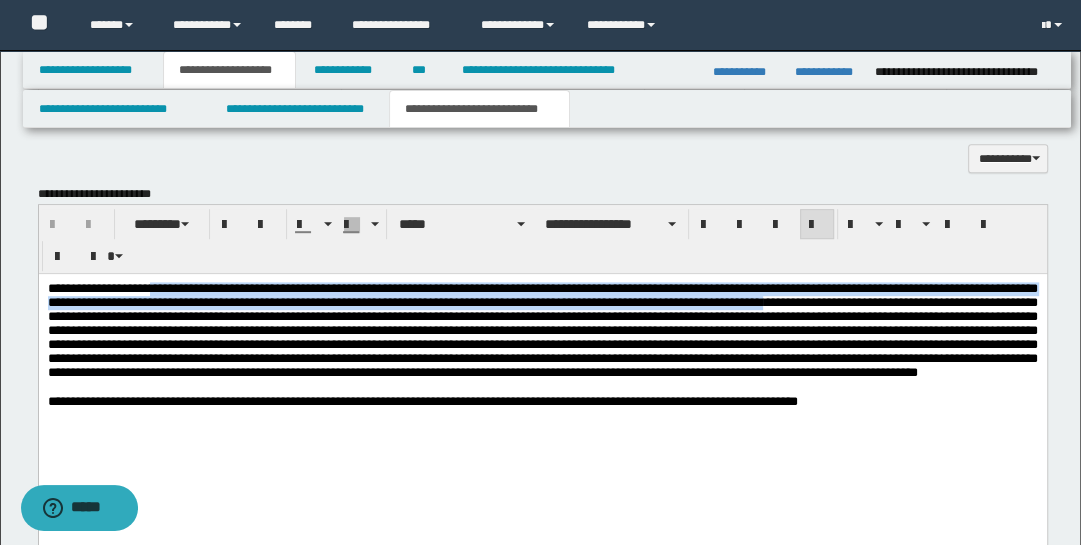 click at bounding box center (542, 329) 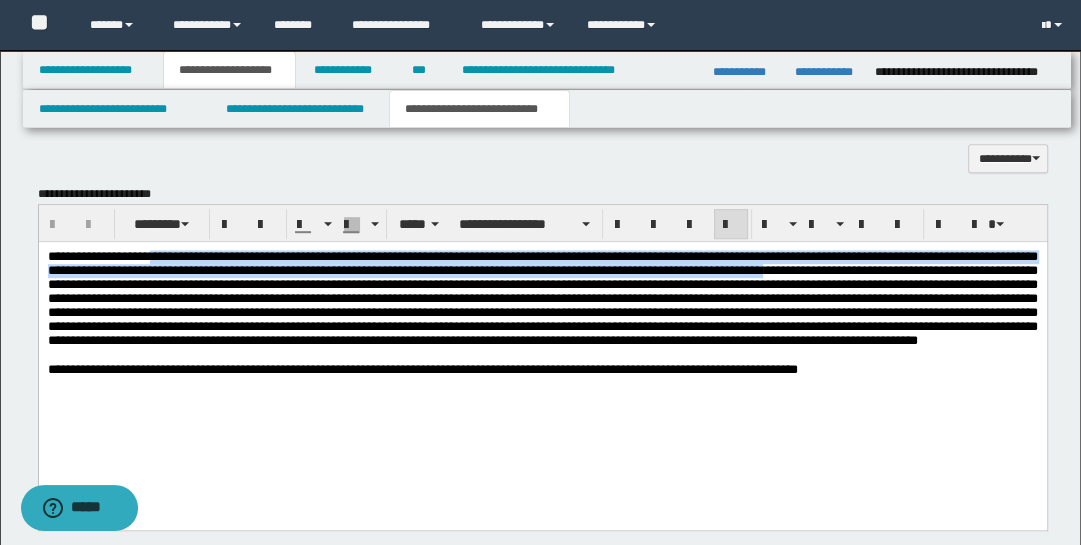 click at bounding box center [542, 297] 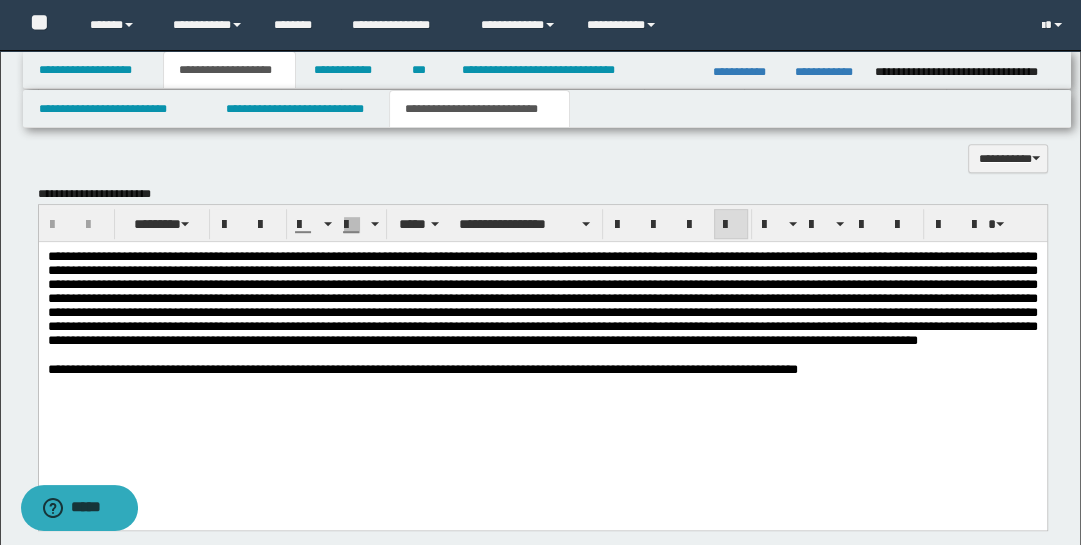 click at bounding box center [542, 297] 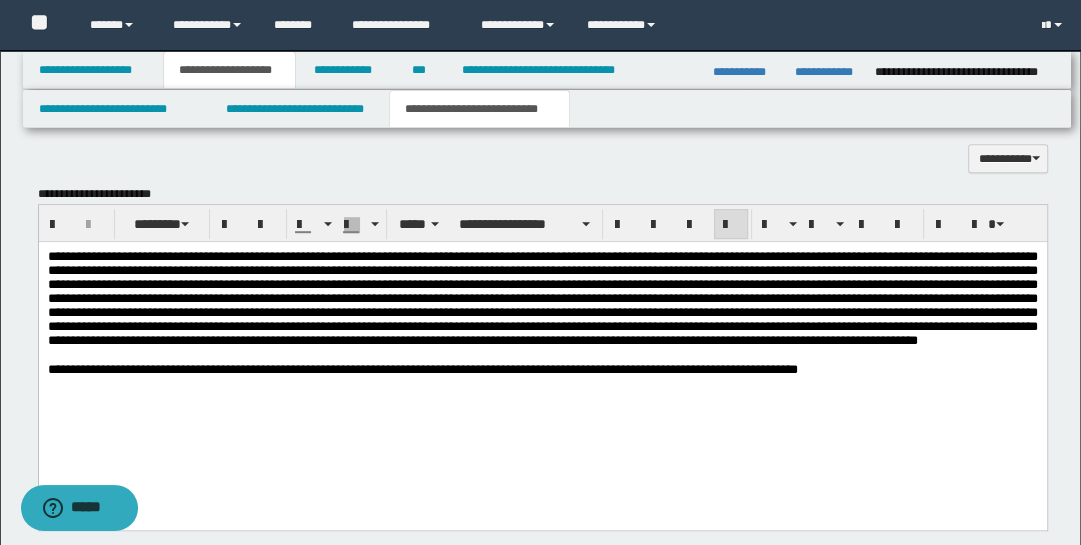 click at bounding box center (542, 297) 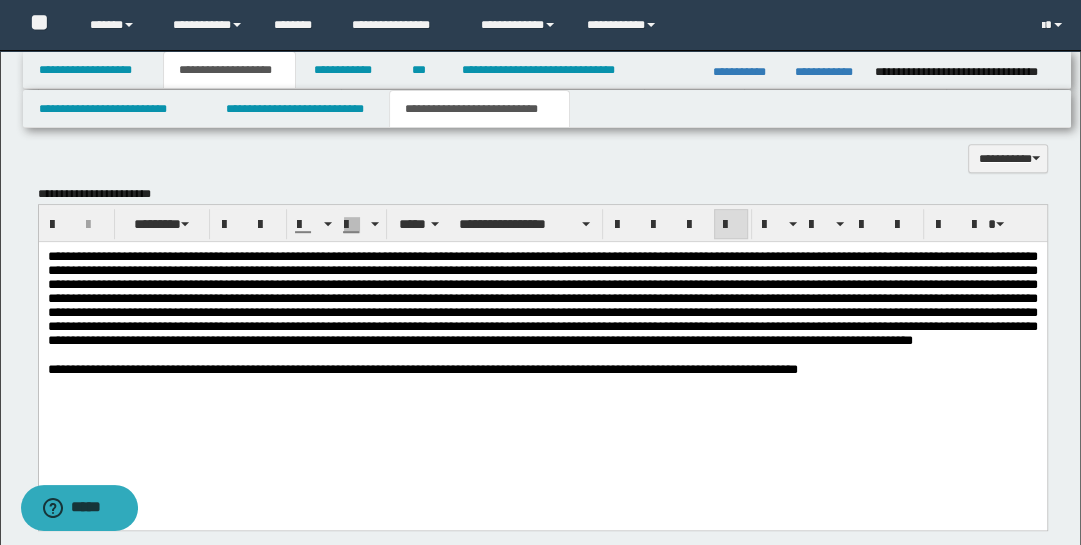 click at bounding box center [542, 297] 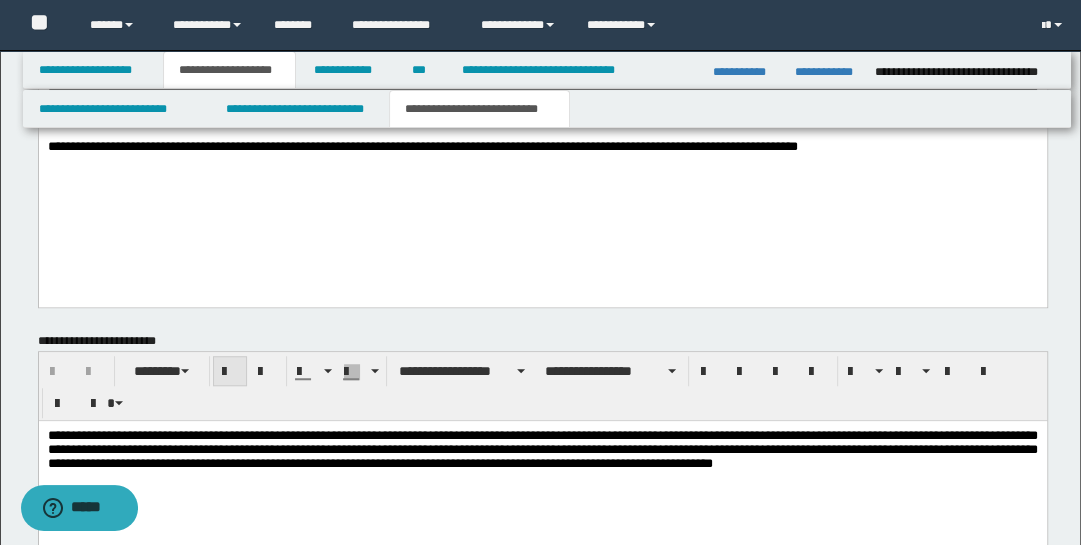 scroll, scrollTop: 1025, scrollLeft: 0, axis: vertical 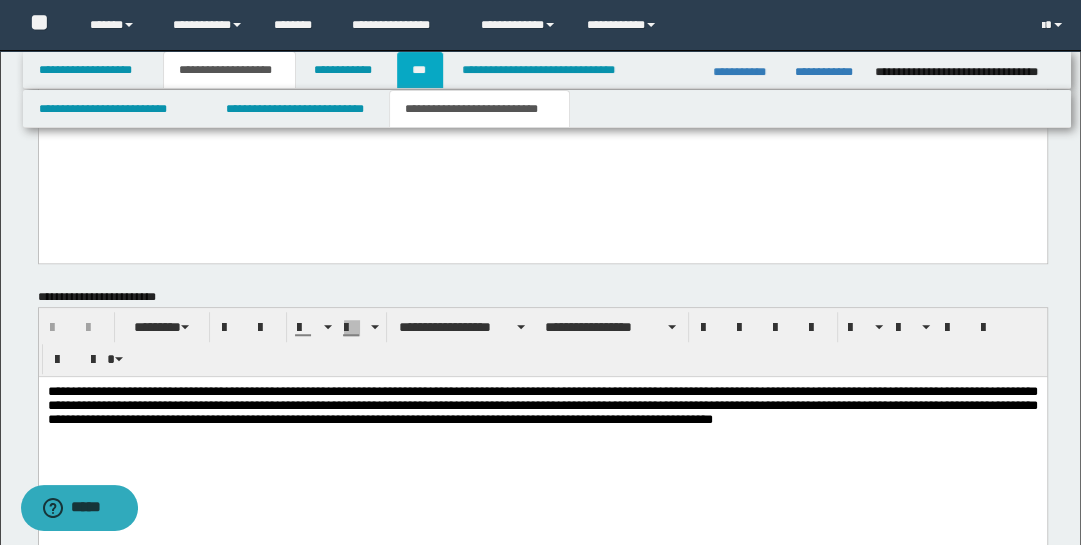 click on "***" at bounding box center (420, 70) 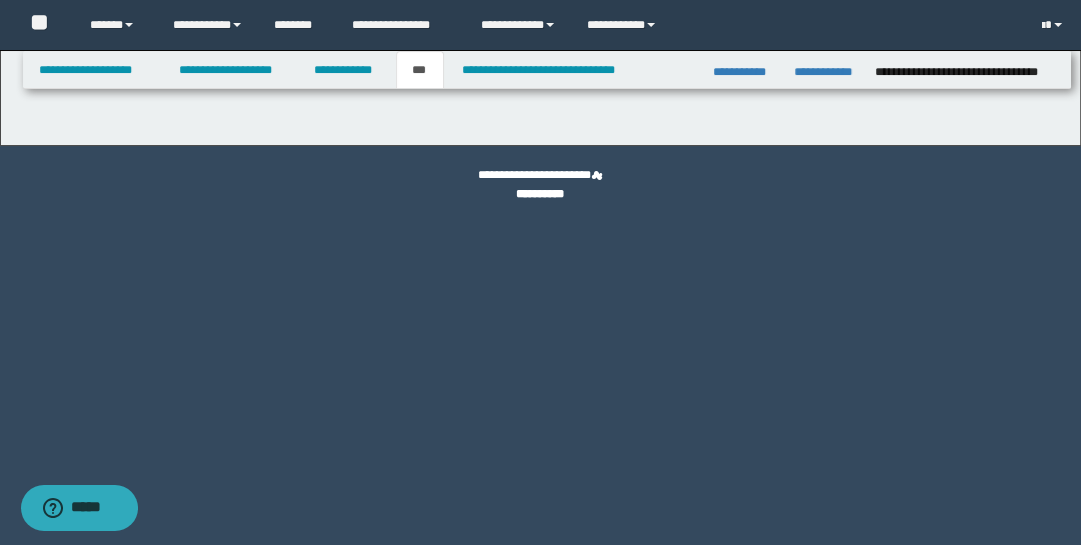 scroll, scrollTop: 0, scrollLeft: 0, axis: both 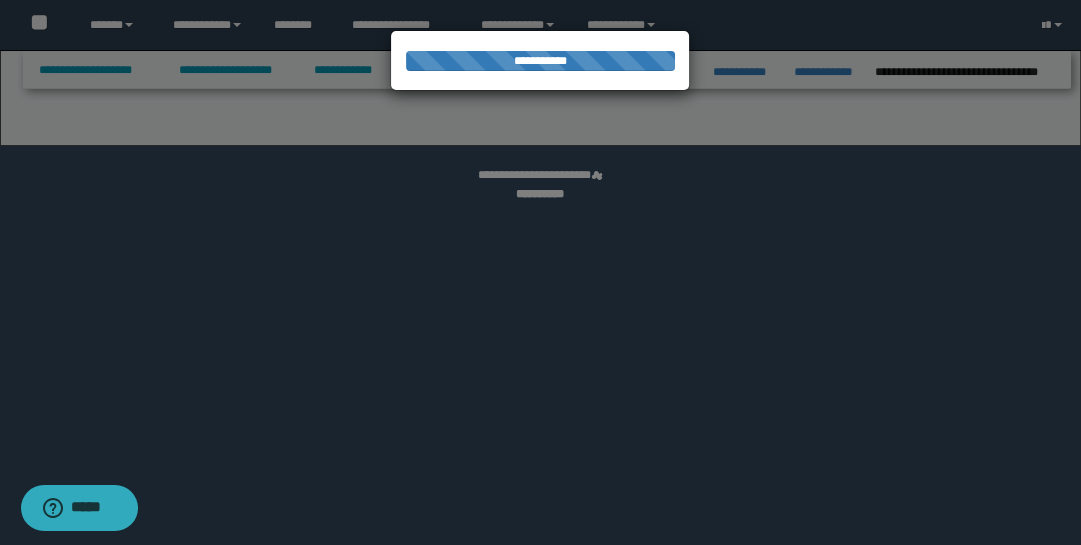 select on "***" 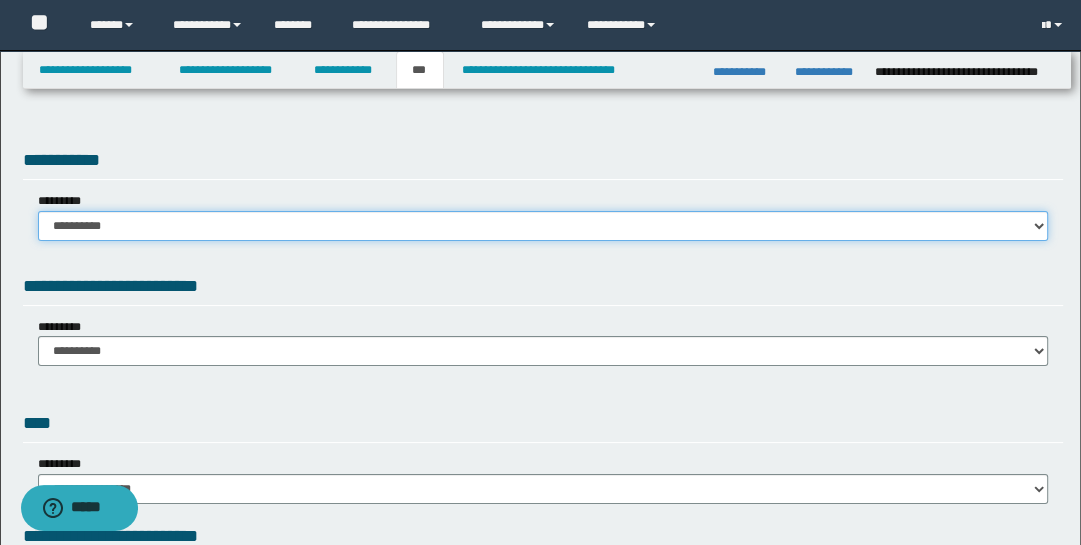 drag, startPoint x: 1036, startPoint y: 227, endPoint x: 1029, endPoint y: 235, distance: 10.630146 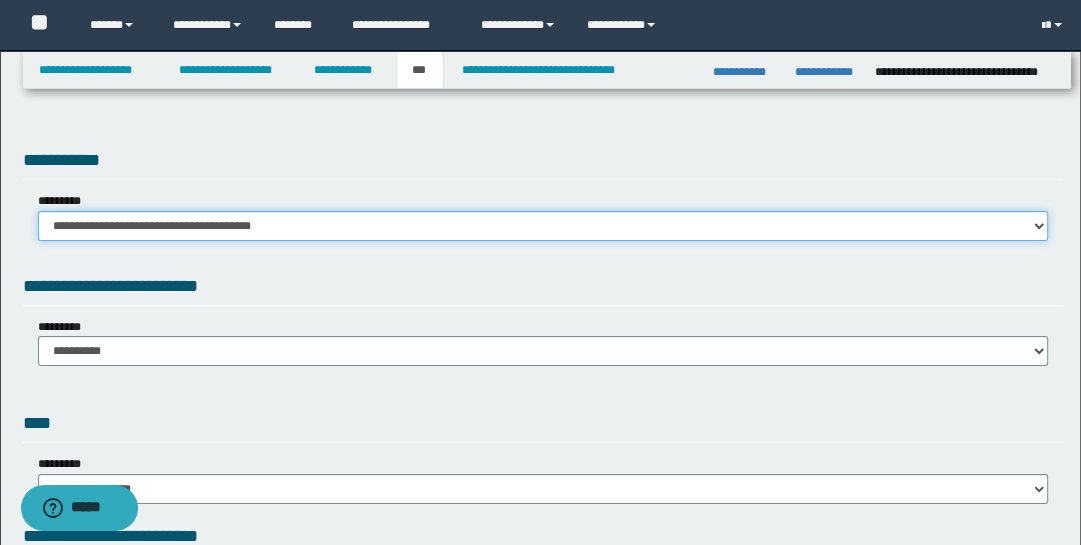click on "**********" at bounding box center (543, 226) 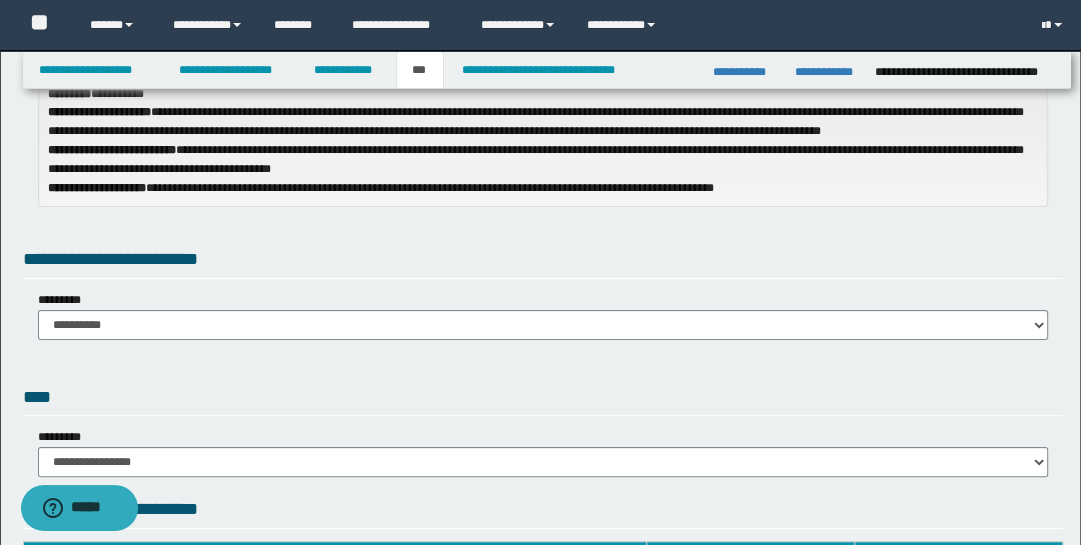 scroll, scrollTop: 198, scrollLeft: 0, axis: vertical 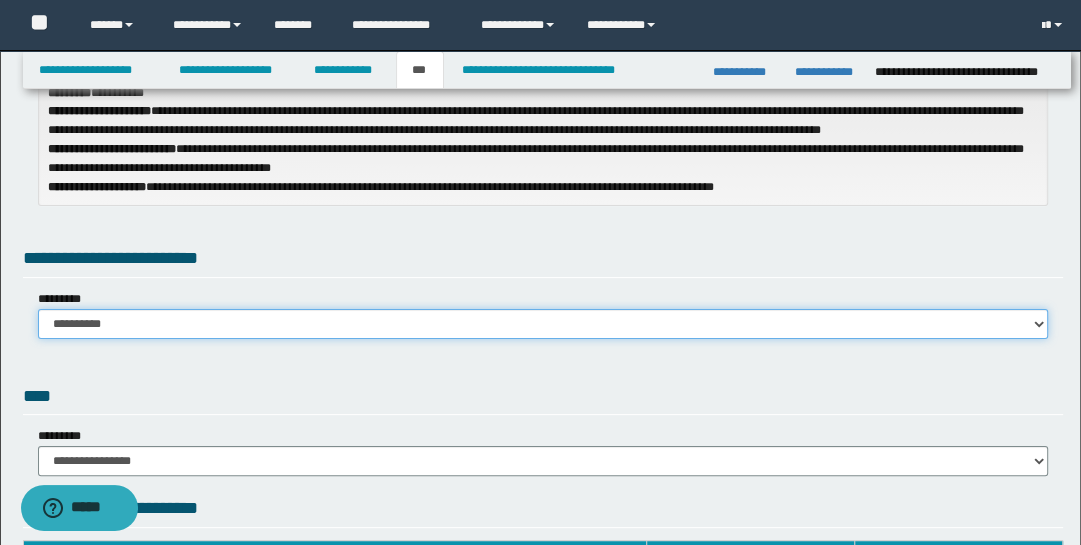 drag, startPoint x: 1035, startPoint y: 324, endPoint x: 1024, endPoint y: 331, distance: 13.038404 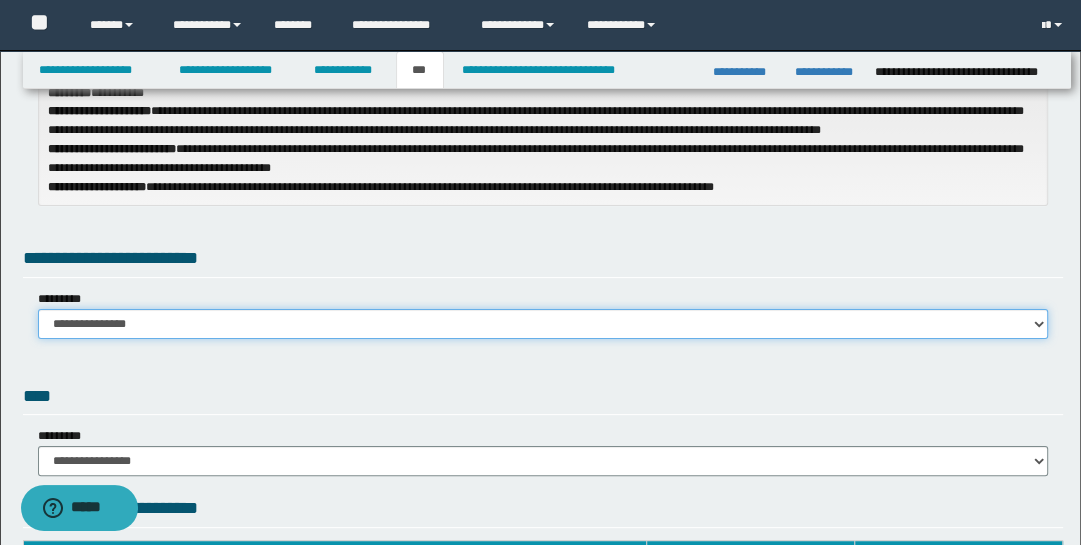 click on "**********" at bounding box center [543, 324] 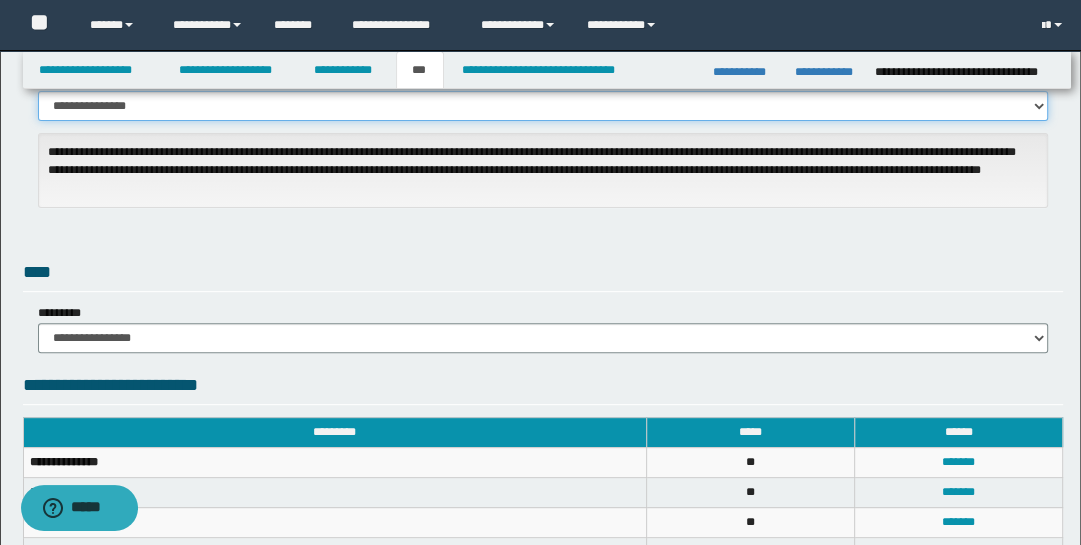 scroll, scrollTop: 439, scrollLeft: 0, axis: vertical 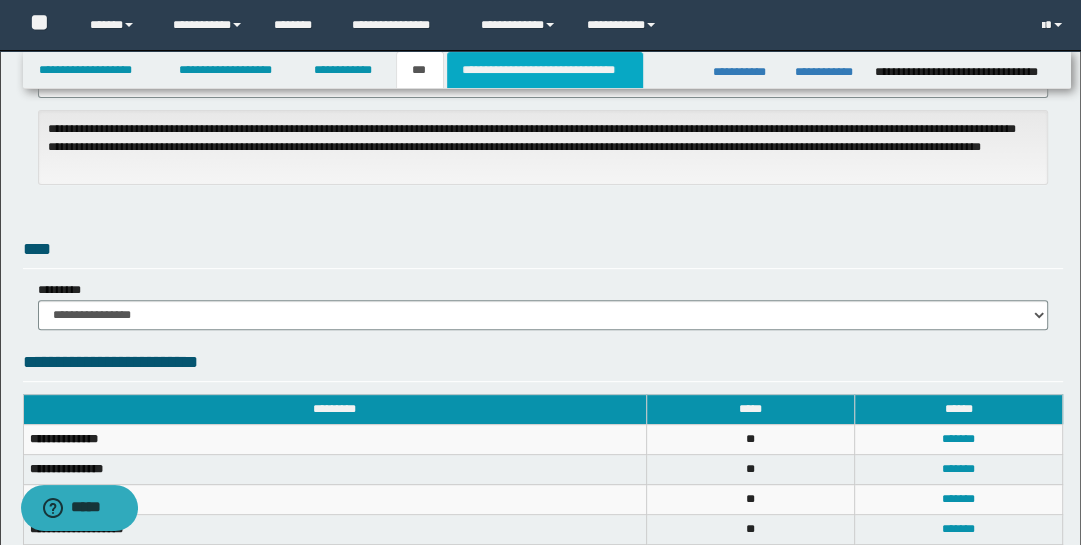 click on "**********" at bounding box center (545, 70) 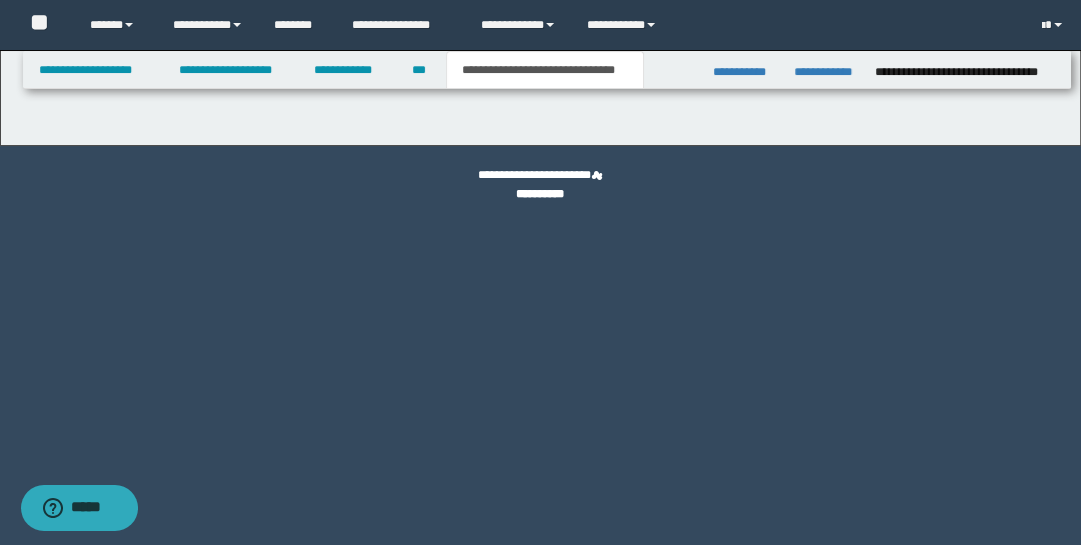 scroll, scrollTop: 0, scrollLeft: 0, axis: both 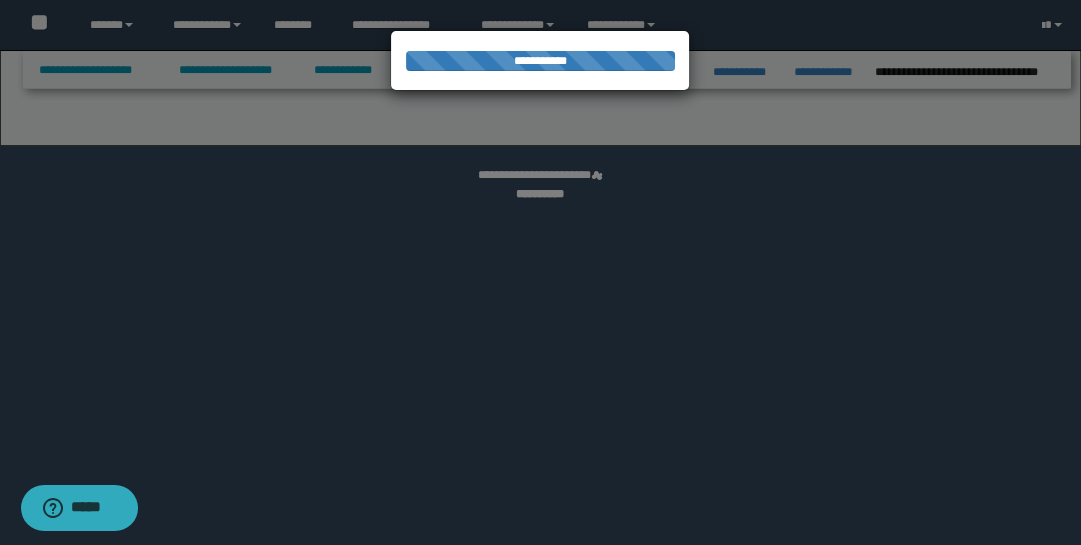 select on "*" 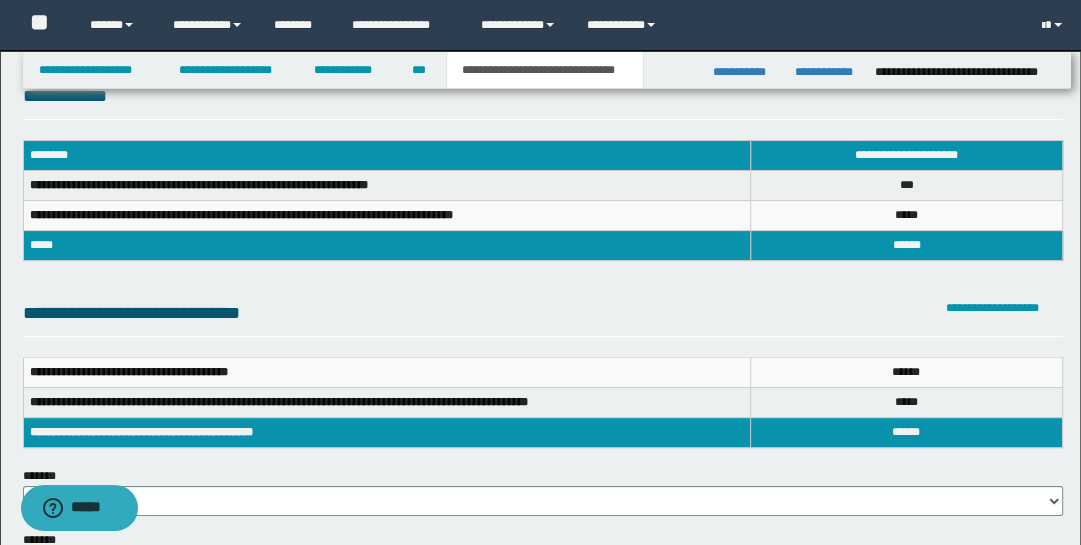 scroll, scrollTop: 45, scrollLeft: 0, axis: vertical 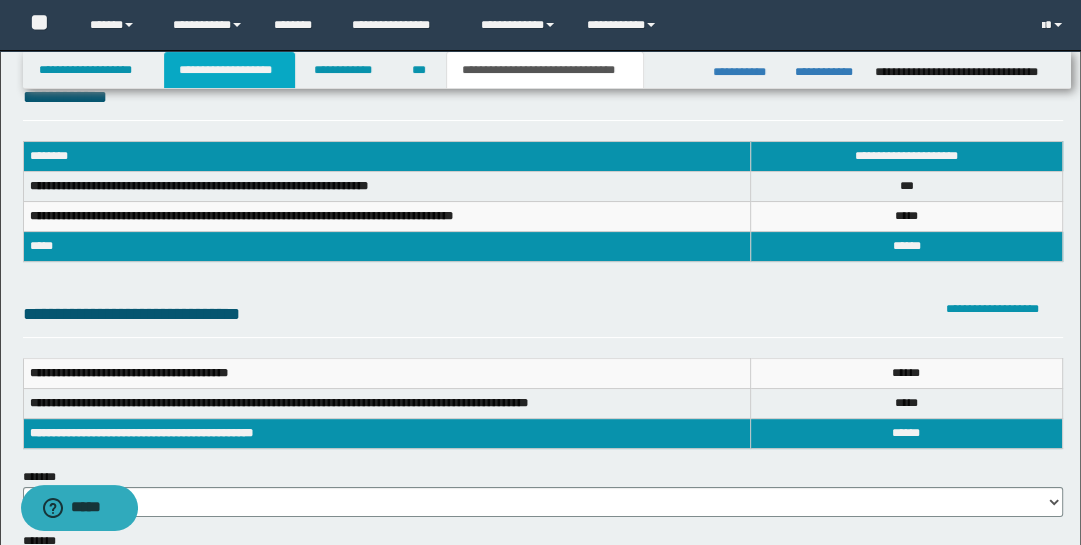 click on "**********" at bounding box center (229, 70) 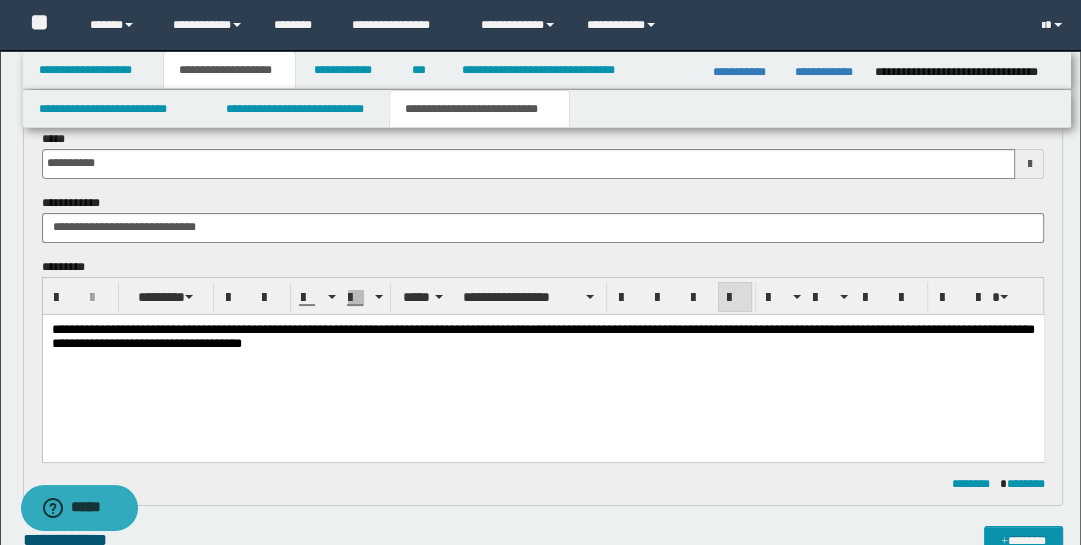 scroll, scrollTop: 104, scrollLeft: 0, axis: vertical 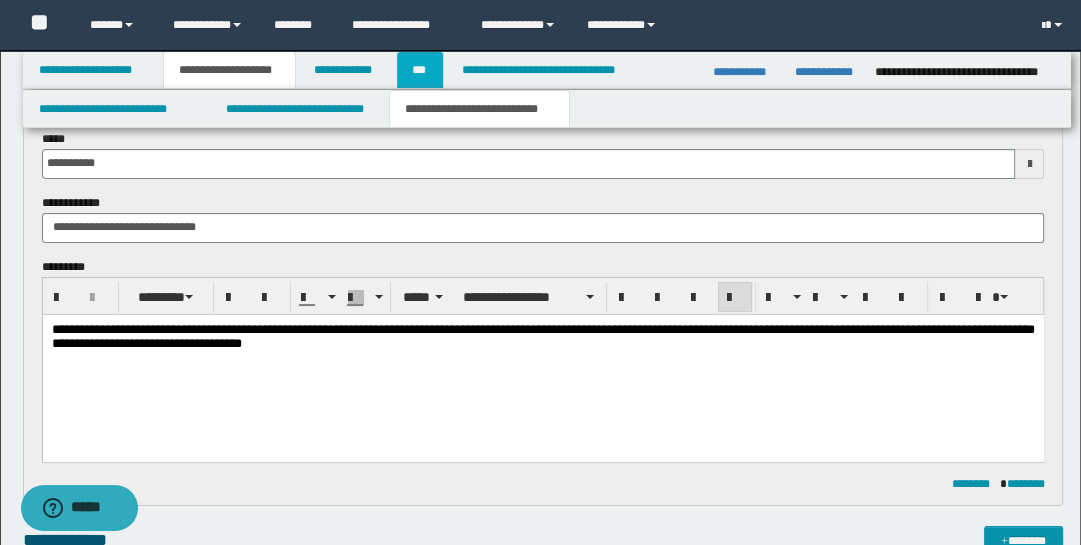 click on "***" at bounding box center [420, 70] 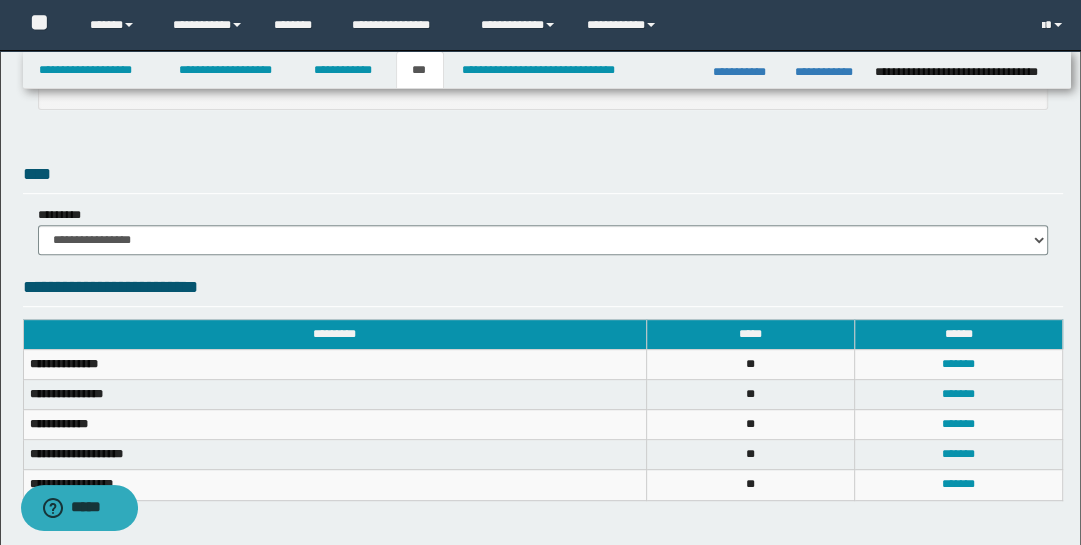 scroll, scrollTop: 536, scrollLeft: 0, axis: vertical 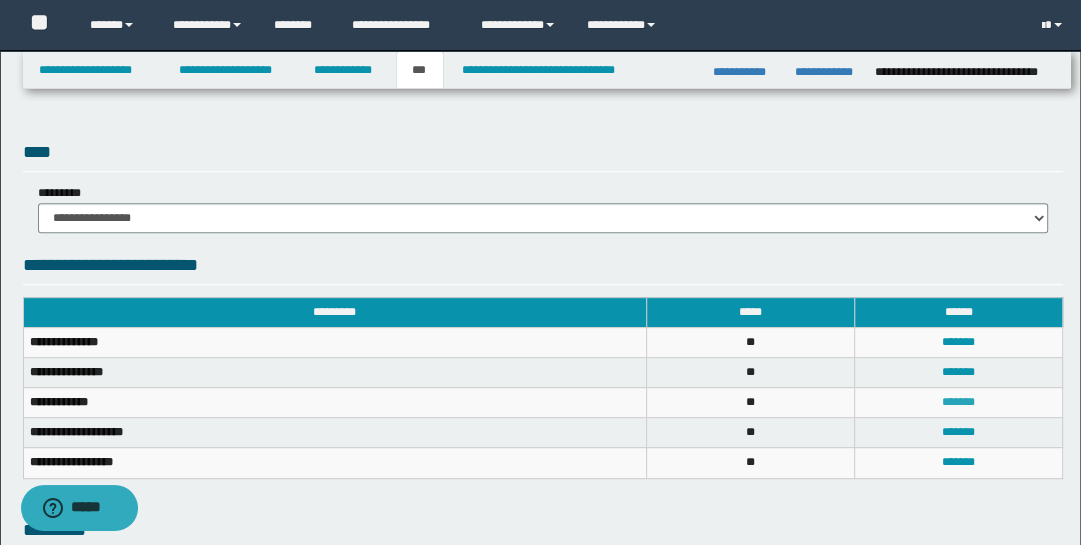 click on "*******" at bounding box center [958, 402] 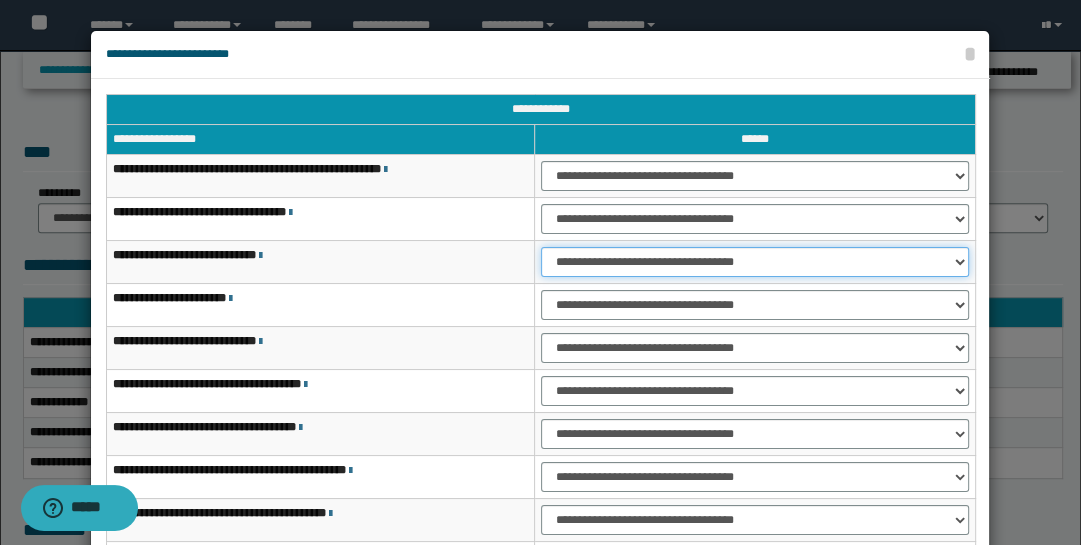 click on "**********" at bounding box center (755, 262) 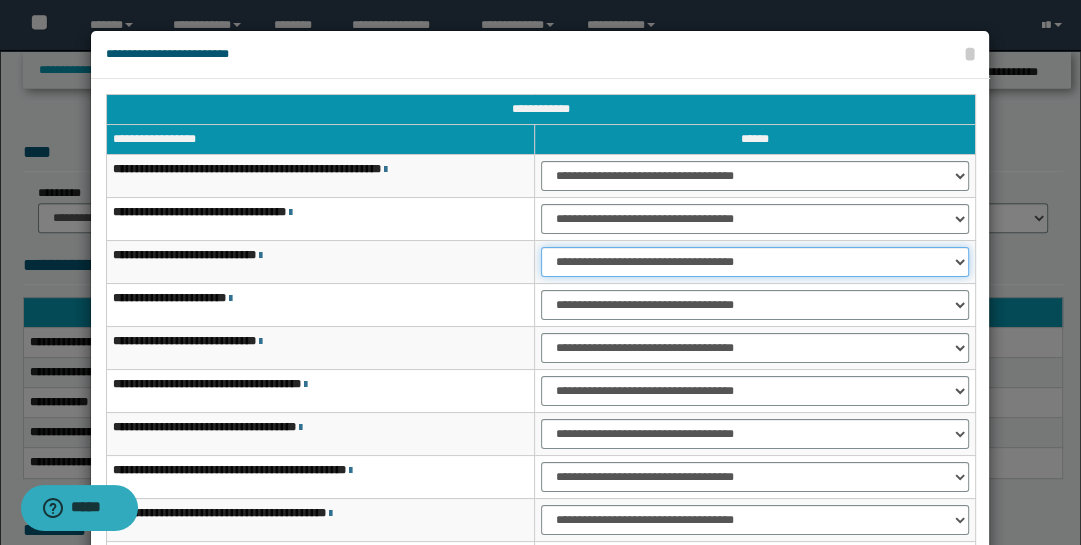 select on "***" 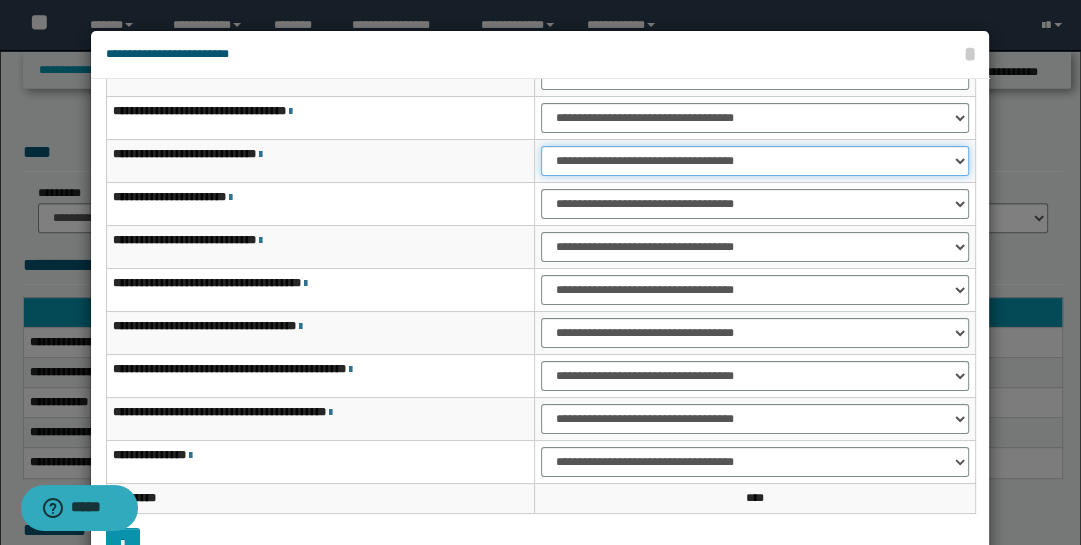 scroll, scrollTop: 143, scrollLeft: 0, axis: vertical 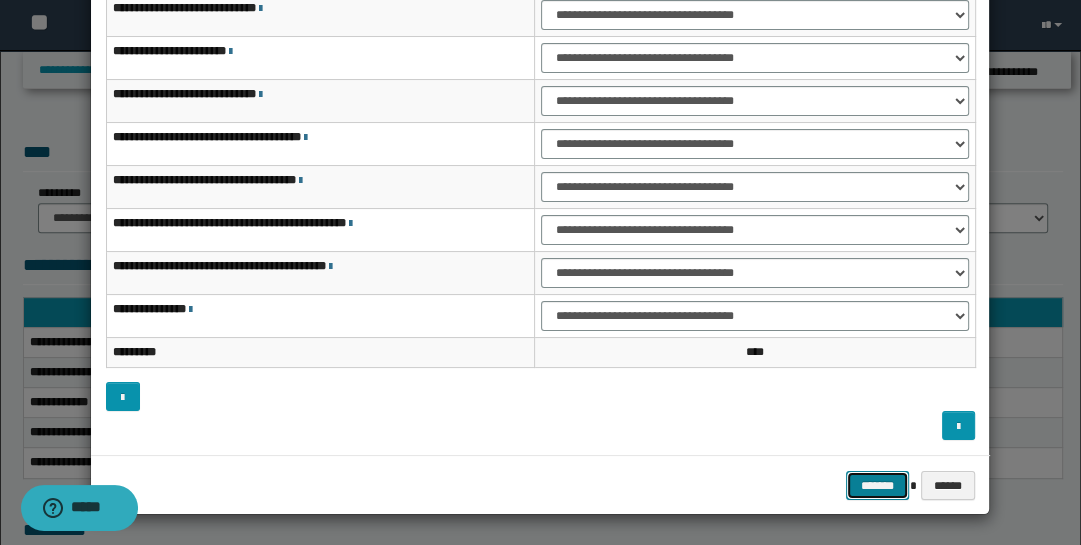 click on "*******" at bounding box center [878, 485] 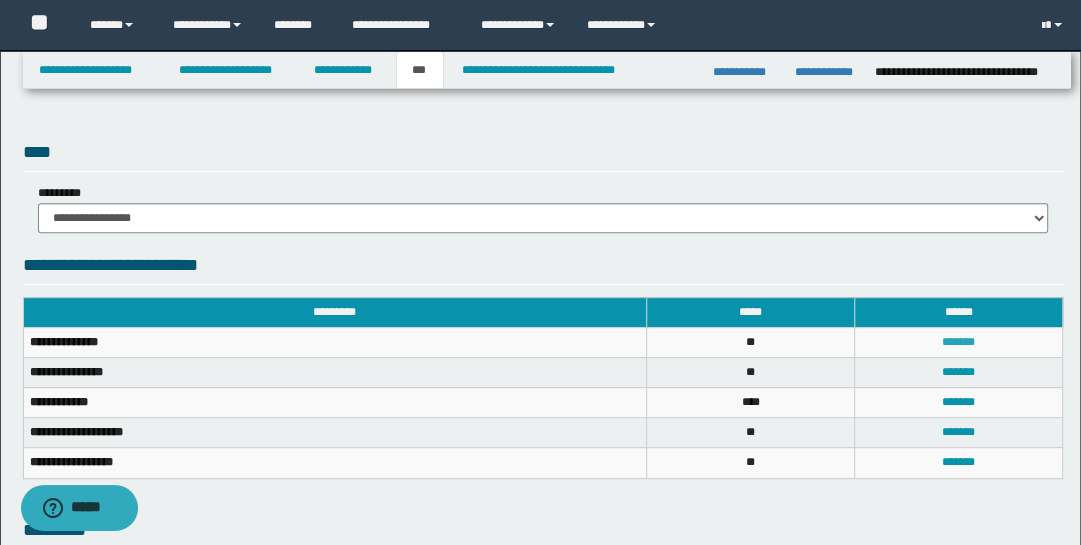 click on "*******" at bounding box center (958, 342) 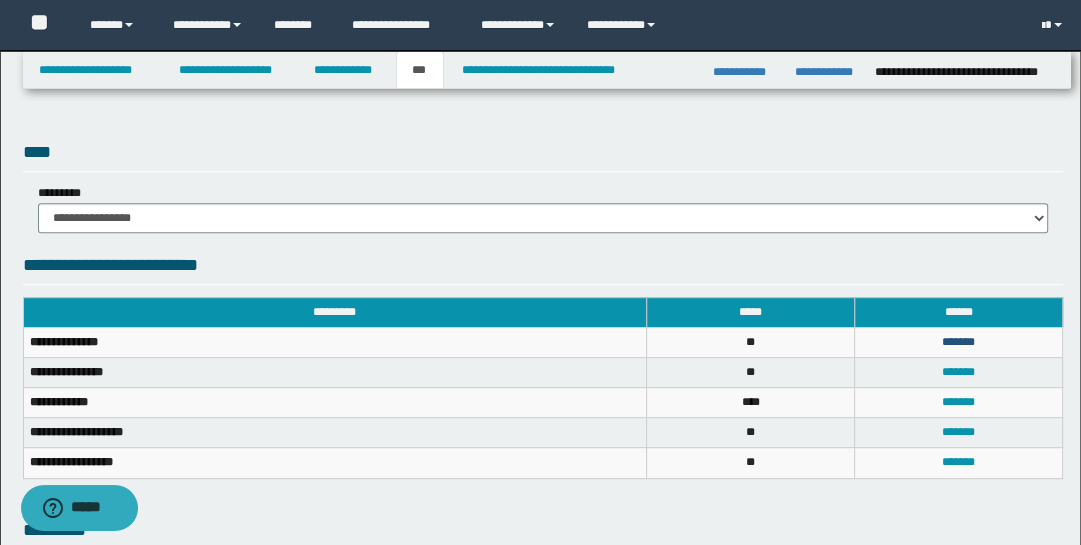 scroll, scrollTop: 0, scrollLeft: 0, axis: both 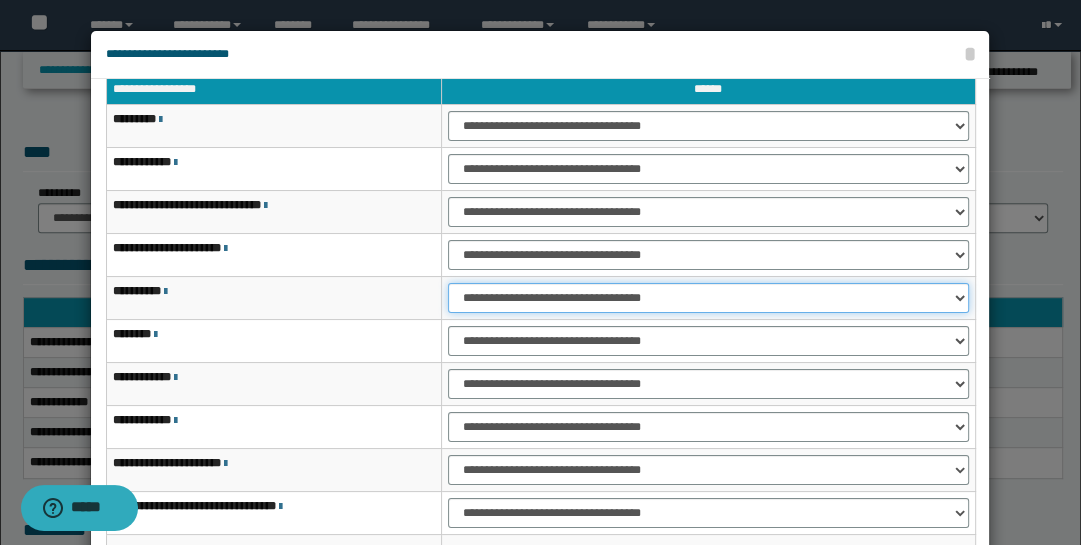 click on "**********" at bounding box center [708, 298] 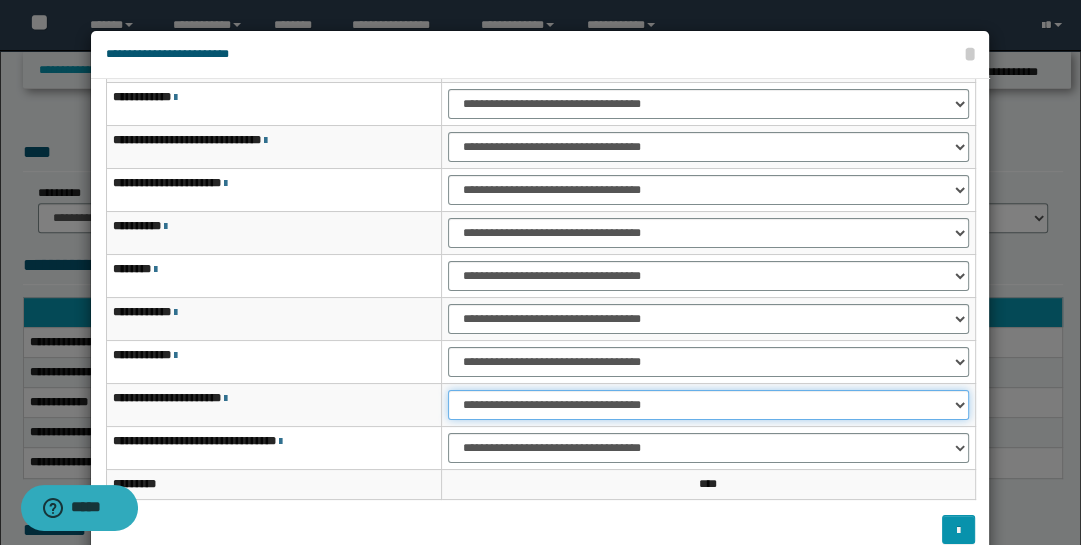 click on "**********" at bounding box center (708, 405) 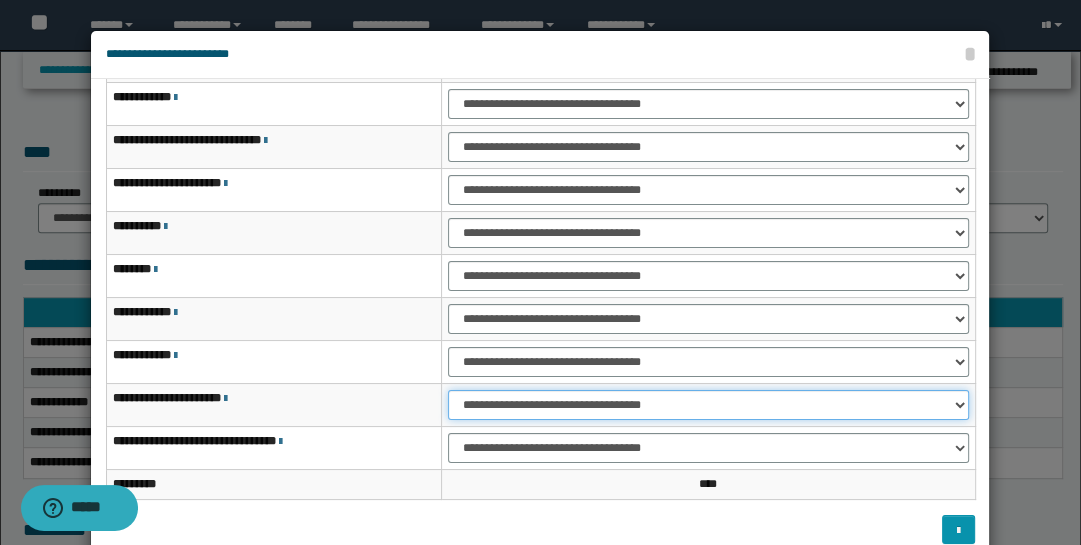 select on "***" 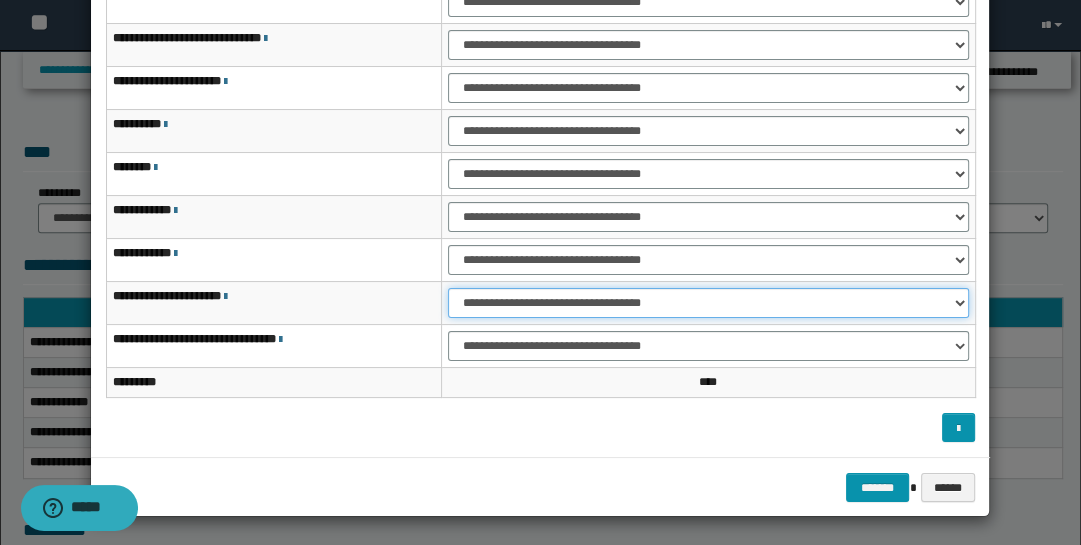 scroll, scrollTop: 104, scrollLeft: 0, axis: vertical 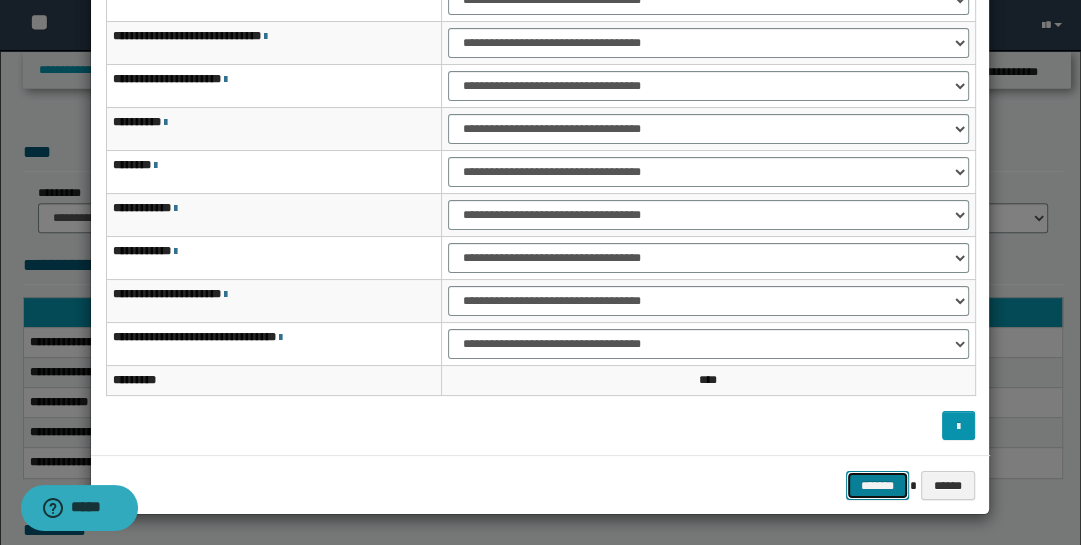 click on "*******" at bounding box center [878, 485] 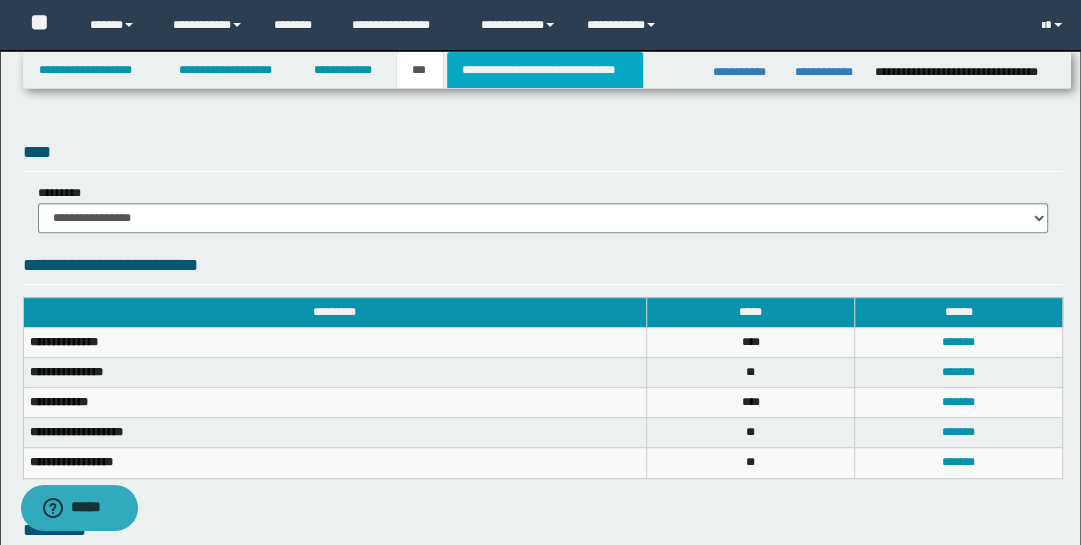 click on "**********" at bounding box center (545, 70) 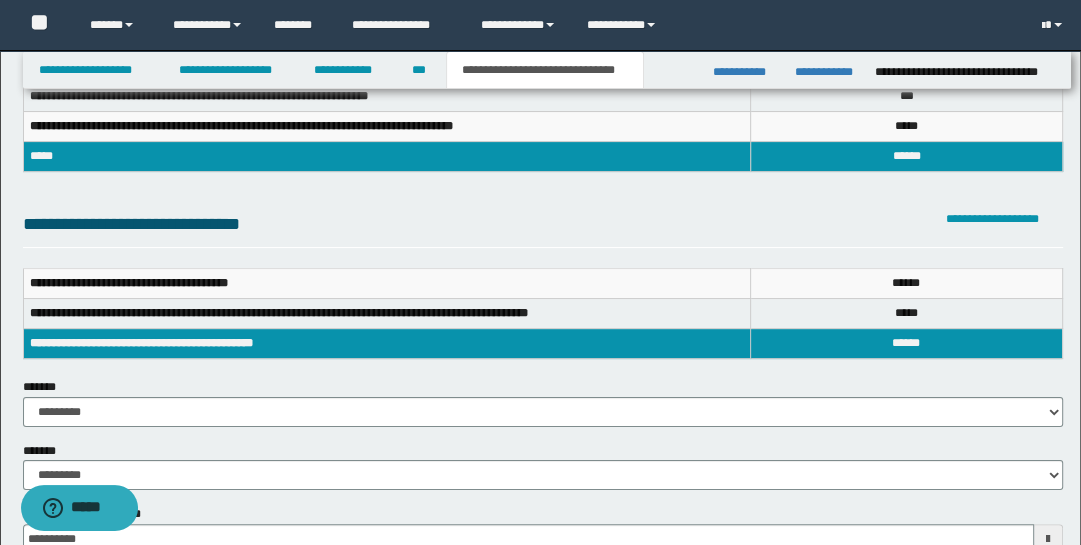 scroll, scrollTop: 80, scrollLeft: 0, axis: vertical 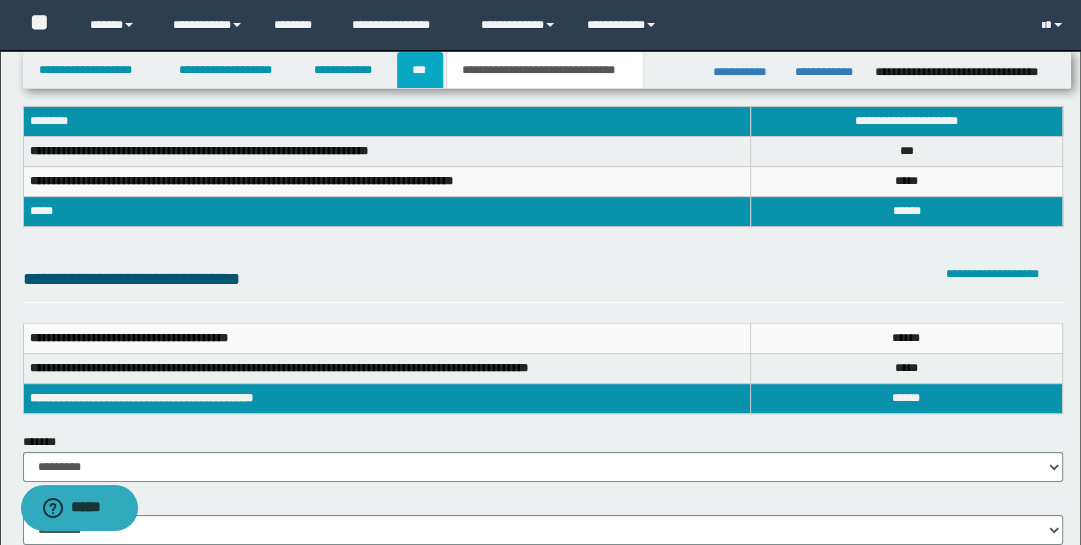 click on "***" at bounding box center (420, 70) 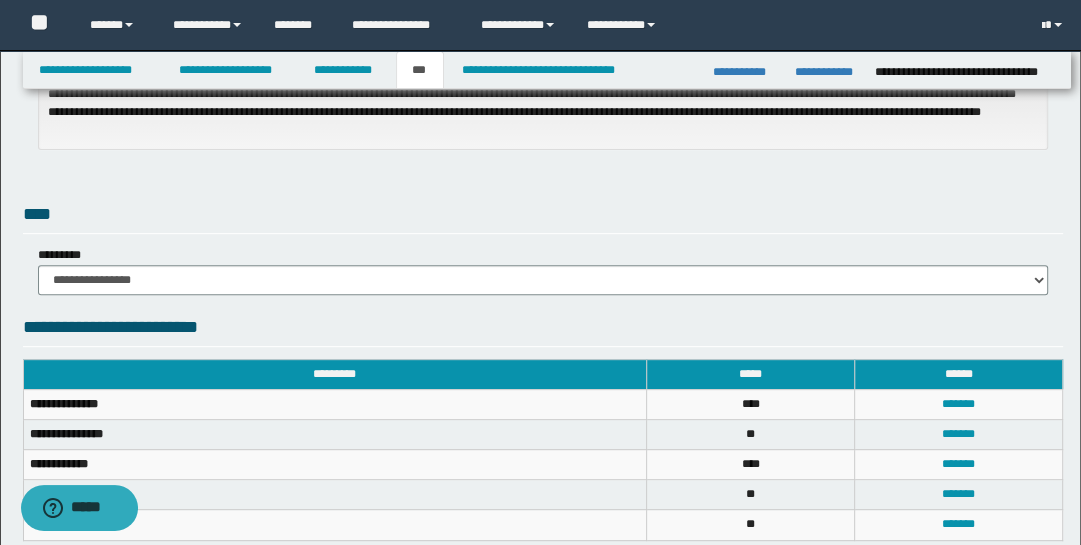 scroll, scrollTop: 491, scrollLeft: 0, axis: vertical 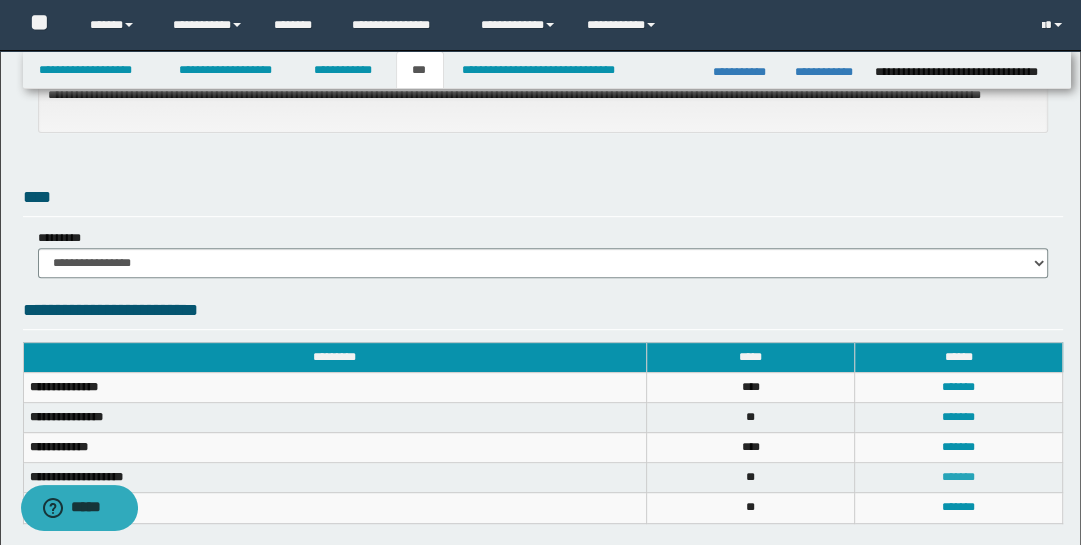 click on "*******" at bounding box center (958, 477) 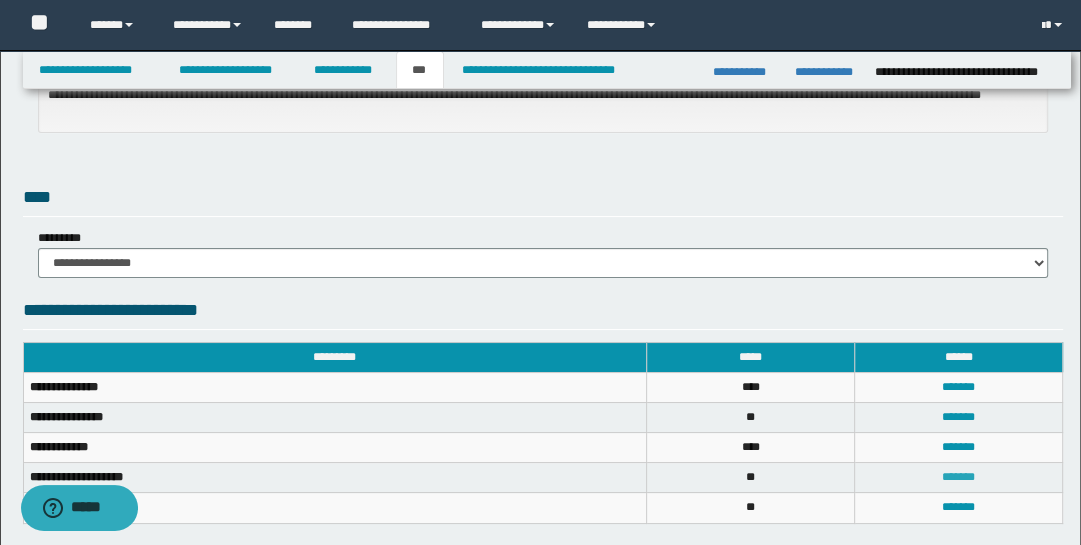 scroll, scrollTop: 0, scrollLeft: 0, axis: both 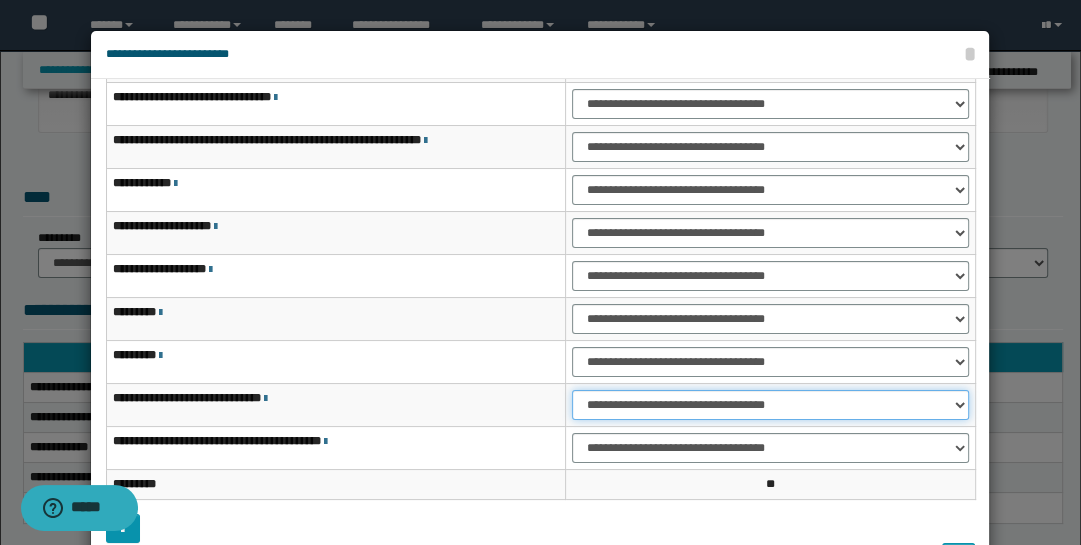 click on "**********" at bounding box center [771, 405] 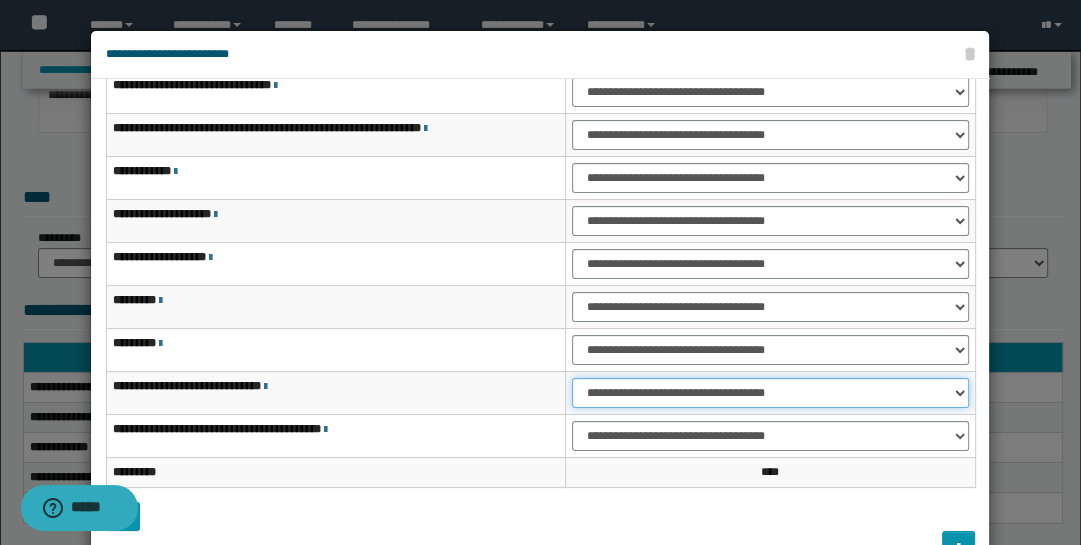 scroll, scrollTop: 143, scrollLeft: 0, axis: vertical 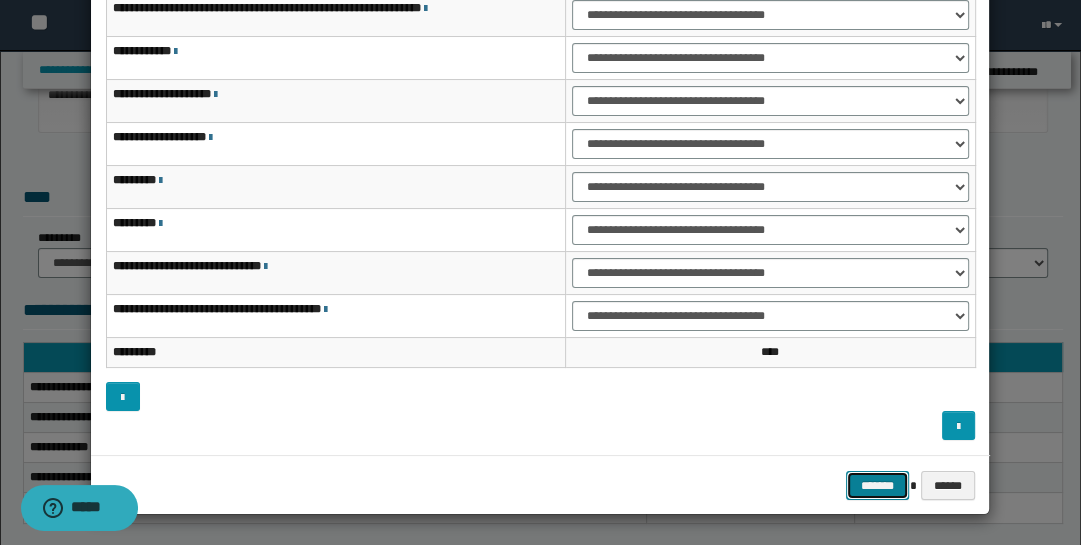 click on "*******" at bounding box center (878, 485) 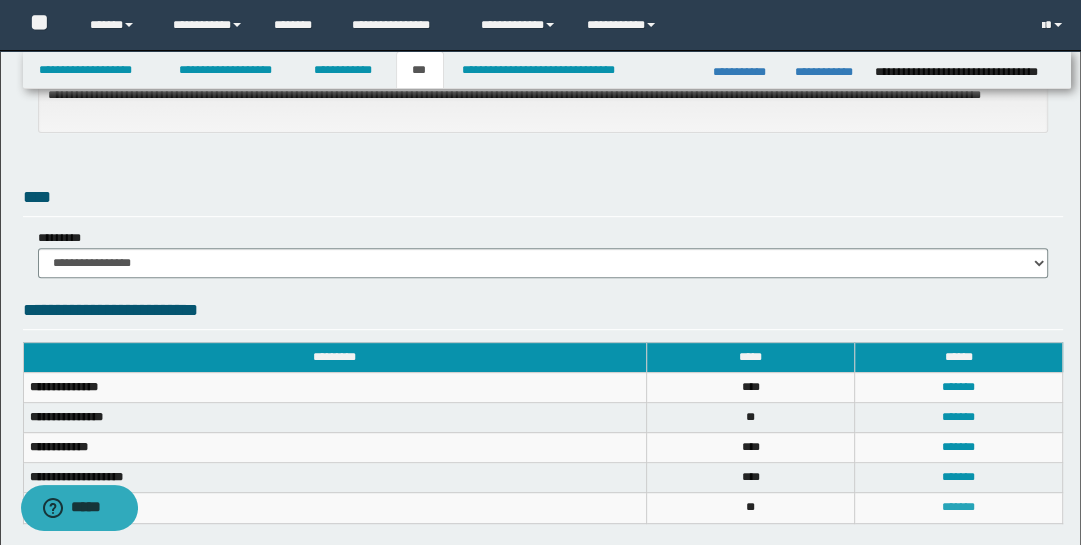 click on "*******" at bounding box center [958, 507] 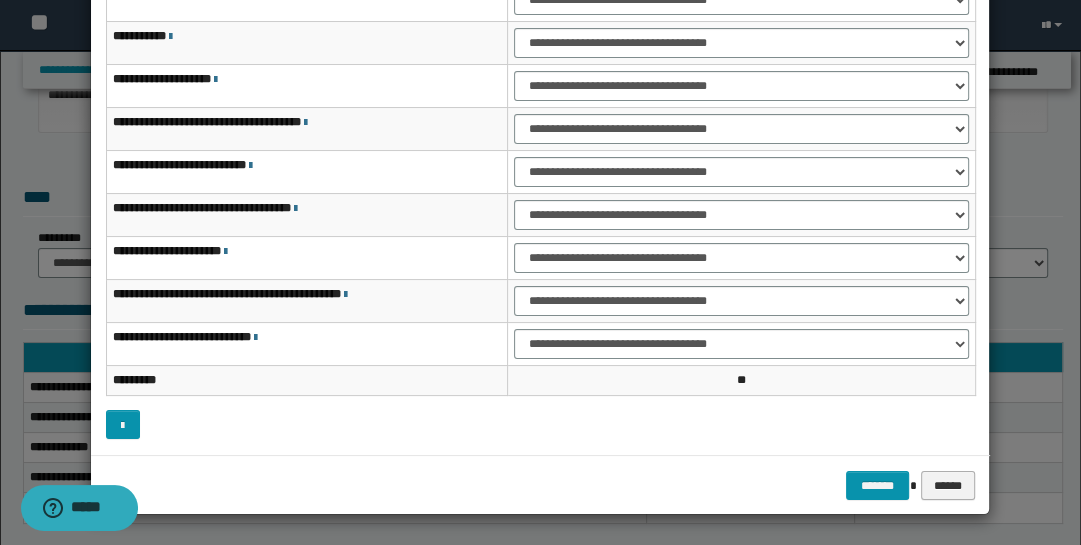 scroll, scrollTop: 0, scrollLeft: 0, axis: both 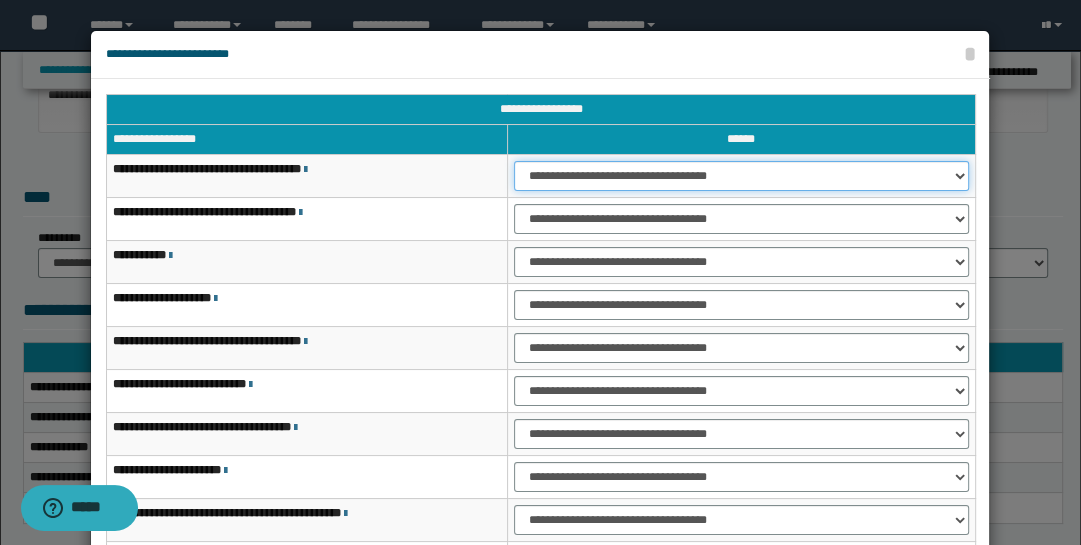 click on "**********" at bounding box center [741, 176] 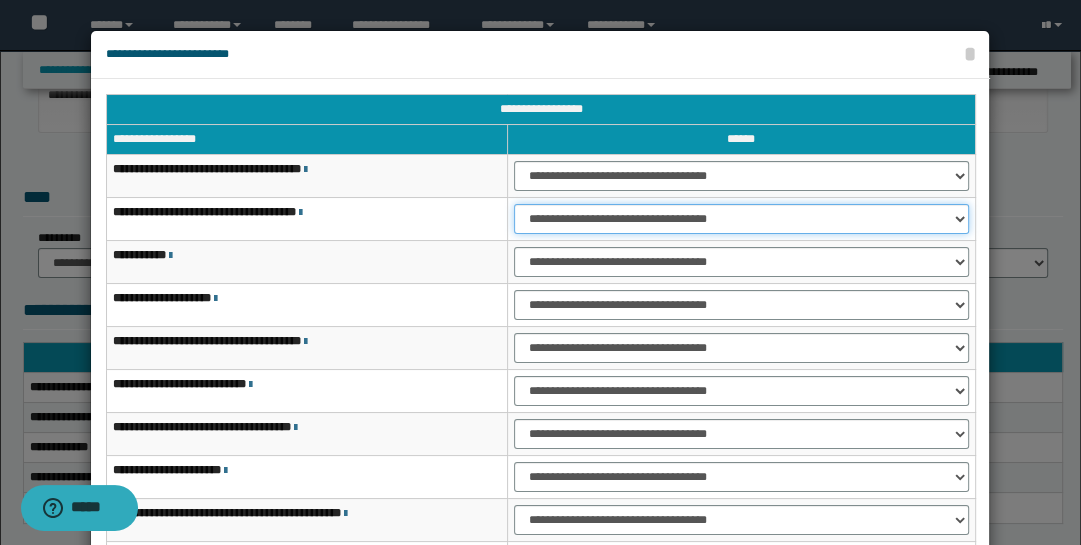 click on "**********" at bounding box center (741, 219) 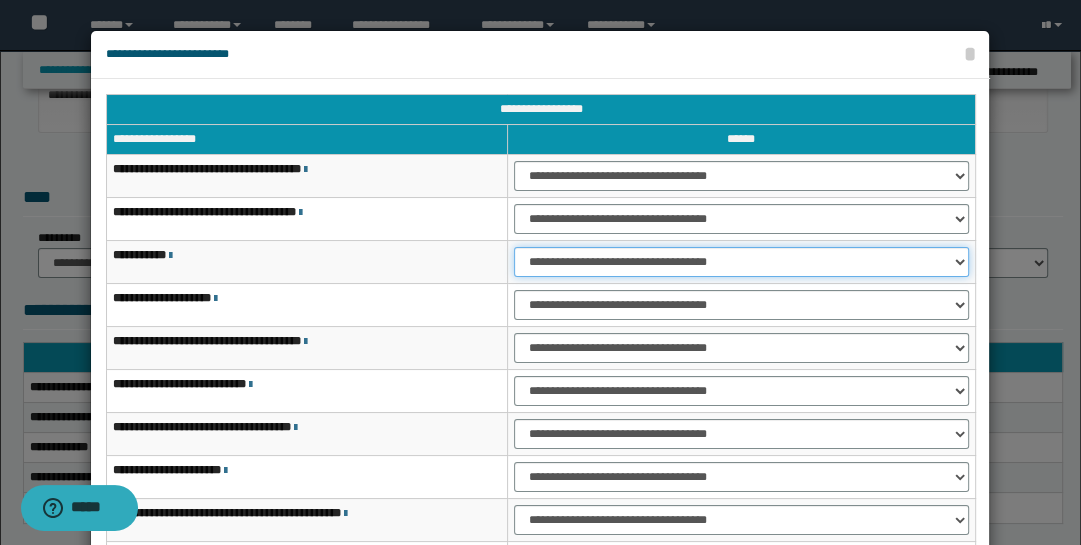 click on "**********" at bounding box center (741, 262) 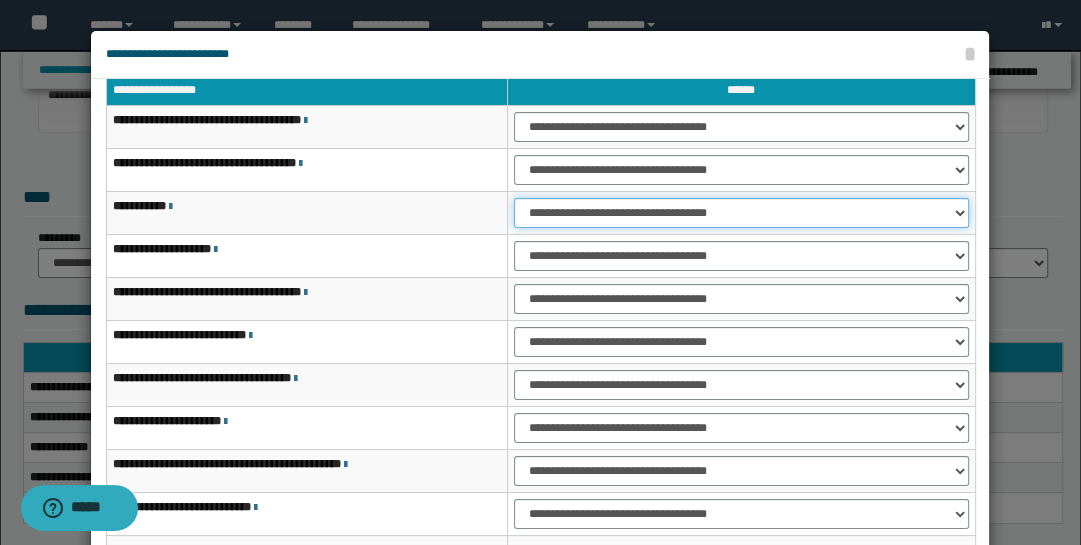 scroll, scrollTop: 115, scrollLeft: 0, axis: vertical 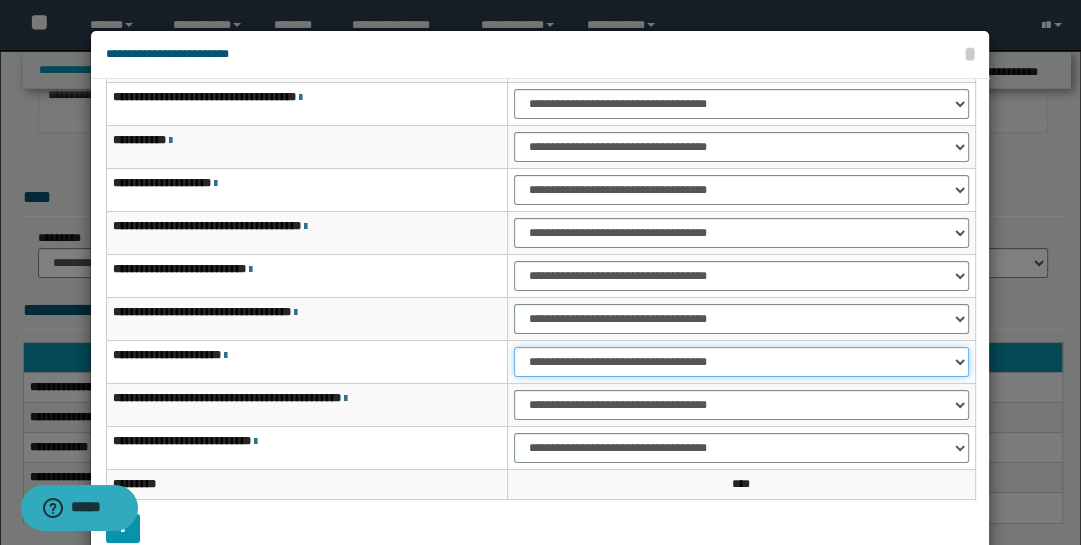 click on "**********" at bounding box center [741, 362] 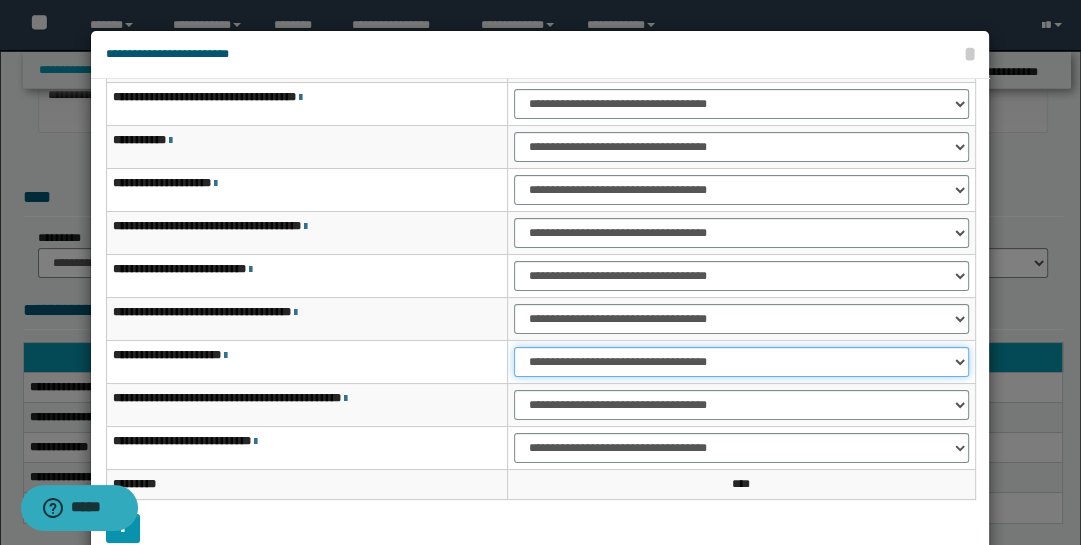 select on "***" 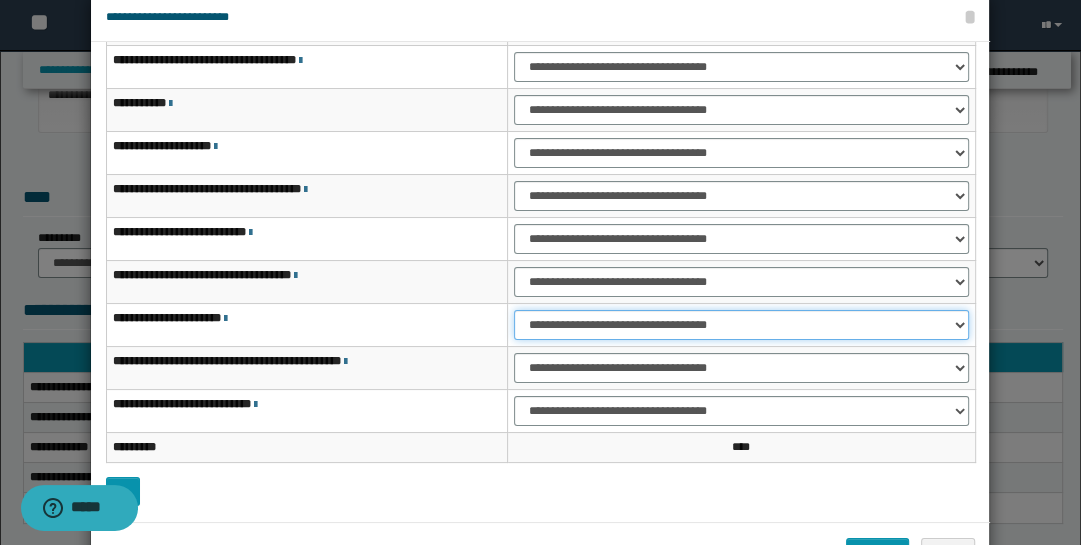 scroll, scrollTop: 104, scrollLeft: 0, axis: vertical 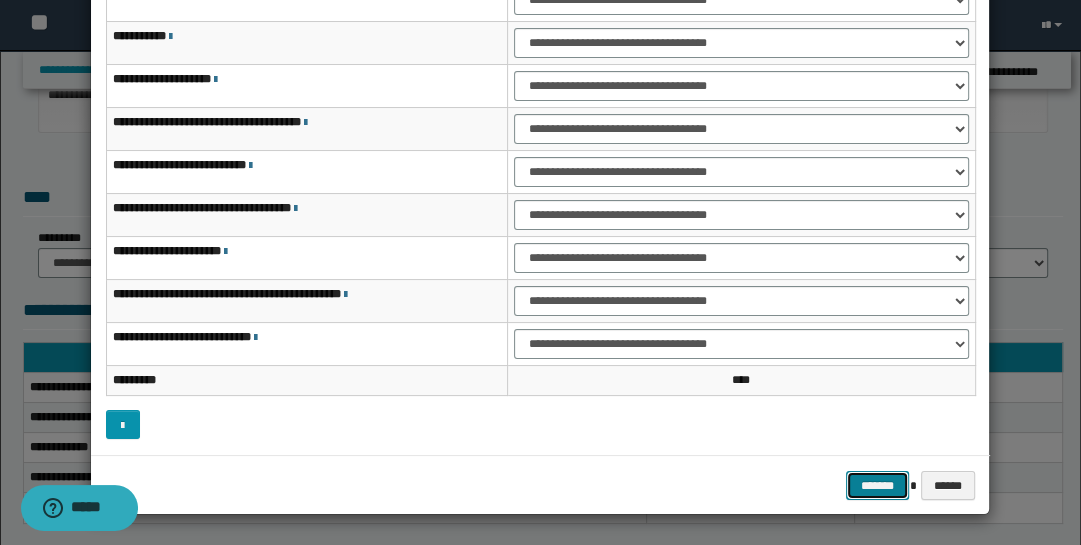 click on "*******" at bounding box center [878, 485] 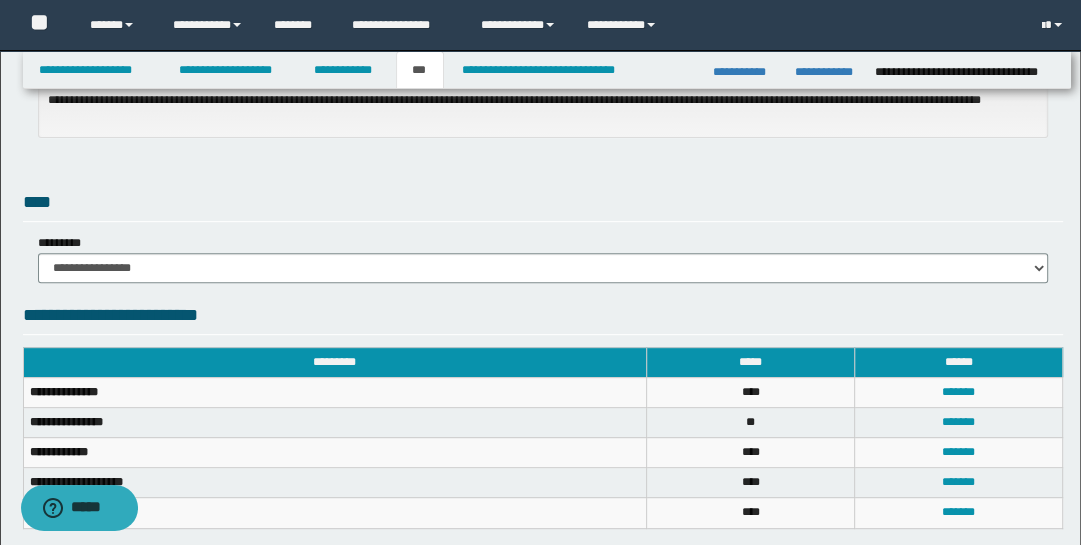 scroll, scrollTop: 484, scrollLeft: 0, axis: vertical 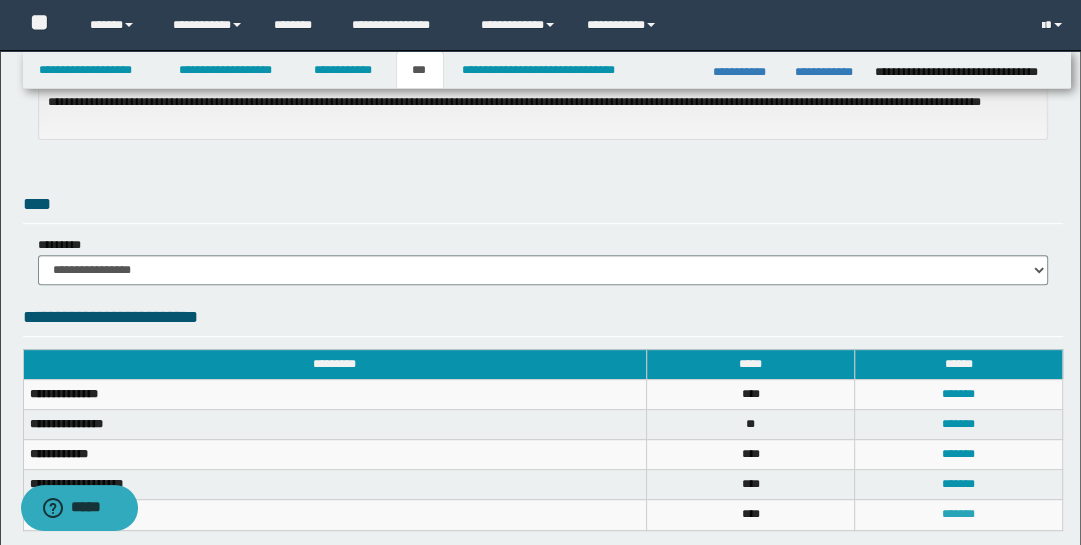 click on "*******" at bounding box center [958, 514] 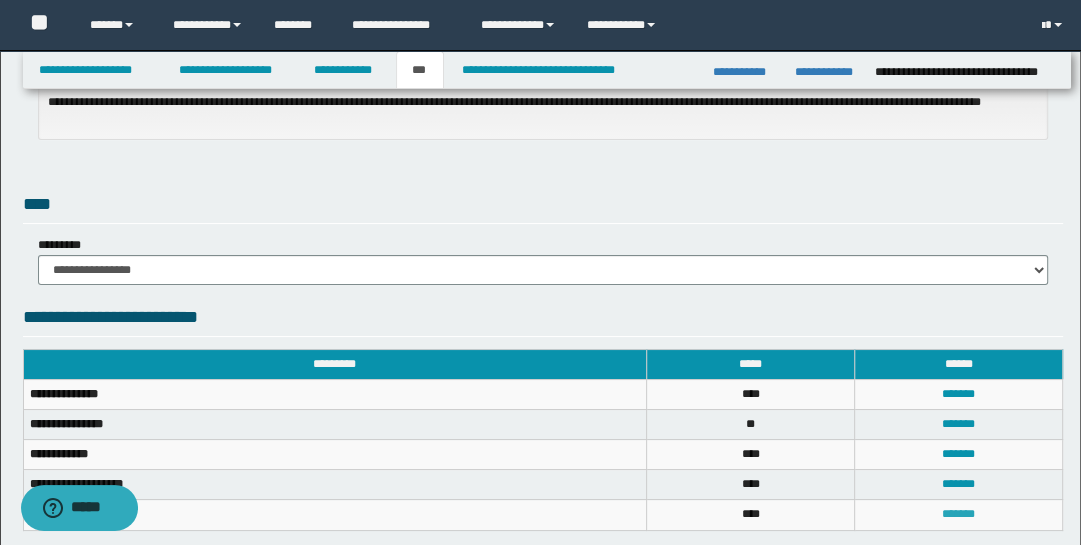 scroll, scrollTop: 0, scrollLeft: 0, axis: both 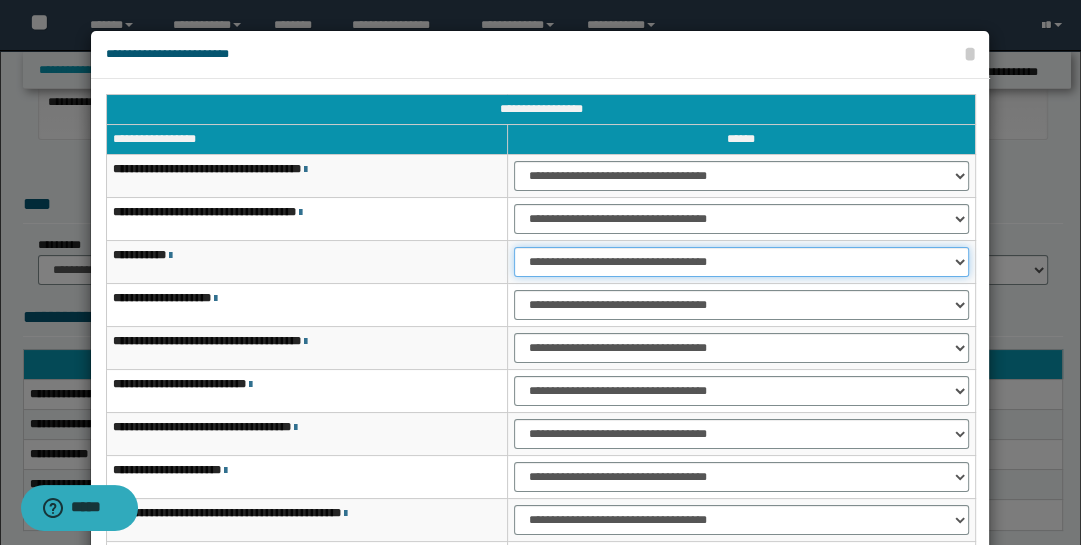 drag, startPoint x: 958, startPoint y: 261, endPoint x: 951, endPoint y: 273, distance: 13.892444 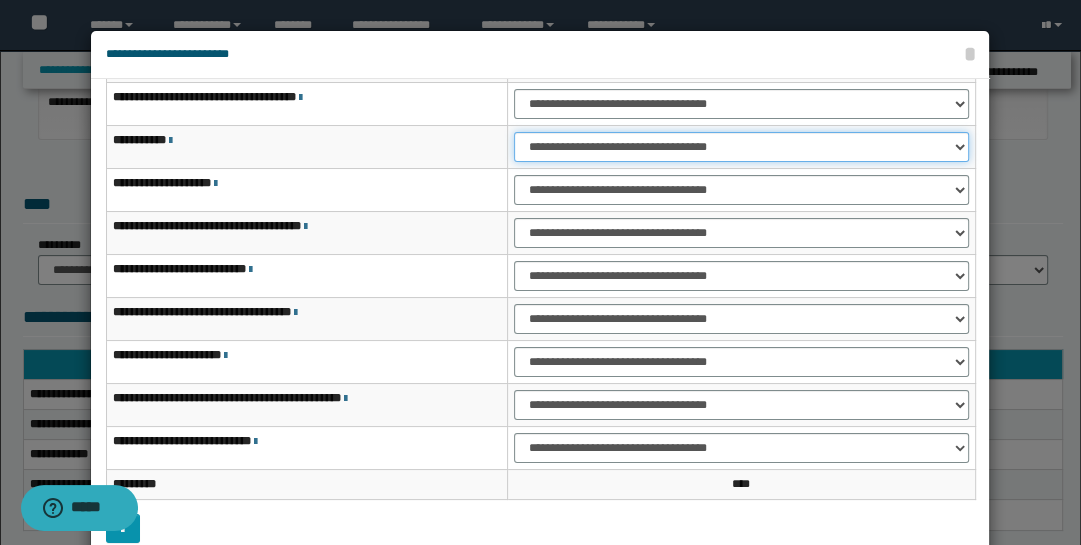 scroll, scrollTop: 115, scrollLeft: 0, axis: vertical 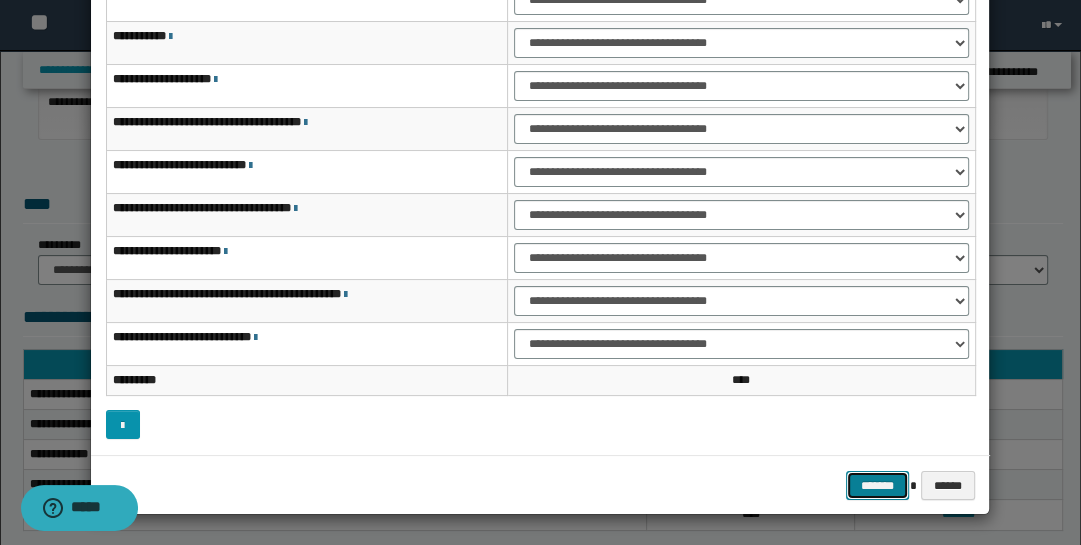 click on "*******" at bounding box center (878, 485) 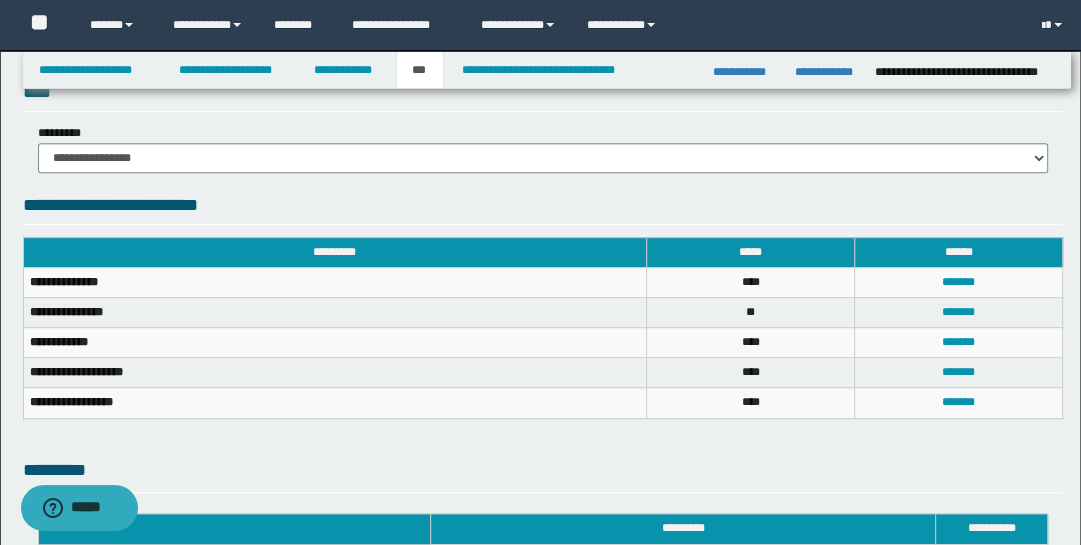 scroll, scrollTop: 418, scrollLeft: 0, axis: vertical 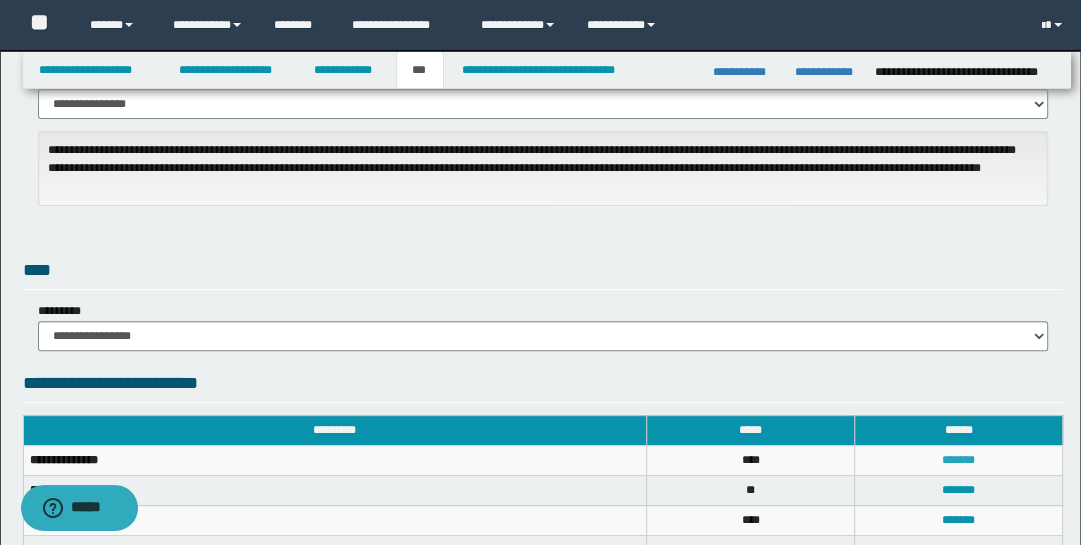 click on "*******" at bounding box center (958, 460) 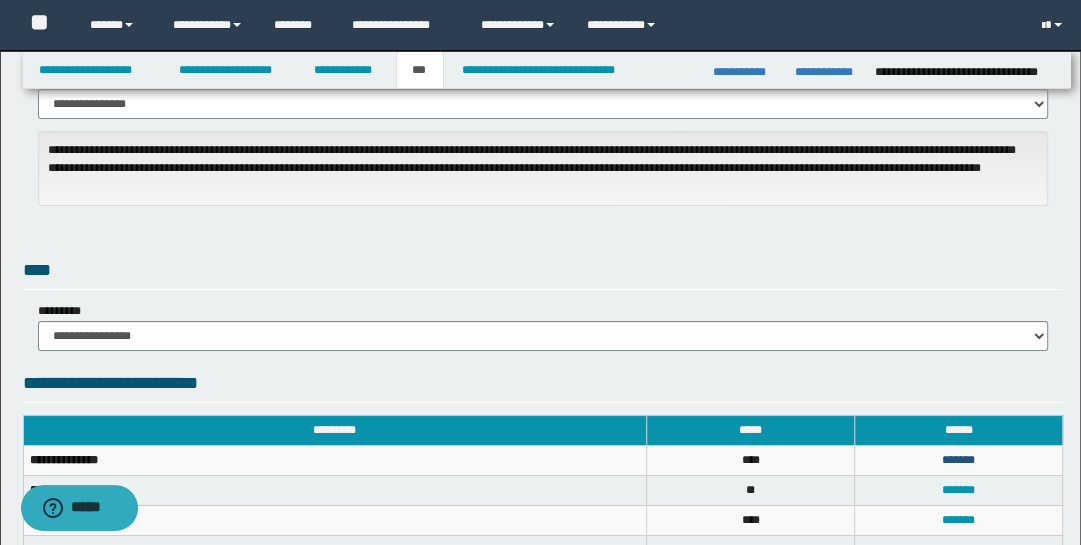 scroll, scrollTop: 0, scrollLeft: 0, axis: both 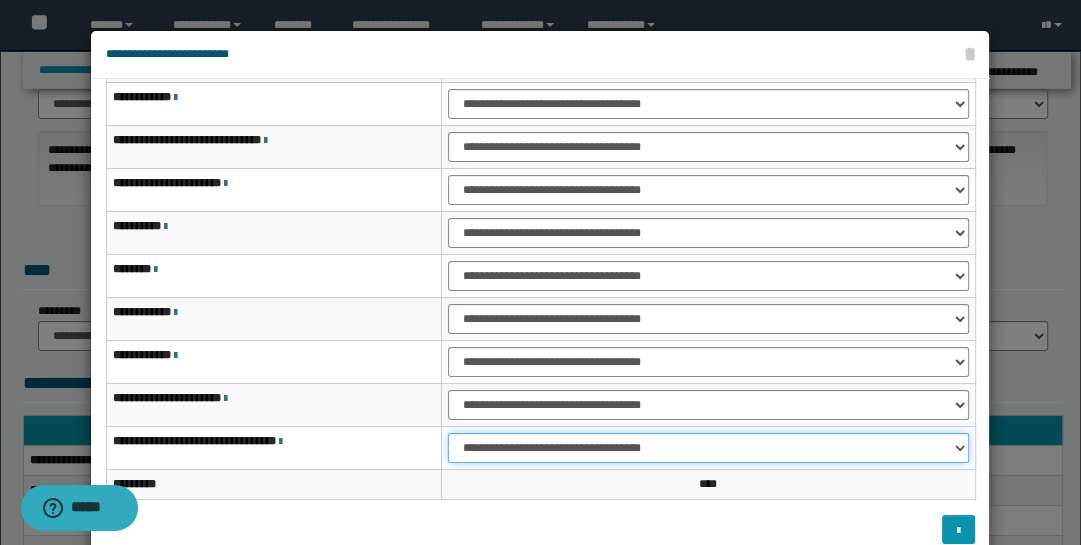drag, startPoint x: 960, startPoint y: 446, endPoint x: 947, endPoint y: 461, distance: 19.849434 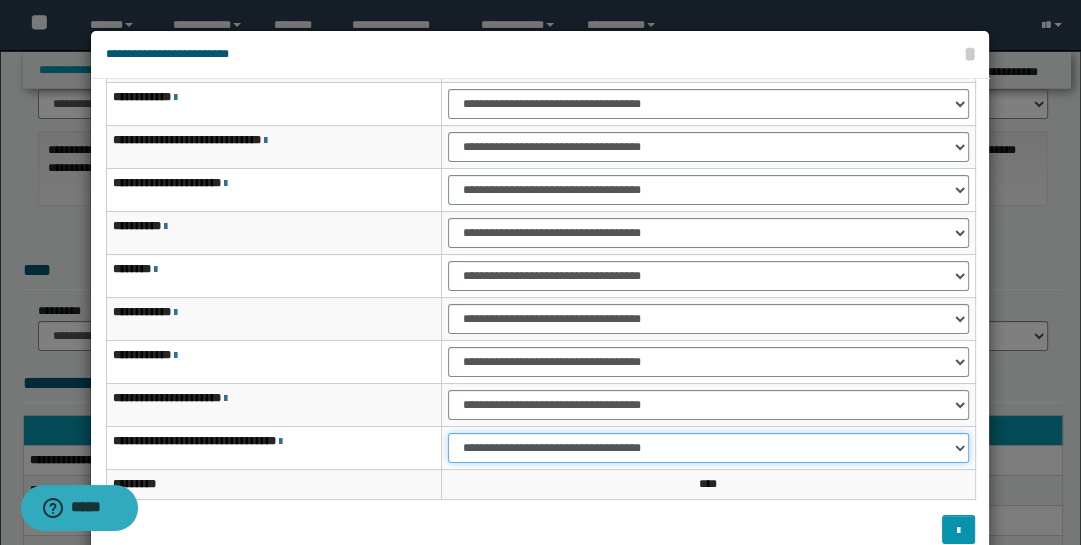 select on "***" 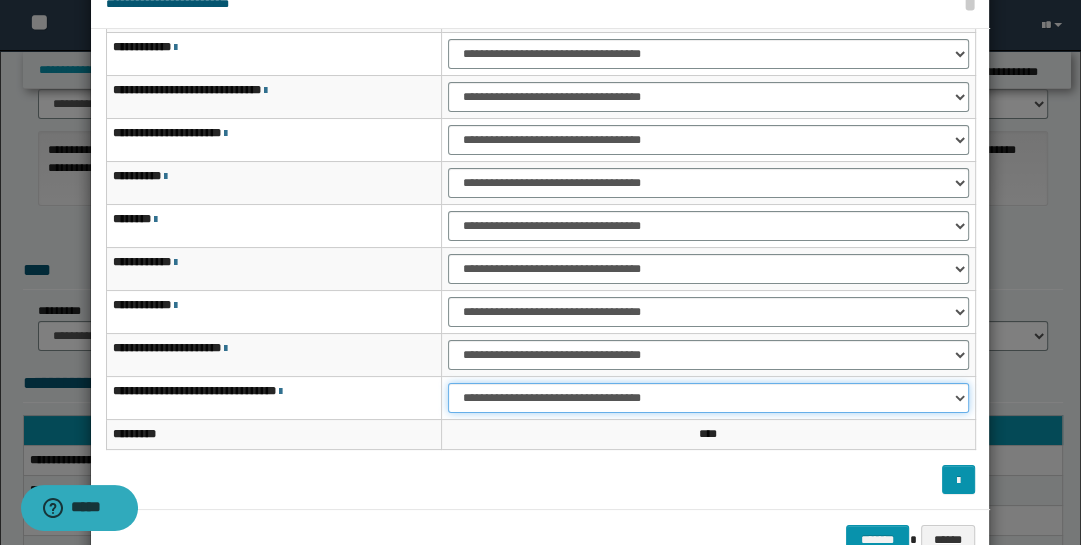 scroll, scrollTop: 104, scrollLeft: 0, axis: vertical 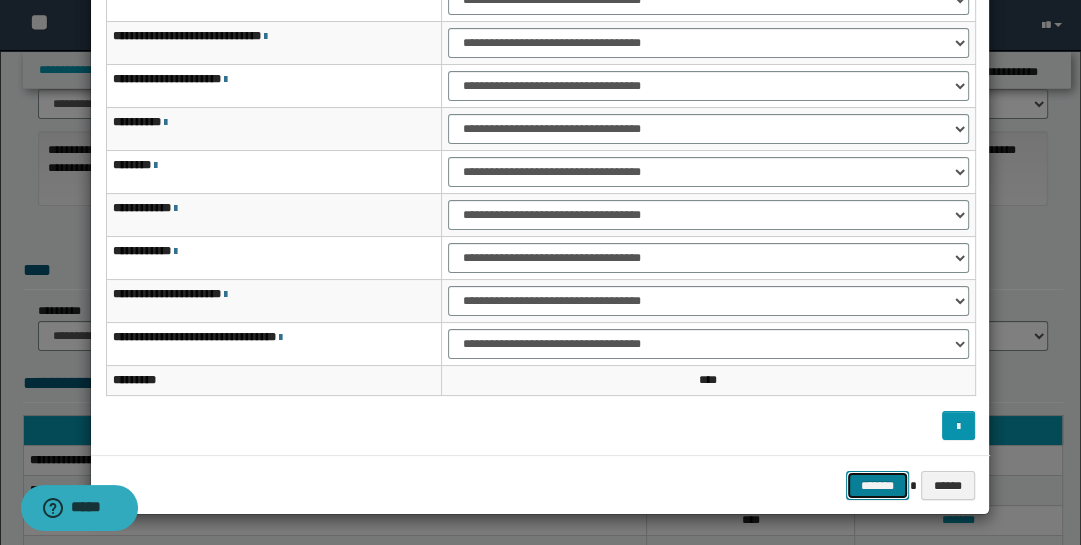 click on "*******" at bounding box center [878, 485] 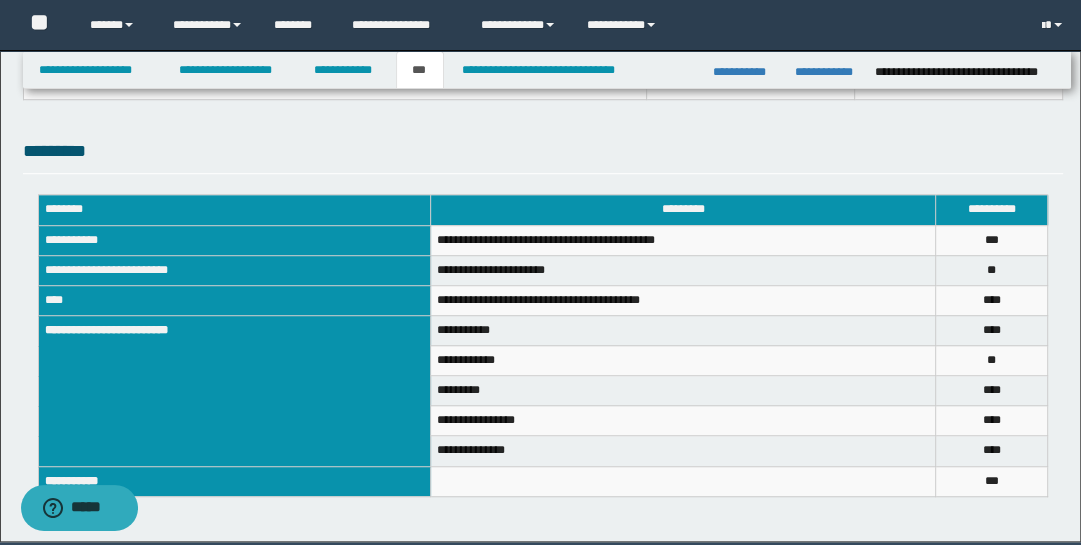 scroll, scrollTop: 989, scrollLeft: 0, axis: vertical 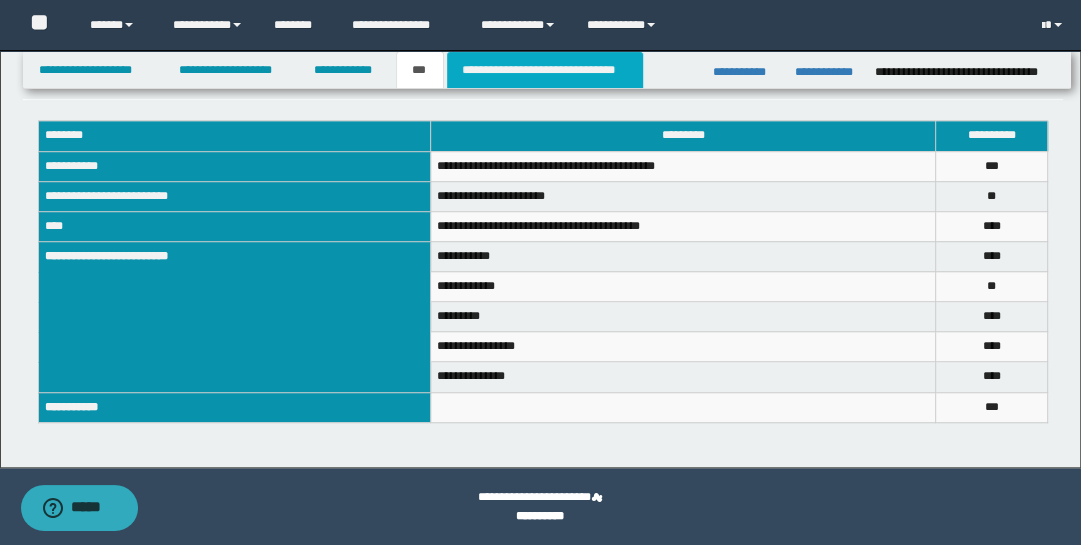 click on "**********" at bounding box center (545, 70) 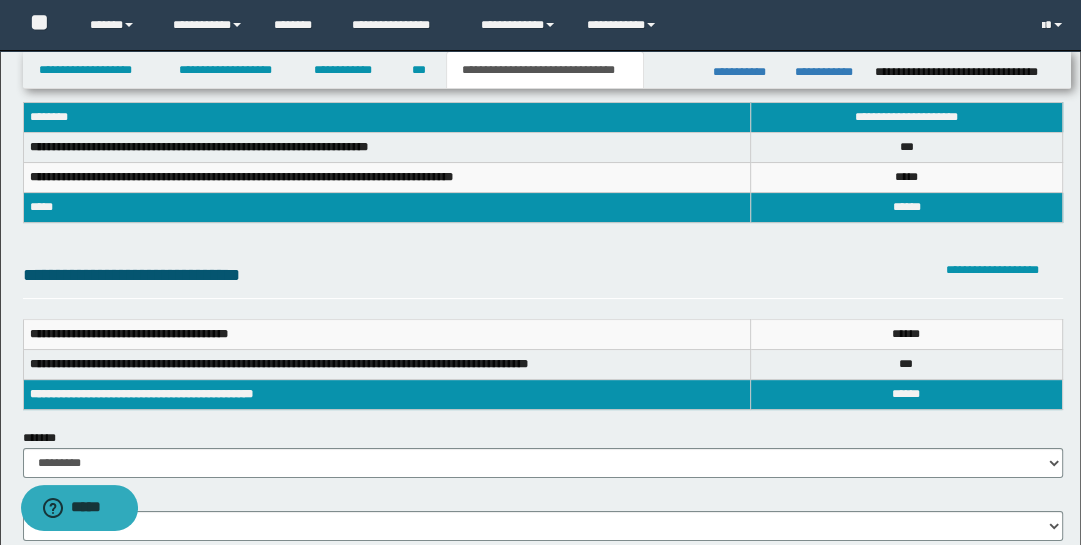 scroll, scrollTop: 64, scrollLeft: 0, axis: vertical 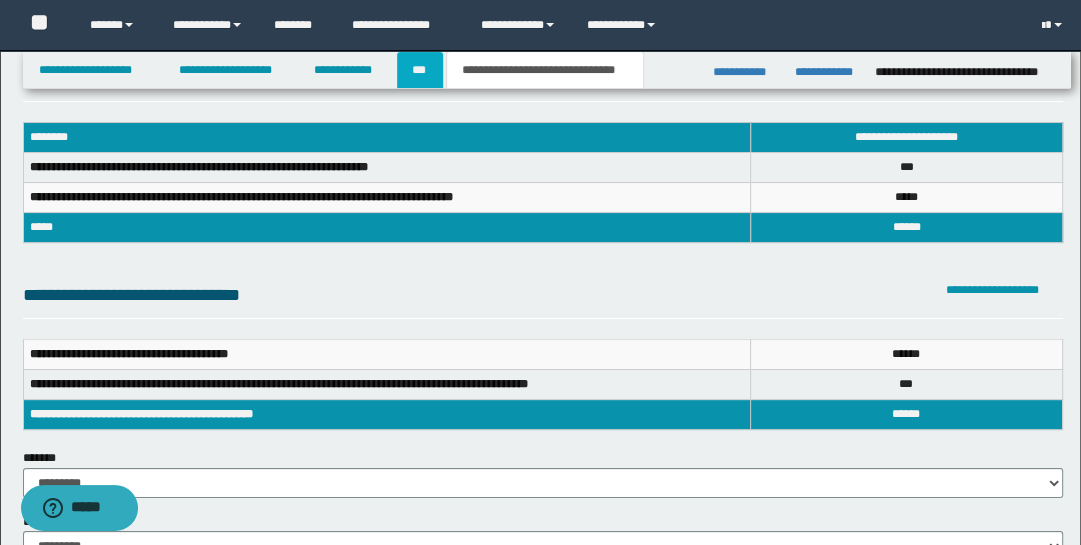 click on "***" at bounding box center [420, 70] 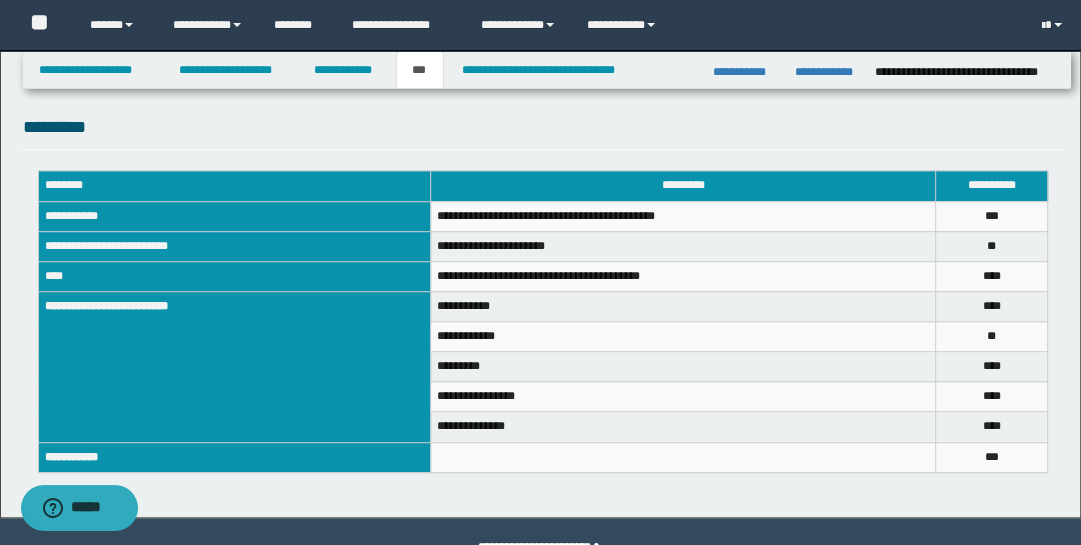 scroll, scrollTop: 989, scrollLeft: 0, axis: vertical 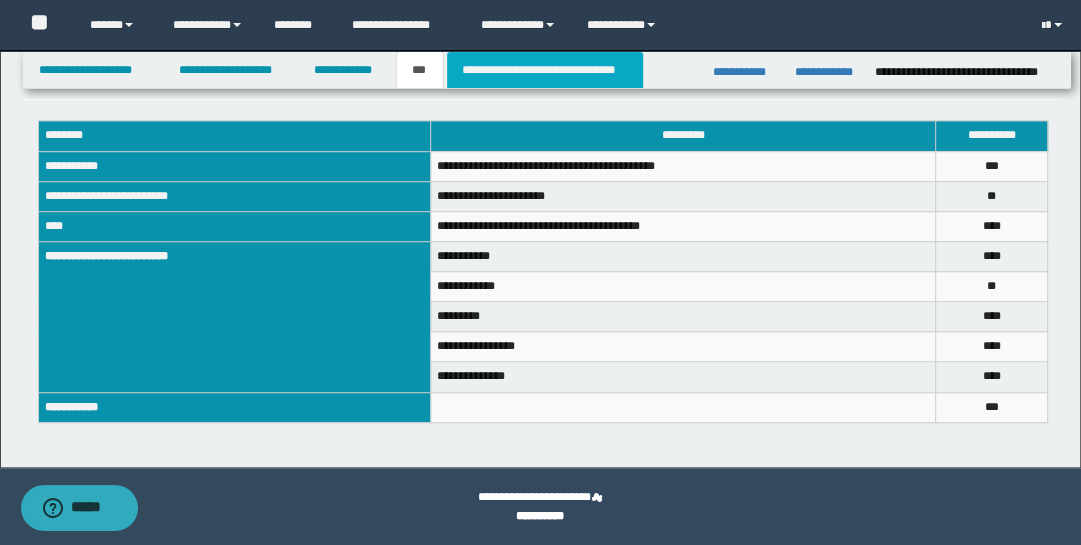 click on "**********" at bounding box center (545, 70) 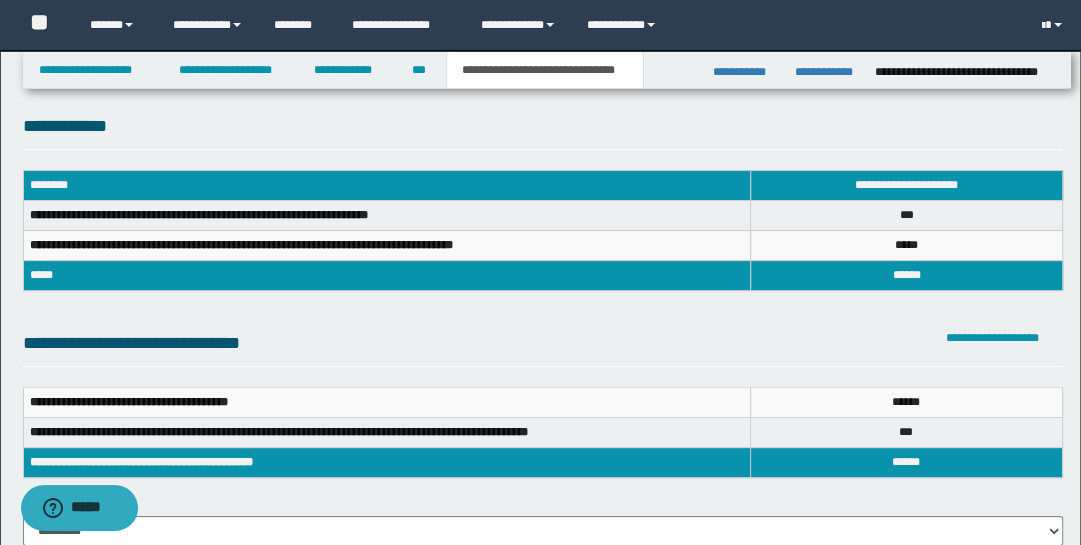 scroll, scrollTop: 0, scrollLeft: 0, axis: both 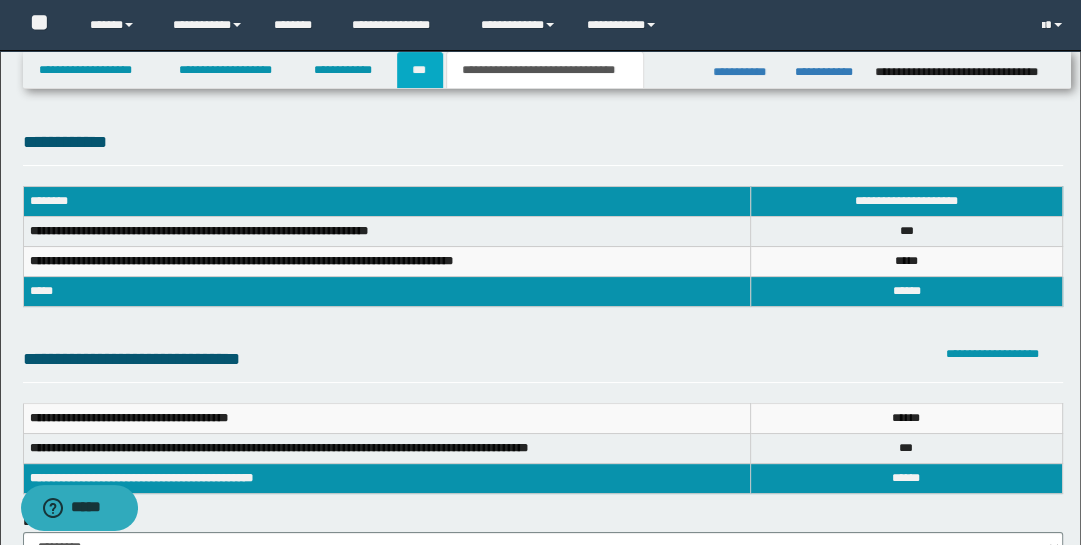 click on "***" at bounding box center [420, 70] 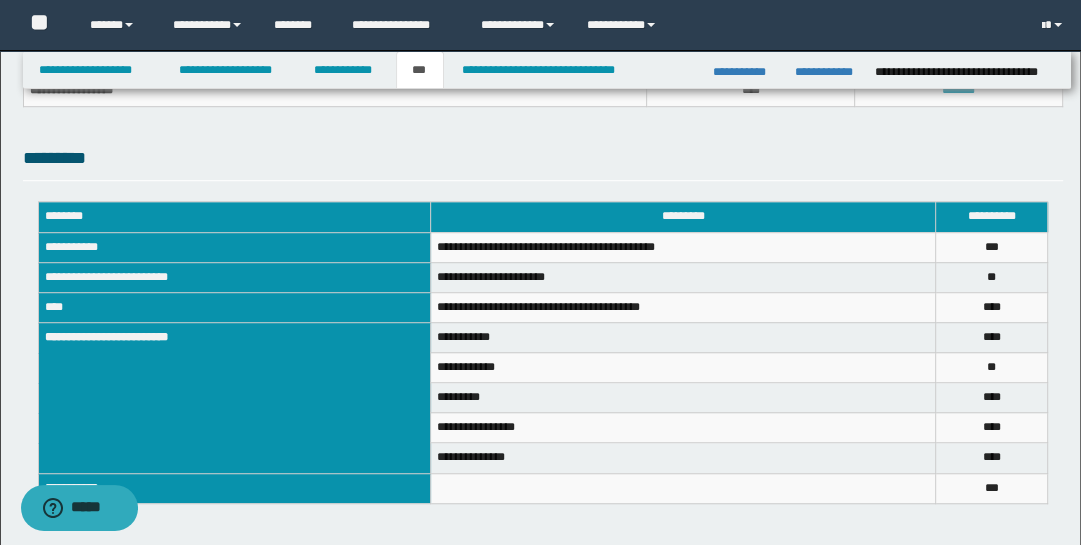scroll, scrollTop: 989, scrollLeft: 0, axis: vertical 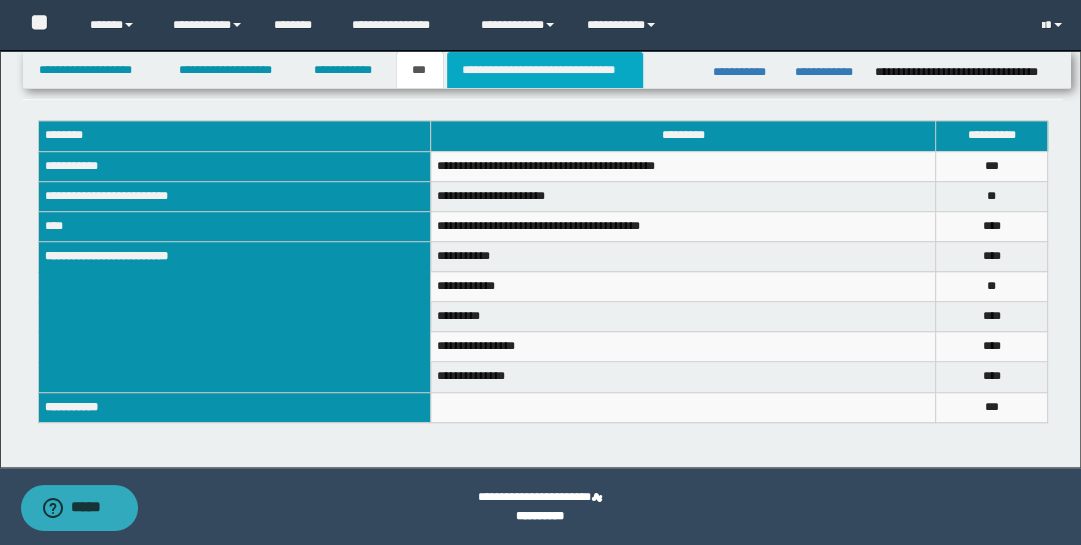 click on "**********" at bounding box center [545, 70] 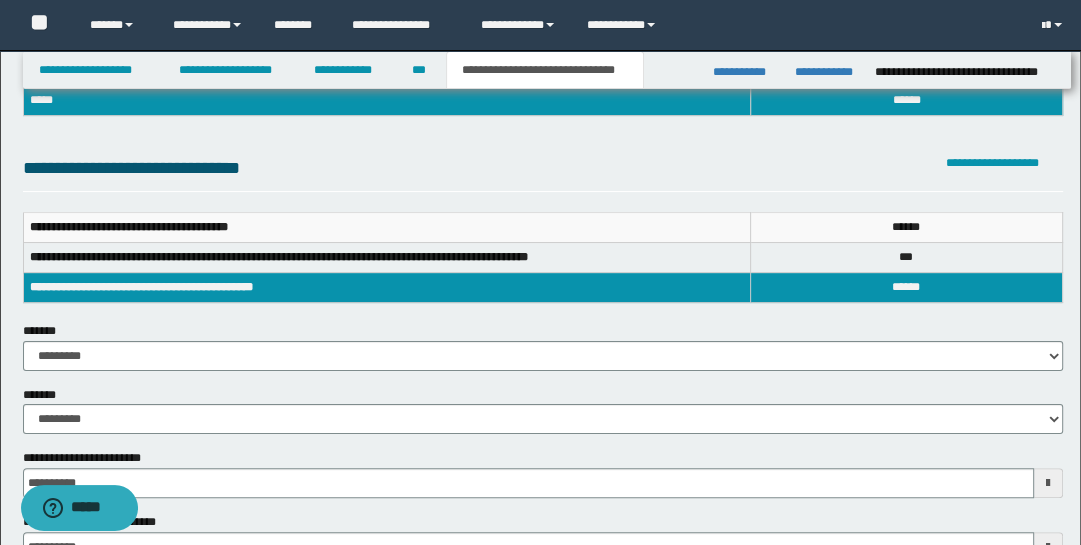scroll, scrollTop: 395, scrollLeft: 0, axis: vertical 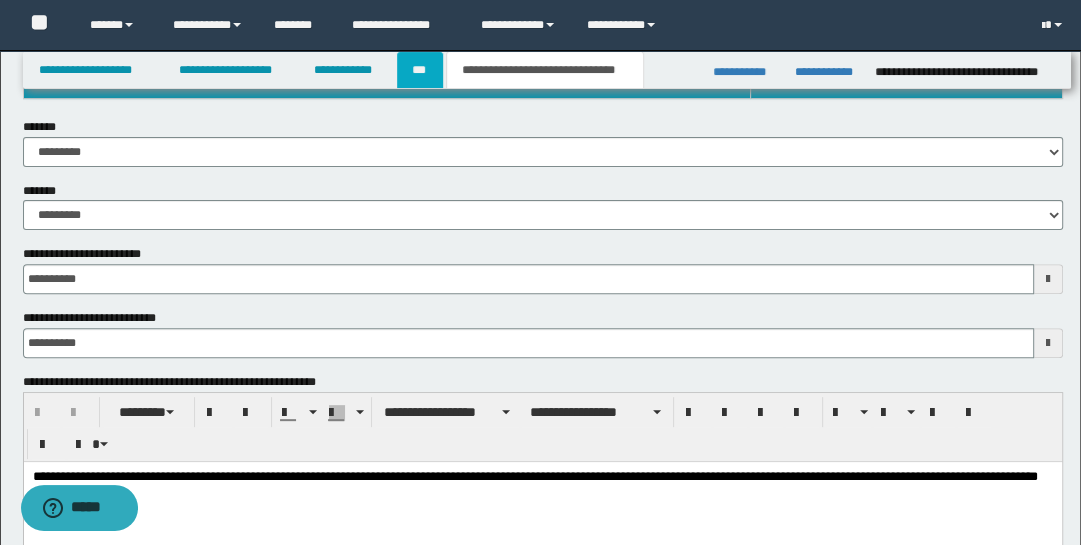 click on "***" at bounding box center (420, 70) 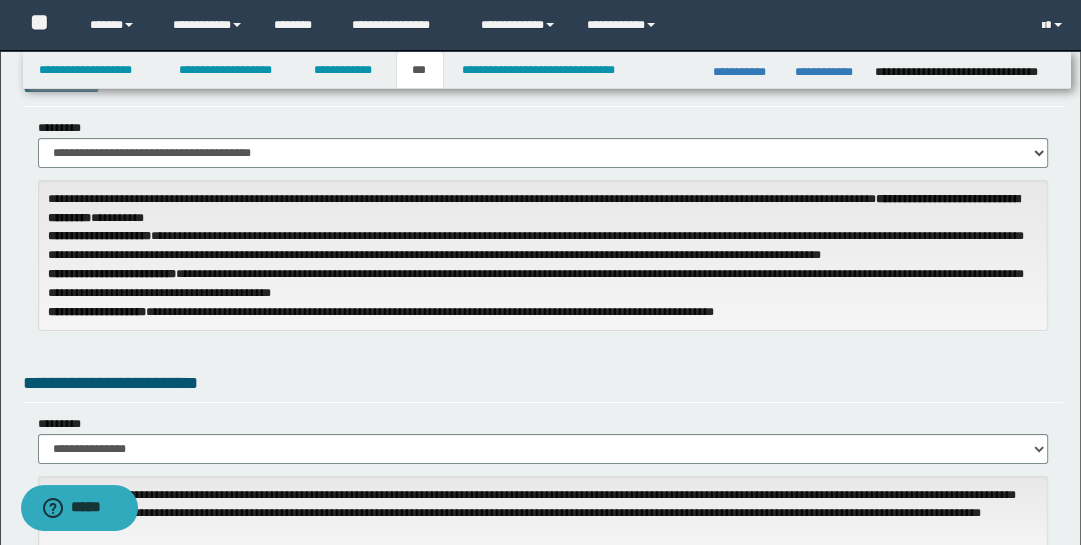 scroll, scrollTop: 0, scrollLeft: 0, axis: both 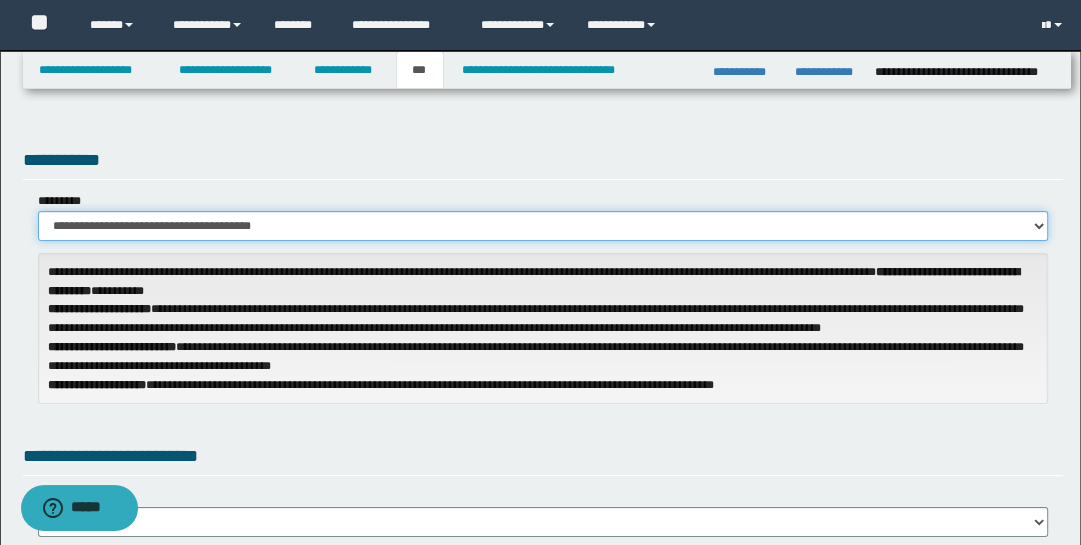 click on "**********" at bounding box center (543, 226) 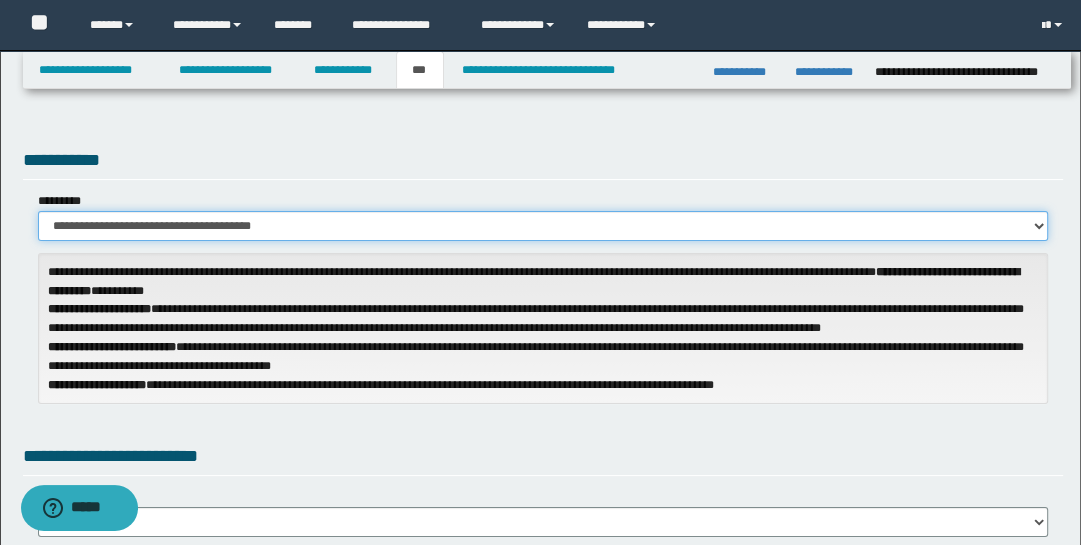 select on "**" 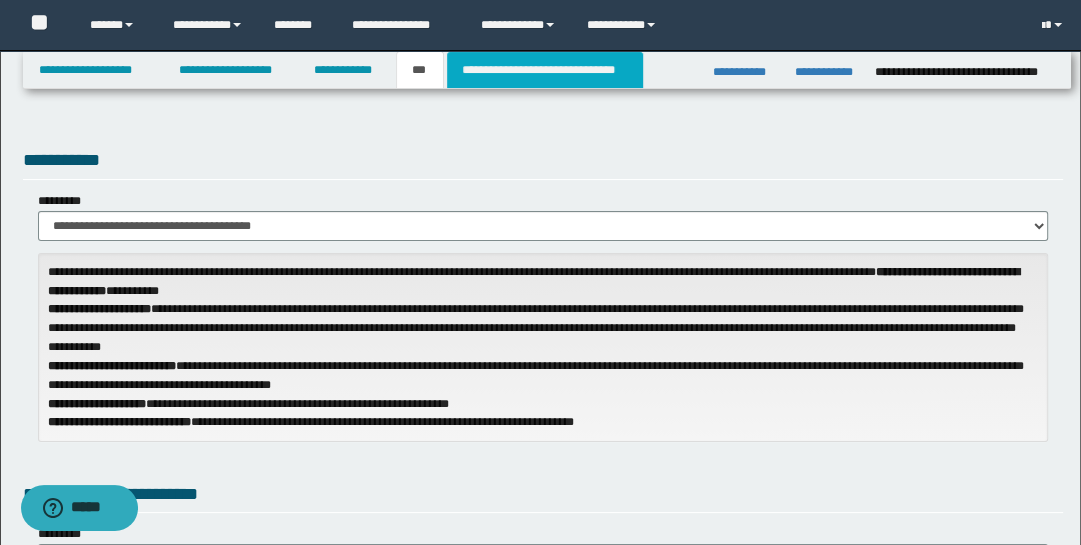 click on "**********" at bounding box center [545, 70] 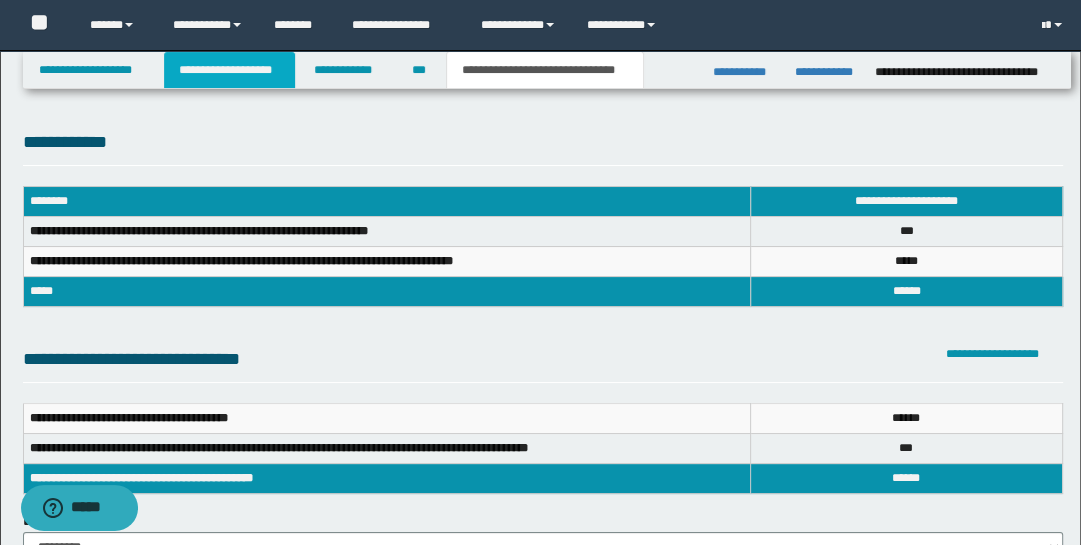 click on "**********" at bounding box center [229, 70] 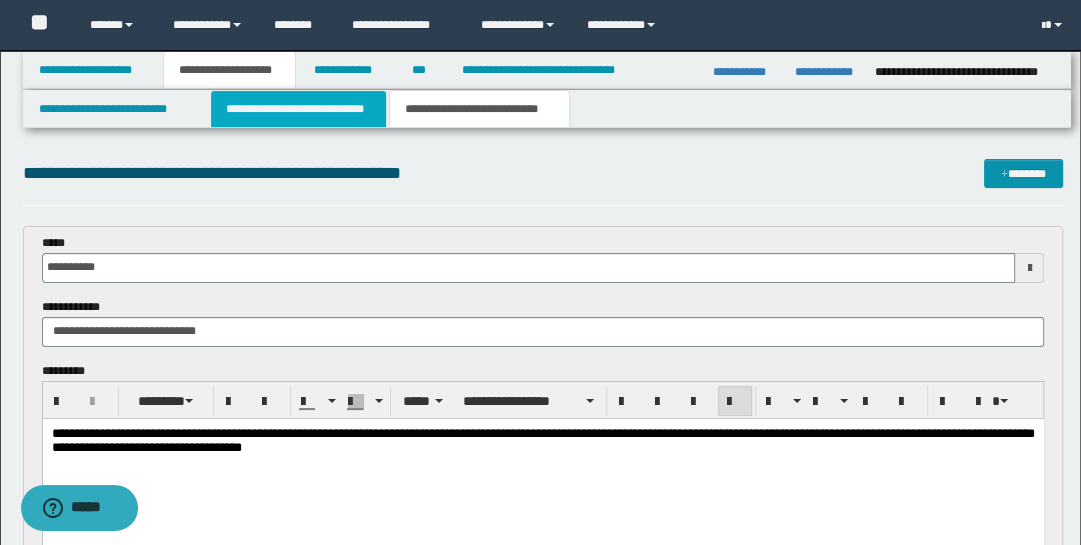 click on "**********" at bounding box center [299, 109] 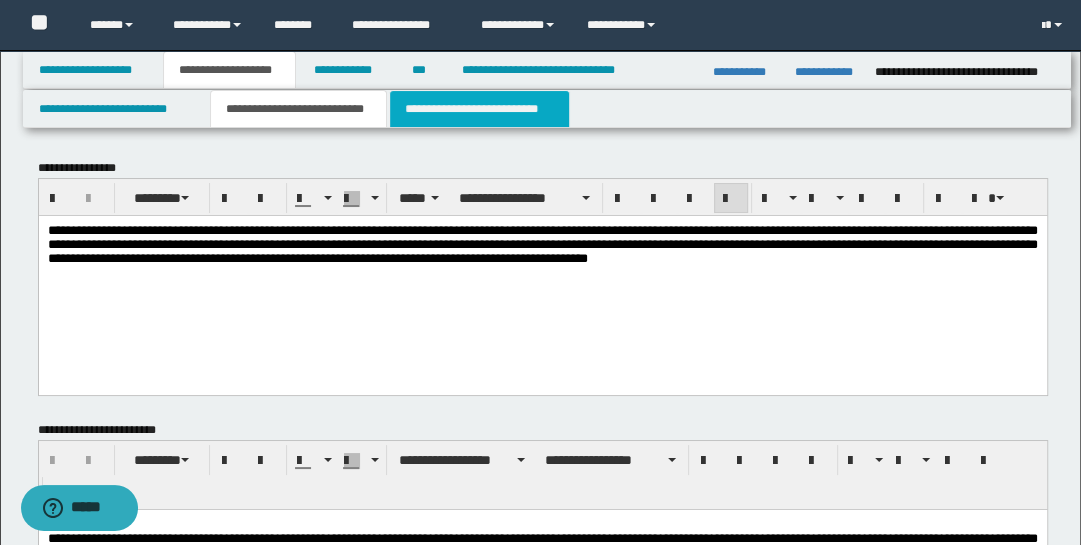 click on "**********" at bounding box center (479, 109) 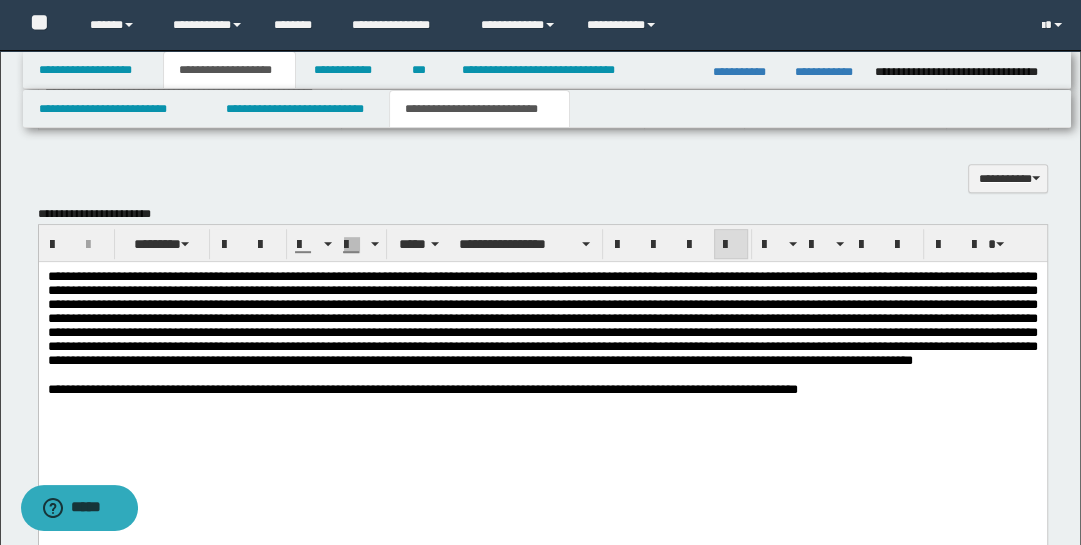 scroll, scrollTop: 778, scrollLeft: 0, axis: vertical 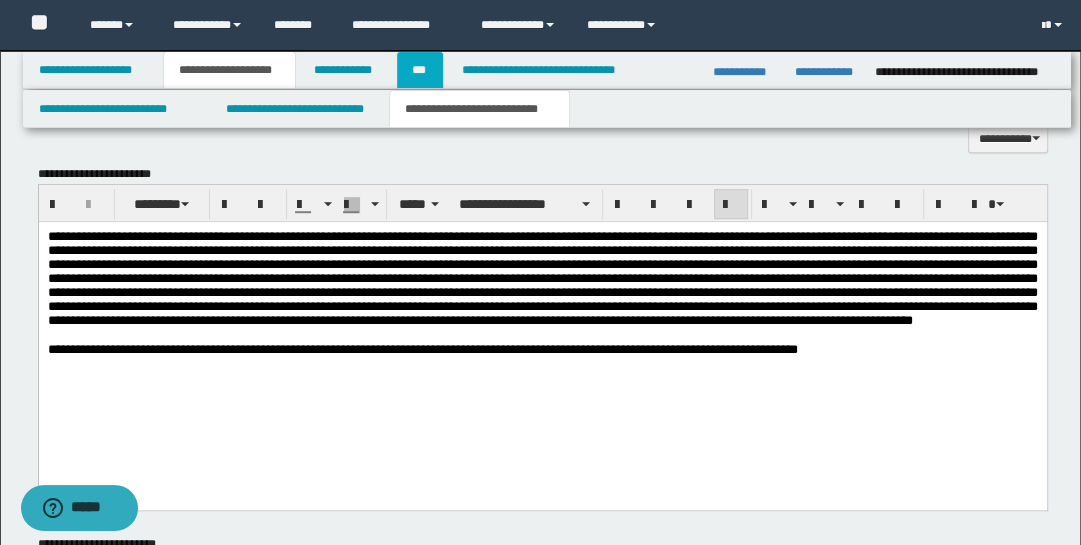 click on "***" at bounding box center [420, 70] 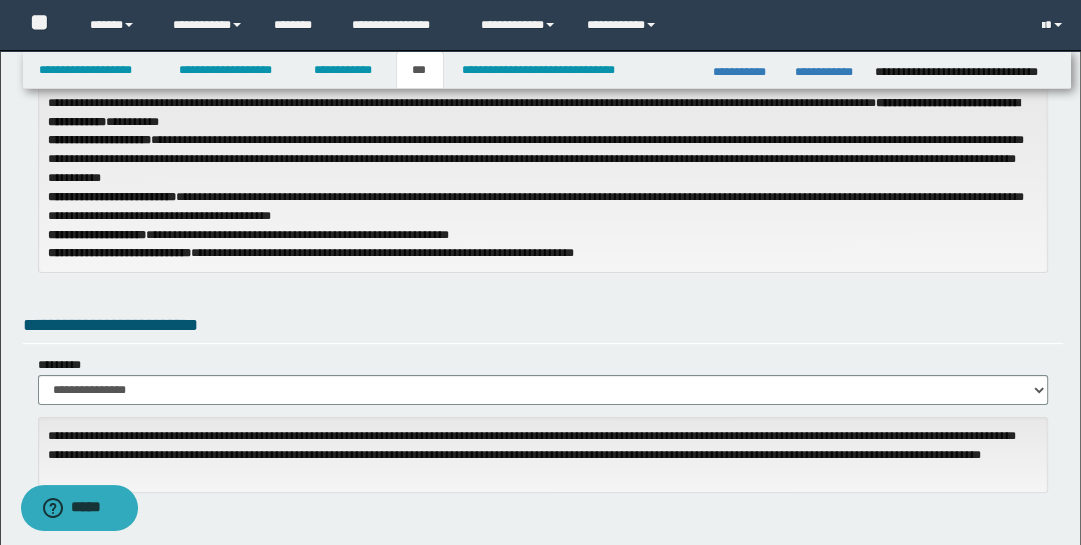 scroll, scrollTop: 11, scrollLeft: 0, axis: vertical 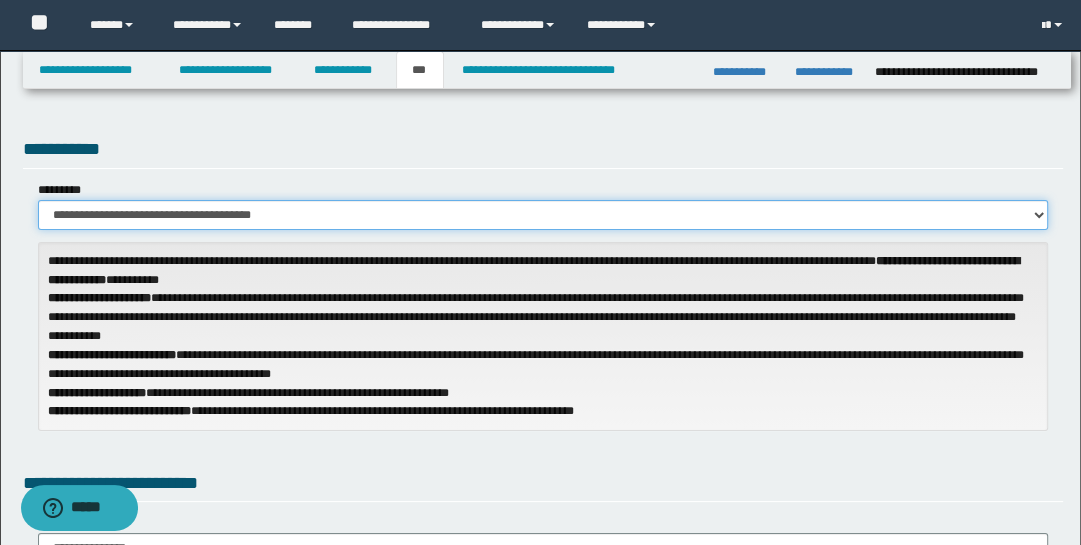 click on "**********" at bounding box center (543, 215) 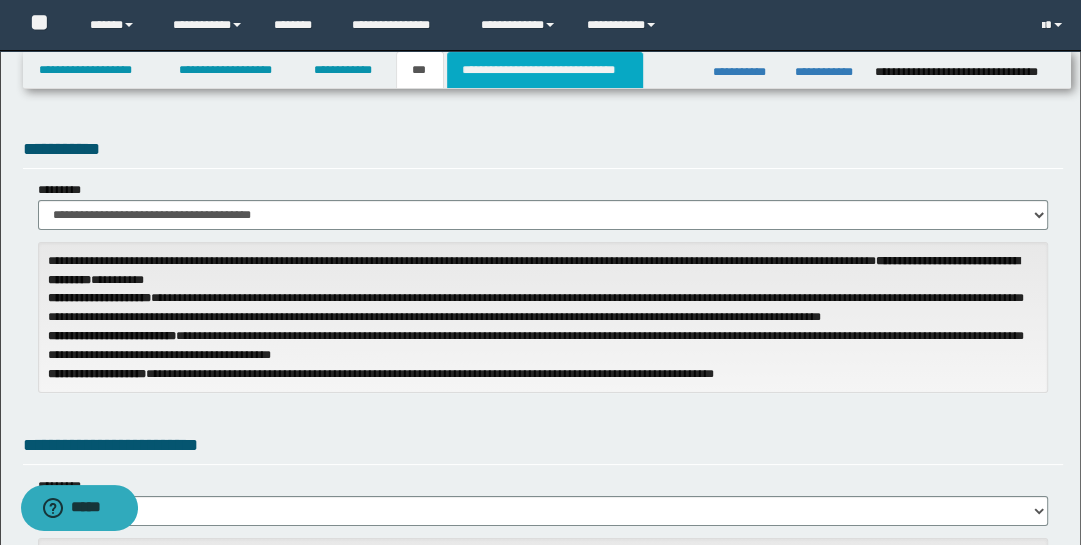 click on "**********" at bounding box center [545, 70] 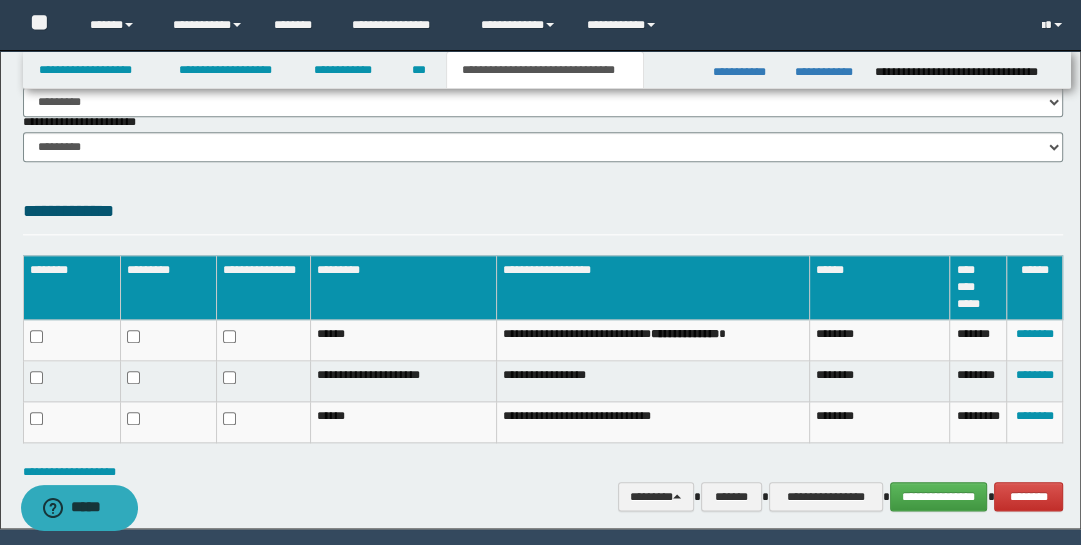 scroll, scrollTop: 1535, scrollLeft: 0, axis: vertical 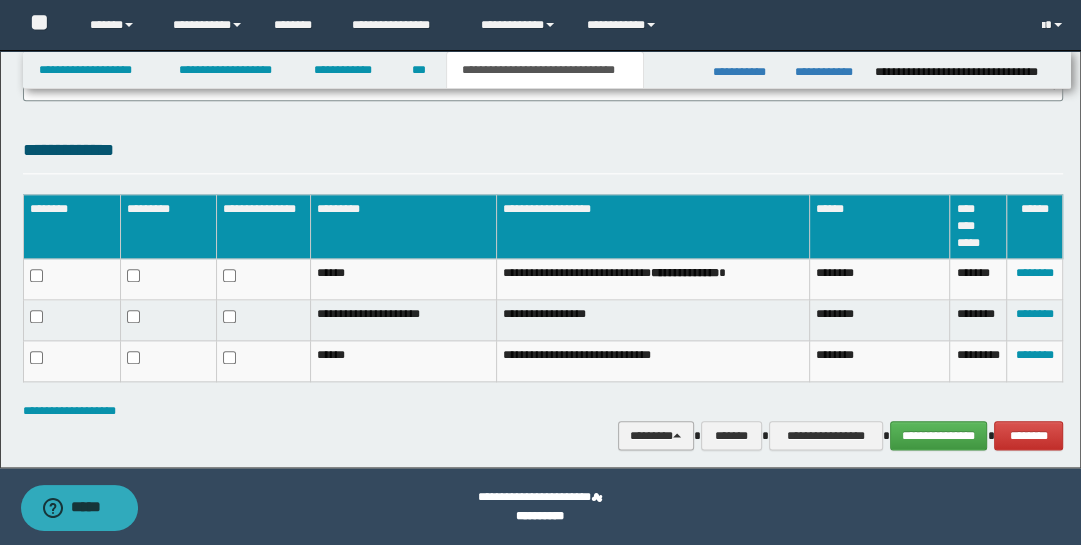 click on "********" at bounding box center [656, 435] 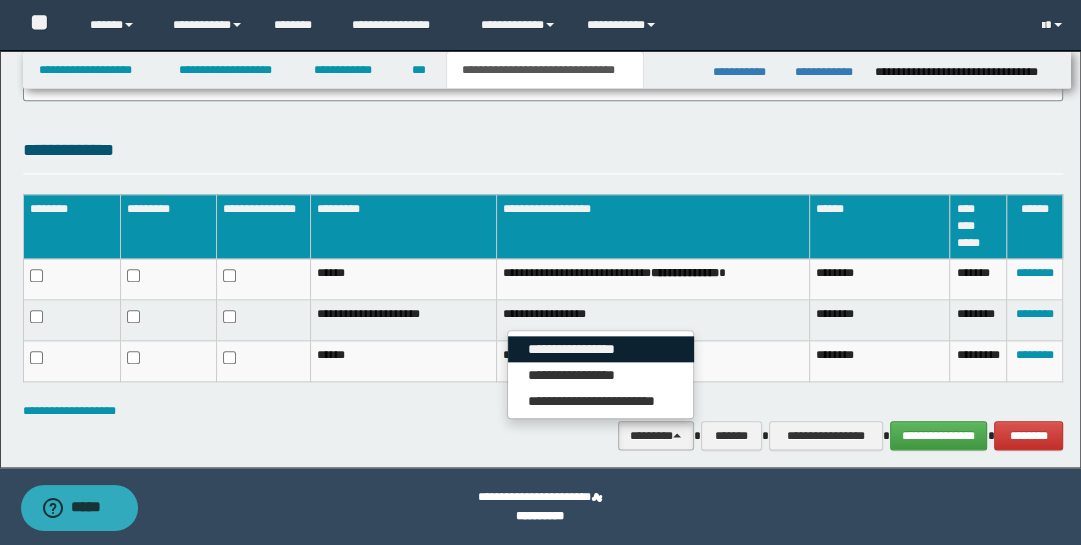 click on "**********" at bounding box center [601, 349] 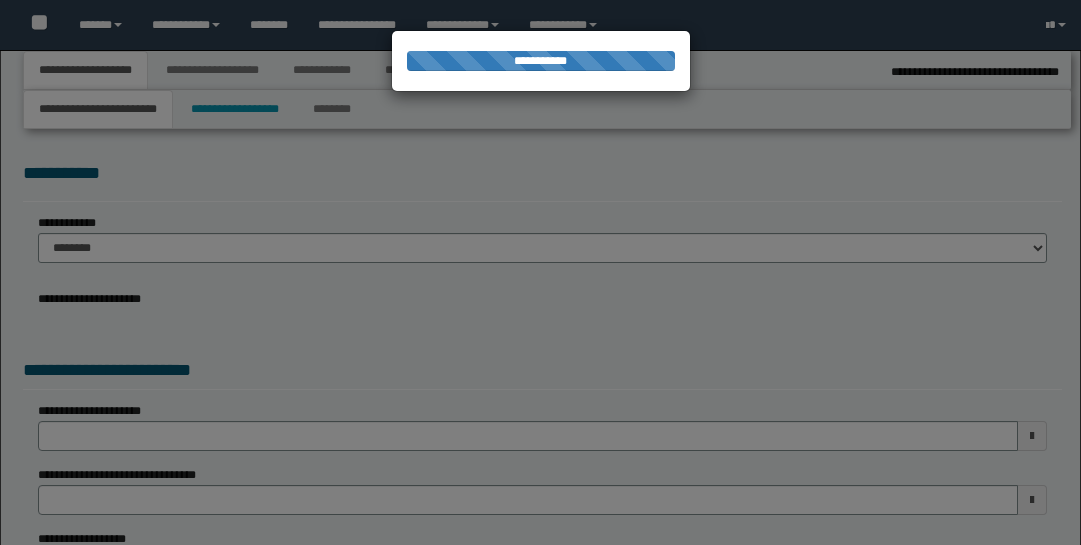 select on "*" 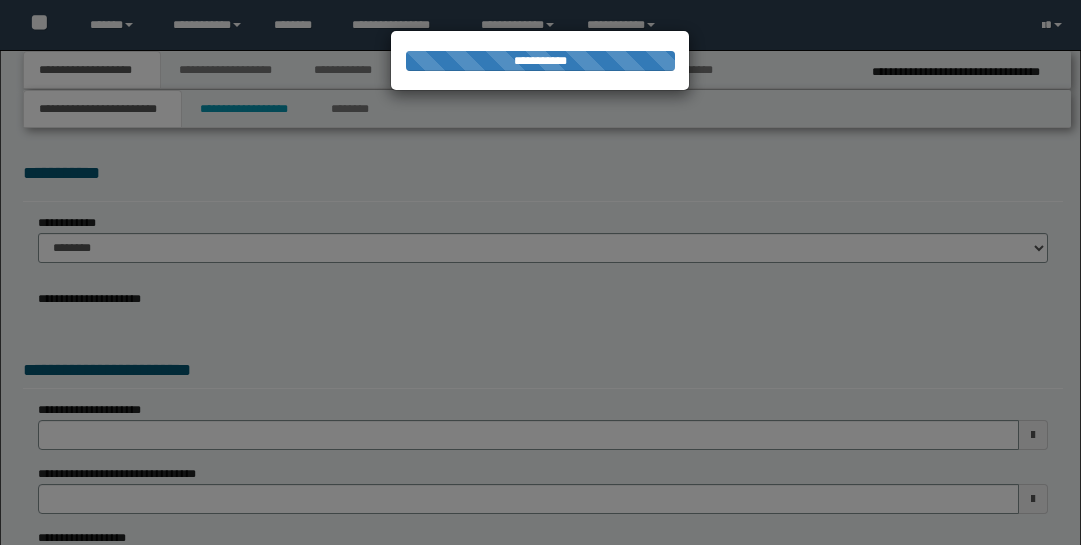 scroll, scrollTop: 0, scrollLeft: 0, axis: both 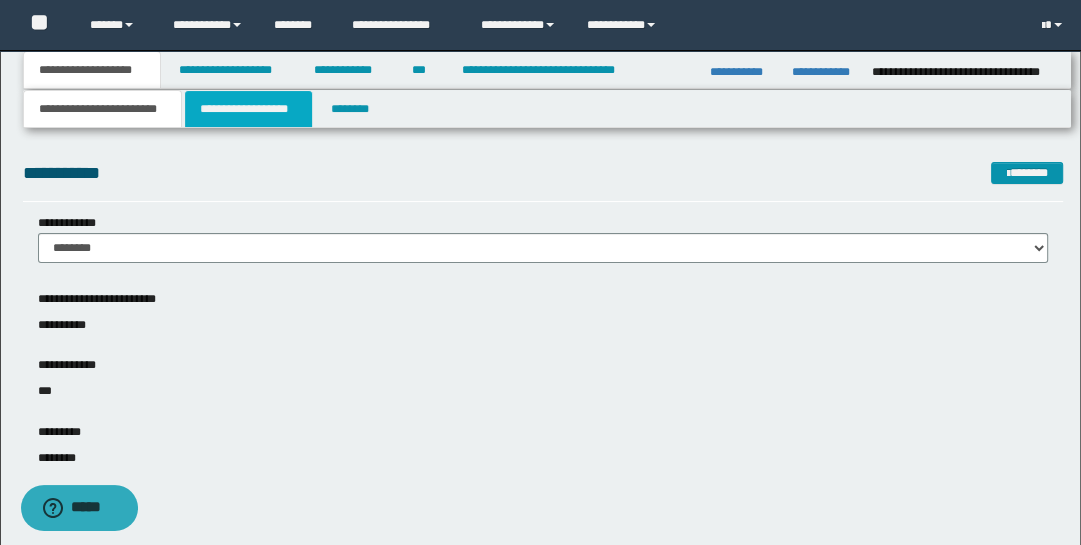 click on "**********" at bounding box center (249, 109) 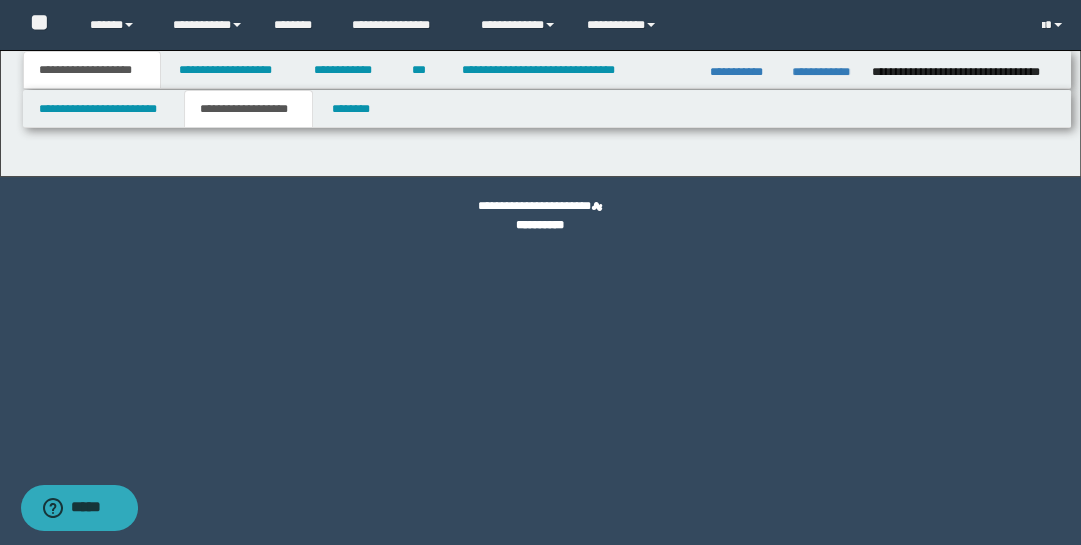 type on "********" 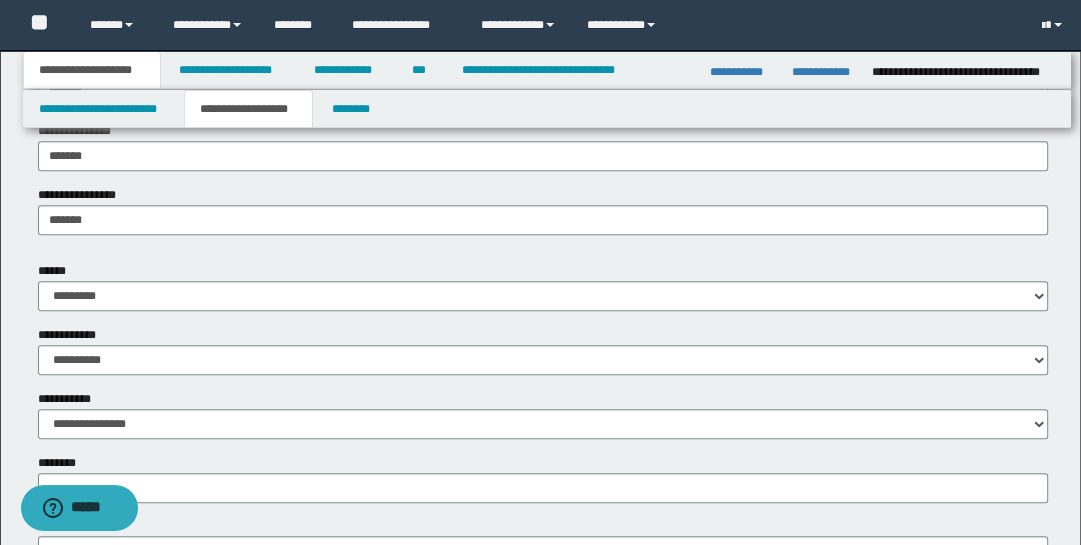 scroll, scrollTop: 619, scrollLeft: 0, axis: vertical 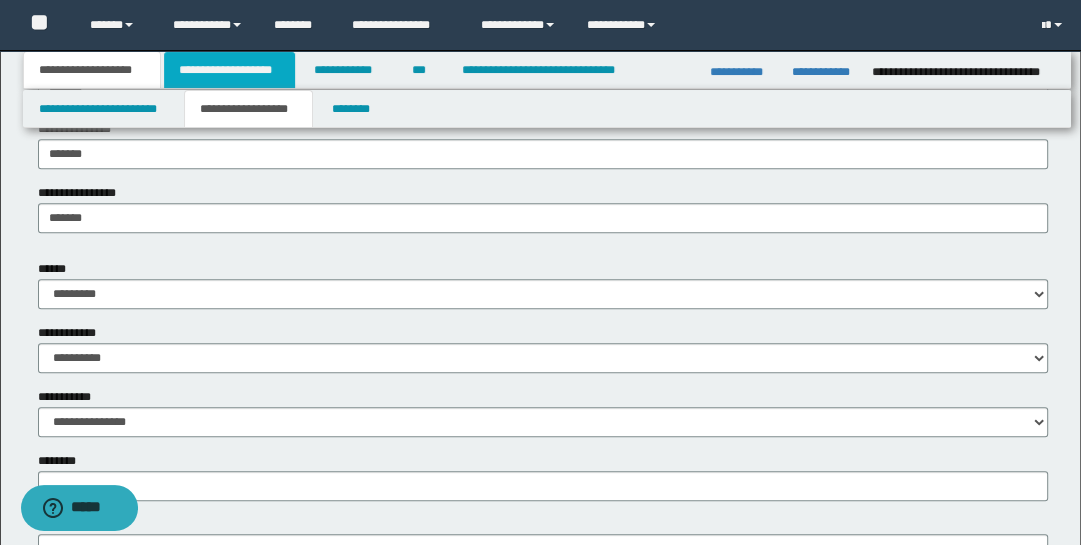 click on "**********" at bounding box center [229, 70] 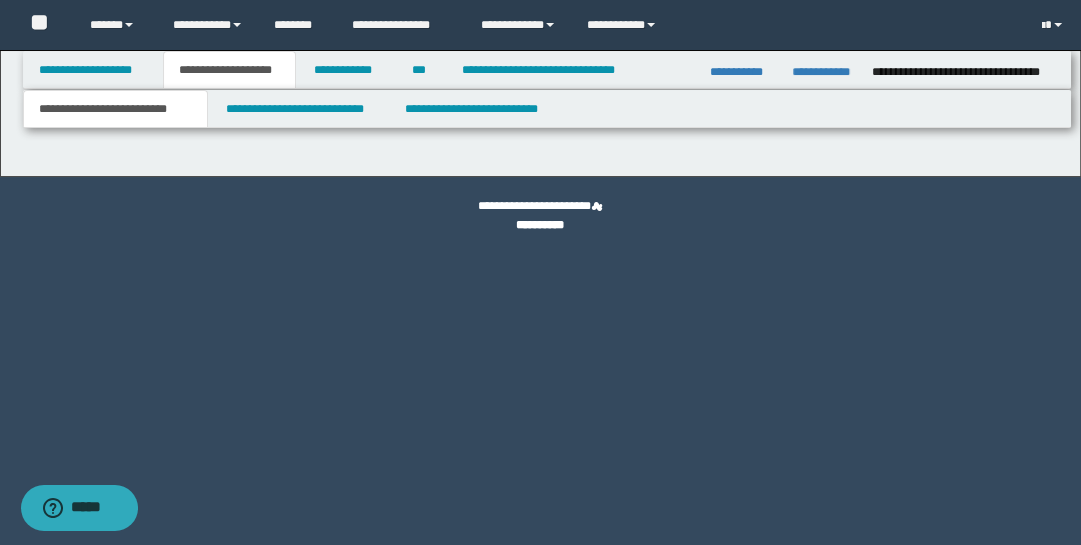 scroll, scrollTop: 0, scrollLeft: 0, axis: both 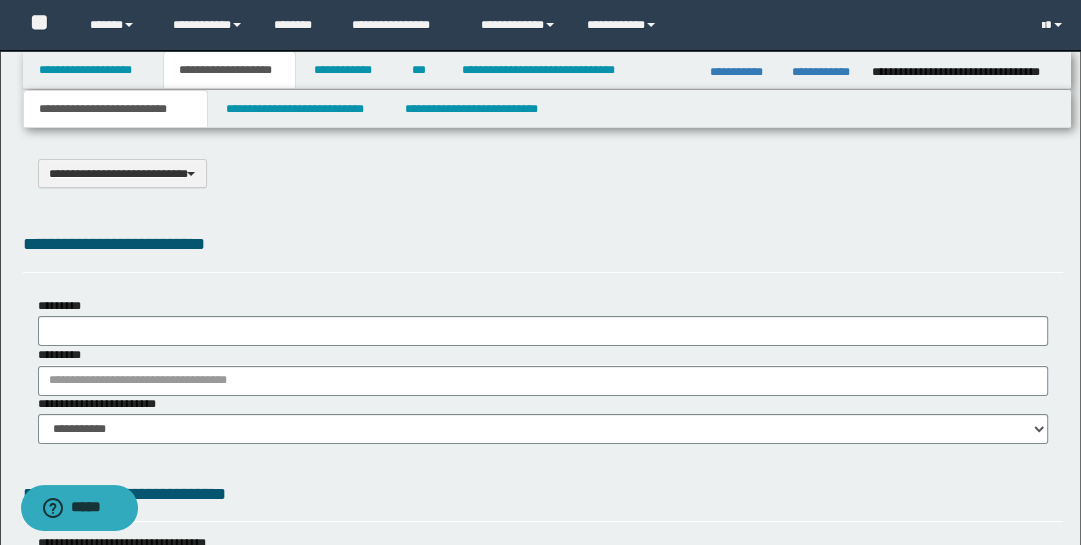 type on "**********" 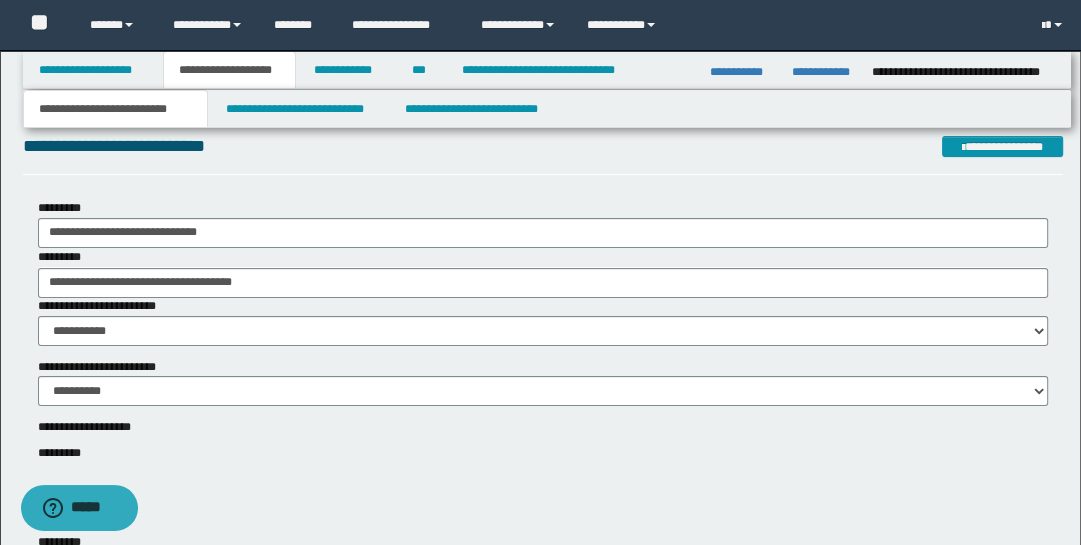 scroll, scrollTop: 152, scrollLeft: 0, axis: vertical 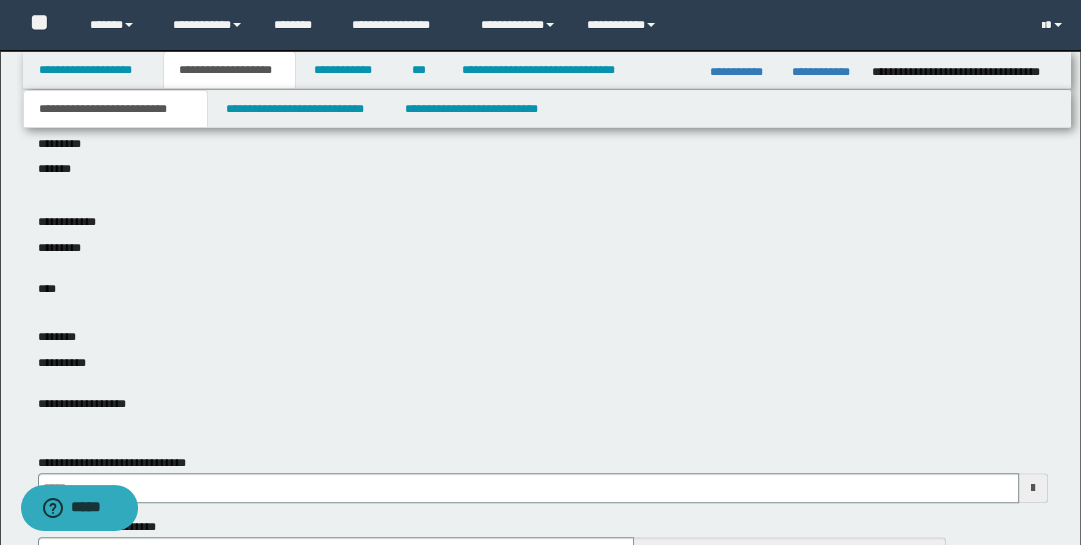 type 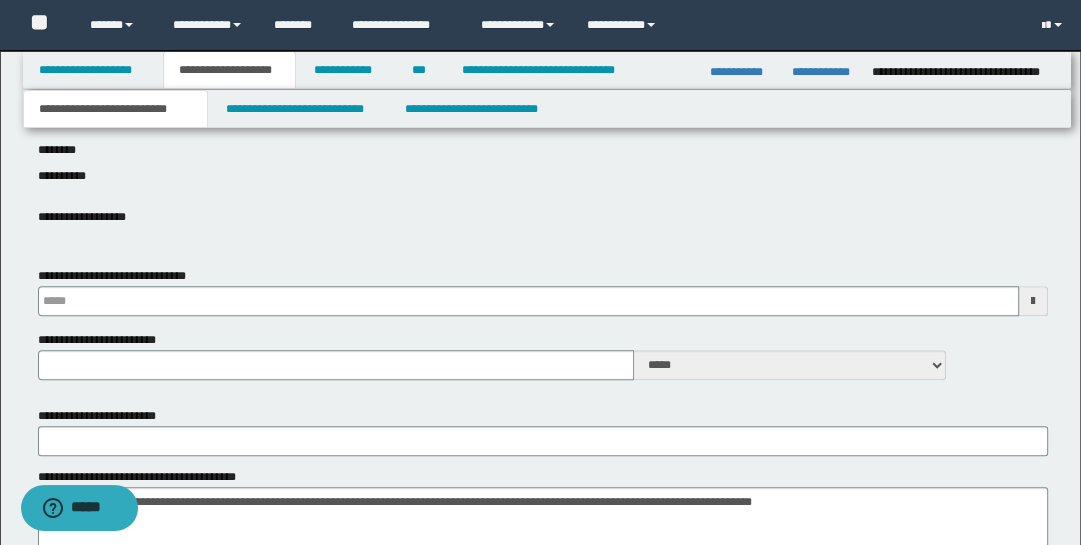 scroll, scrollTop: 969, scrollLeft: 0, axis: vertical 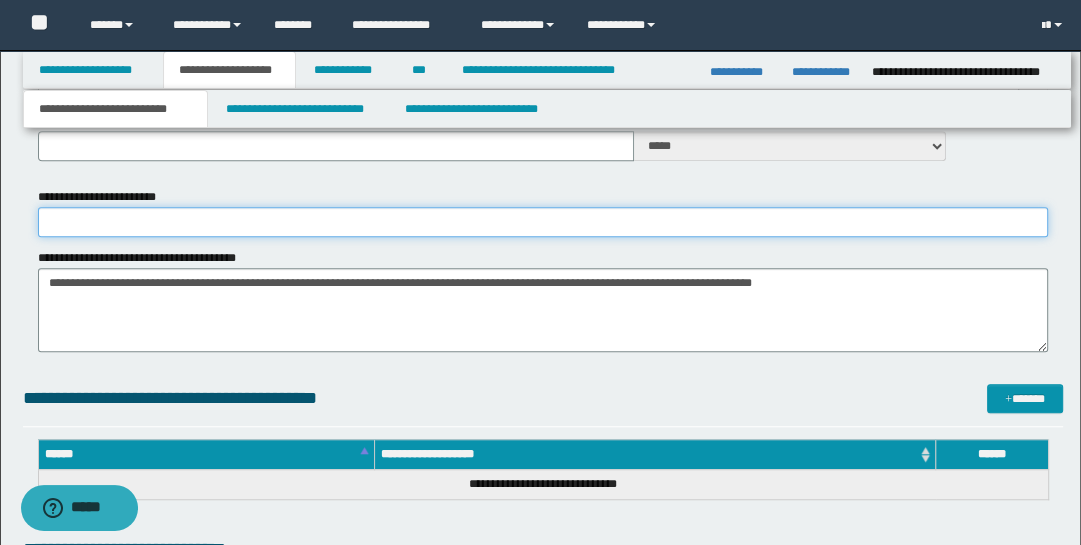 click on "**********" at bounding box center (543, 222) 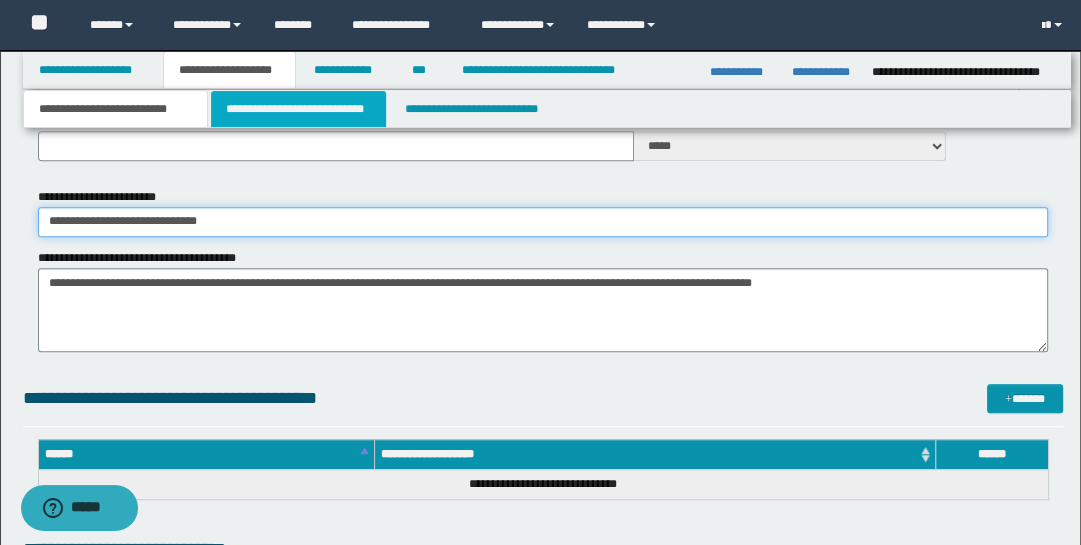 type on "**********" 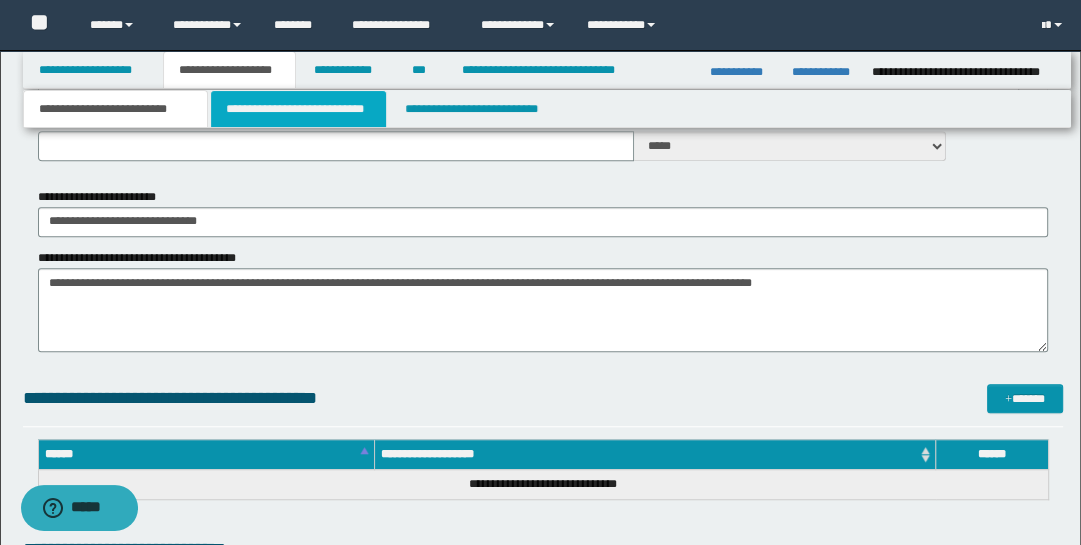 click on "**********" at bounding box center [299, 109] 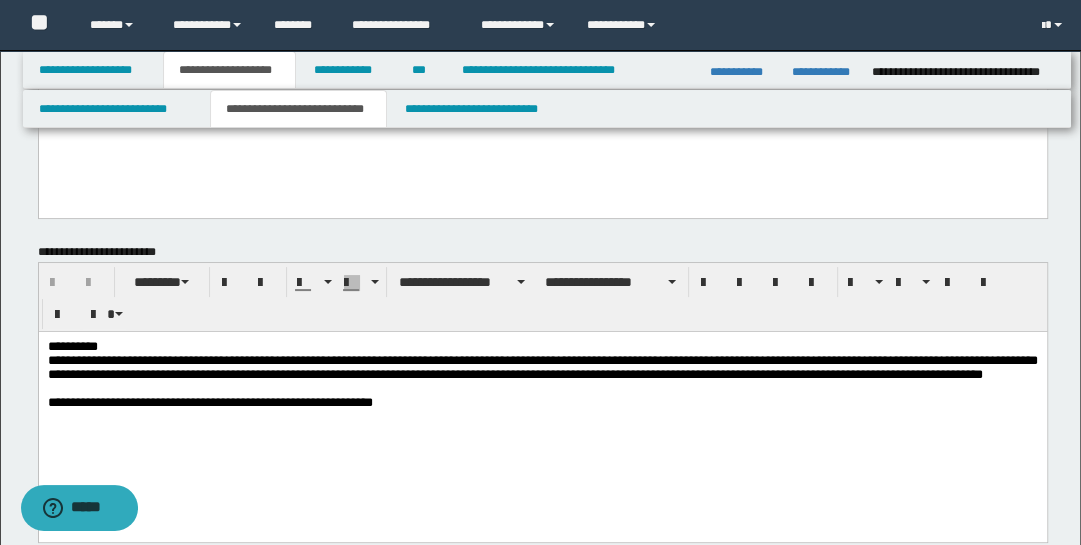 scroll, scrollTop: 173, scrollLeft: 0, axis: vertical 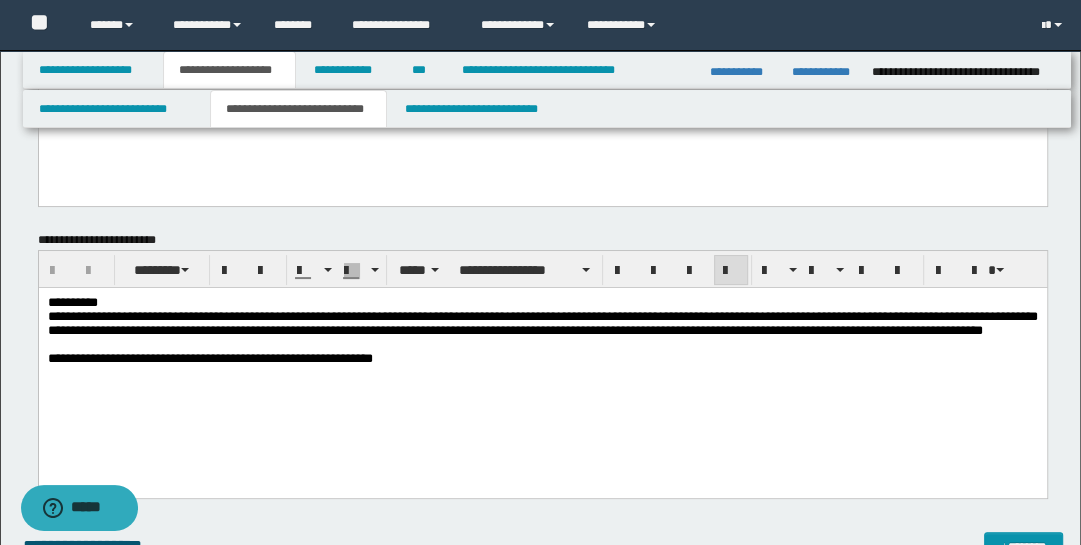drag, startPoint x: 199, startPoint y: 384, endPoint x: 199, endPoint y: 416, distance: 32 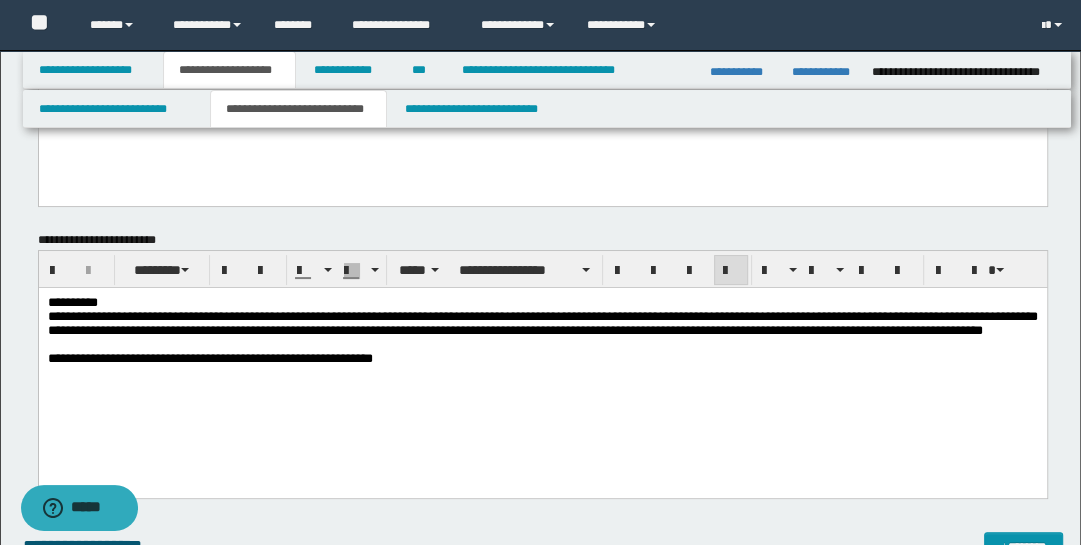 click on "**********" at bounding box center (209, 357) 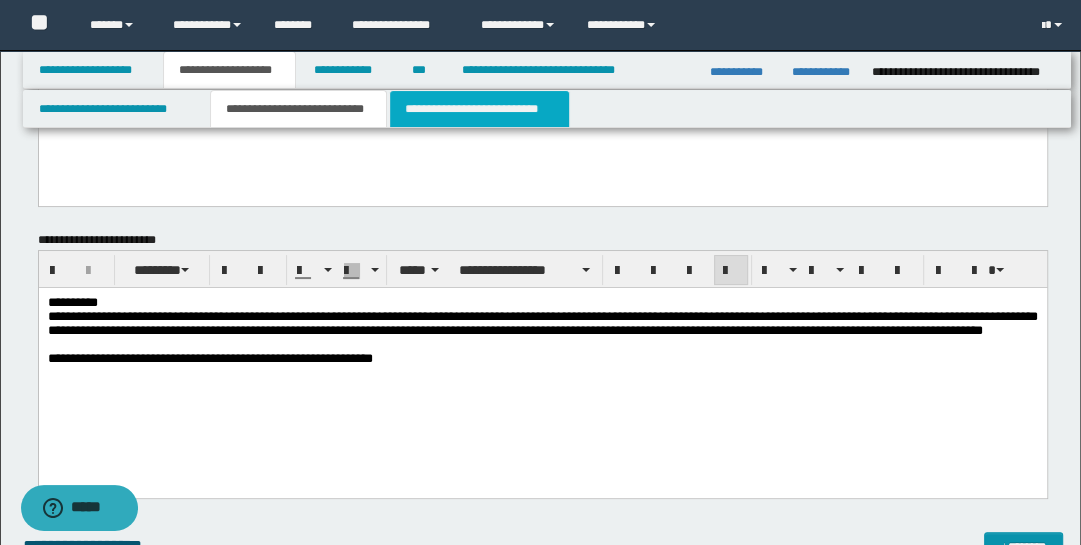 click on "**********" at bounding box center [479, 109] 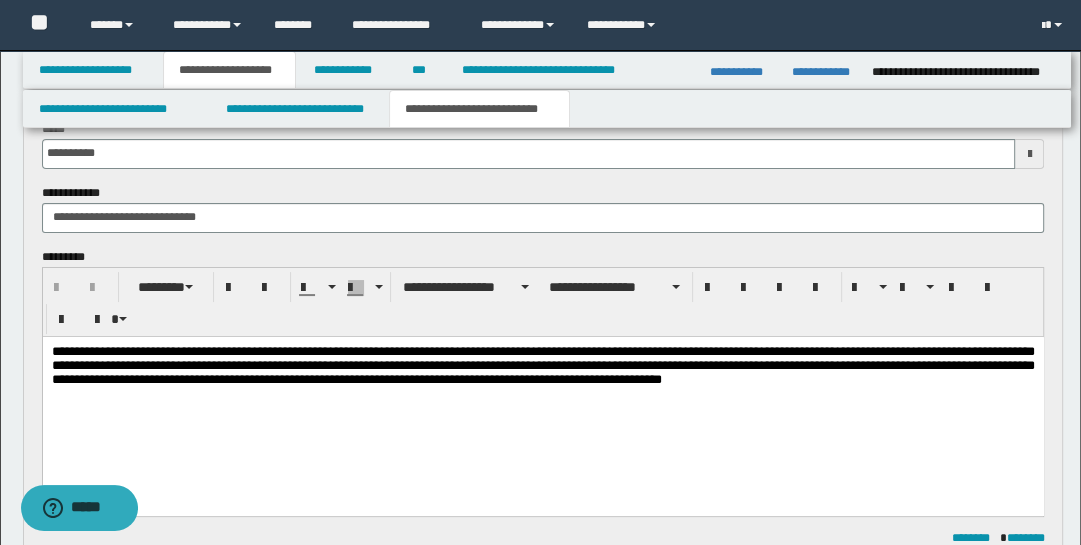 scroll, scrollTop: 118, scrollLeft: 0, axis: vertical 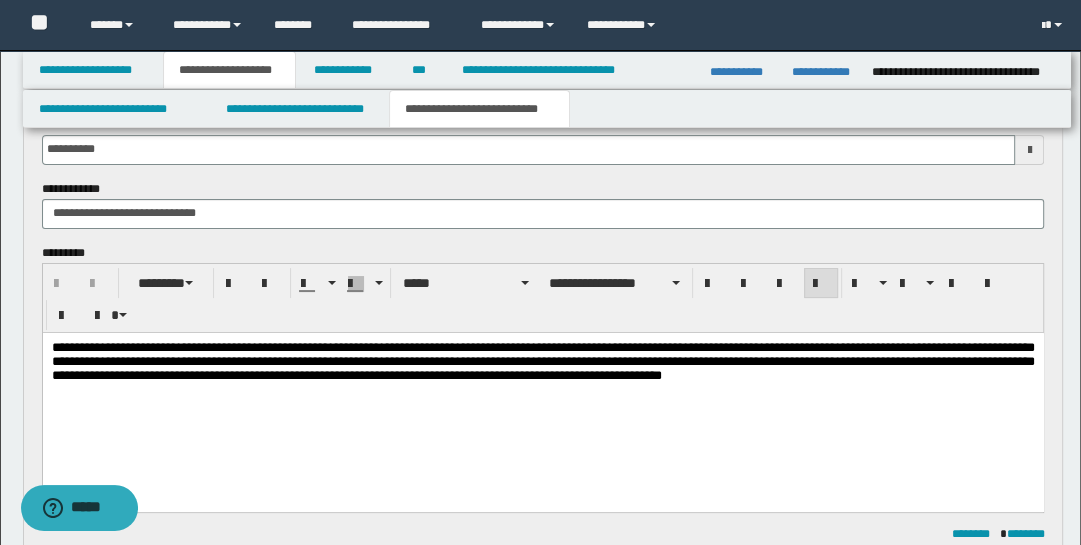 click on "**********" at bounding box center (542, 386) 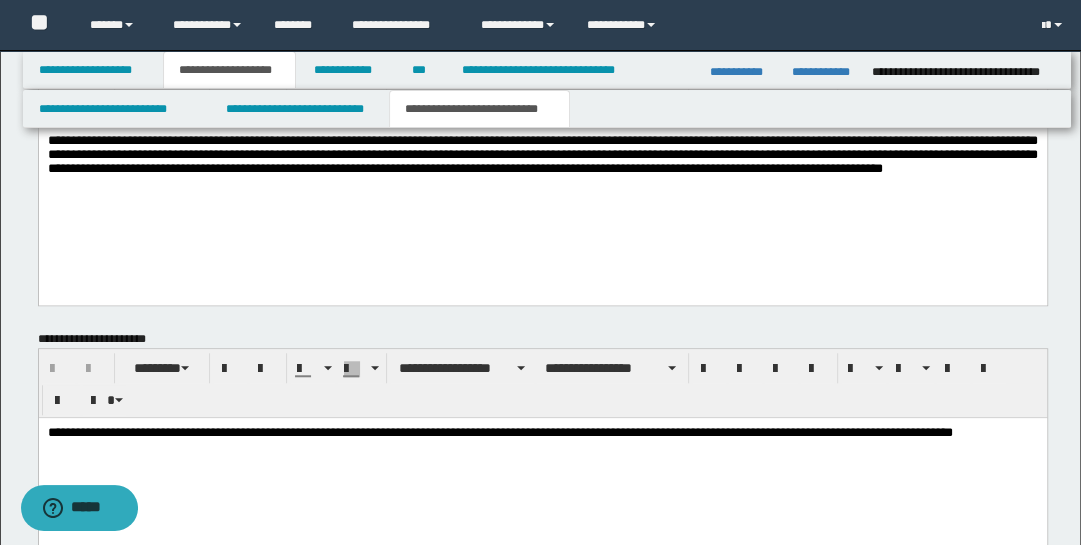 scroll, scrollTop: 1207, scrollLeft: 0, axis: vertical 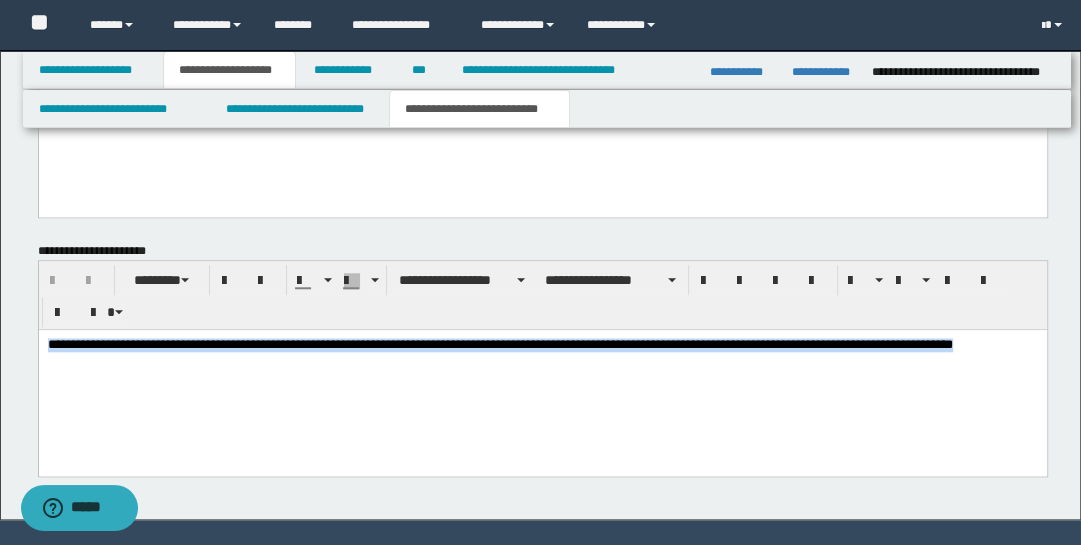 drag, startPoint x: 45, startPoint y: 342, endPoint x: 184, endPoint y: 347, distance: 139.0899 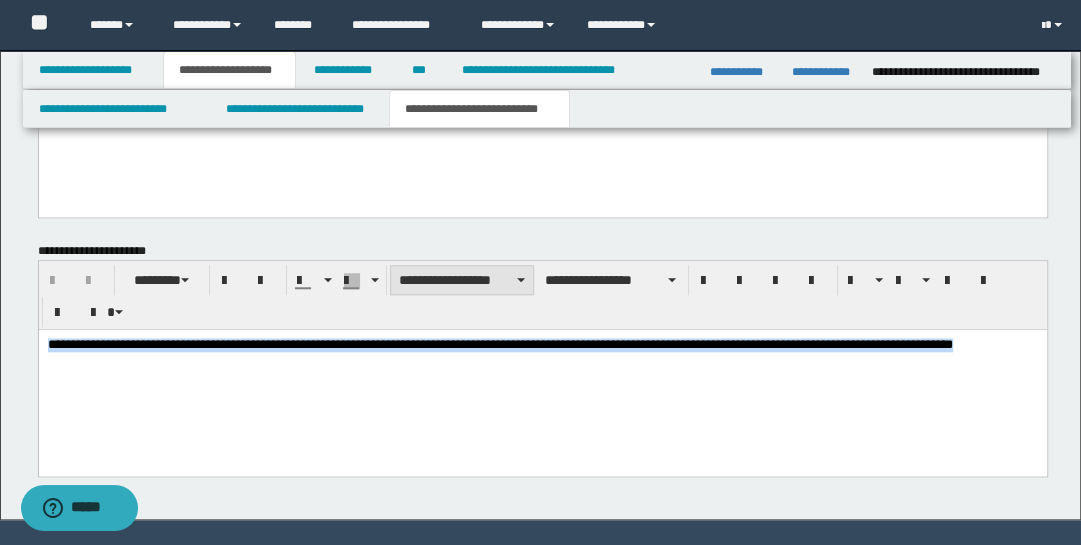 click on "**********" at bounding box center (462, 280) 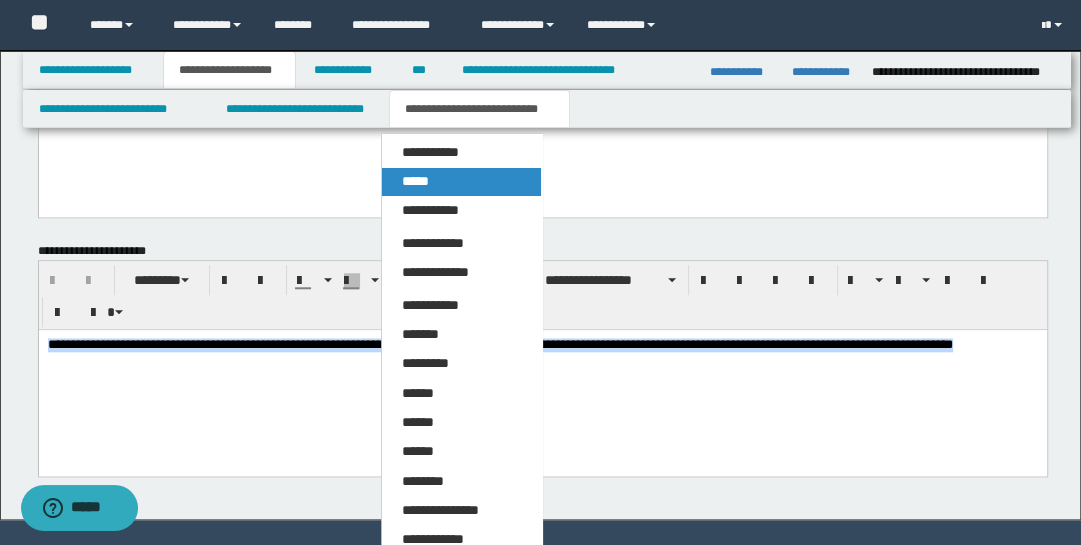 click on "*****" at bounding box center [461, 182] 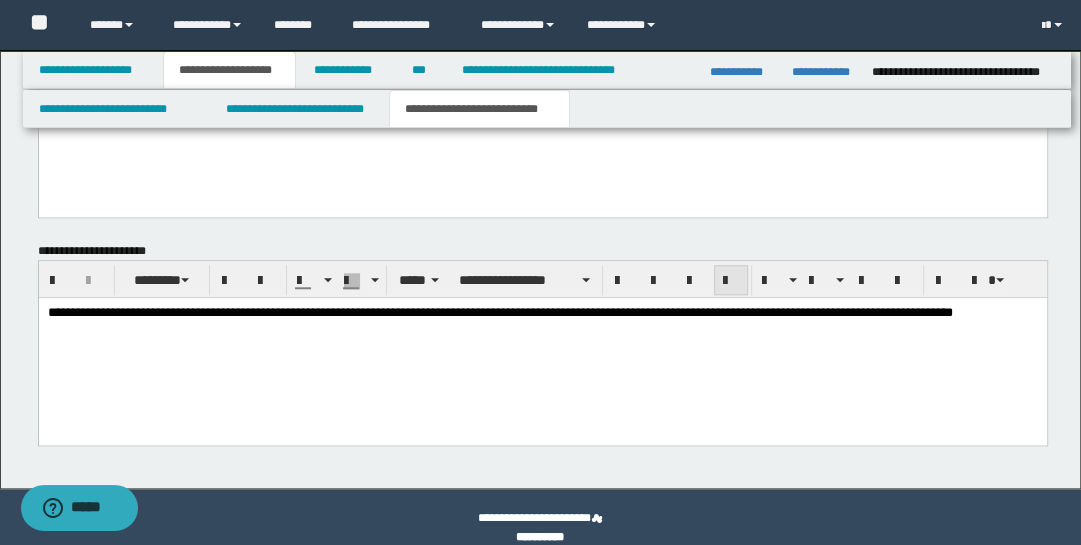 click at bounding box center (731, 281) 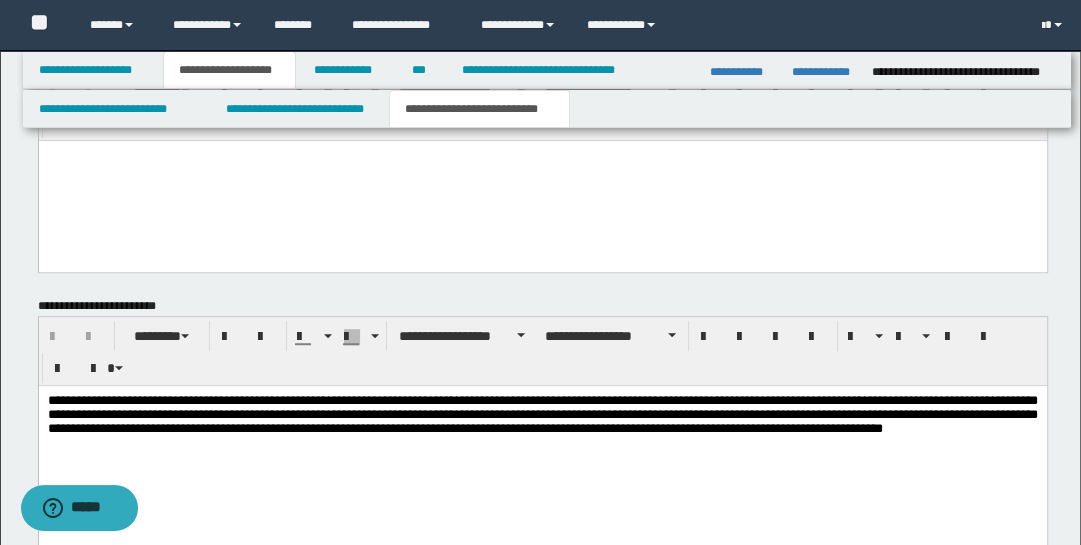 scroll, scrollTop: 861, scrollLeft: 0, axis: vertical 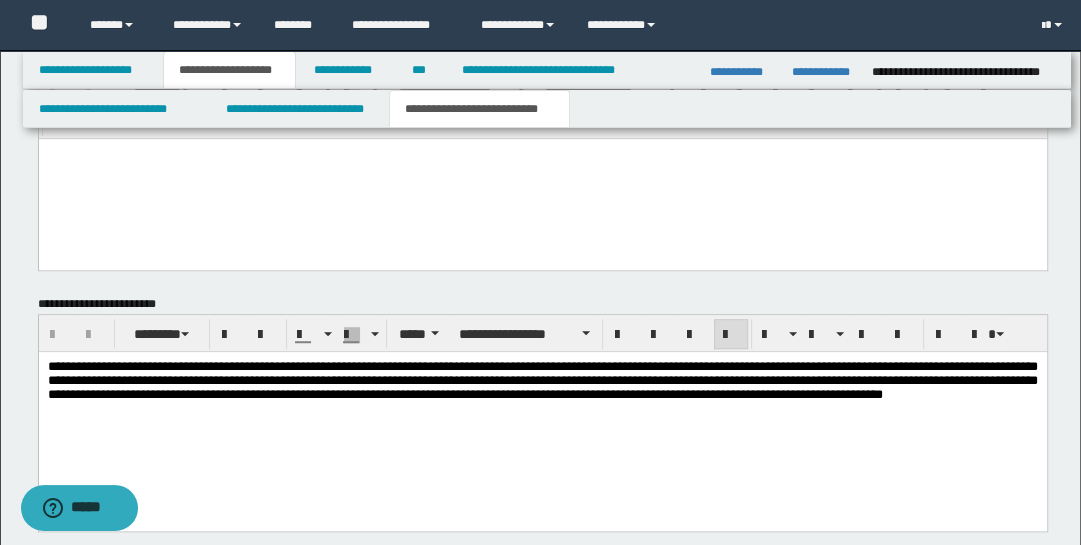 drag, startPoint x: 599, startPoint y: 417, endPoint x: 599, endPoint y: 448, distance: 31 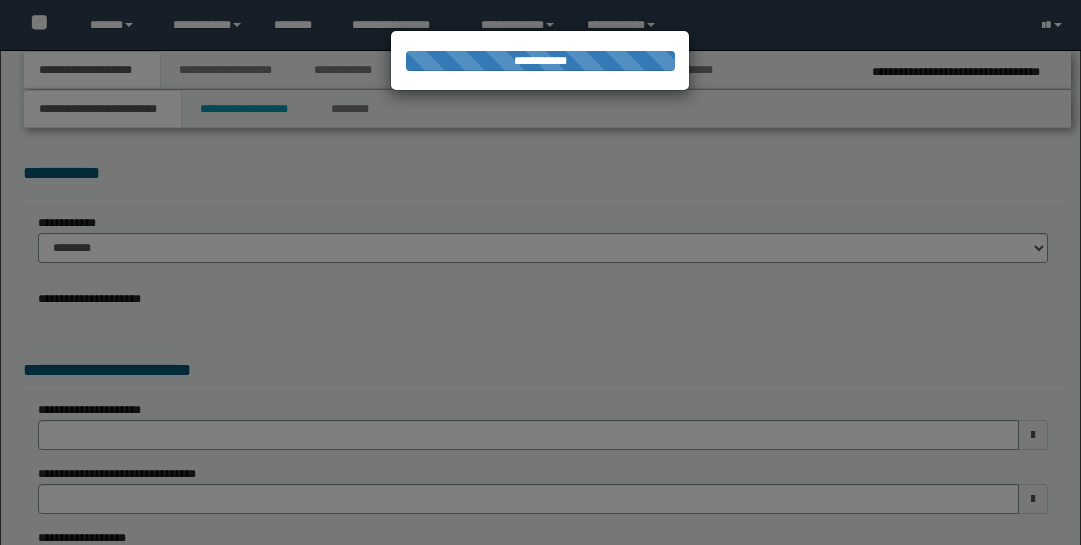 scroll, scrollTop: 0, scrollLeft: 0, axis: both 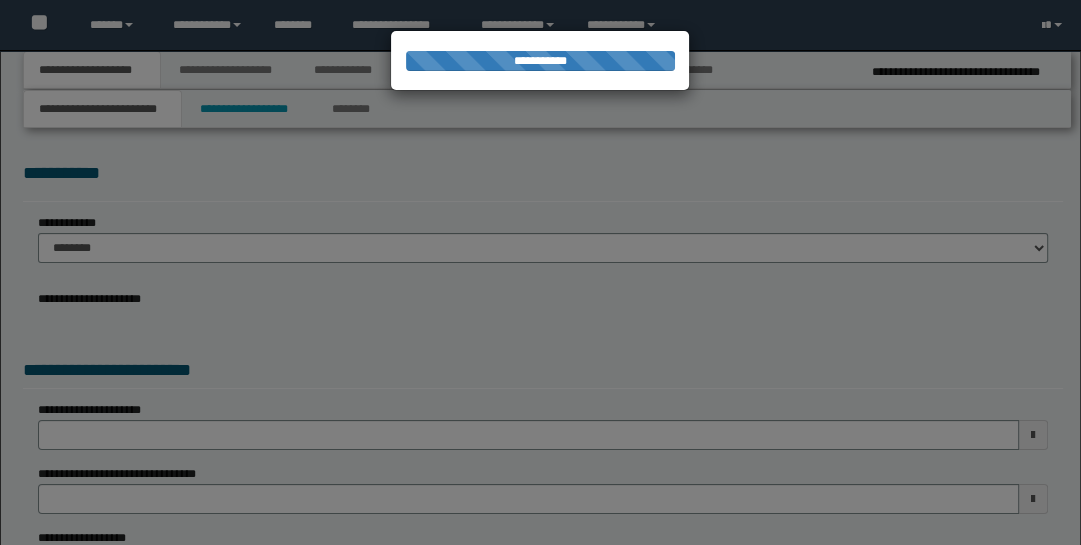 select on "*" 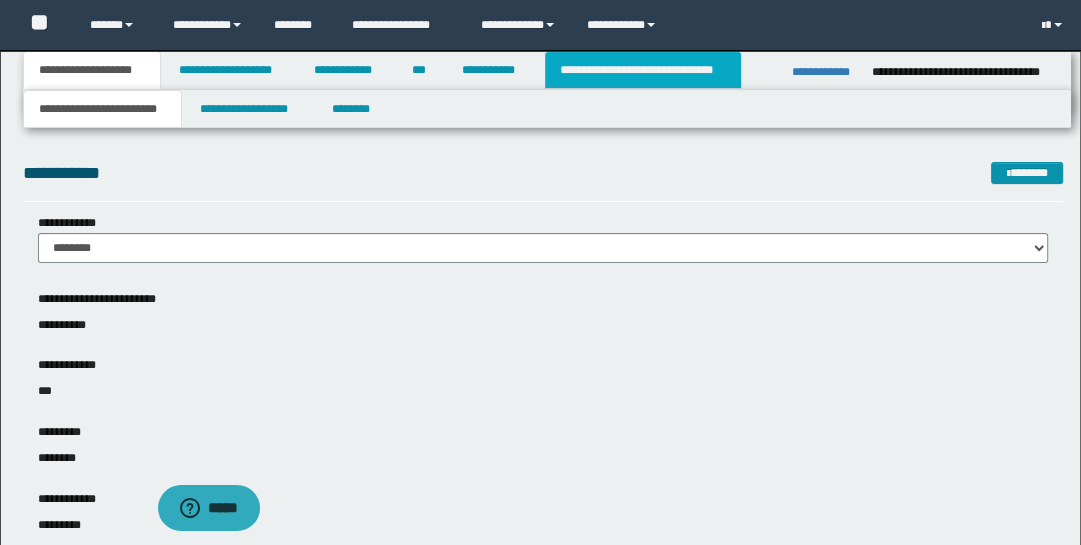scroll, scrollTop: 0, scrollLeft: 0, axis: both 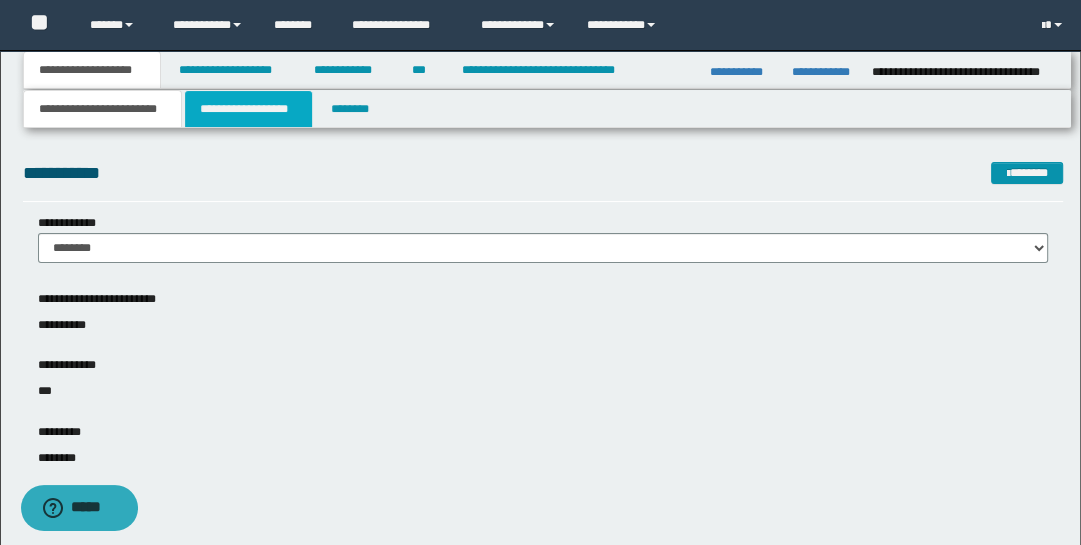 click on "**********" at bounding box center [249, 109] 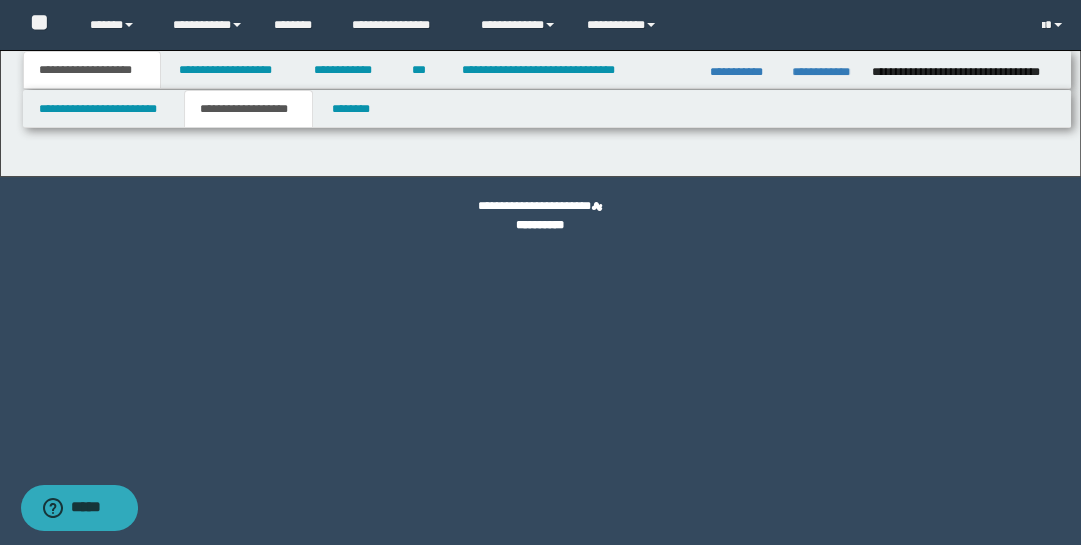 type on "********" 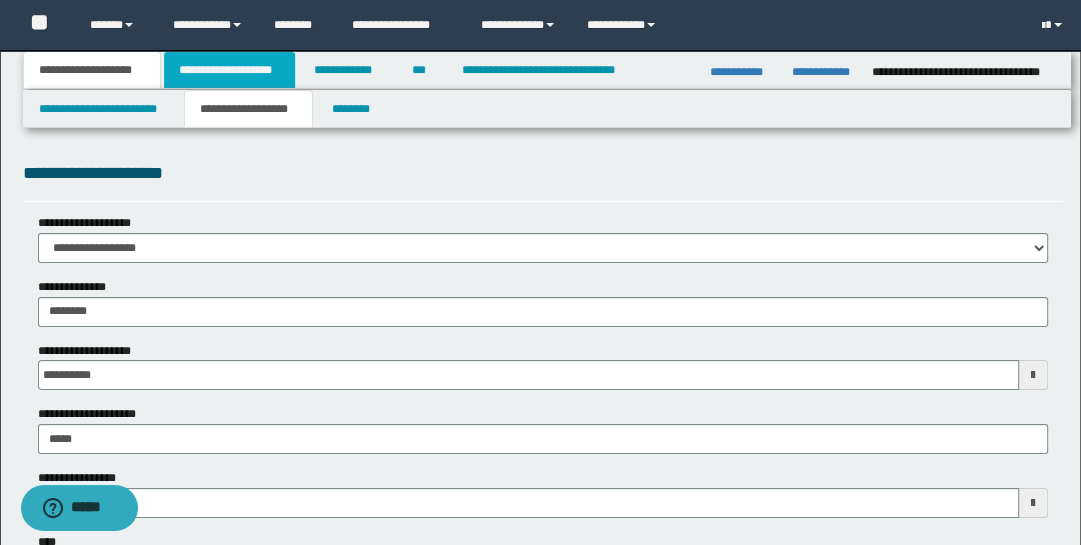 click on "**********" at bounding box center [229, 70] 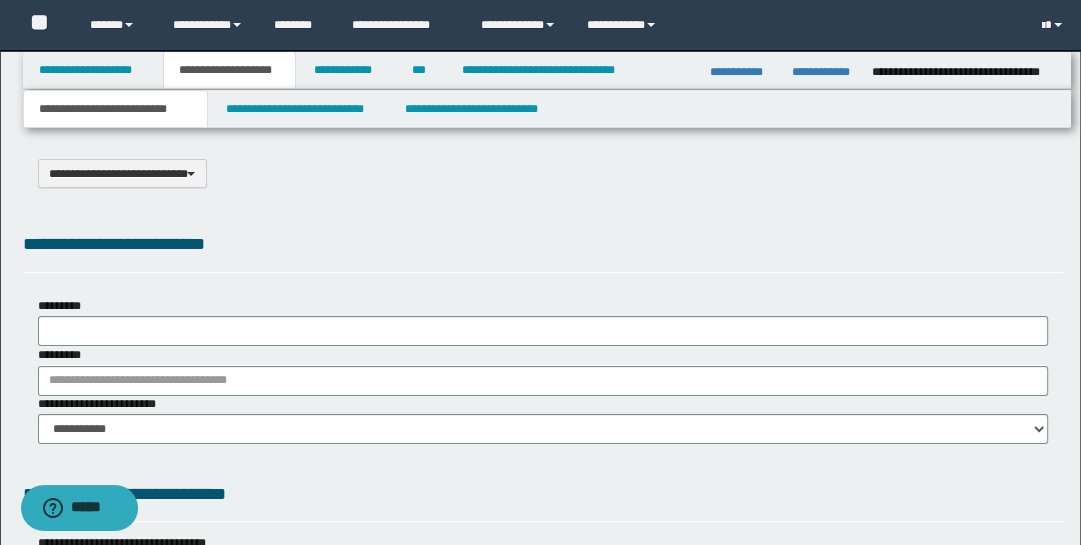 type on "**********" 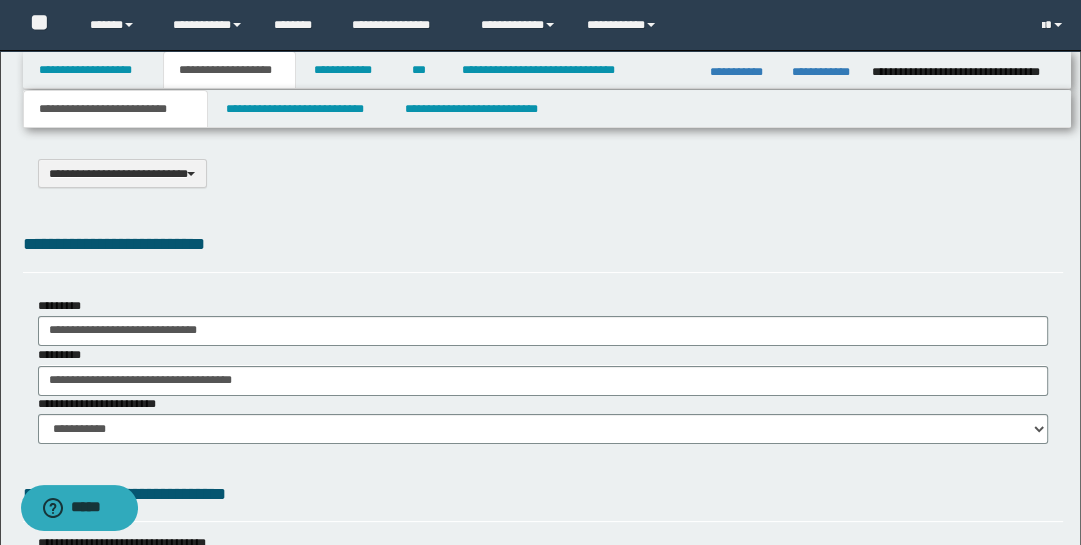 scroll, scrollTop: 0, scrollLeft: 0, axis: both 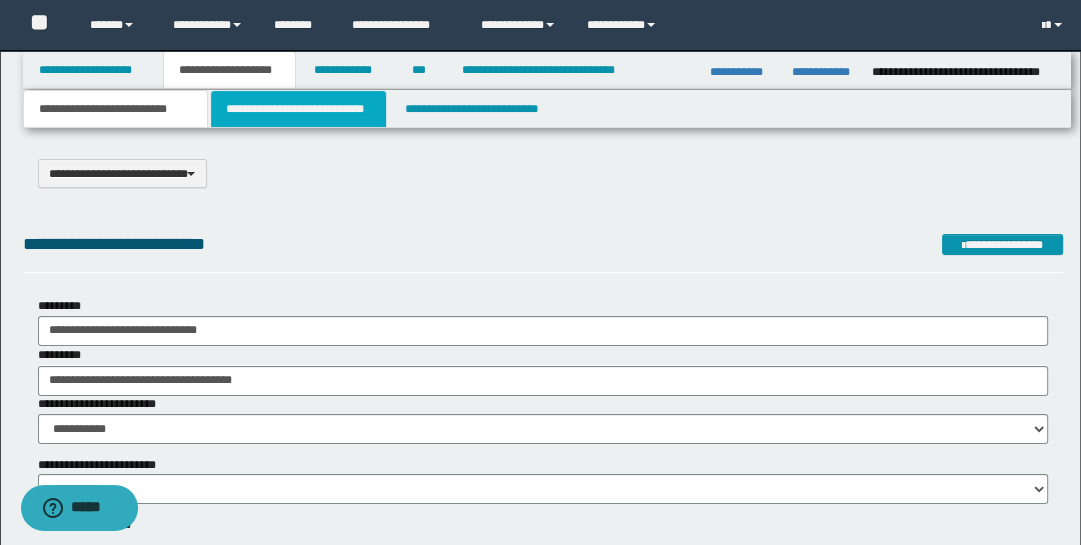 click on "**********" at bounding box center [299, 109] 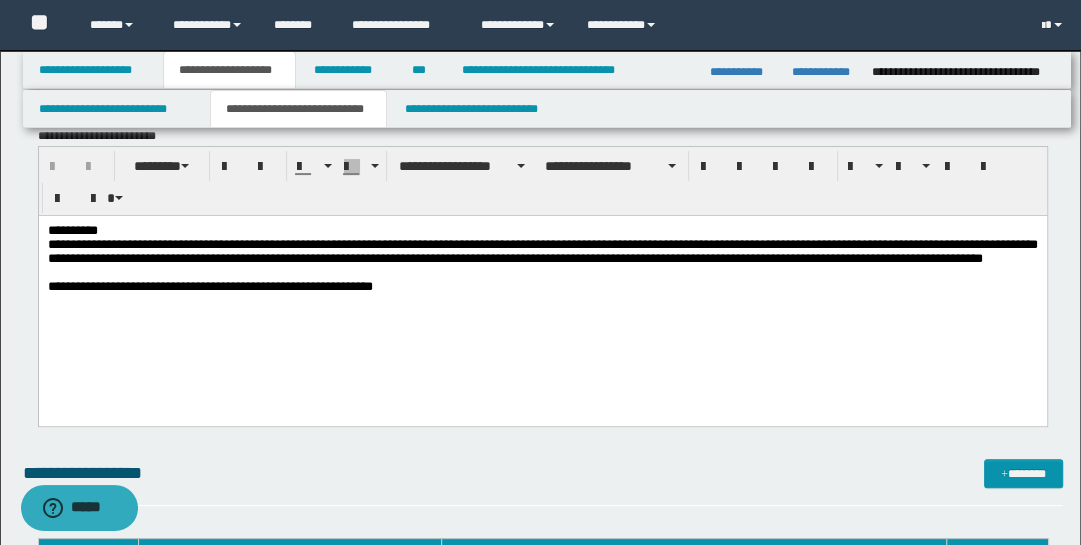 scroll, scrollTop: 295, scrollLeft: 0, axis: vertical 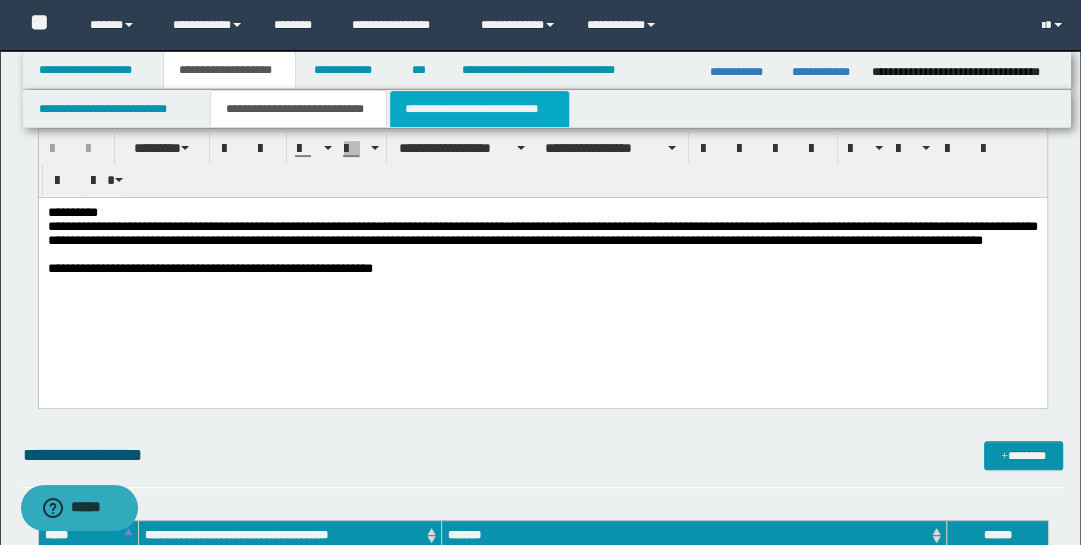 click on "**********" at bounding box center (479, 109) 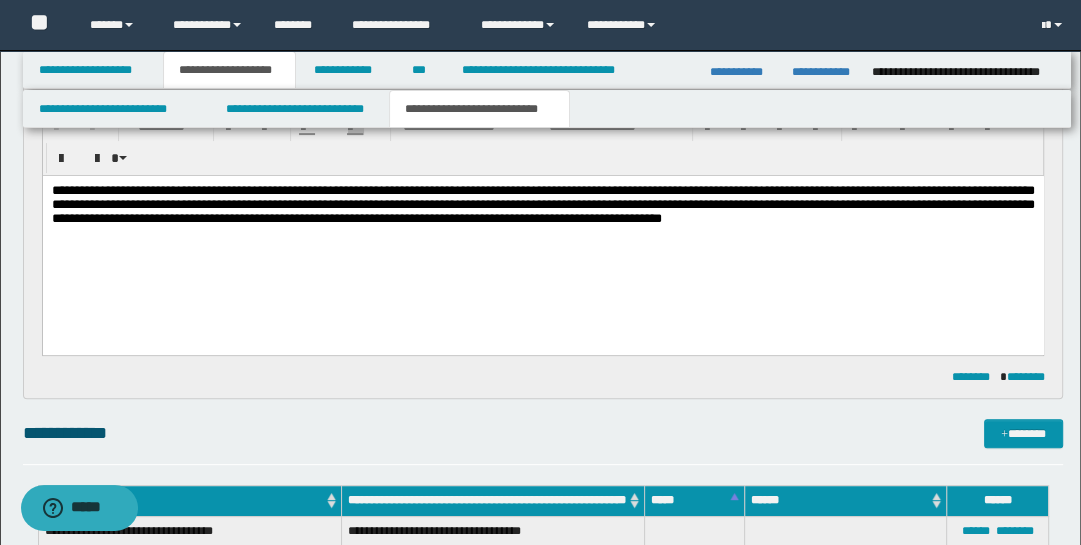 scroll, scrollTop: 286, scrollLeft: 0, axis: vertical 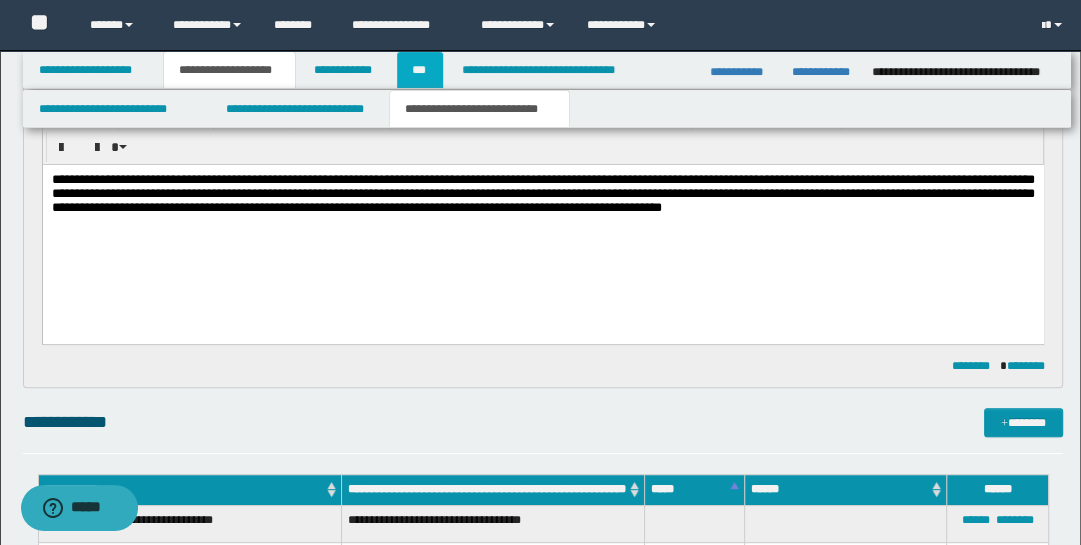 click on "***" at bounding box center [420, 70] 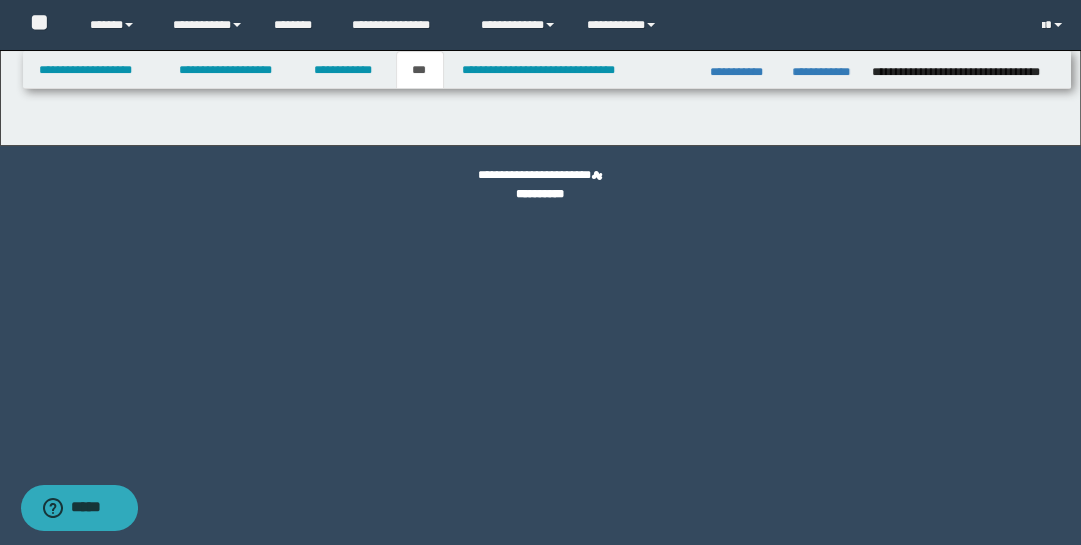 select on "*" 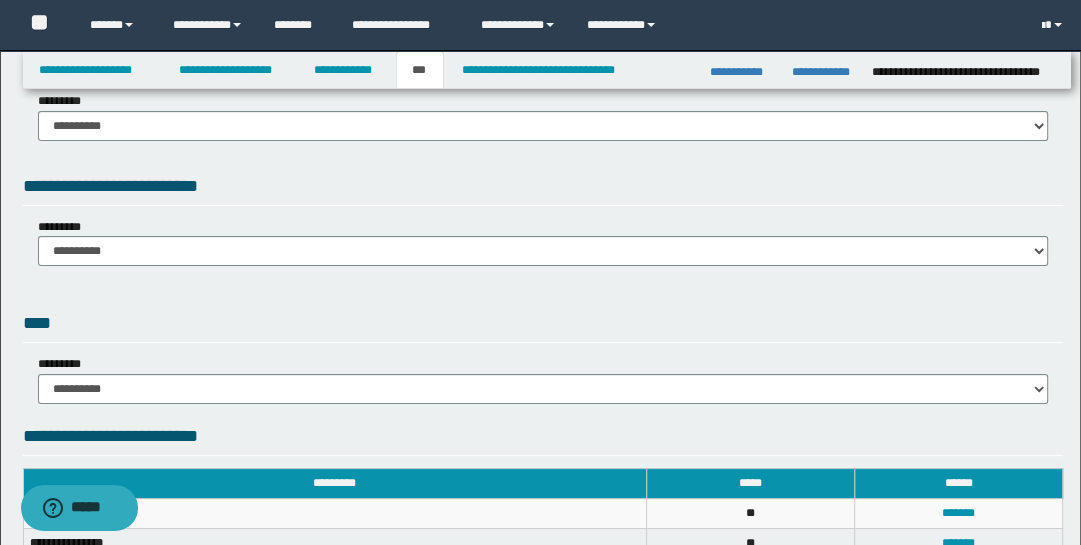 scroll, scrollTop: 383, scrollLeft: 0, axis: vertical 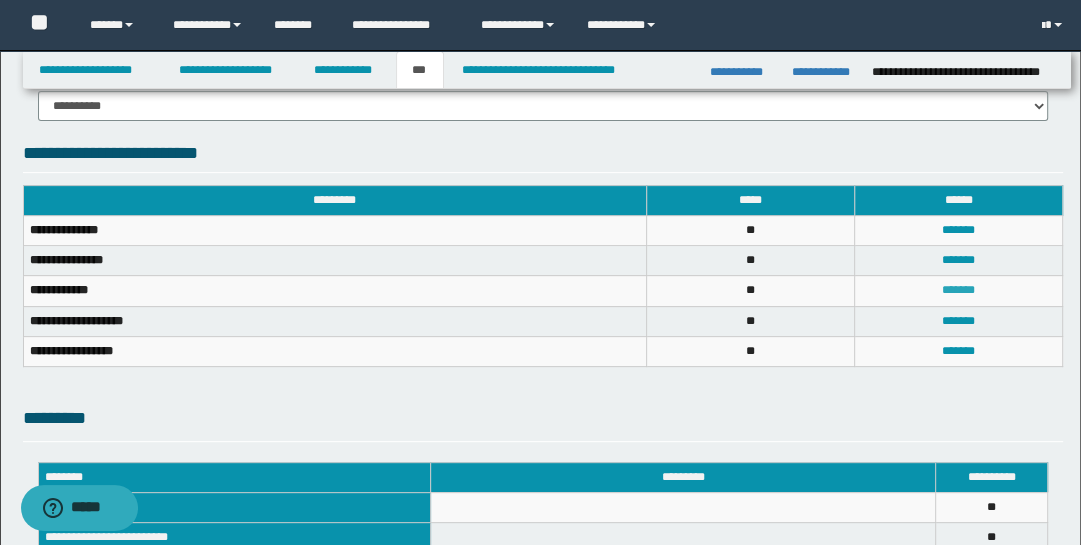 click on "*******" at bounding box center [958, 290] 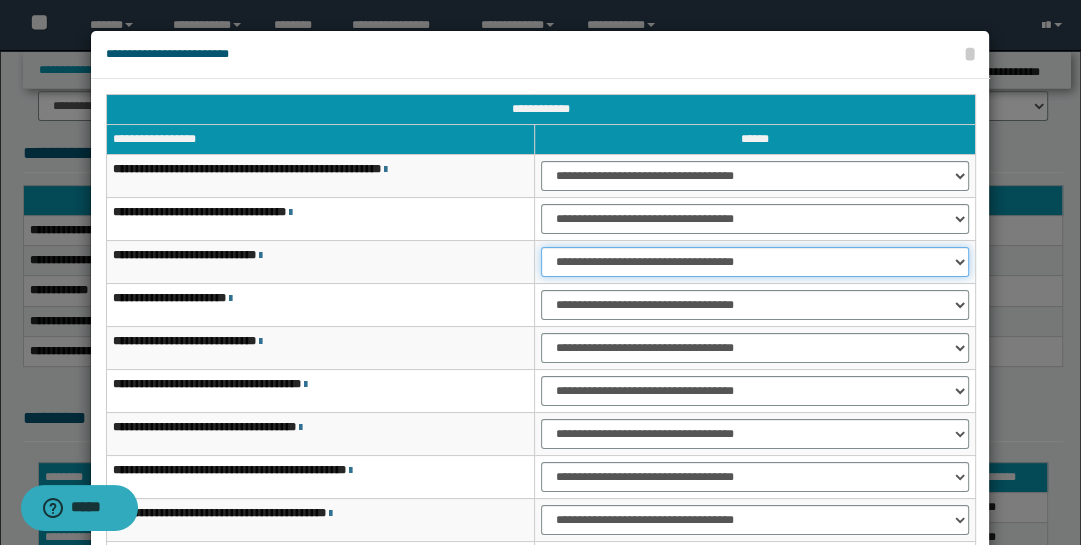 click on "**********" at bounding box center (755, 262) 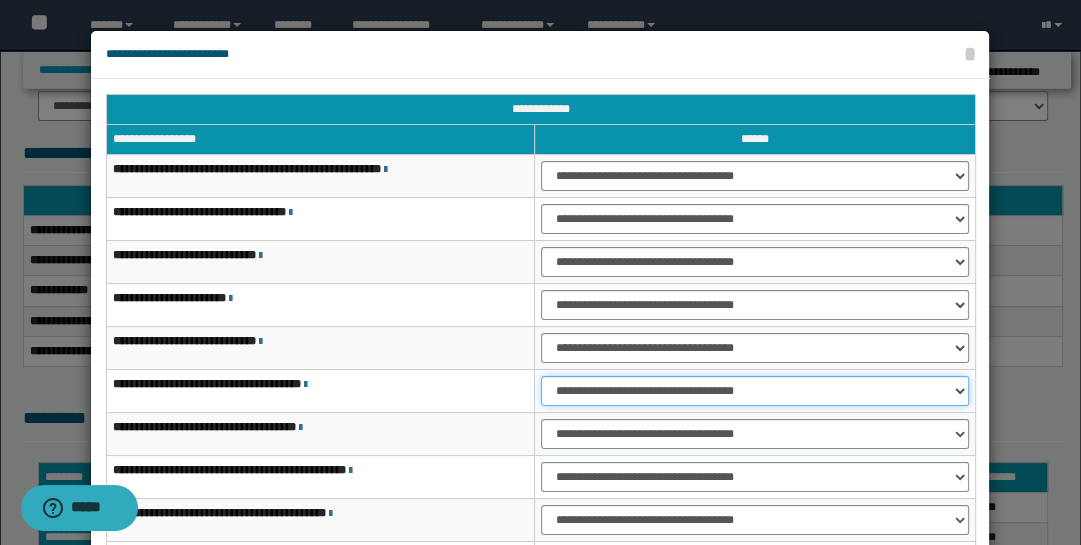 click on "**********" at bounding box center (755, 391) 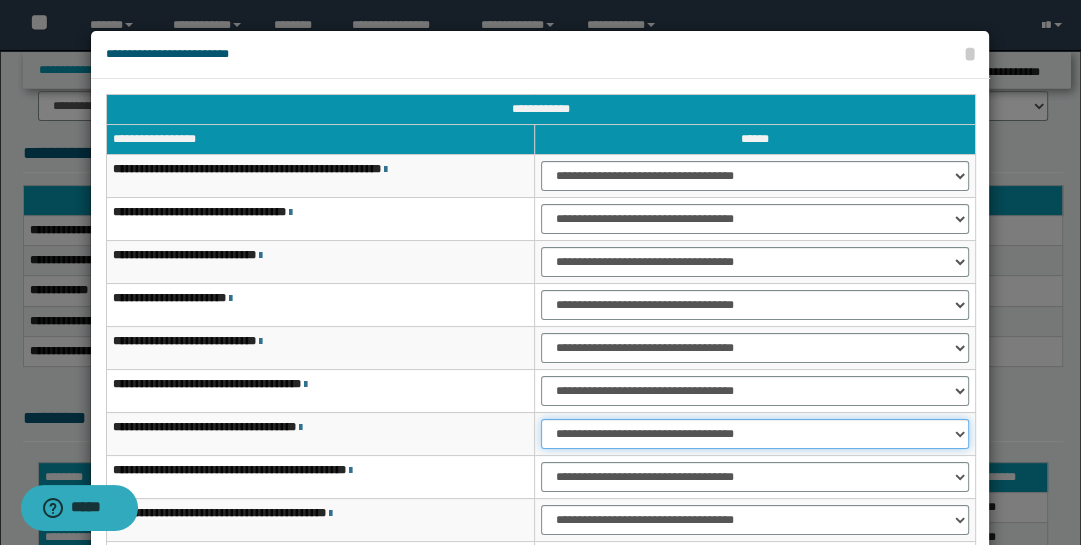 click on "**********" at bounding box center [755, 434] 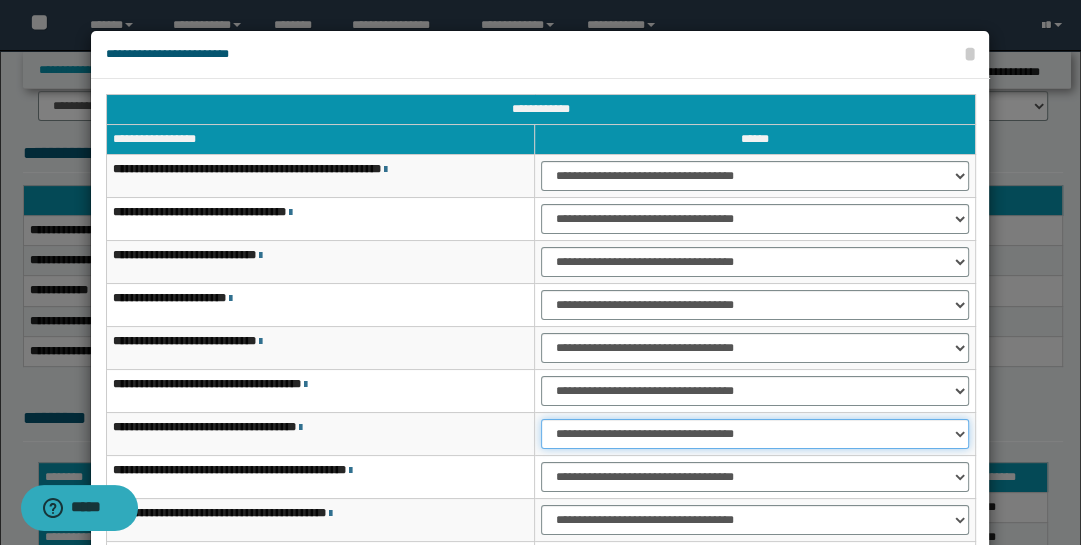 select on "***" 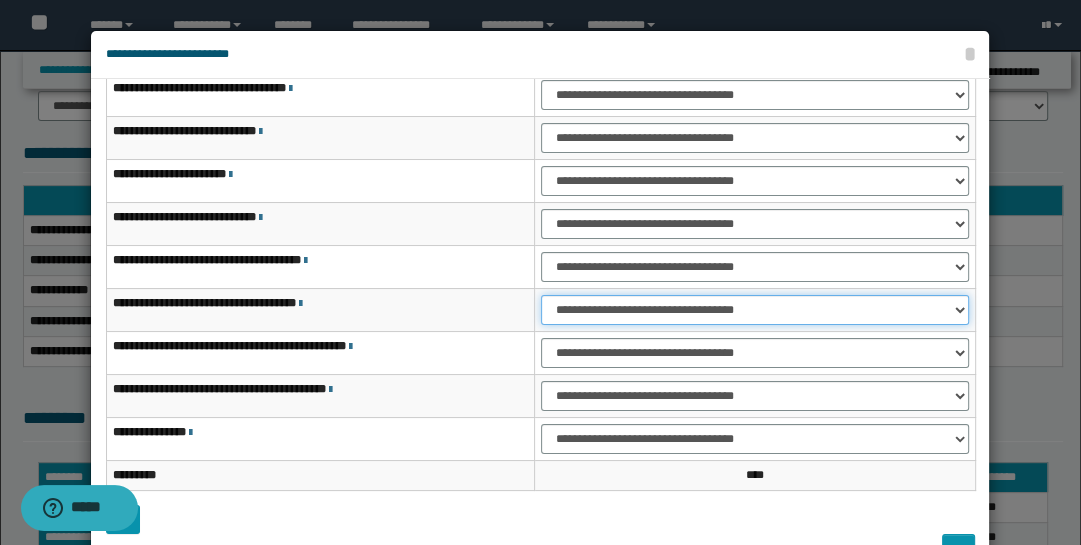 scroll, scrollTop: 143, scrollLeft: 0, axis: vertical 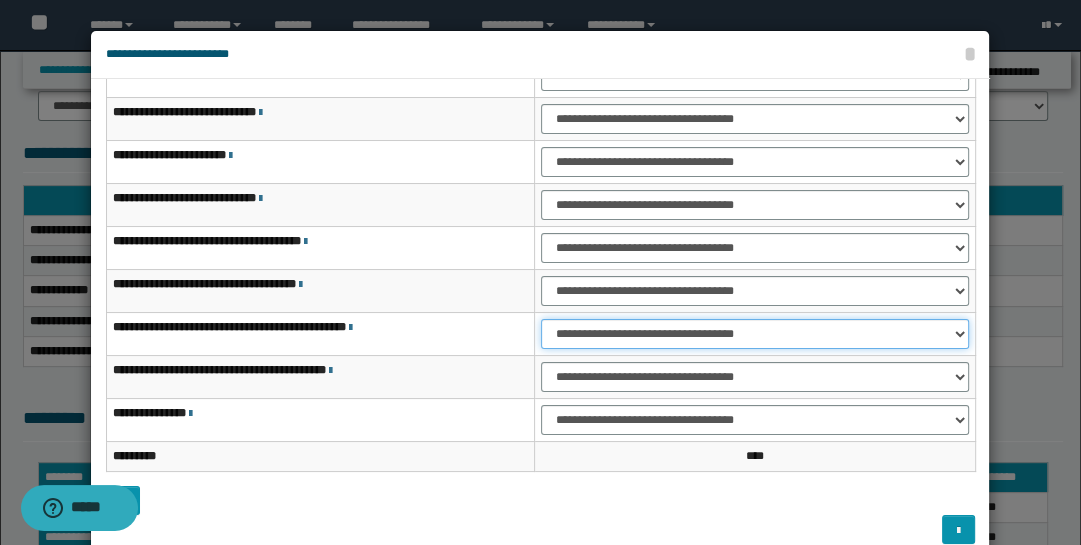 click on "**********" at bounding box center (755, 334) 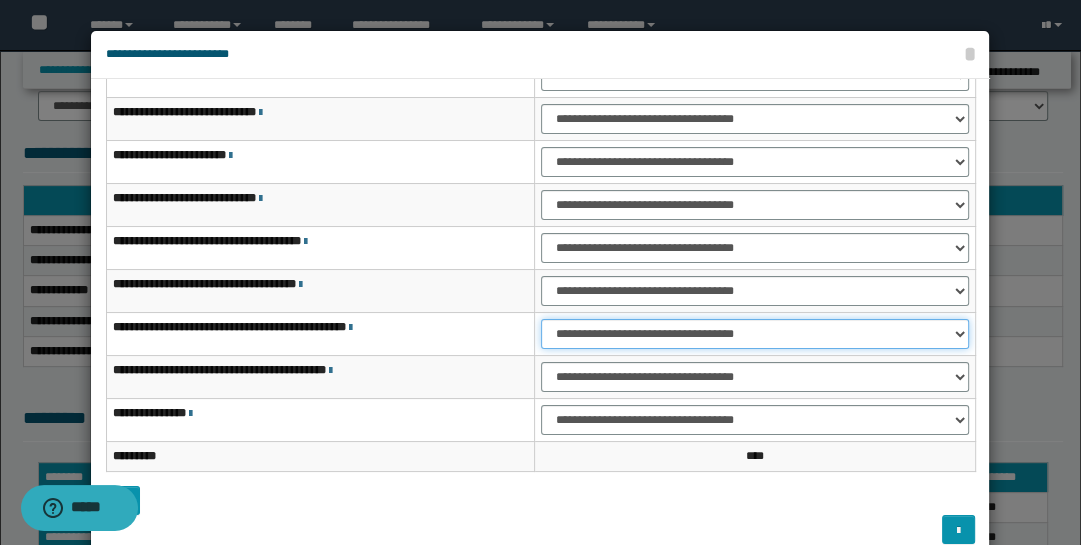 select on "***" 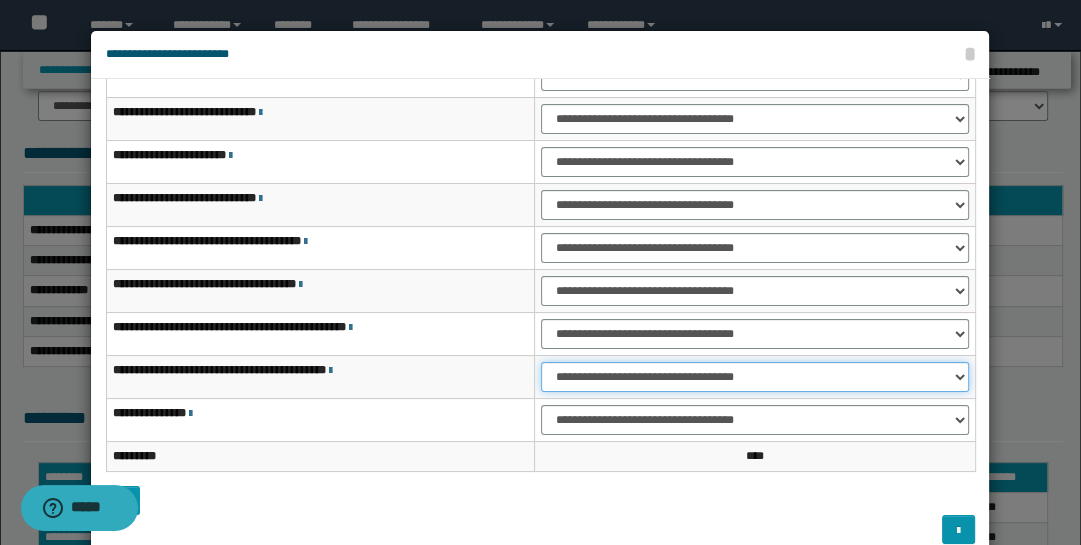 click on "**********" at bounding box center (755, 377) 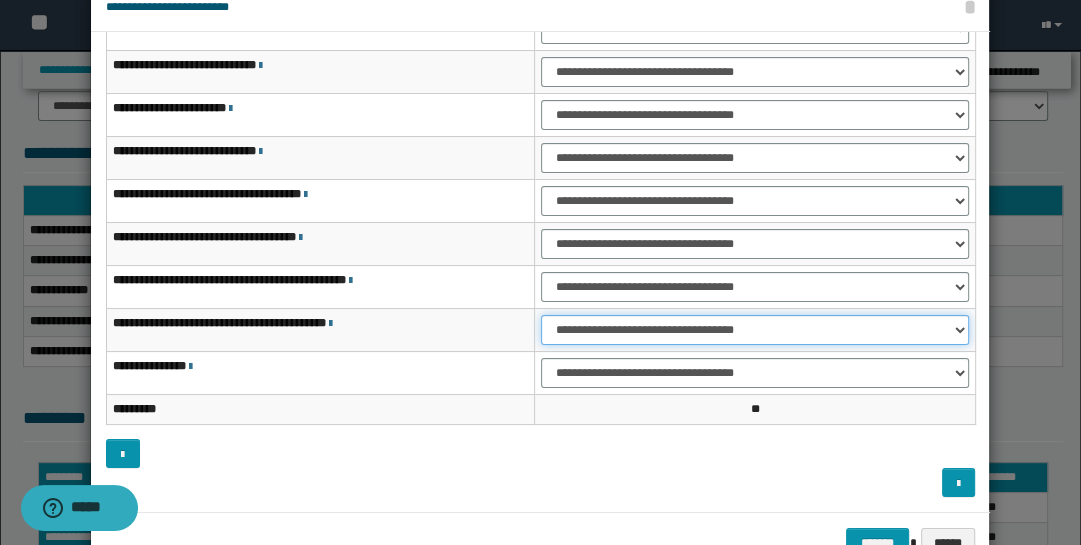 scroll, scrollTop: 104, scrollLeft: 0, axis: vertical 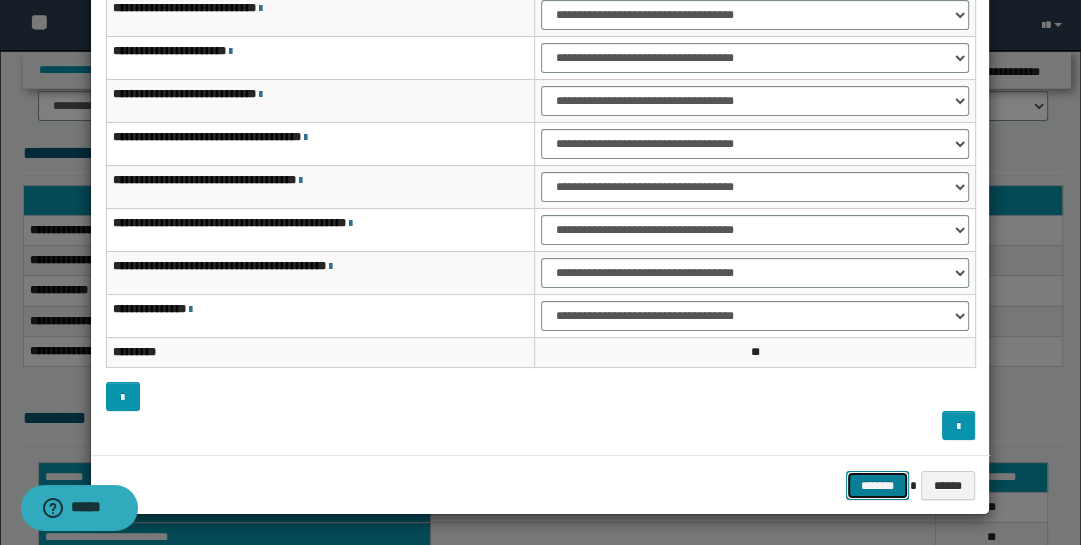 click on "*******" at bounding box center [878, 485] 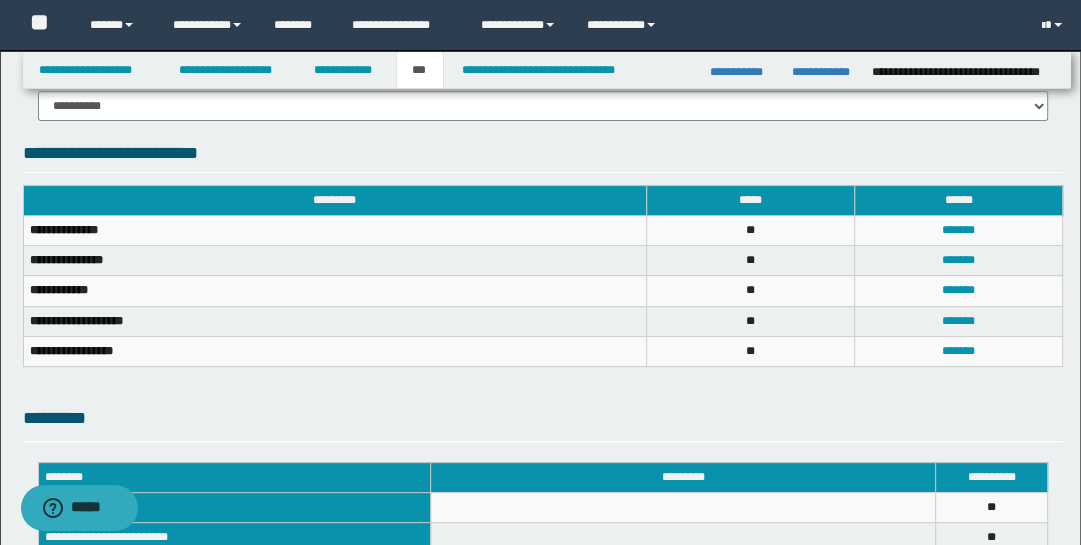 scroll, scrollTop: 0, scrollLeft: 0, axis: both 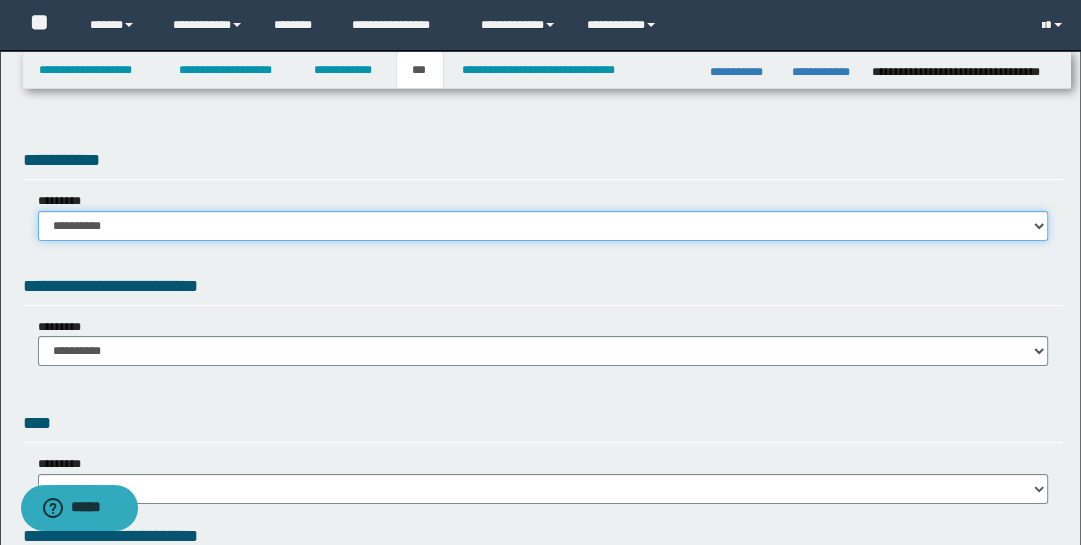 click on "**********" at bounding box center (543, 226) 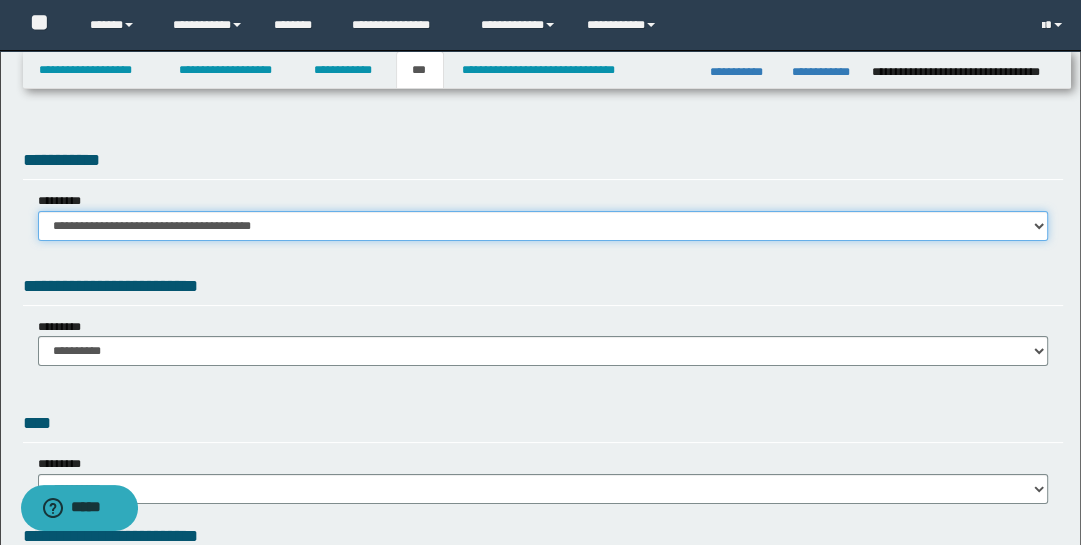 click on "**********" at bounding box center [543, 226] 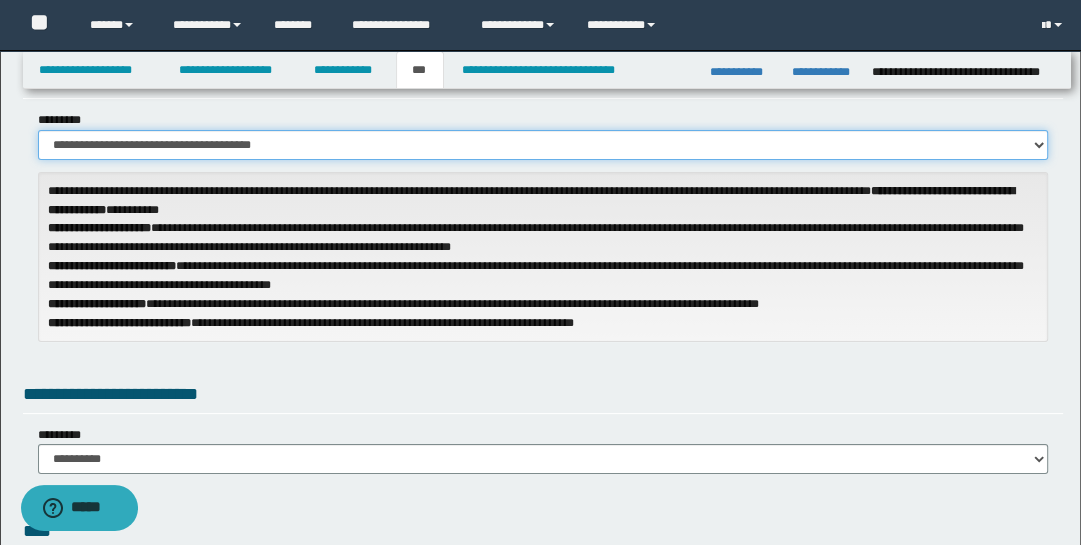scroll, scrollTop: 274, scrollLeft: 0, axis: vertical 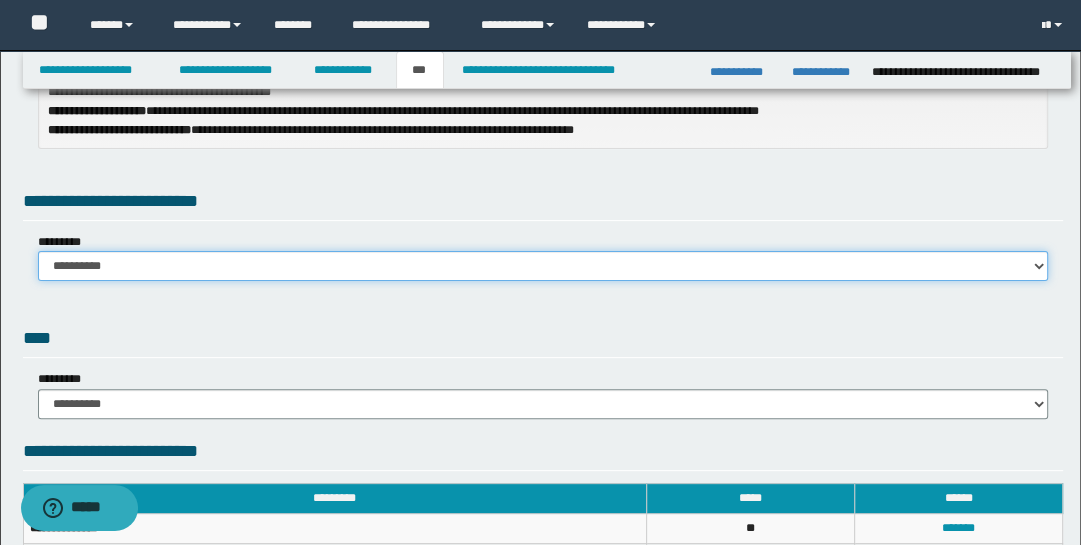 click on "**********" at bounding box center [543, 266] 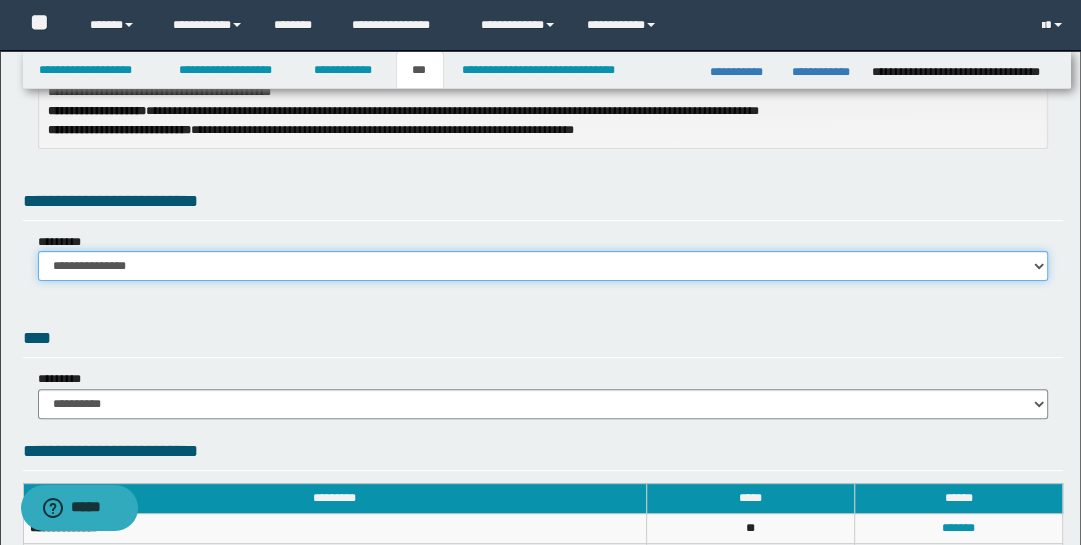 click on "**********" at bounding box center (543, 266) 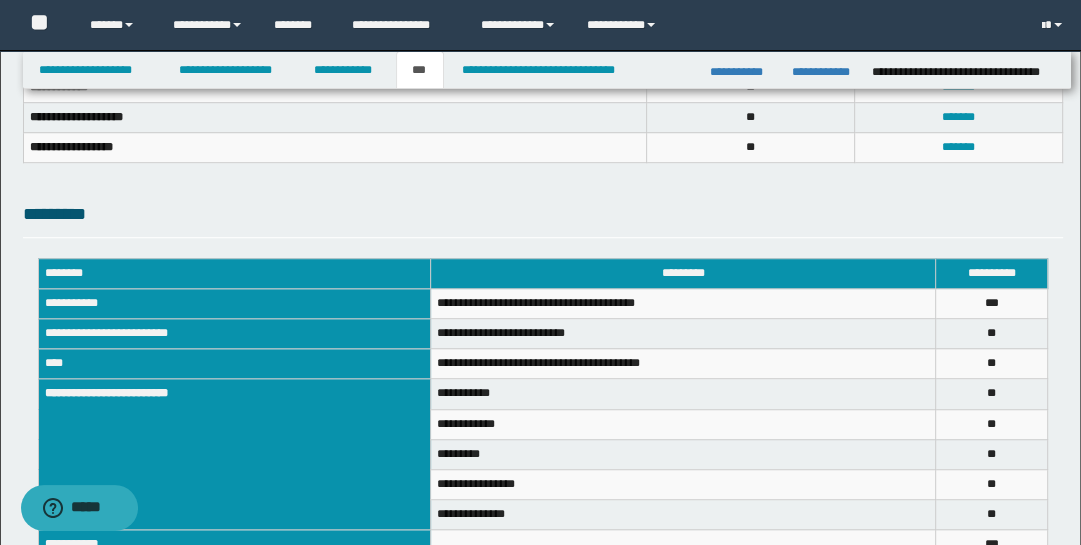 scroll, scrollTop: 920, scrollLeft: 0, axis: vertical 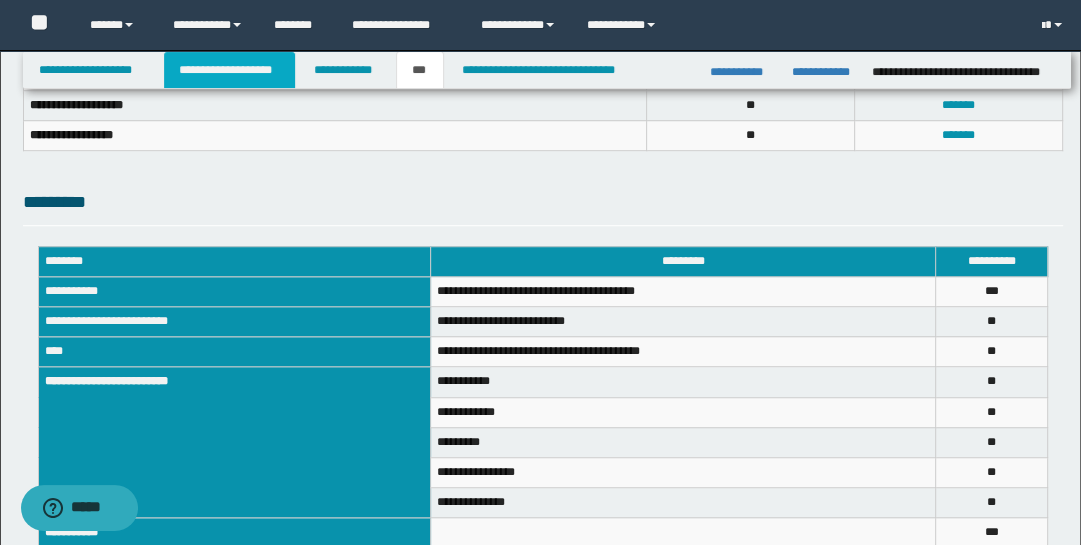 click on "**********" at bounding box center (229, 70) 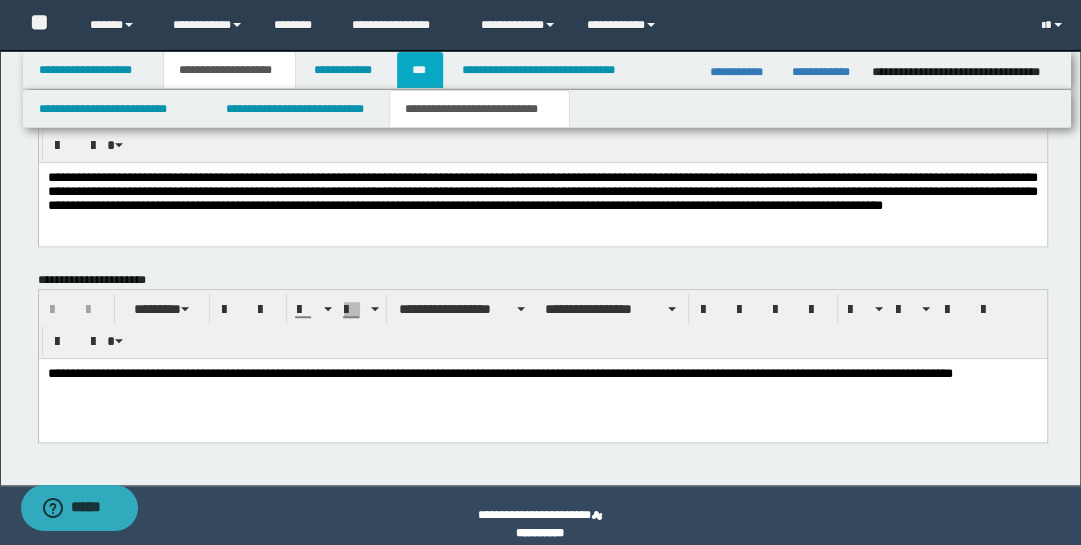 click on "***" at bounding box center (420, 70) 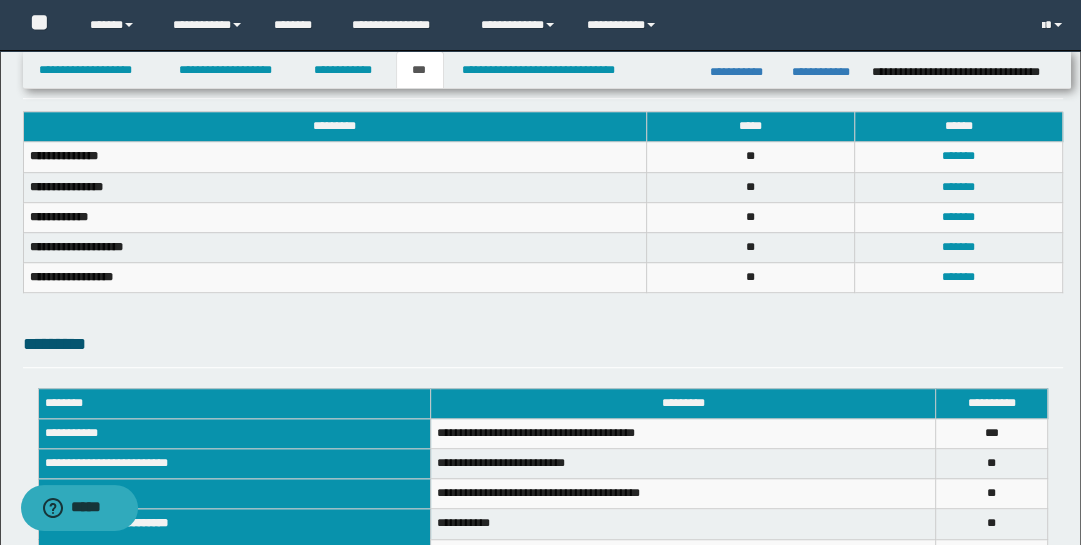 scroll, scrollTop: 776, scrollLeft: 0, axis: vertical 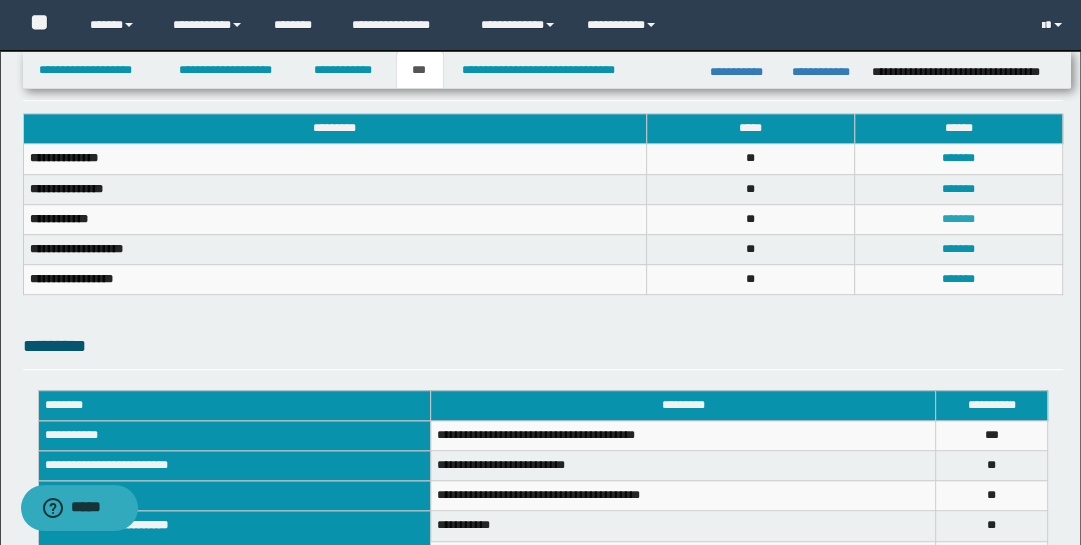 click on "*******" at bounding box center [958, 219] 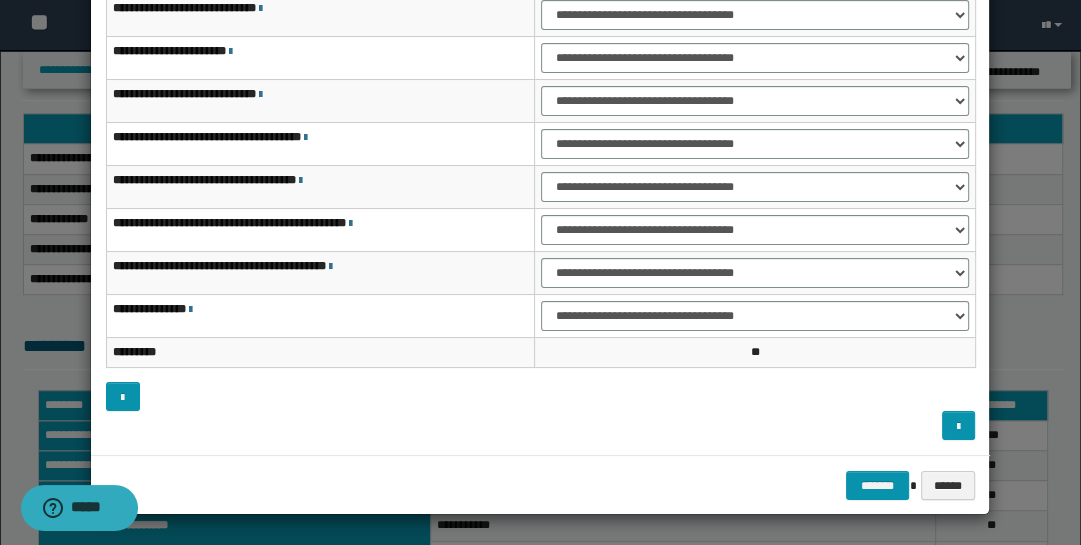scroll, scrollTop: 0, scrollLeft: 0, axis: both 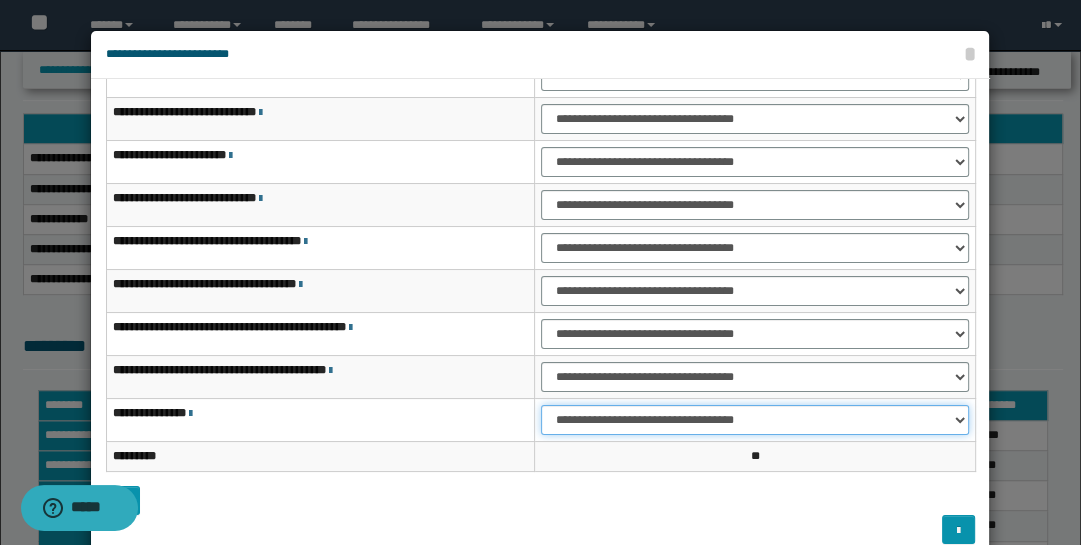 click on "**********" at bounding box center (755, 420) 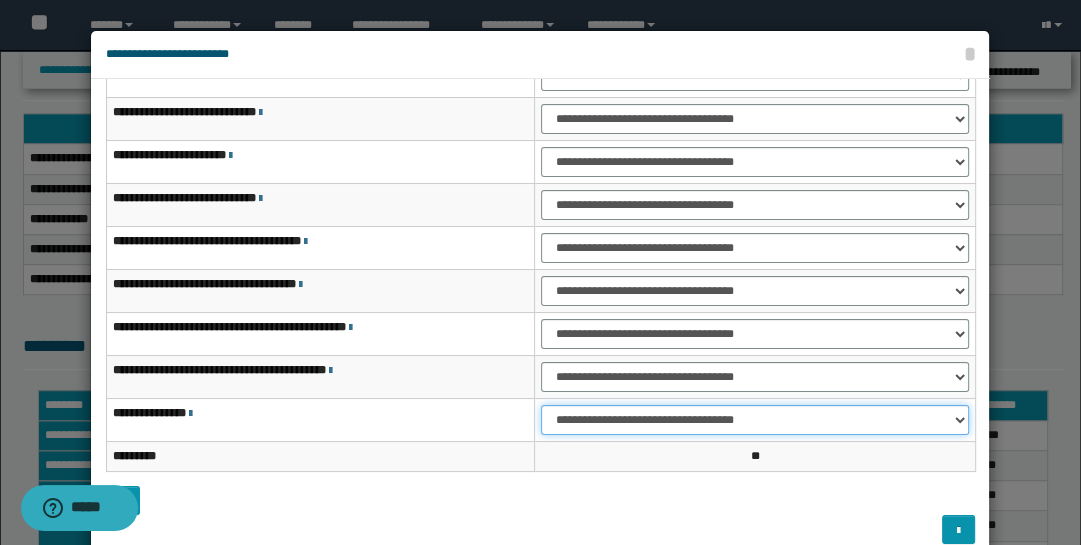 select on "***" 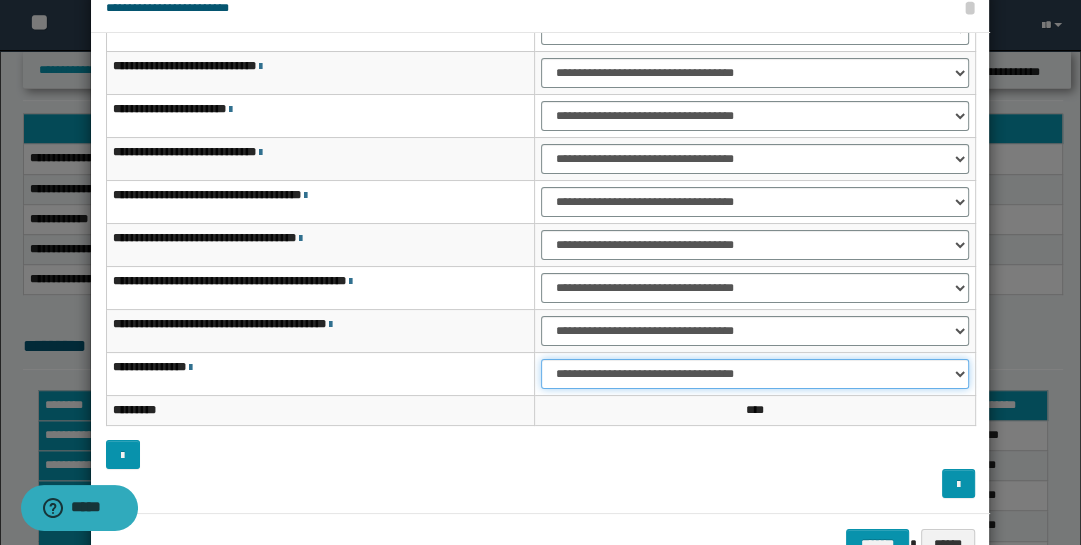 scroll, scrollTop: 104, scrollLeft: 0, axis: vertical 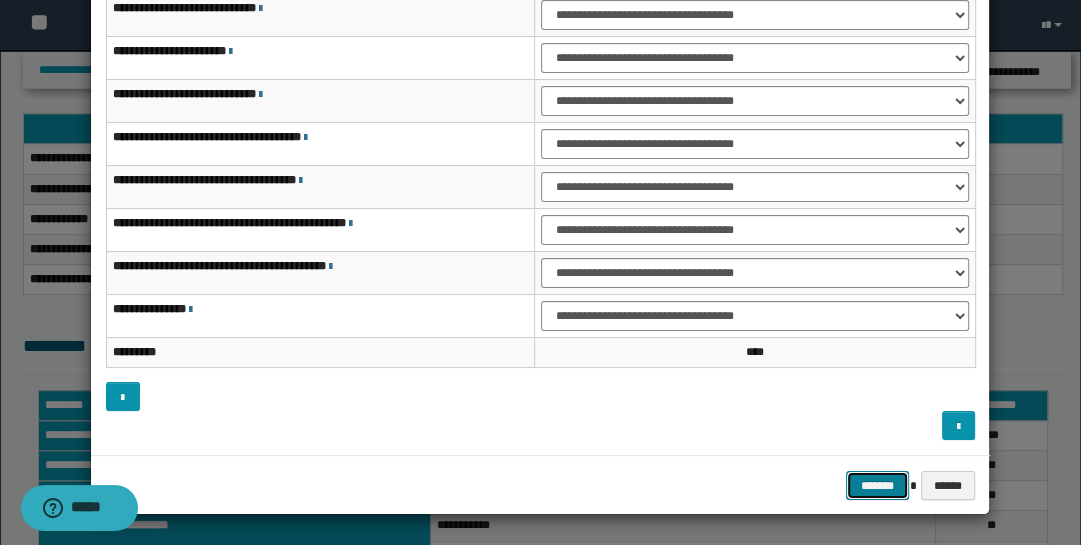 click on "*******" at bounding box center [878, 485] 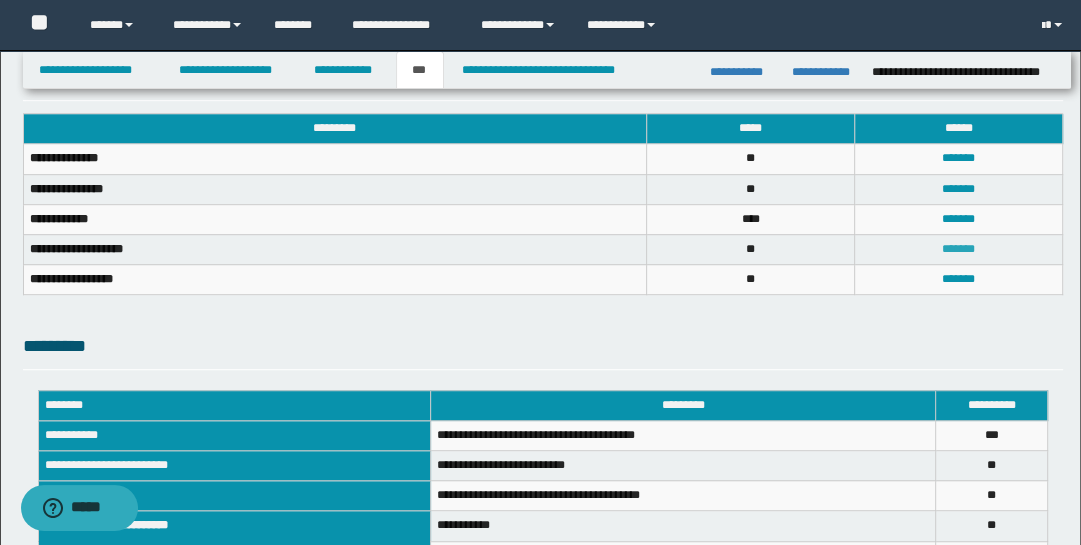 click on "*******" at bounding box center (958, 249) 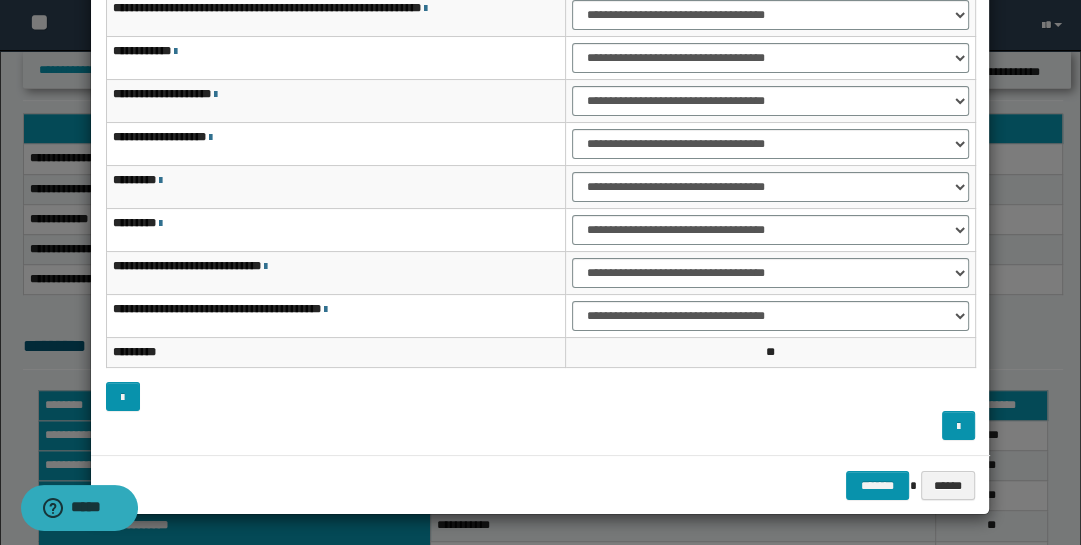 scroll, scrollTop: 0, scrollLeft: 0, axis: both 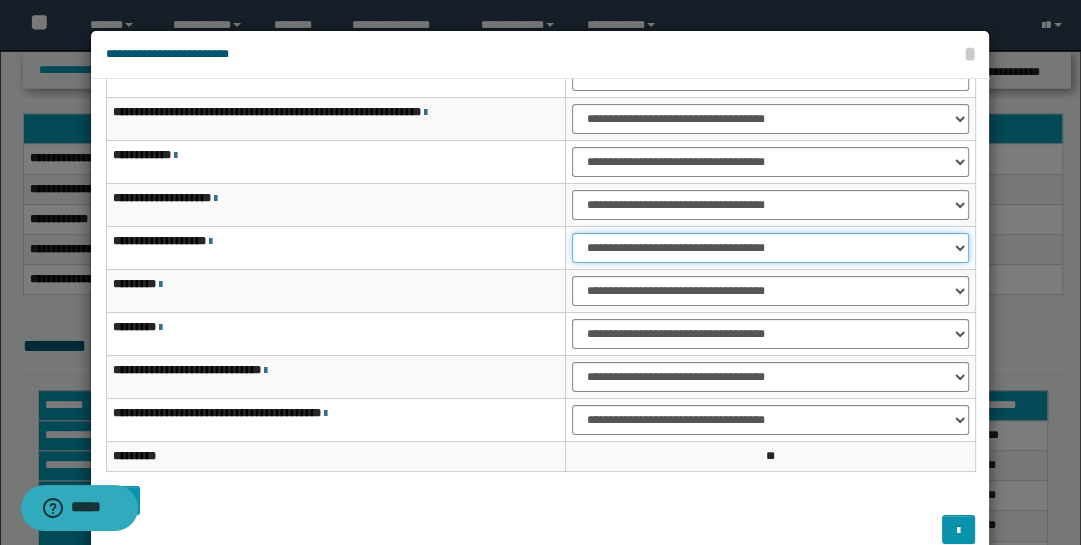 click on "**********" at bounding box center [771, 248] 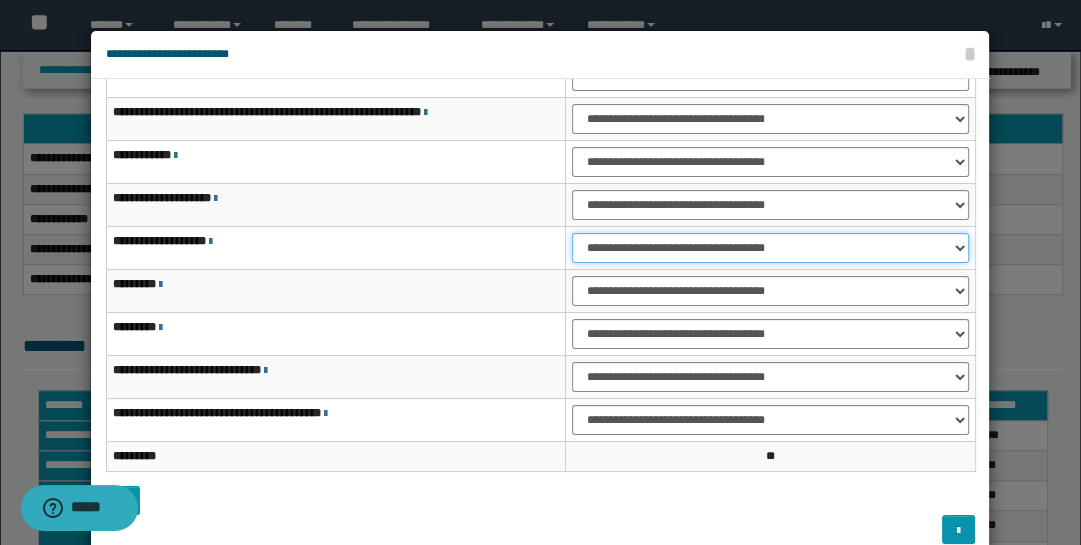 select on "***" 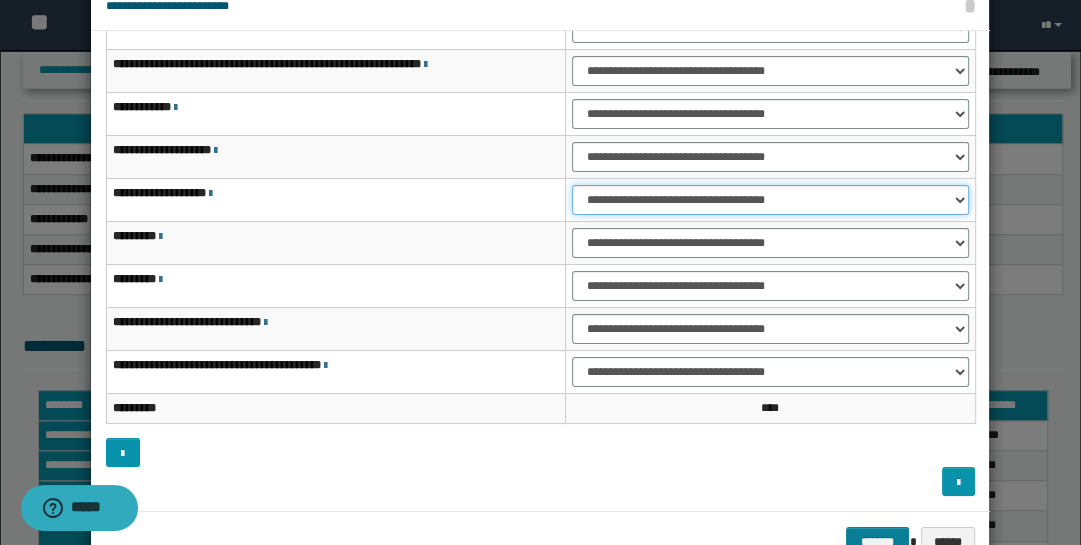 scroll, scrollTop: 104, scrollLeft: 0, axis: vertical 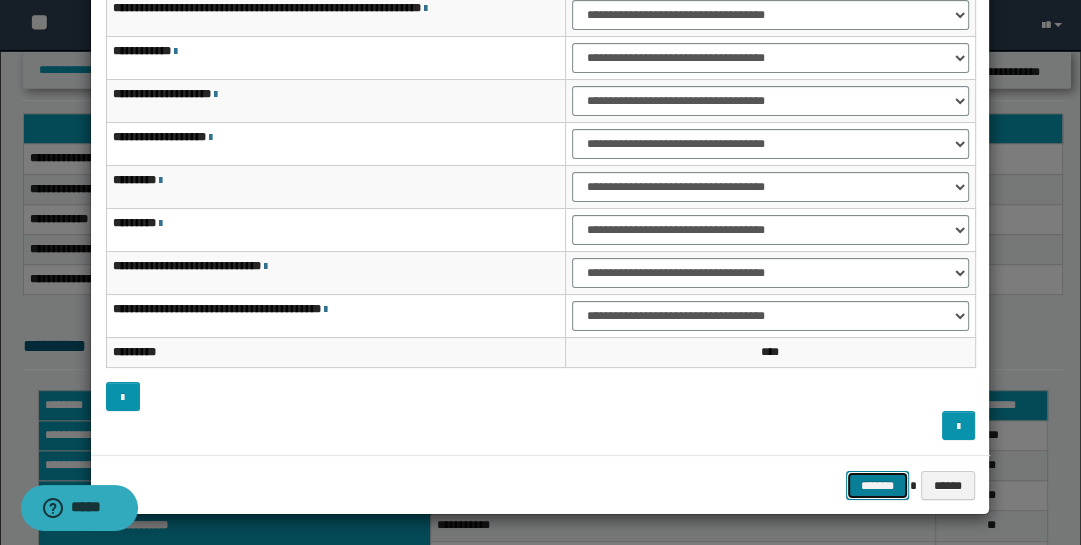 click on "*******" at bounding box center (878, 485) 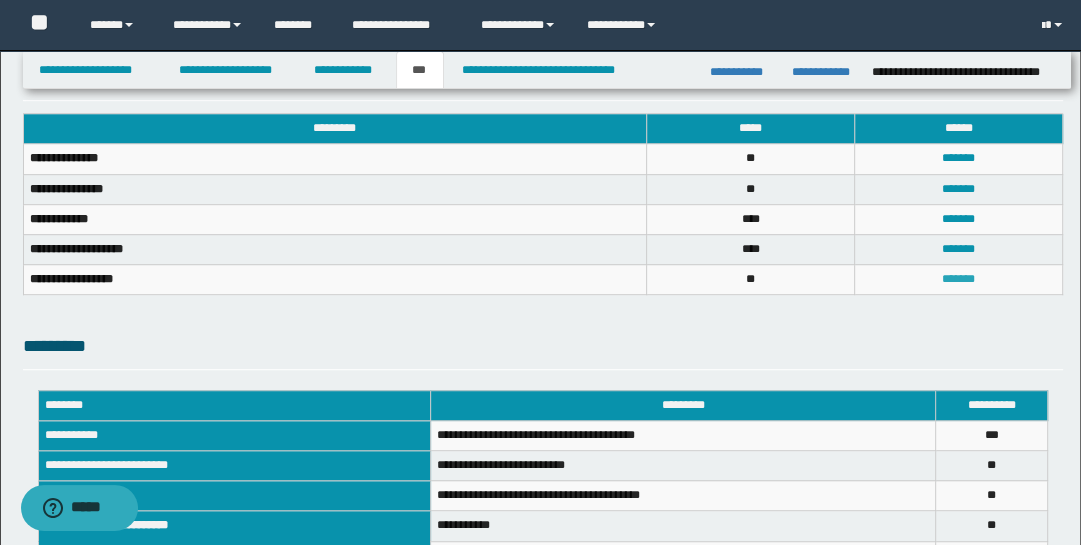 click on "*******" at bounding box center (958, 279) 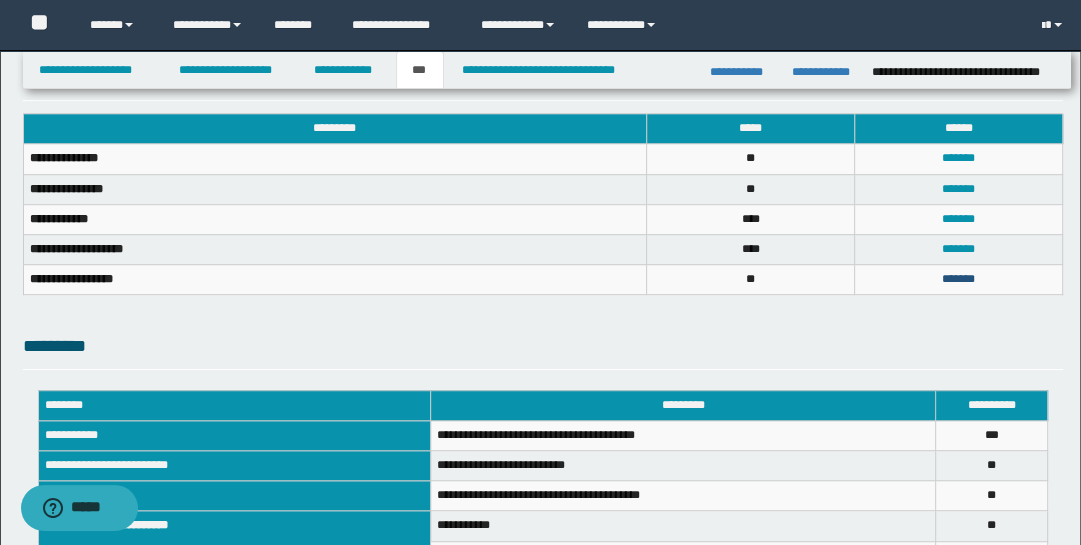 scroll, scrollTop: 0, scrollLeft: 0, axis: both 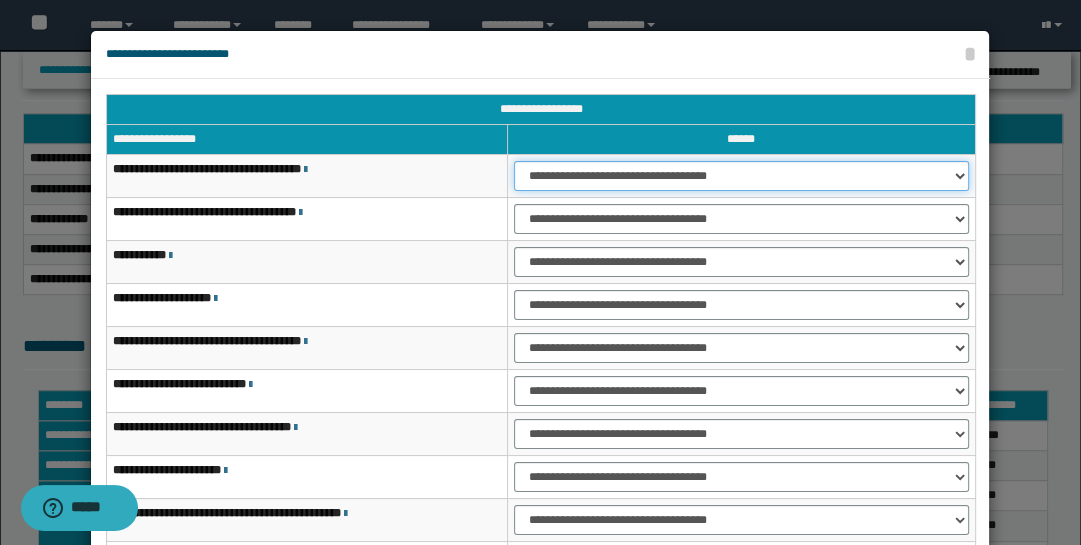 click on "**********" at bounding box center [741, 176] 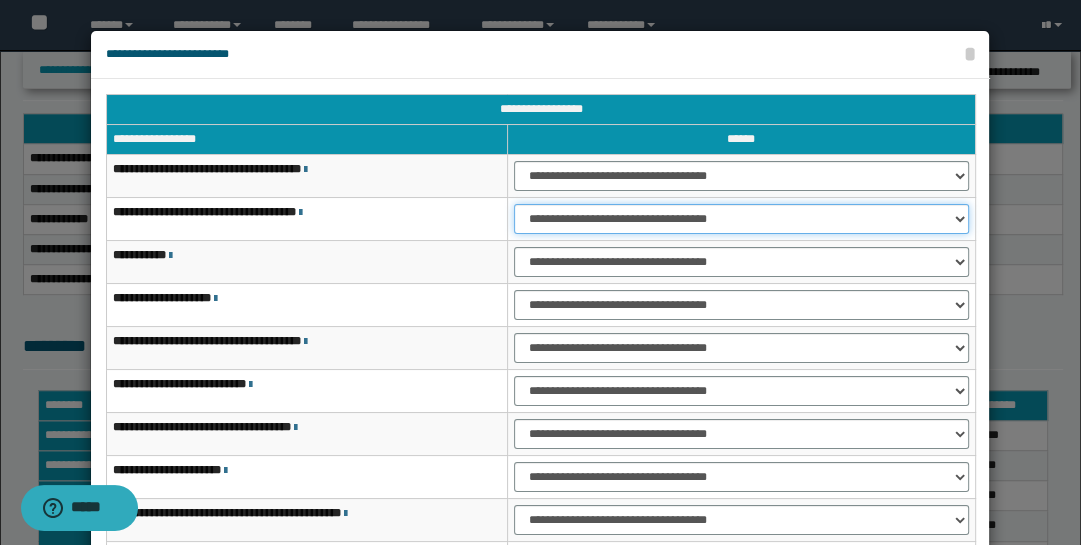 click on "**********" at bounding box center [741, 219] 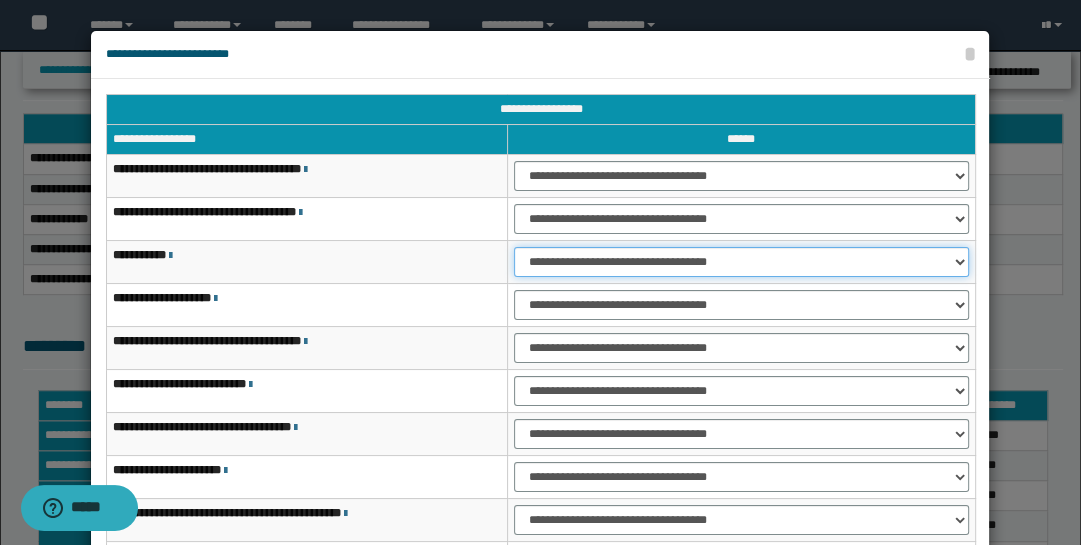 click on "**********" at bounding box center (741, 262) 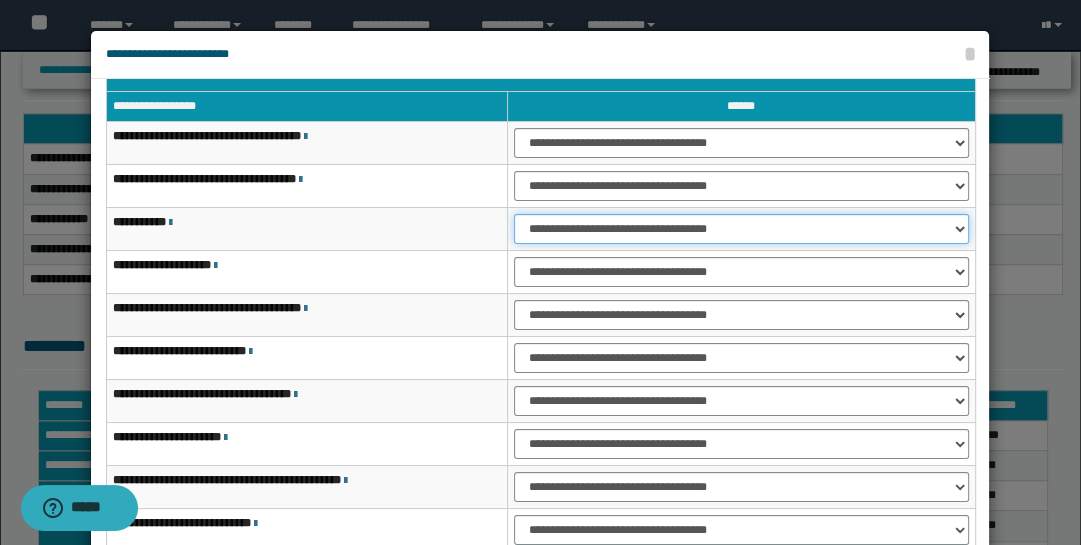 scroll, scrollTop: 115, scrollLeft: 0, axis: vertical 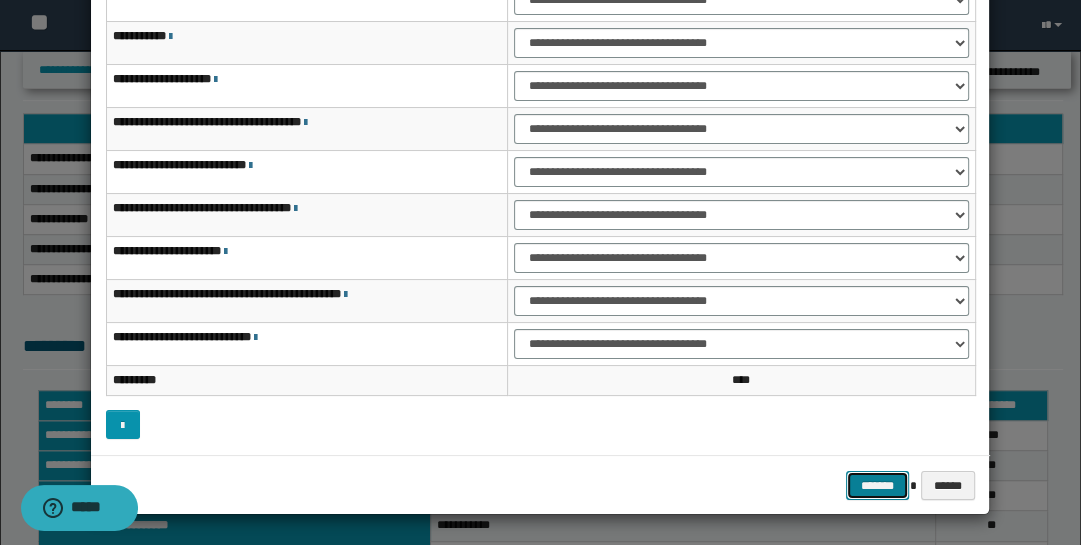 click on "*******" at bounding box center [878, 485] 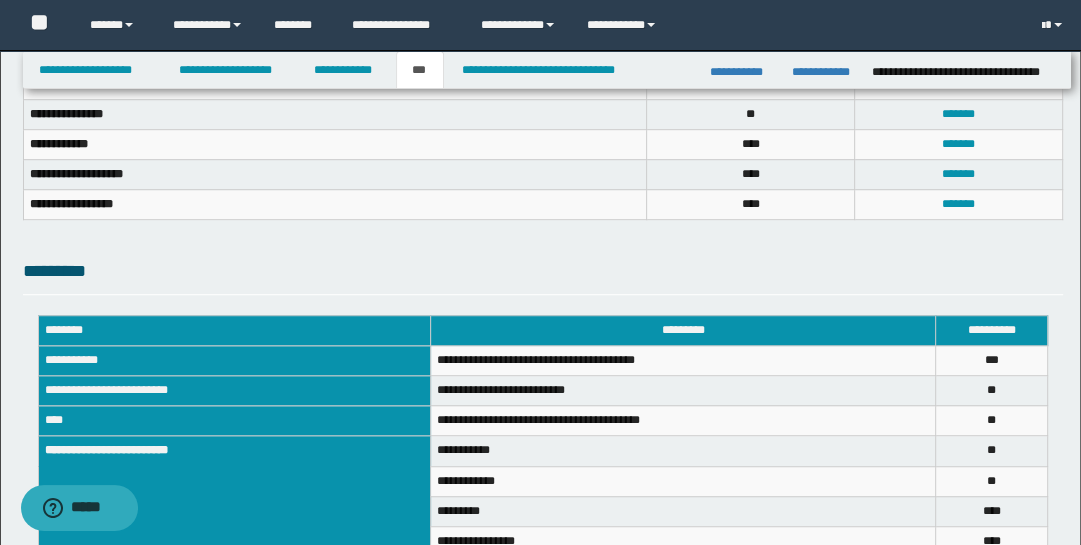 scroll, scrollTop: 796, scrollLeft: 0, axis: vertical 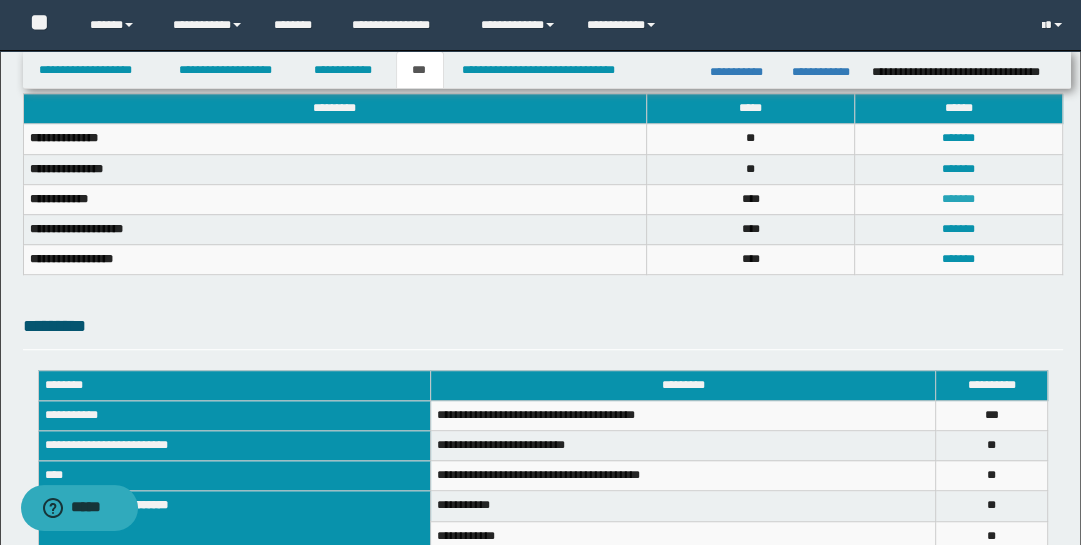 click on "*******" at bounding box center (958, 199) 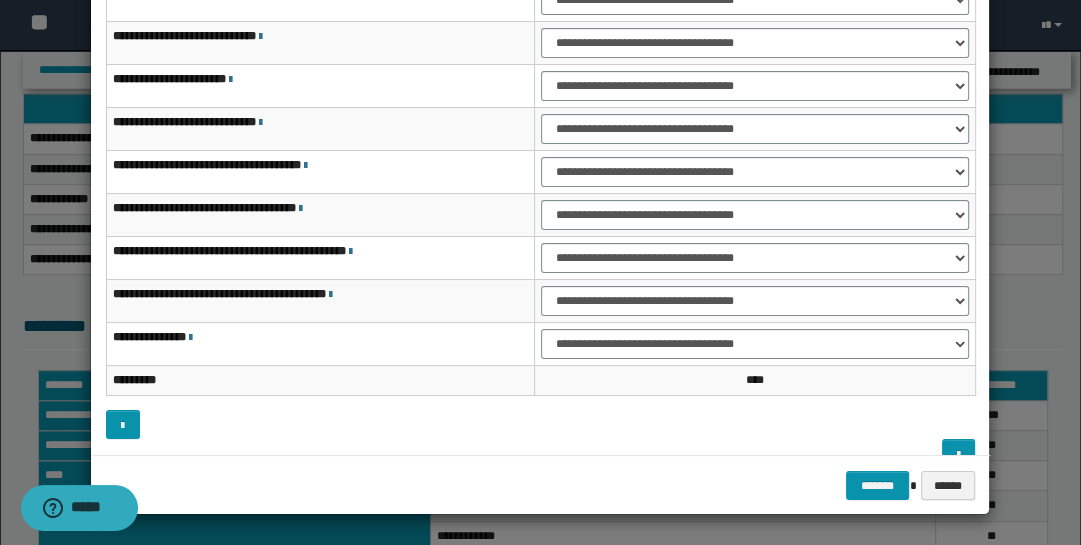 scroll, scrollTop: 0, scrollLeft: 0, axis: both 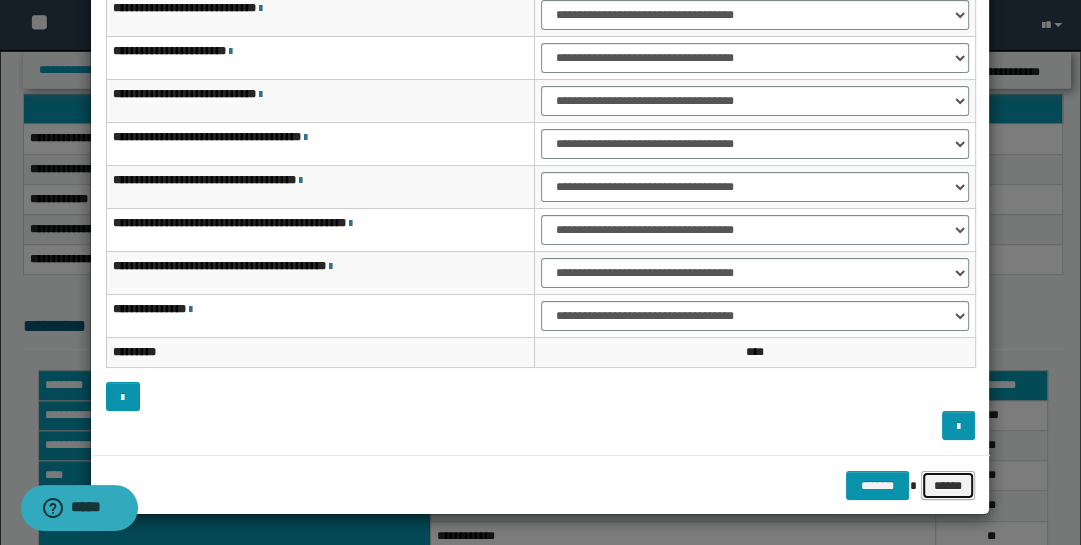 click on "******" at bounding box center [948, 485] 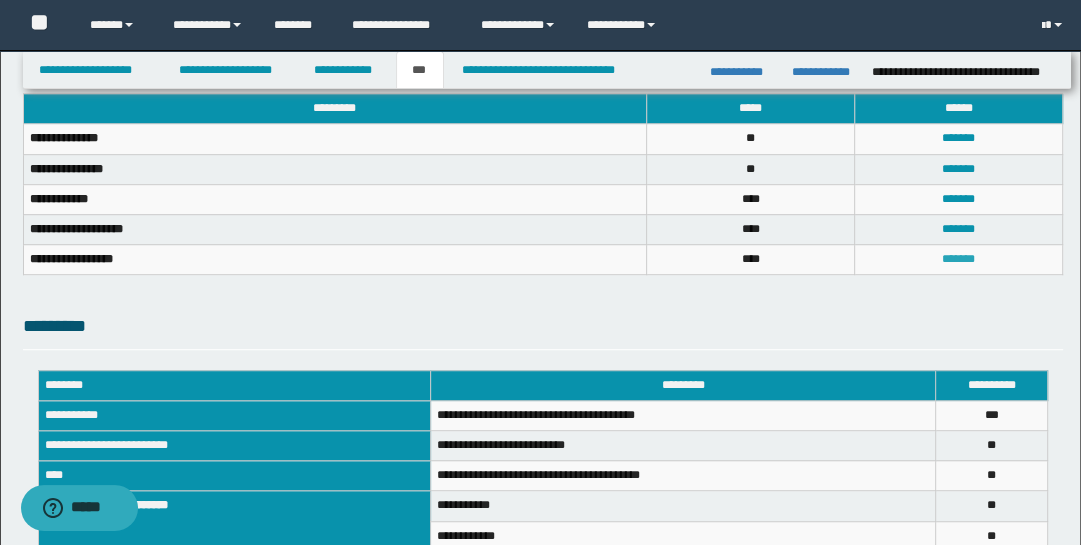 click on "*******" at bounding box center (958, 259) 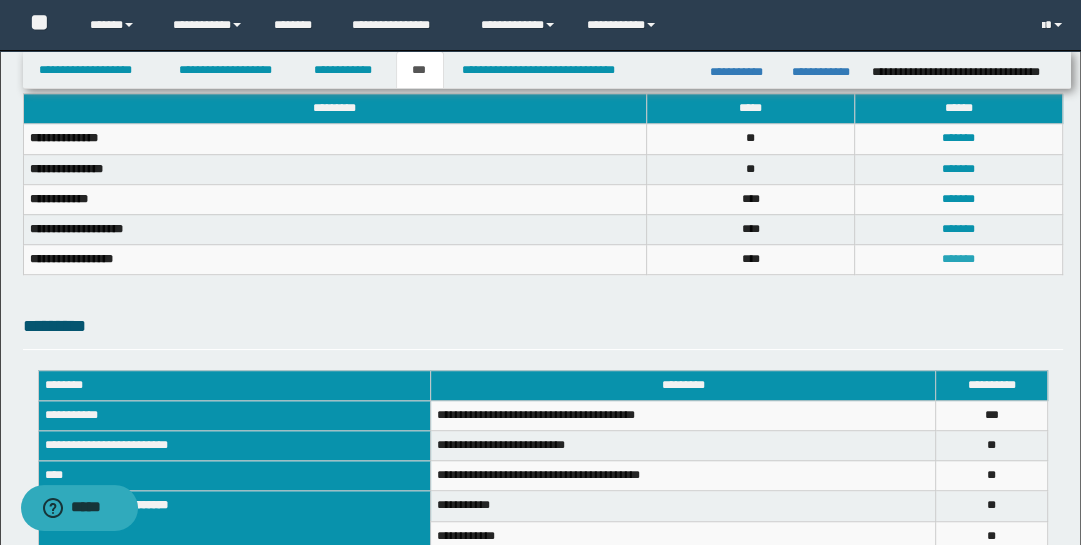 scroll, scrollTop: 0, scrollLeft: 0, axis: both 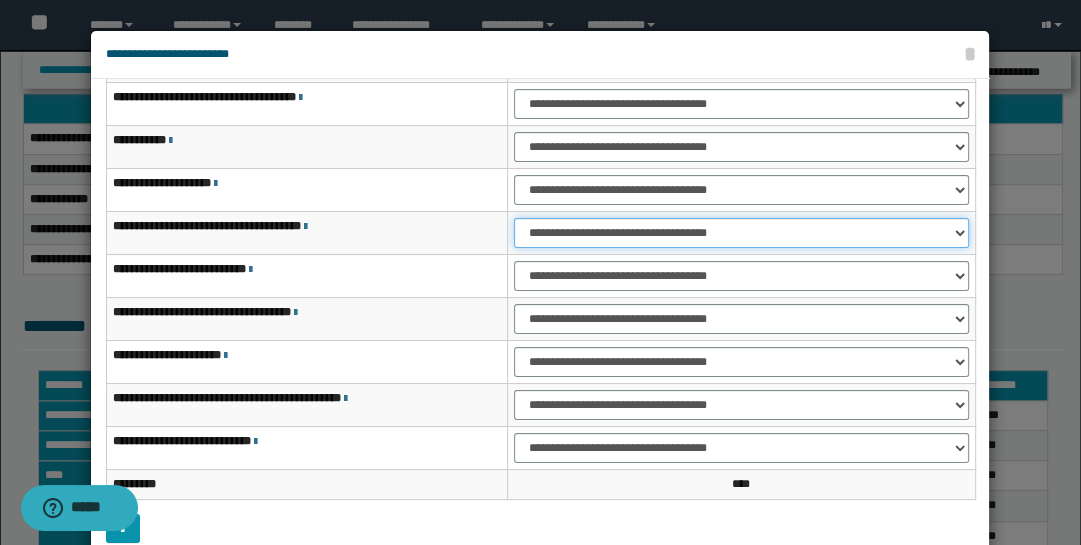 drag, startPoint x: 958, startPoint y: 227, endPoint x: 952, endPoint y: 240, distance: 14.3178215 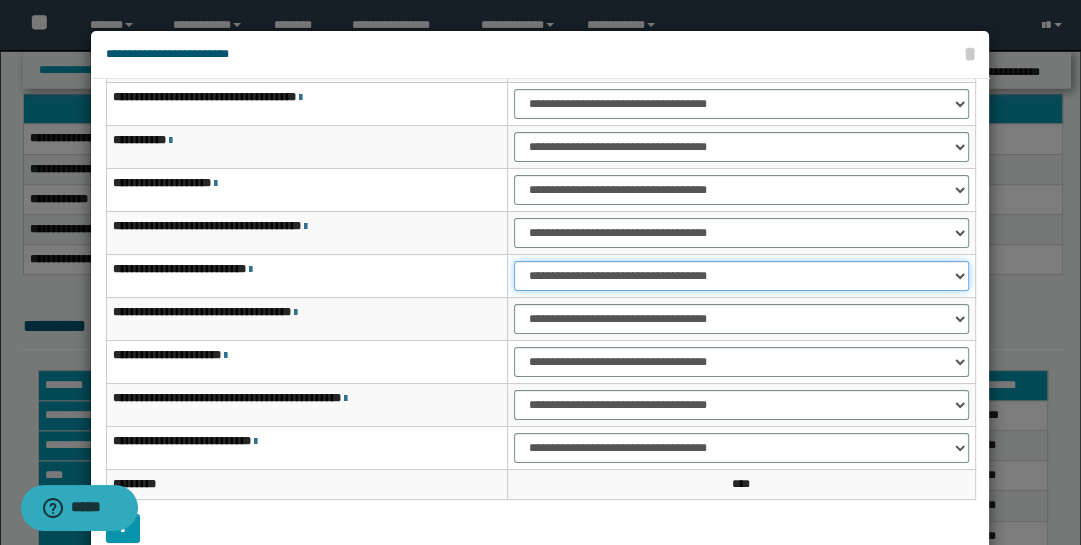 click on "**********" at bounding box center (741, 276) 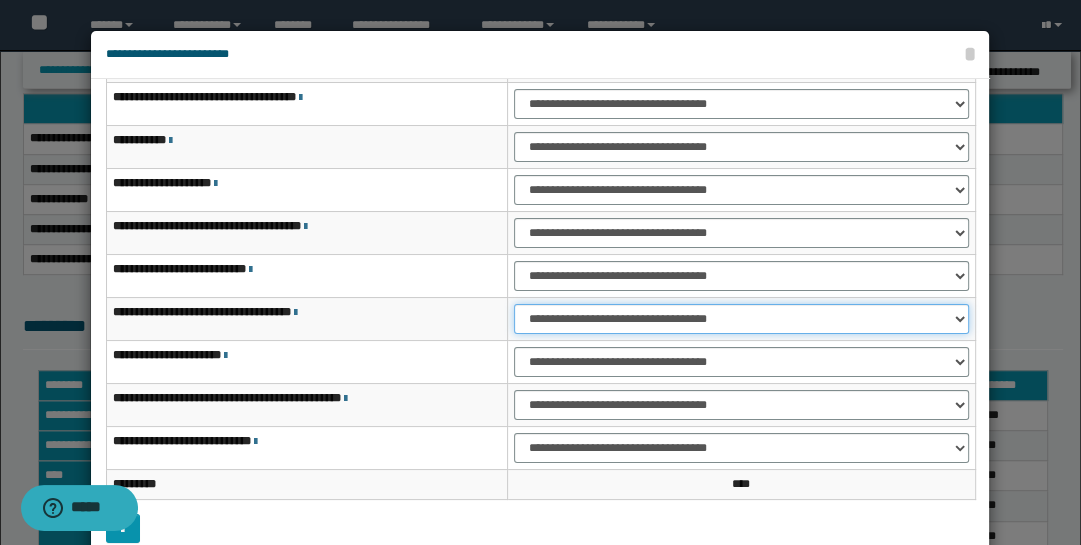 click on "**********" at bounding box center (741, 319) 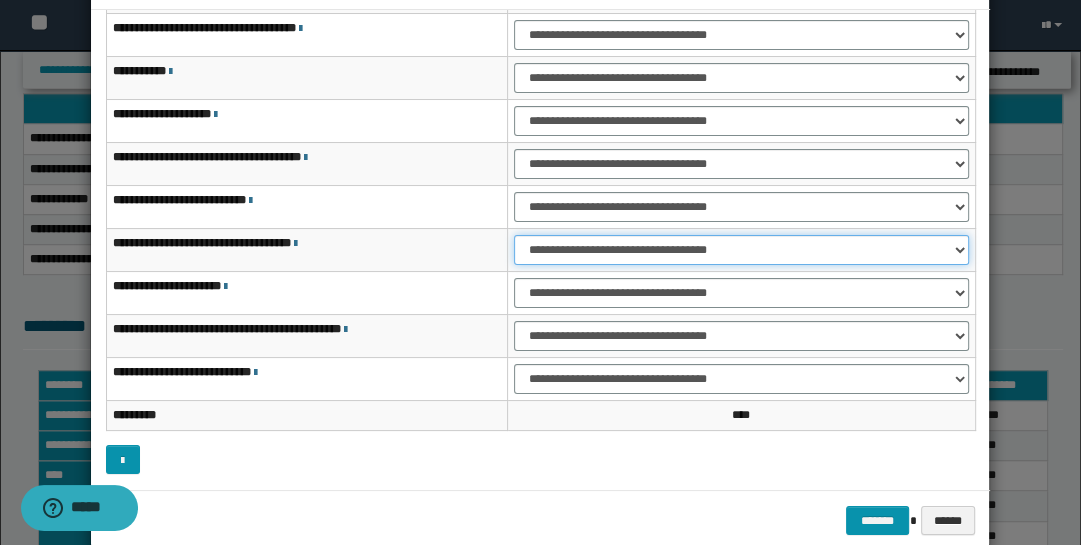 scroll, scrollTop: 104, scrollLeft: 0, axis: vertical 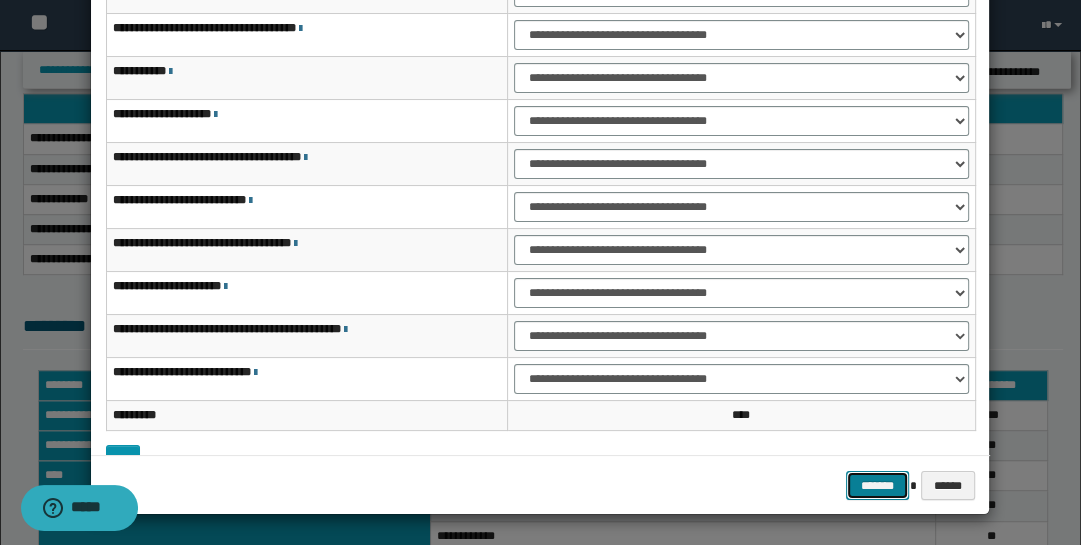 click on "*******" at bounding box center (878, 485) 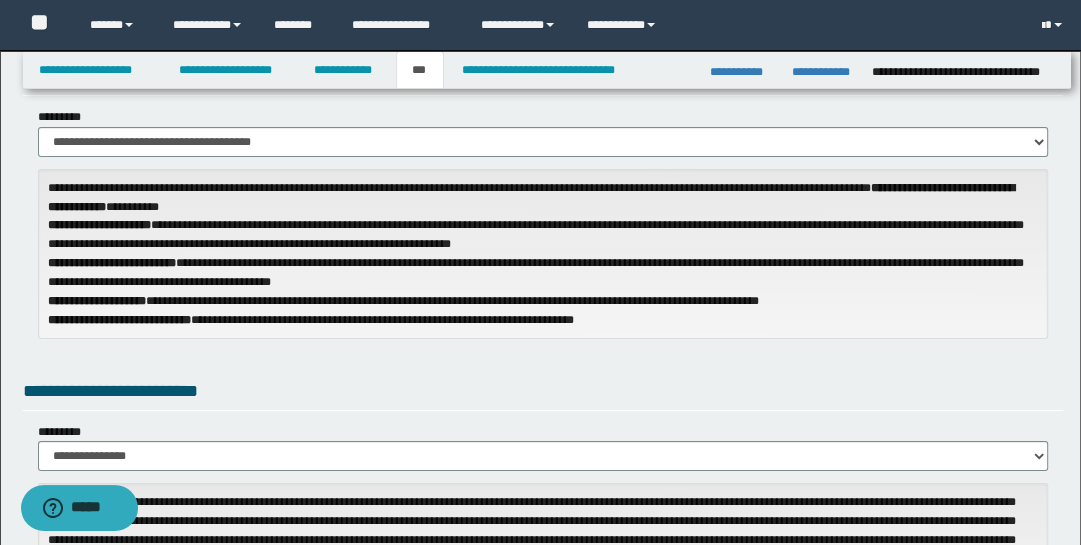 scroll, scrollTop: 201, scrollLeft: 0, axis: vertical 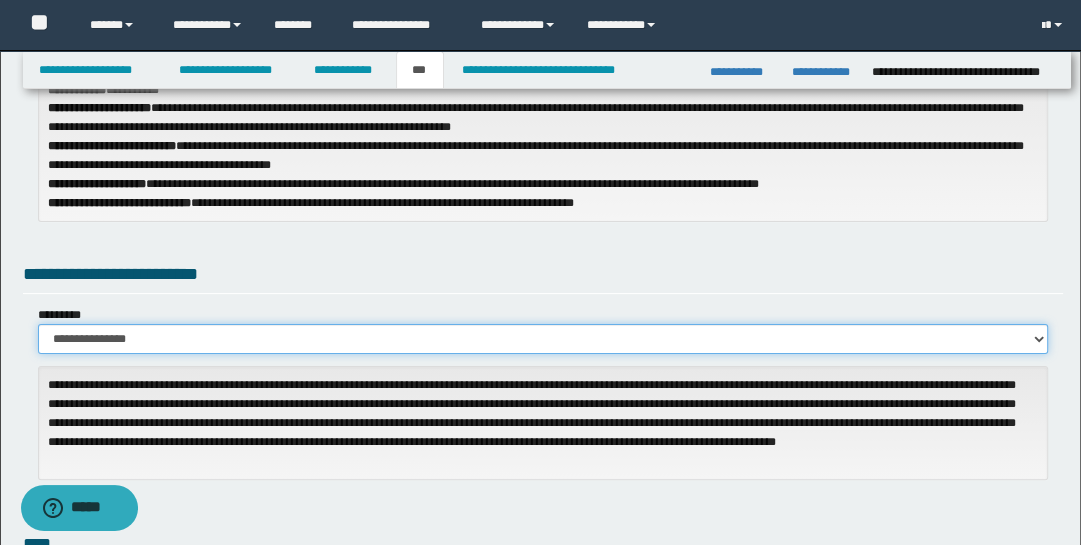 click on "**********" at bounding box center (543, 339) 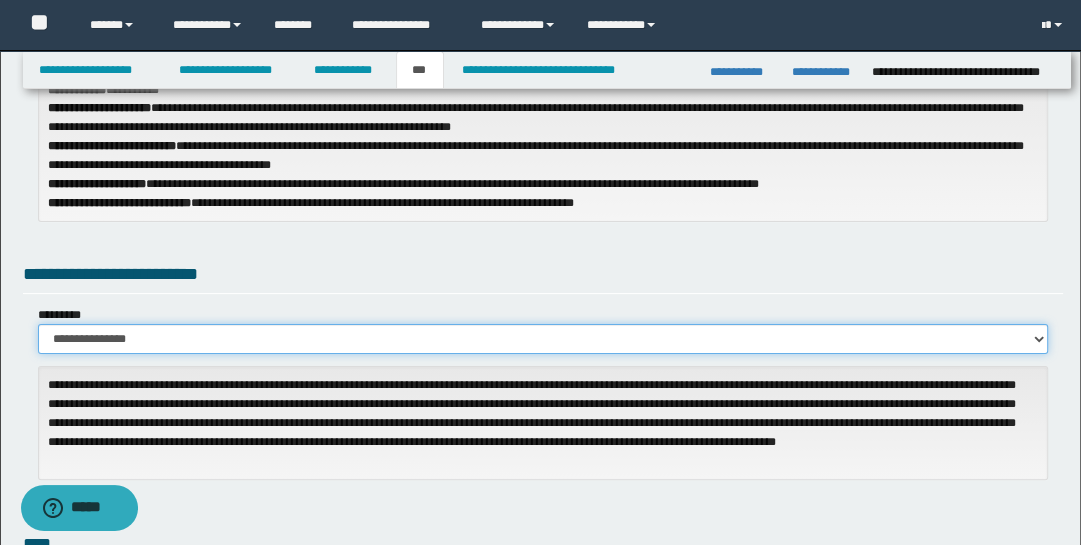 select on "***" 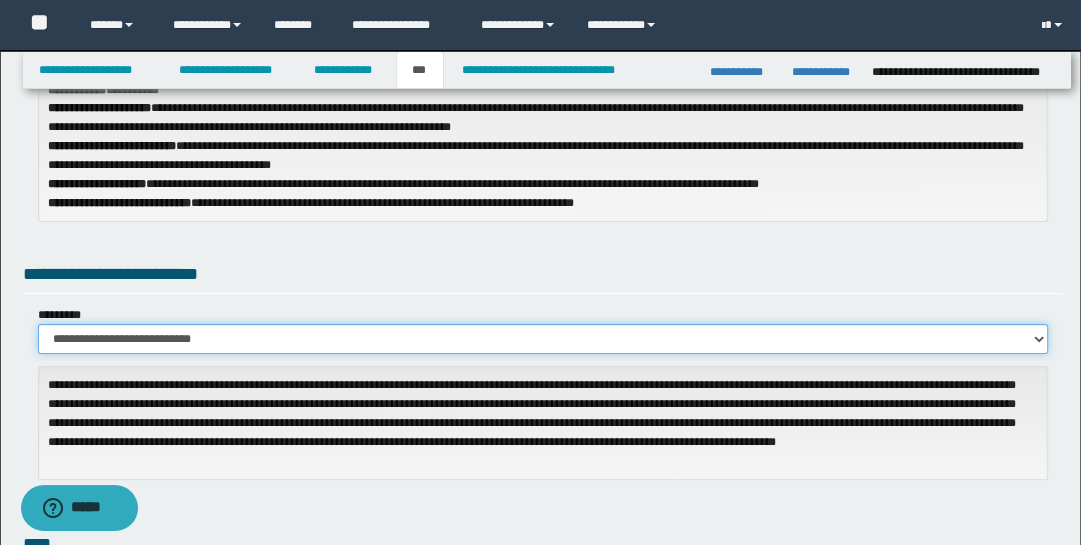 click on "**********" at bounding box center [543, 339] 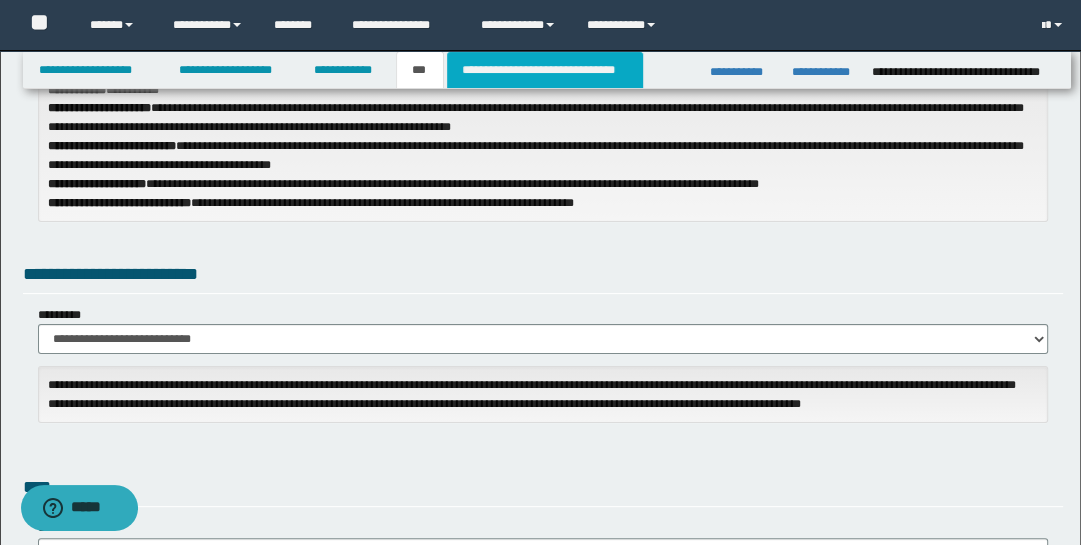click on "**********" at bounding box center (545, 70) 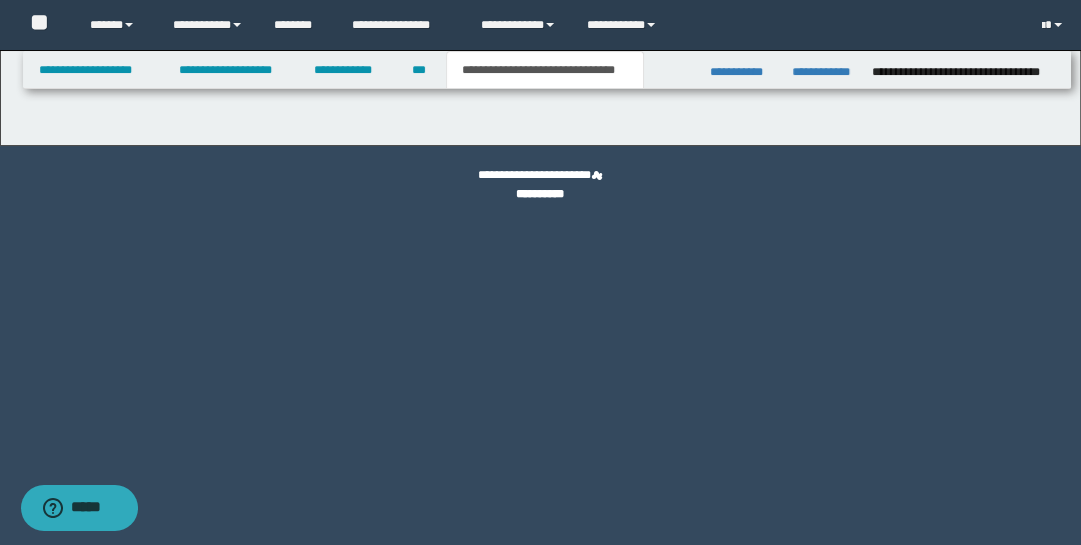 scroll, scrollTop: 0, scrollLeft: 0, axis: both 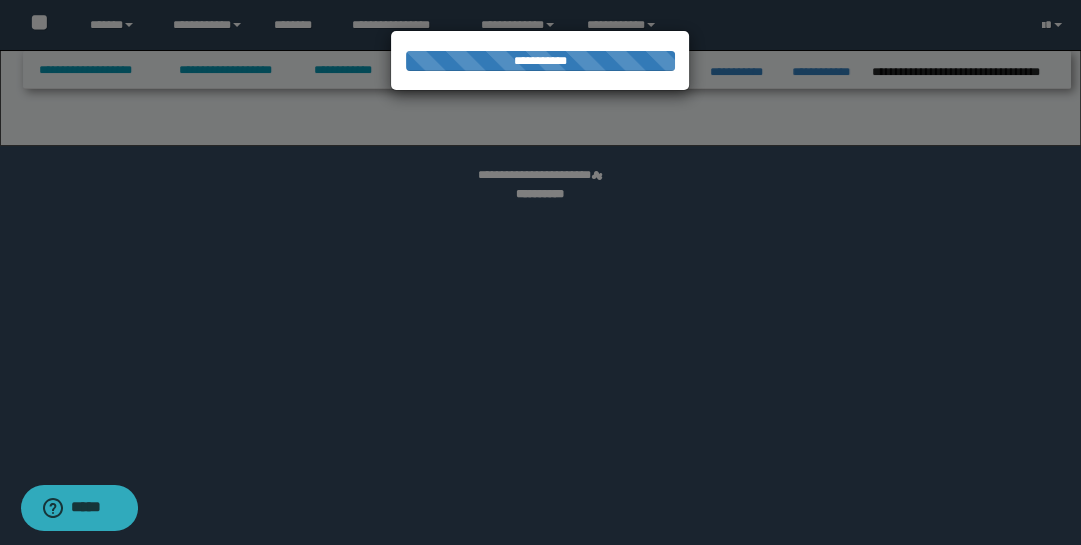 select on "*" 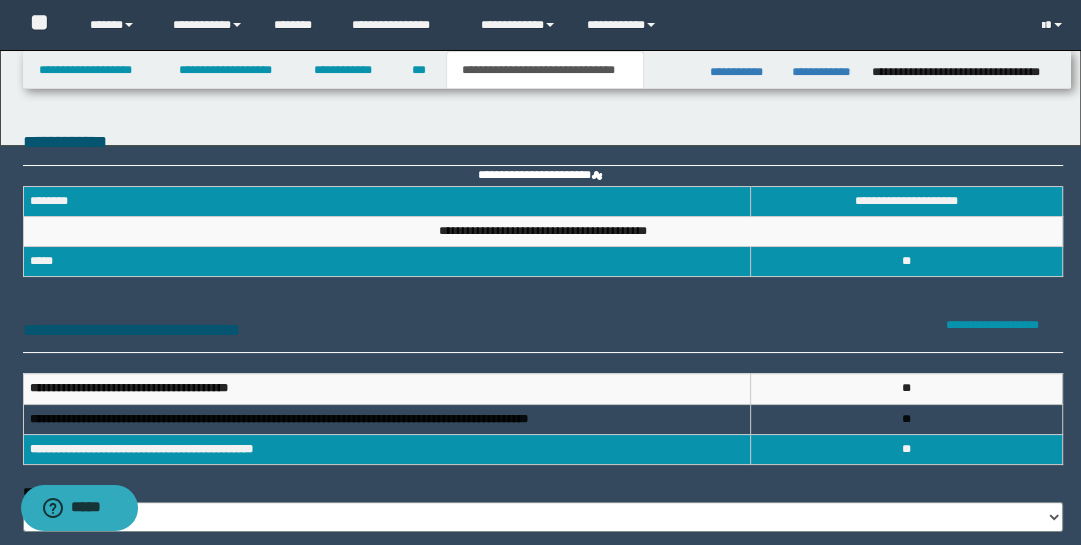 scroll, scrollTop: 0, scrollLeft: 0, axis: both 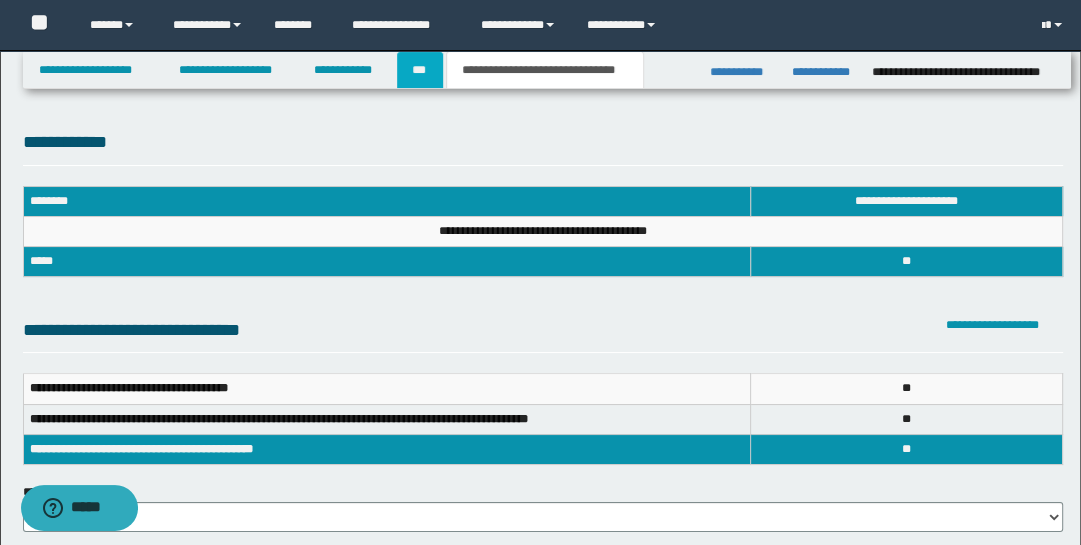 click on "***" at bounding box center [420, 70] 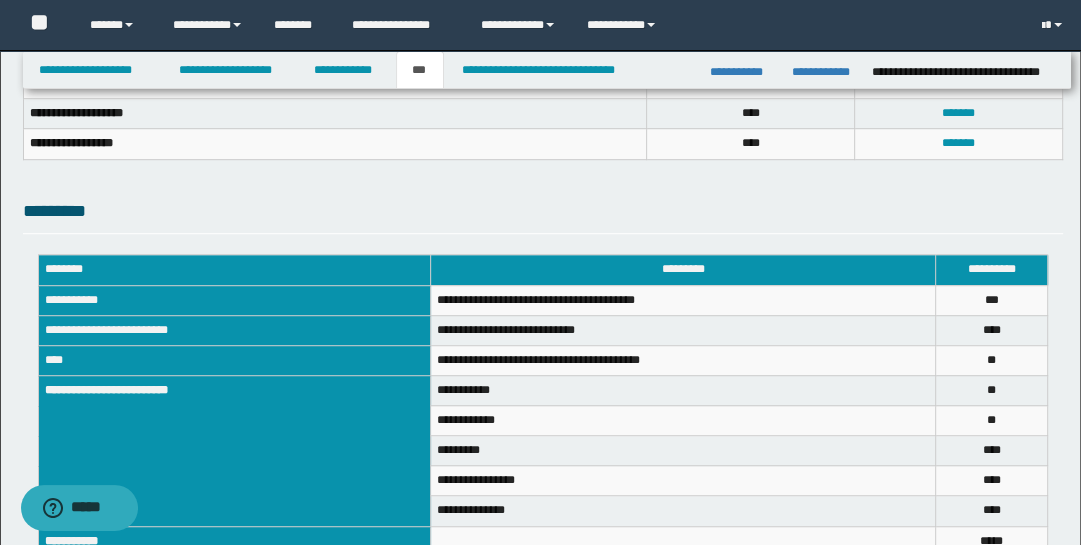 scroll, scrollTop: 697, scrollLeft: 0, axis: vertical 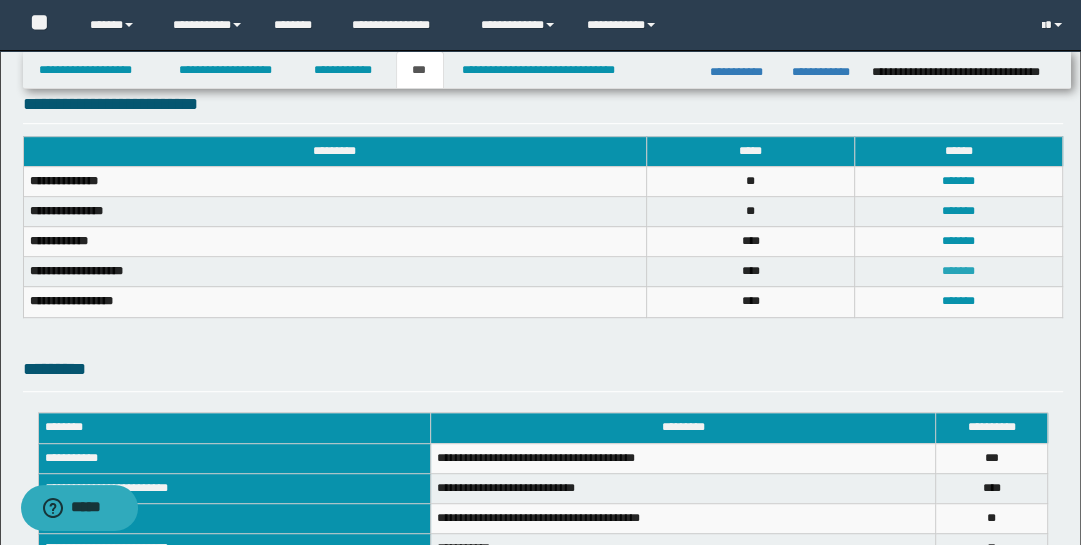 click on "*******" at bounding box center [958, 271] 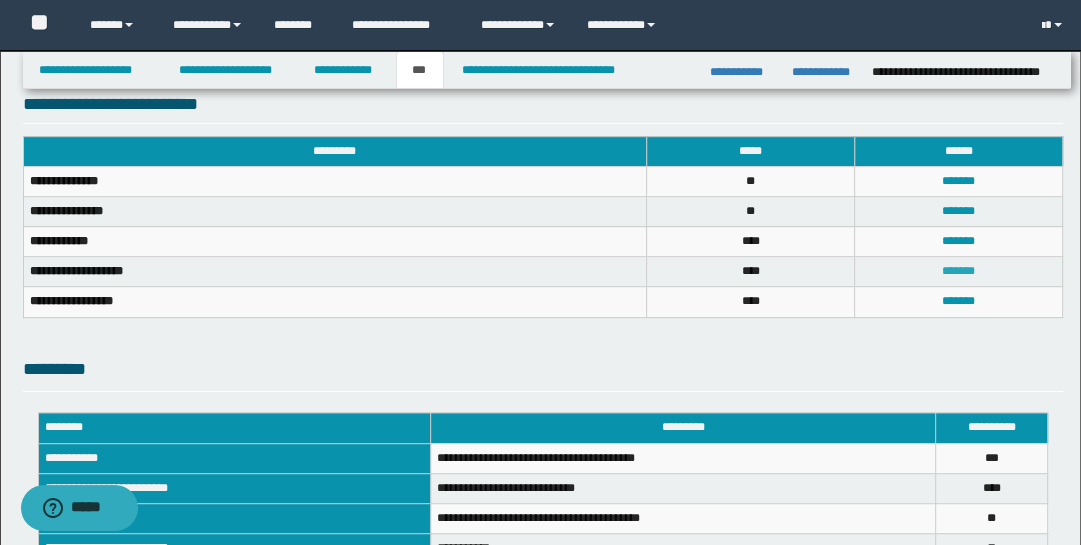 scroll, scrollTop: 0, scrollLeft: 0, axis: both 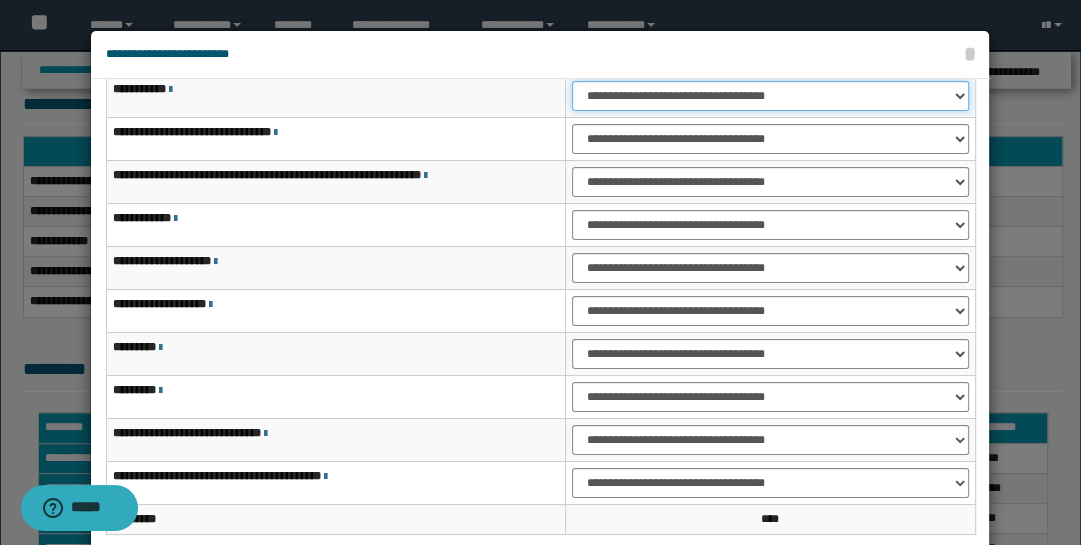click on "**********" at bounding box center (771, 96) 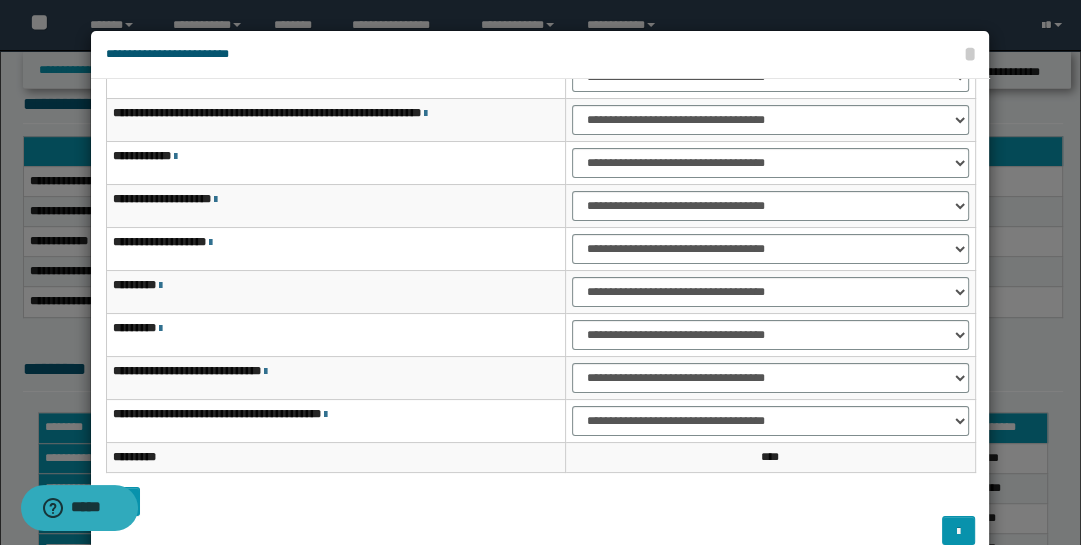 scroll, scrollTop: 143, scrollLeft: 0, axis: vertical 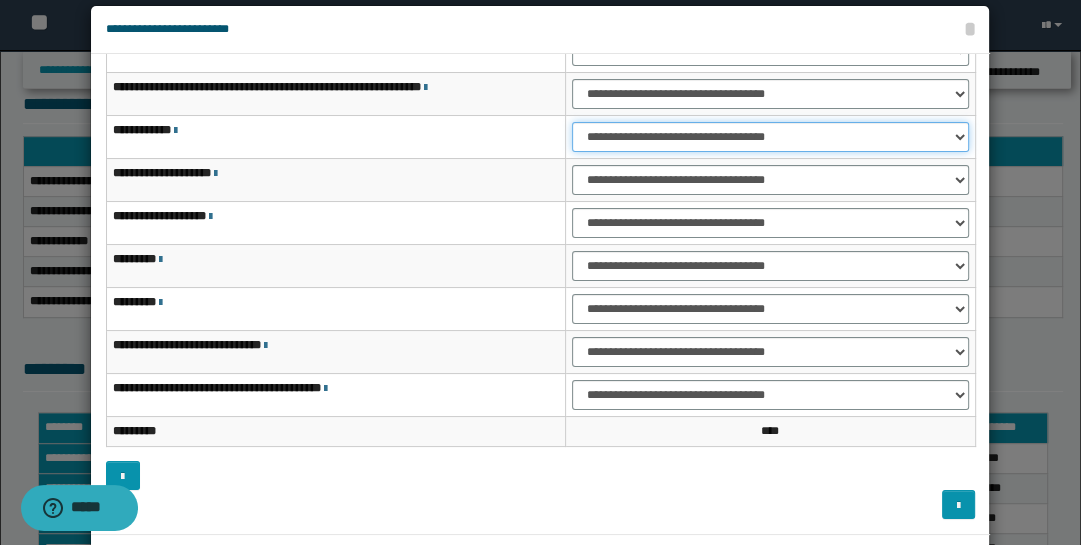 click on "**********" at bounding box center [771, 137] 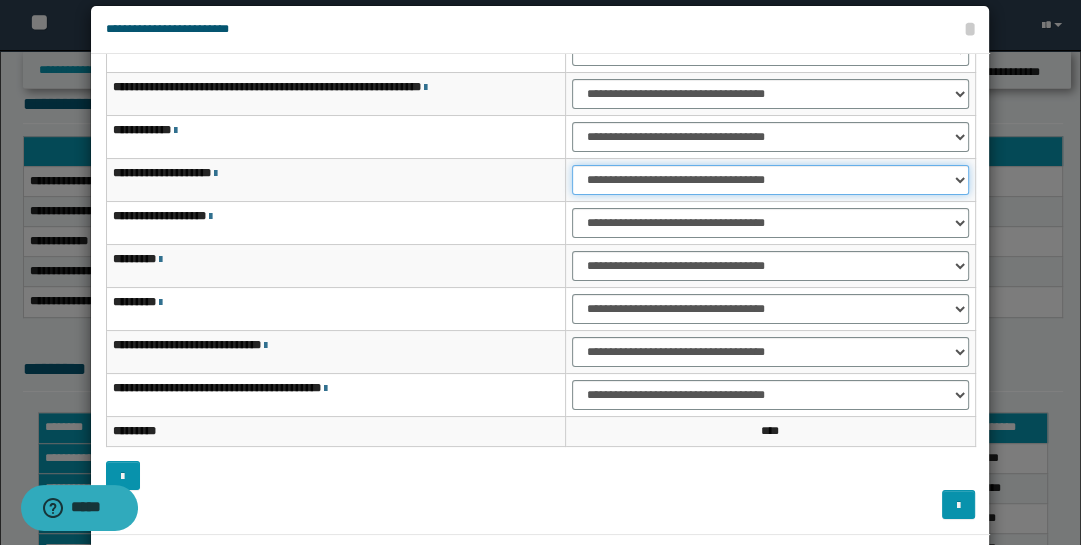 click on "**********" at bounding box center [771, 180] 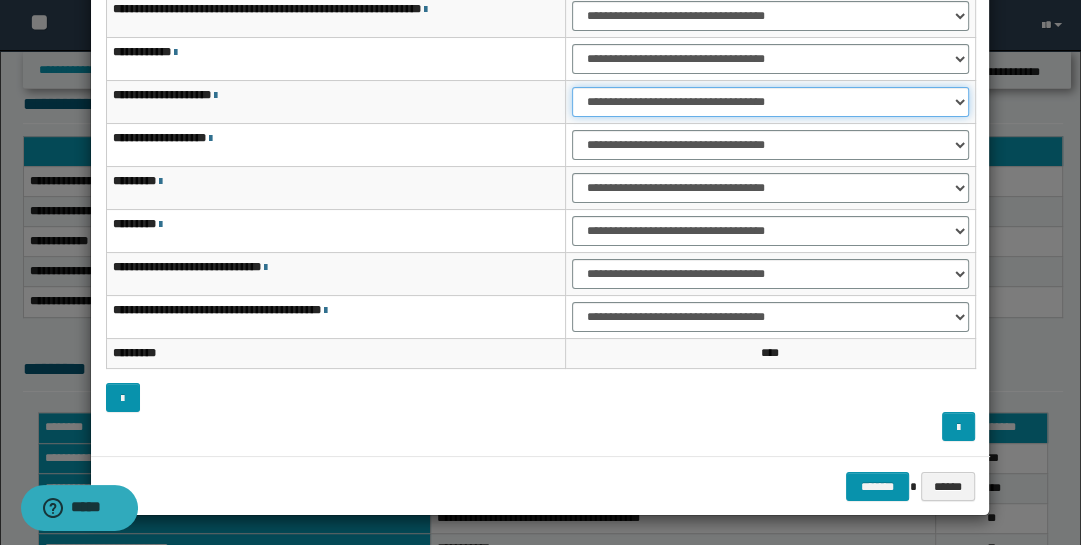 scroll, scrollTop: 104, scrollLeft: 0, axis: vertical 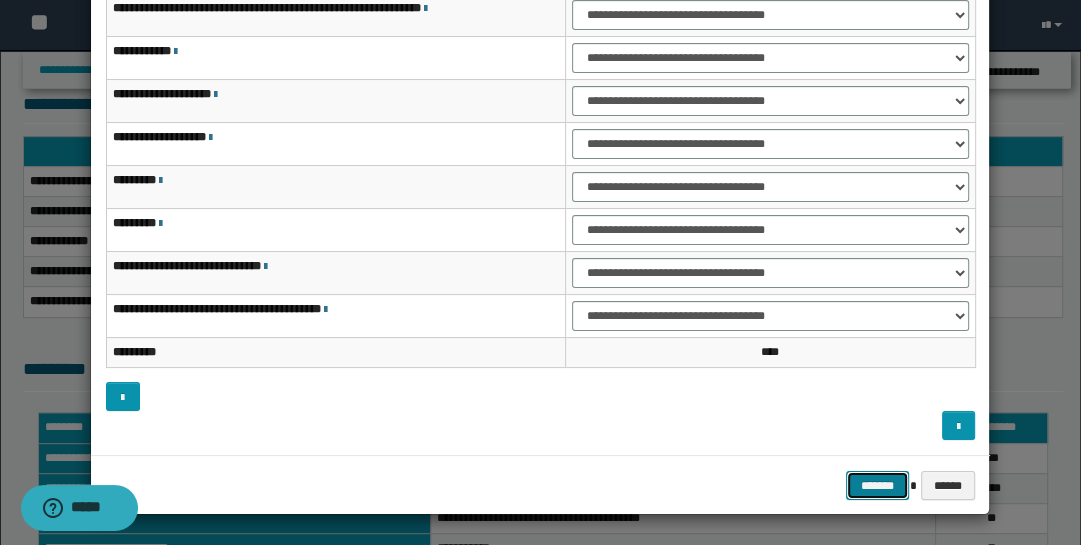 click on "*******" at bounding box center [878, 485] 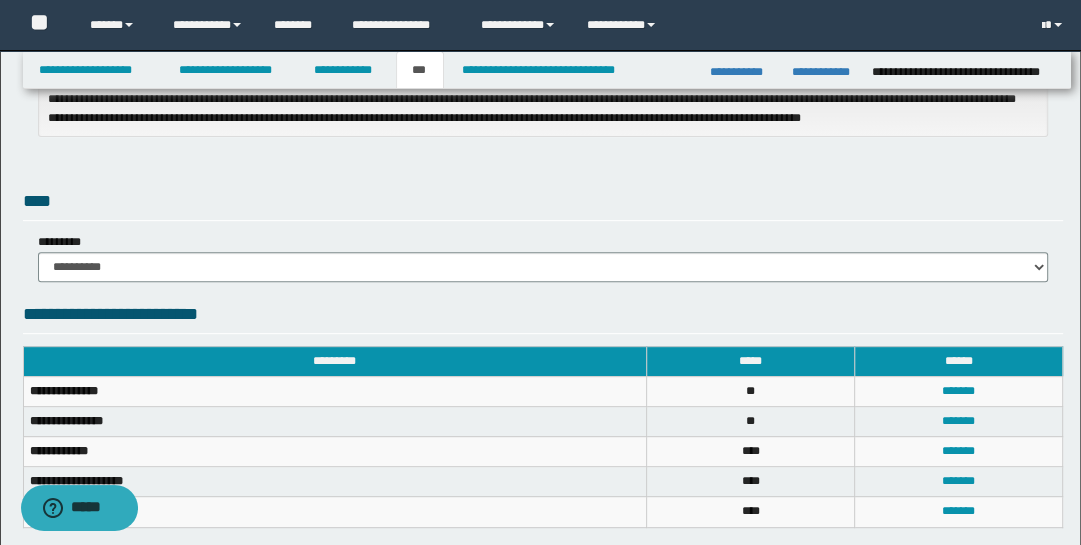 scroll, scrollTop: 197, scrollLeft: 0, axis: vertical 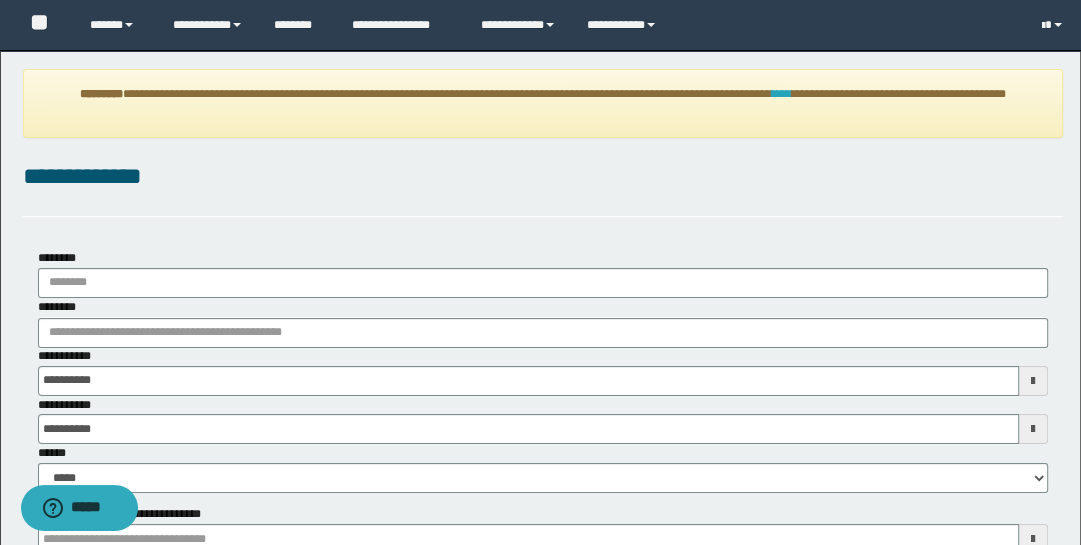click on "****" at bounding box center [782, 94] 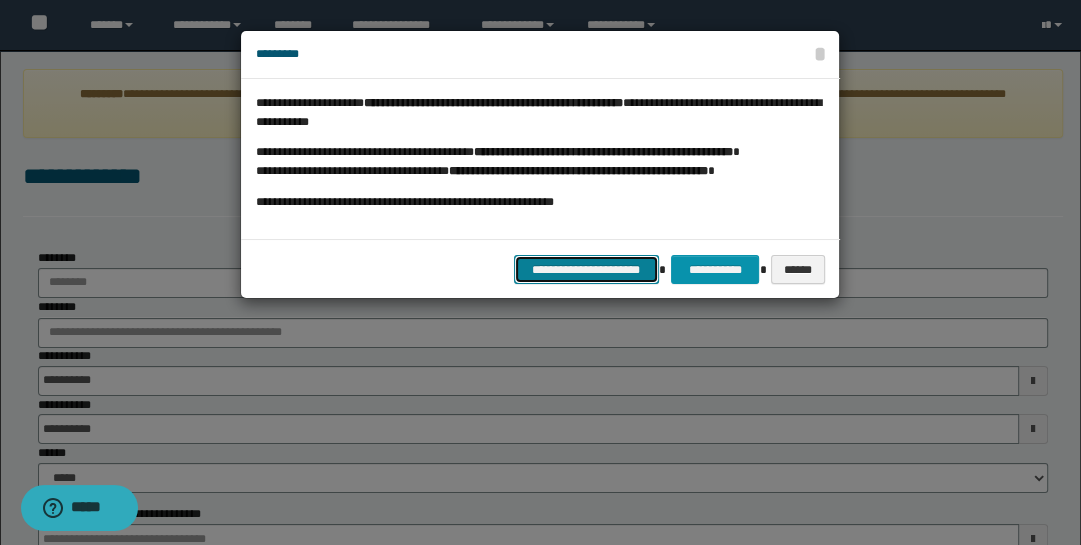 click on "**********" at bounding box center [586, 269] 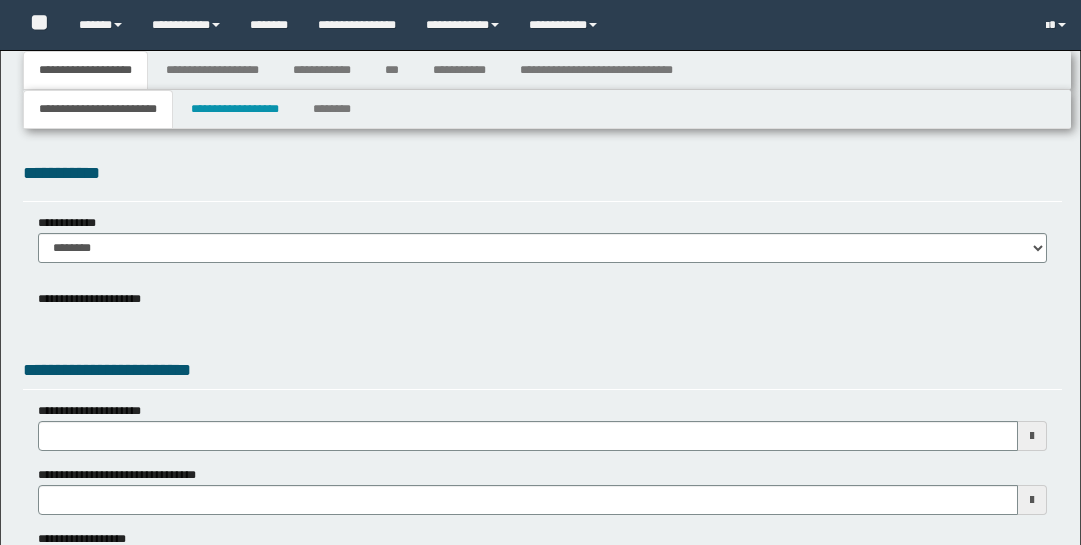 type 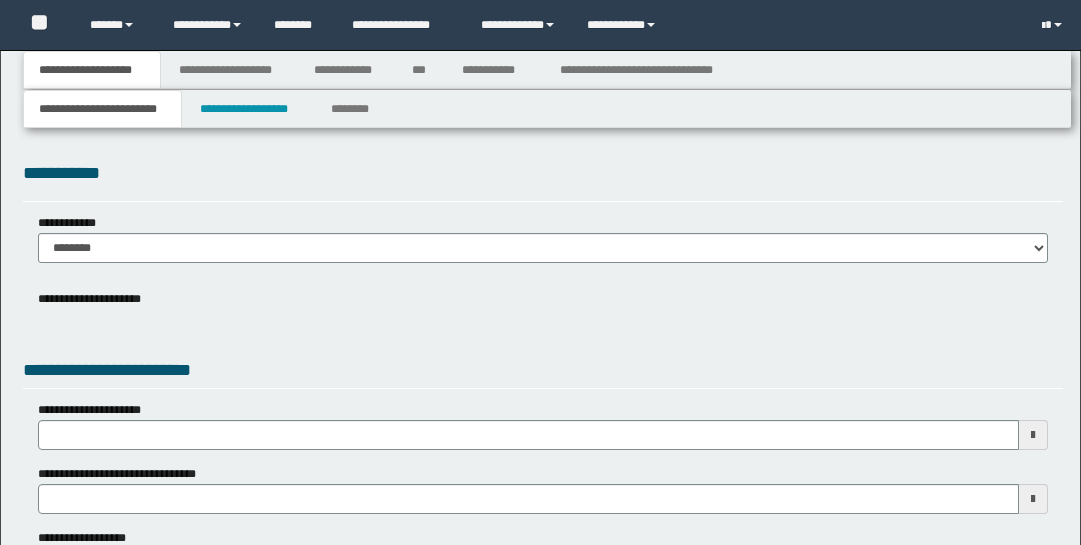 scroll, scrollTop: 0, scrollLeft: 0, axis: both 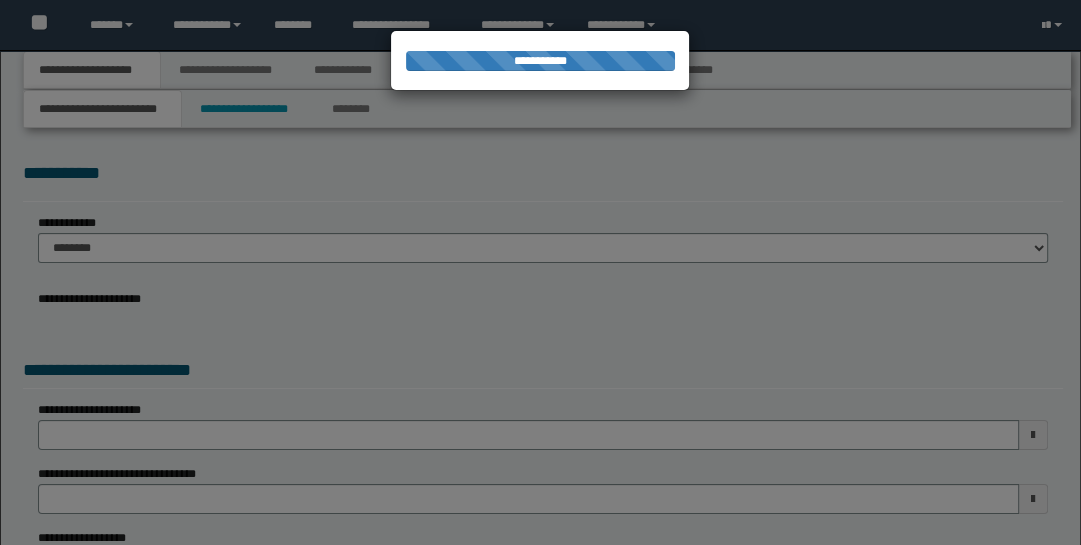 type on "**********" 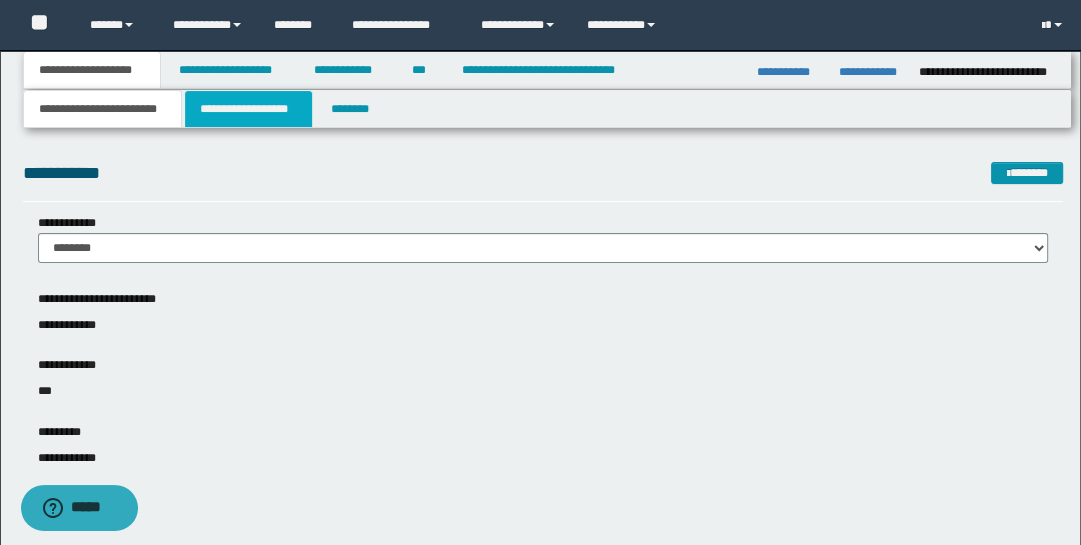 click on "**********" at bounding box center [249, 109] 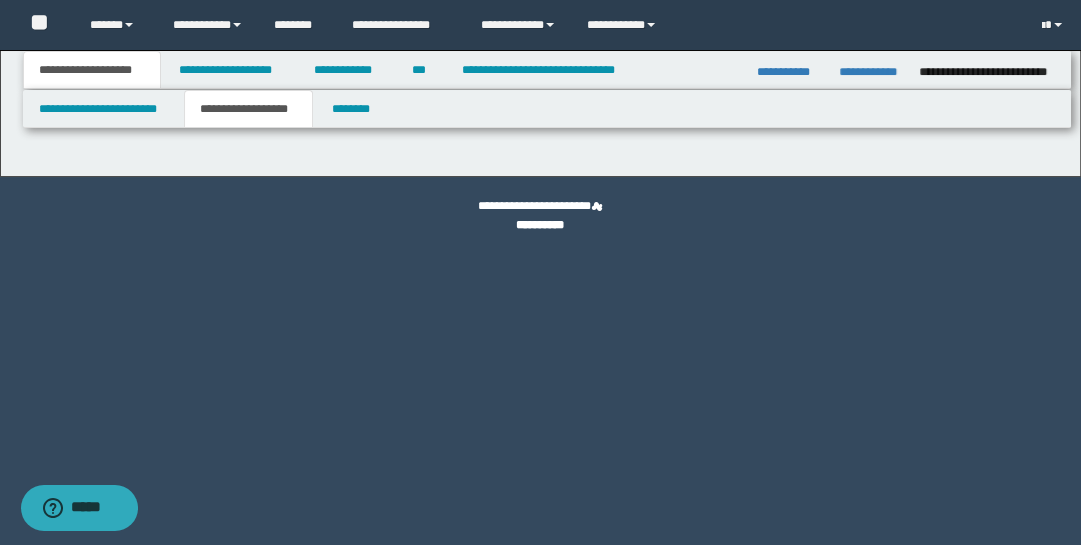 type on "********" 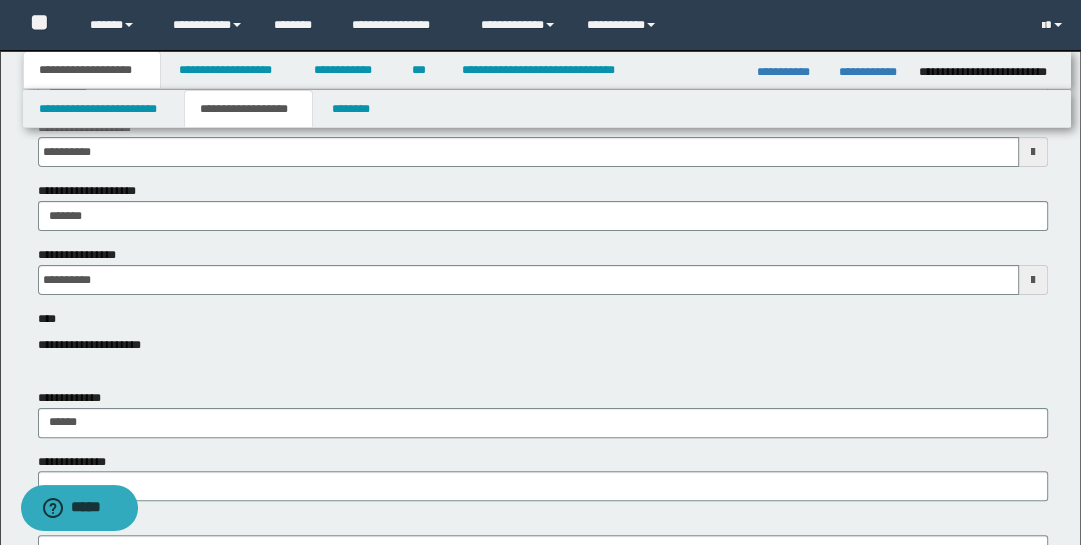 scroll, scrollTop: 235, scrollLeft: 0, axis: vertical 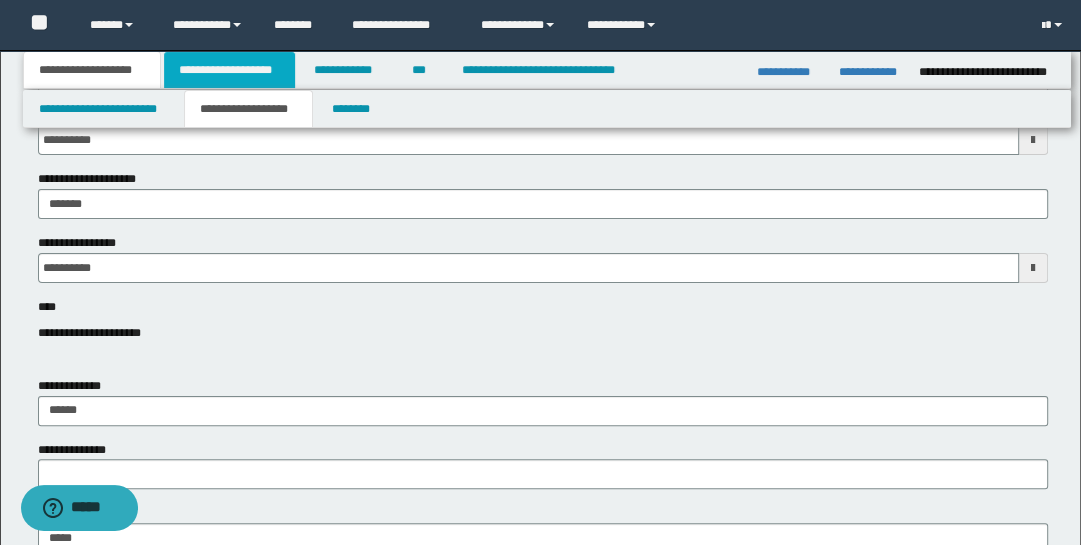 click on "**********" at bounding box center [229, 70] 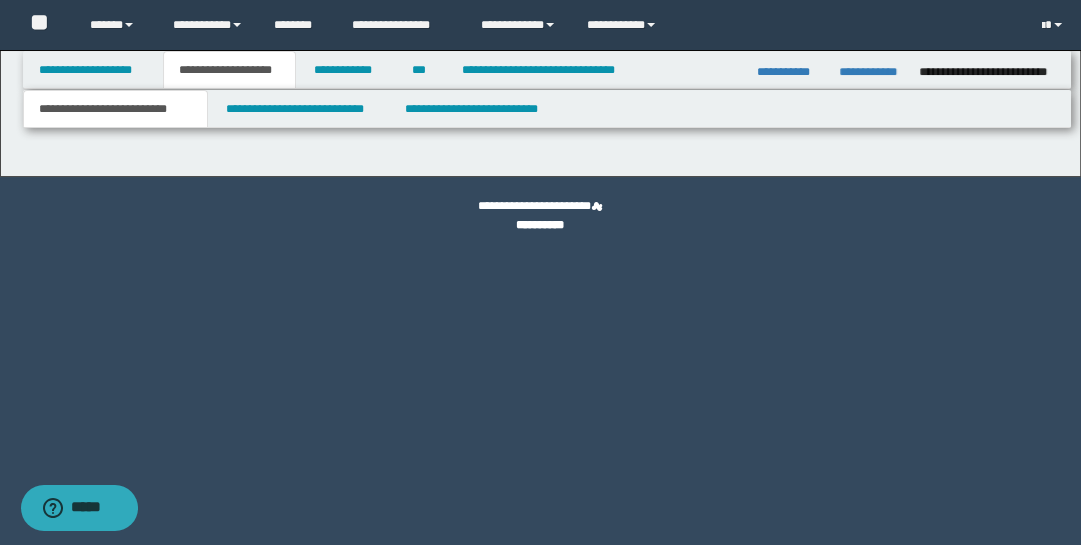 scroll, scrollTop: 0, scrollLeft: 0, axis: both 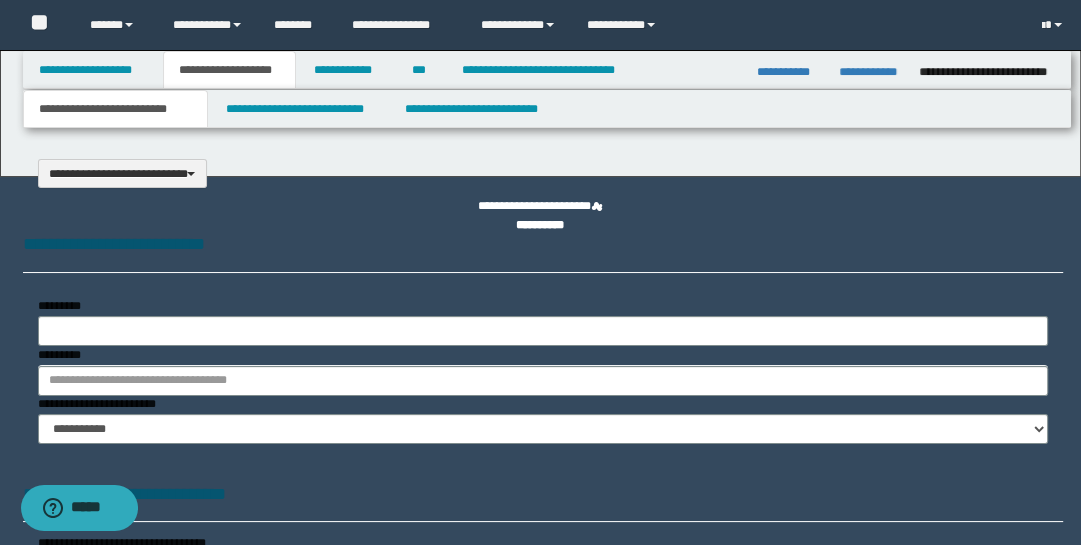 type on "**********" 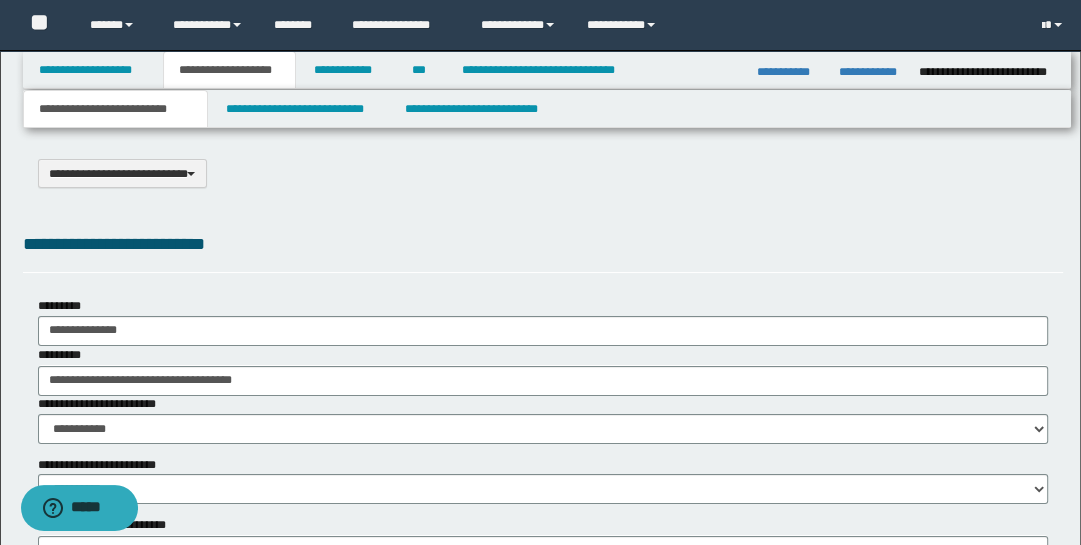 scroll, scrollTop: 0, scrollLeft: 0, axis: both 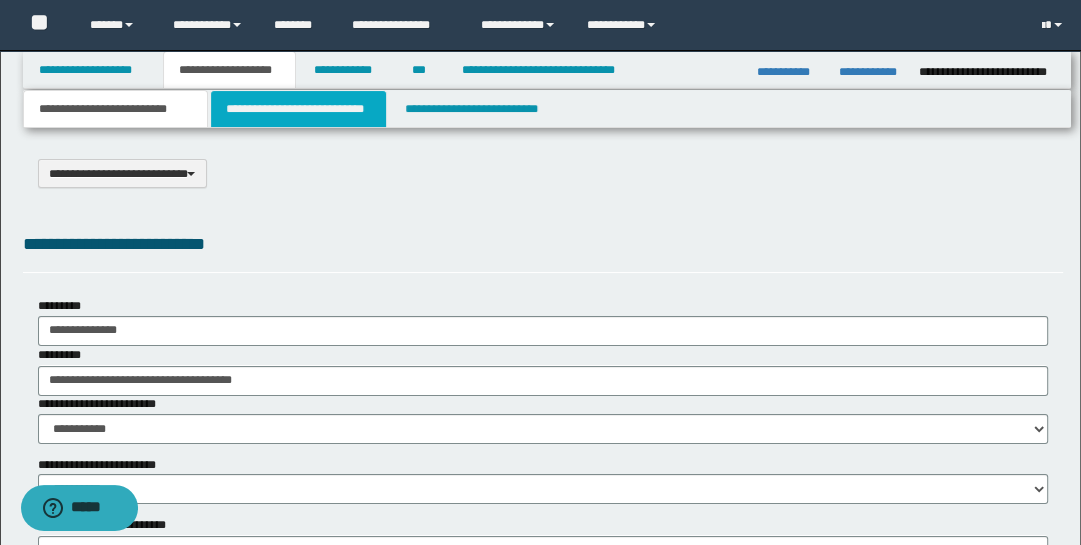 click on "**********" at bounding box center [299, 109] 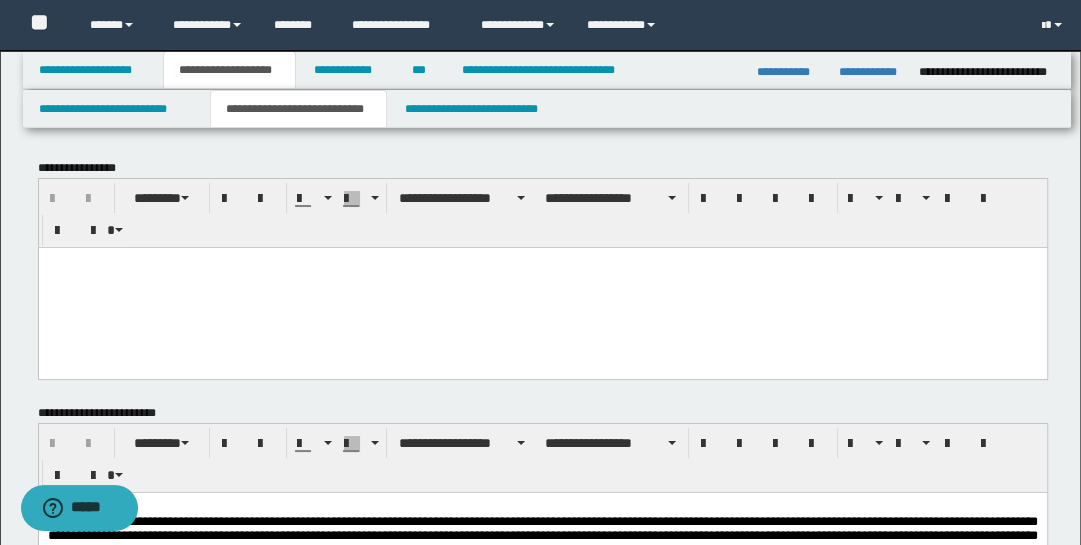 scroll, scrollTop: 240, scrollLeft: 0, axis: vertical 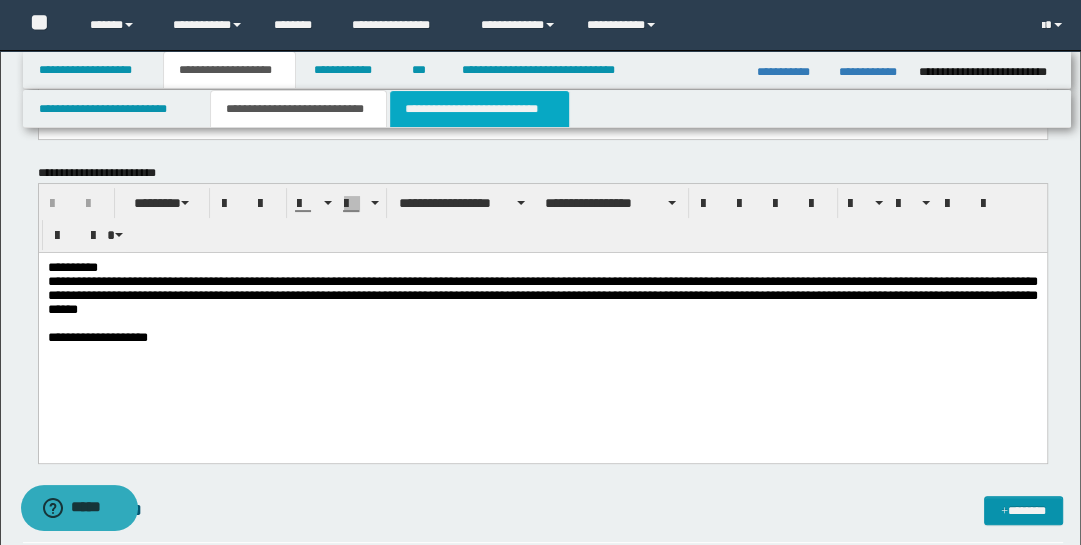 click on "**********" at bounding box center (479, 109) 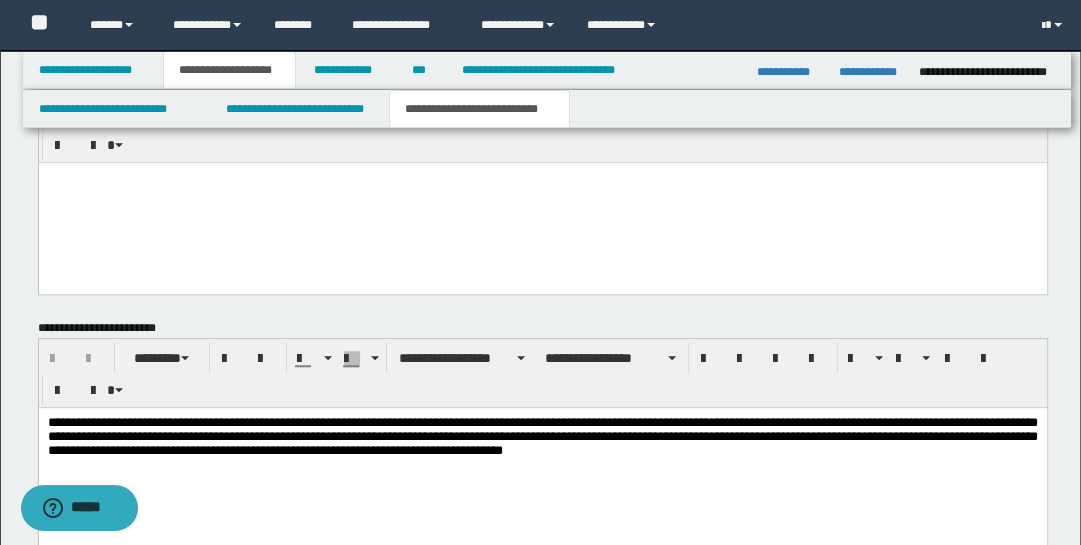 scroll, scrollTop: 1086, scrollLeft: 0, axis: vertical 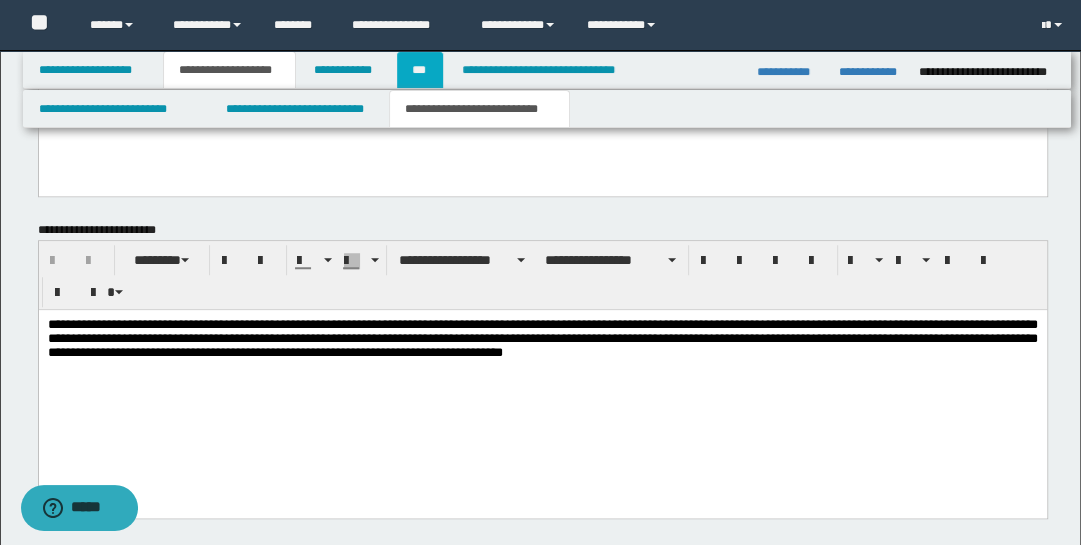 click on "***" at bounding box center [420, 70] 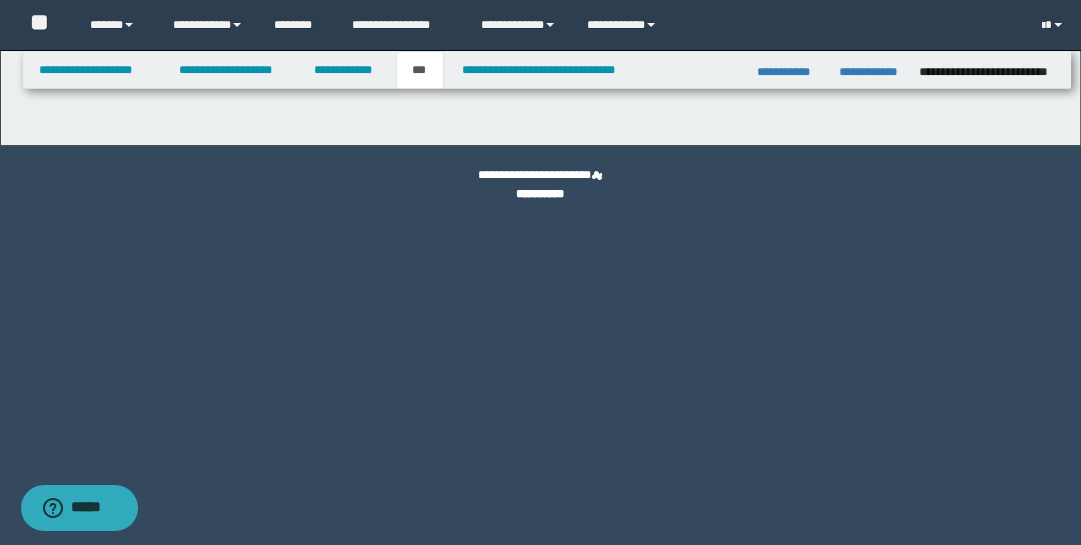 scroll, scrollTop: 0, scrollLeft: 0, axis: both 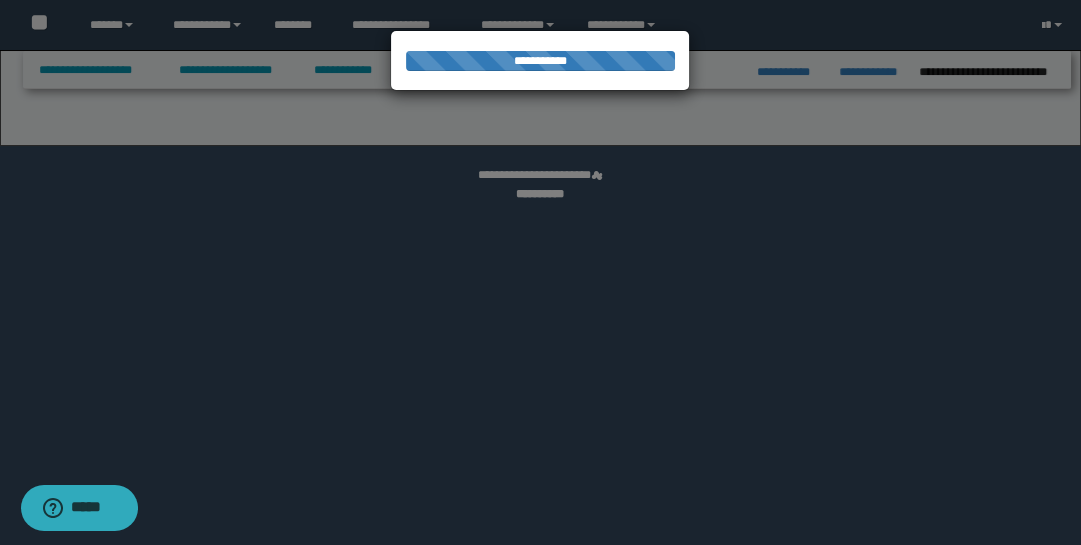 select on "**" 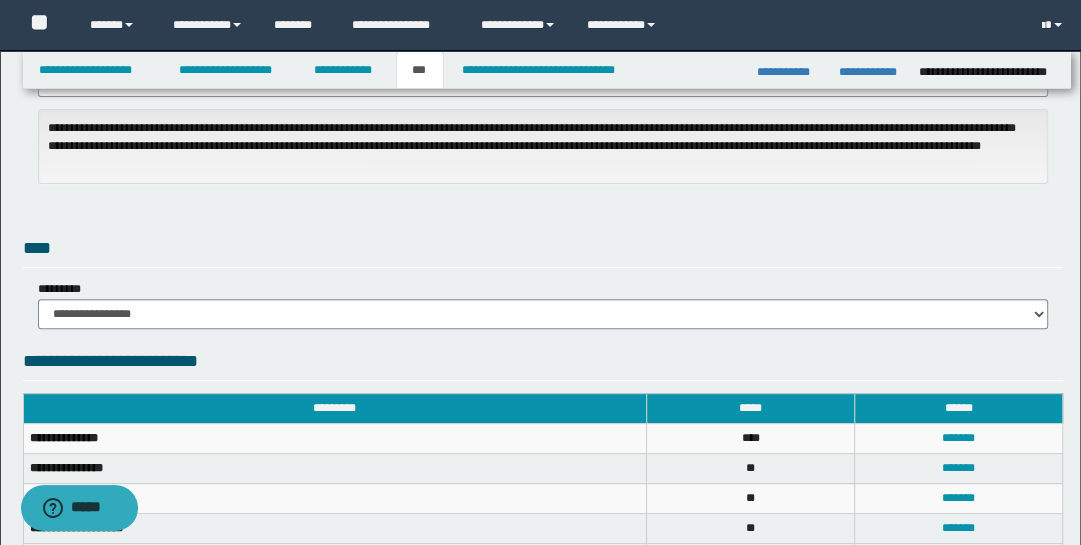 scroll, scrollTop: 665, scrollLeft: 0, axis: vertical 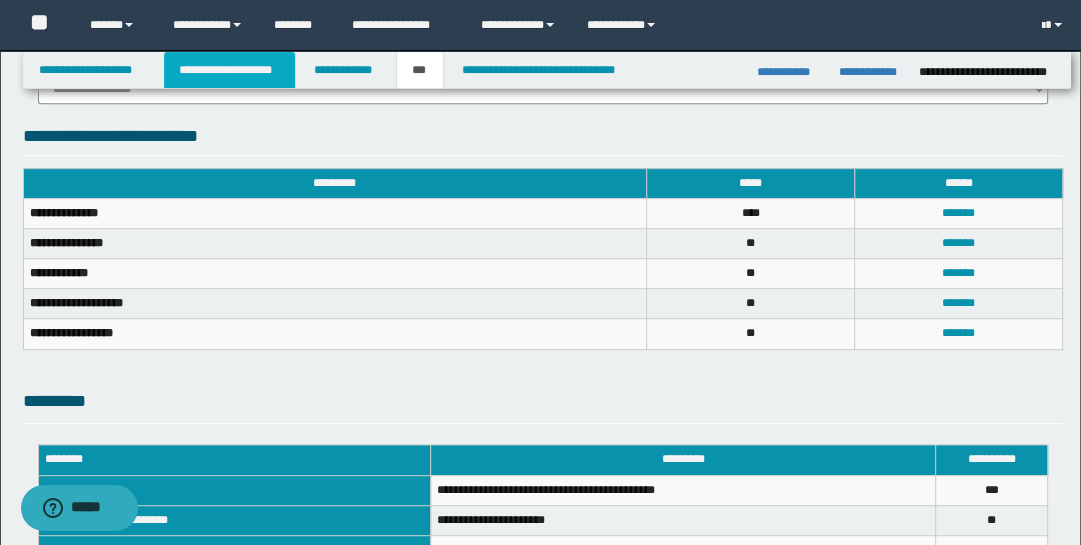 click on "**********" at bounding box center (229, 70) 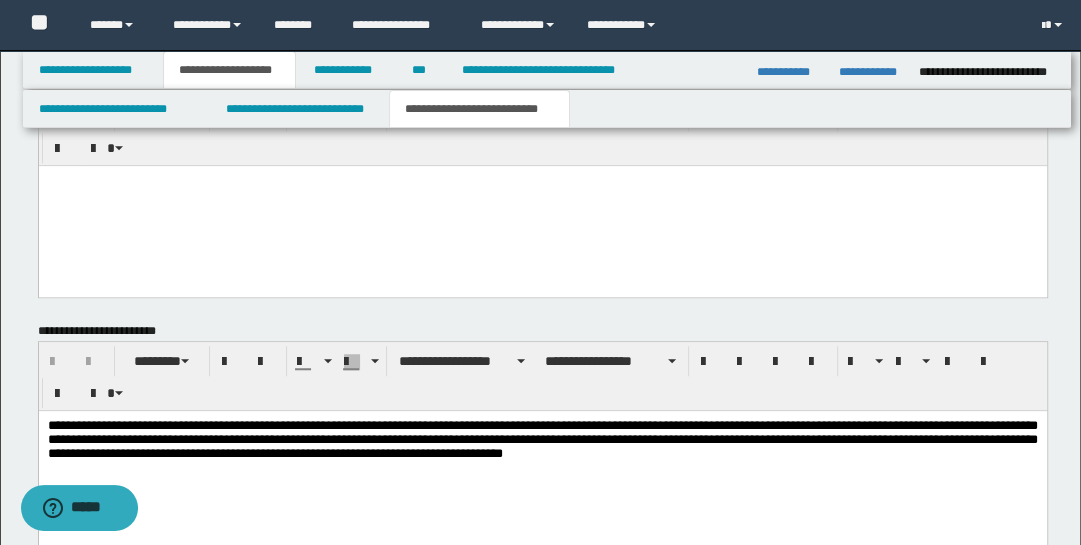 scroll, scrollTop: 989, scrollLeft: 0, axis: vertical 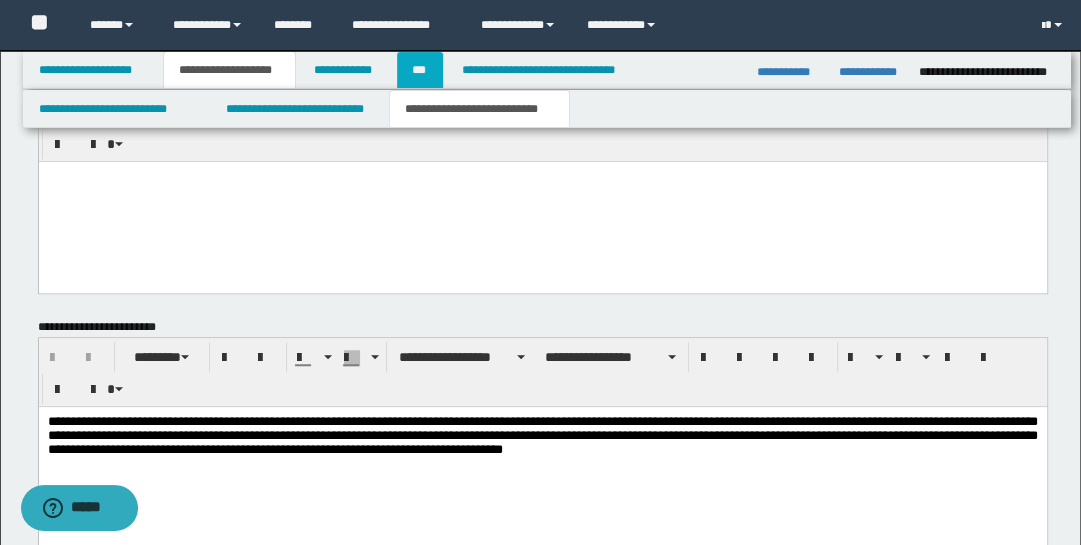 click on "***" at bounding box center [420, 70] 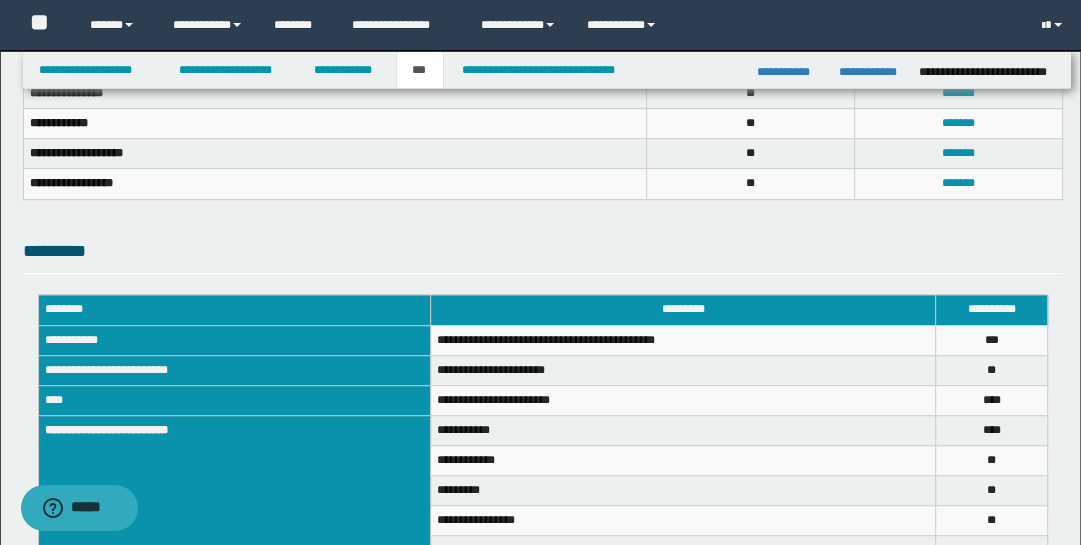 scroll, scrollTop: 672, scrollLeft: 0, axis: vertical 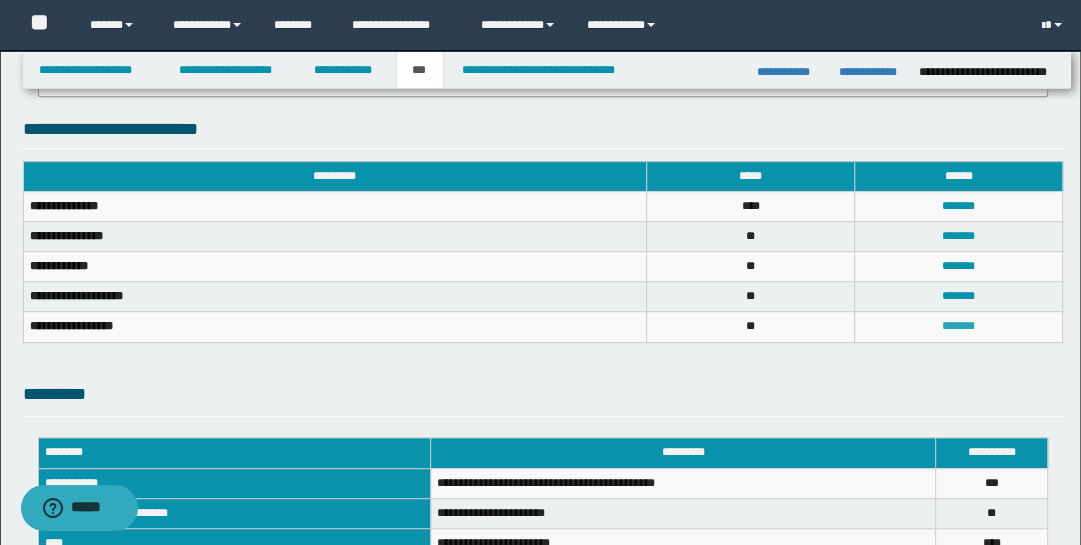 click on "*******" at bounding box center (958, 326) 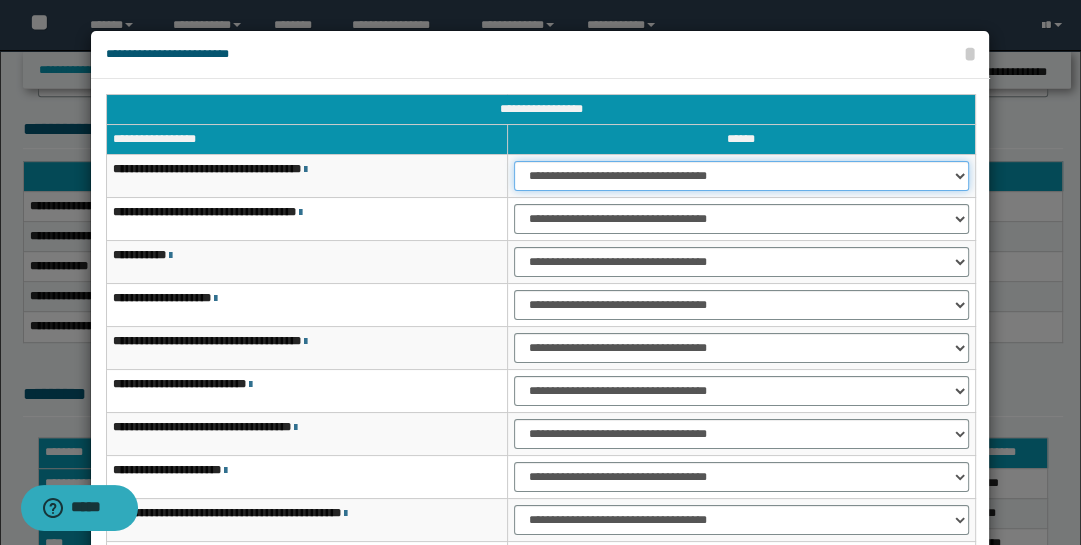 click on "**********" at bounding box center (741, 176) 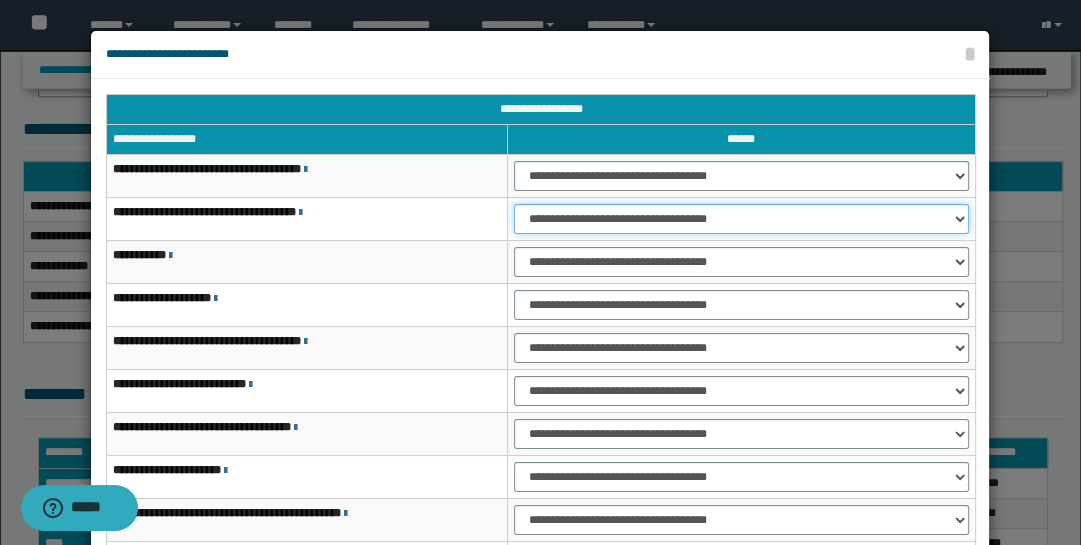 drag, startPoint x: 959, startPoint y: 217, endPoint x: 947, endPoint y: 230, distance: 17.691807 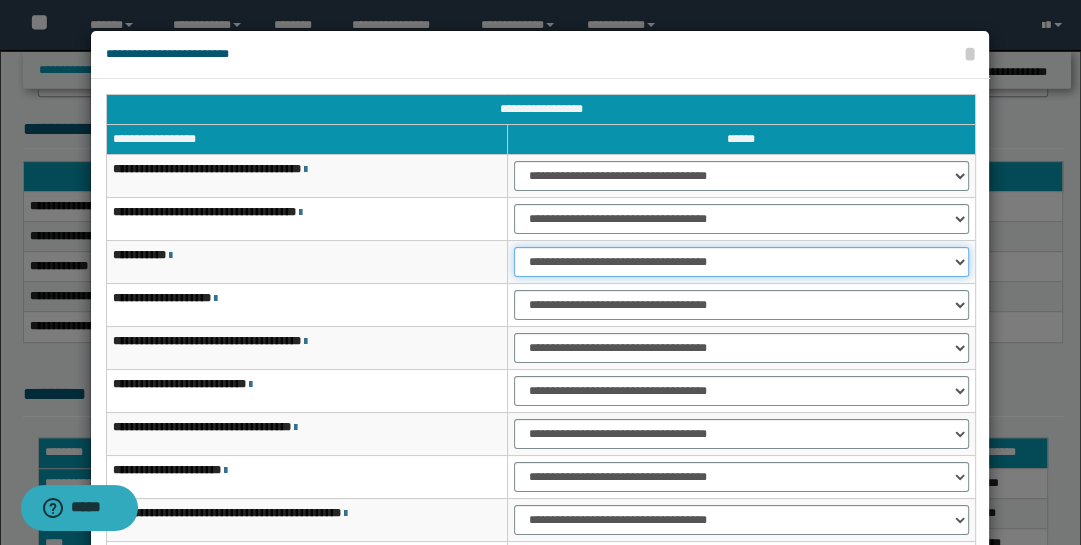 click on "**********" at bounding box center [741, 262] 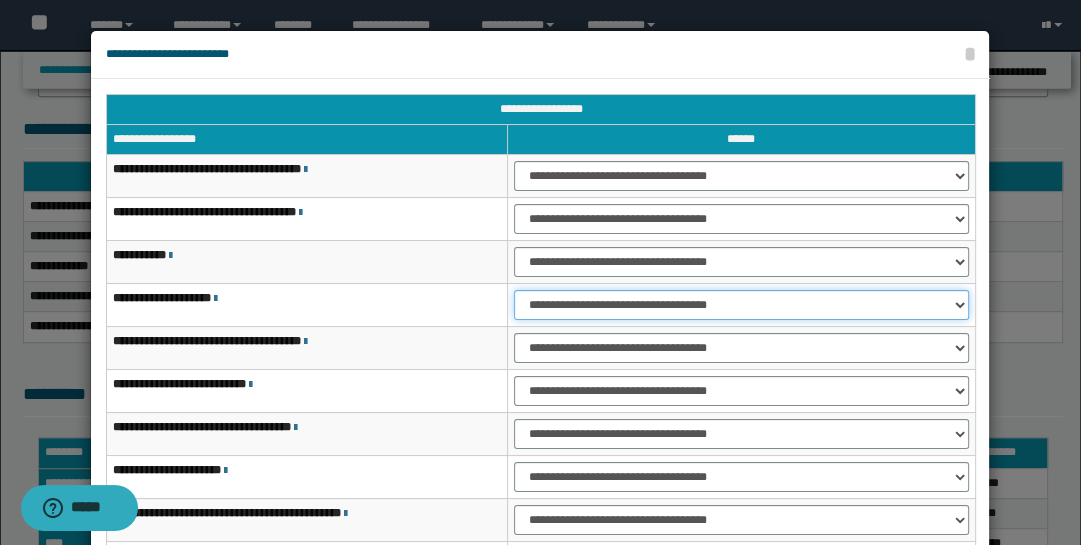 click on "**********" at bounding box center [741, 305] 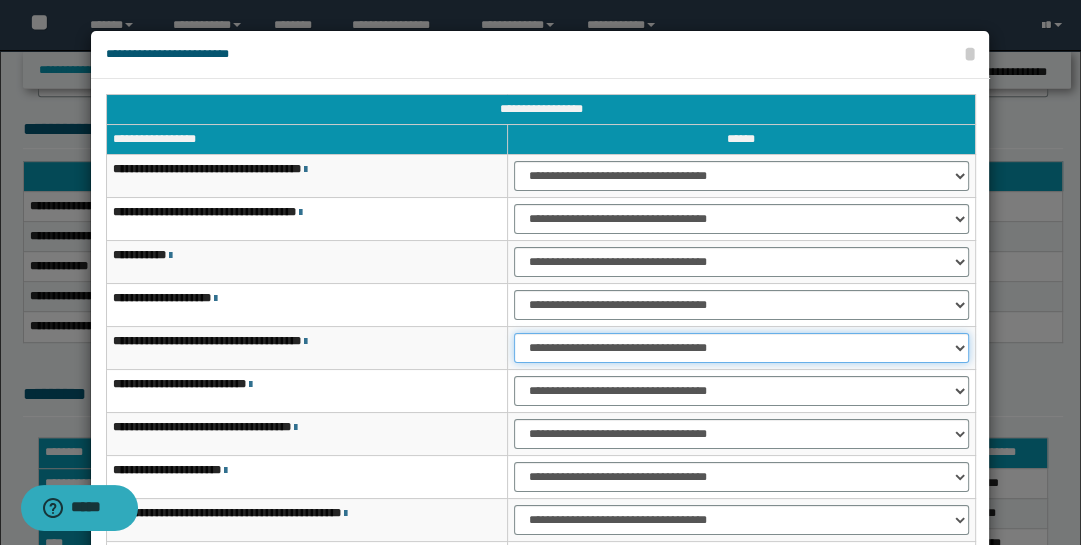 click on "**********" at bounding box center [741, 348] 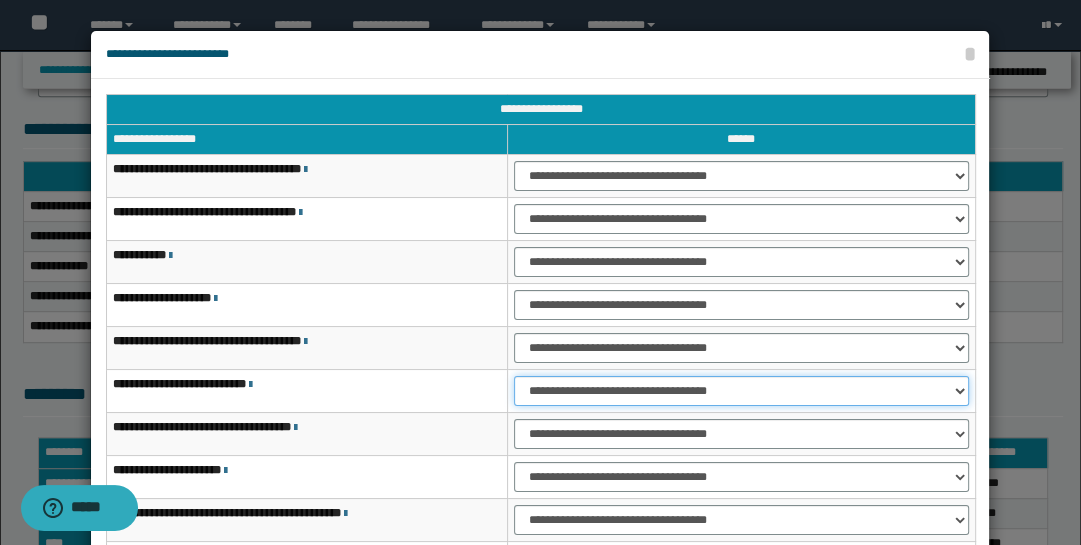 click on "**********" at bounding box center (741, 391) 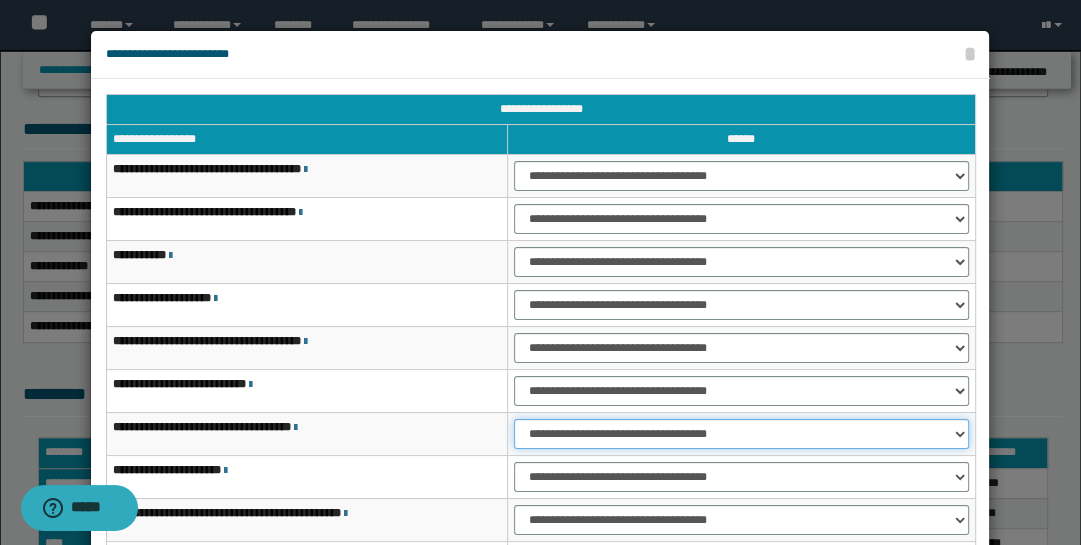 click on "**********" at bounding box center [741, 434] 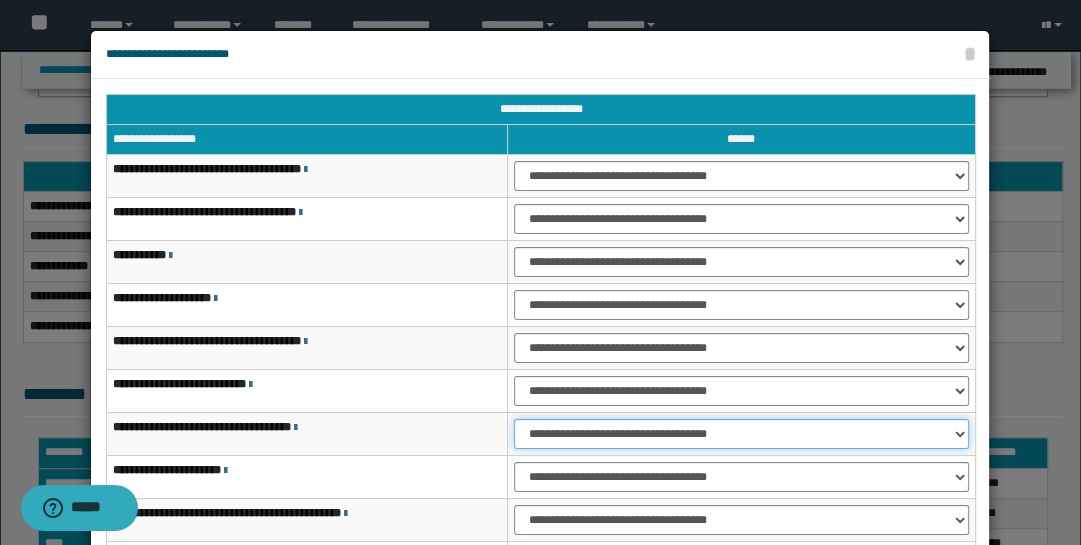select on "***" 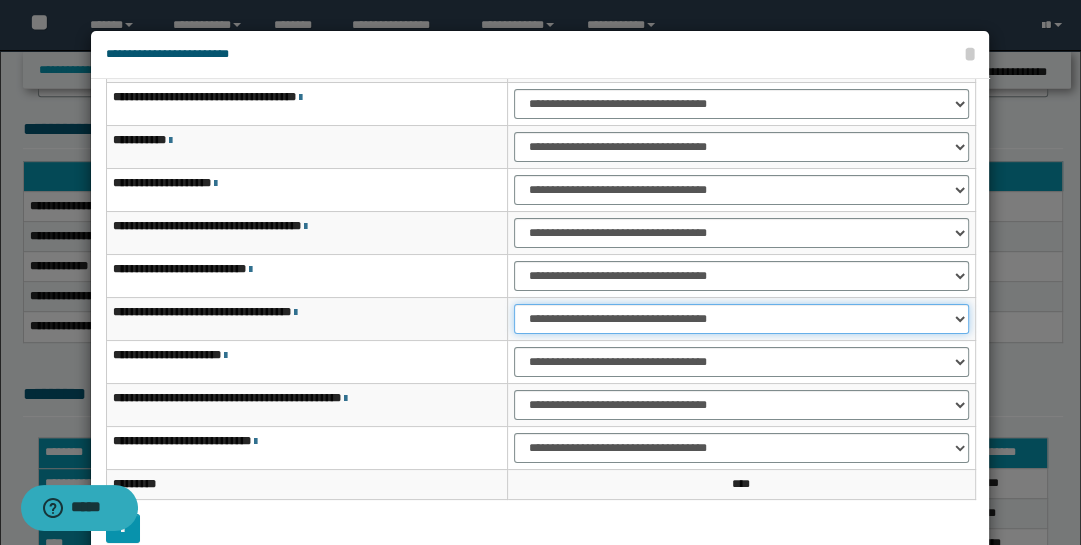 scroll, scrollTop: 115, scrollLeft: 0, axis: vertical 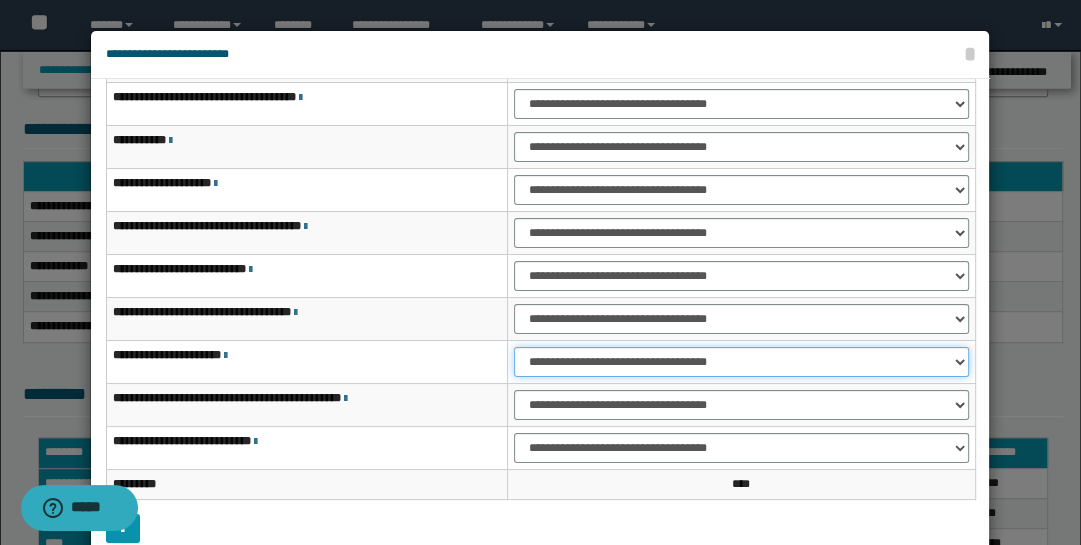 click on "**********" at bounding box center [741, 362] 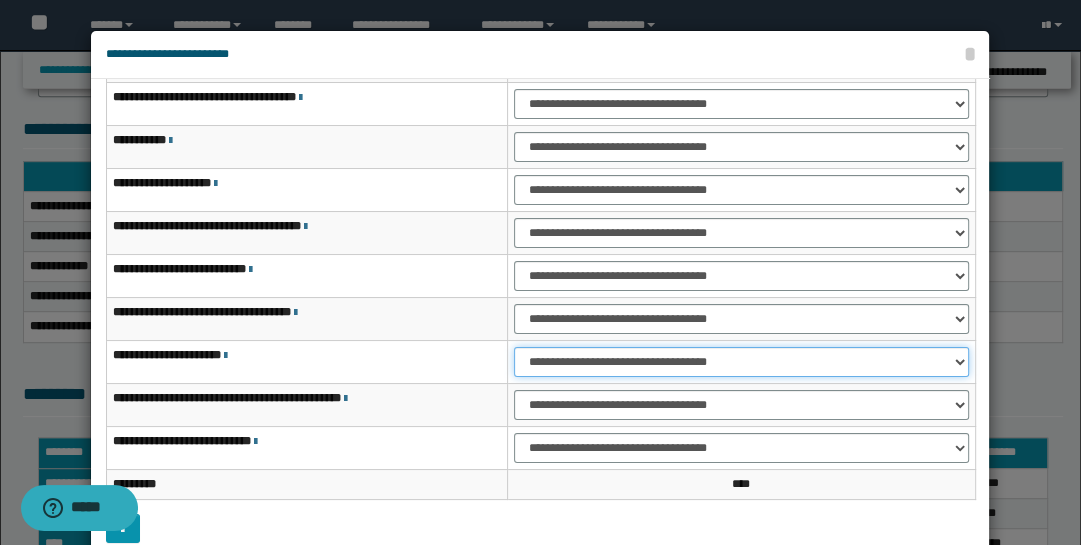 scroll, scrollTop: 104, scrollLeft: 0, axis: vertical 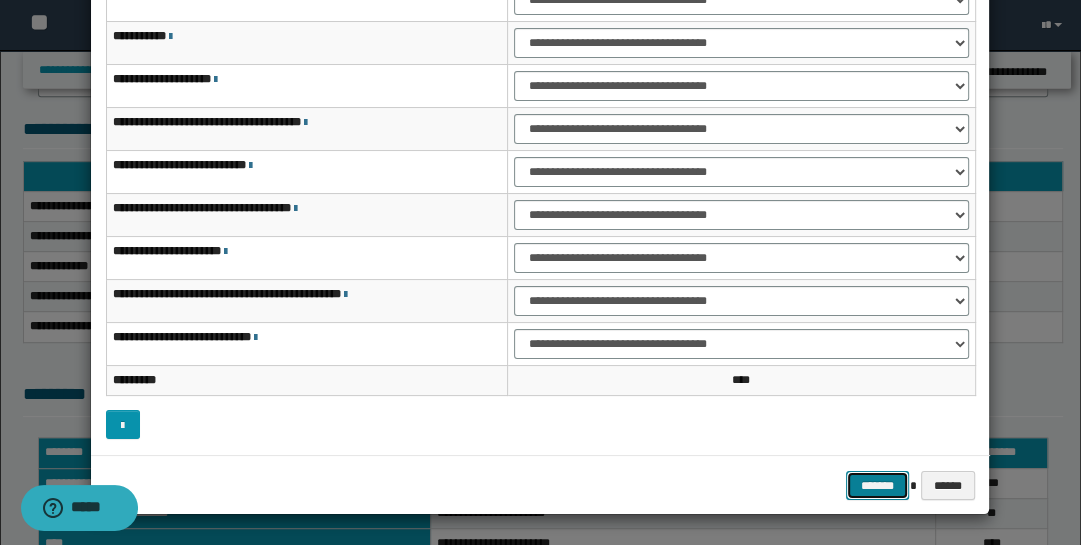 click on "*******" at bounding box center (878, 485) 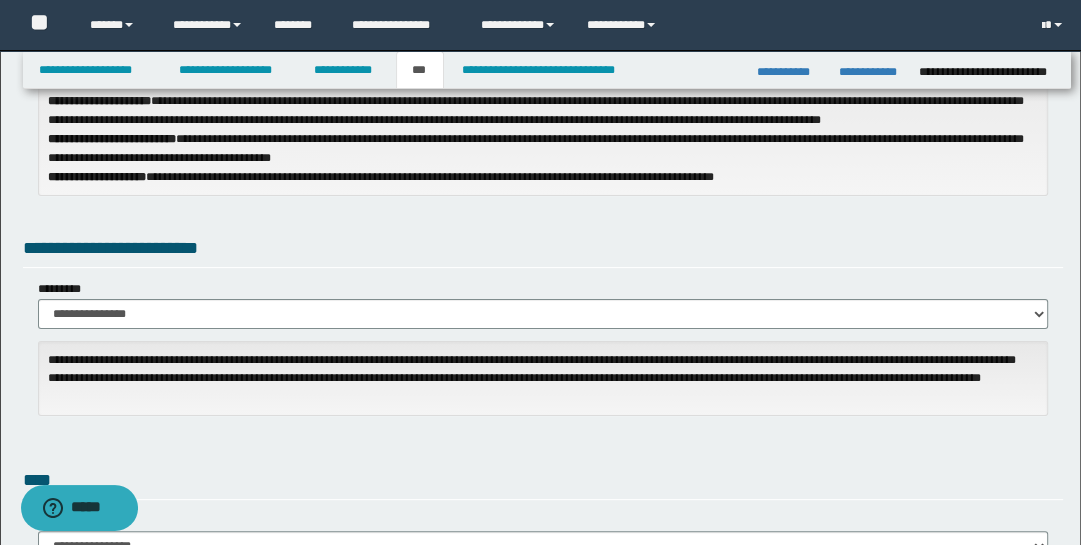 scroll, scrollTop: 187, scrollLeft: 0, axis: vertical 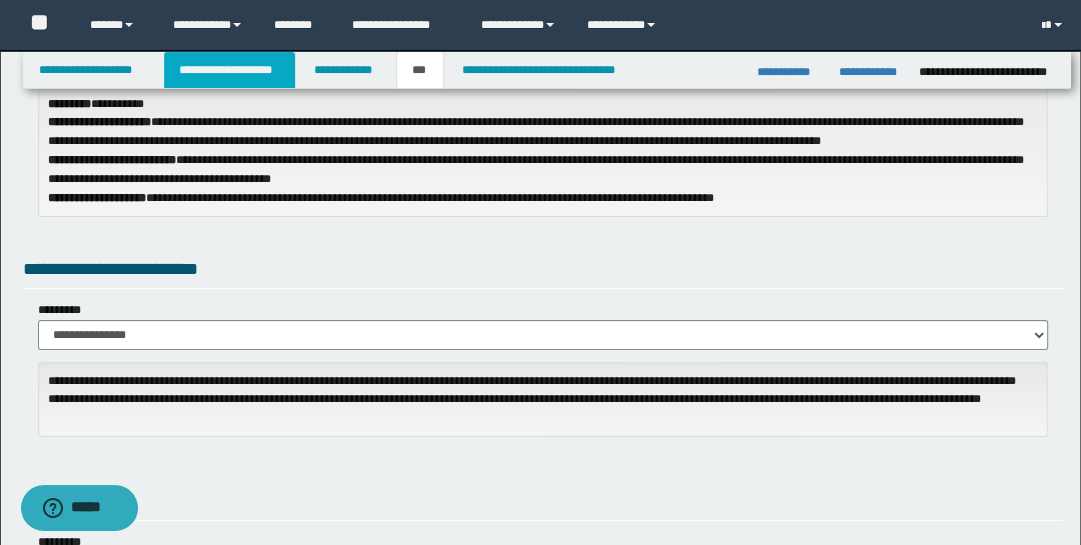 click on "**********" at bounding box center [229, 70] 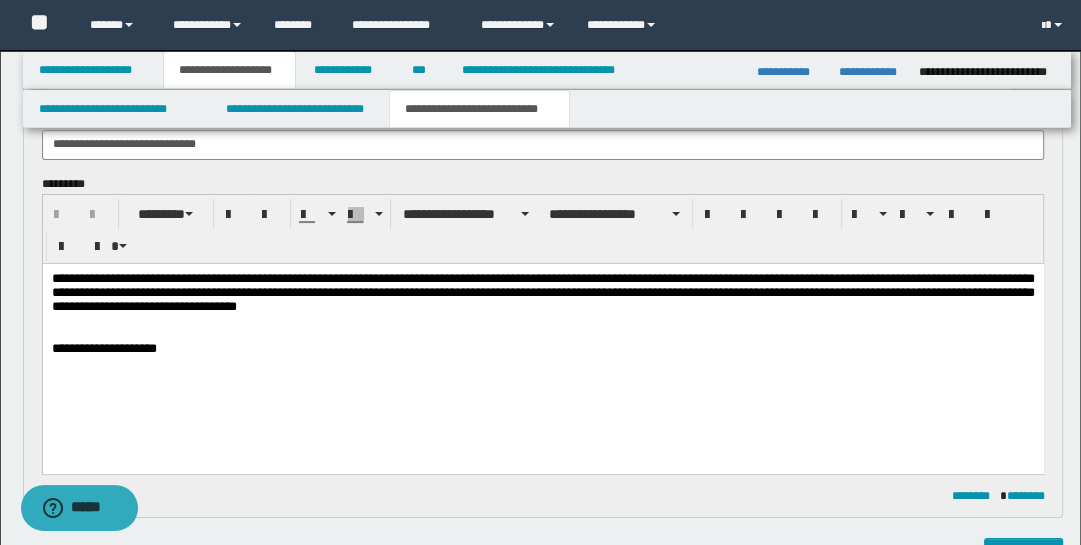 scroll, scrollTop: 219, scrollLeft: 0, axis: vertical 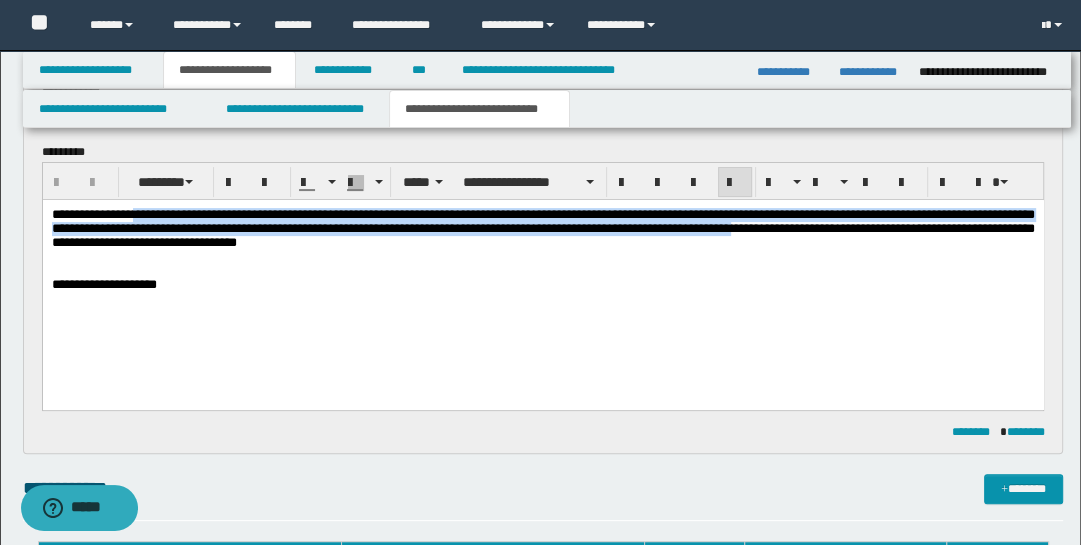 drag, startPoint x: 154, startPoint y: 214, endPoint x: 157, endPoint y: 245, distance: 31.144823 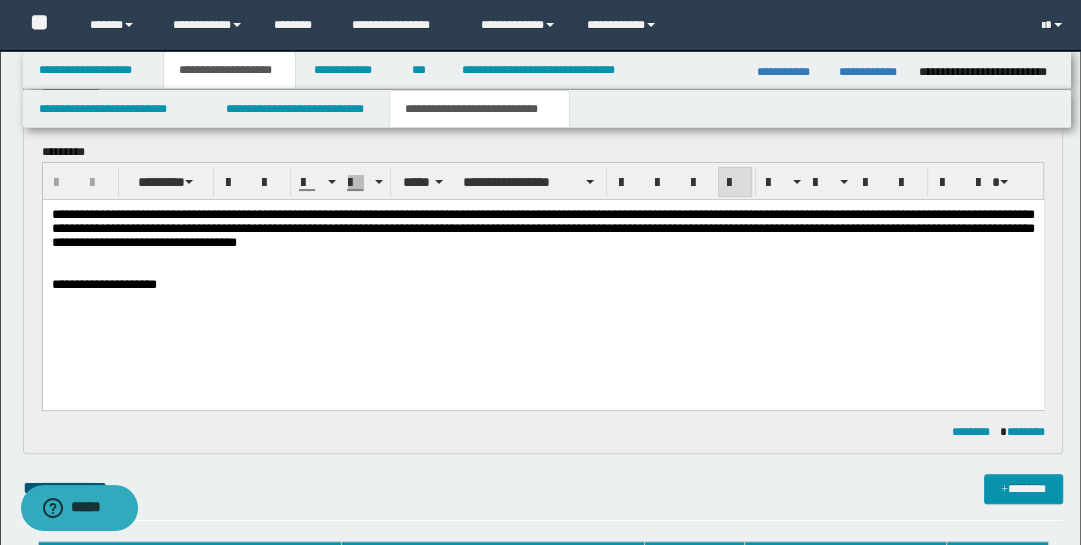 click on "**********" at bounding box center [542, 274] 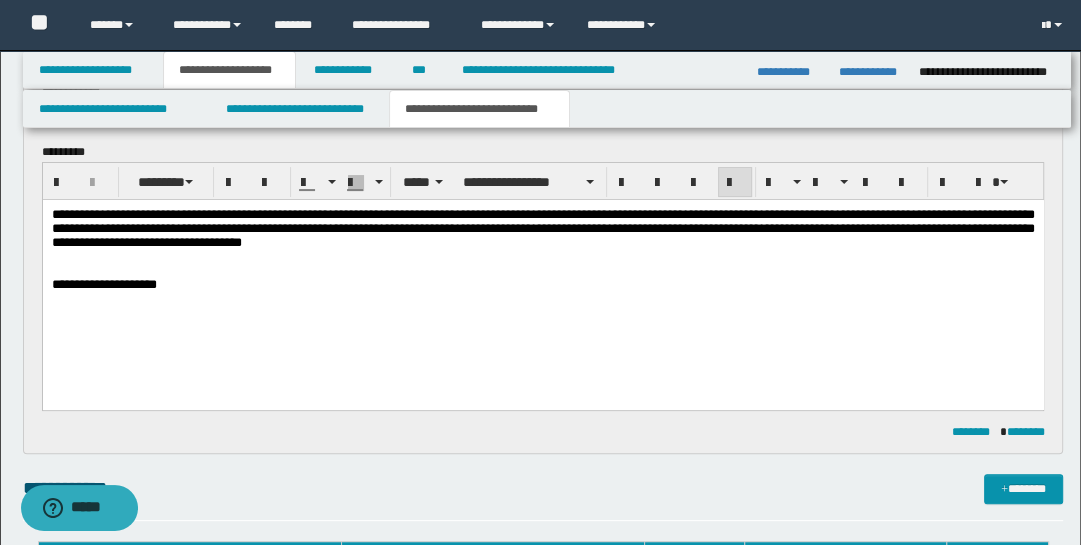 click on "**********" at bounding box center (542, 227) 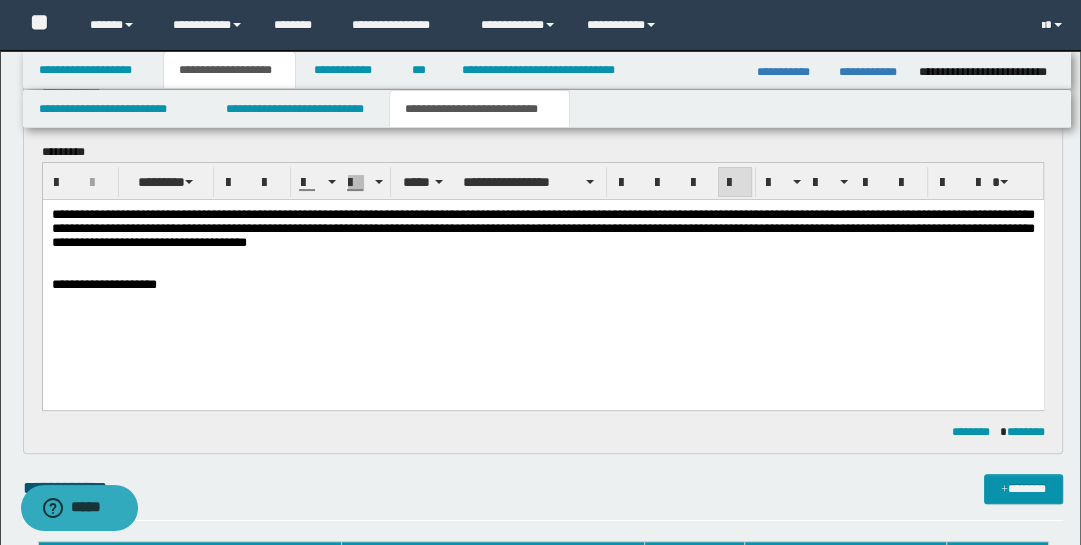 click on "**********" at bounding box center (542, 227) 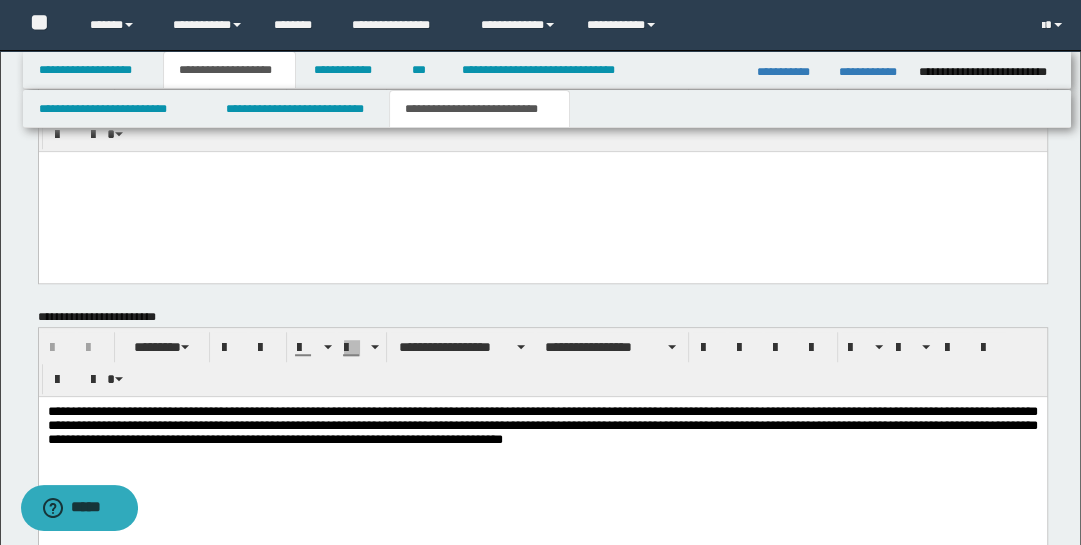 scroll, scrollTop: 967, scrollLeft: 0, axis: vertical 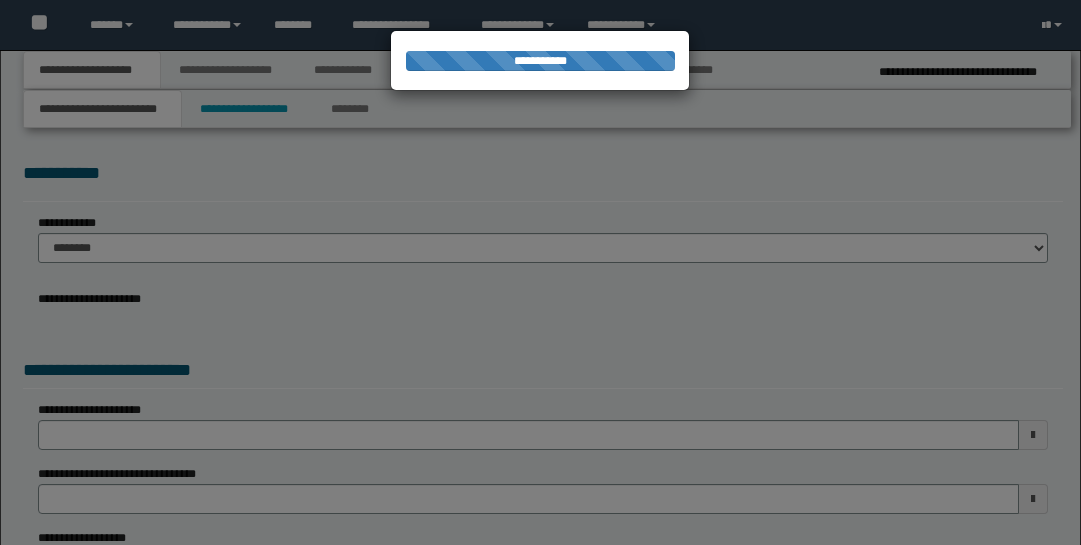 select on "*" 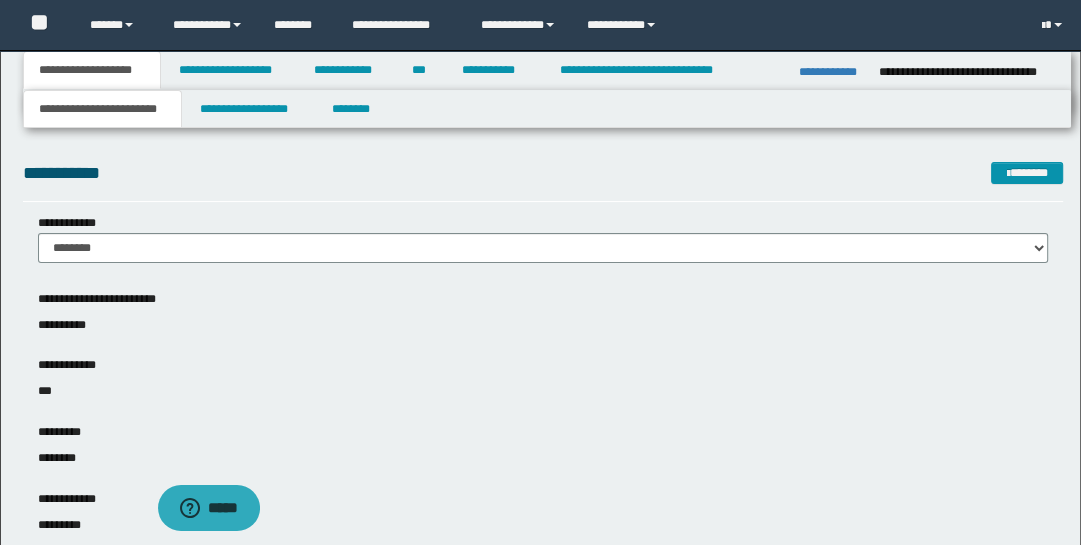scroll, scrollTop: 0, scrollLeft: 0, axis: both 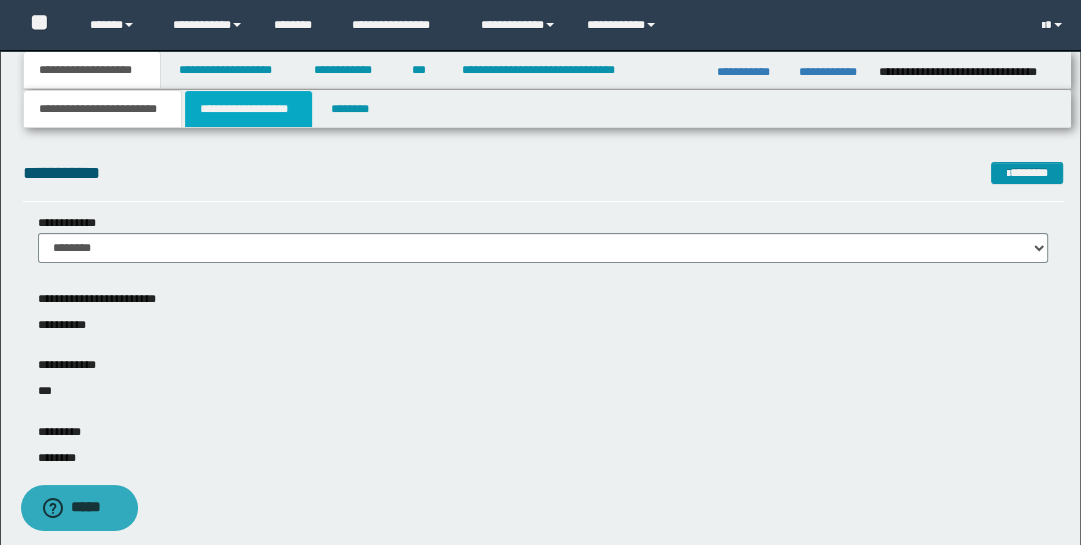 click on "**********" at bounding box center [249, 109] 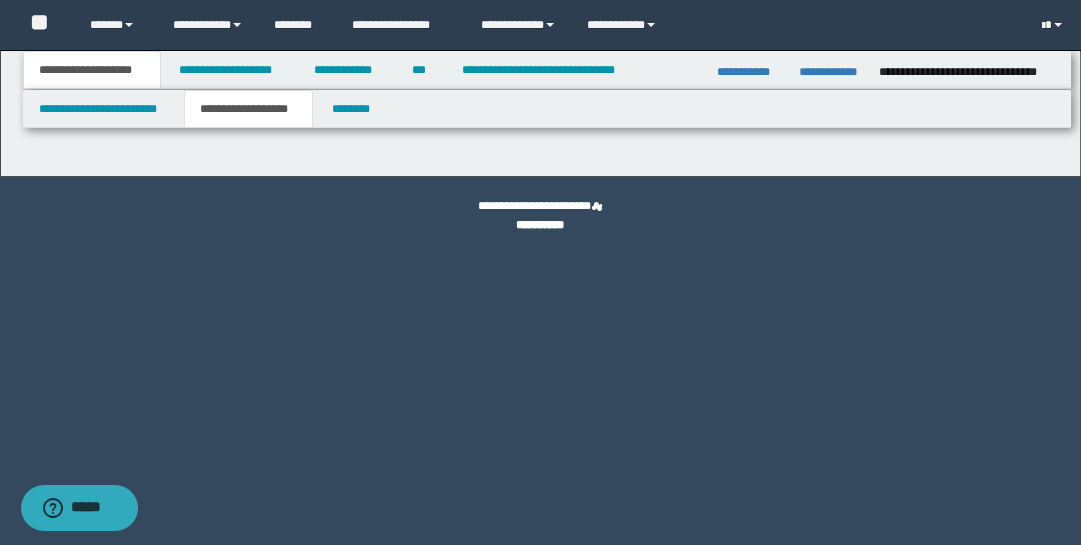 type on "********" 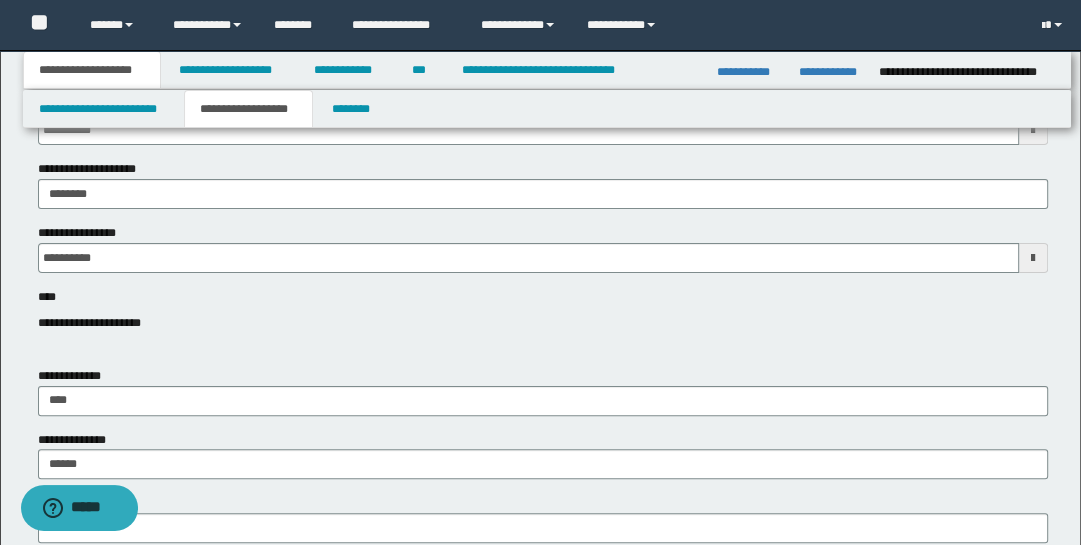 scroll, scrollTop: 469, scrollLeft: 0, axis: vertical 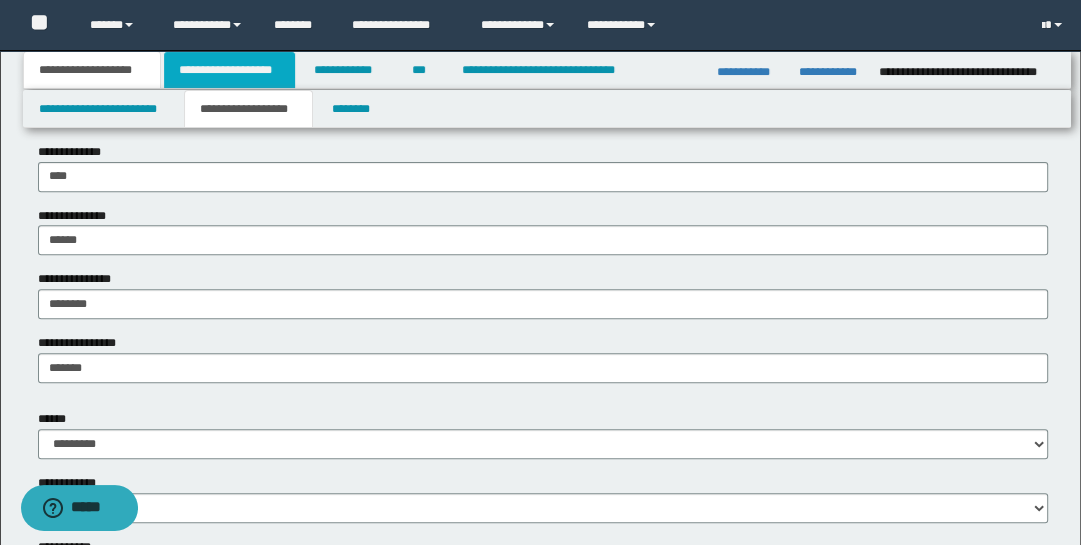 click on "**********" at bounding box center (229, 70) 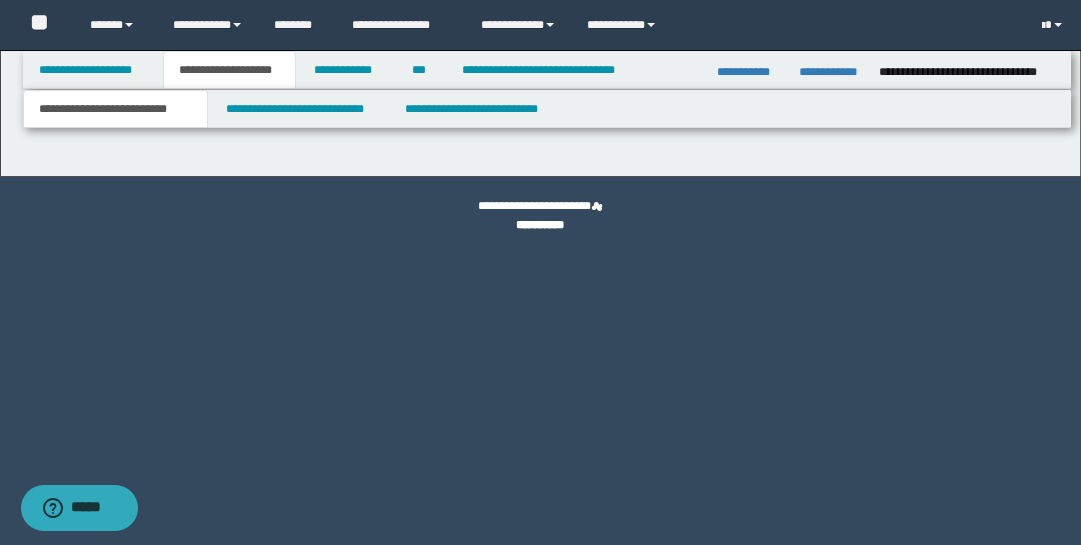 scroll, scrollTop: 0, scrollLeft: 0, axis: both 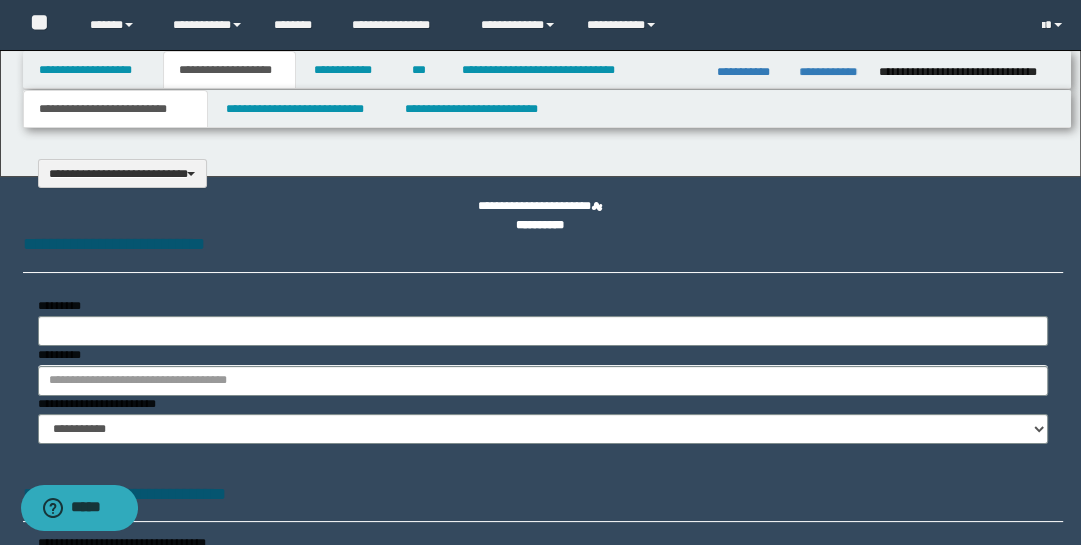 type on "**********" 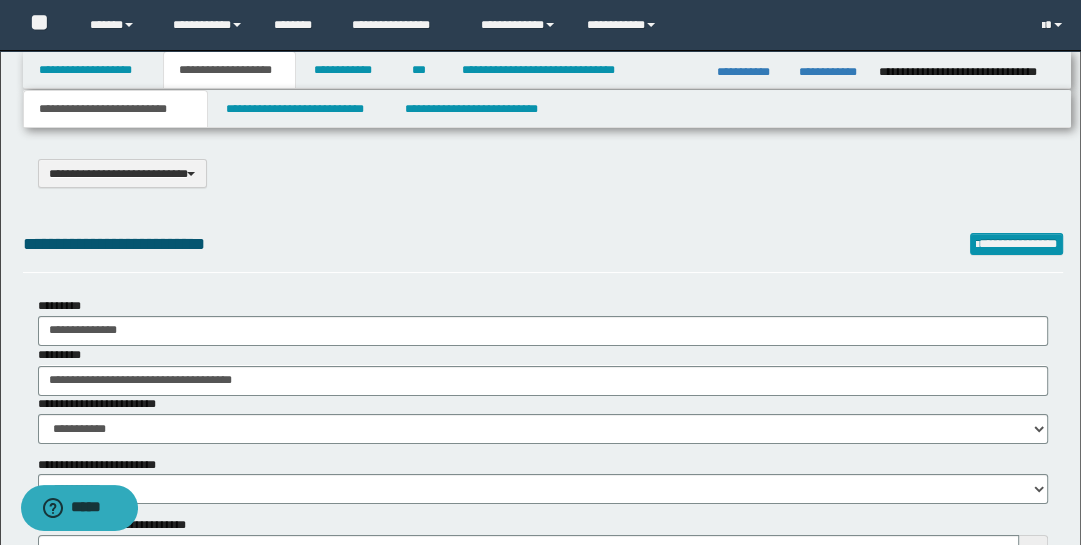 scroll, scrollTop: 0, scrollLeft: 0, axis: both 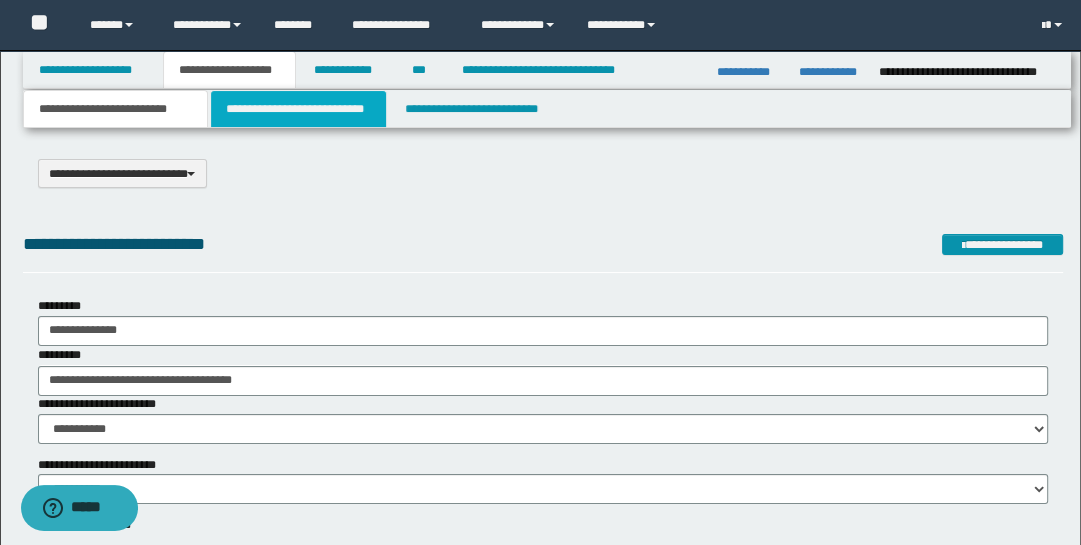 click on "**********" at bounding box center [299, 109] 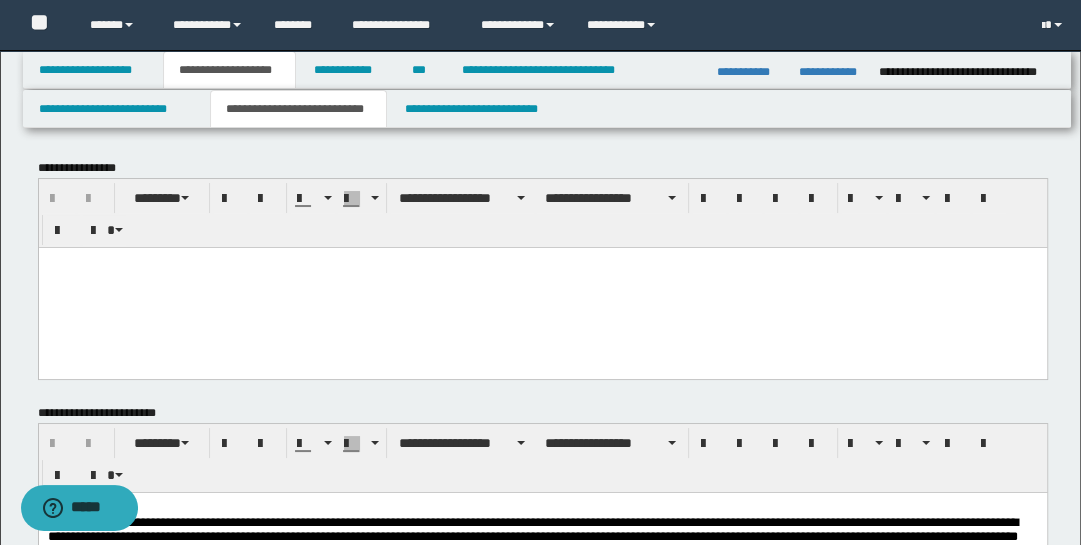 scroll, scrollTop: 366, scrollLeft: 0, axis: vertical 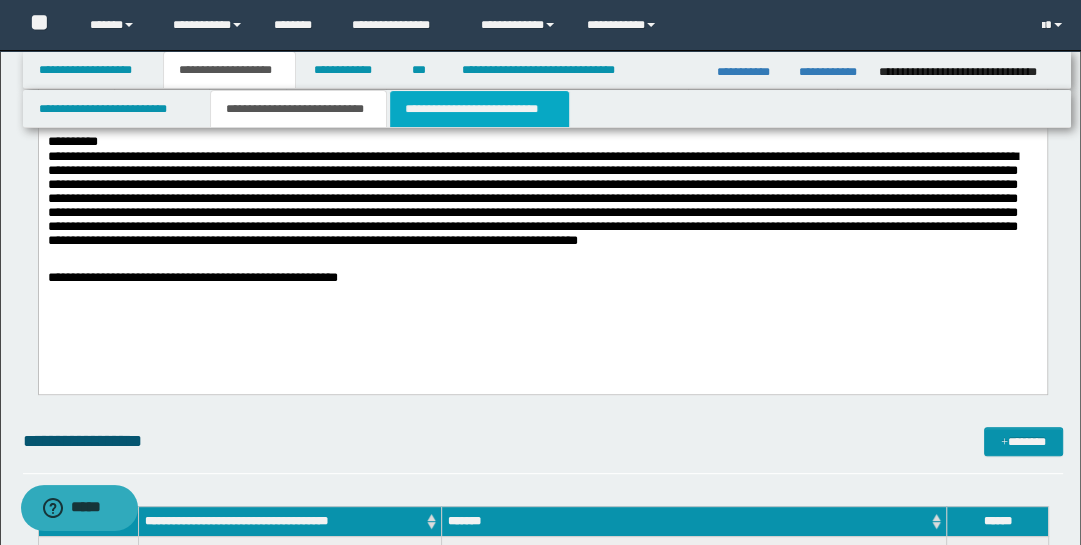 click on "**********" at bounding box center [479, 109] 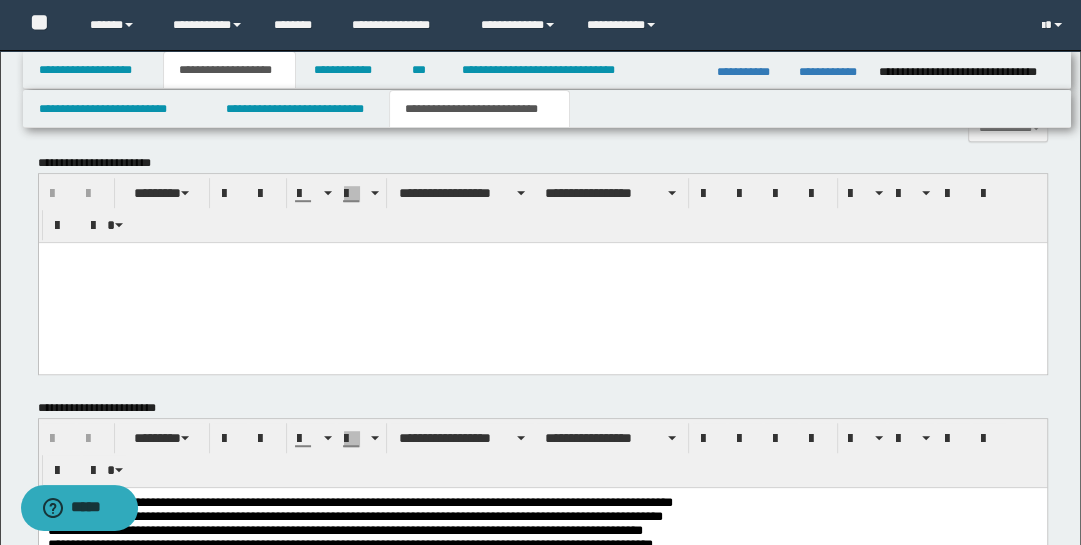 scroll, scrollTop: 836, scrollLeft: 0, axis: vertical 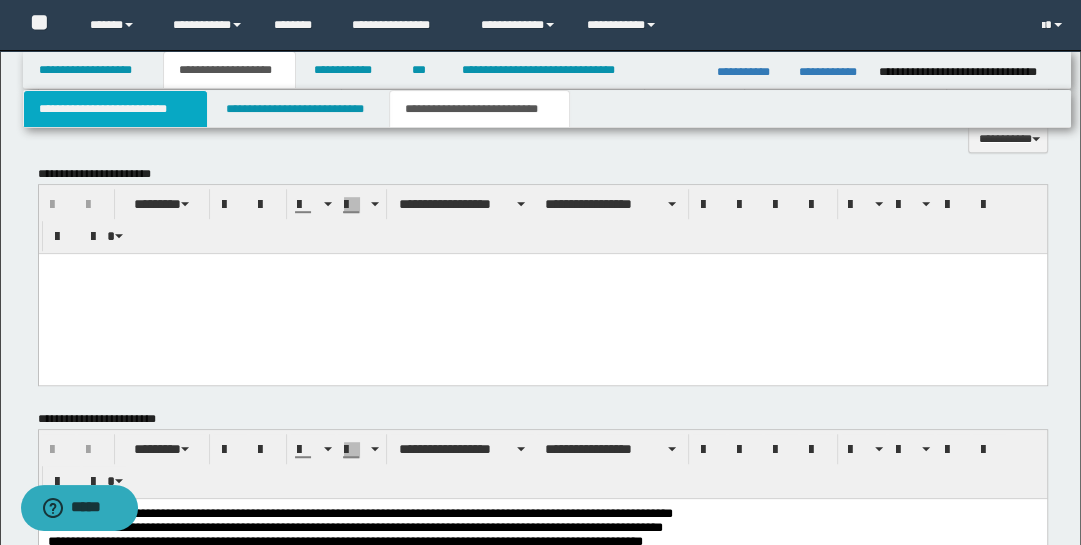 click on "**********" at bounding box center (115, 109) 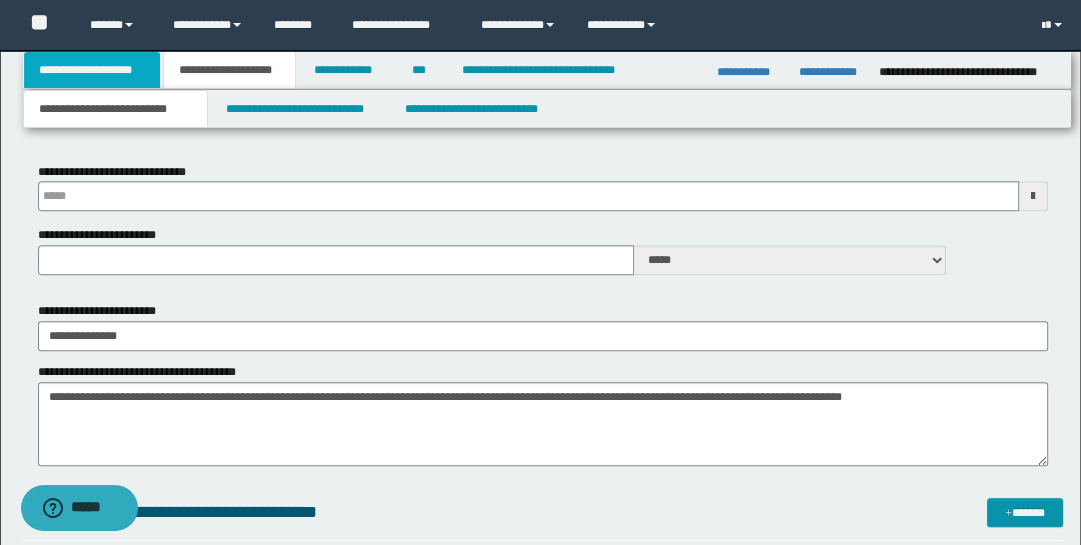 click on "**********" at bounding box center [92, 70] 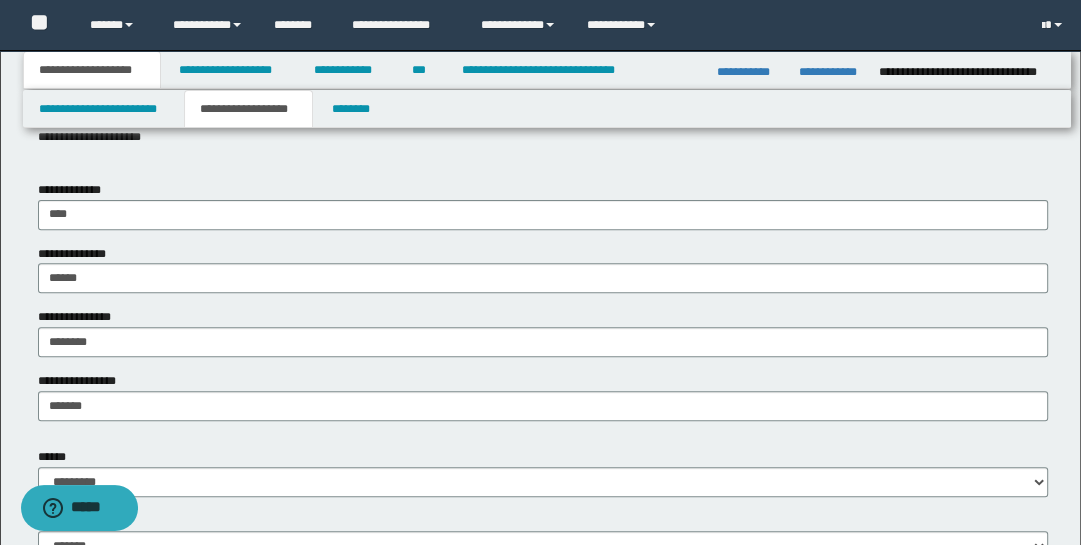 scroll, scrollTop: 255, scrollLeft: 0, axis: vertical 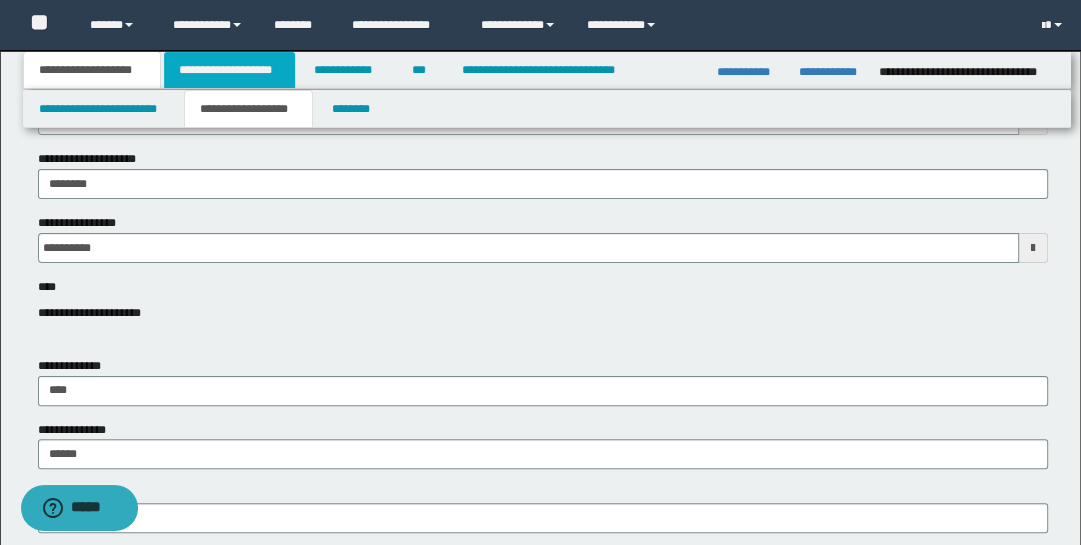 click on "**********" at bounding box center (229, 70) 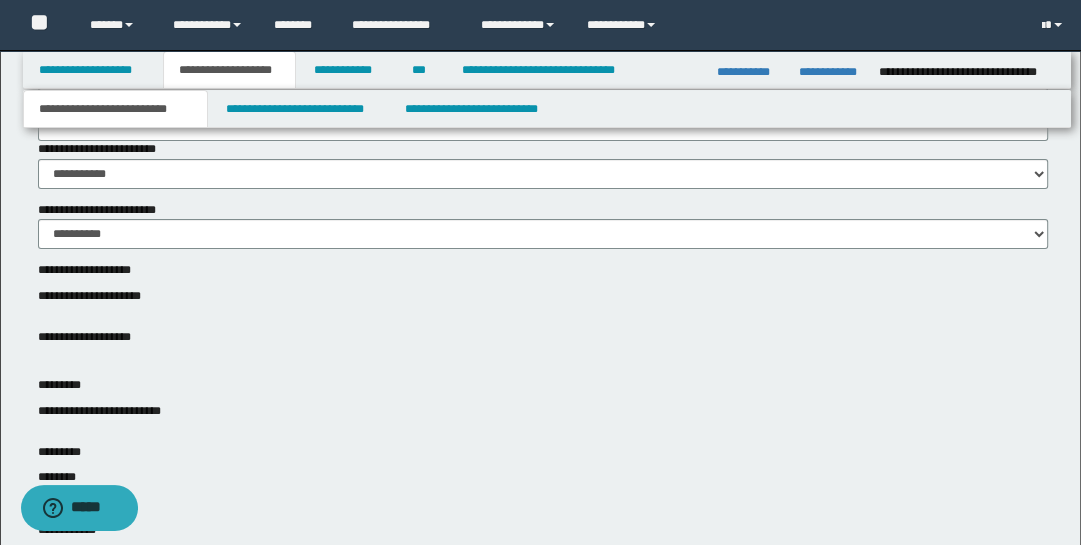 type 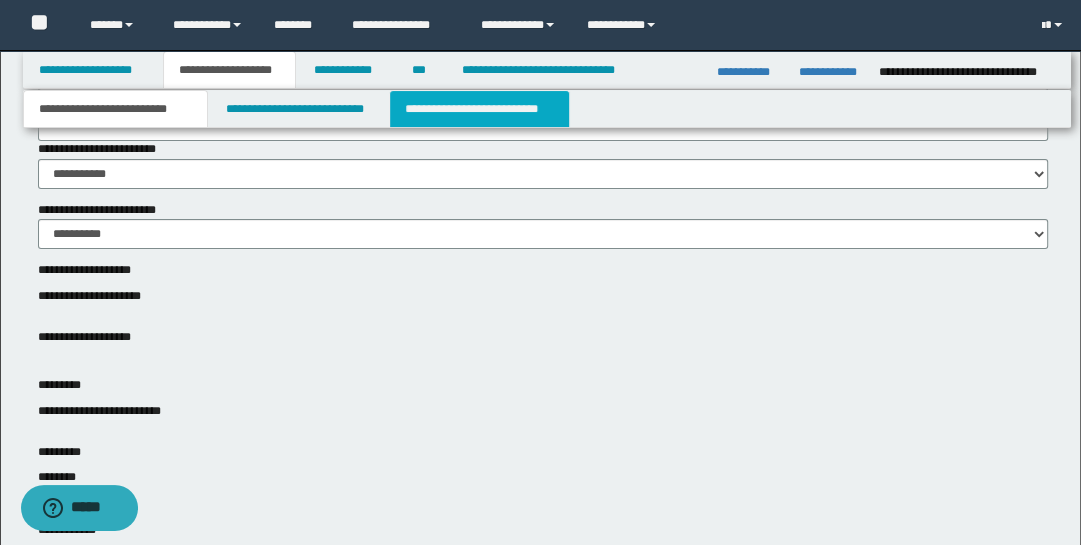 click on "**********" at bounding box center [479, 109] 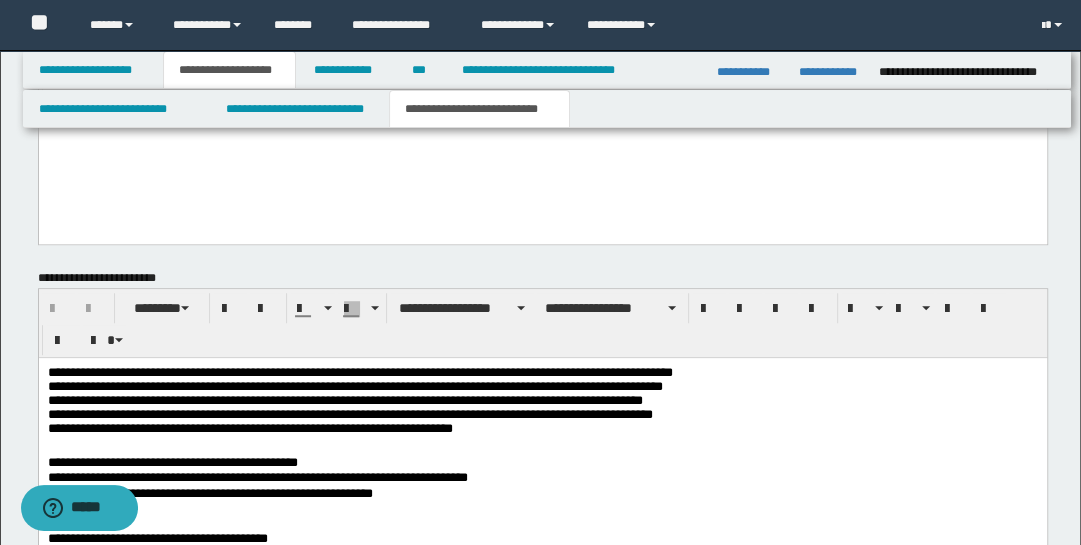 scroll, scrollTop: 987, scrollLeft: 0, axis: vertical 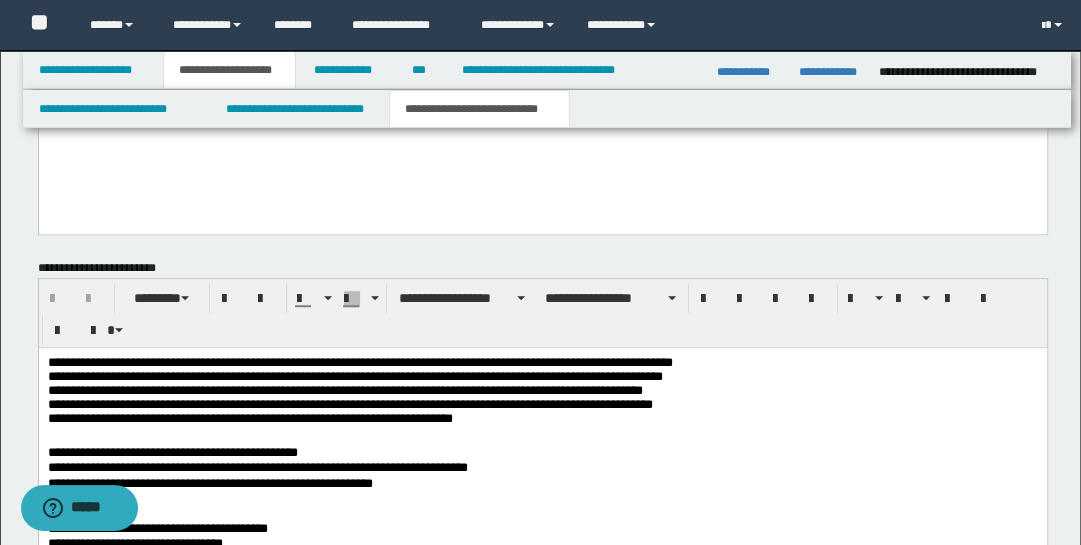 click on "**********" at bounding box center (542, 486) 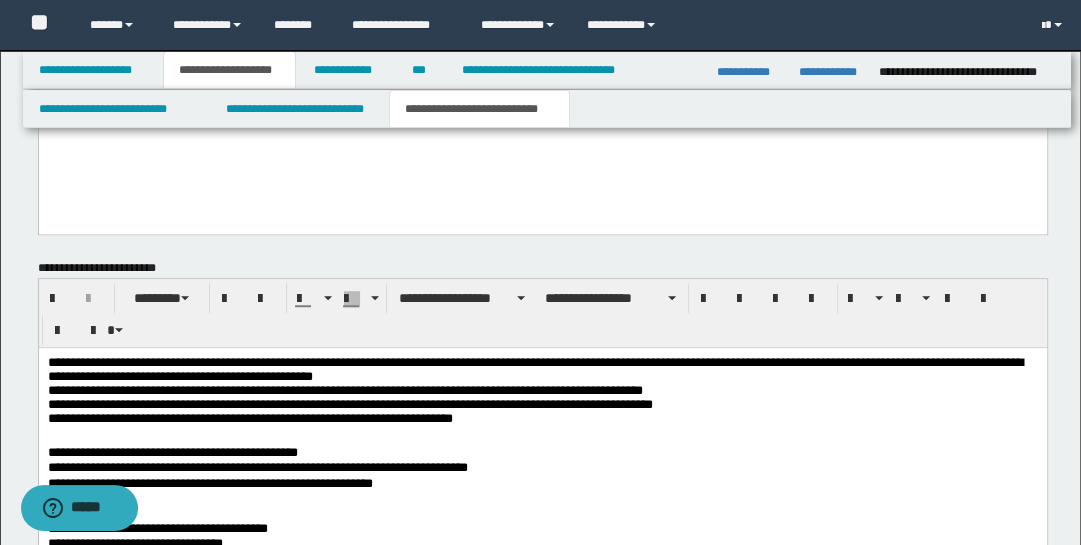 click on "**********" at bounding box center (542, 393) 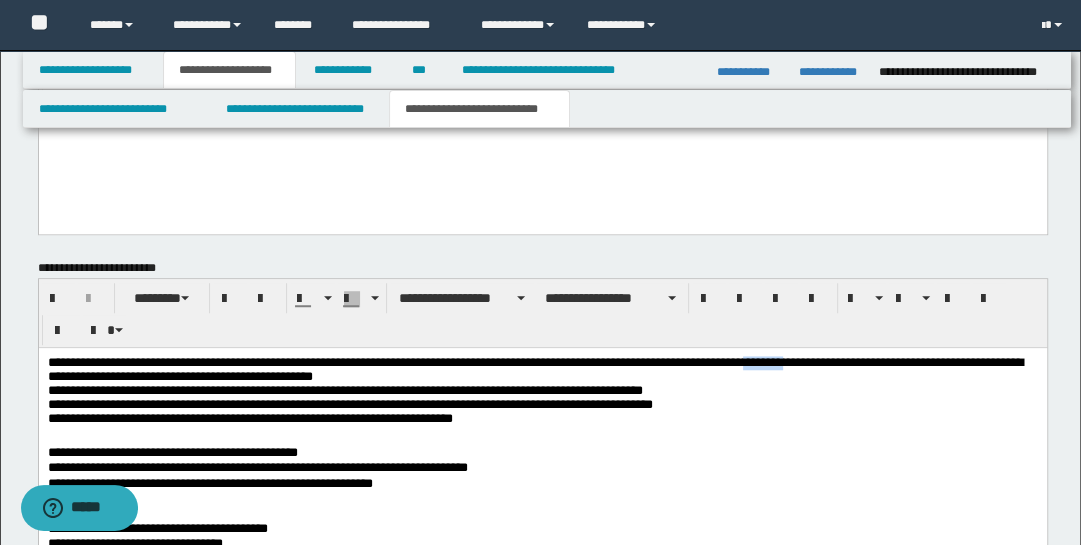 drag, startPoint x: 812, startPoint y: 365, endPoint x: 904, endPoint y: 430, distance: 112.64546 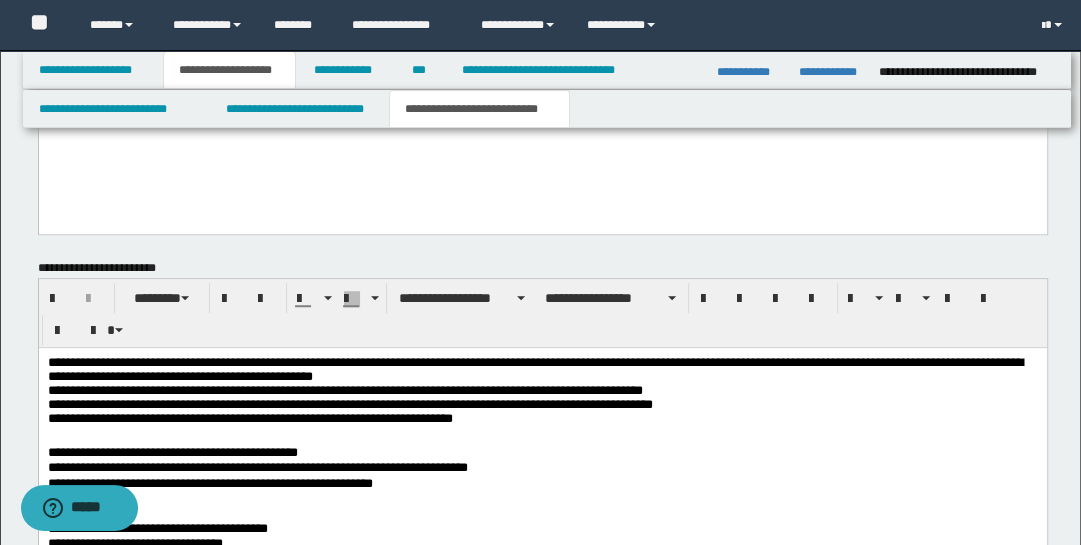 drag, startPoint x: 46, startPoint y: 396, endPoint x: 48, endPoint y: 386, distance: 10.198039 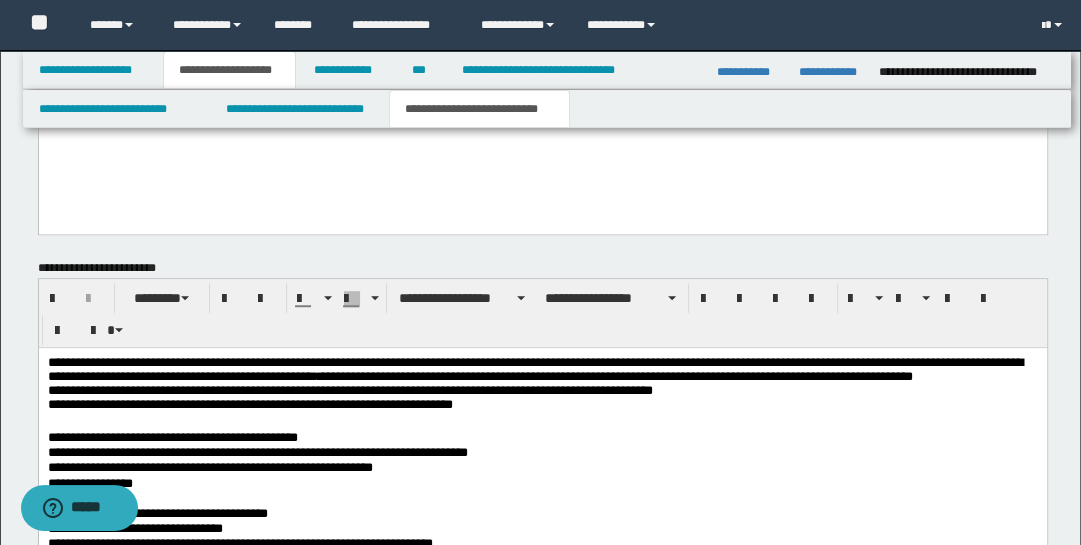 click on "**********" at bounding box center [542, 386] 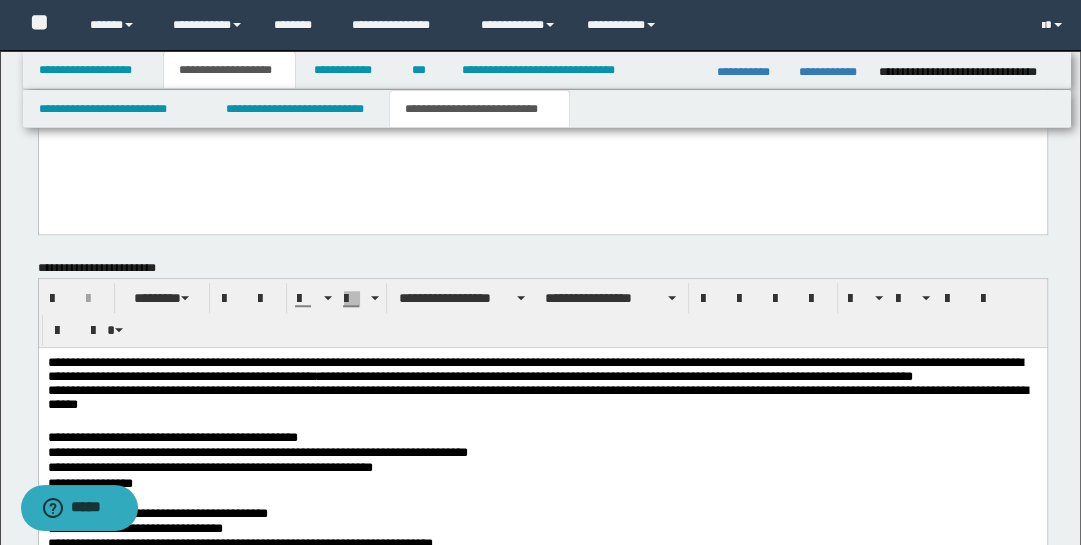 drag, startPoint x: 666, startPoint y: 362, endPoint x: 660, endPoint y: 351, distance: 12.529964 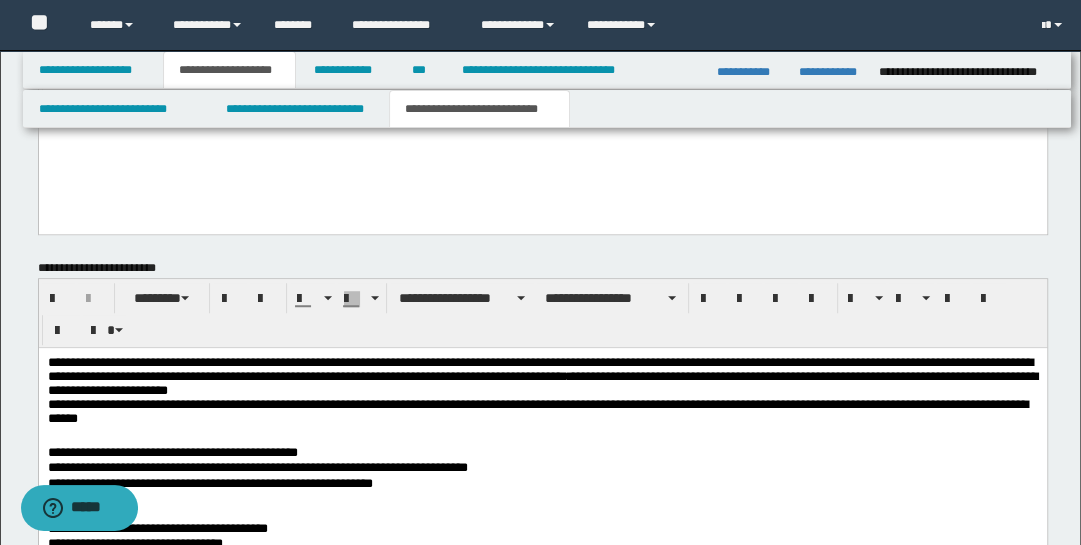 drag, startPoint x: 959, startPoint y: 364, endPoint x: 968, endPoint y: 374, distance: 13.453624 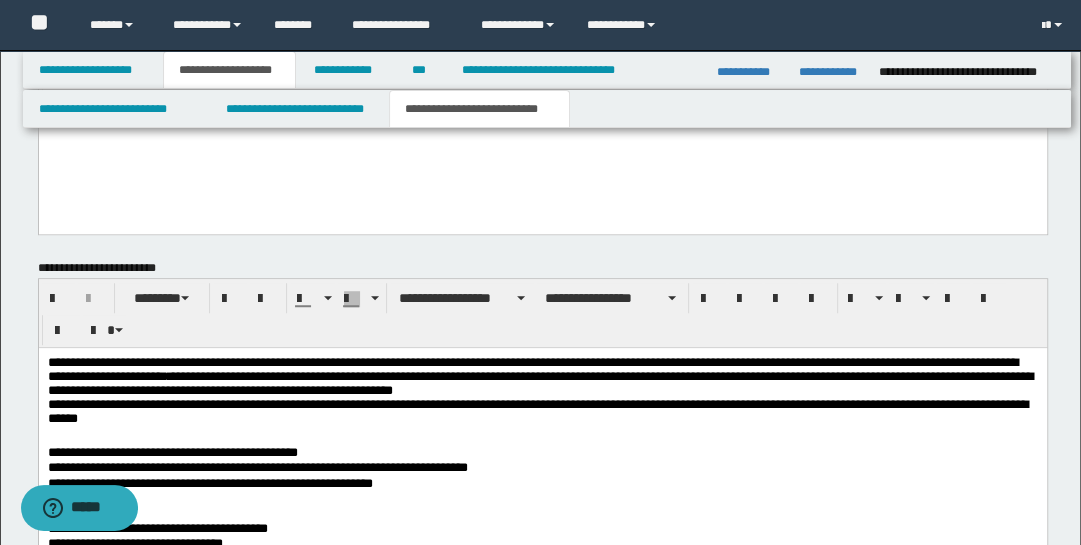 click on "**********" at bounding box center (542, 486) 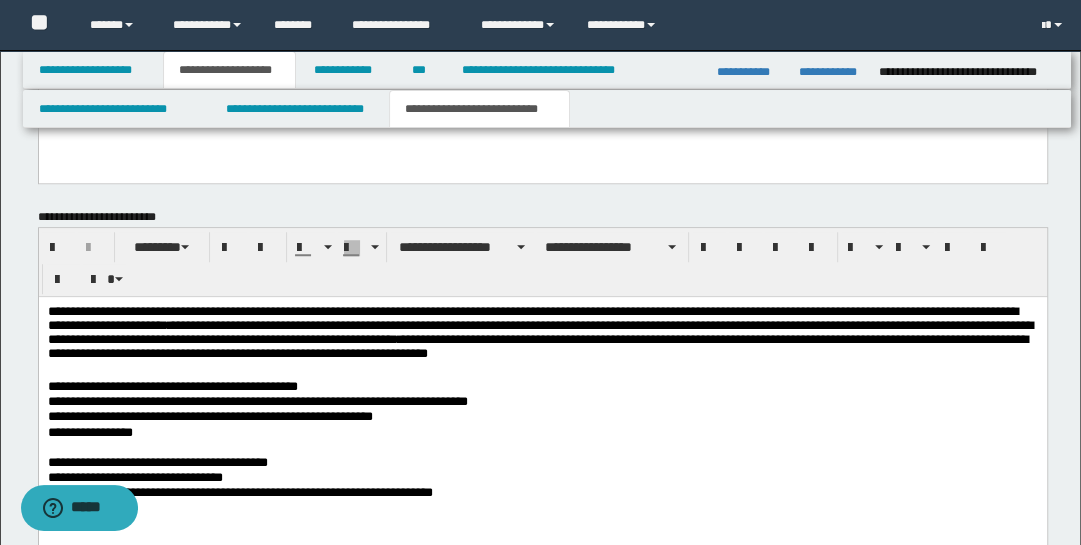 scroll, scrollTop: 1064, scrollLeft: 0, axis: vertical 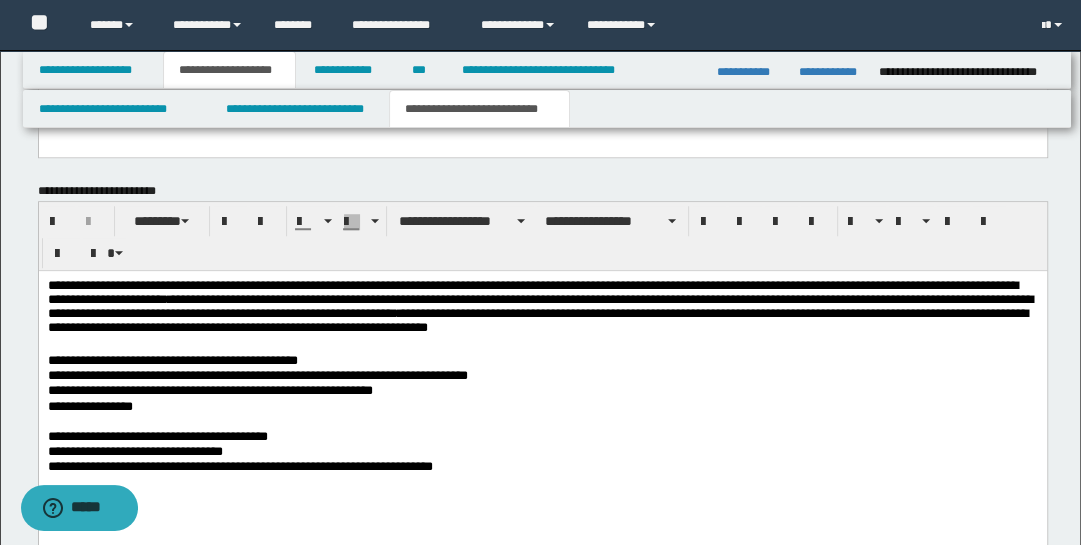 click on "**********" at bounding box center (542, 309) 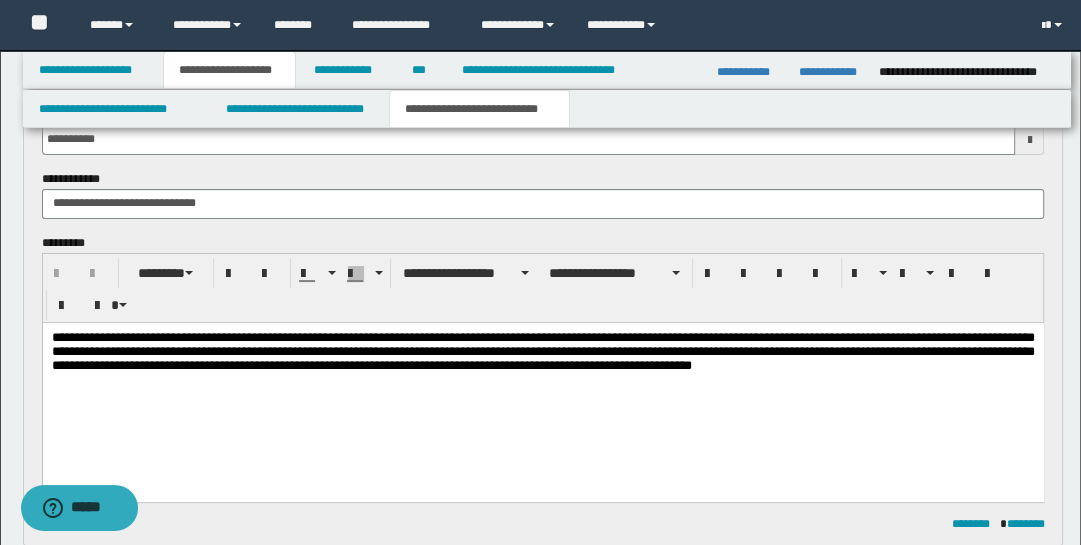 scroll, scrollTop: 124, scrollLeft: 0, axis: vertical 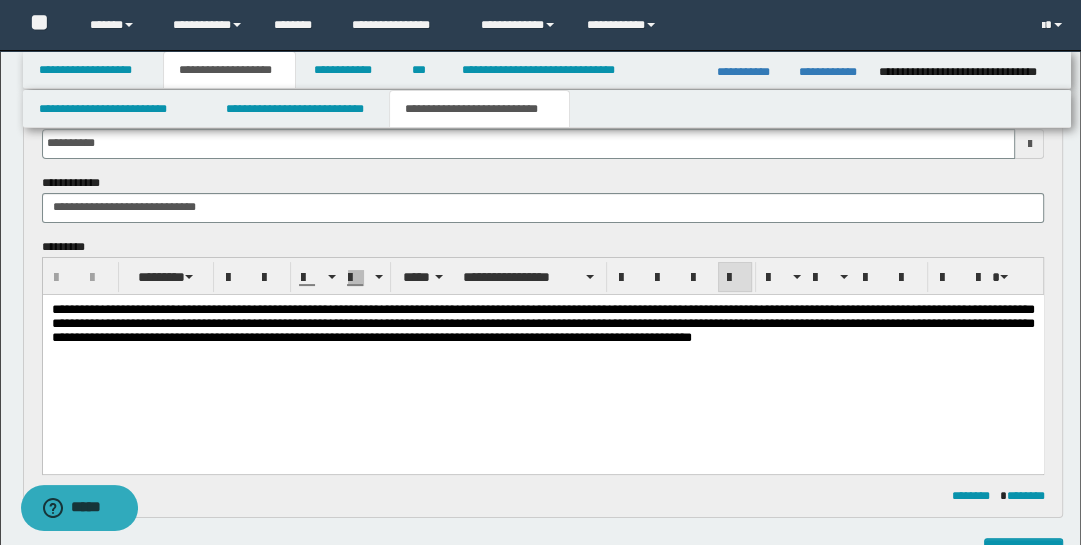 drag, startPoint x: 445, startPoint y: 447, endPoint x: 445, endPoint y: 479, distance: 32 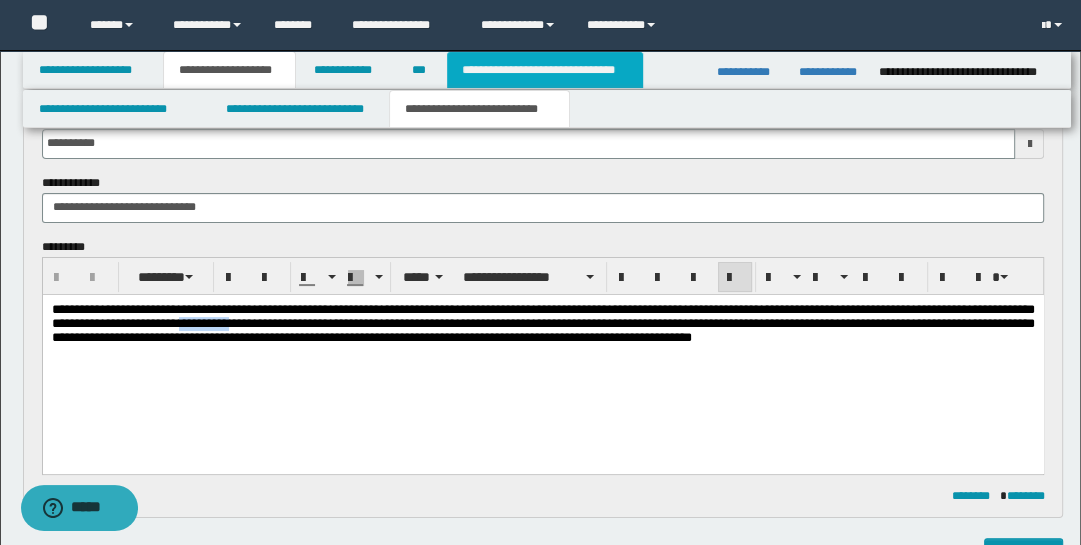 type 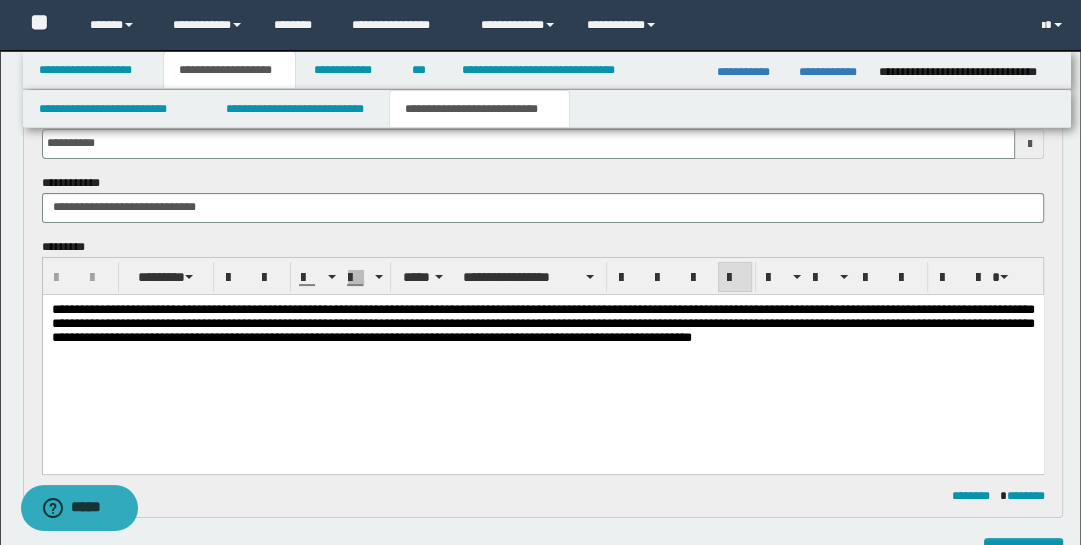 click on "**********" at bounding box center [542, 322] 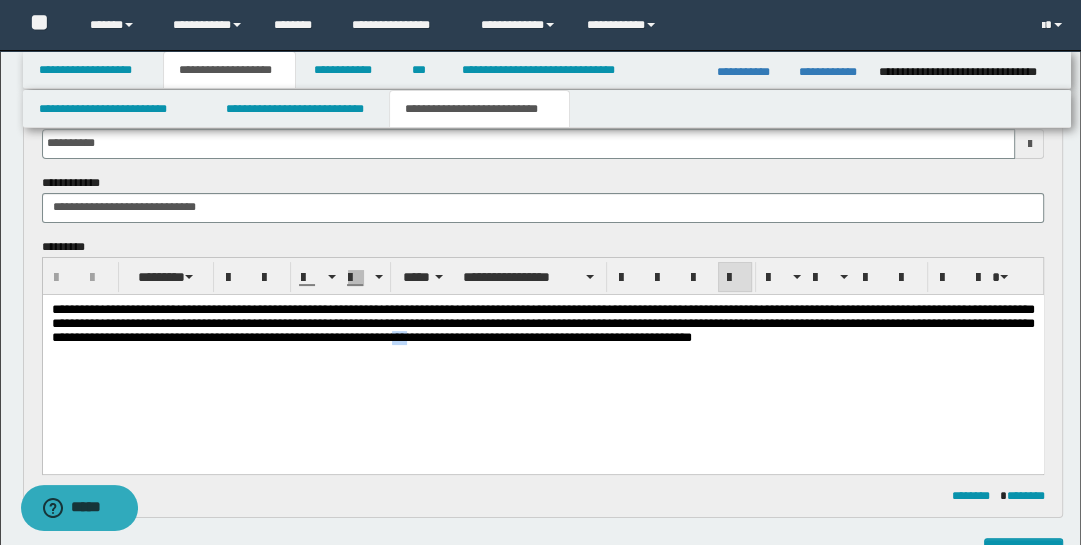 drag, startPoint x: 849, startPoint y: 333, endPoint x: 825, endPoint y: 442, distance: 111.61093 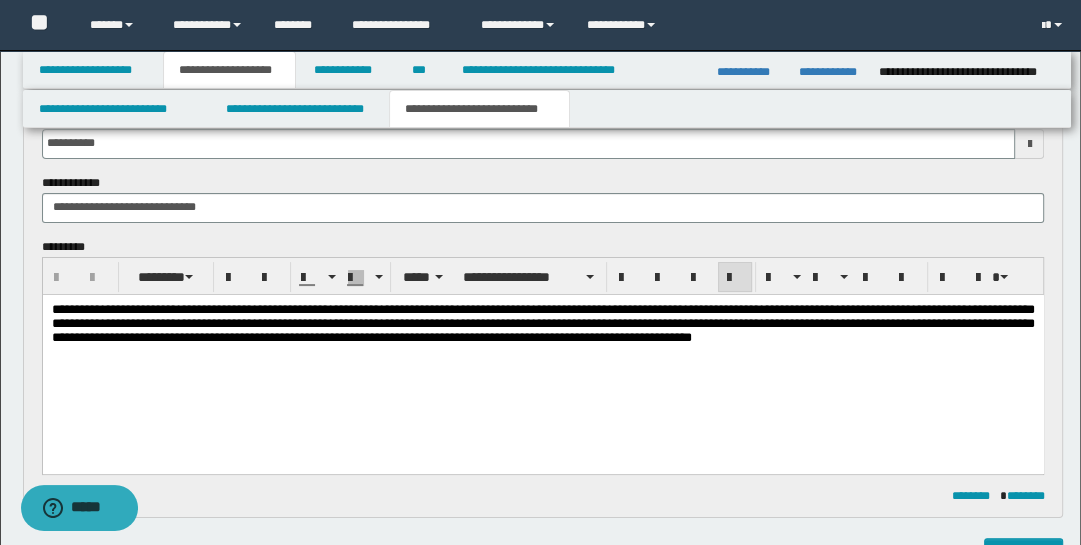 drag, startPoint x: 833, startPoint y: 421, endPoint x: 817, endPoint y: 377, distance: 46.818798 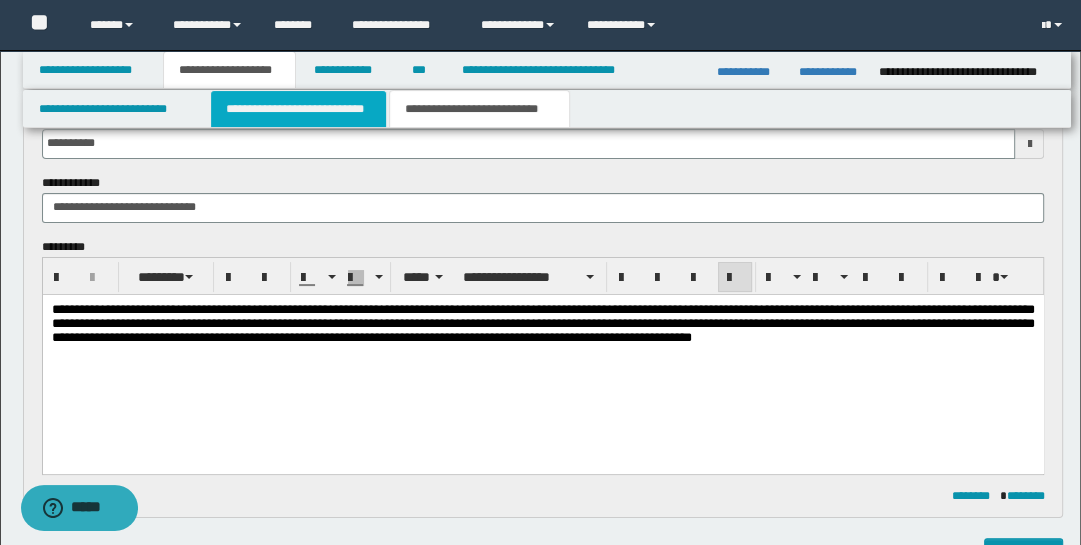 click on "**********" at bounding box center [299, 109] 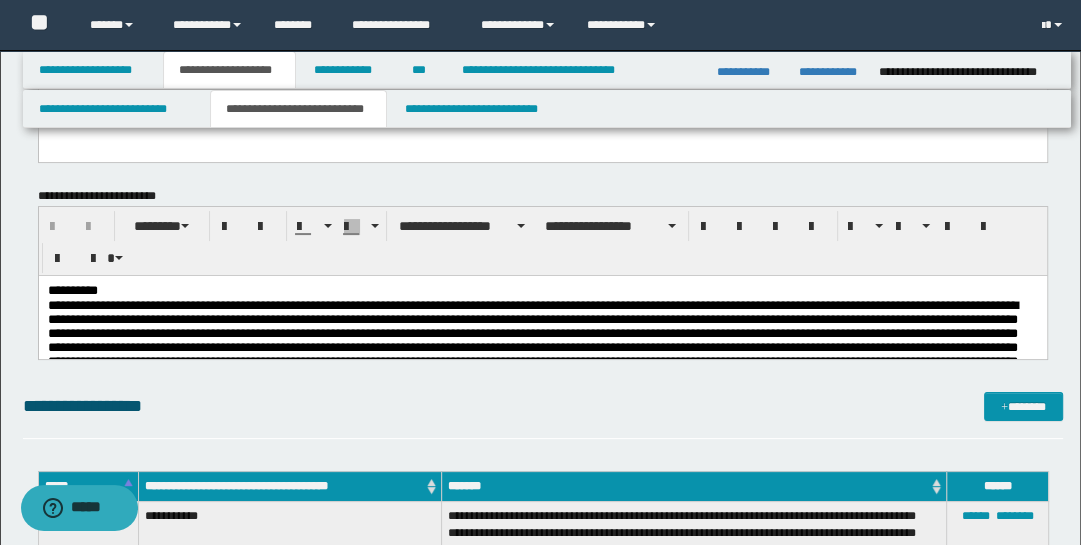 scroll, scrollTop: 178, scrollLeft: 0, axis: vertical 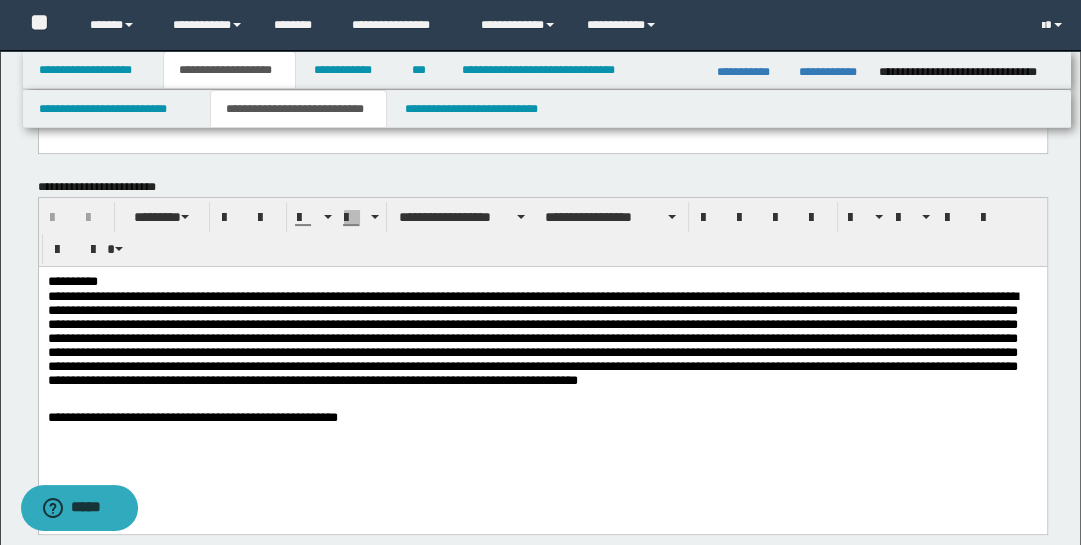 click at bounding box center [542, 341] 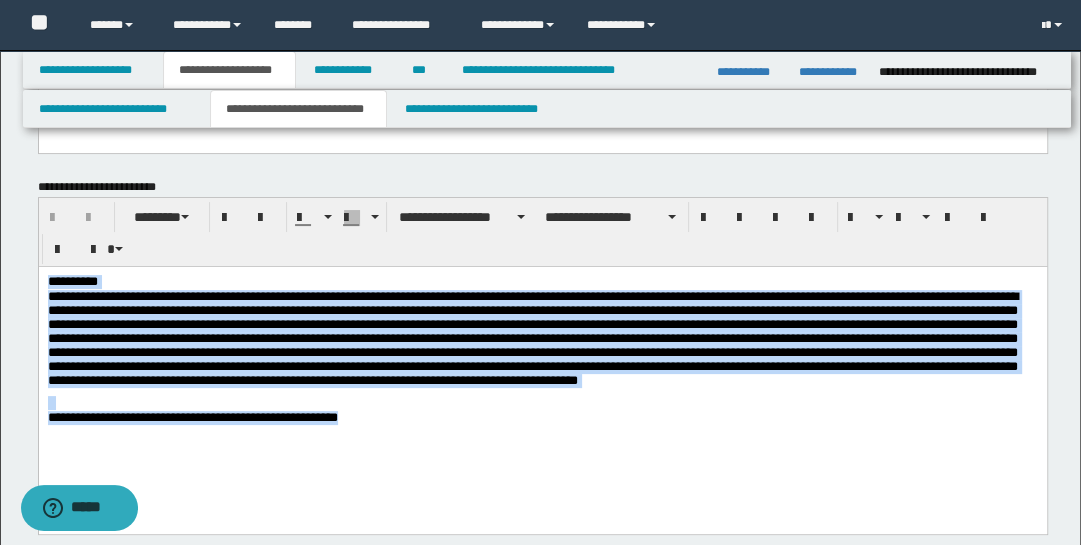 drag, startPoint x: 46, startPoint y: 281, endPoint x: 428, endPoint y: 391, distance: 397.52234 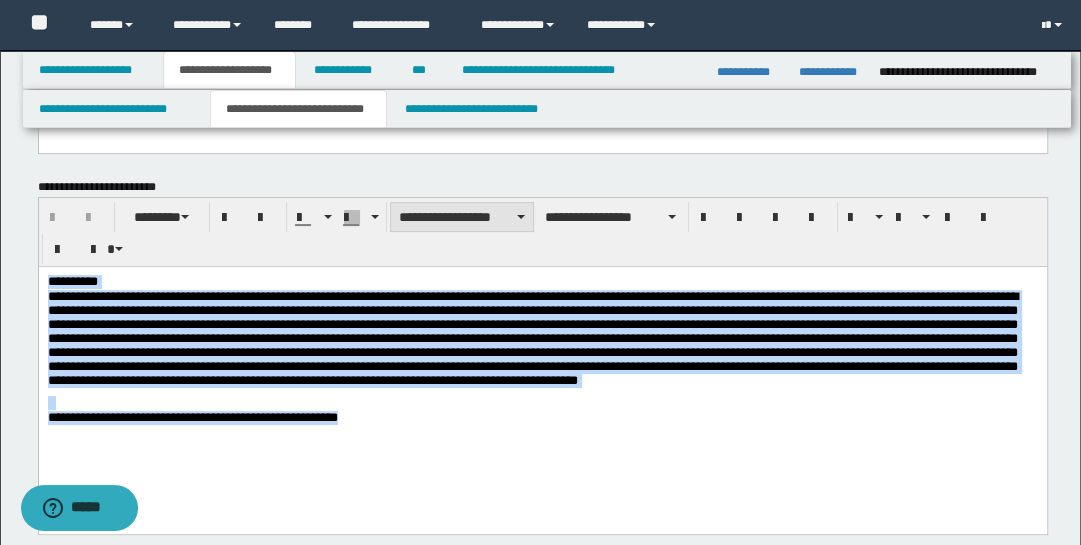 click at bounding box center [521, 217] 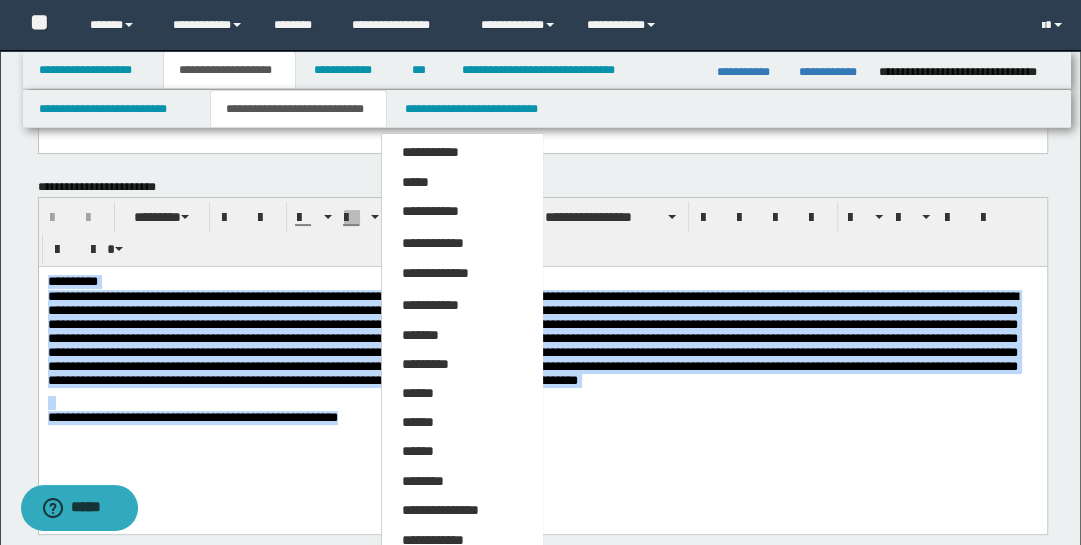 click on "*****" at bounding box center (461, 183) 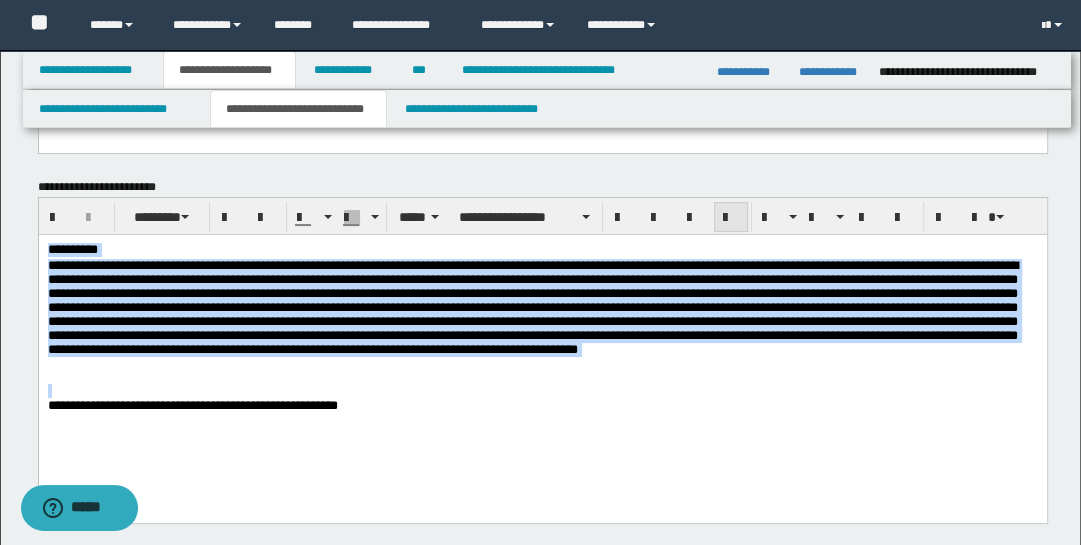 click at bounding box center (731, 218) 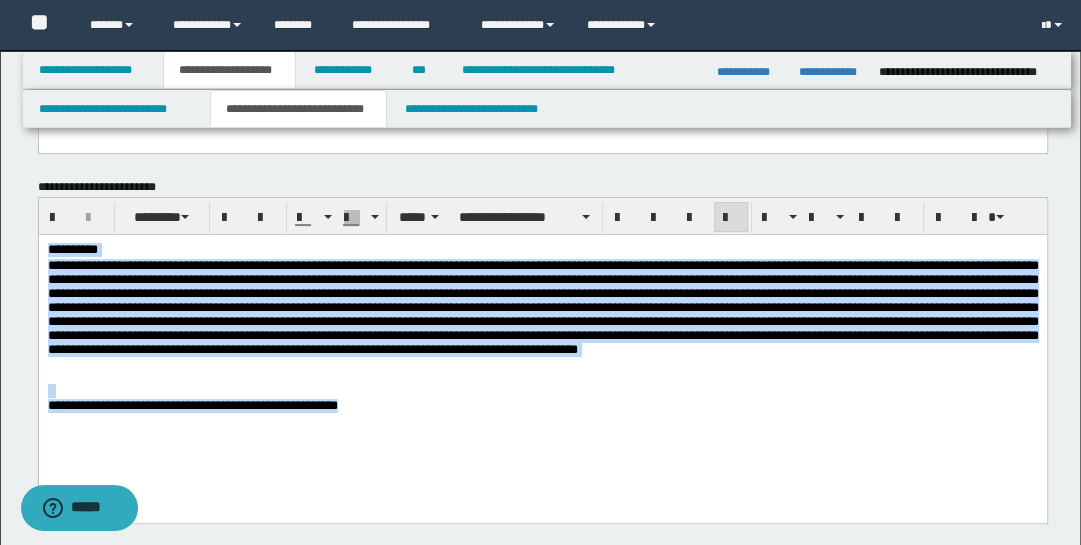 click on "**********" at bounding box center [542, 353] 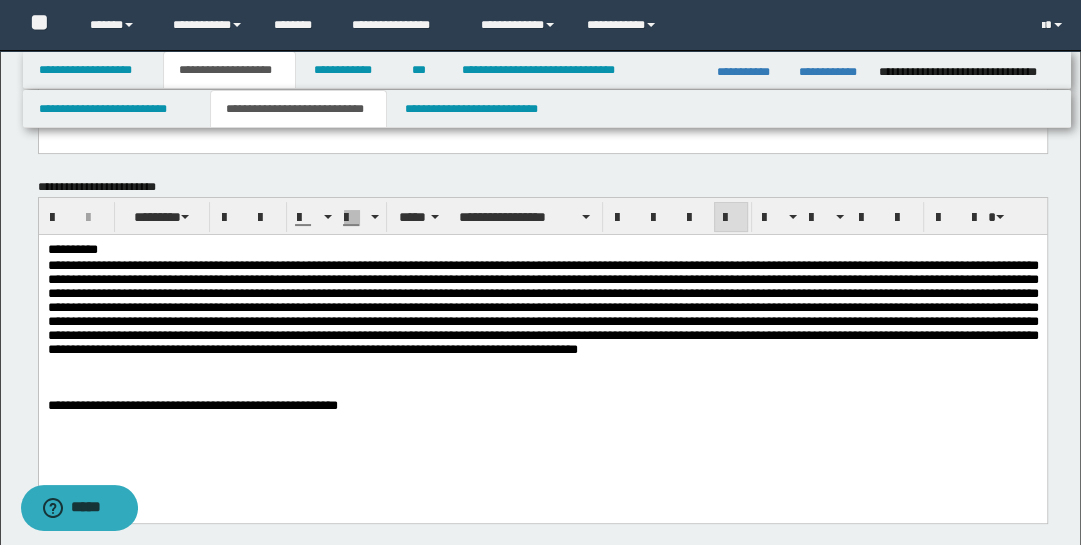 click on "**********" at bounding box center (542, 353) 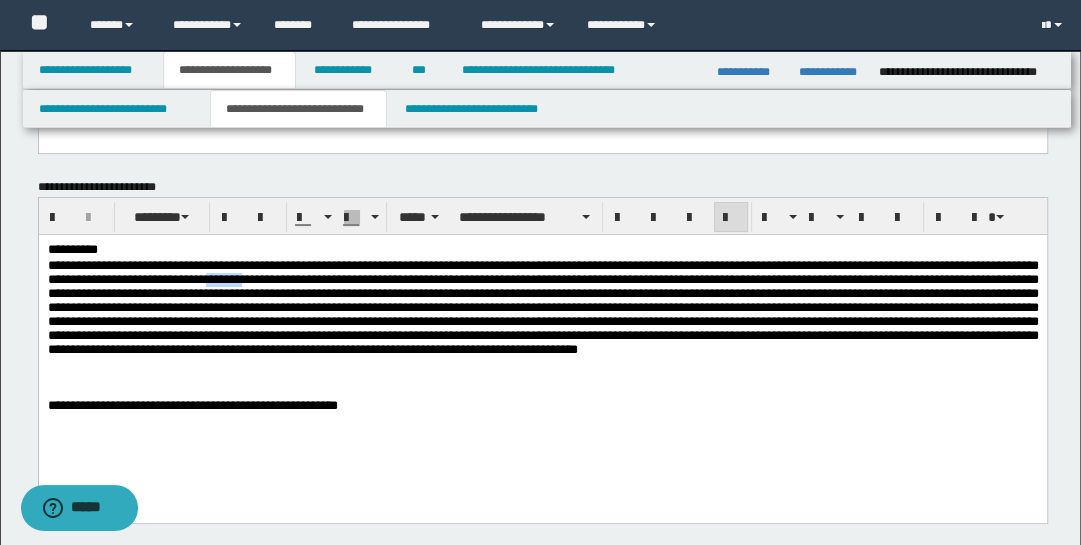 type 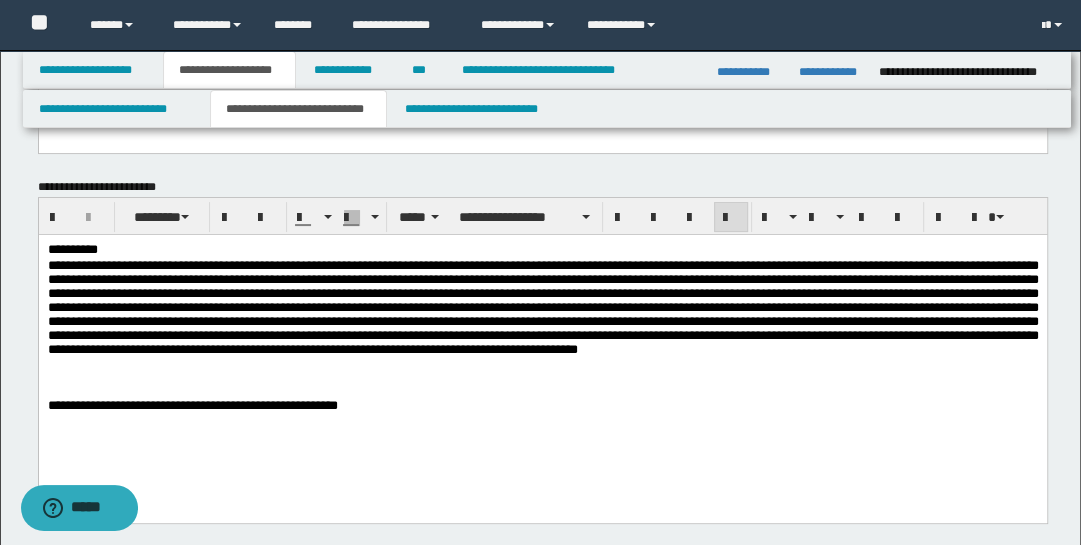 click at bounding box center [542, 306] 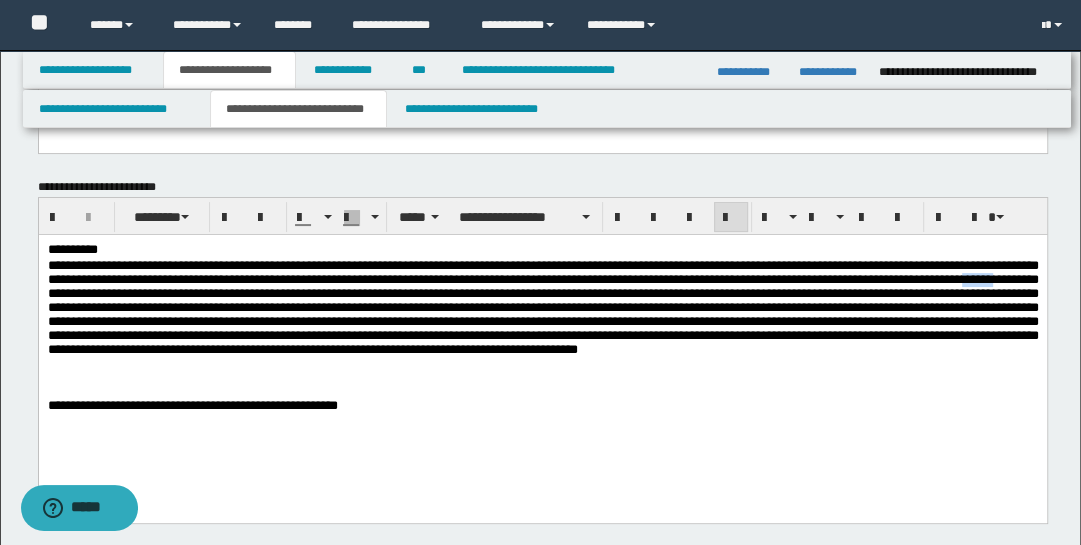 drag, startPoint x: 331, startPoint y: 294, endPoint x: 526, endPoint y: 452, distance: 250.97609 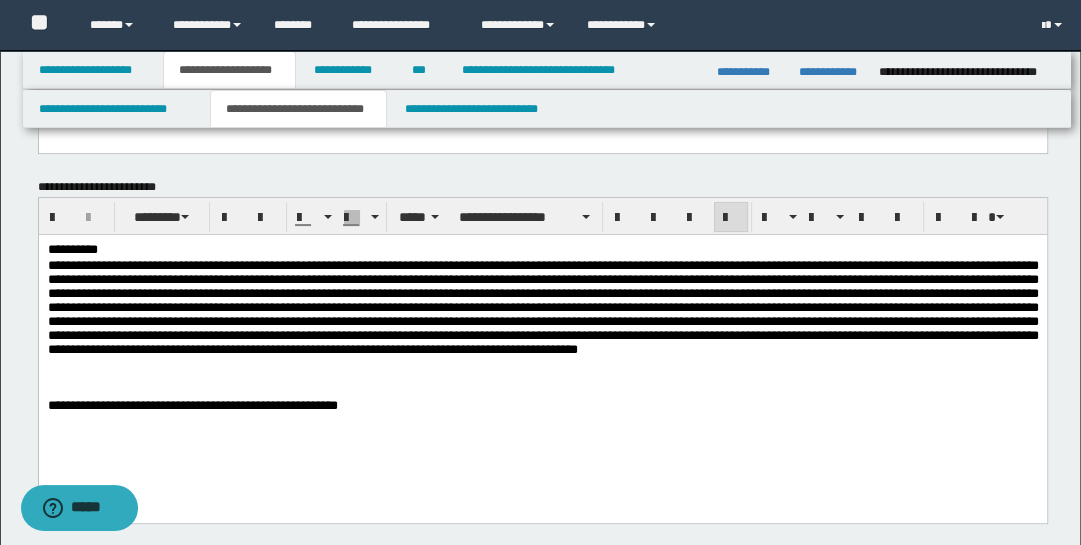 click at bounding box center [542, 306] 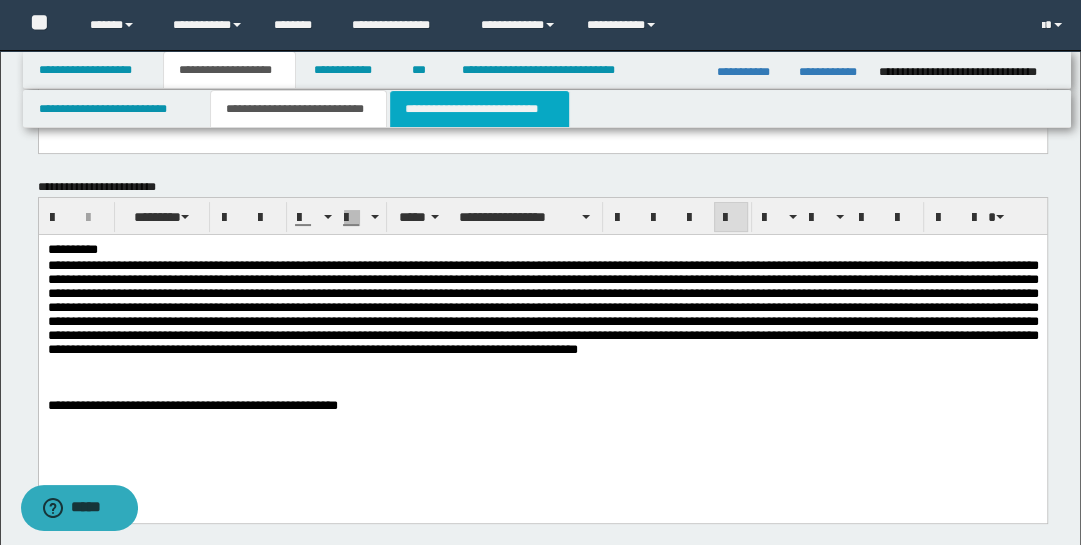 click on "**********" at bounding box center (479, 109) 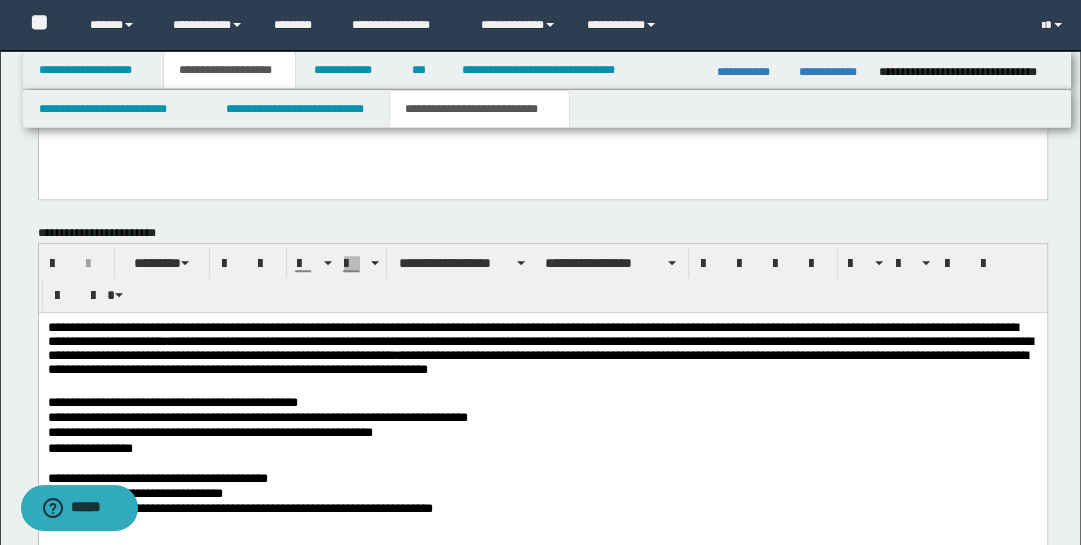 scroll, scrollTop: 1007, scrollLeft: 0, axis: vertical 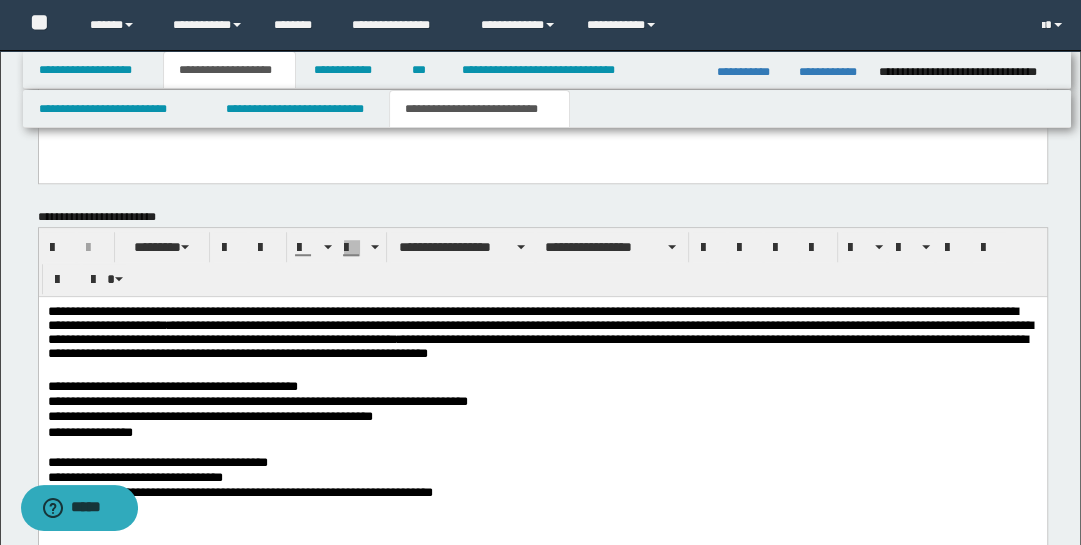 click on "**********" at bounding box center [542, 334] 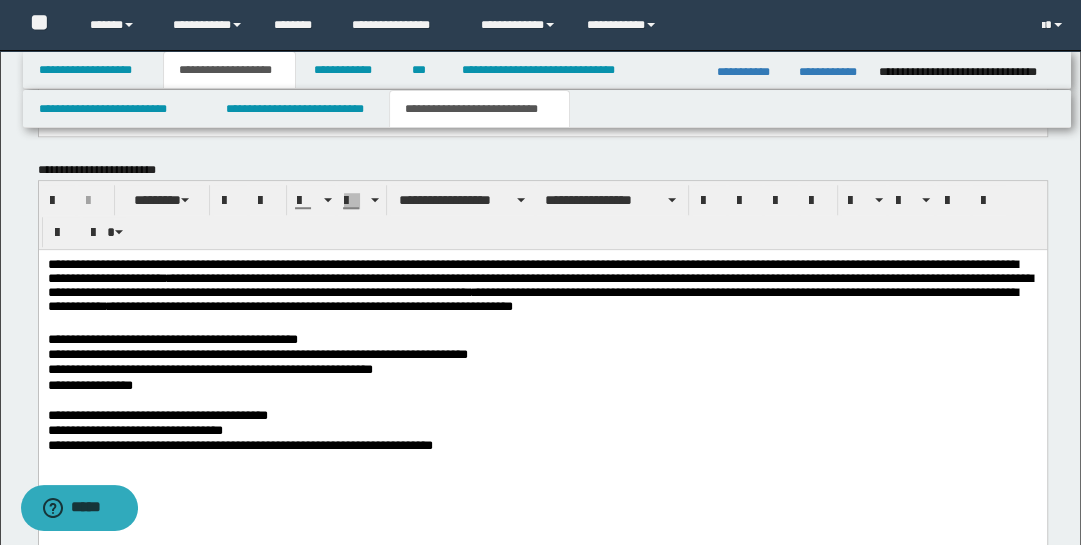 scroll, scrollTop: 1095, scrollLeft: 0, axis: vertical 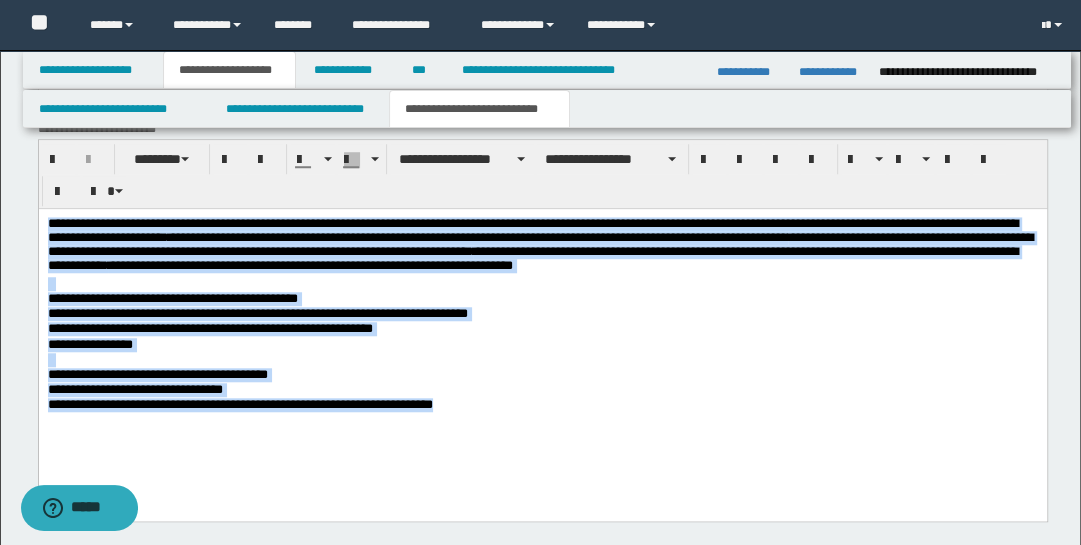 drag, startPoint x: 46, startPoint y: 222, endPoint x: 466, endPoint y: 442, distance: 474.1308 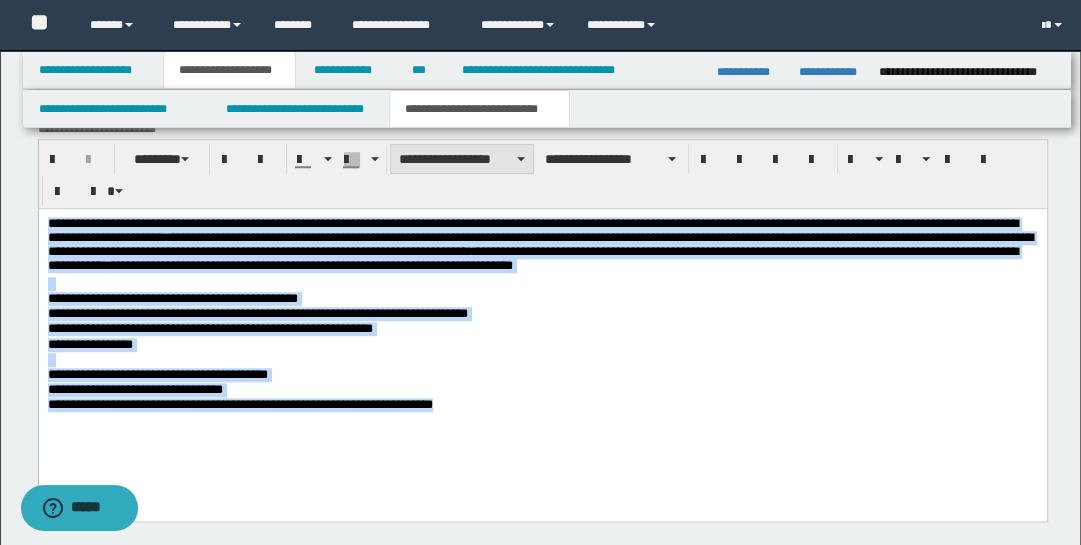 click on "**********" at bounding box center (462, 159) 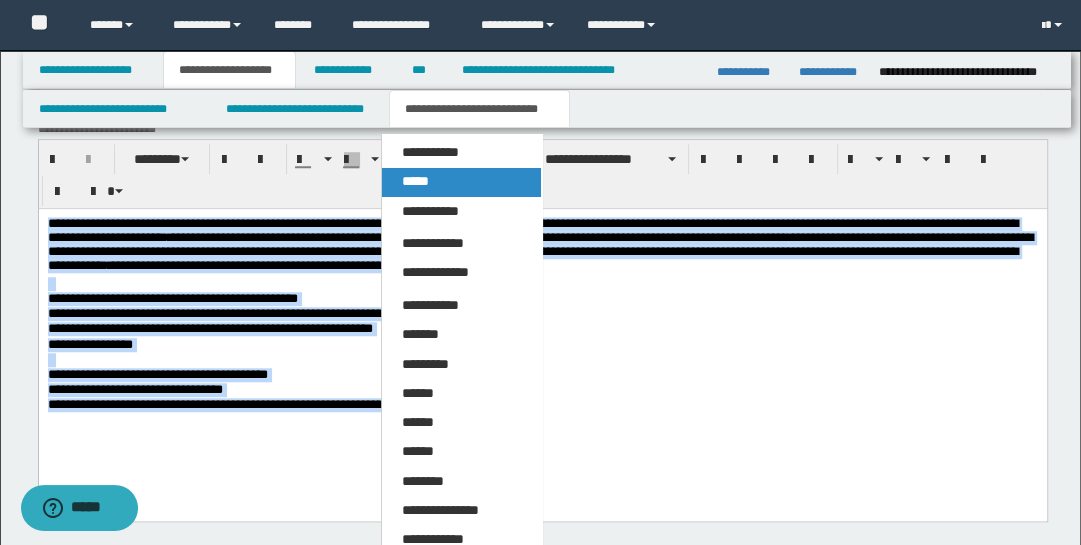 click on "*****" at bounding box center (461, 182) 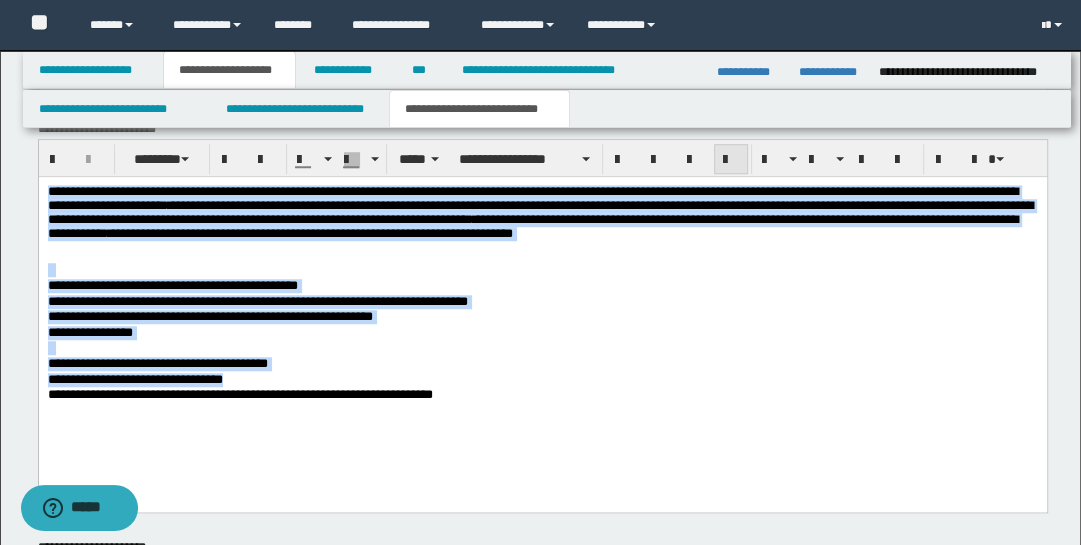 click at bounding box center (731, 160) 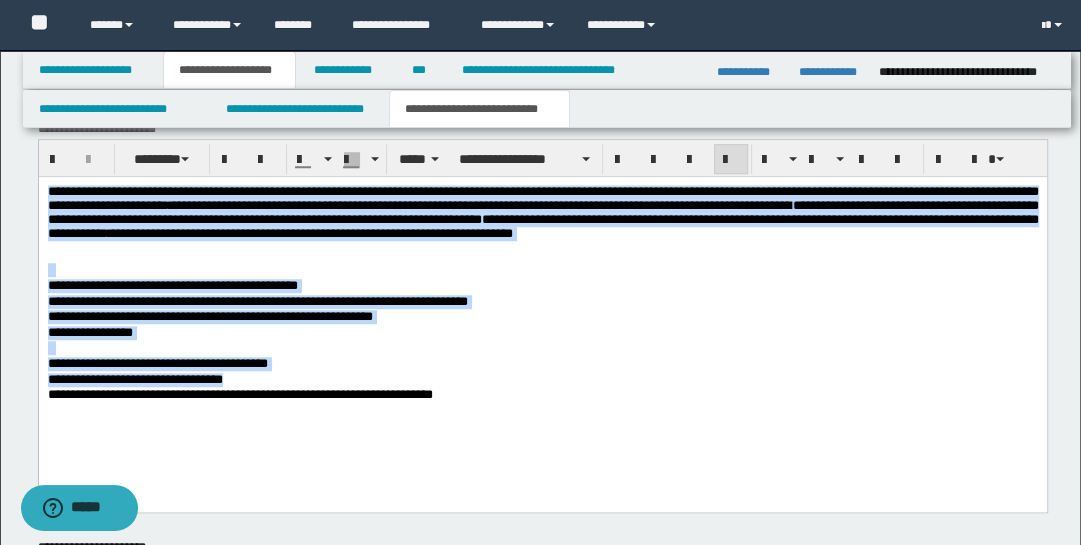click on "**********" at bounding box center (542, 317) 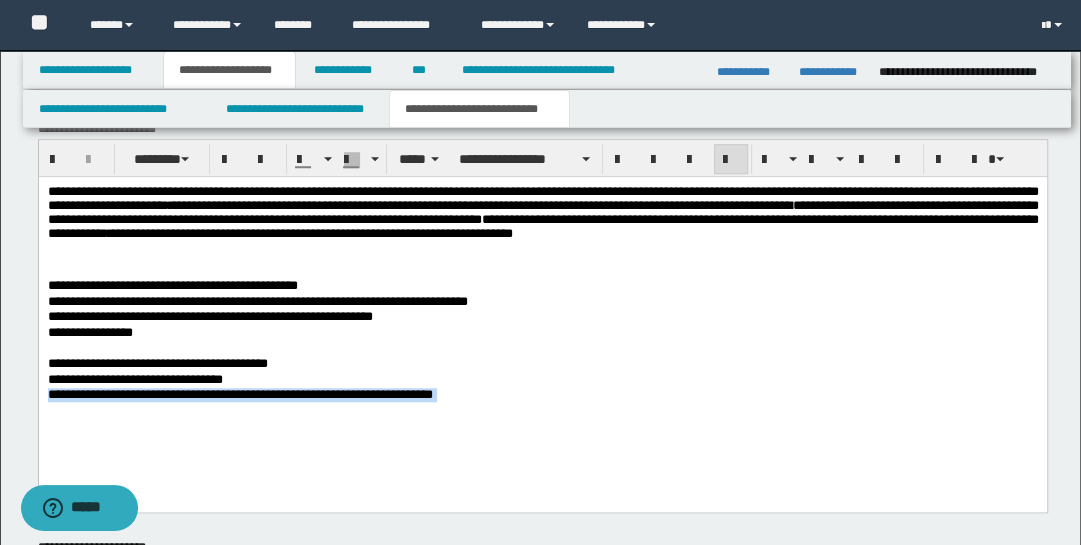 click on "**********" at bounding box center (542, 318) 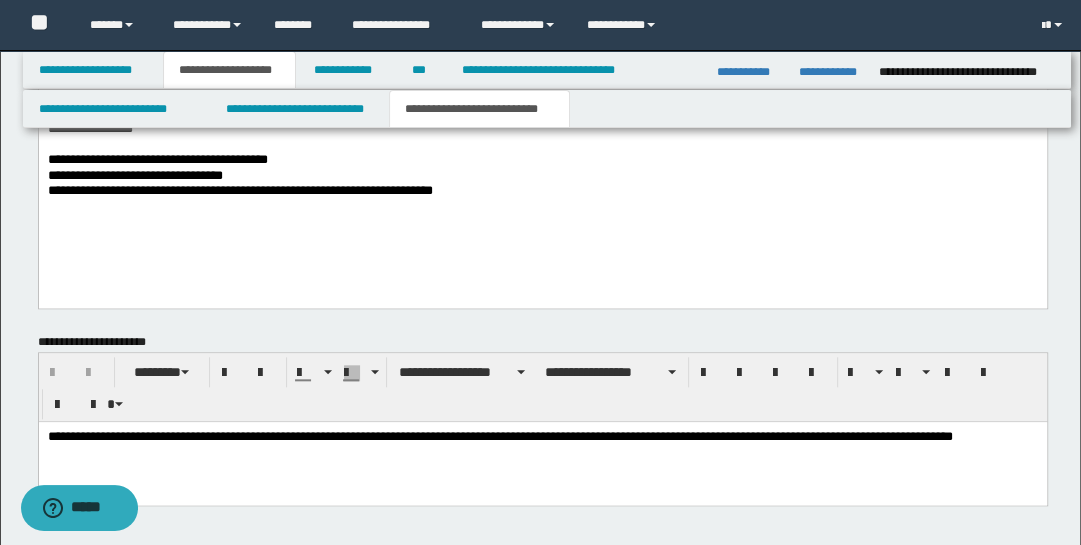 scroll, scrollTop: 1333, scrollLeft: 0, axis: vertical 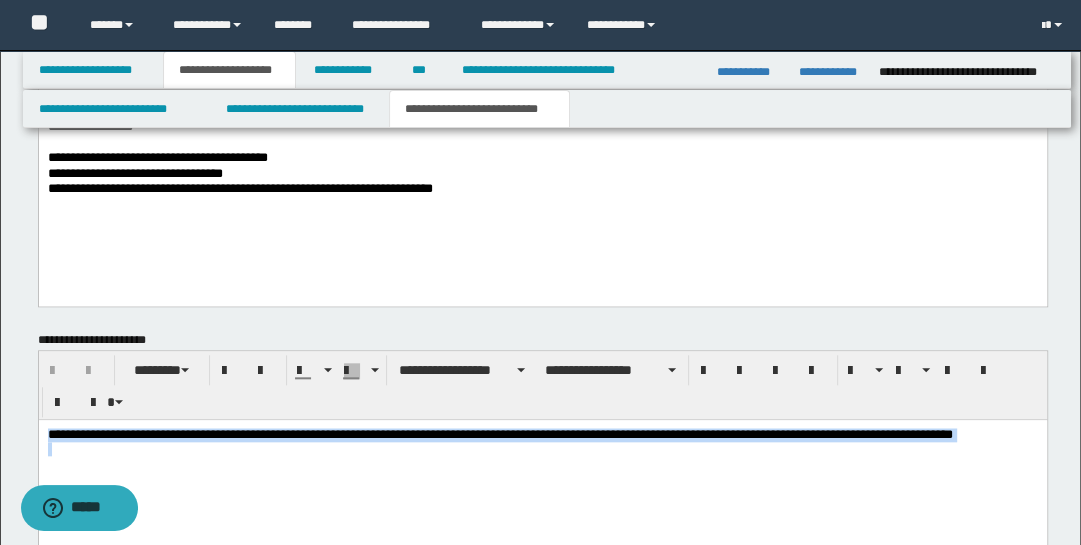 drag, startPoint x: 46, startPoint y: 434, endPoint x: 233, endPoint y: 467, distance: 189.88943 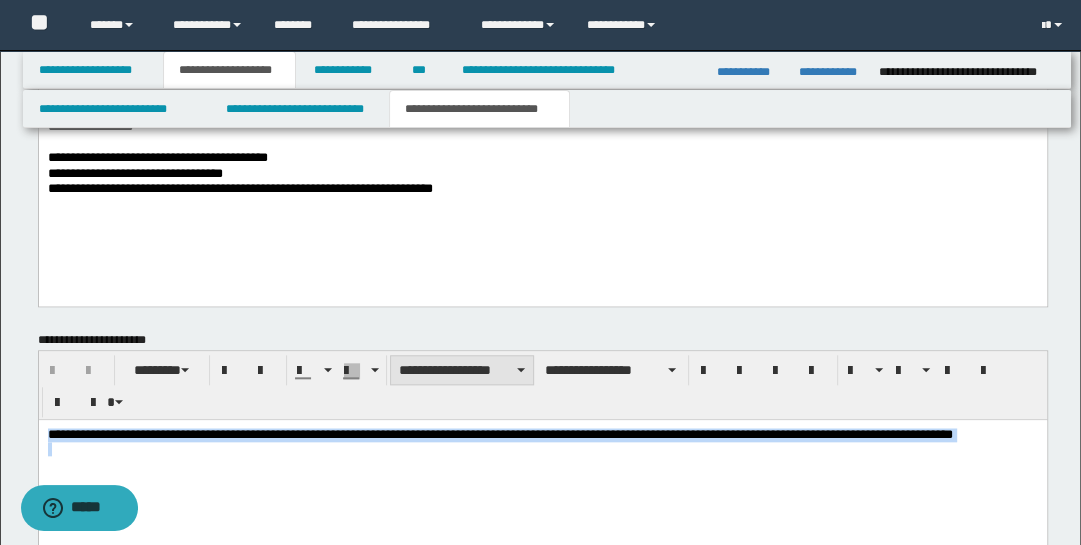 click on "**********" at bounding box center [462, 370] 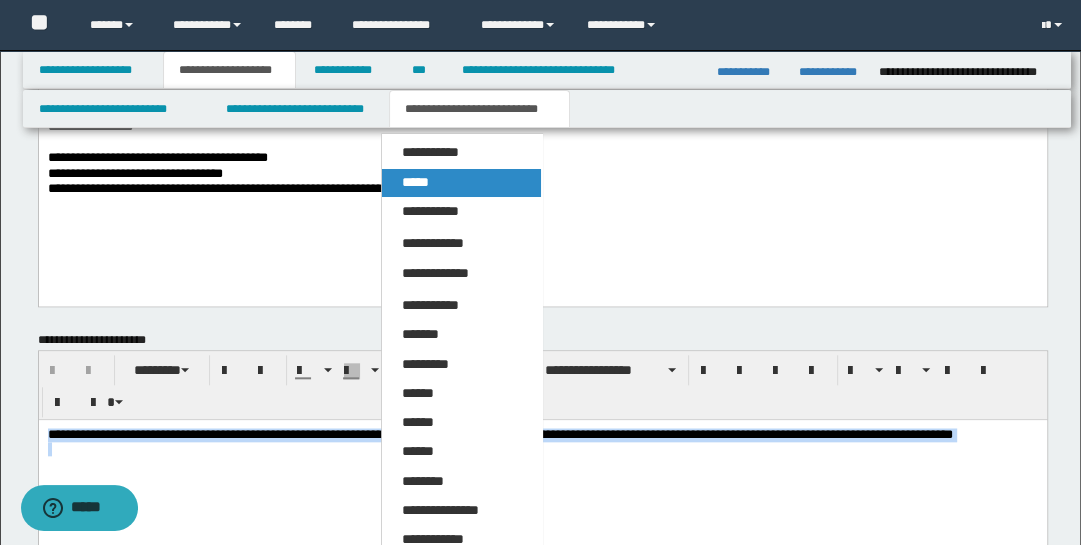 click on "*****" at bounding box center [461, 183] 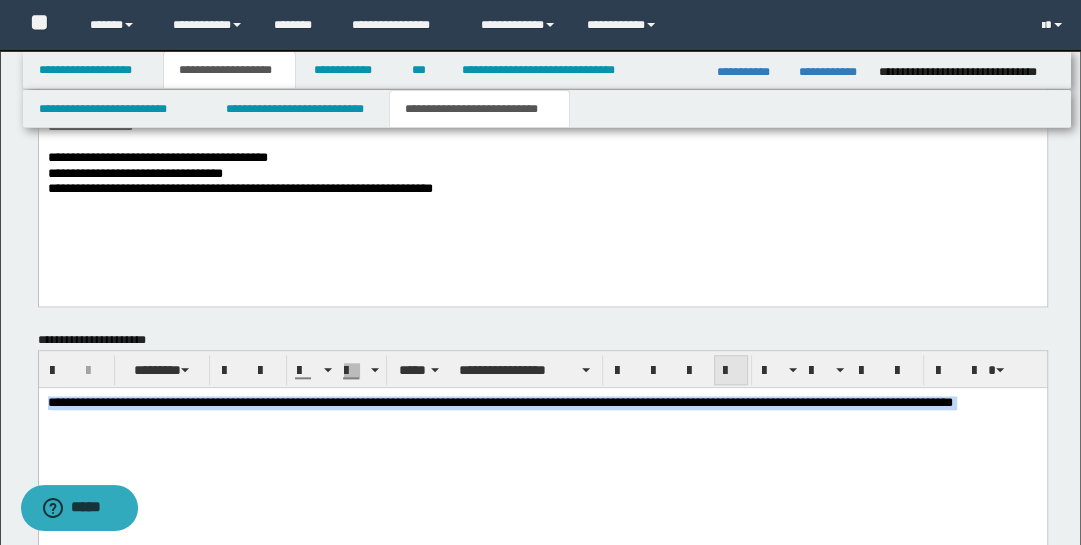 click at bounding box center [731, 371] 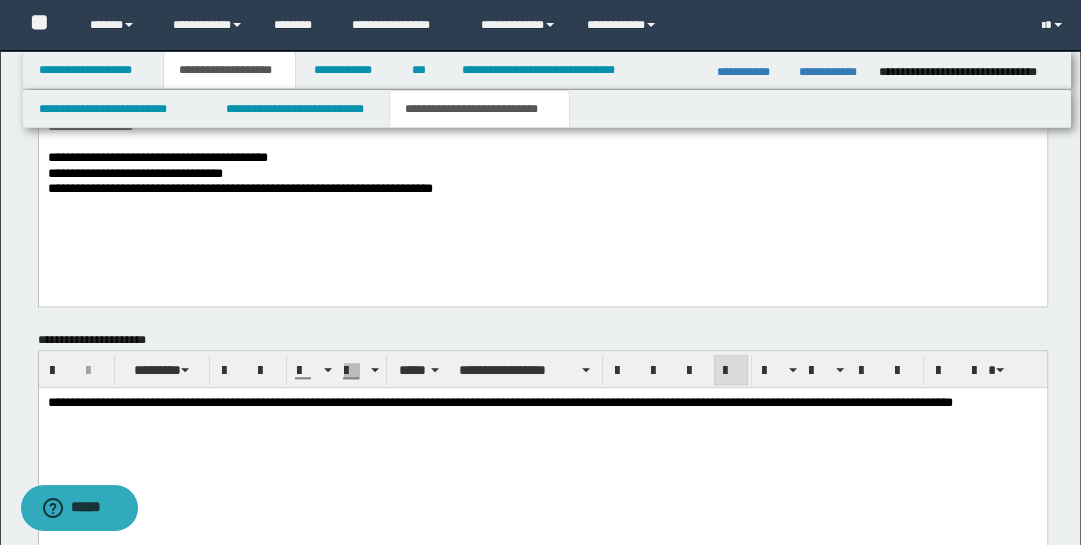 click on "**********" at bounding box center [542, 434] 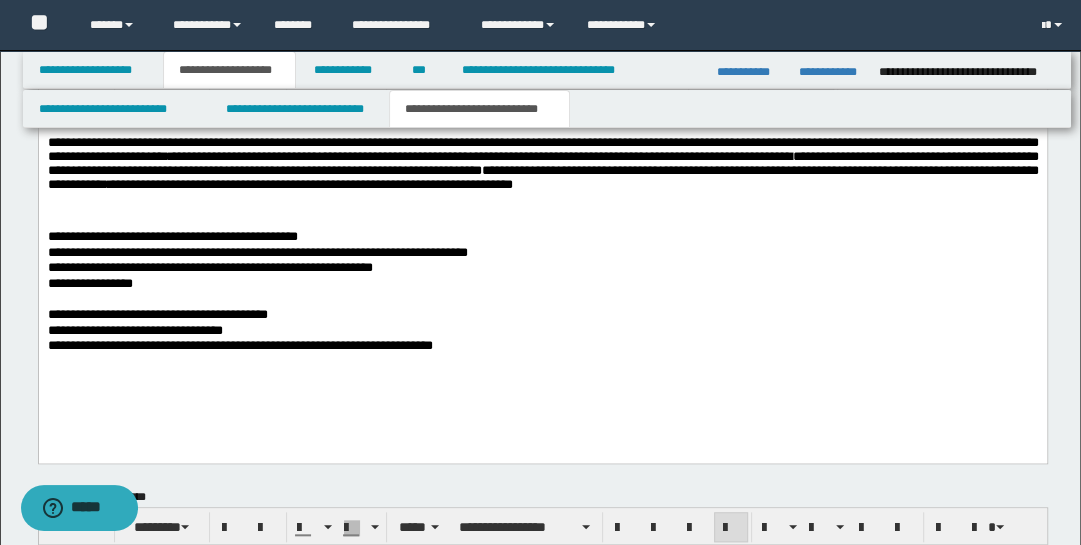 scroll, scrollTop: 1160, scrollLeft: 0, axis: vertical 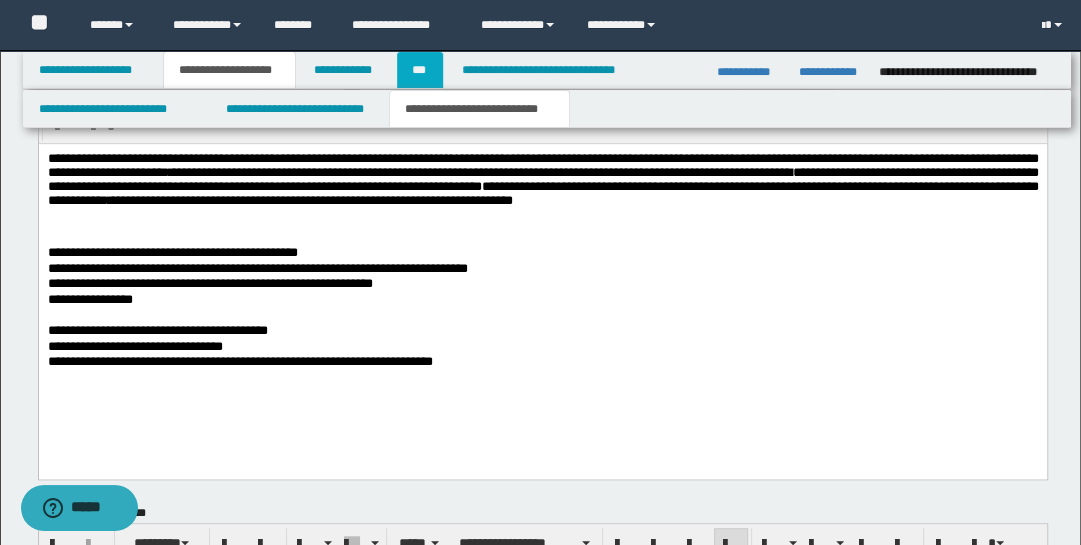 click on "***" at bounding box center [420, 70] 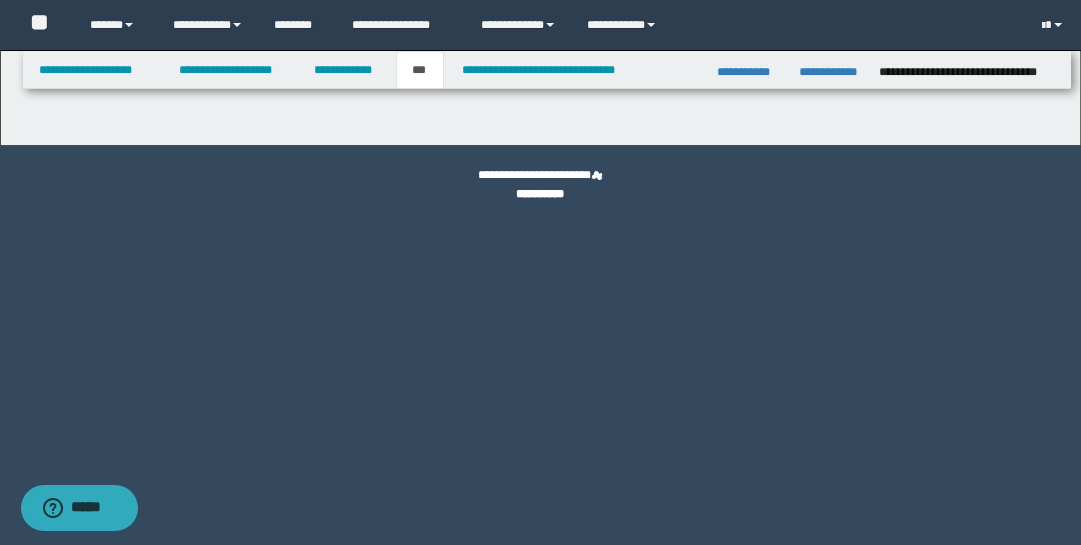 scroll, scrollTop: 0, scrollLeft: 0, axis: both 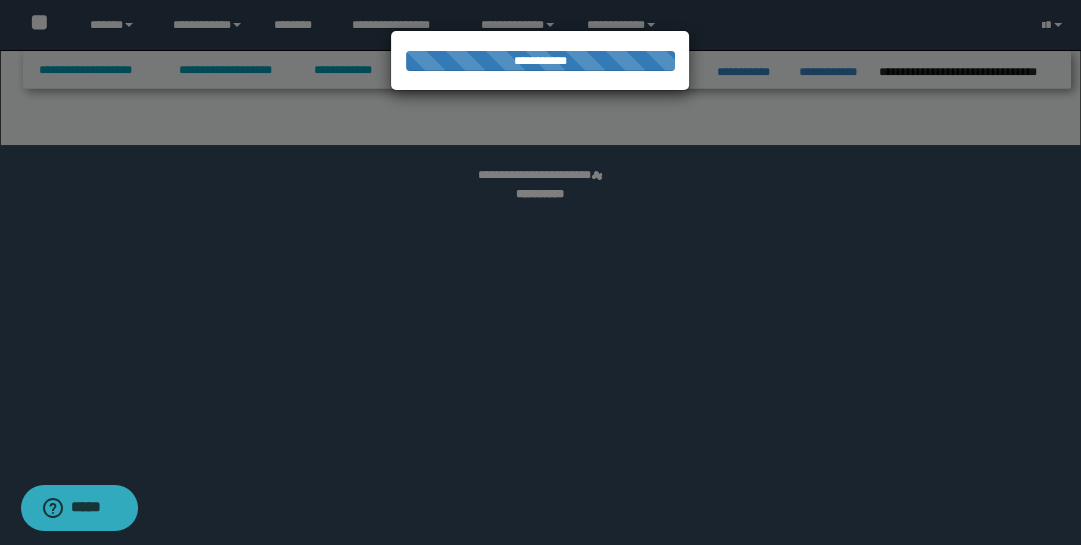 select on "***" 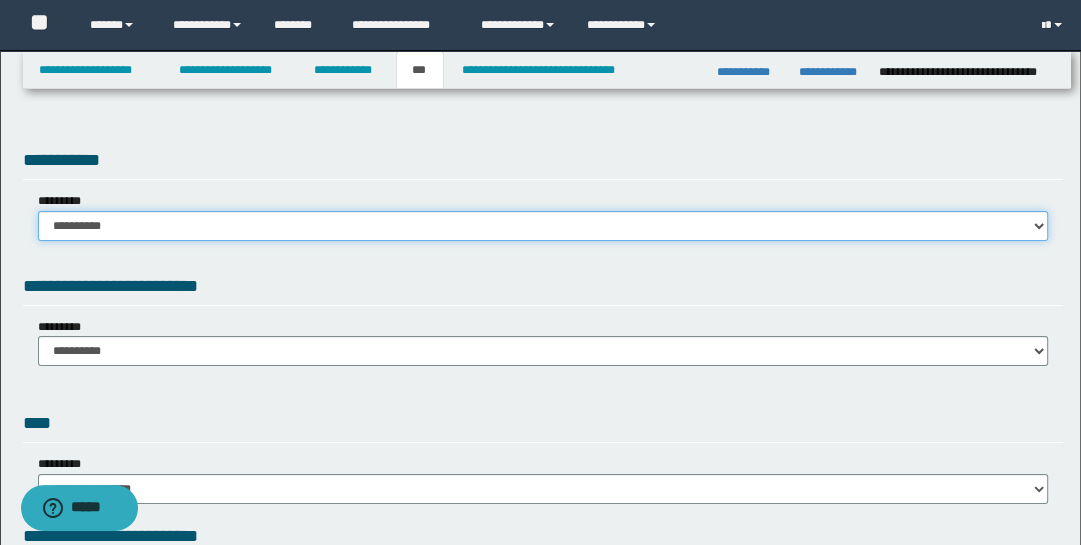 click on "**********" at bounding box center (543, 226) 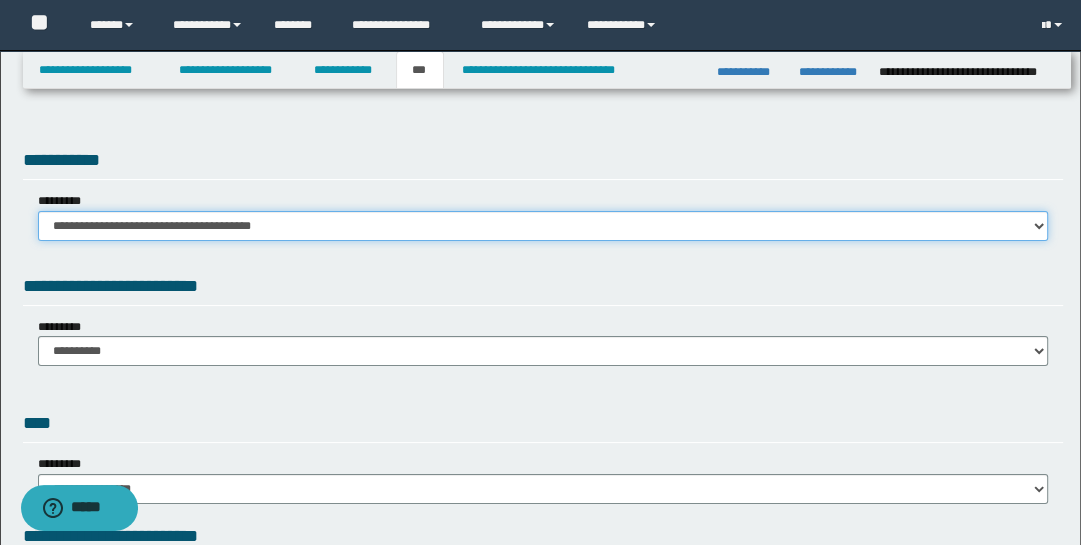 click on "**********" at bounding box center [543, 226] 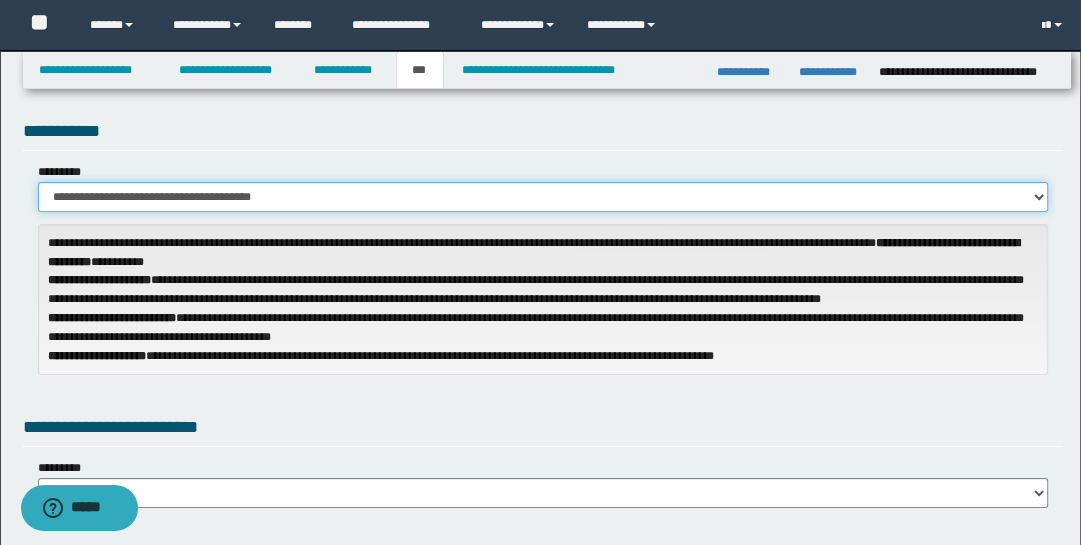 scroll, scrollTop: 94, scrollLeft: 0, axis: vertical 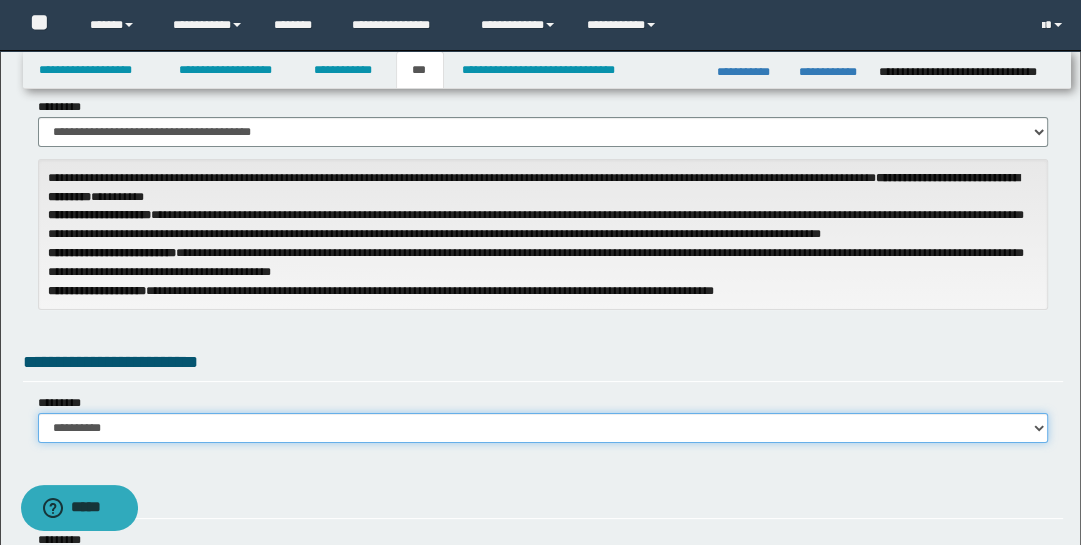 click on "**********" at bounding box center [543, 428] 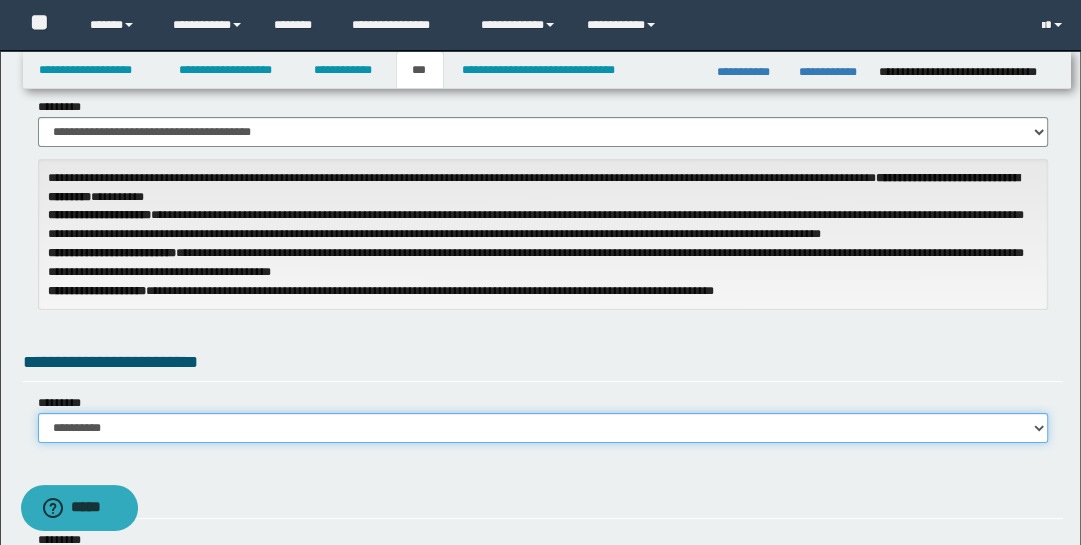 select on "*" 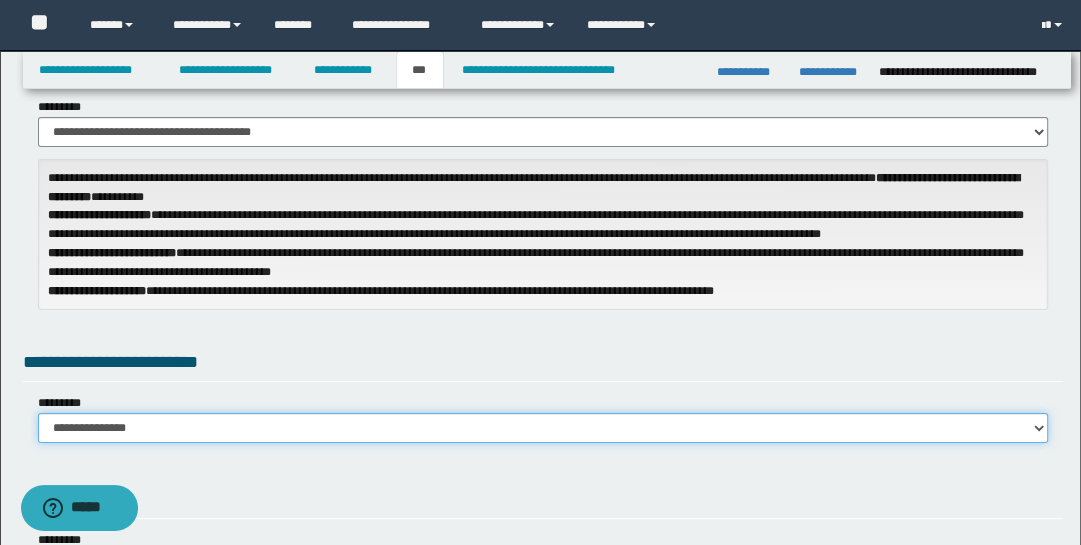 click on "**********" at bounding box center (543, 428) 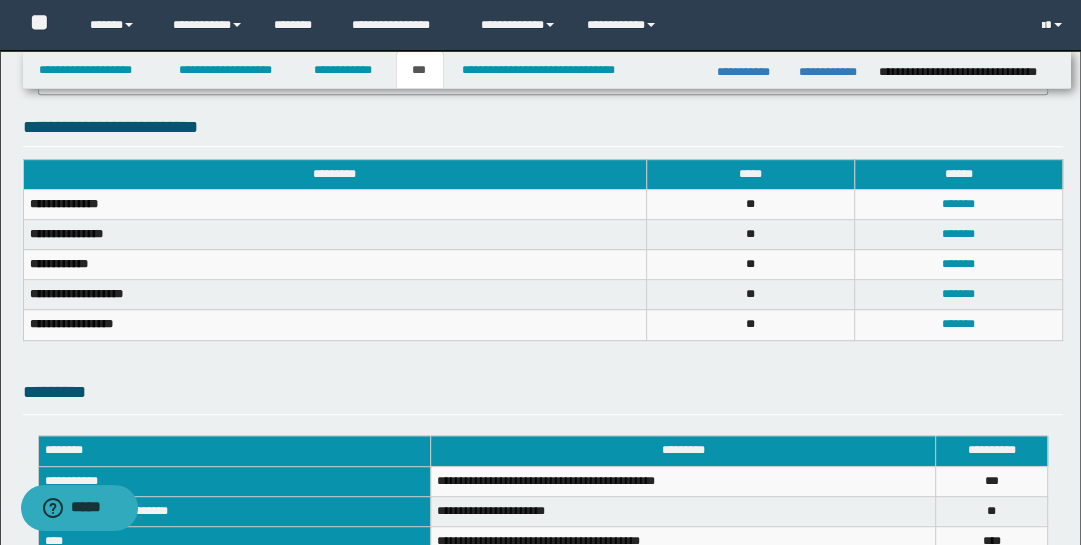 scroll, scrollTop: 675, scrollLeft: 0, axis: vertical 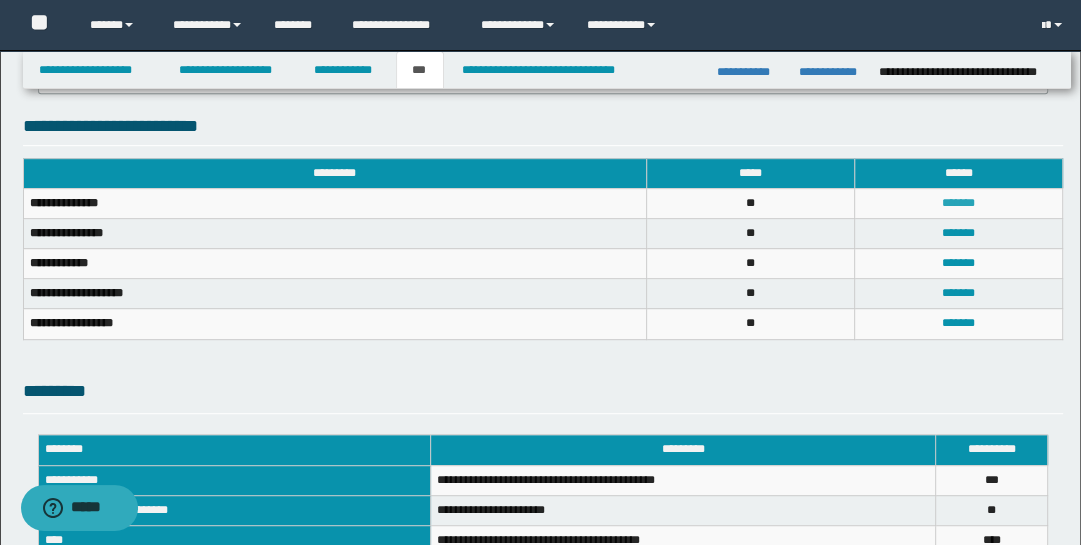 click on "*******" at bounding box center [958, 203] 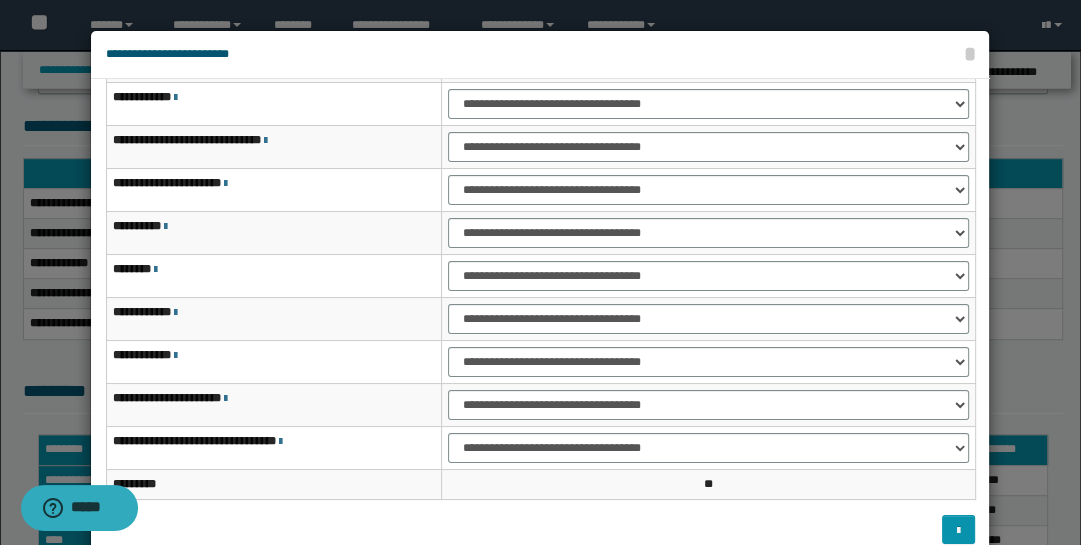 scroll, scrollTop: 115, scrollLeft: 0, axis: vertical 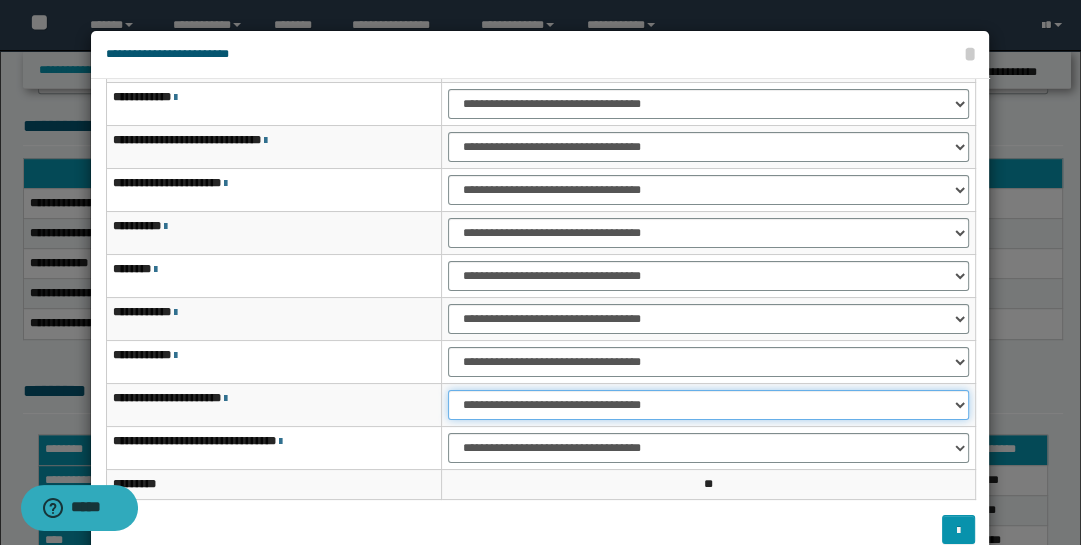 click on "**********" at bounding box center [708, 405] 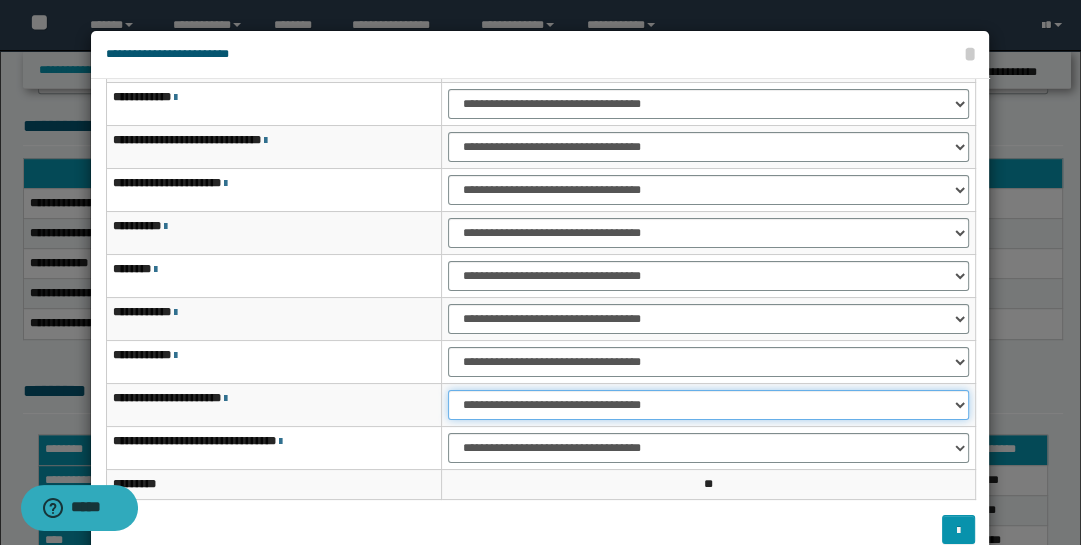 select on "***" 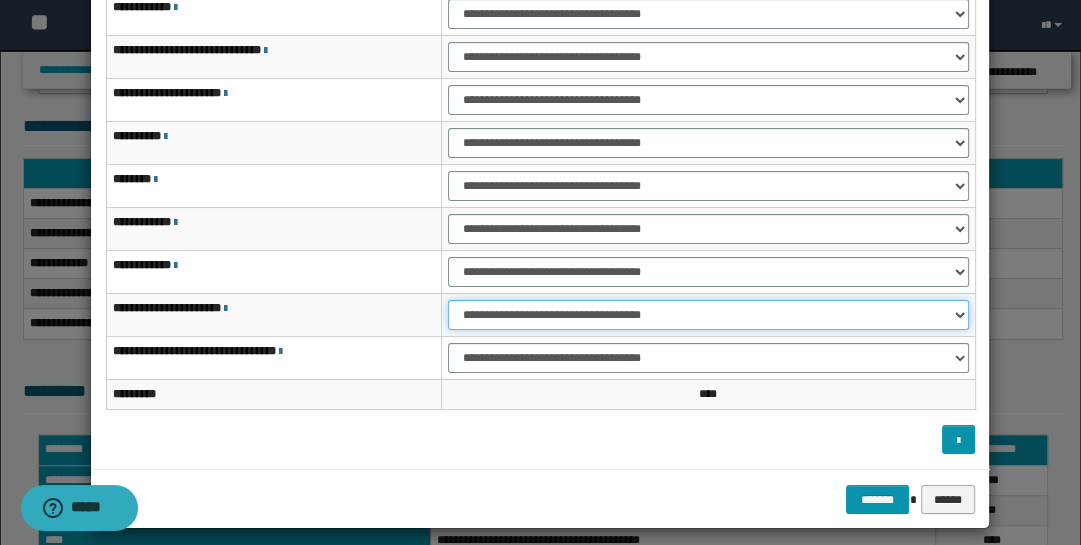 scroll, scrollTop: 104, scrollLeft: 0, axis: vertical 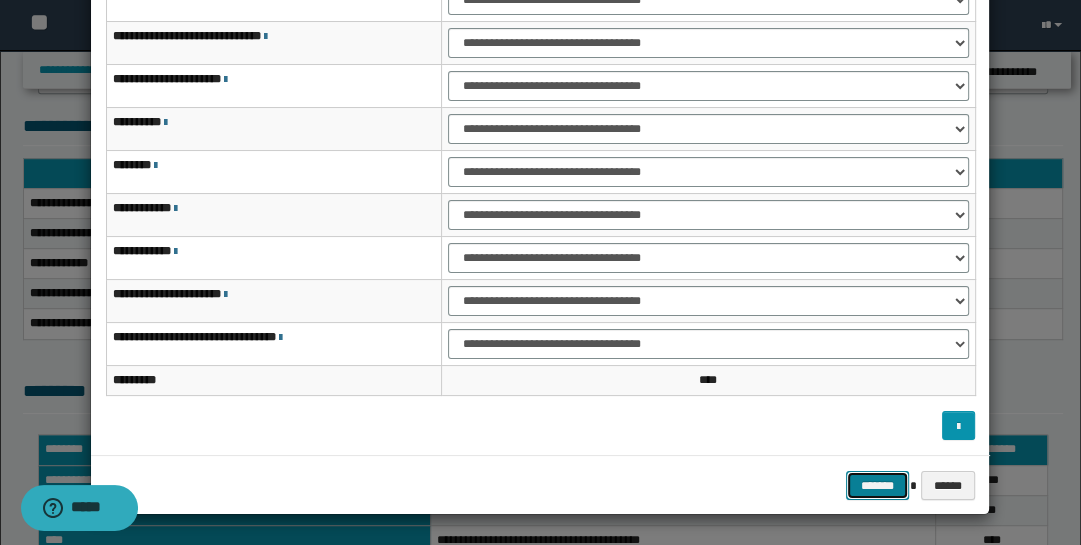 click on "*******" at bounding box center [878, 485] 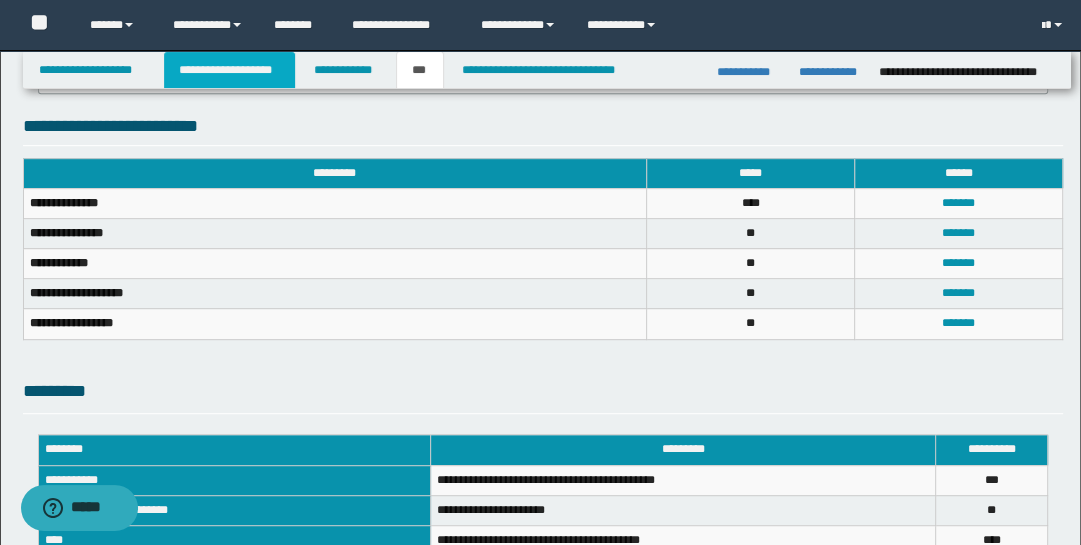 click on "**********" at bounding box center (229, 70) 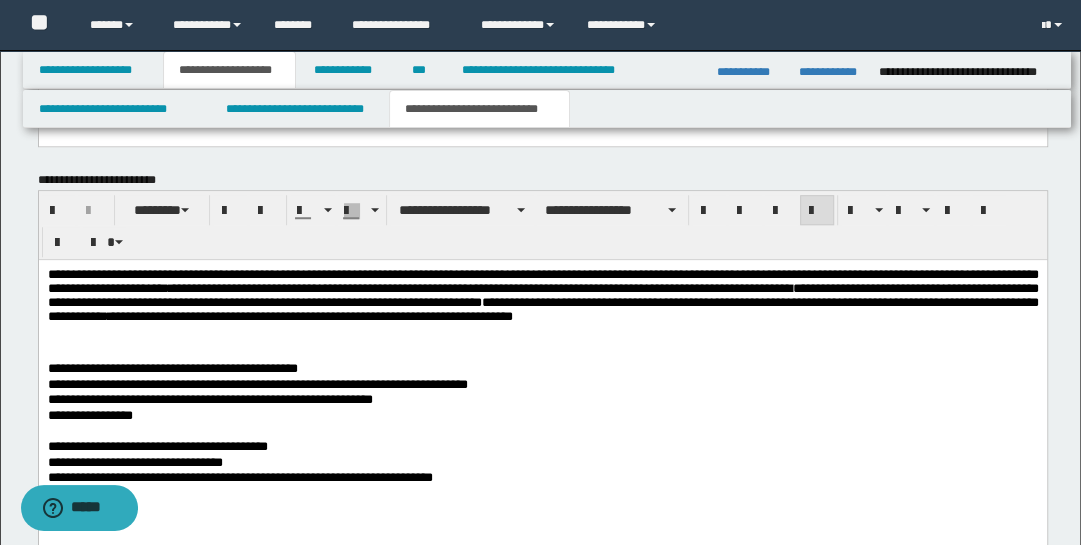 scroll, scrollTop: 1045, scrollLeft: 0, axis: vertical 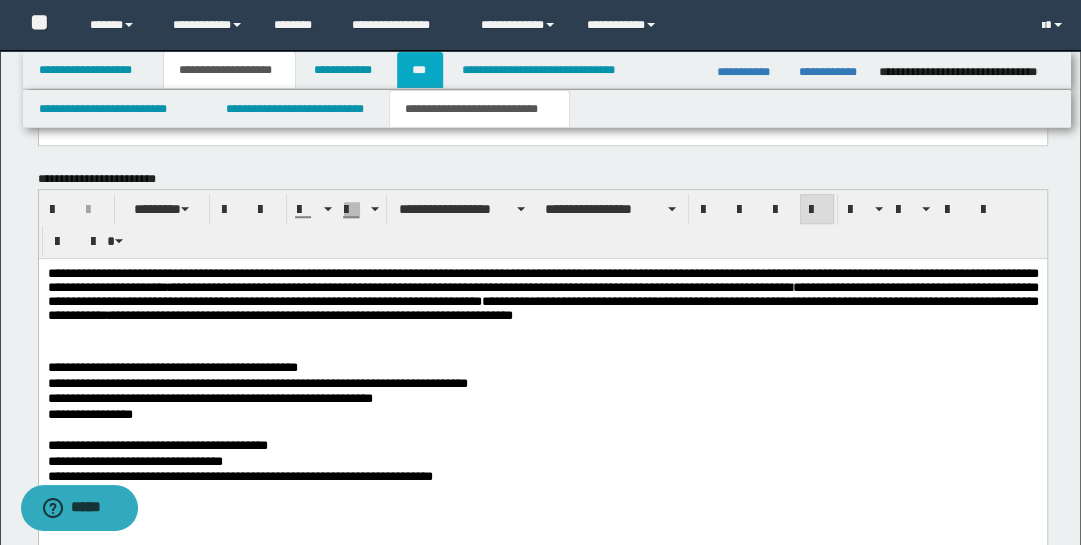 click on "***" at bounding box center (420, 70) 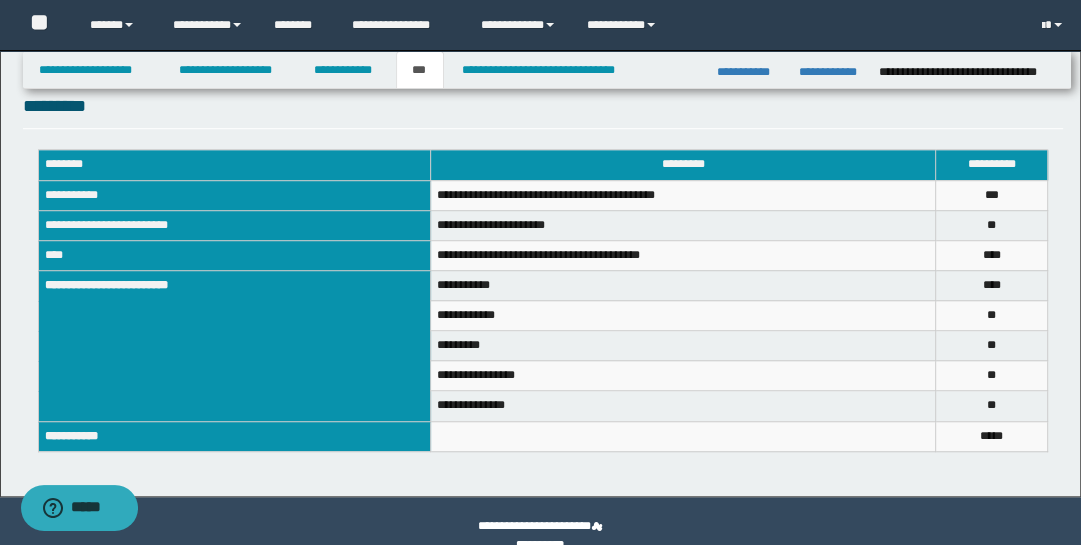 scroll, scrollTop: 786, scrollLeft: 0, axis: vertical 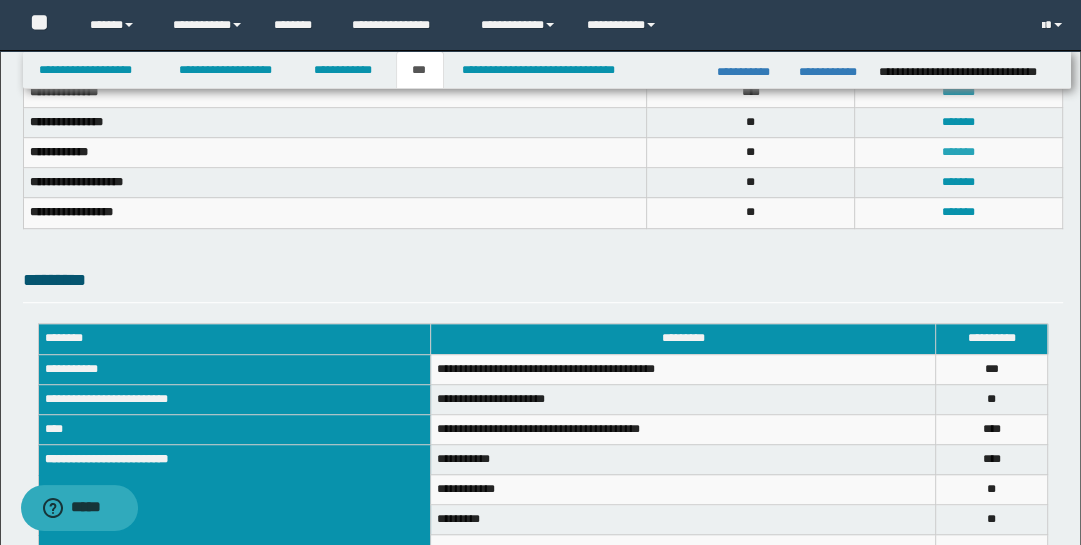click on "*******" at bounding box center (958, 152) 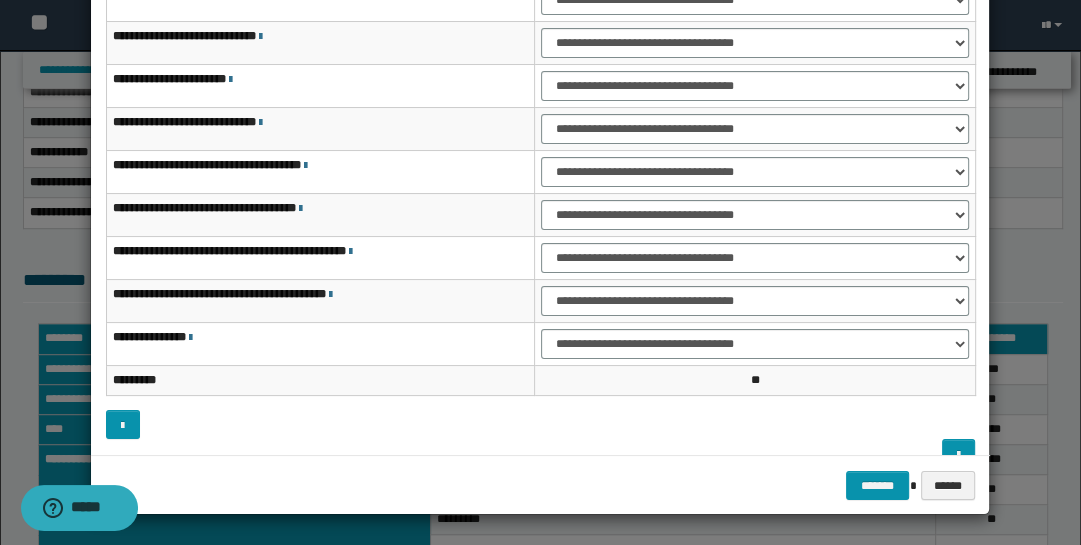 scroll, scrollTop: 0, scrollLeft: 0, axis: both 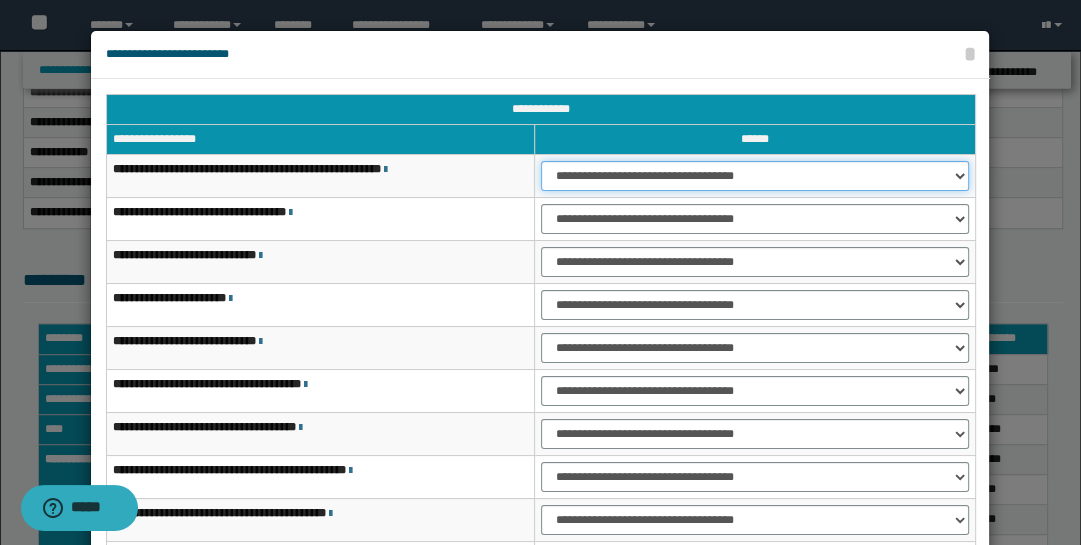 click on "**********" at bounding box center [755, 176] 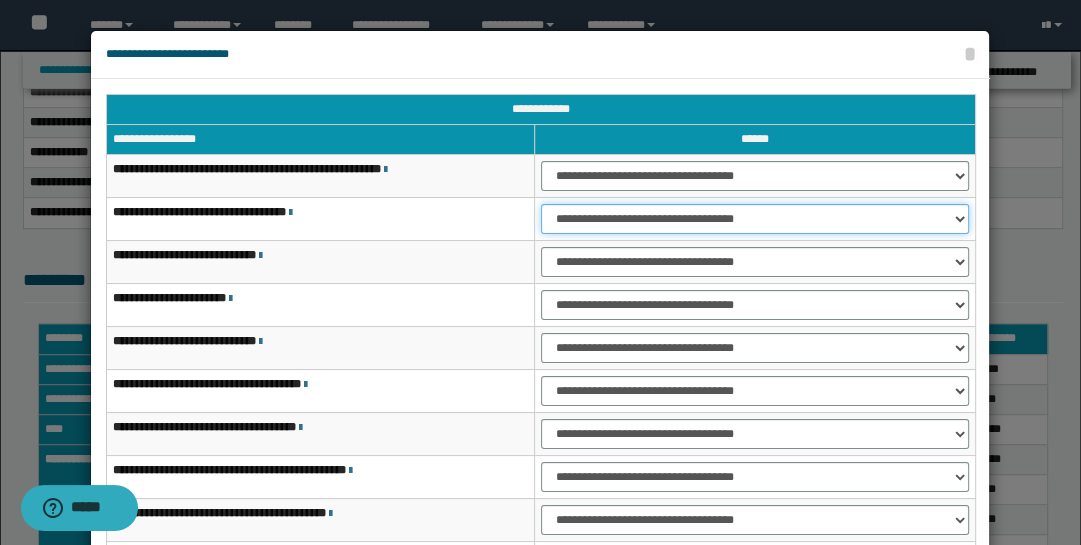 click on "**********" at bounding box center (755, 219) 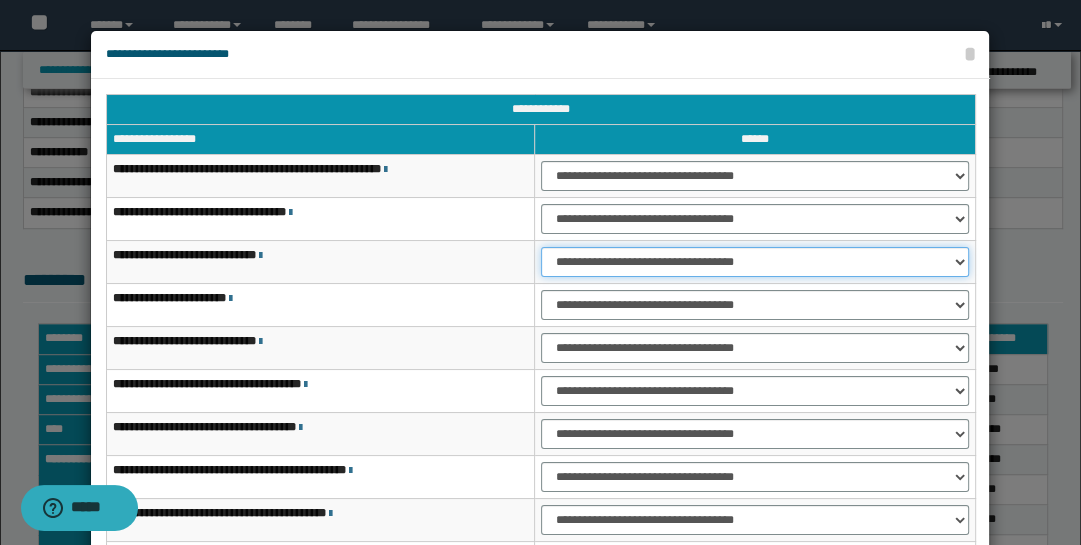 drag, startPoint x: 961, startPoint y: 262, endPoint x: 953, endPoint y: 273, distance: 13.601471 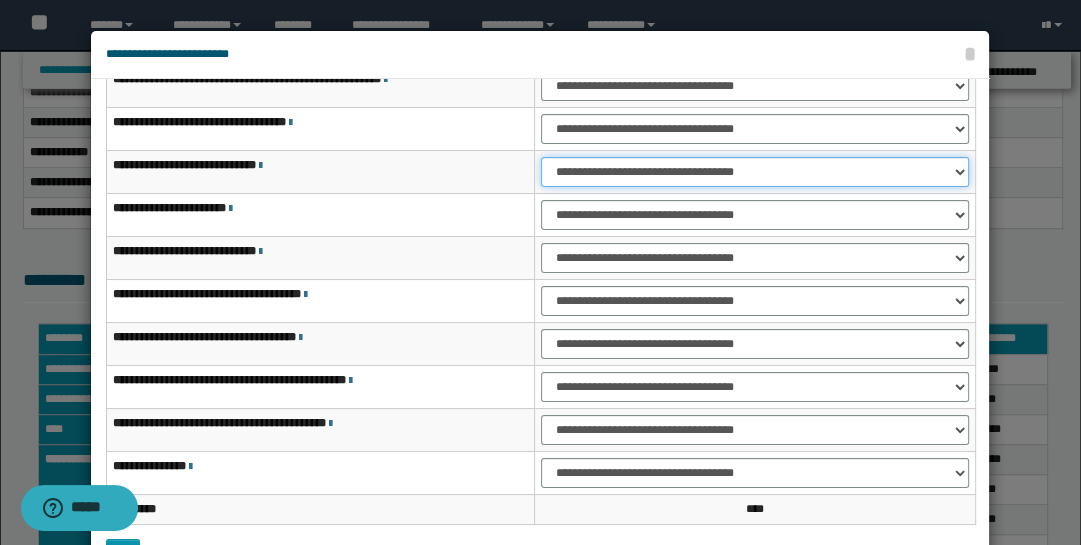 scroll, scrollTop: 138, scrollLeft: 0, axis: vertical 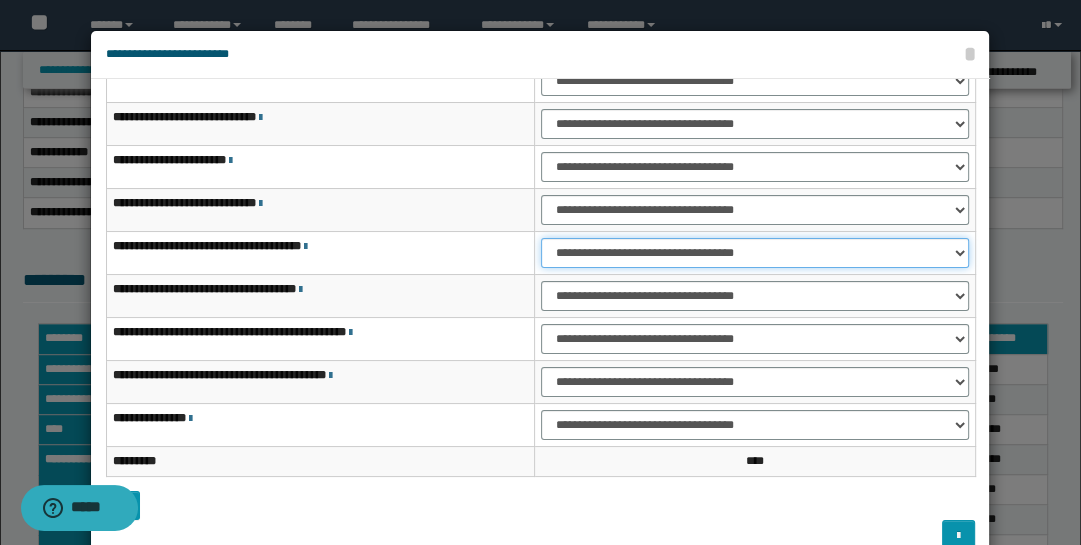 click on "**********" at bounding box center [755, 253] 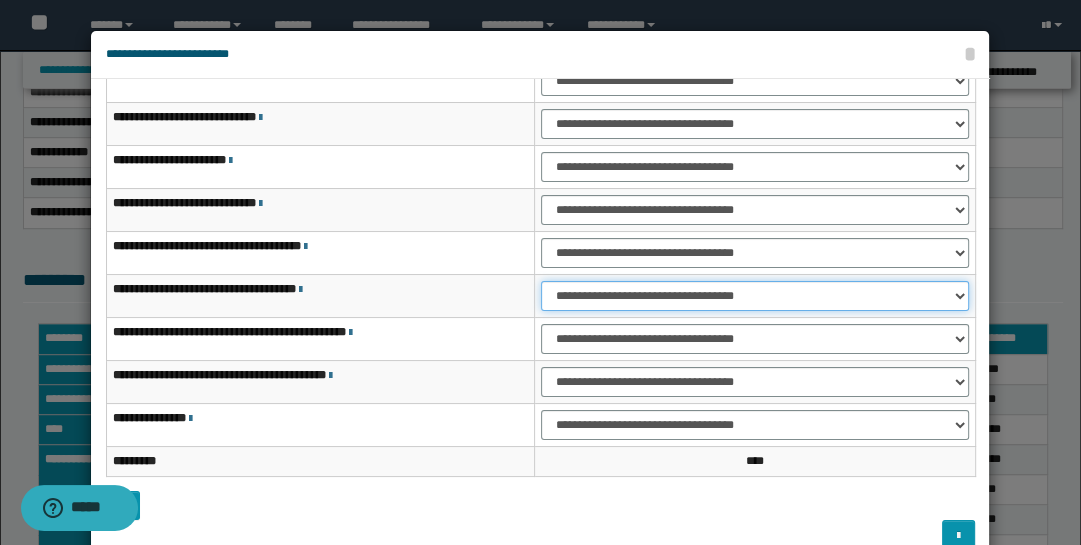 click on "**********" at bounding box center (755, 296) 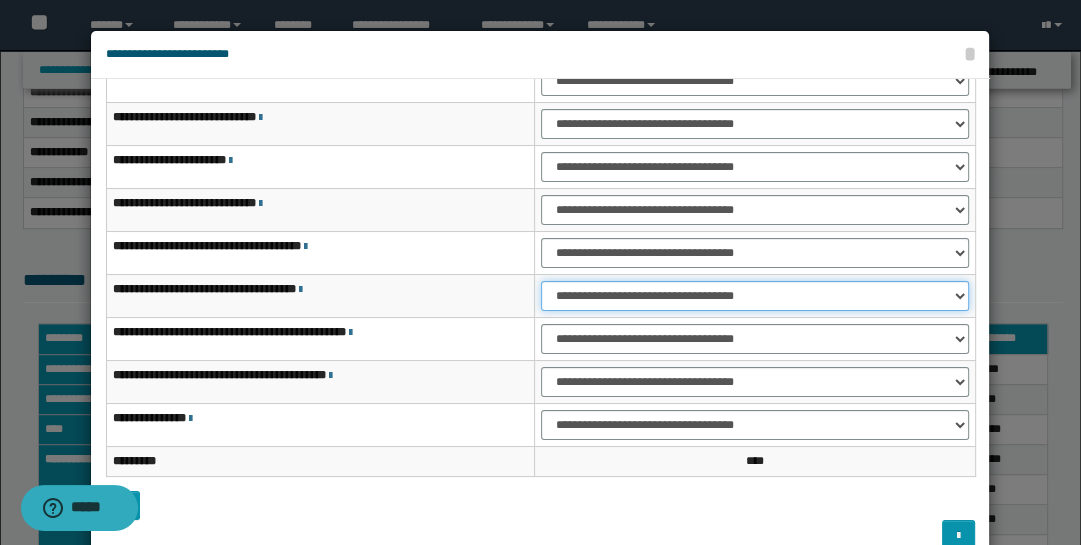 select on "***" 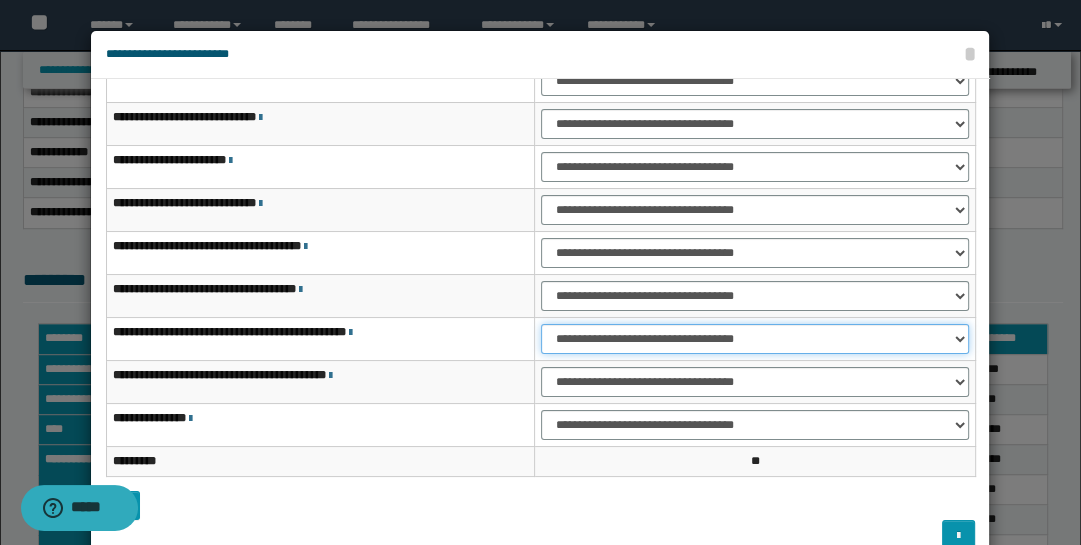click on "**********" at bounding box center (755, 339) 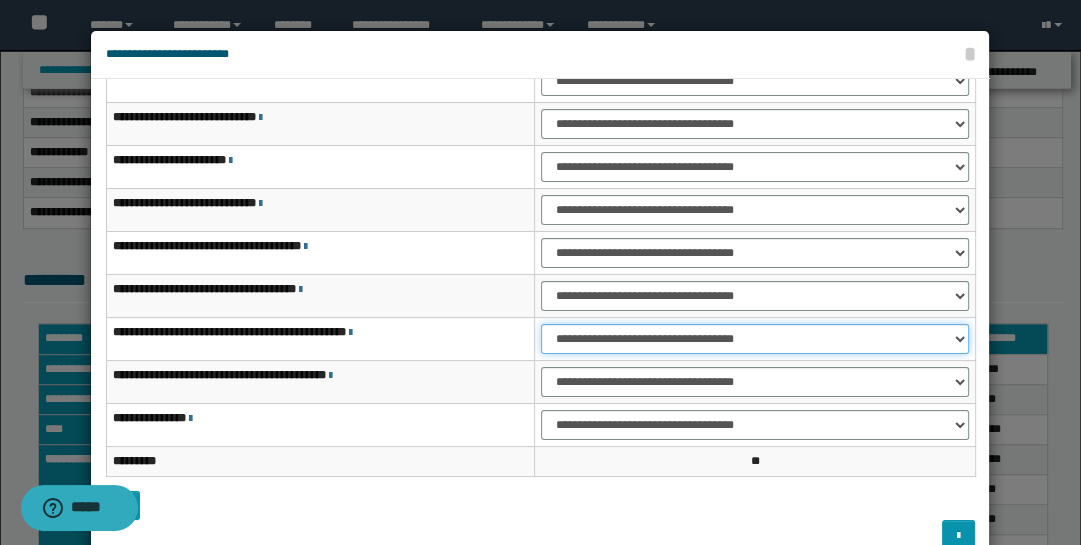 select on "***" 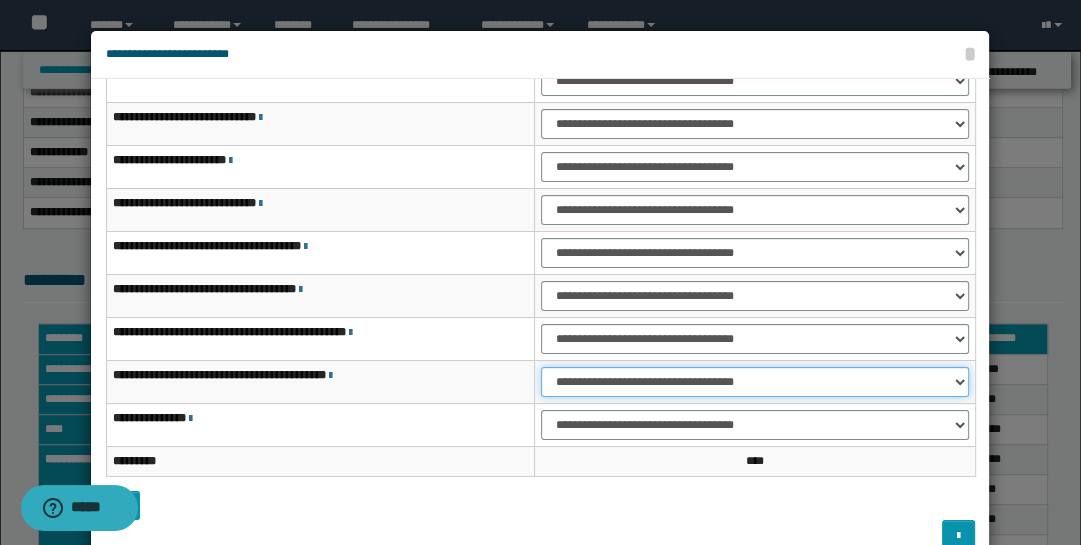 click on "**********" at bounding box center (755, 382) 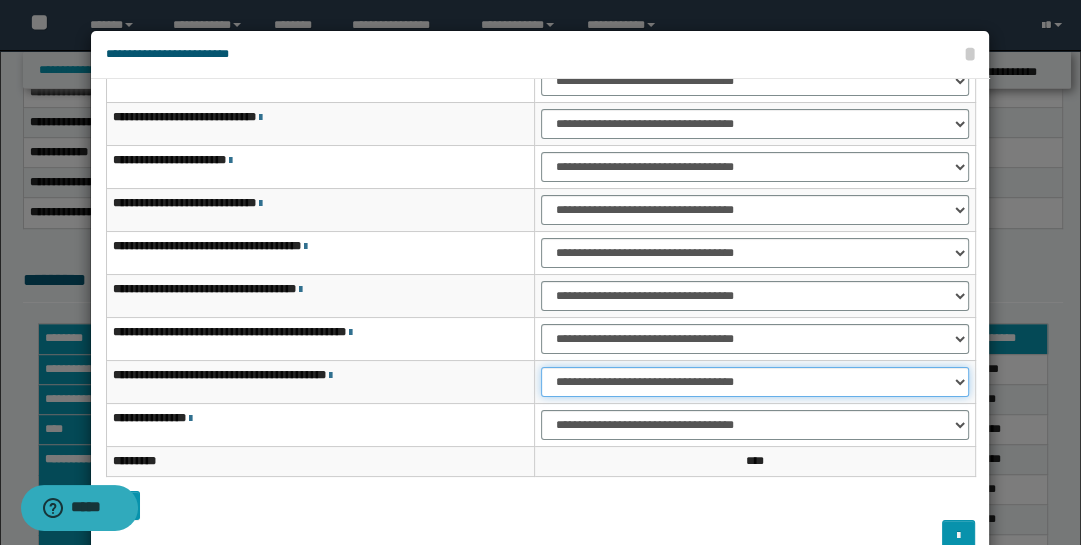 select on "***" 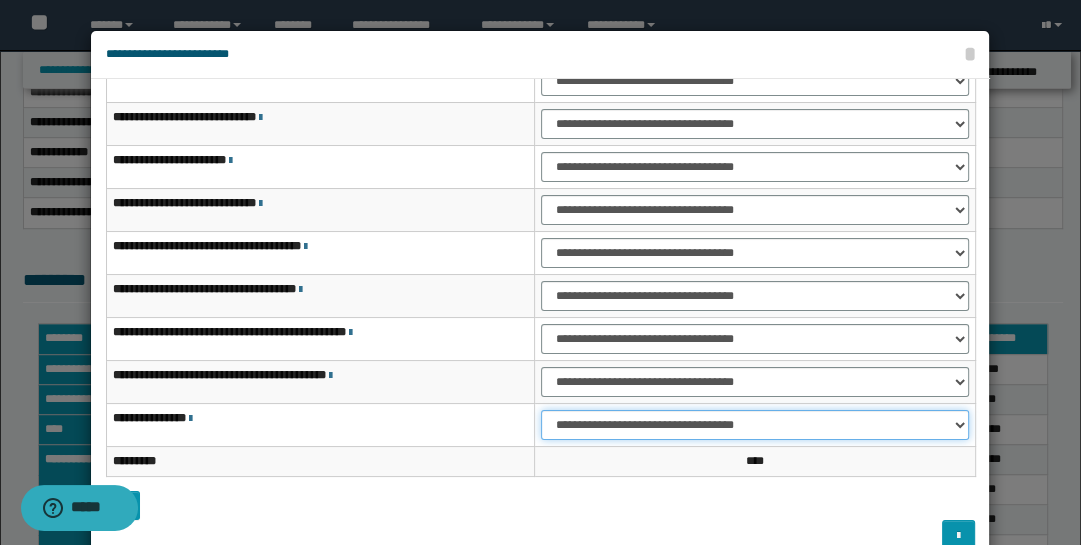 drag, startPoint x: 953, startPoint y: 420, endPoint x: 949, endPoint y: 432, distance: 12.649111 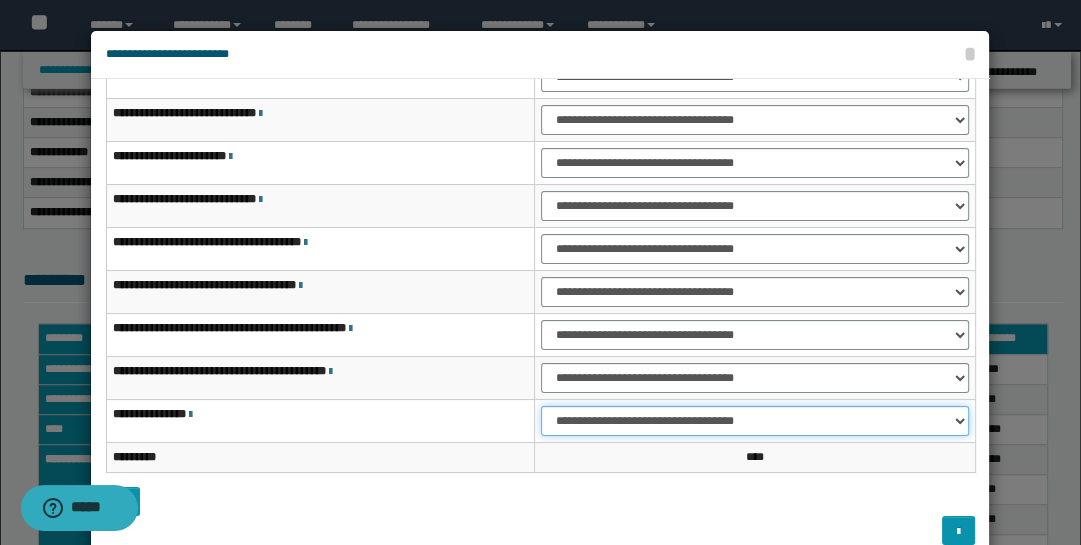 scroll, scrollTop: 143, scrollLeft: 0, axis: vertical 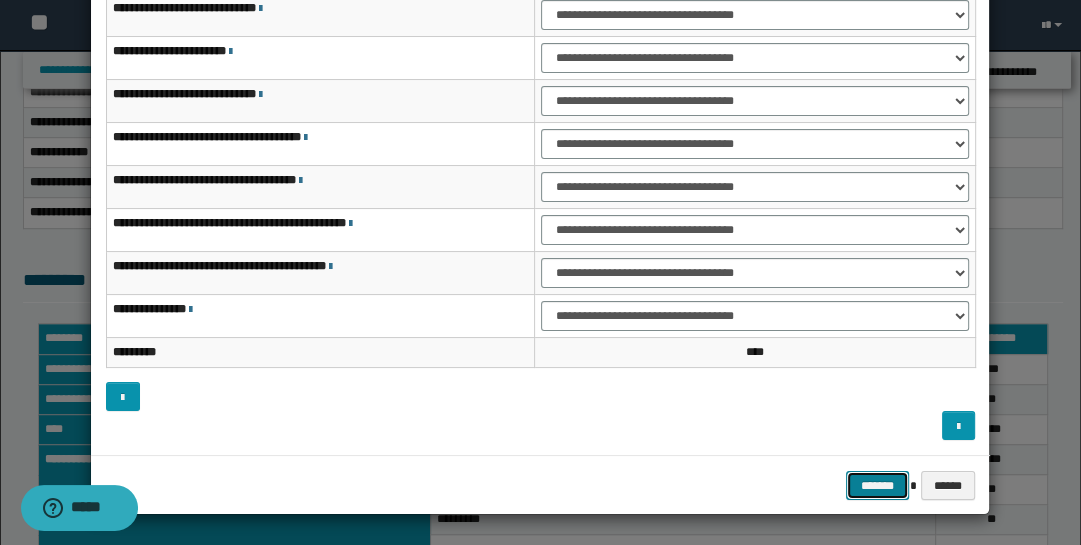 click on "*******" at bounding box center (878, 485) 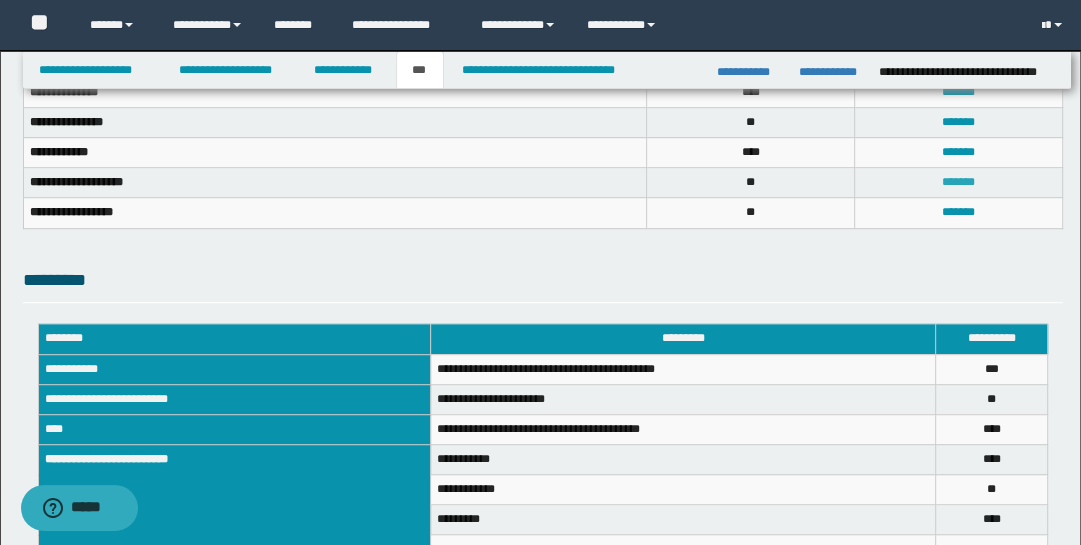 click on "*******" at bounding box center (958, 182) 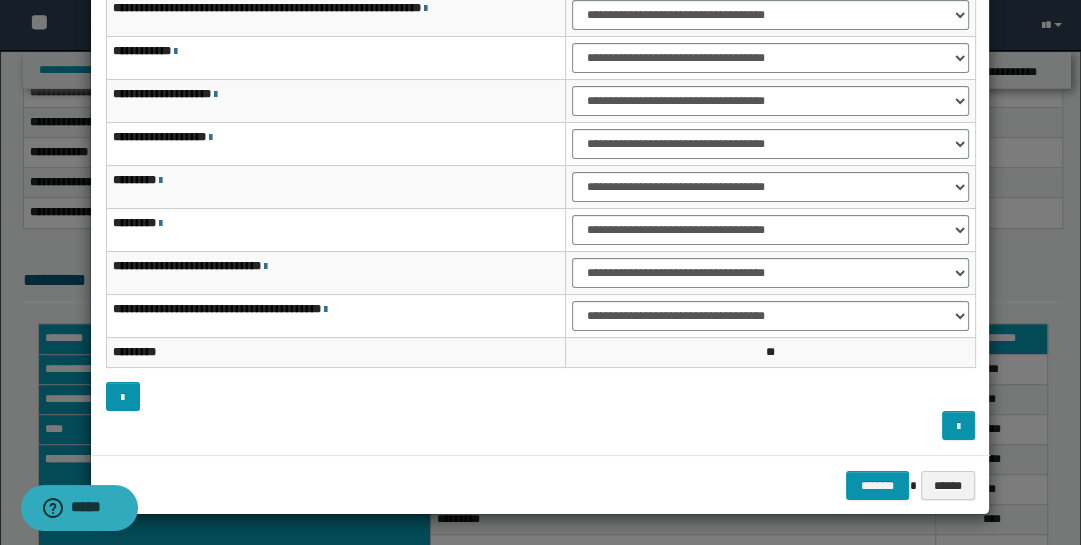 scroll, scrollTop: 0, scrollLeft: 0, axis: both 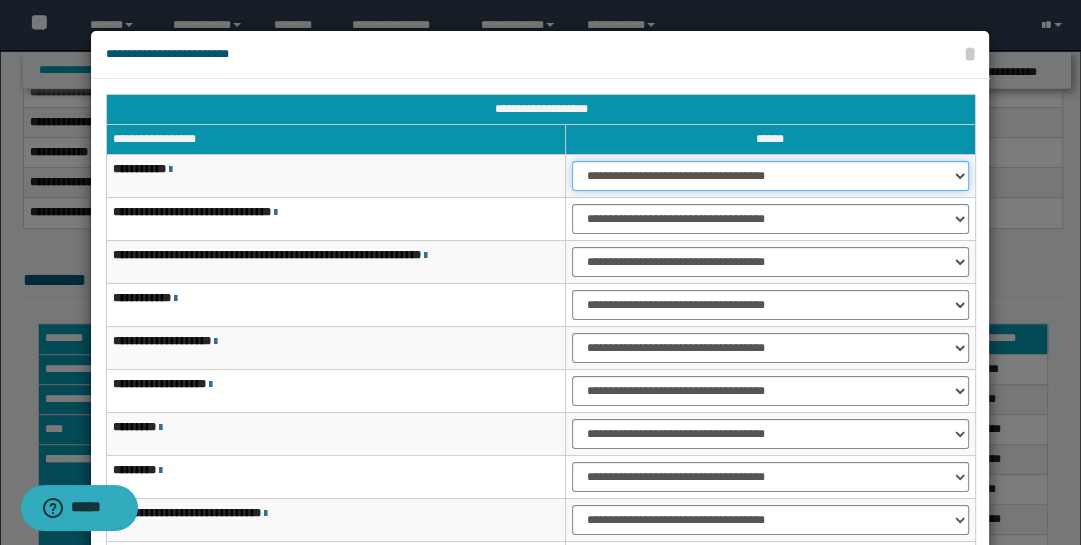drag, startPoint x: 957, startPoint y: 177, endPoint x: 950, endPoint y: 186, distance: 11.401754 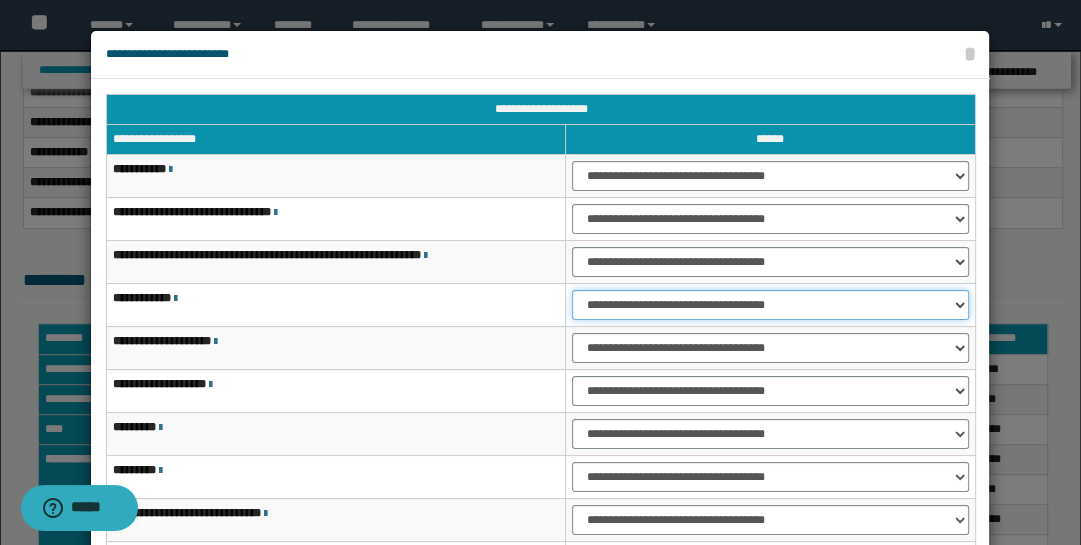 click on "**********" at bounding box center [771, 305] 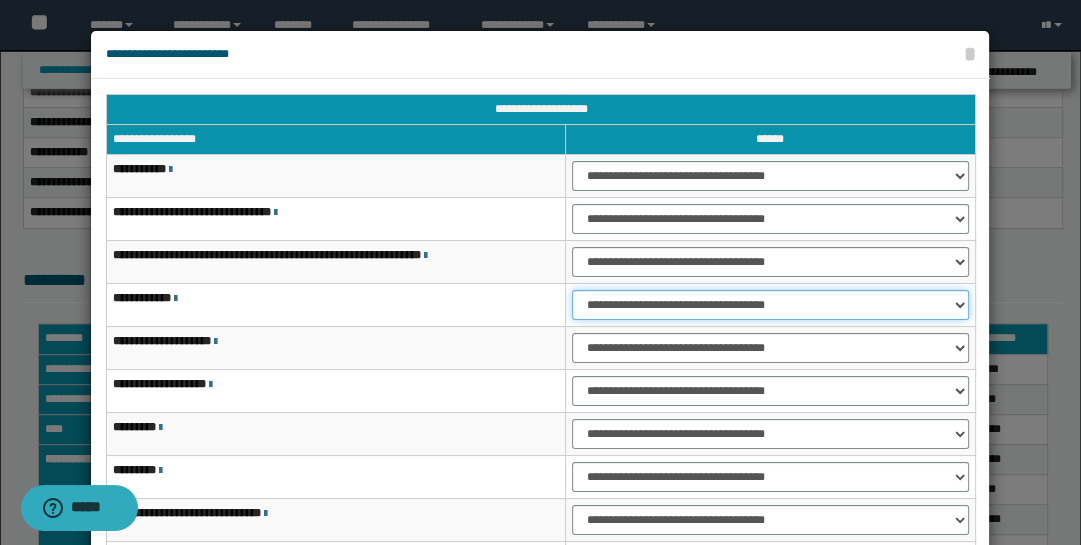 select on "***" 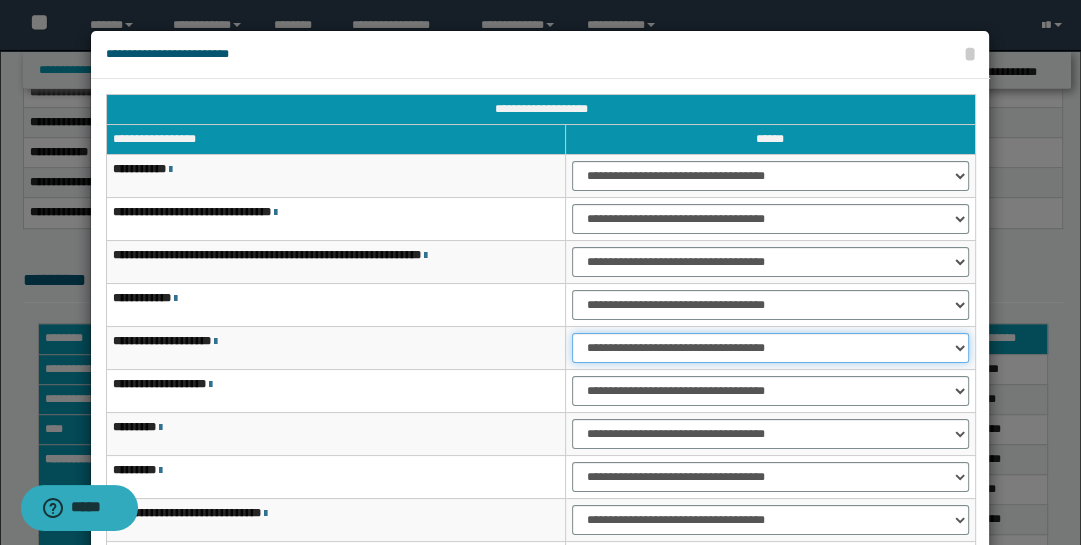 click on "**********" at bounding box center [771, 348] 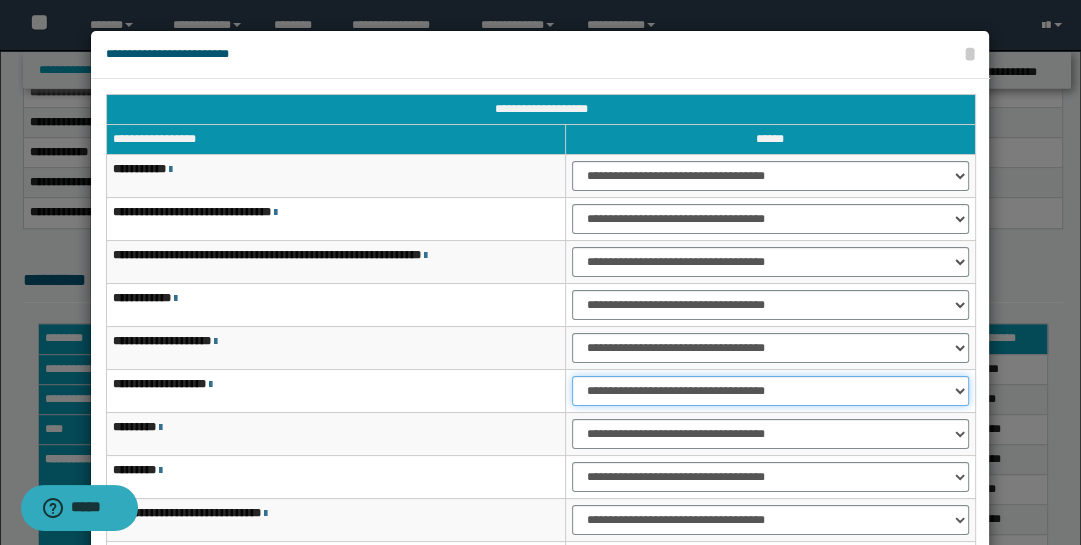 click on "**********" at bounding box center (771, 391) 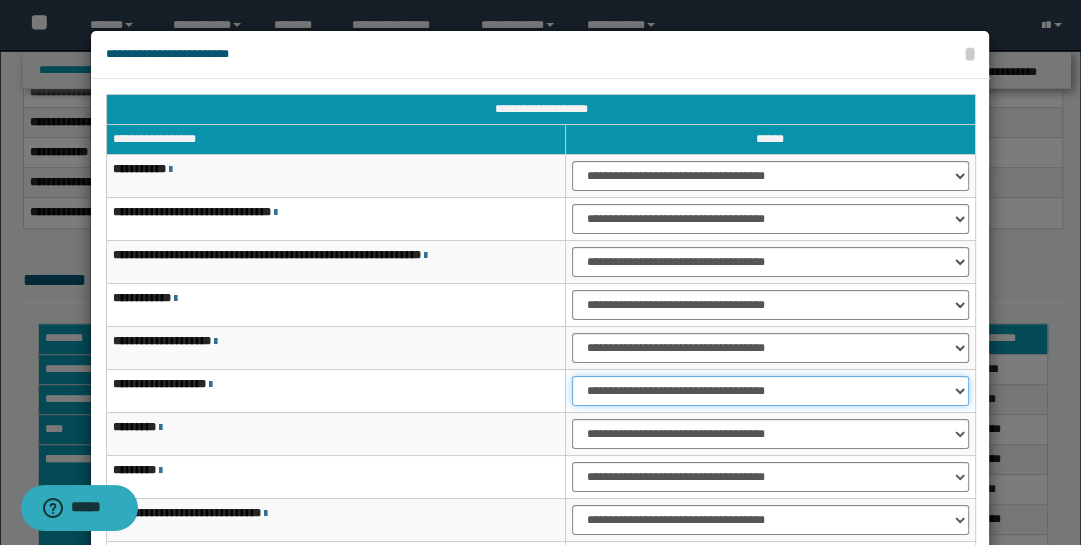 select on "***" 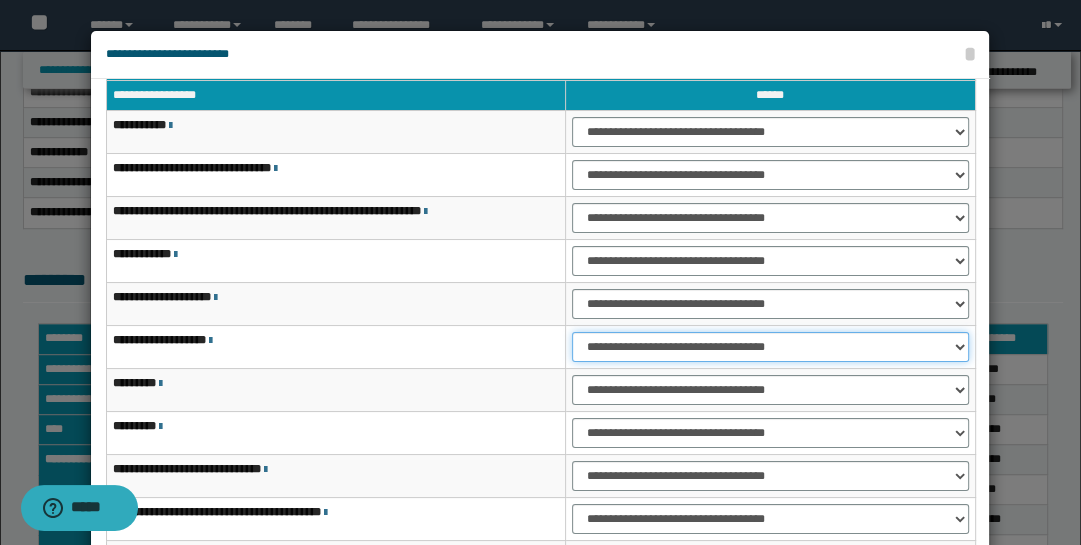 scroll, scrollTop: 143, scrollLeft: 0, axis: vertical 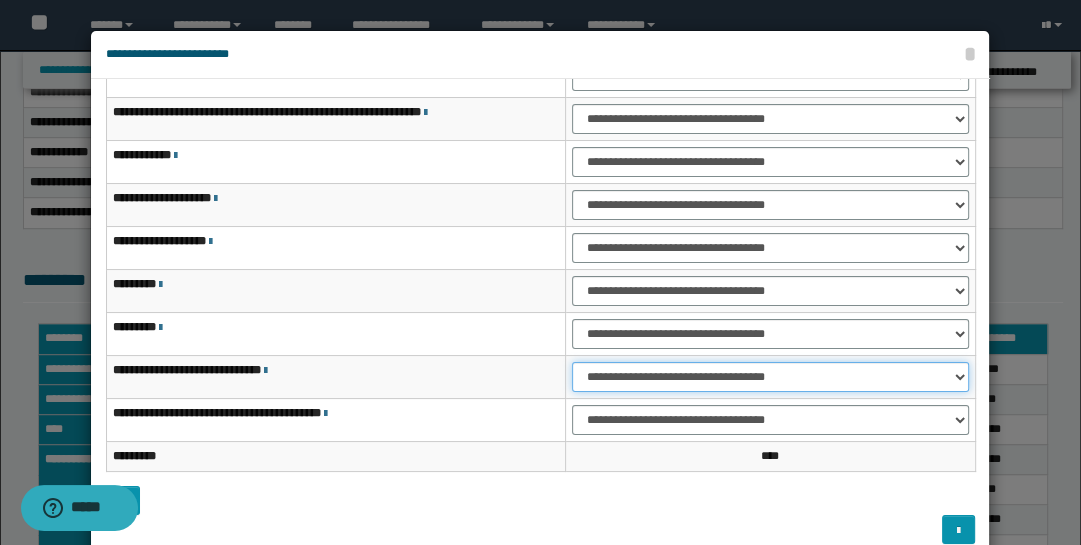 click on "**********" at bounding box center [771, 377] 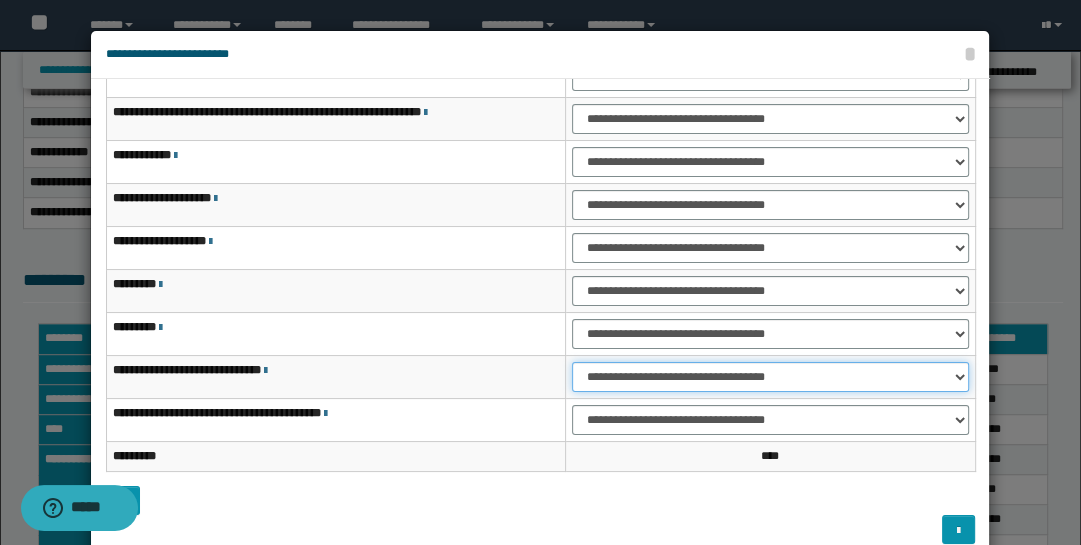 select on "***" 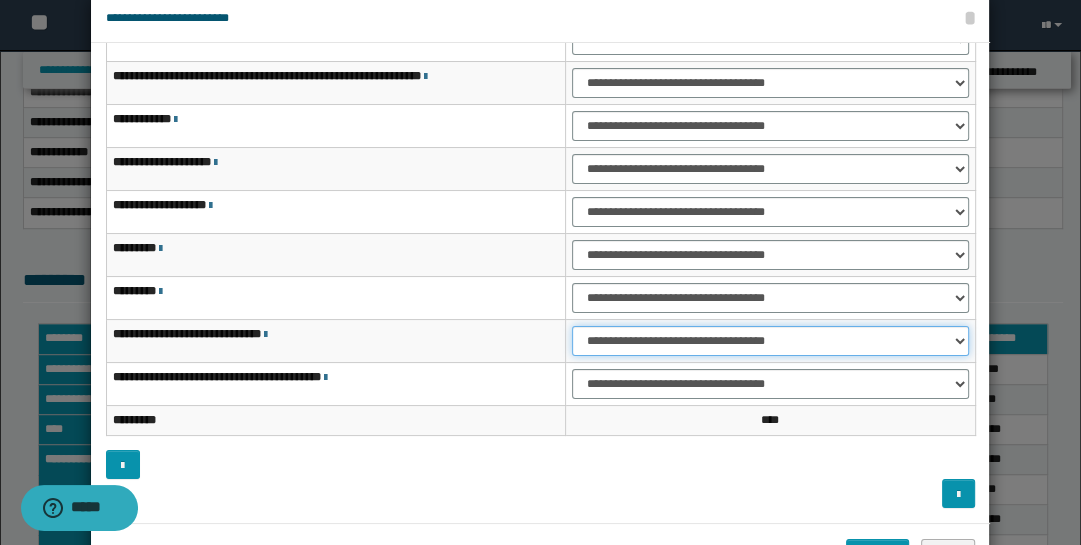 scroll, scrollTop: 104, scrollLeft: 0, axis: vertical 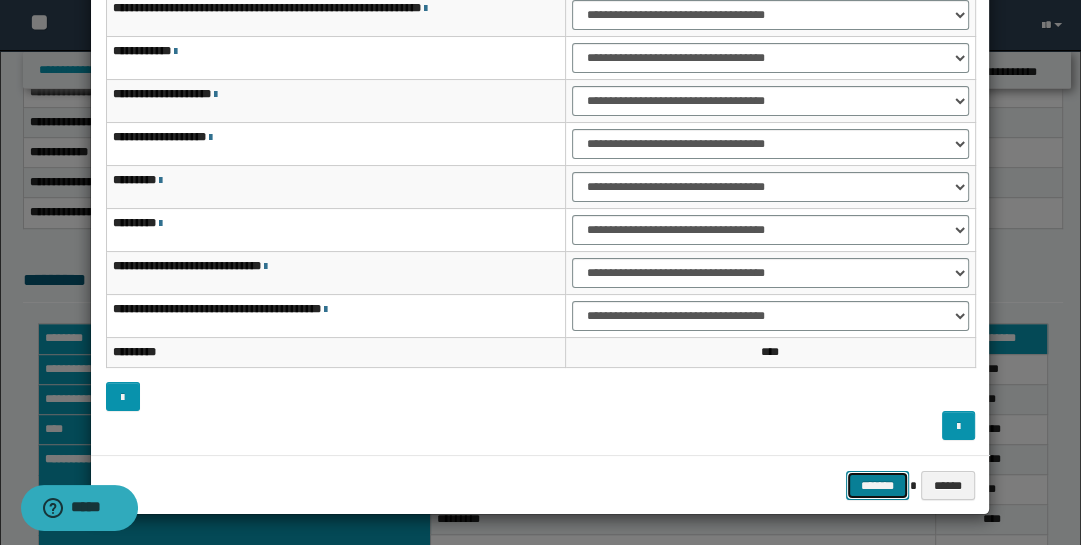 click on "*******" at bounding box center [878, 485] 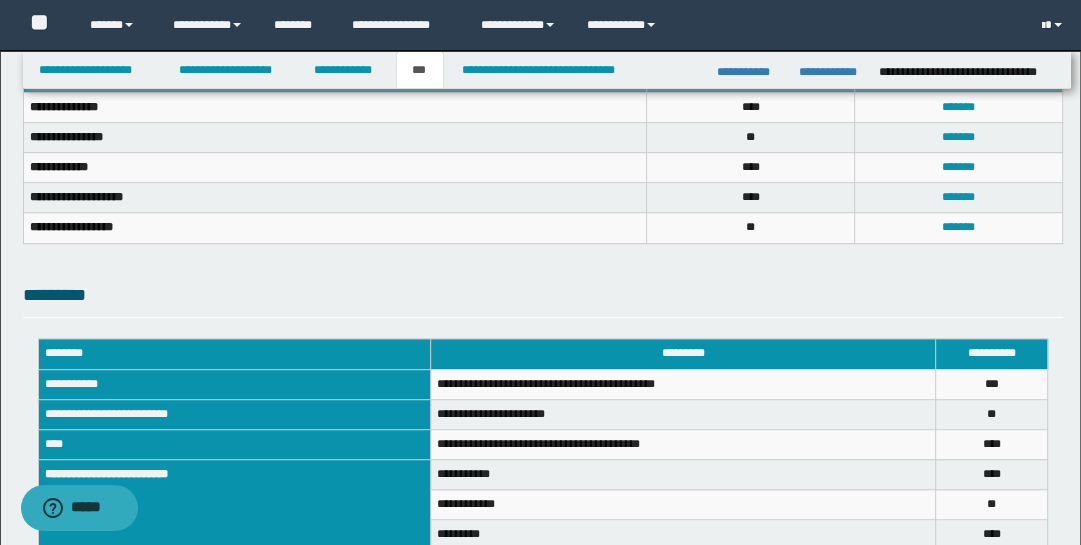 scroll, scrollTop: 762, scrollLeft: 0, axis: vertical 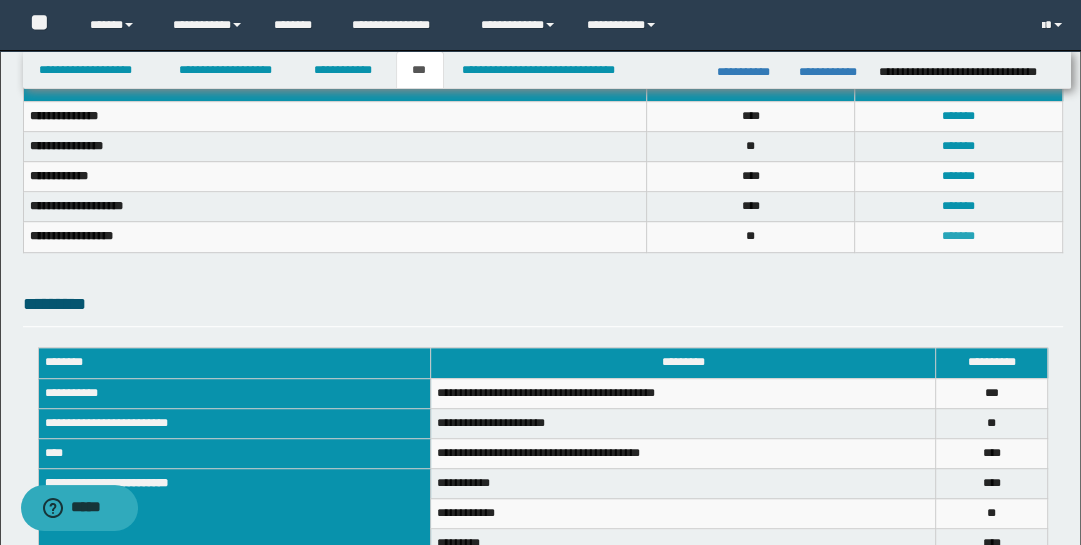 click on "*******" at bounding box center (958, 236) 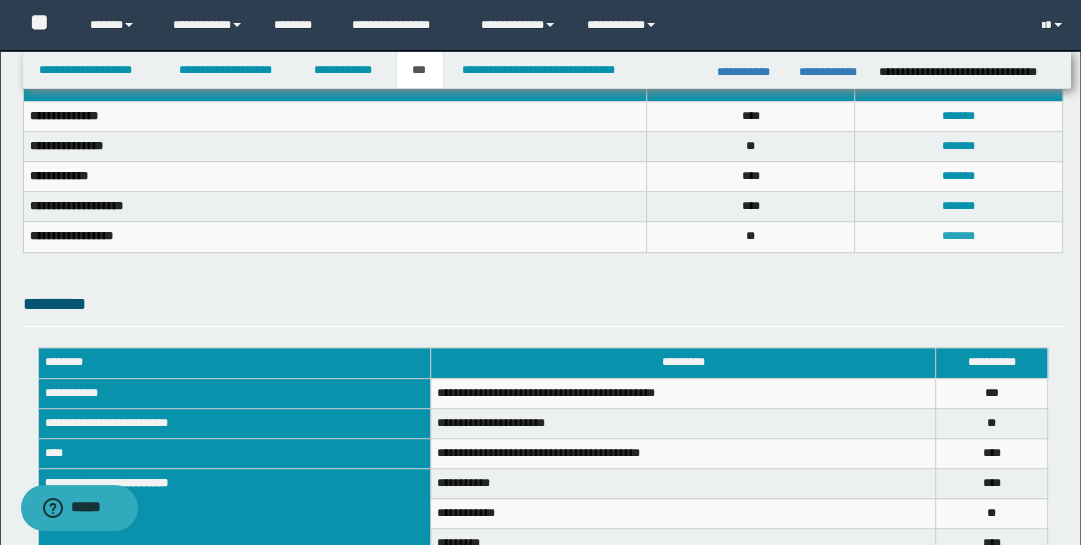 scroll, scrollTop: 0, scrollLeft: 0, axis: both 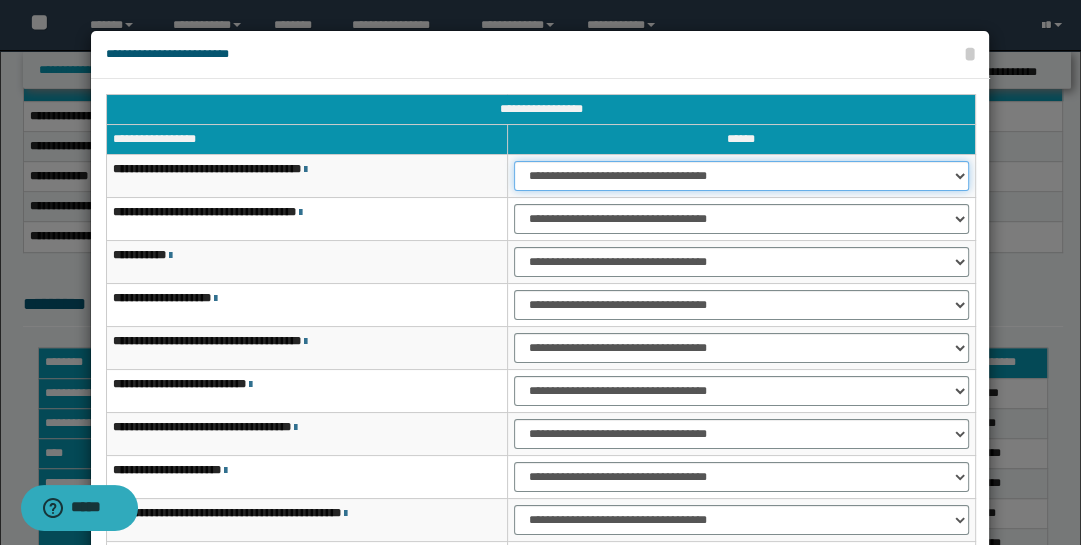 drag, startPoint x: 955, startPoint y: 179, endPoint x: 950, endPoint y: 188, distance: 10.29563 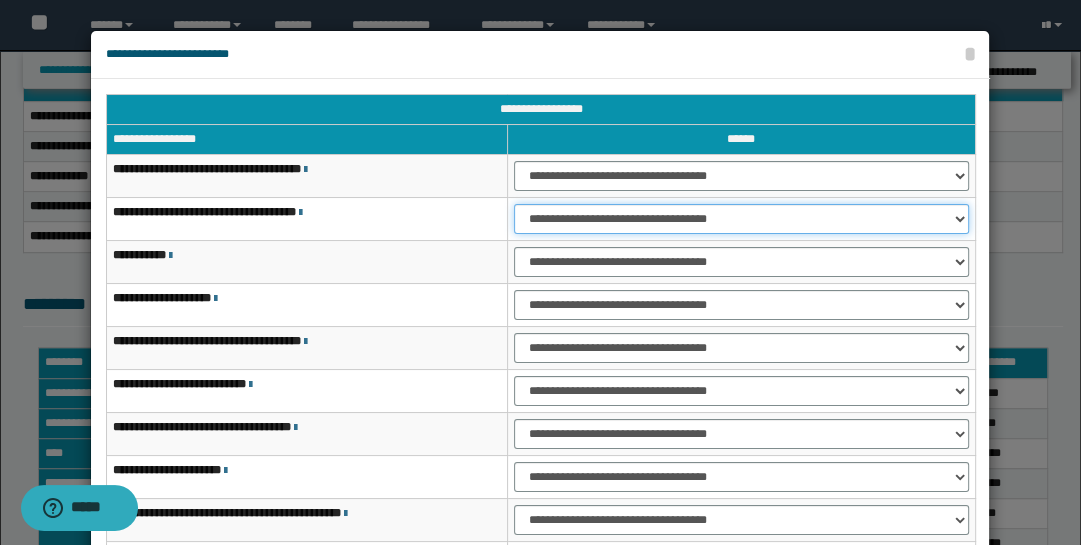 click on "**********" at bounding box center (741, 219) 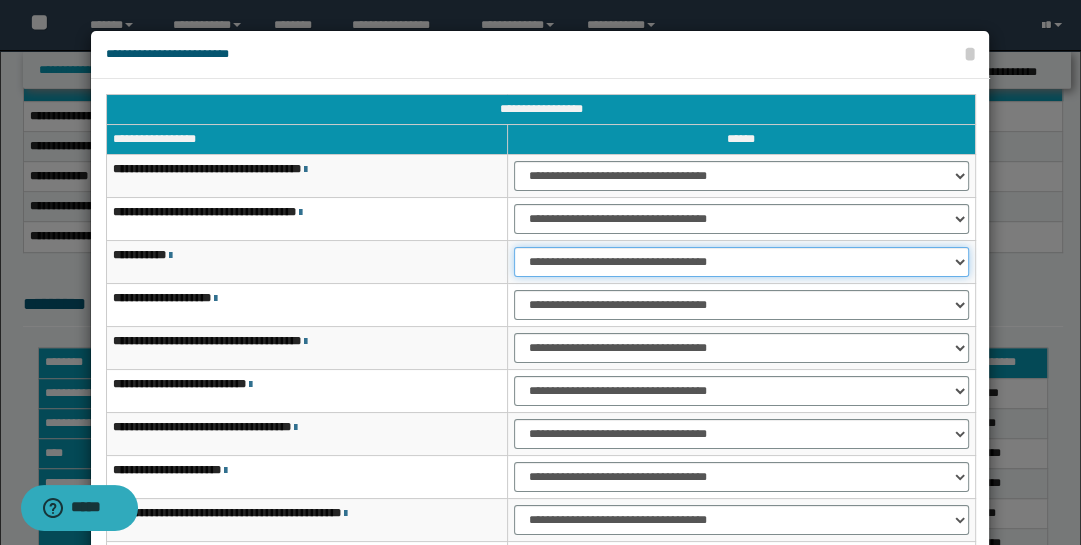 click on "**********" at bounding box center (741, 262) 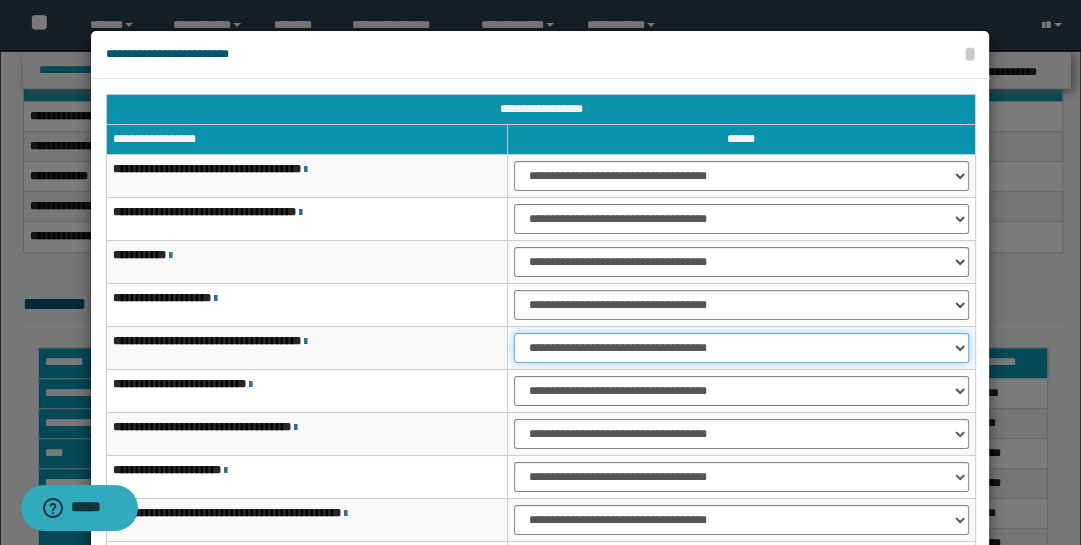 click on "**********" at bounding box center (741, 348) 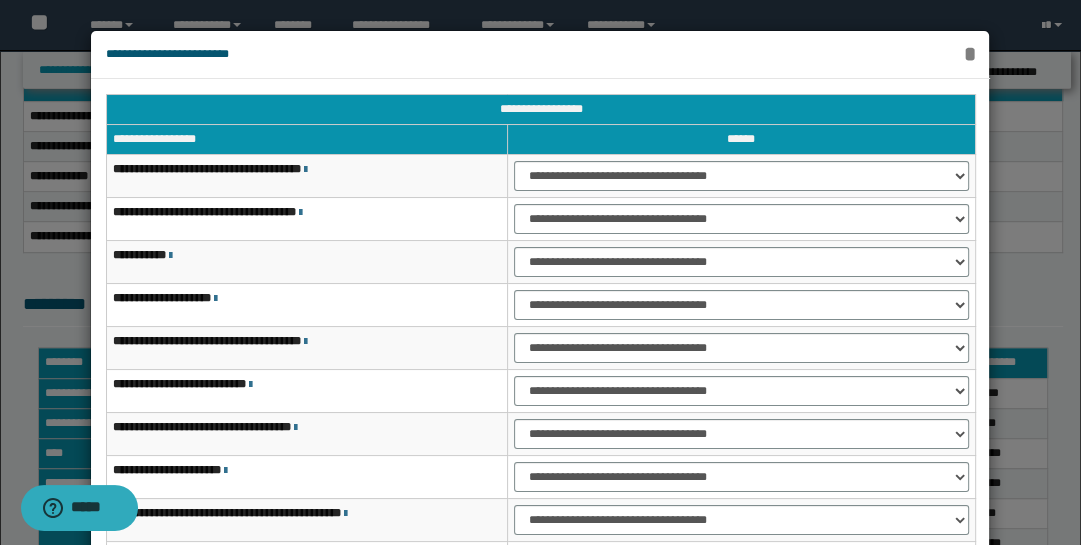 click on "*" at bounding box center (969, 54) 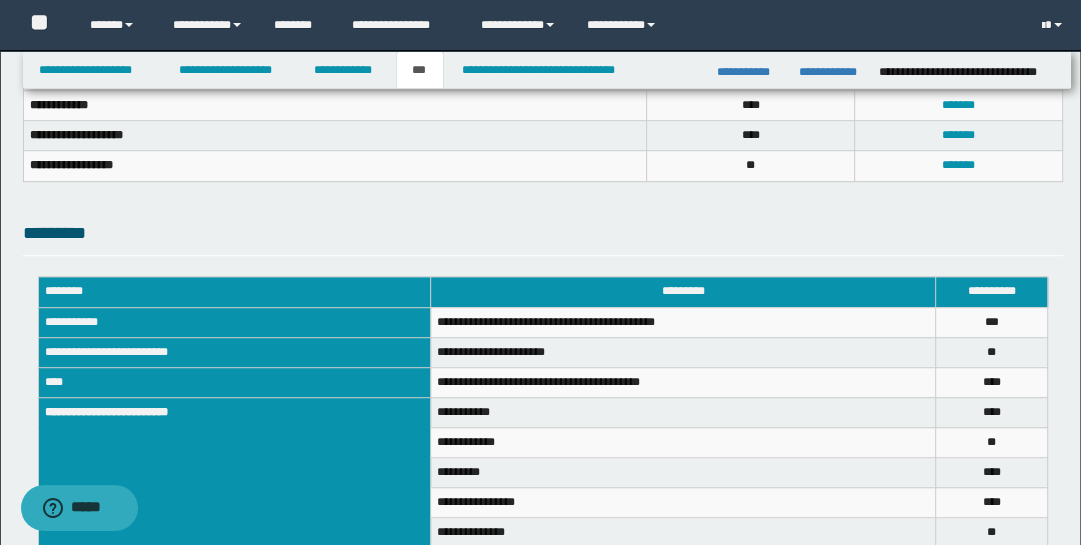 scroll, scrollTop: 818, scrollLeft: 0, axis: vertical 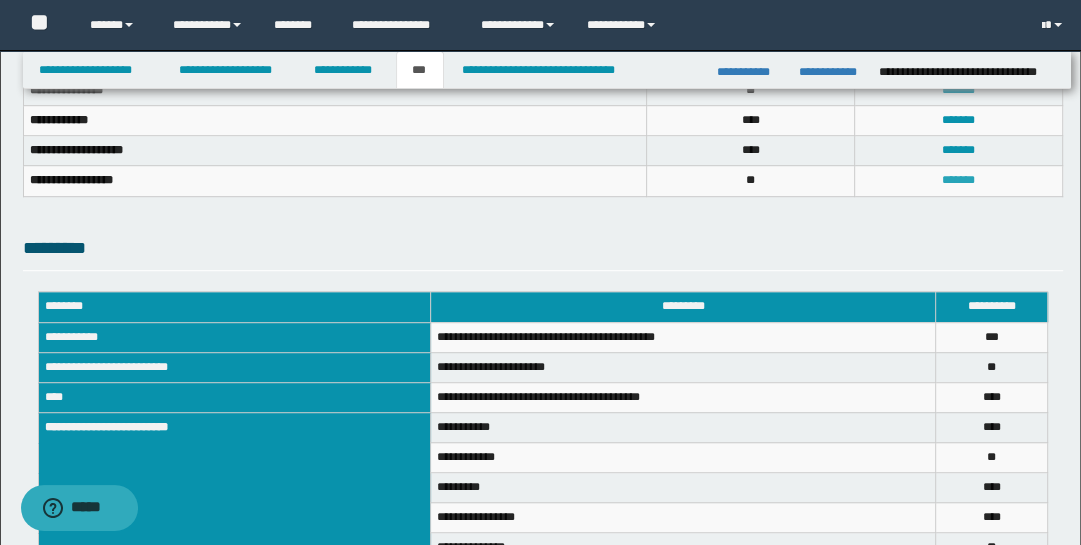 click on "*******" at bounding box center (958, 180) 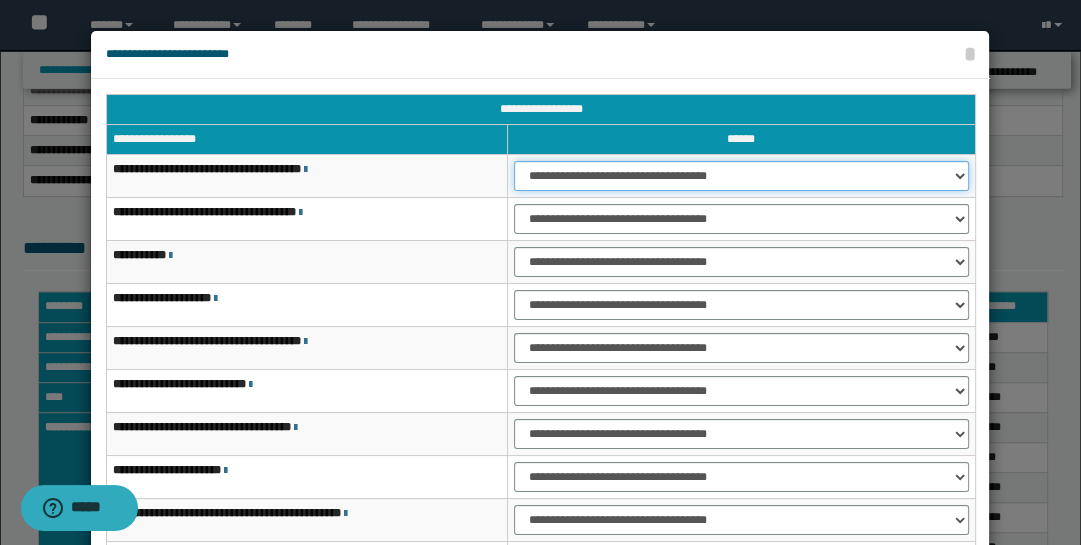 click on "**********" at bounding box center (741, 176) 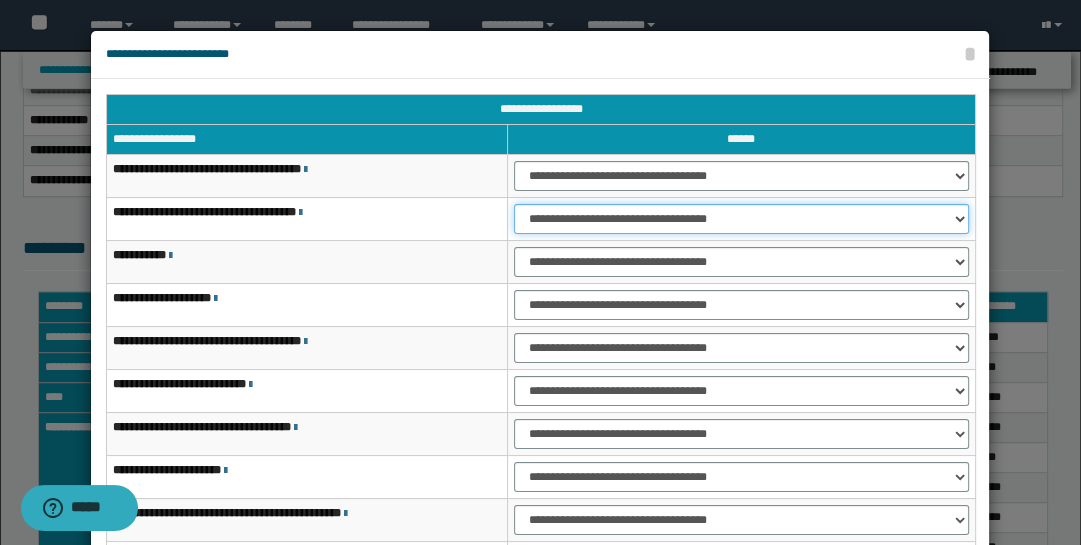 click on "**********" at bounding box center (741, 219) 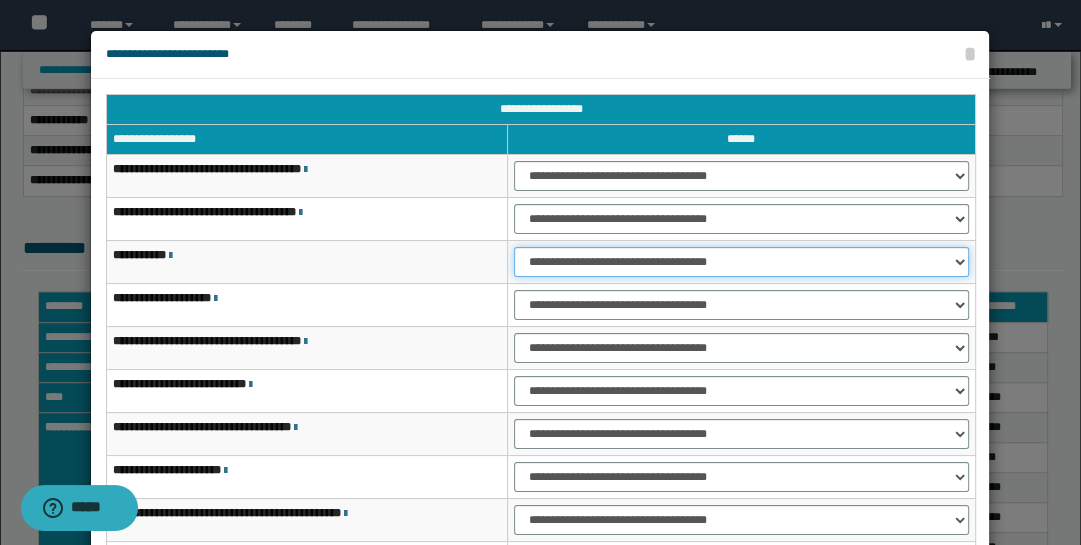click on "**********" at bounding box center (741, 262) 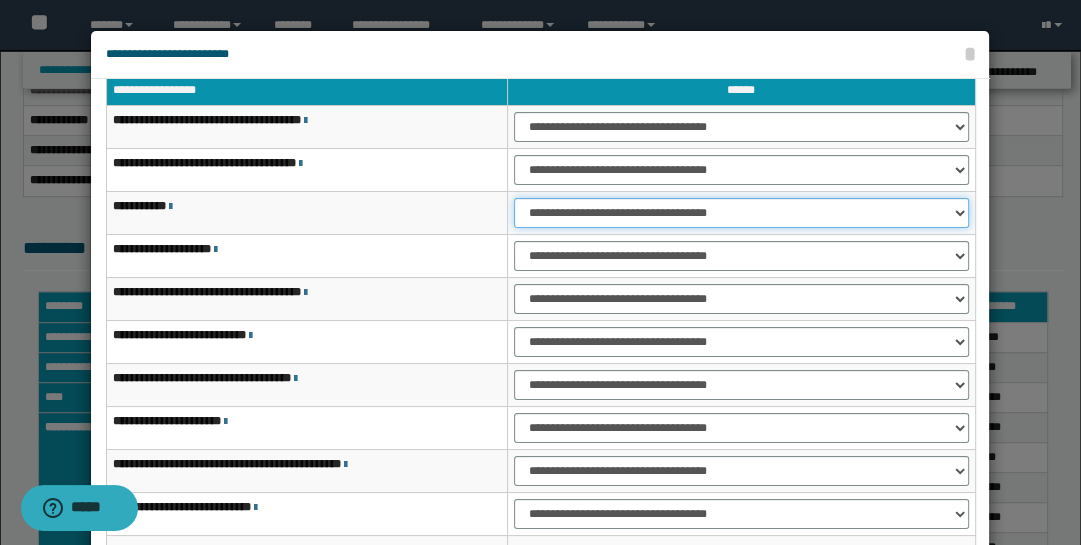 scroll, scrollTop: 54, scrollLeft: 0, axis: vertical 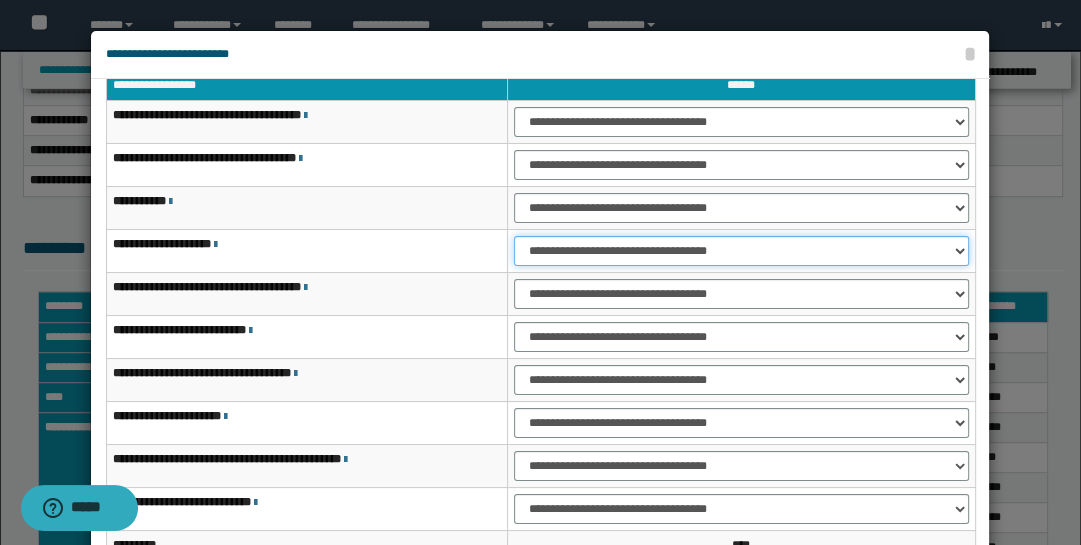 click on "**********" at bounding box center [741, 251] 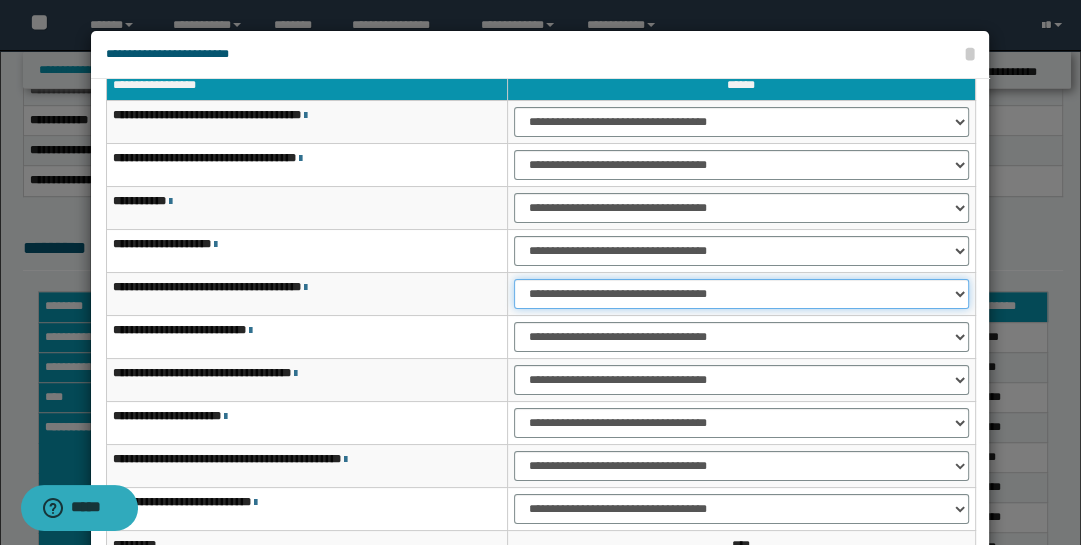 drag, startPoint x: 963, startPoint y: 289, endPoint x: 961, endPoint y: 304, distance: 15.132746 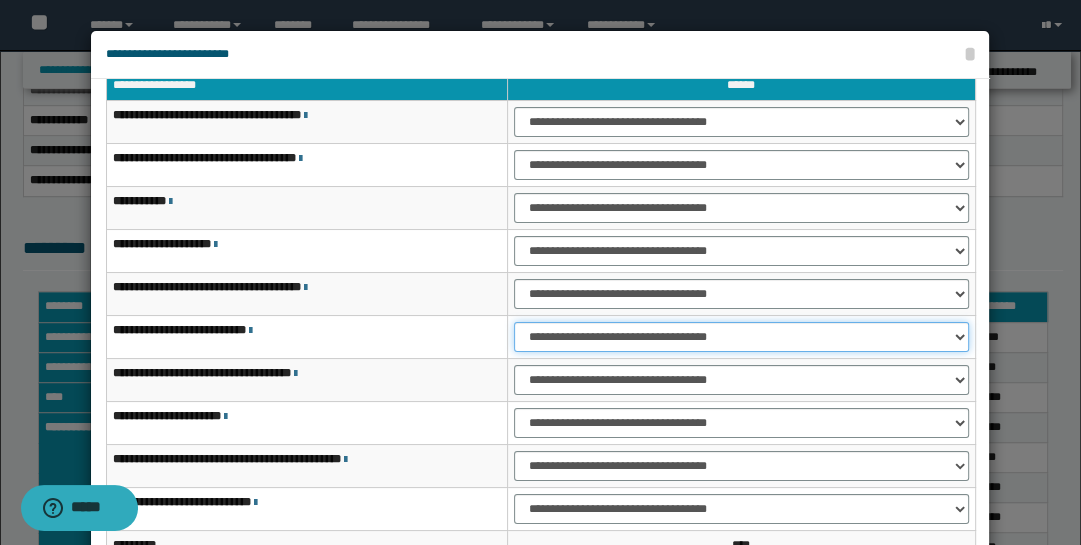 click on "**********" at bounding box center [741, 337] 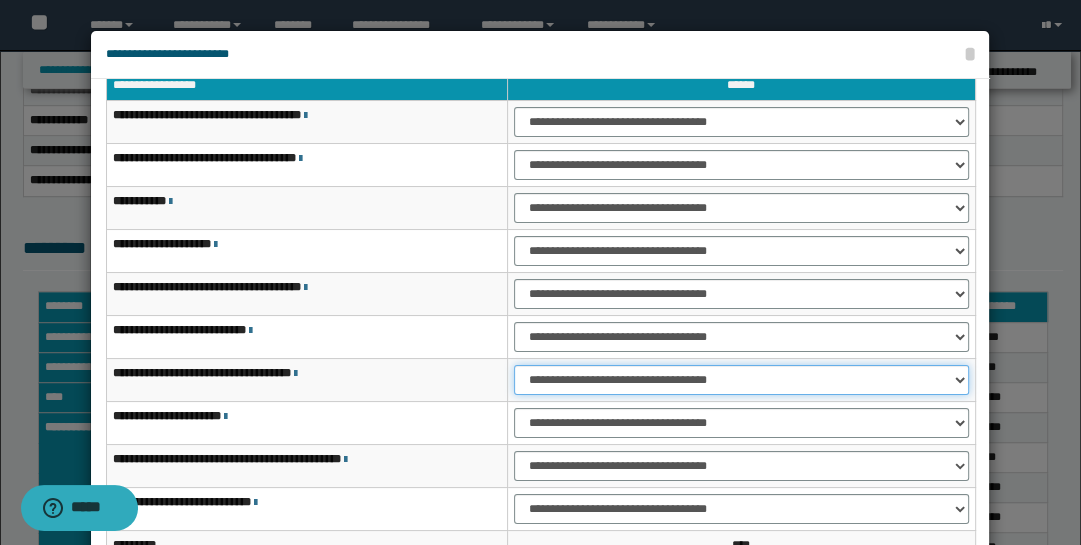click on "**********" at bounding box center [741, 380] 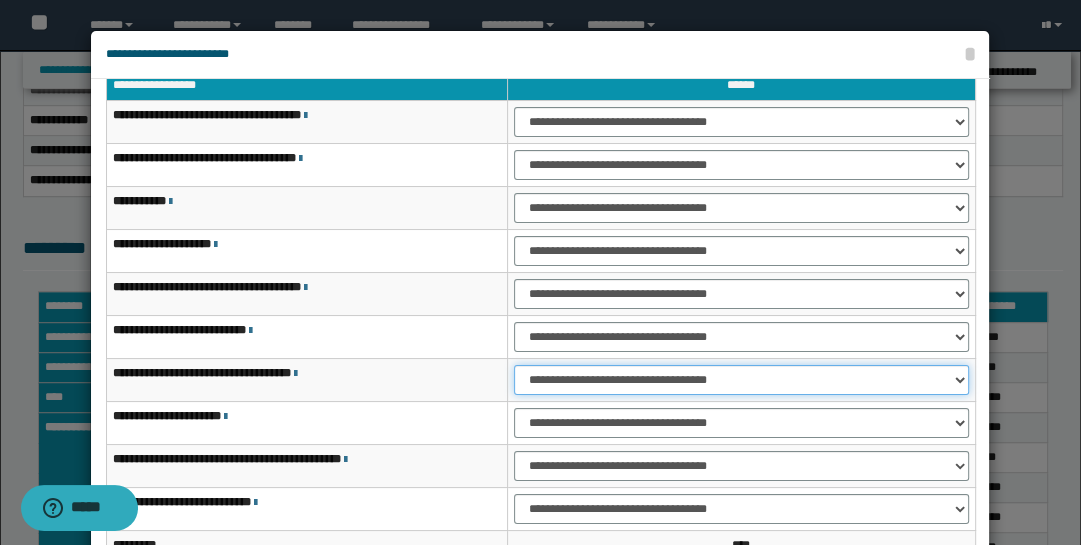 select on "***" 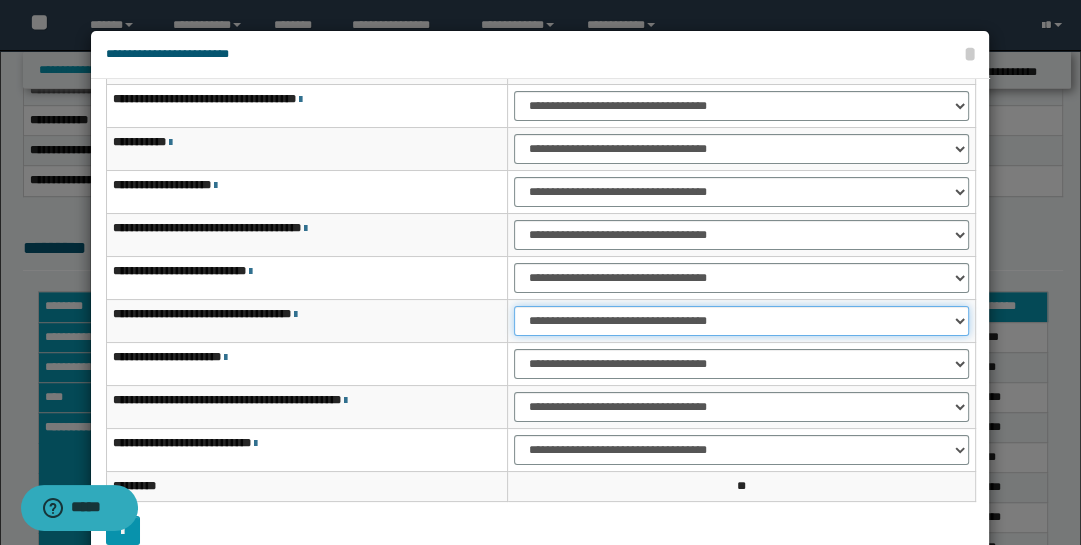 scroll, scrollTop: 115, scrollLeft: 0, axis: vertical 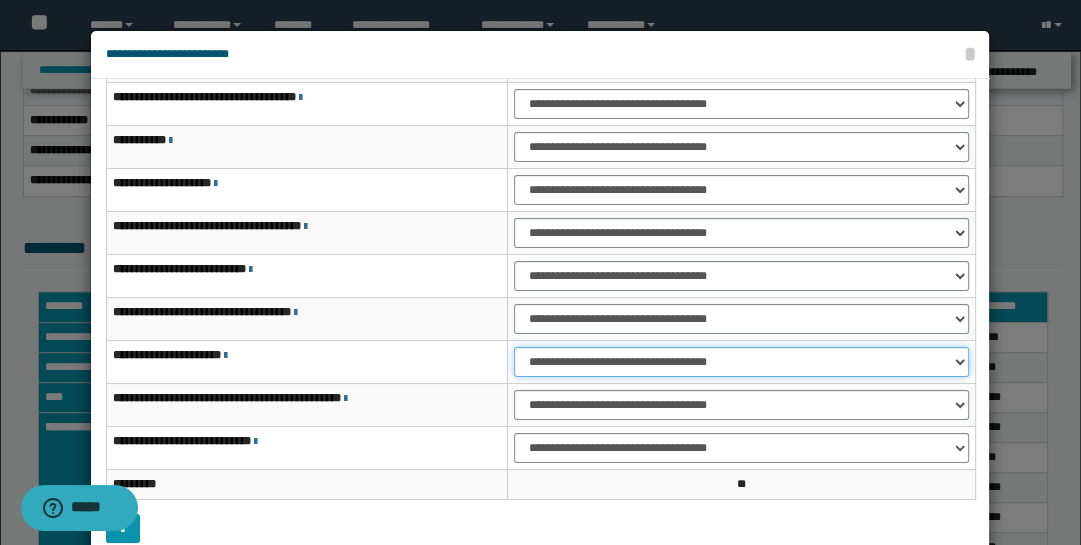 click on "**********" at bounding box center [741, 362] 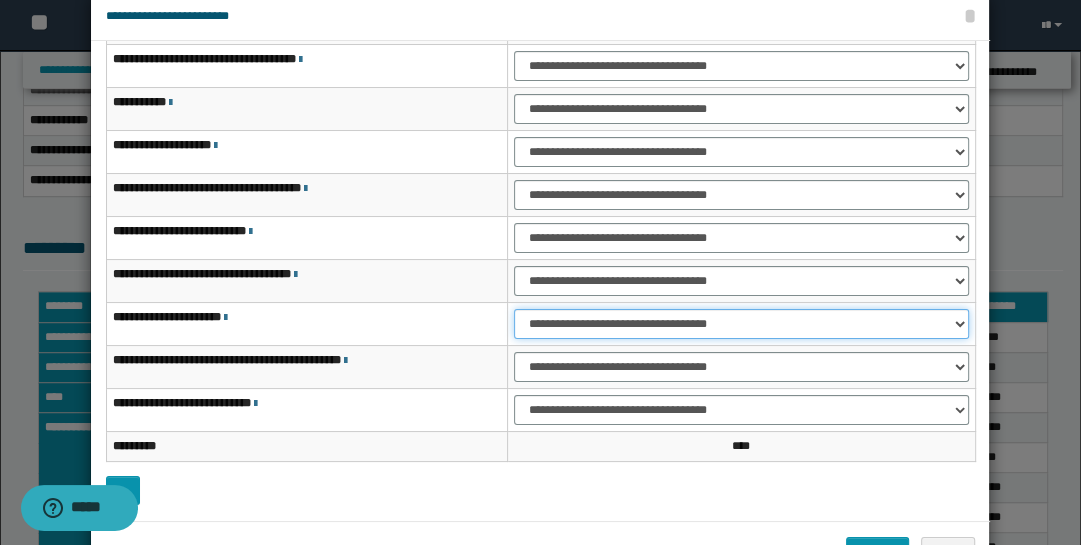 scroll, scrollTop: 104, scrollLeft: 0, axis: vertical 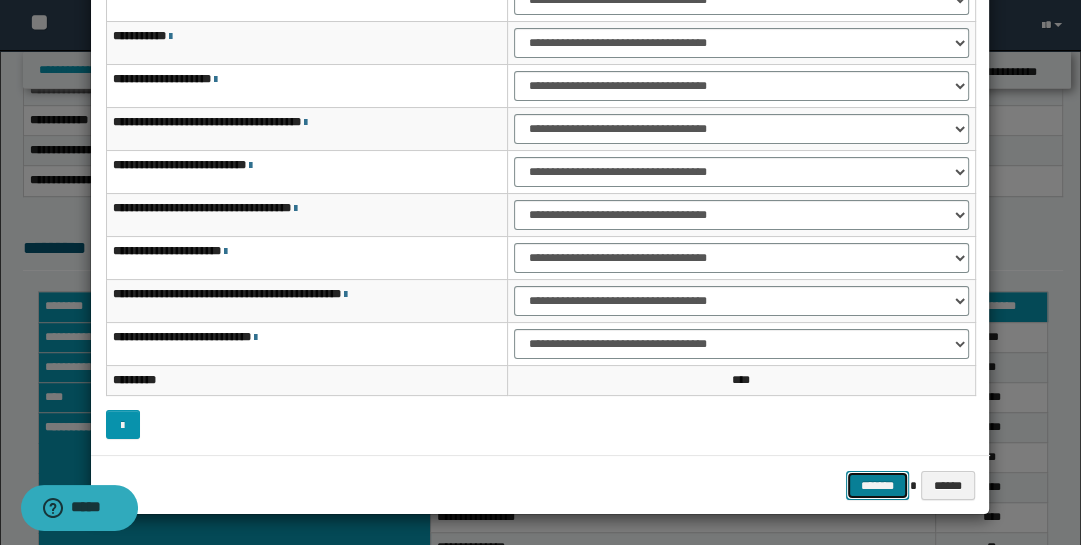 click on "*******" at bounding box center [878, 485] 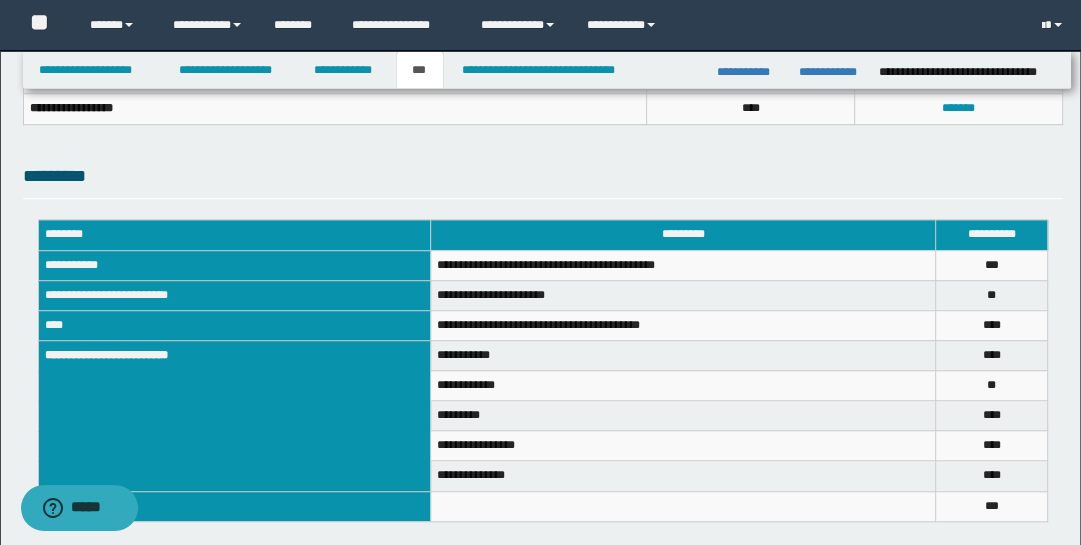 scroll, scrollTop: 989, scrollLeft: 0, axis: vertical 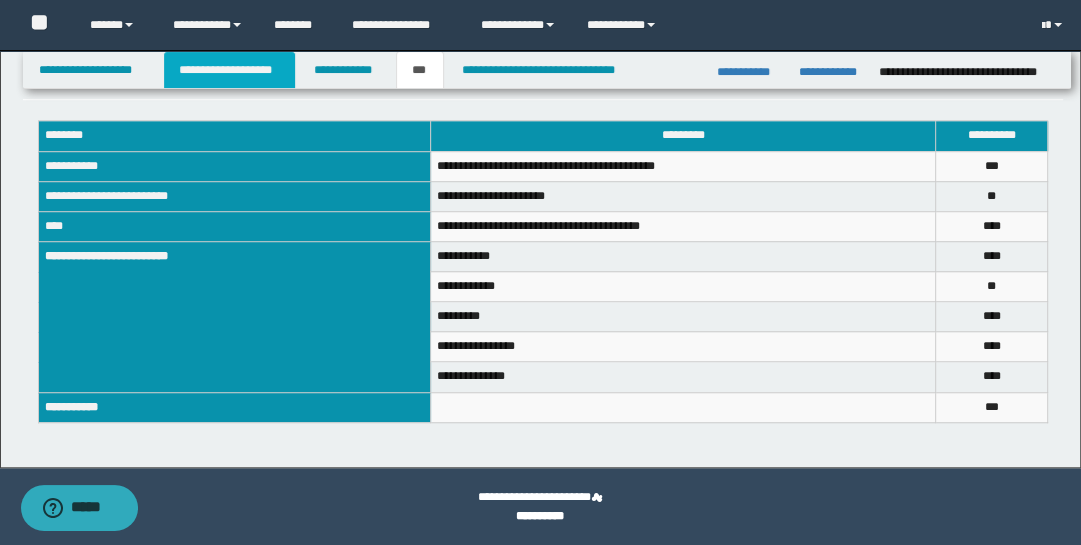 click on "**********" at bounding box center [229, 70] 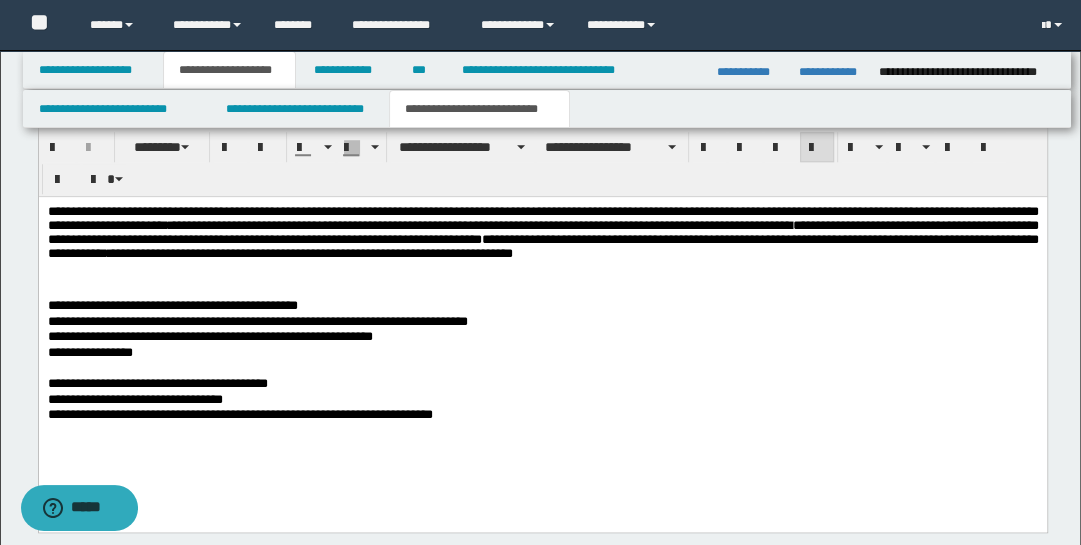 scroll, scrollTop: 1121, scrollLeft: 0, axis: vertical 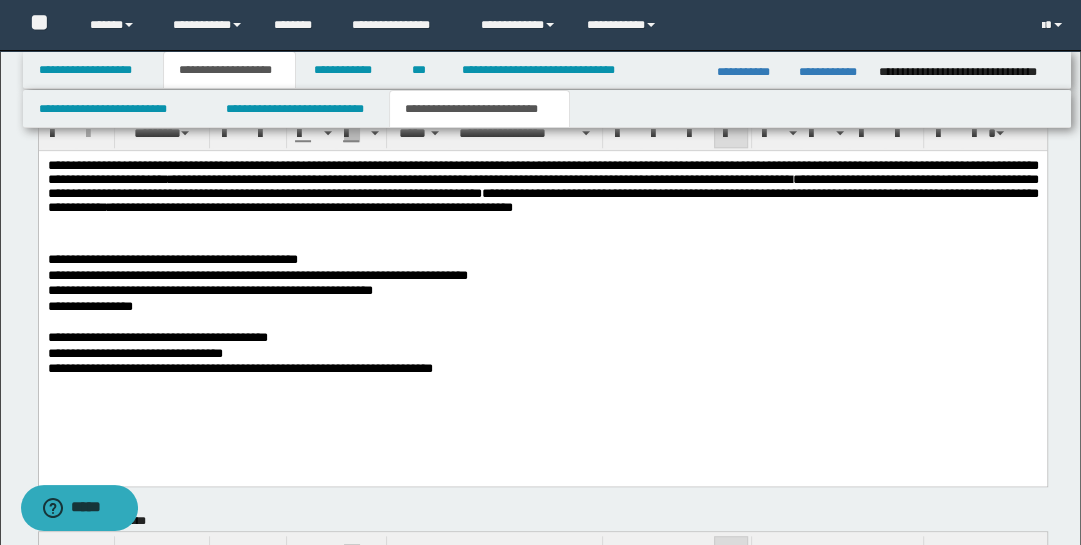 click on "**********" at bounding box center [542, 292] 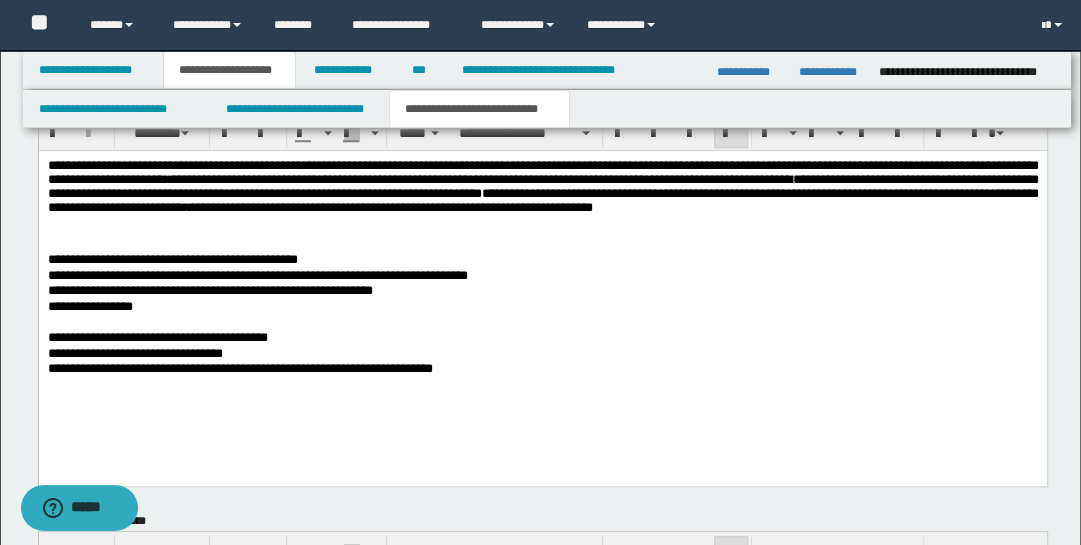 click on "**********" at bounding box center (542, 197) 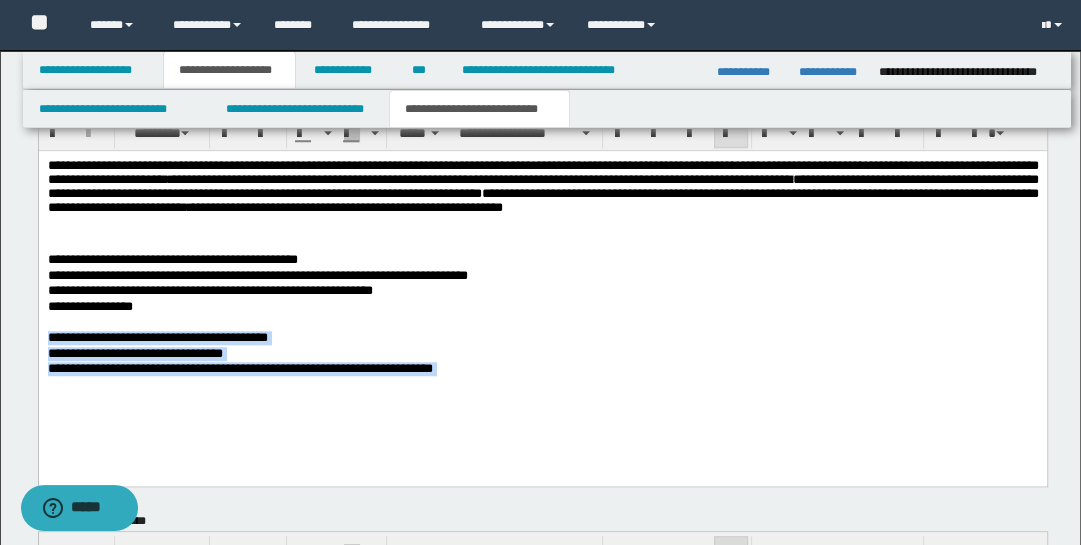 drag, startPoint x: 47, startPoint y: 338, endPoint x: 600, endPoint y: 436, distance: 561.6164 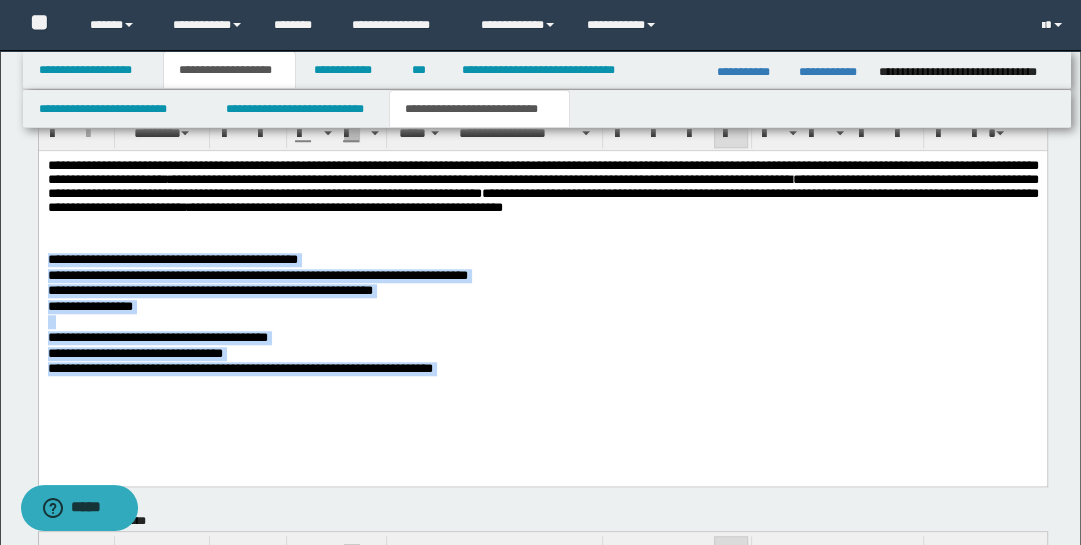 drag, startPoint x: 50, startPoint y: 257, endPoint x: 548, endPoint y: 404, distance: 519.24274 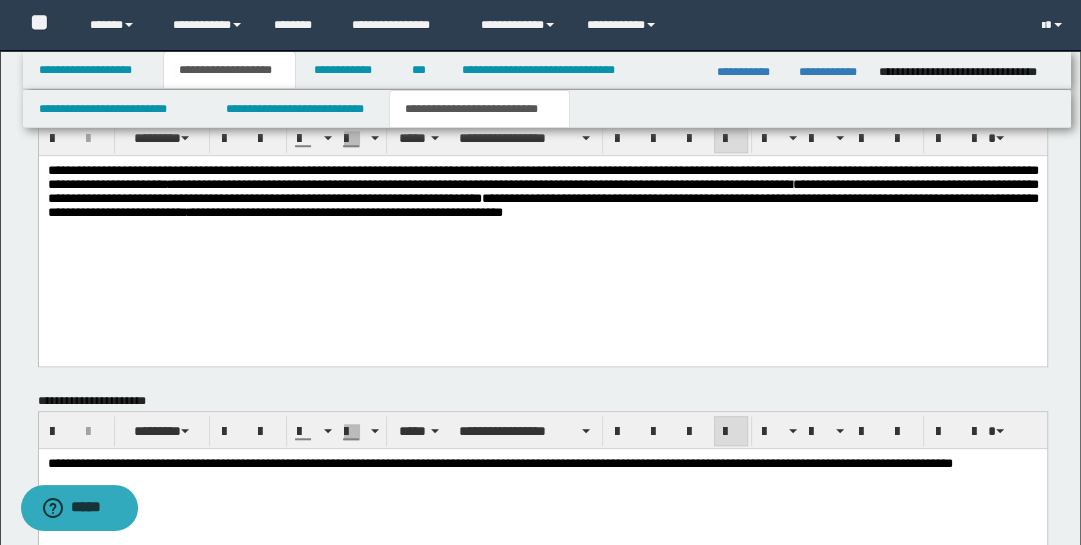 scroll, scrollTop: 1114, scrollLeft: 0, axis: vertical 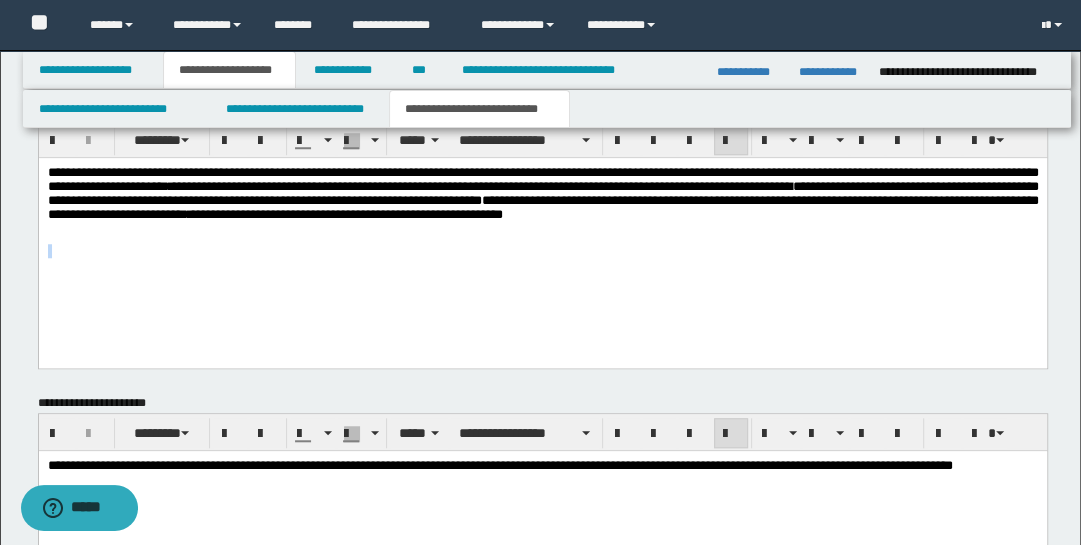 click at bounding box center (542, 251) 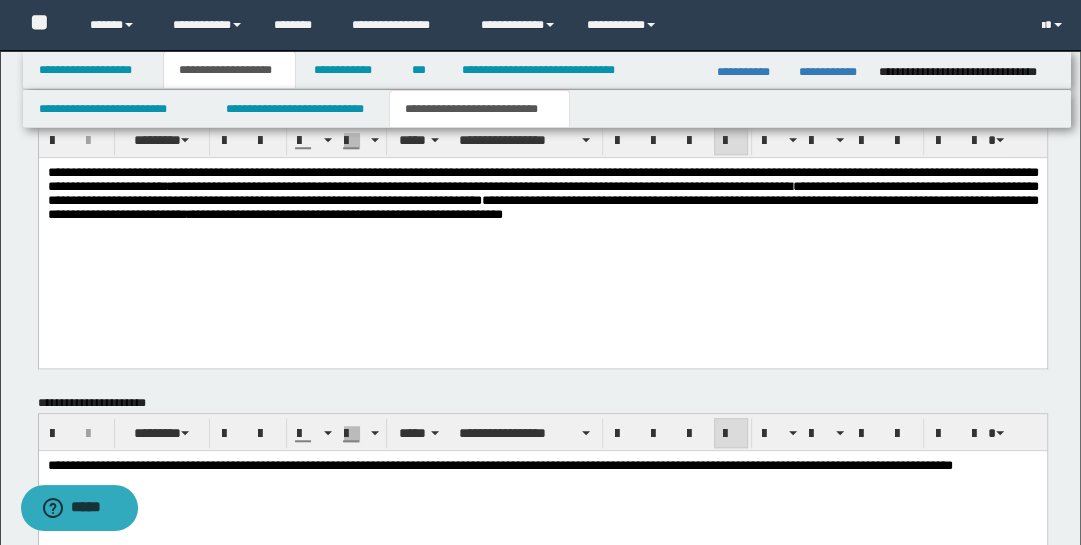 click on "**********" at bounding box center [542, 204] 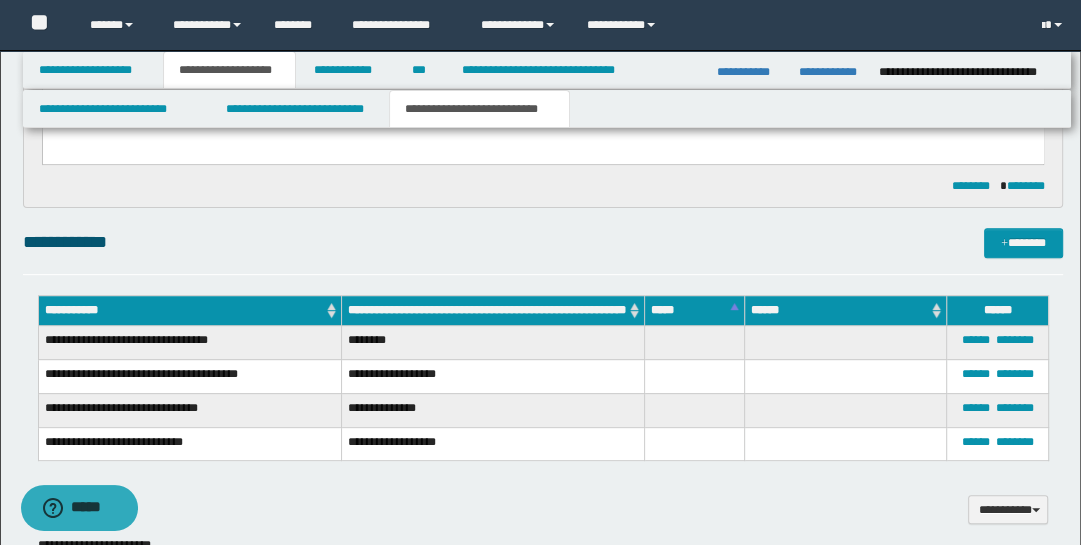 scroll, scrollTop: 115, scrollLeft: 0, axis: vertical 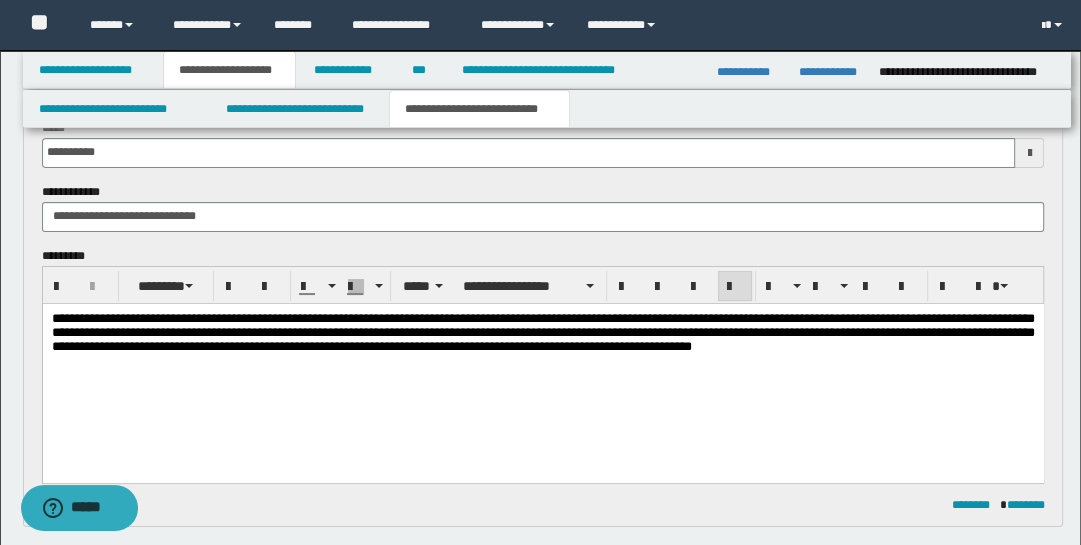 click on "**********" at bounding box center [542, 331] 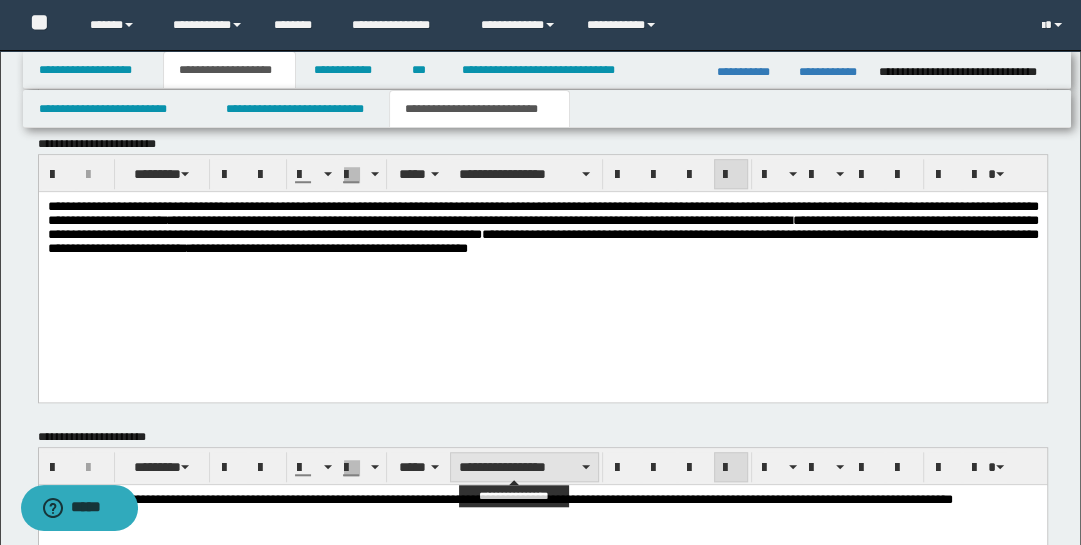 scroll, scrollTop: 1079, scrollLeft: 0, axis: vertical 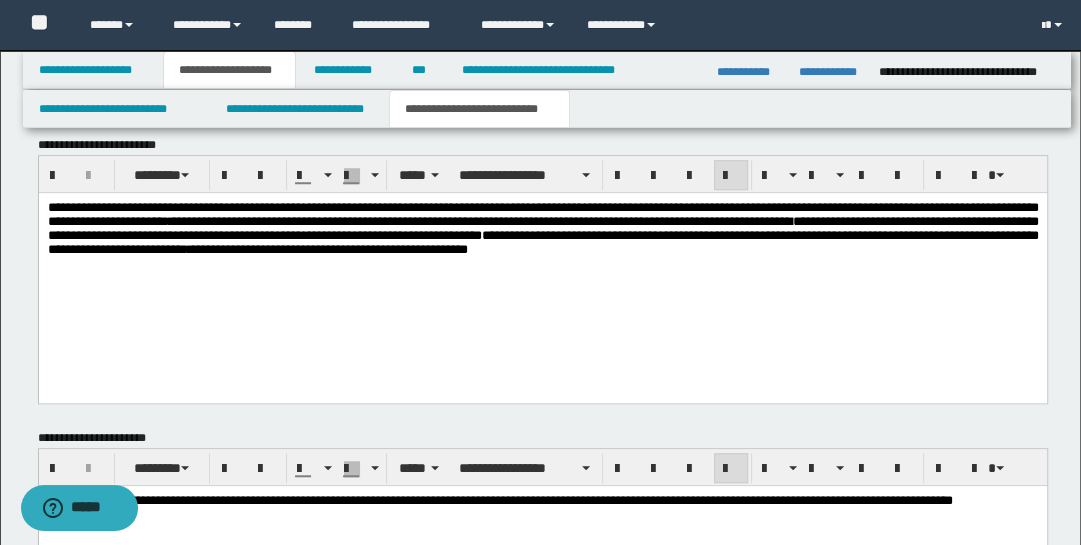 click on "**********" at bounding box center [542, 227] 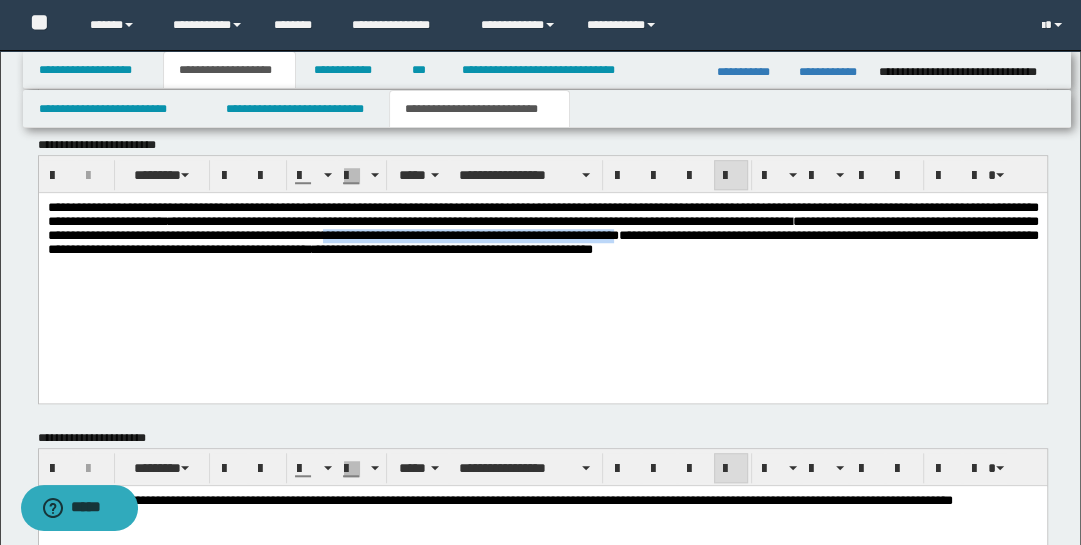 drag, startPoint x: 826, startPoint y: 235, endPoint x: 180, endPoint y: 253, distance: 646.25073 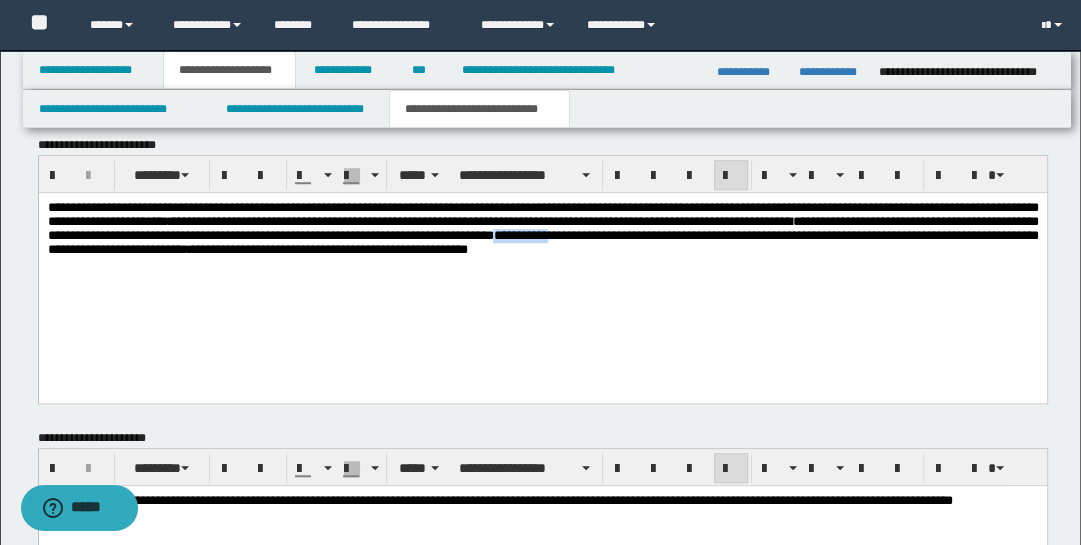 drag, startPoint x: 121, startPoint y: 258, endPoint x: 16, endPoint y: 233, distance: 107.935165 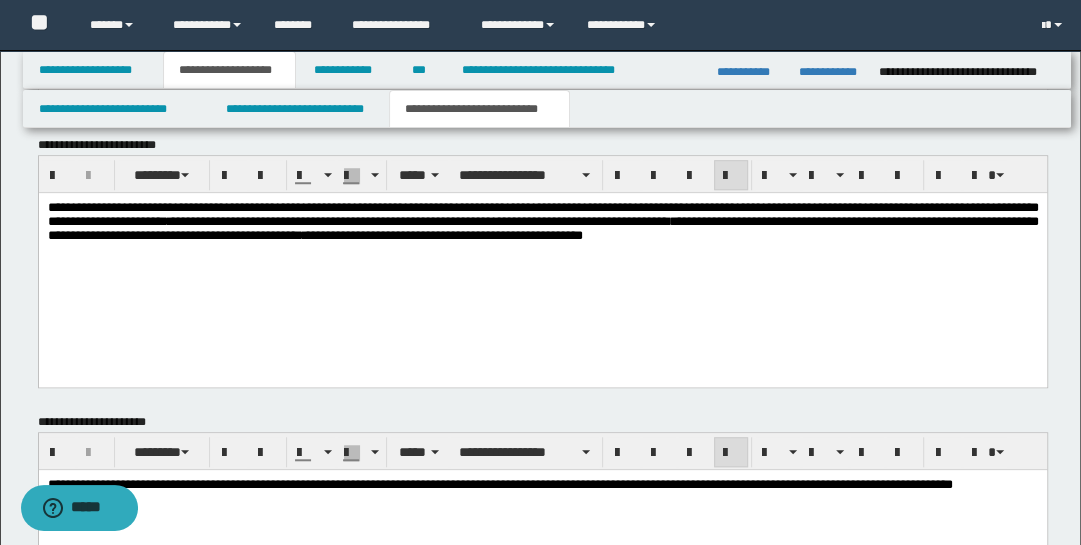 scroll, scrollTop: 1072, scrollLeft: 0, axis: vertical 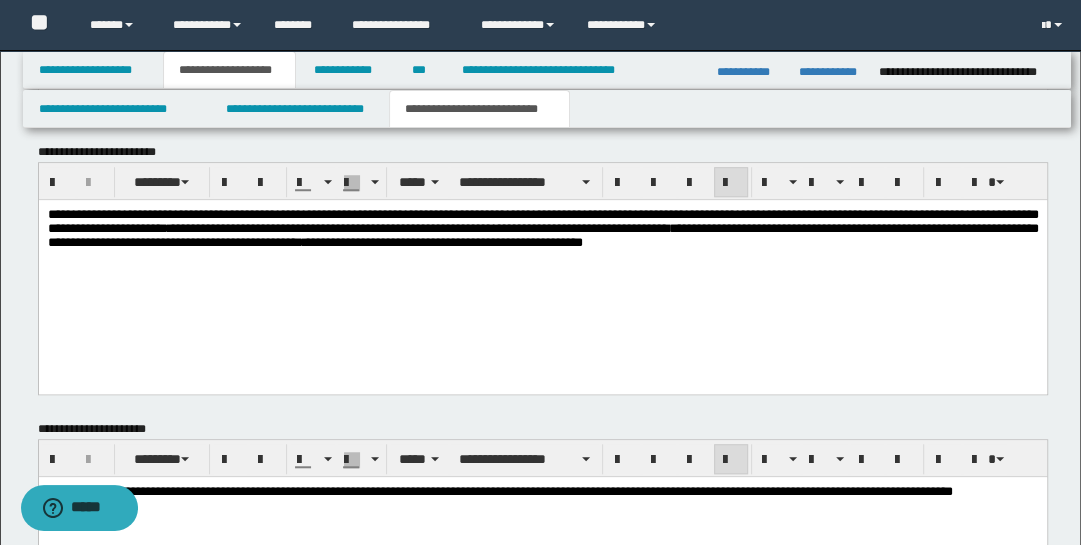 click on "**********" at bounding box center [542, 227] 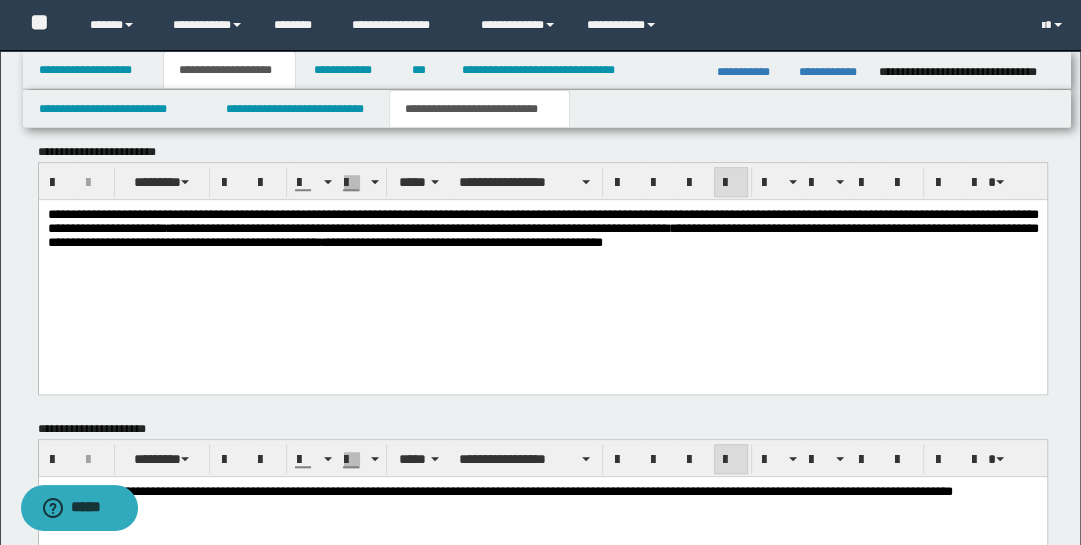 click on "**********" at bounding box center (542, 227) 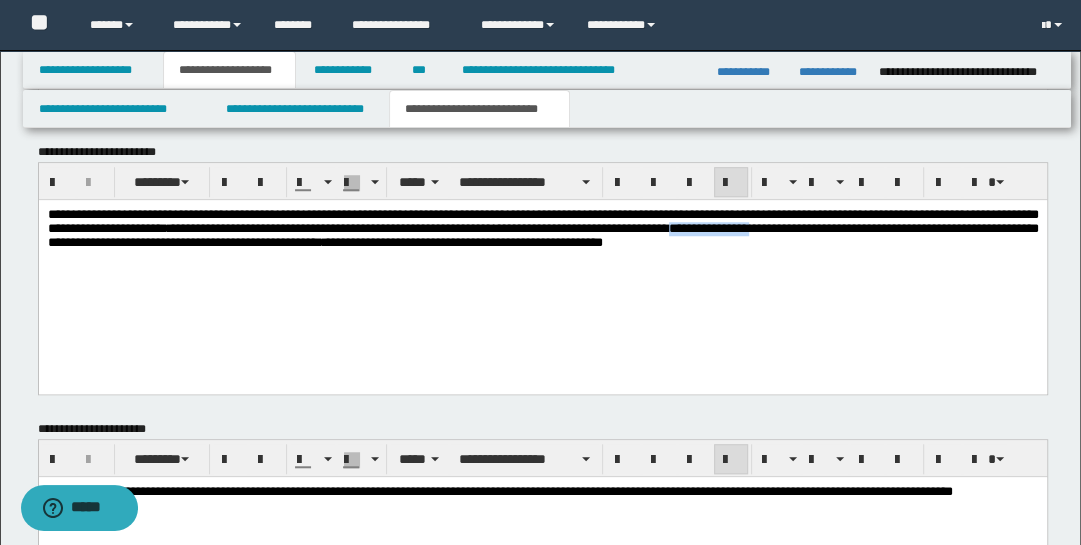 drag, startPoint x: 158, startPoint y: 245, endPoint x: 16, endPoint y: 242, distance: 142.0317 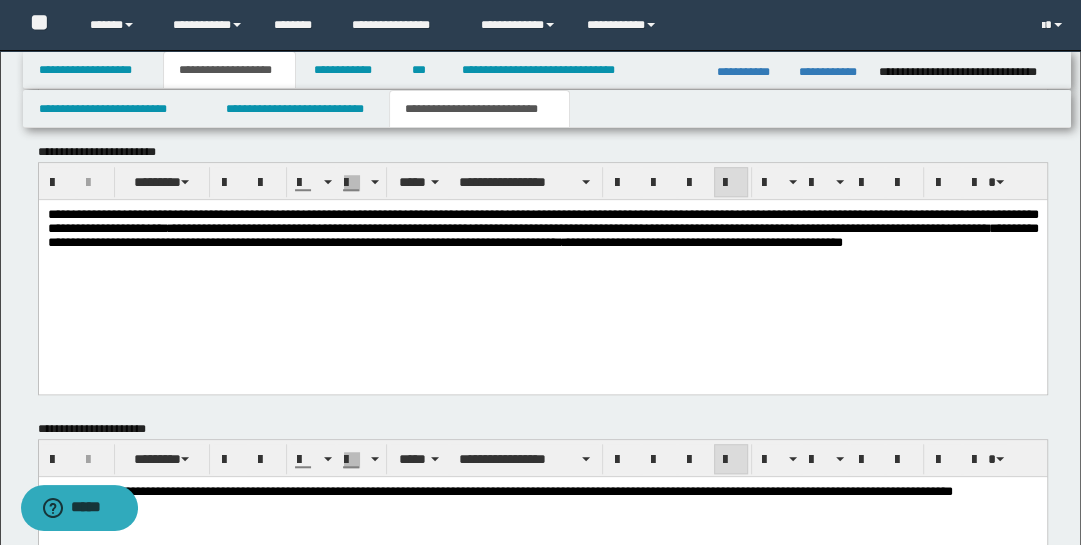 click on "**********" at bounding box center (542, 227) 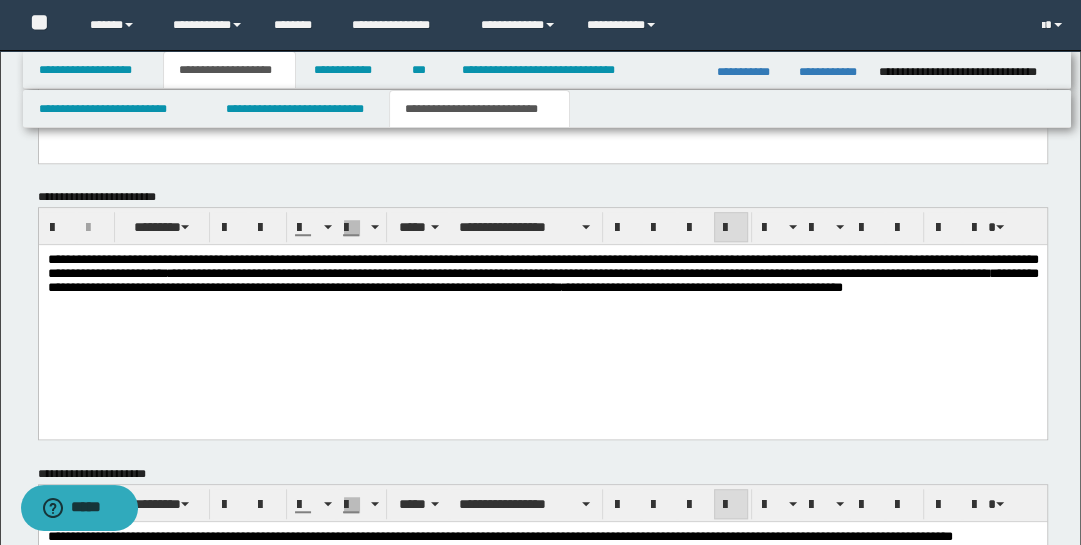 scroll, scrollTop: 1023, scrollLeft: 0, axis: vertical 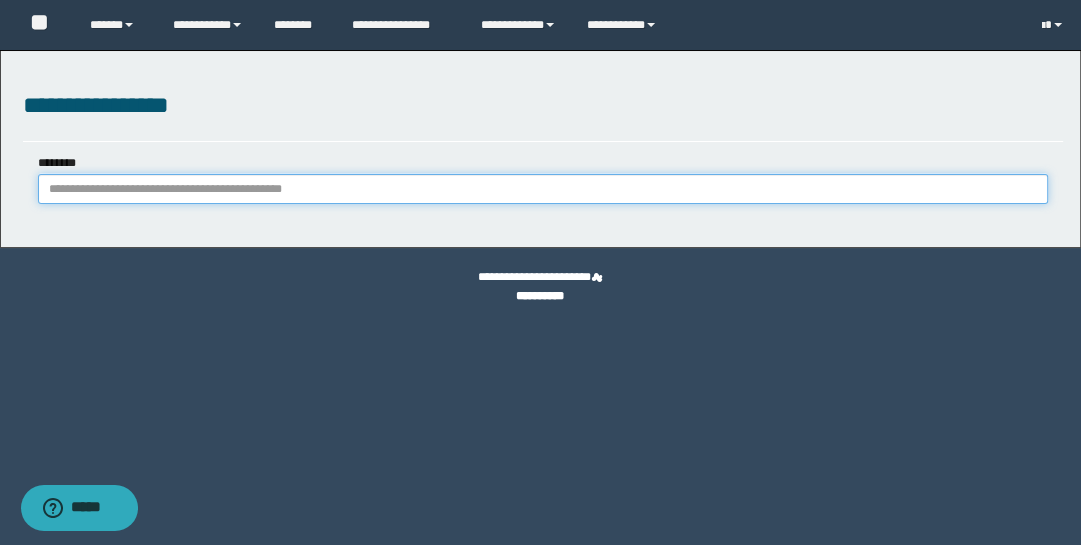 click on "********" at bounding box center (543, 189) 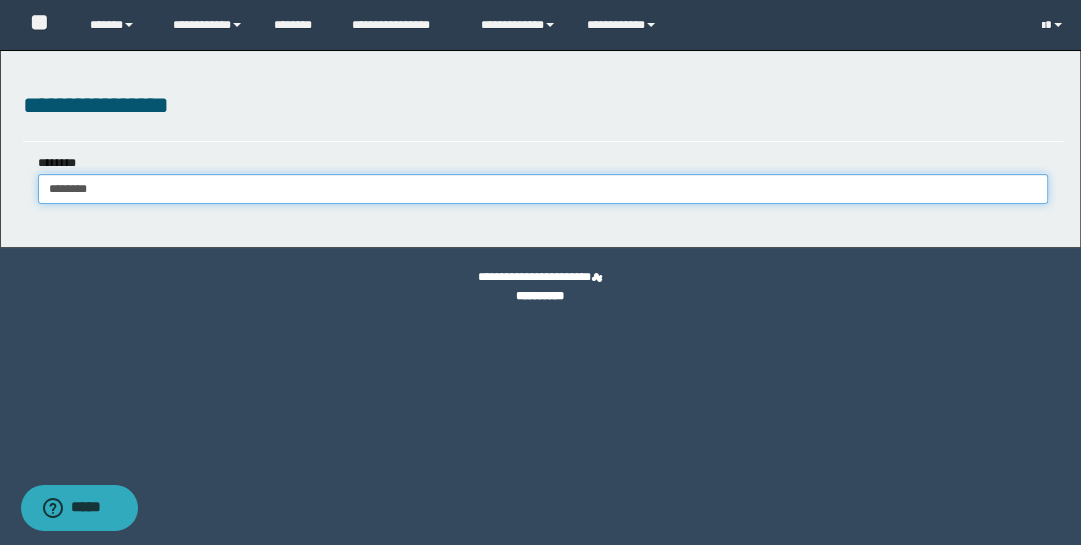 type on "********" 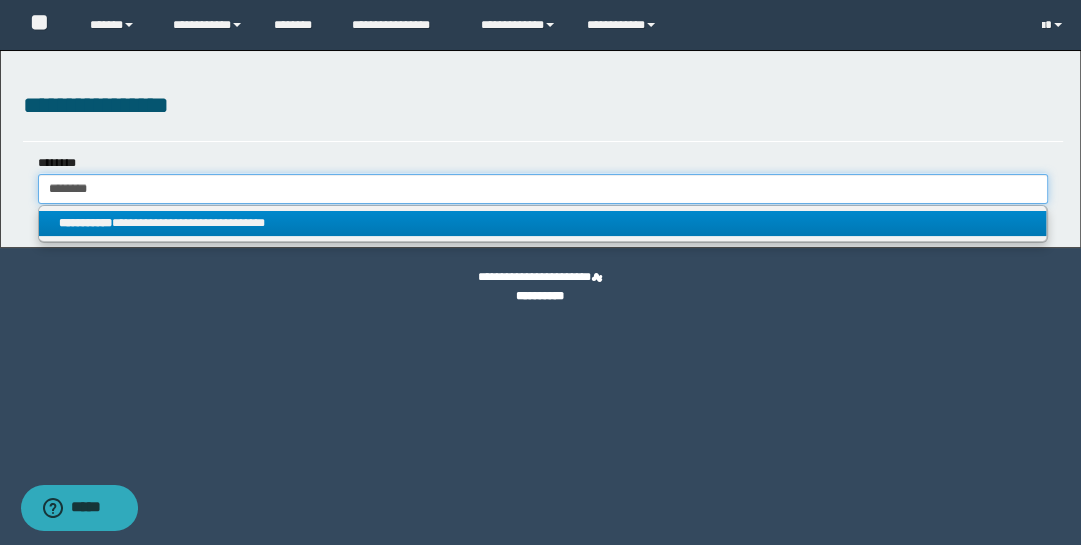 type on "********" 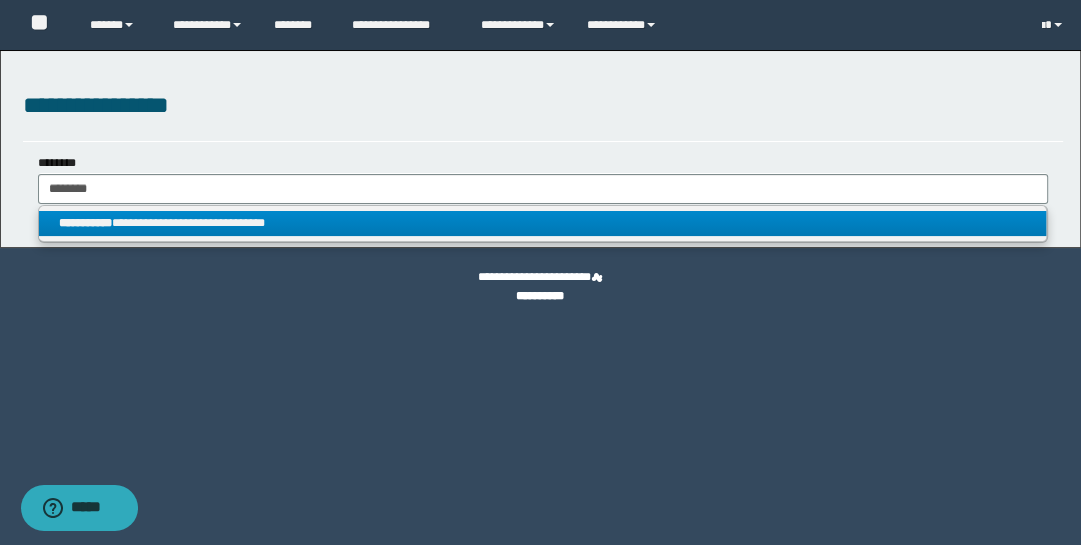 click on "**********" at bounding box center (543, 223) 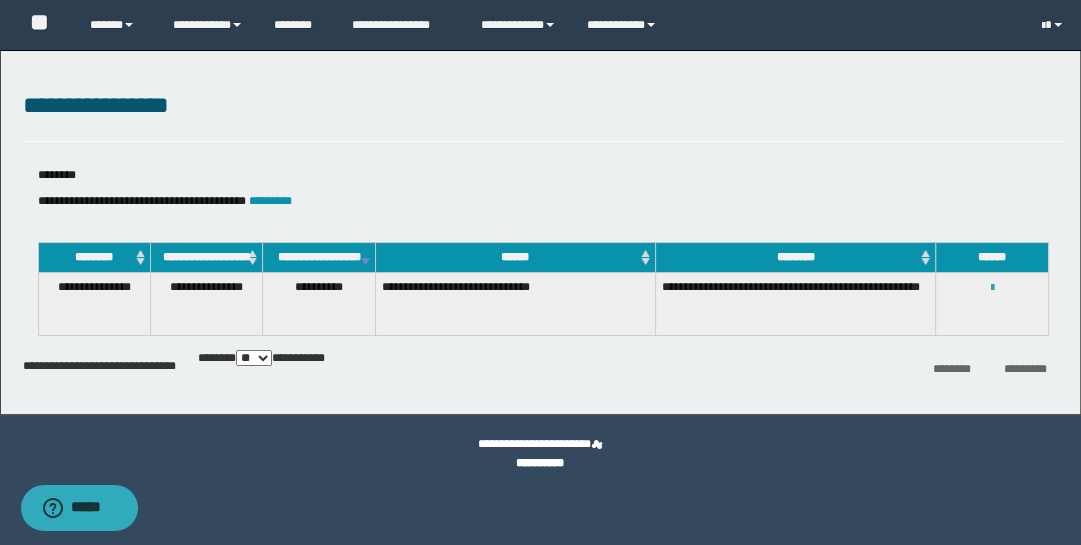 click at bounding box center (992, 288) 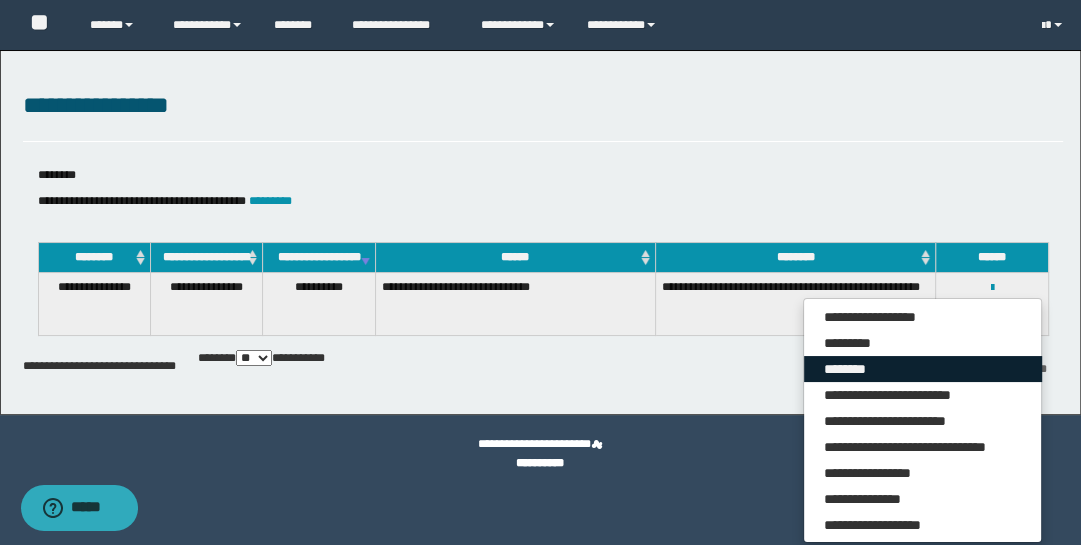 click on "********" at bounding box center [923, 369] 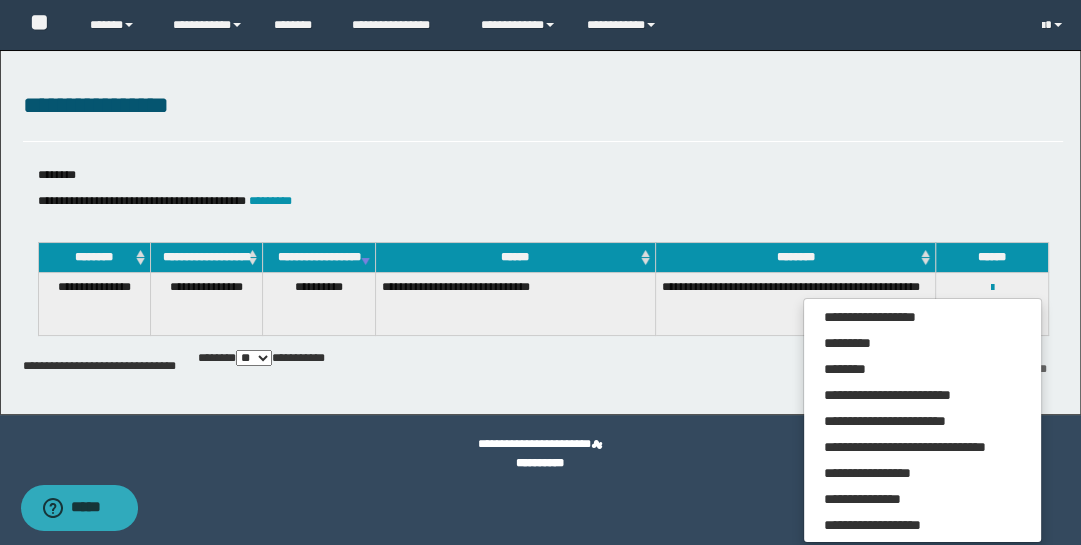 click on "**********" at bounding box center (543, 192) 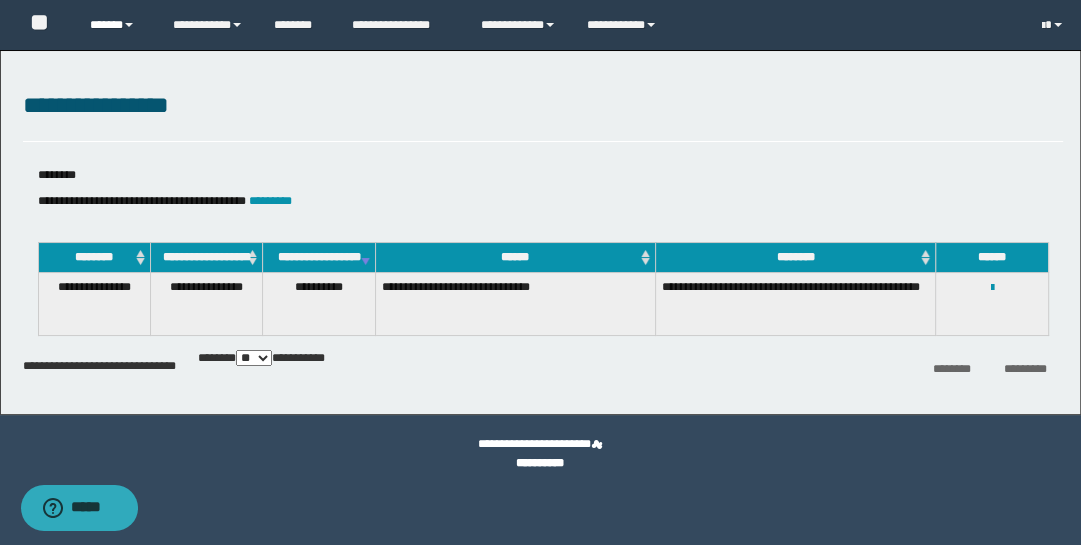 click at bounding box center (129, 25) 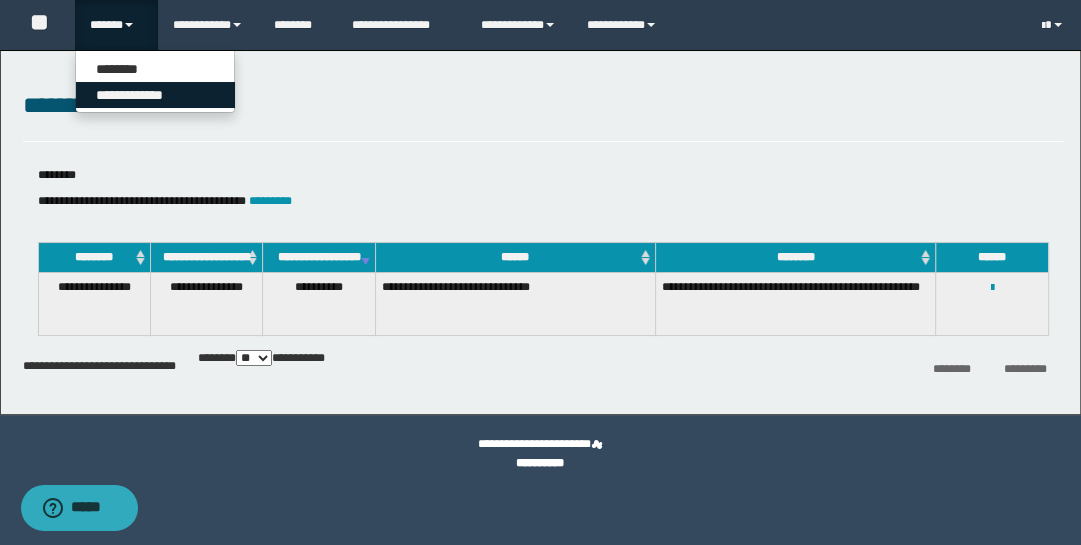 click on "**********" at bounding box center [155, 95] 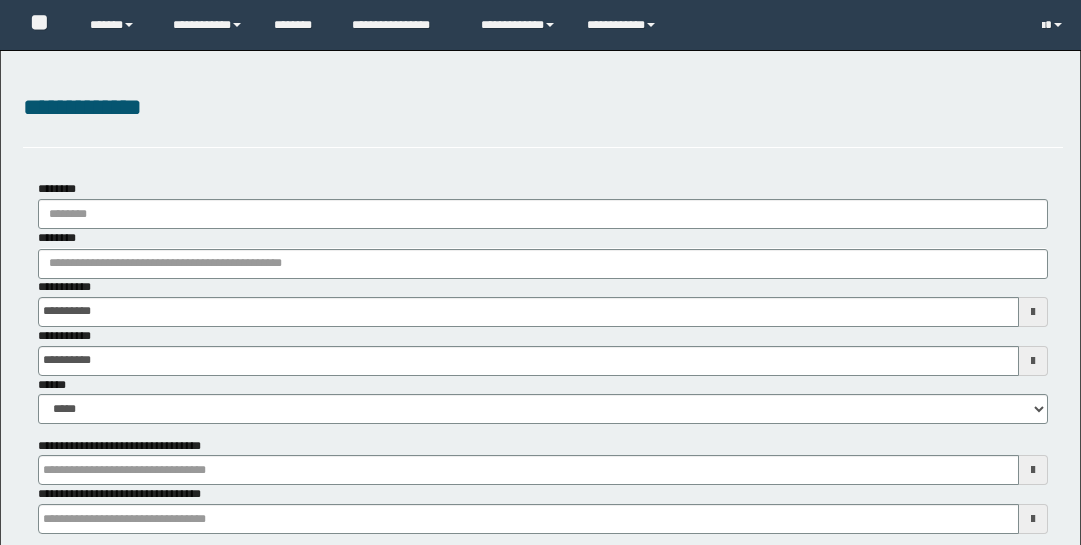scroll, scrollTop: 0, scrollLeft: 0, axis: both 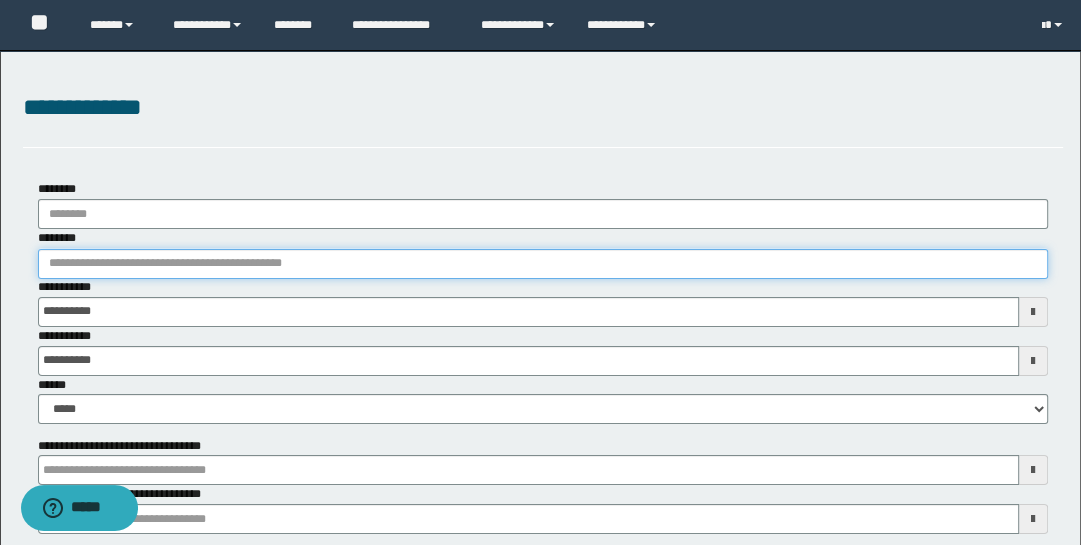 click on "********" at bounding box center [543, 264] 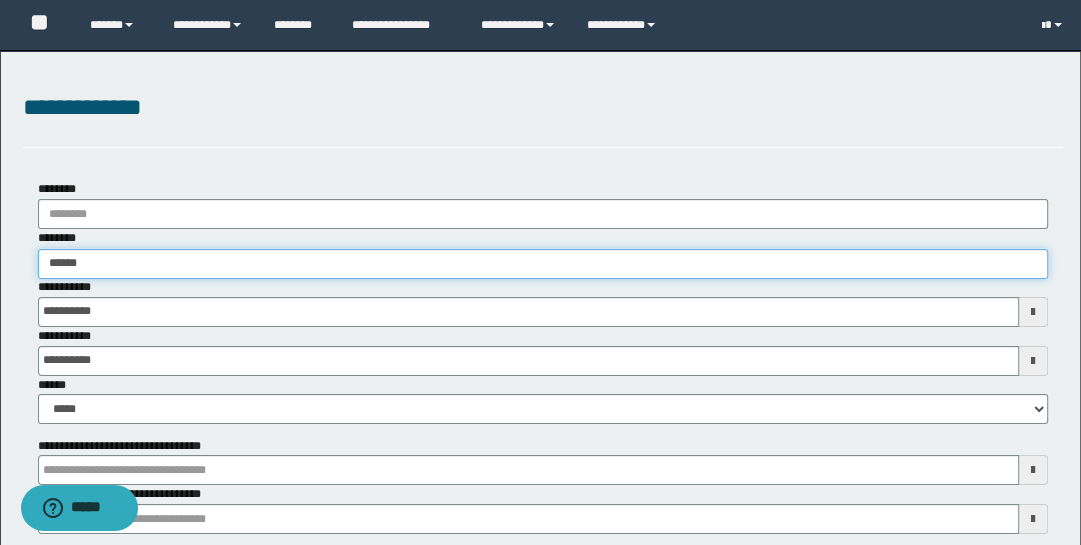 type on "*******" 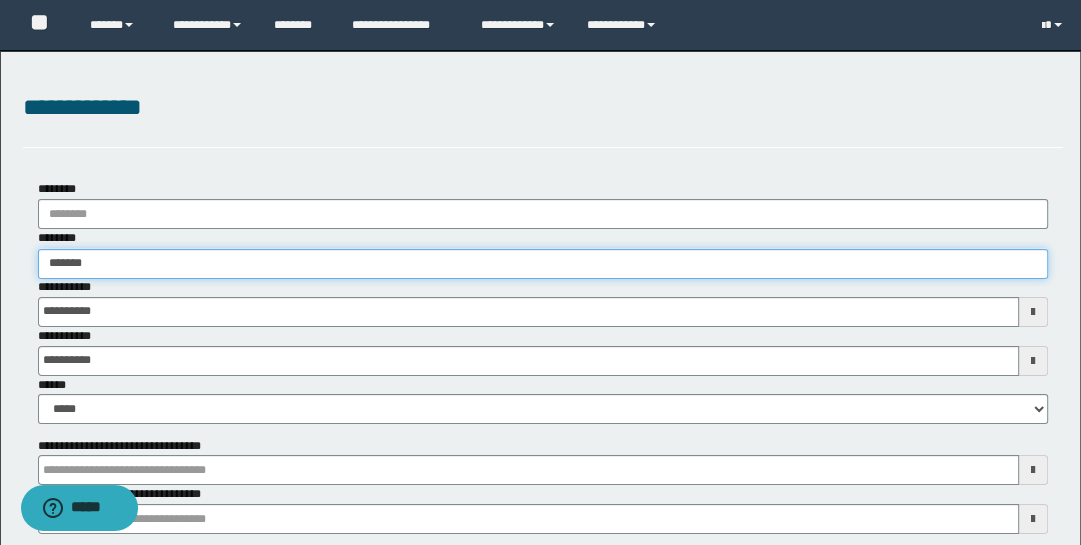 type on "*******" 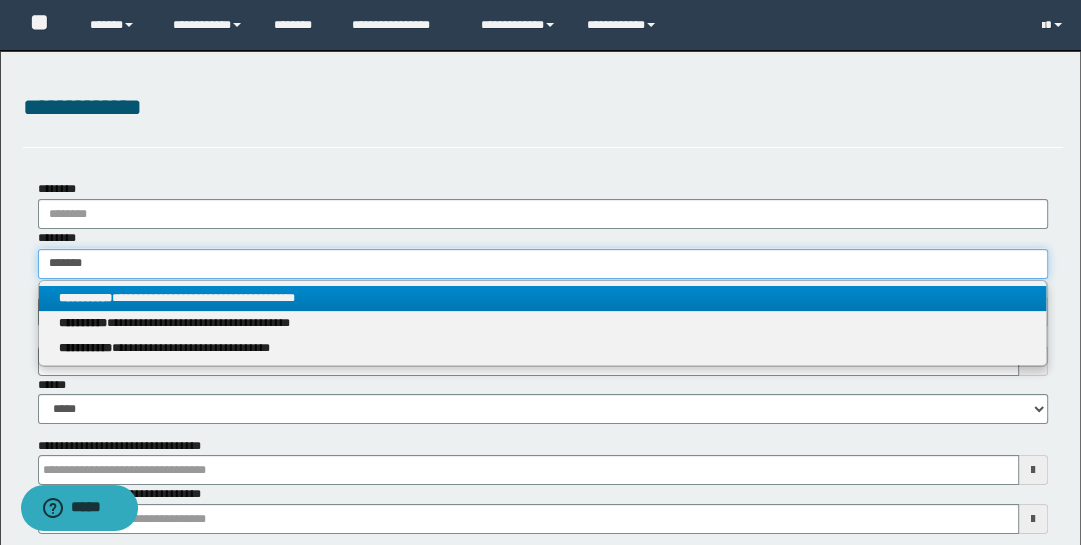 type on "*******" 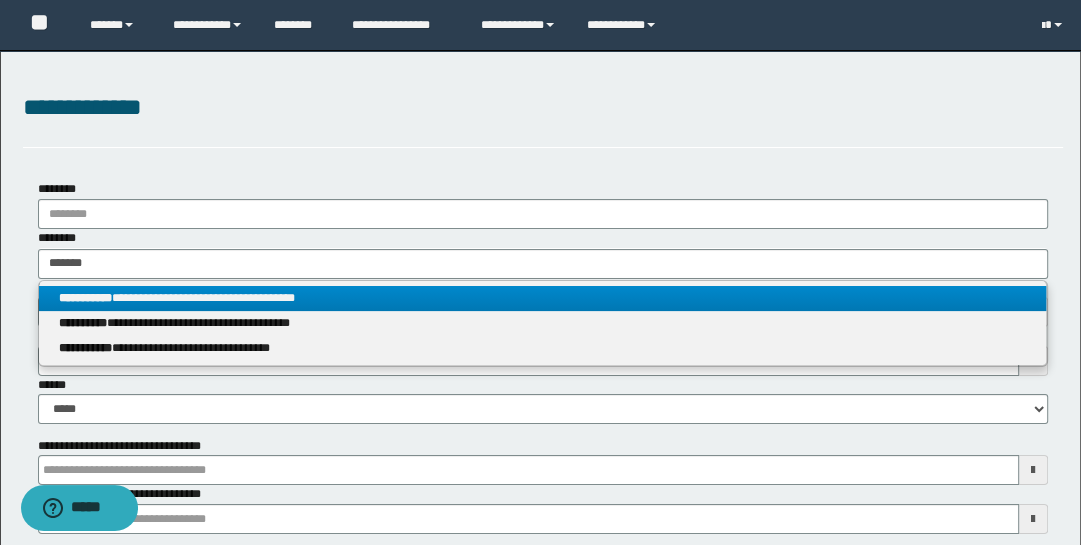 click on "**********" at bounding box center [543, 298] 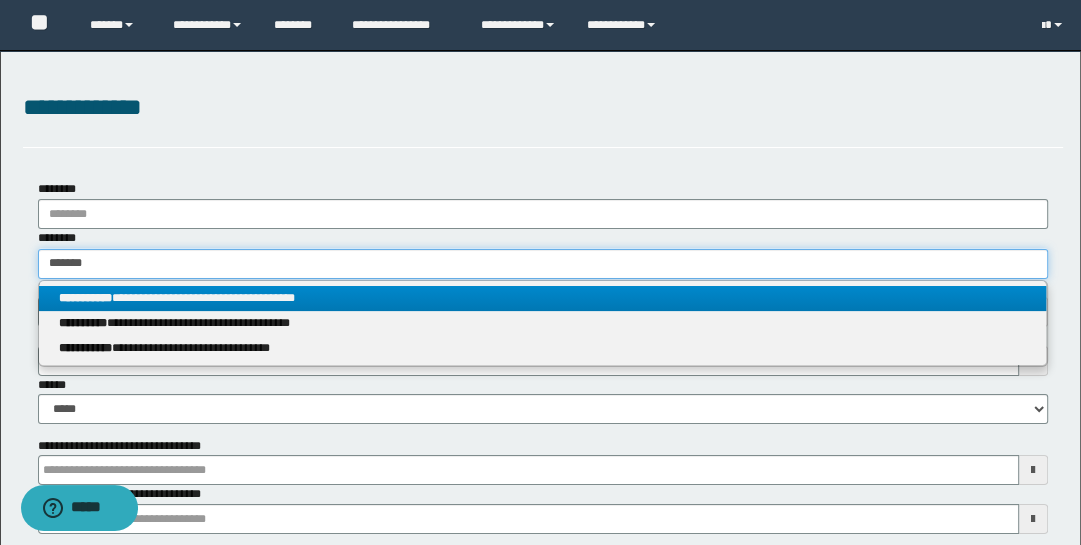 type 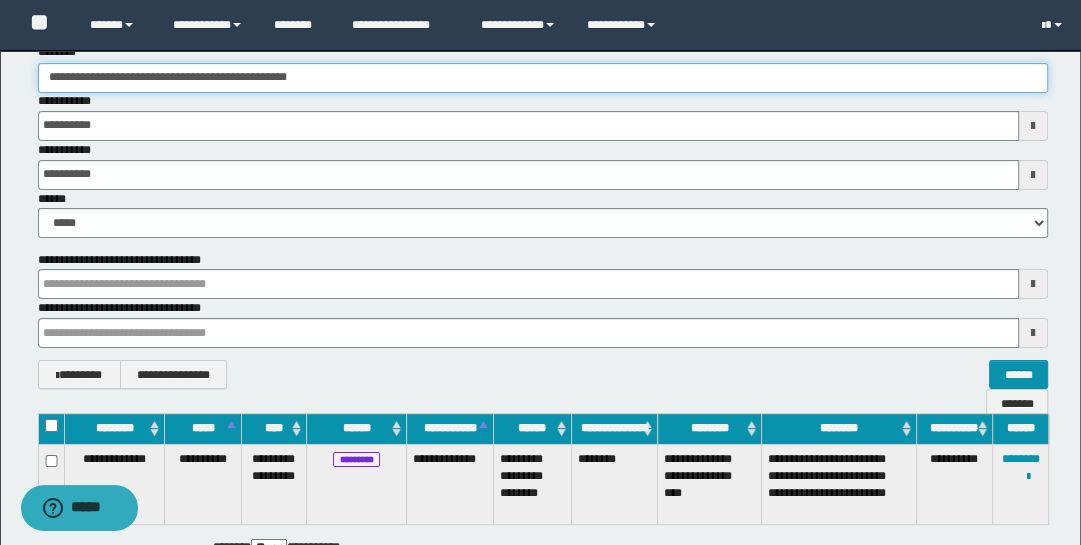 scroll, scrollTop: 40, scrollLeft: 0, axis: vertical 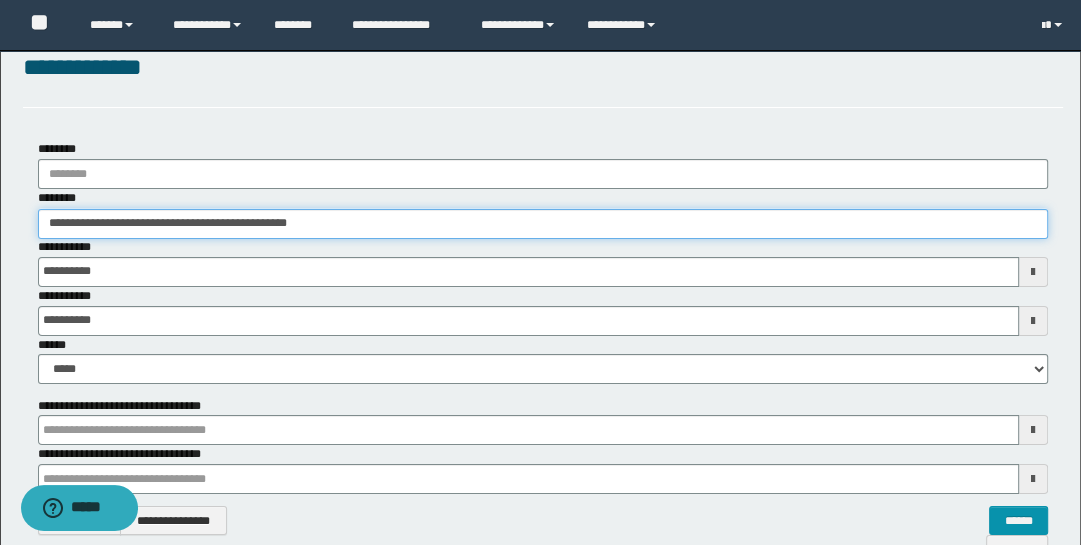 drag, startPoint x: 344, startPoint y: 219, endPoint x: -32, endPoint y: 147, distance: 382.83154 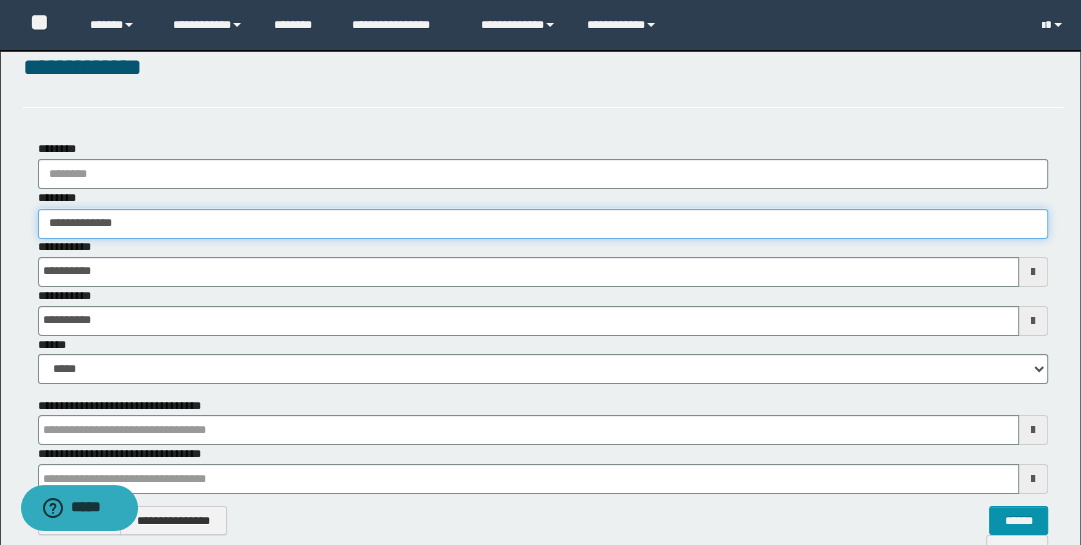 type on "**********" 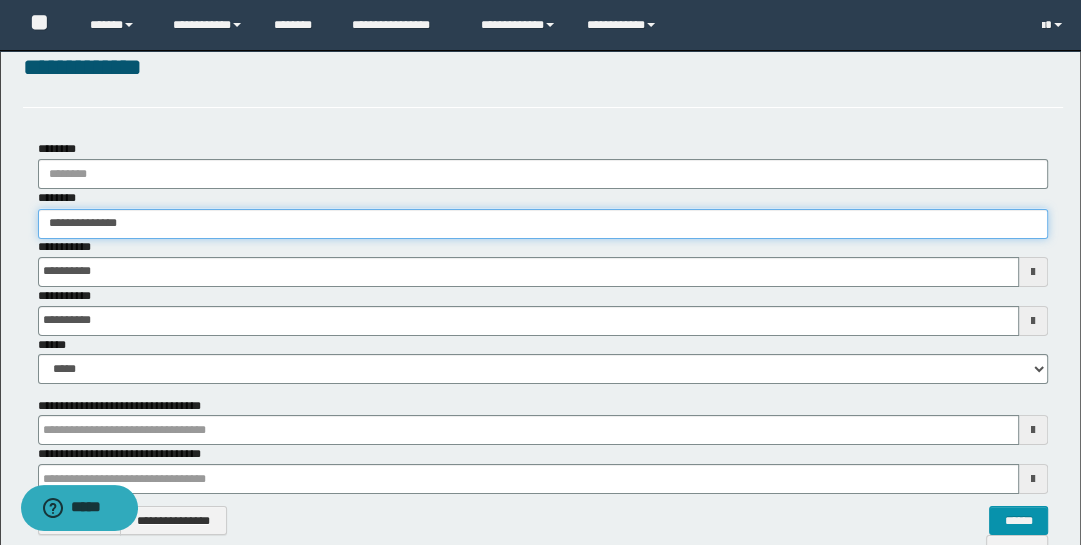 type on "**********" 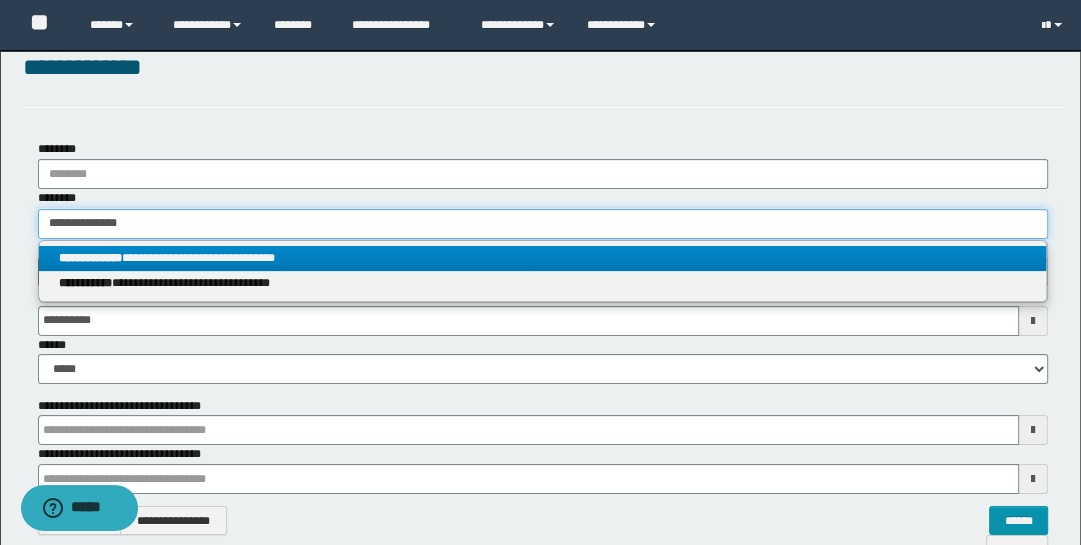 type on "**********" 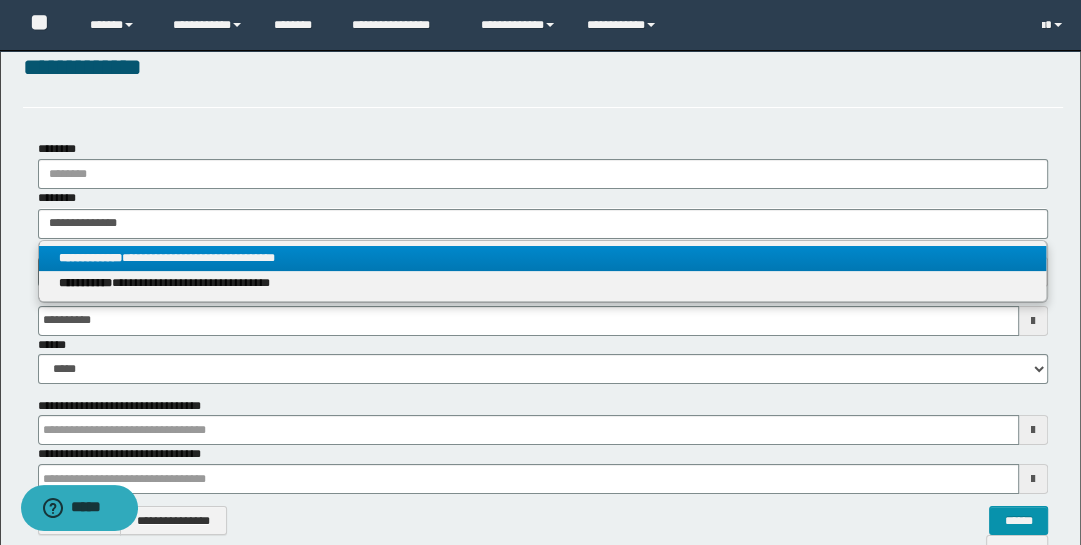 click on "**********" at bounding box center (542, 258) 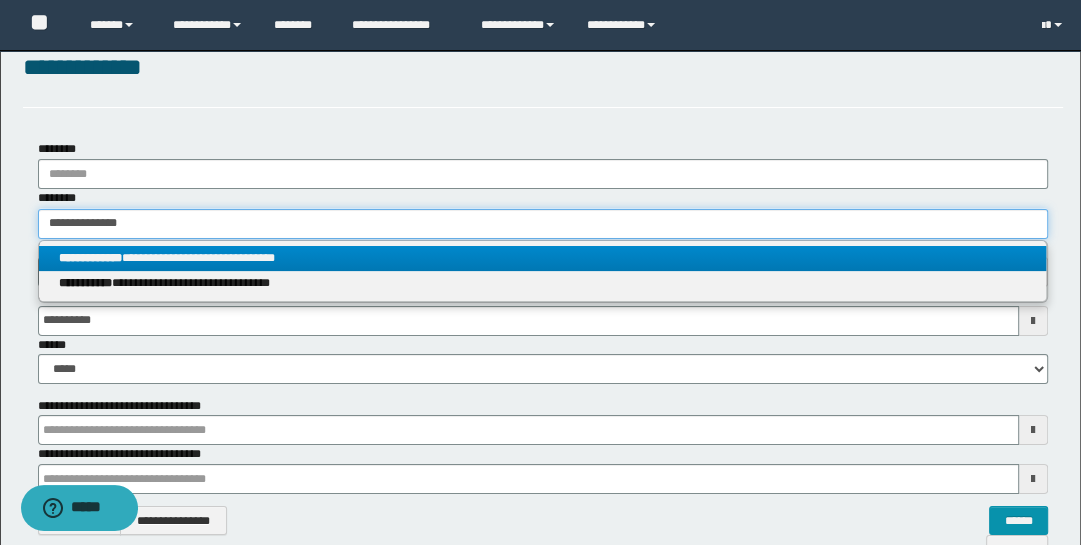 type 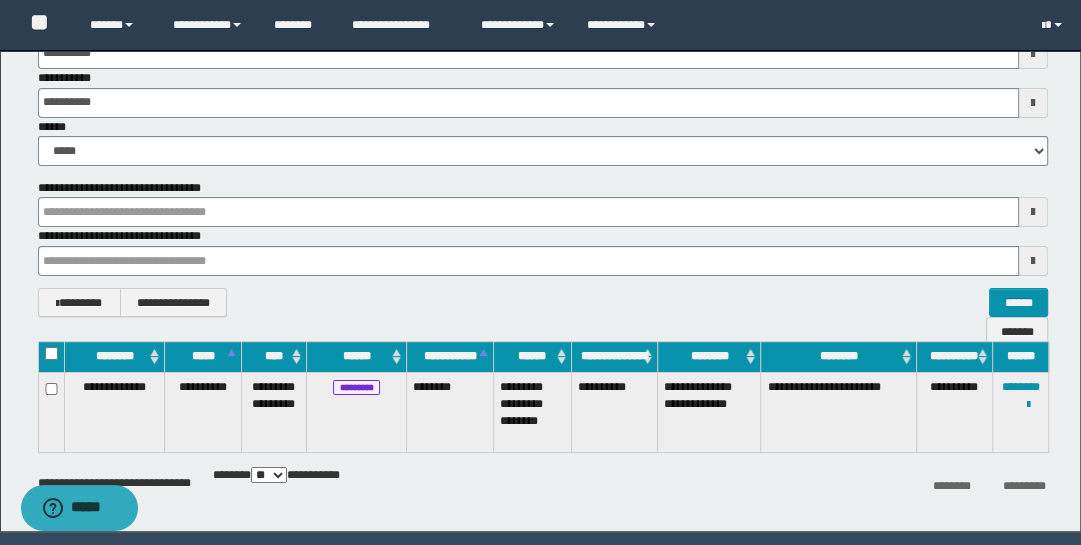 scroll, scrollTop: 78, scrollLeft: 0, axis: vertical 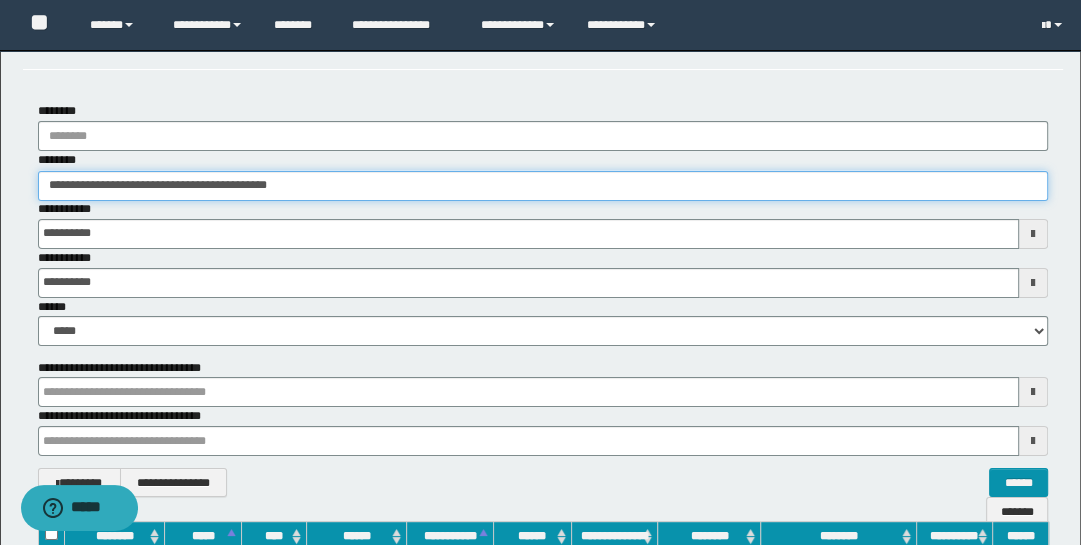 drag, startPoint x: 311, startPoint y: 187, endPoint x: -32, endPoint y: 108, distance: 351.9801 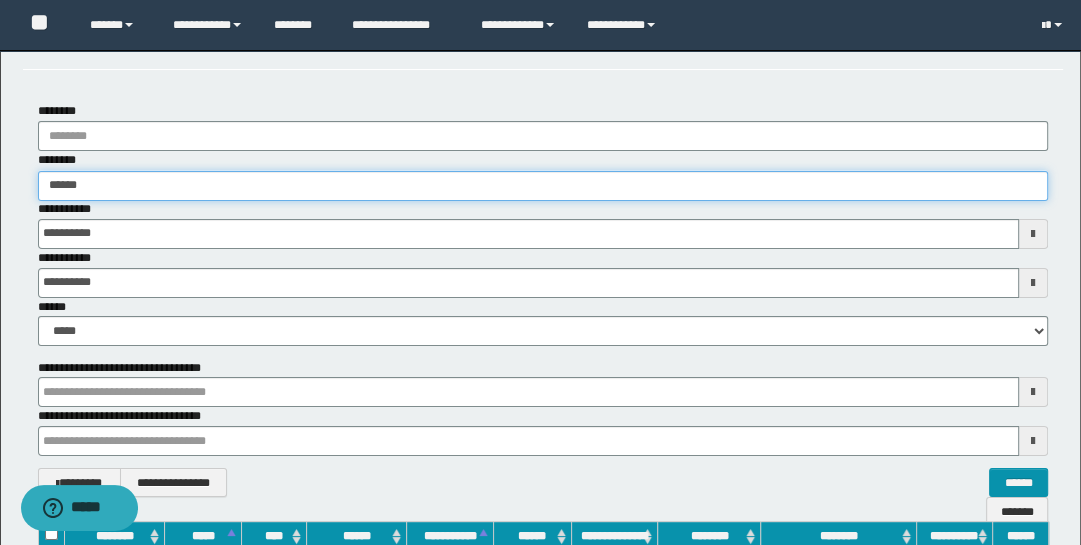 type on "*******" 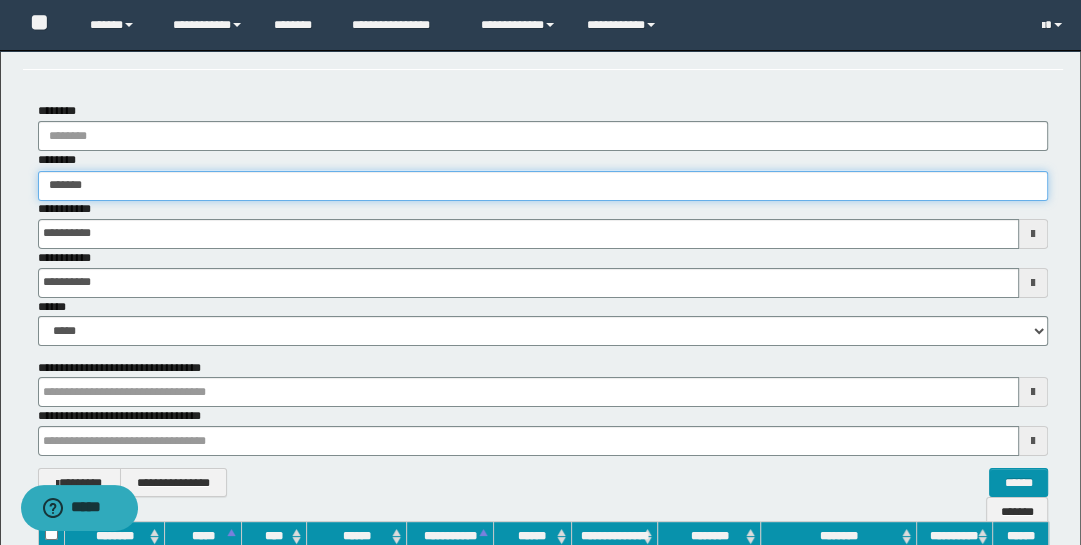 type on "*******" 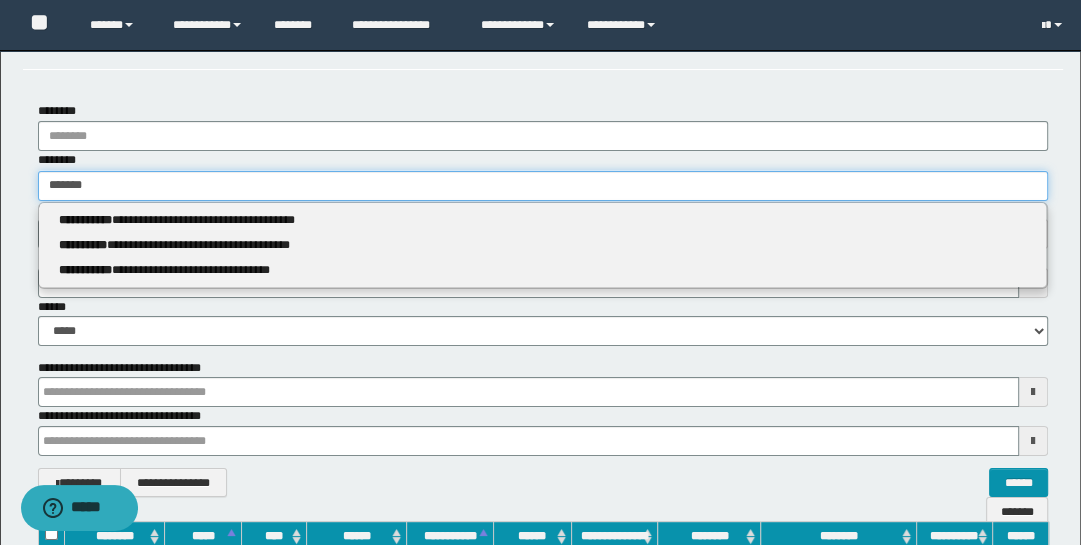 type 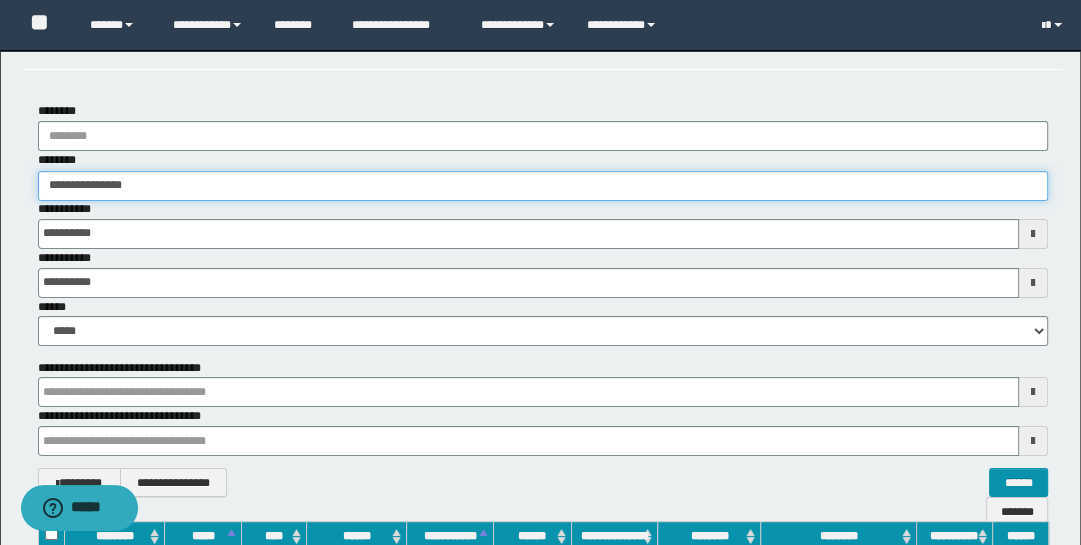 type on "**********" 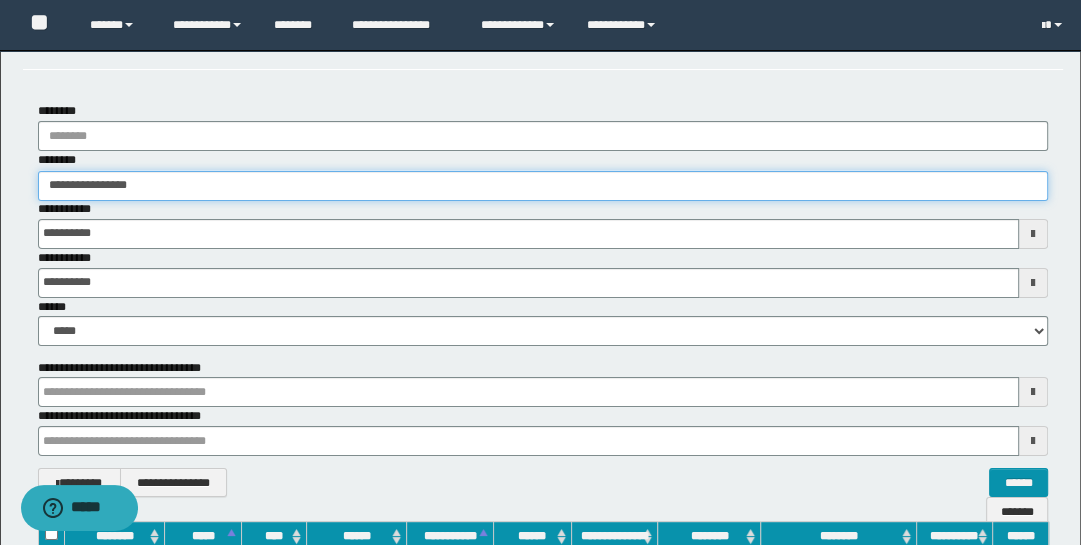 type on "**********" 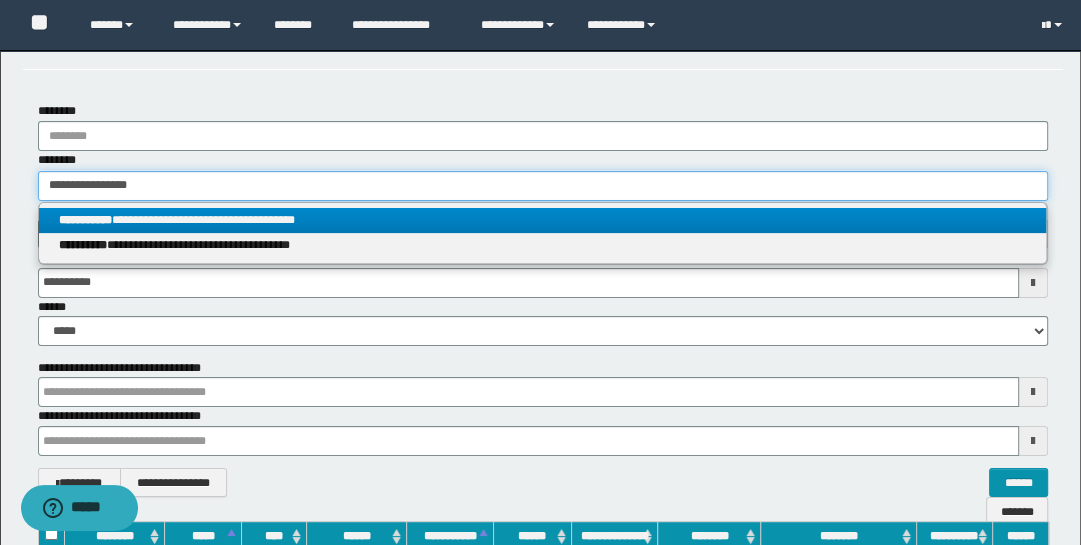 type on "**********" 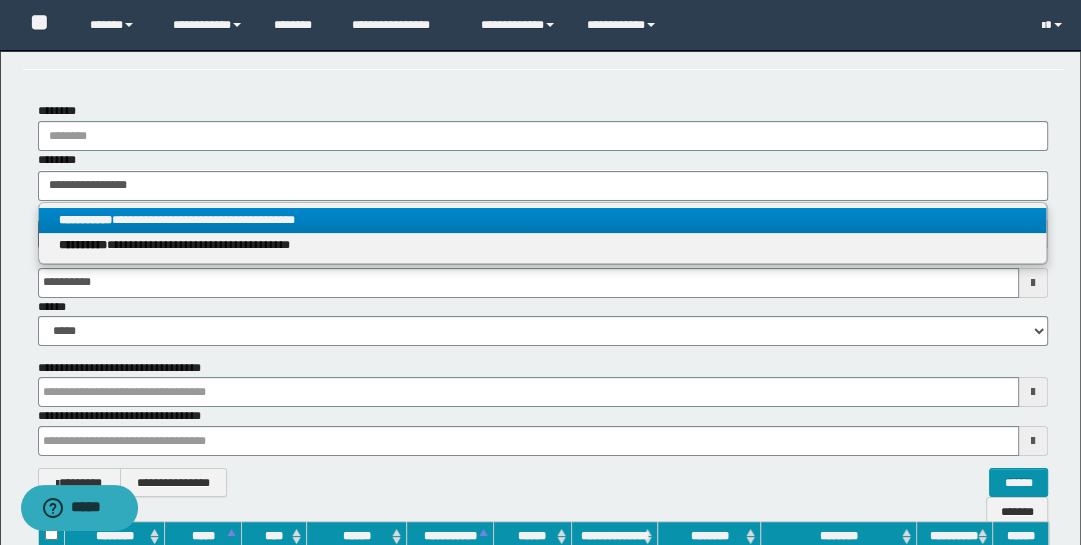 click on "**********" at bounding box center [543, 220] 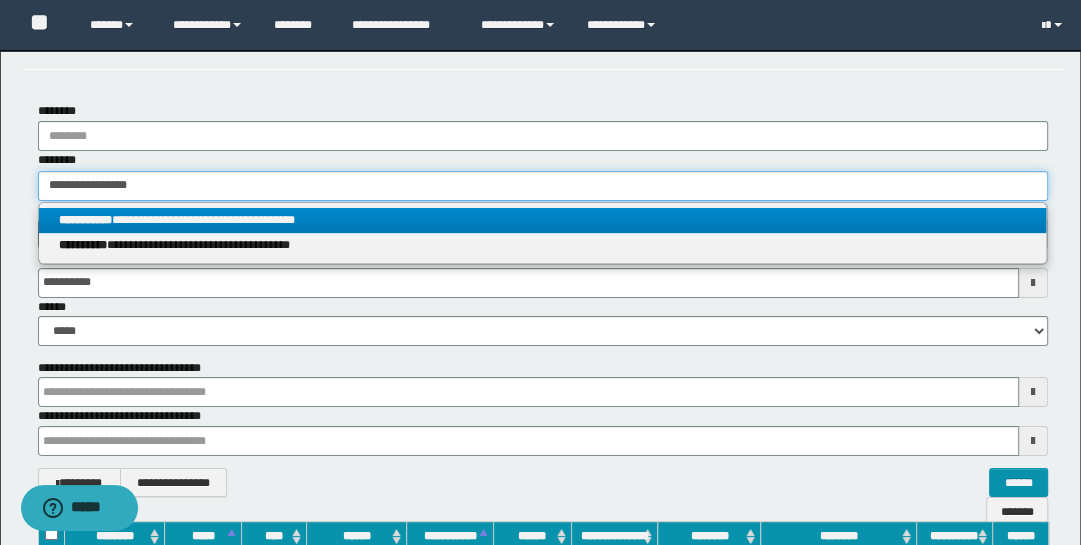 type 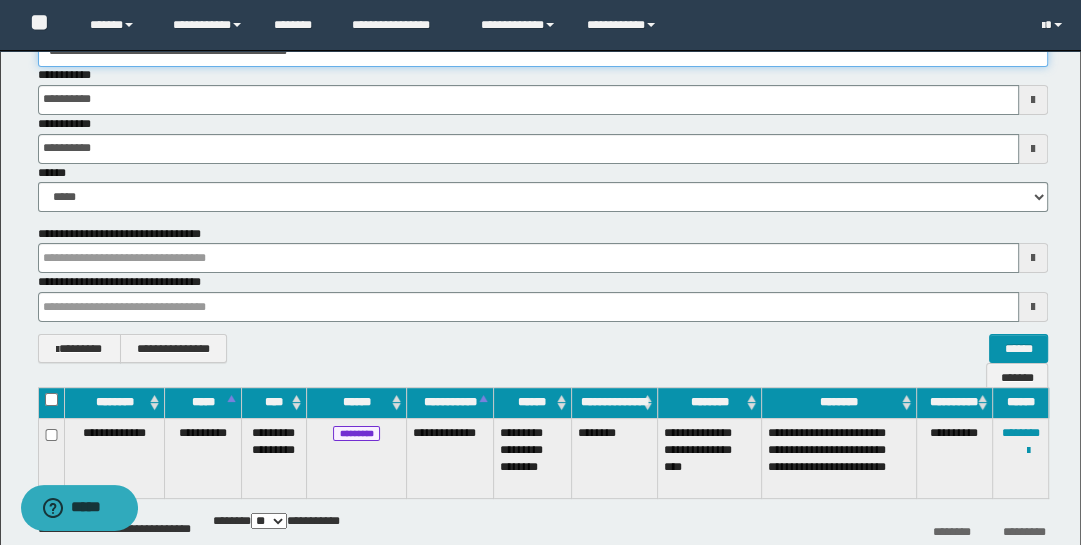 scroll, scrollTop: 322, scrollLeft: 0, axis: vertical 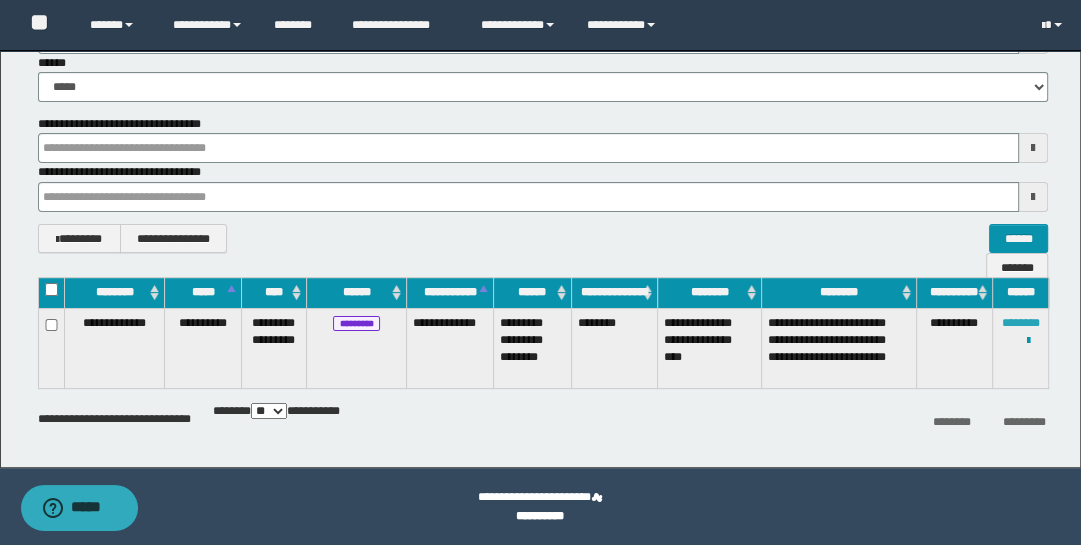 click on "********" at bounding box center [1021, 323] 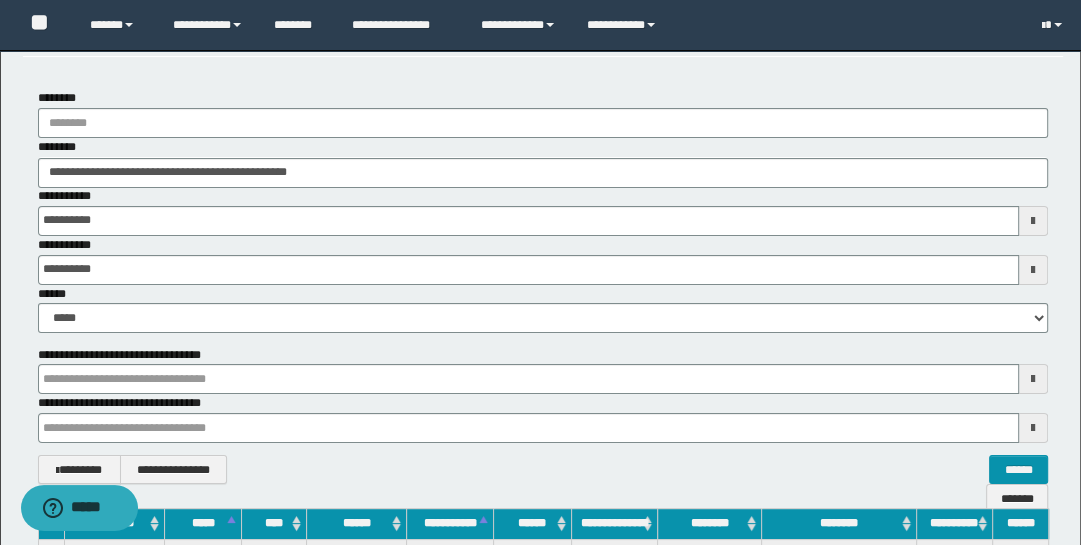 scroll, scrollTop: 88, scrollLeft: 0, axis: vertical 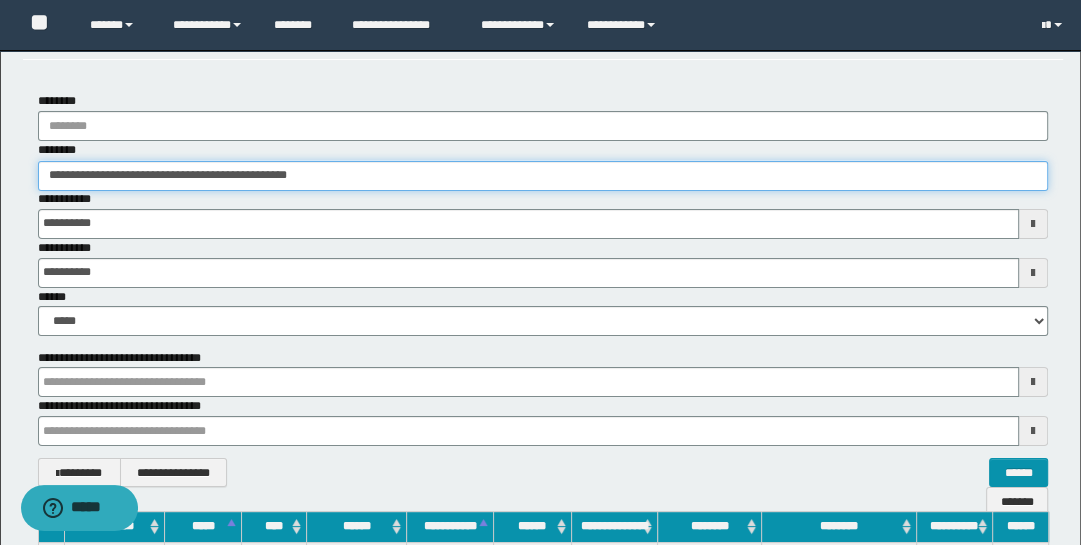 drag, startPoint x: 343, startPoint y: 171, endPoint x: -18, endPoint y: 104, distance: 367.16483 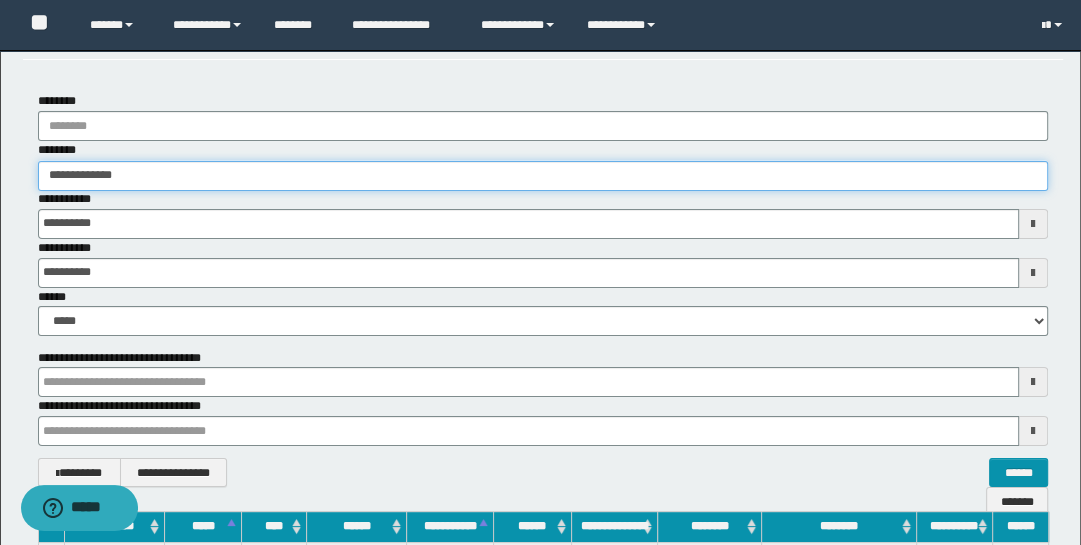 type on "**********" 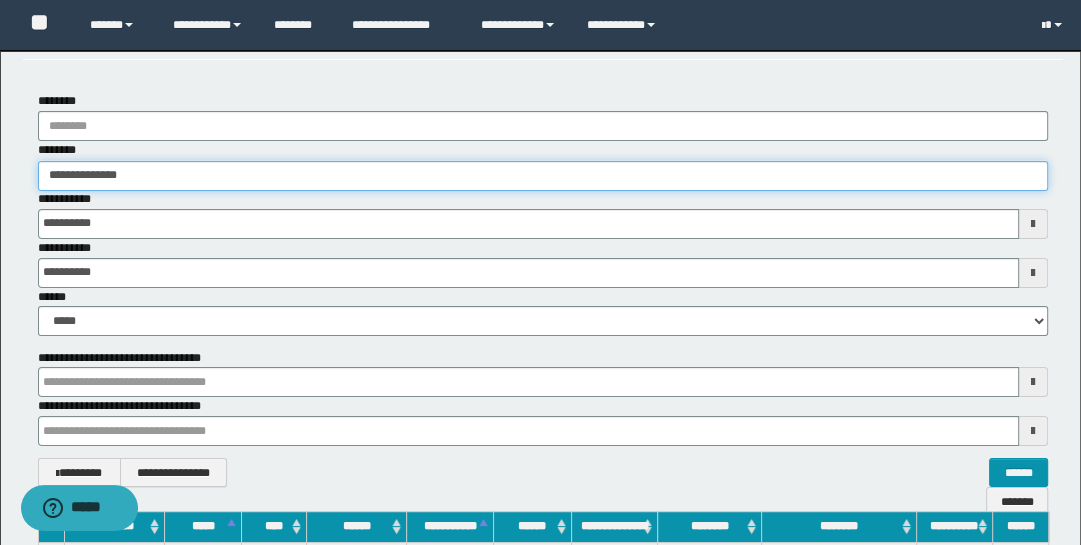 type on "**********" 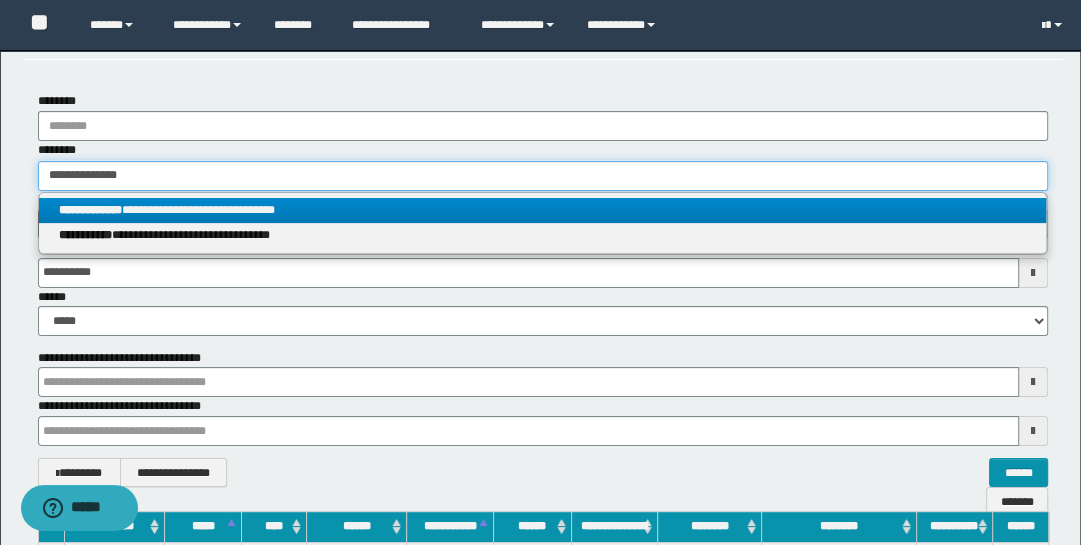 type on "**********" 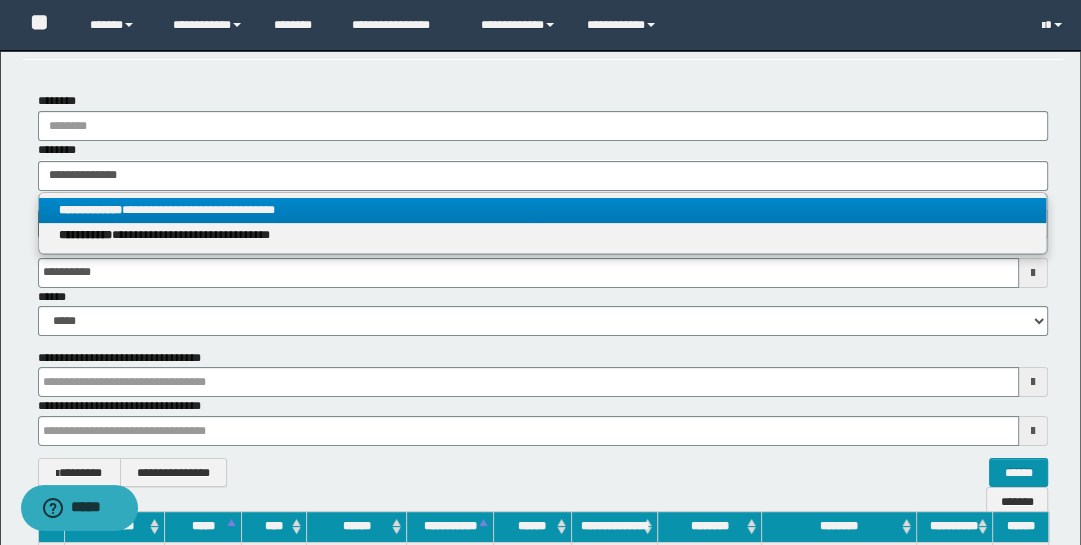 click on "**********" at bounding box center [543, 210] 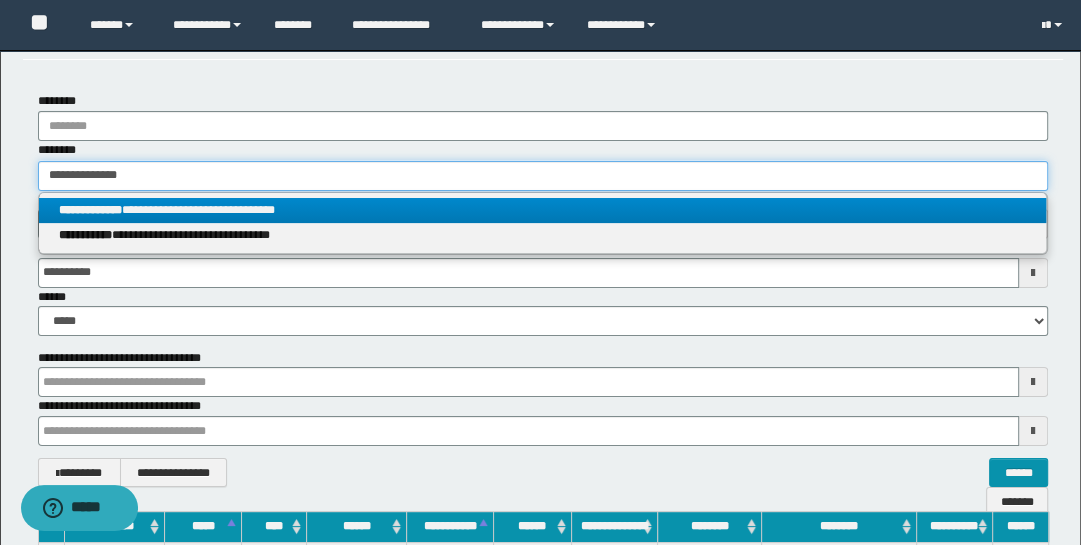 type 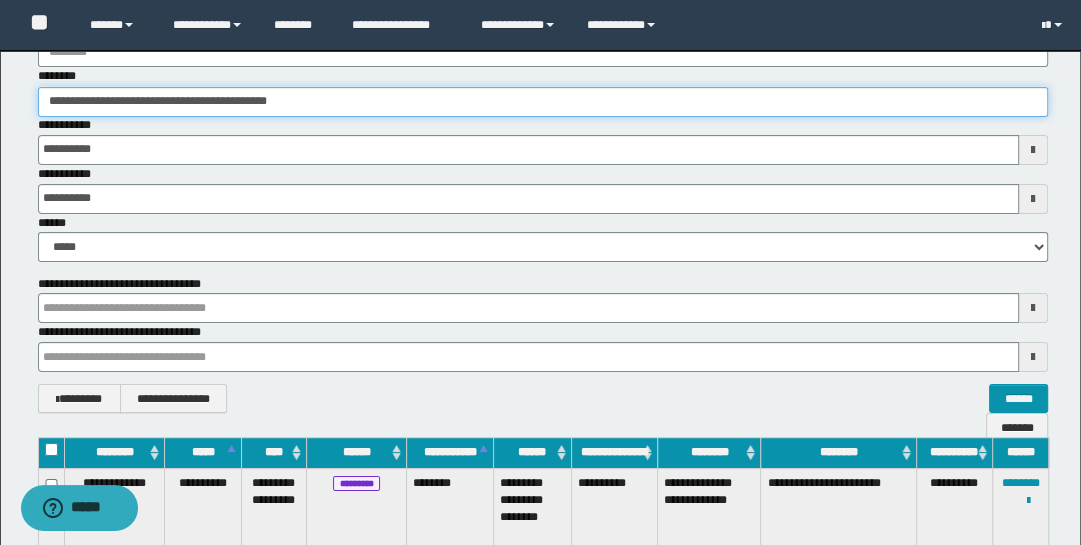 scroll, scrollTop: 322, scrollLeft: 0, axis: vertical 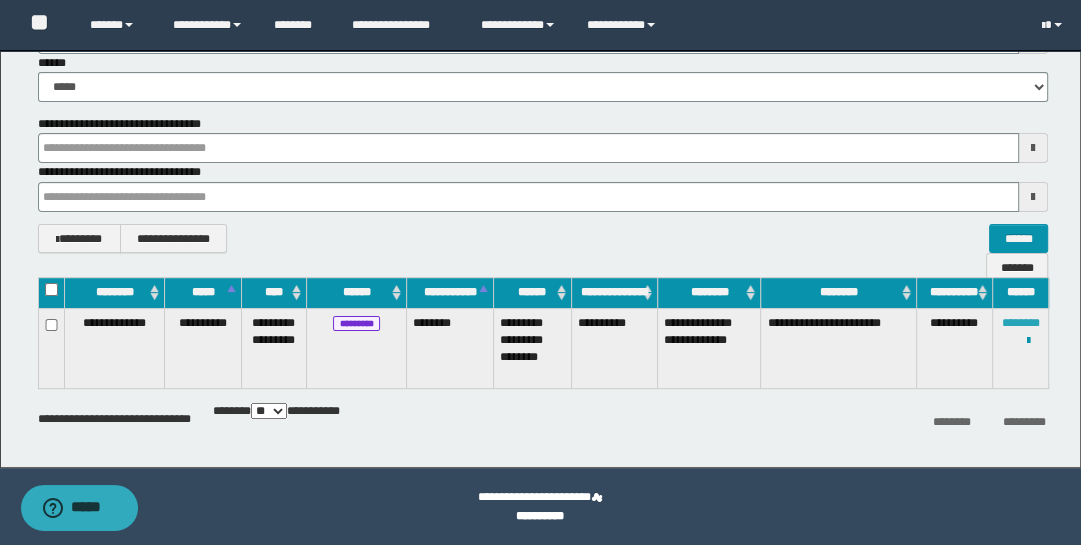 click on "********" at bounding box center [1021, 323] 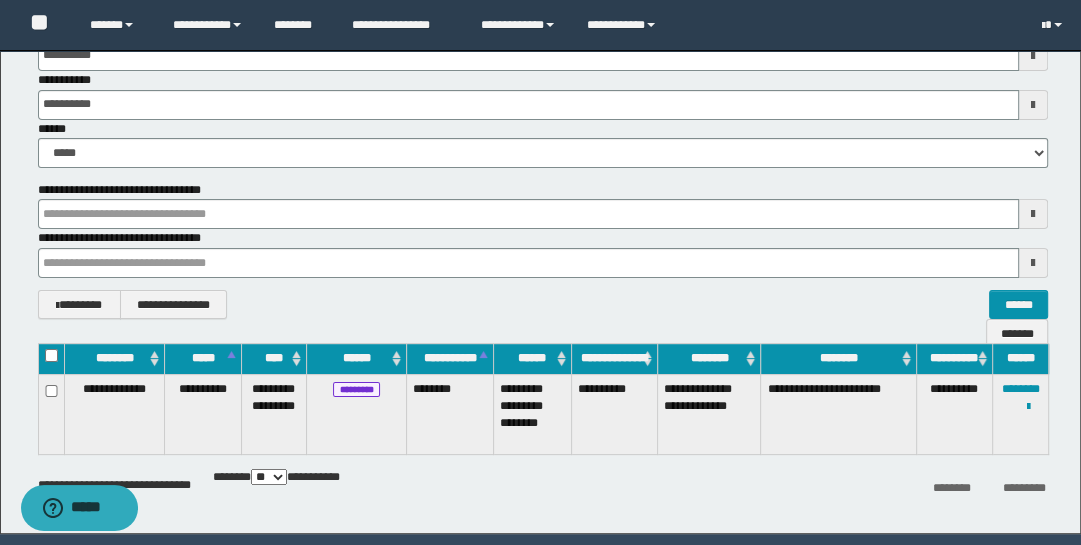 scroll, scrollTop: 164, scrollLeft: 0, axis: vertical 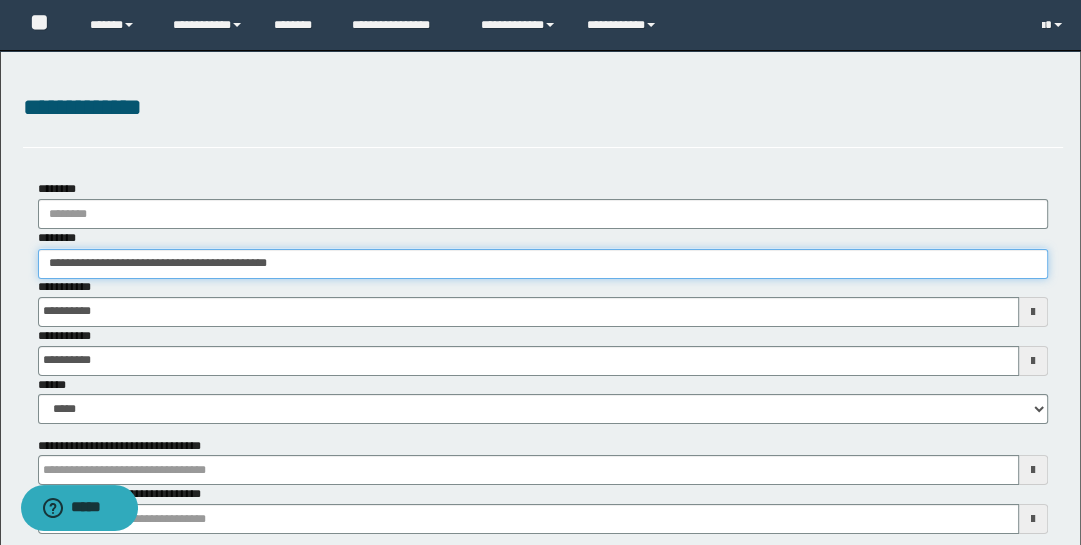 drag, startPoint x: 319, startPoint y: 99, endPoint x: -32, endPoint y: -5, distance: 366.0833 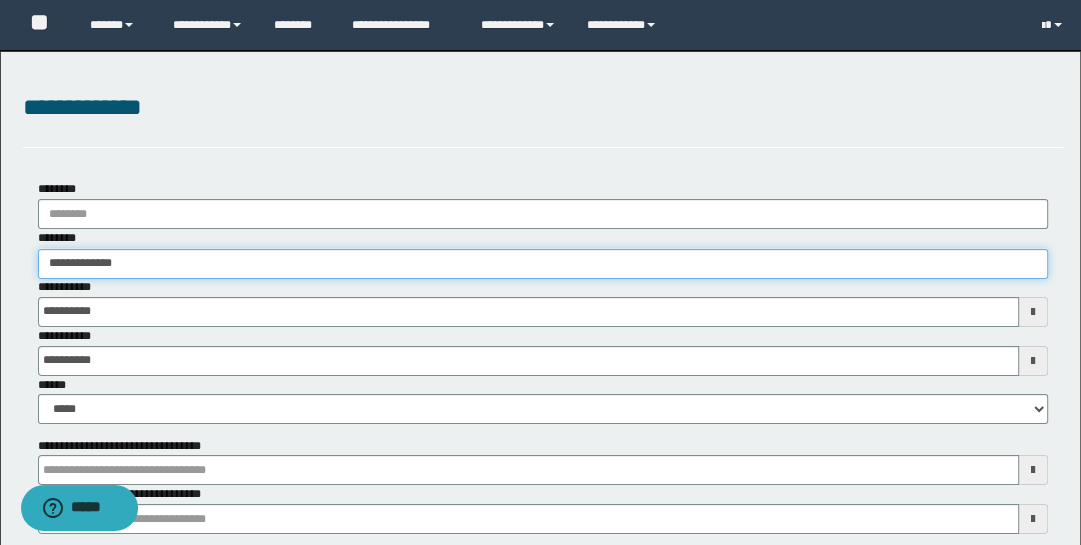 type on "**********" 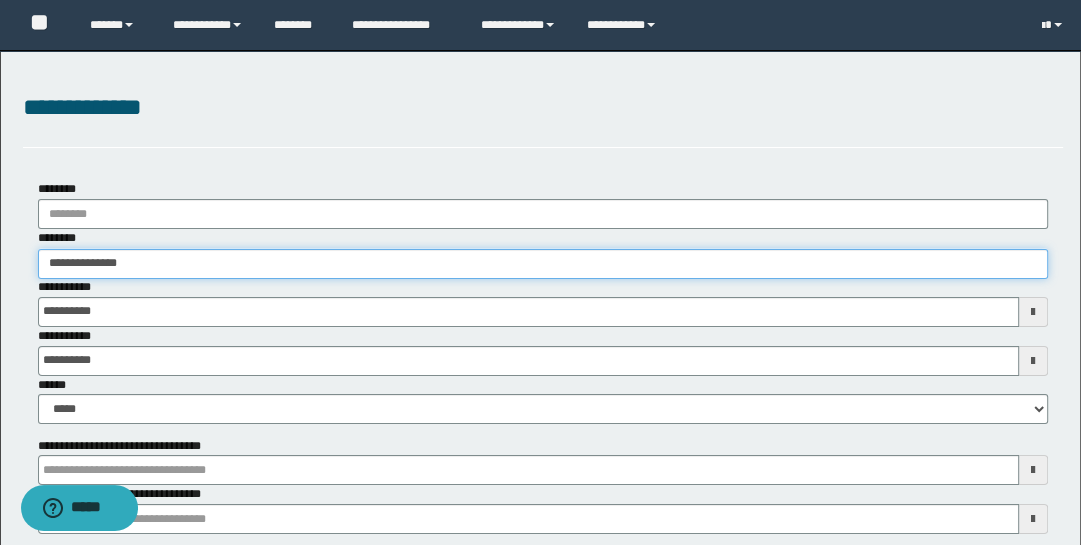 type on "**********" 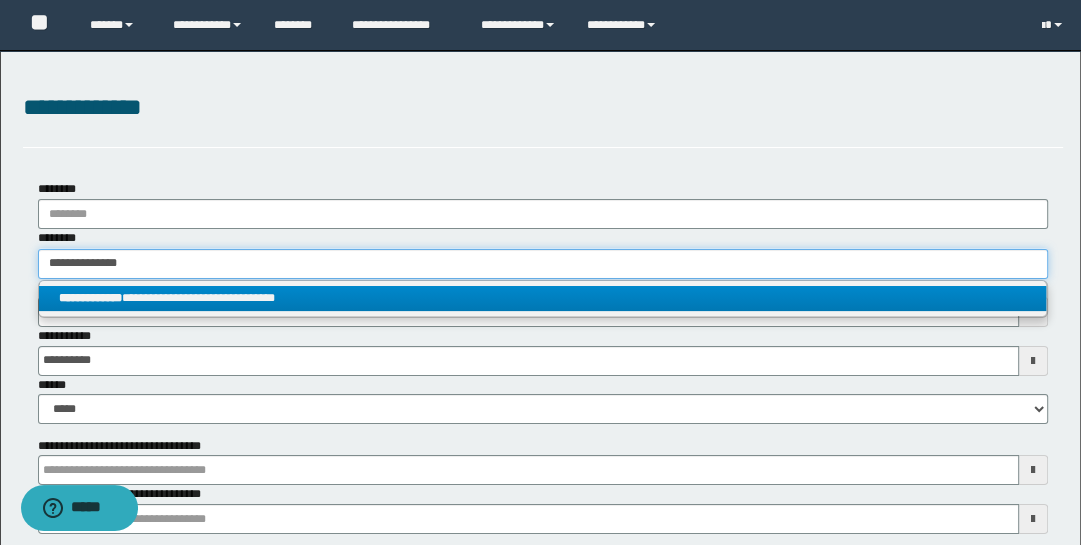 type on "**********" 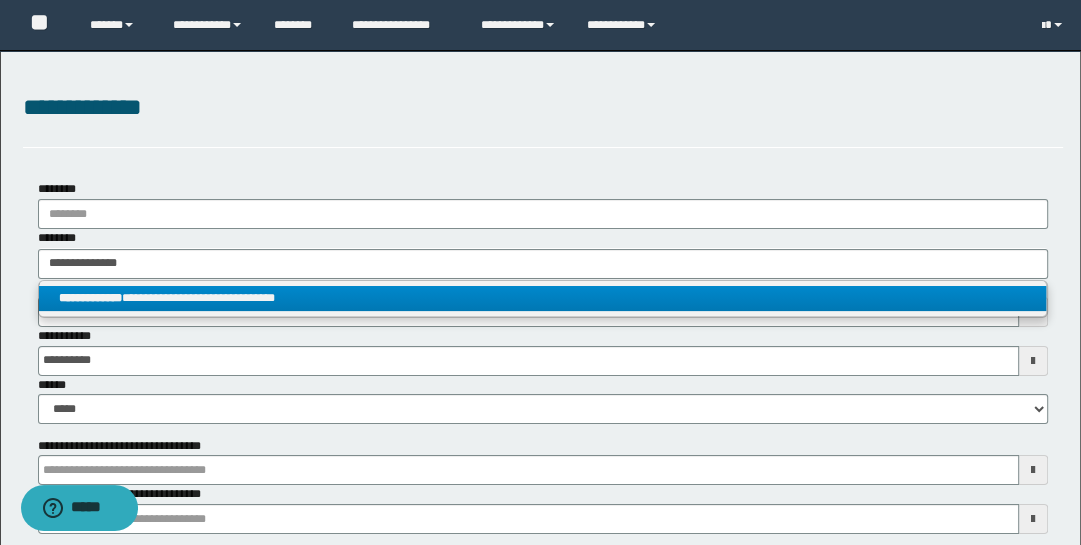 click on "**********" at bounding box center (543, 298) 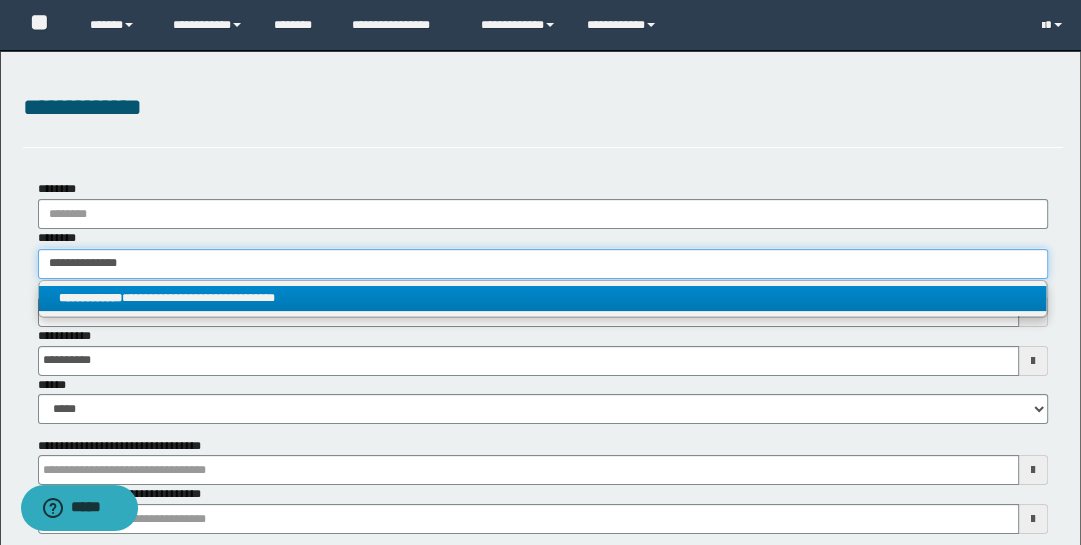 type 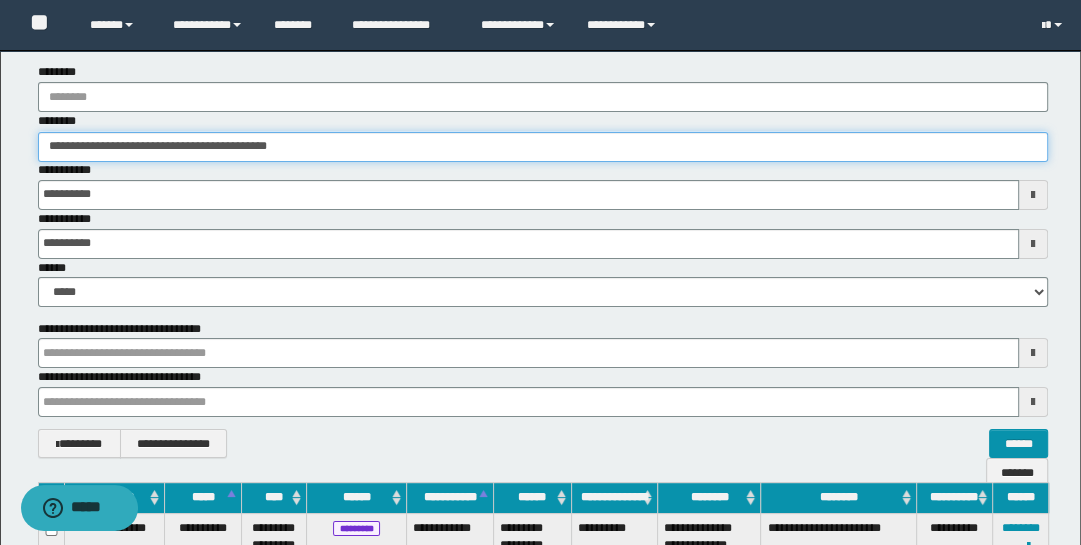 scroll, scrollTop: 322, scrollLeft: 0, axis: vertical 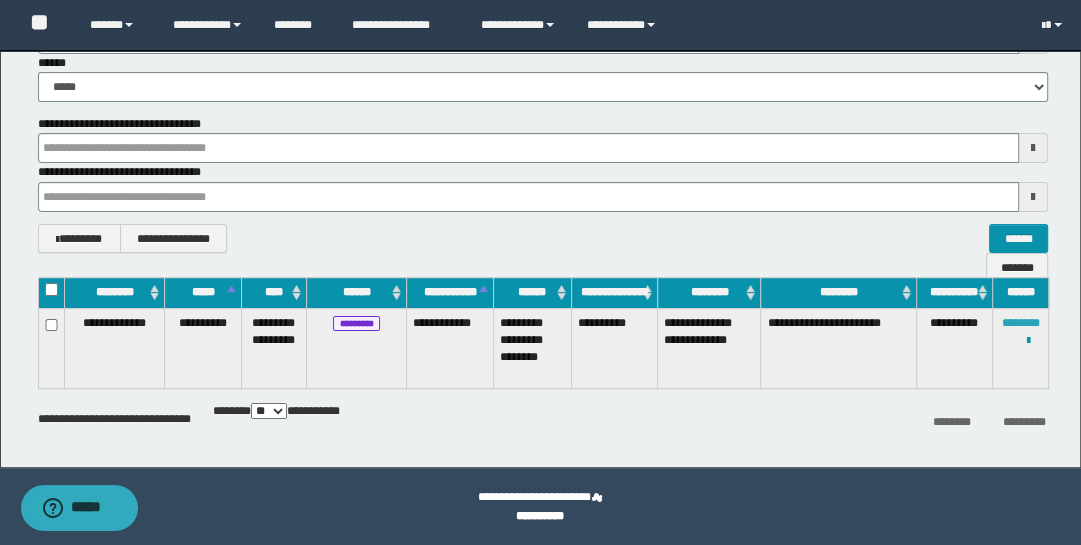 click on "********" at bounding box center [1021, 323] 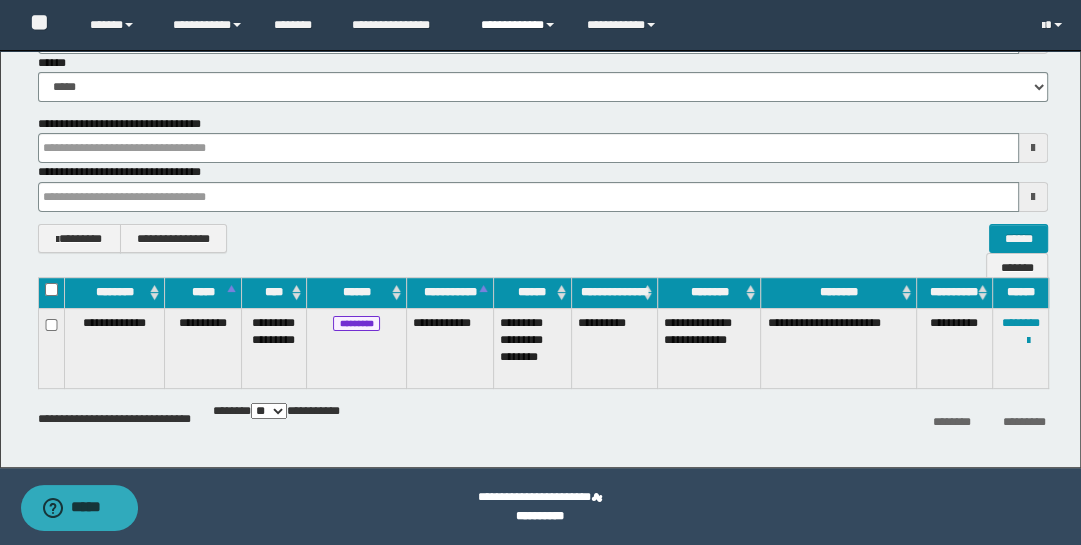 scroll, scrollTop: 33, scrollLeft: 0, axis: vertical 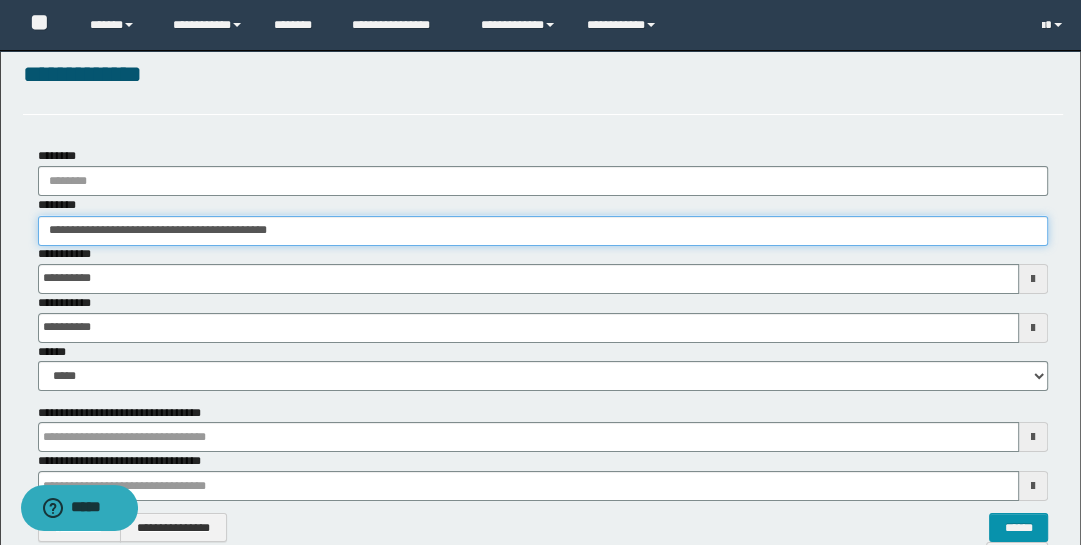 drag, startPoint x: 343, startPoint y: 234, endPoint x: 16, endPoint y: 105, distance: 351.52524 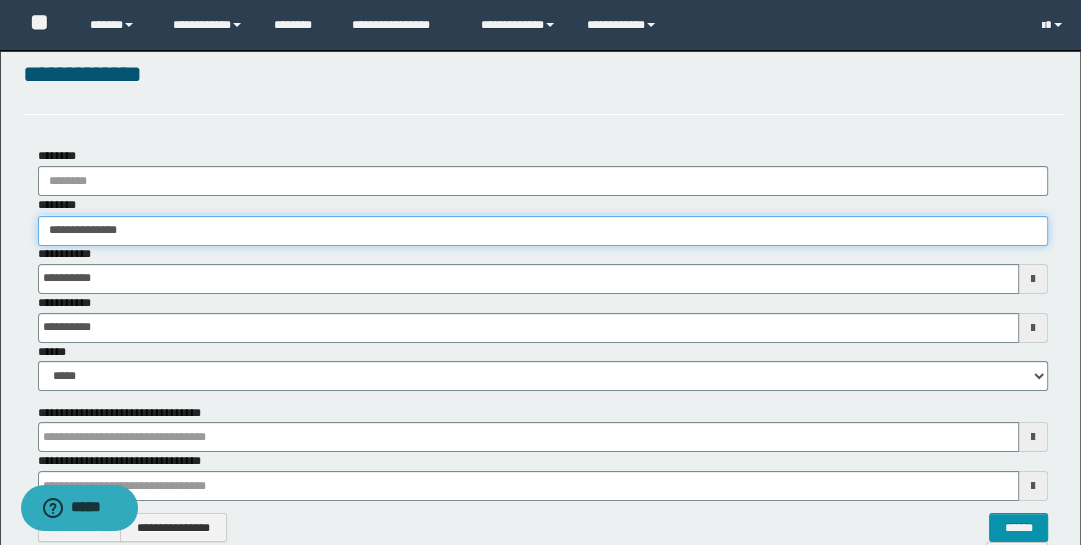 type on "**********" 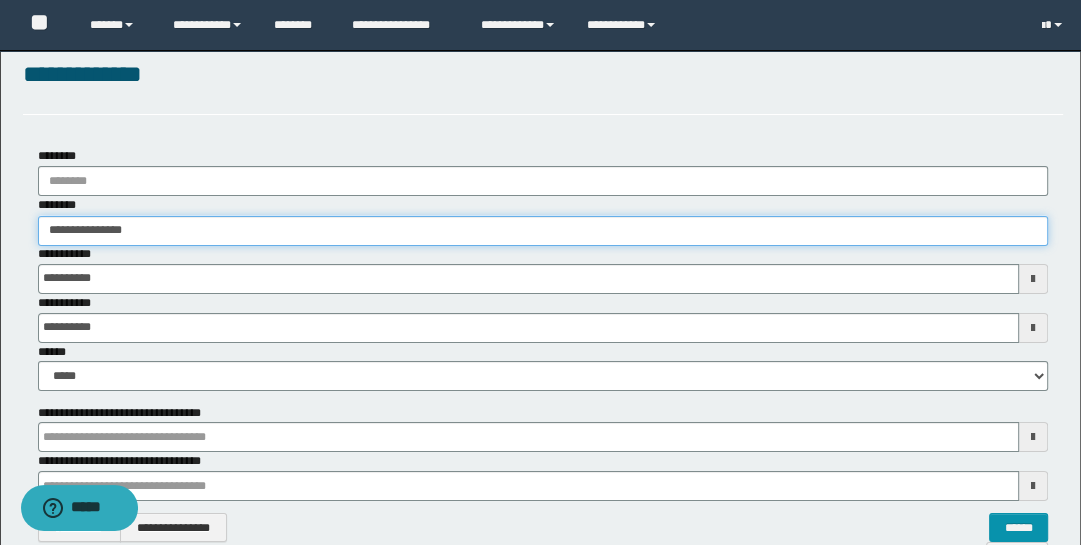 type on "**********" 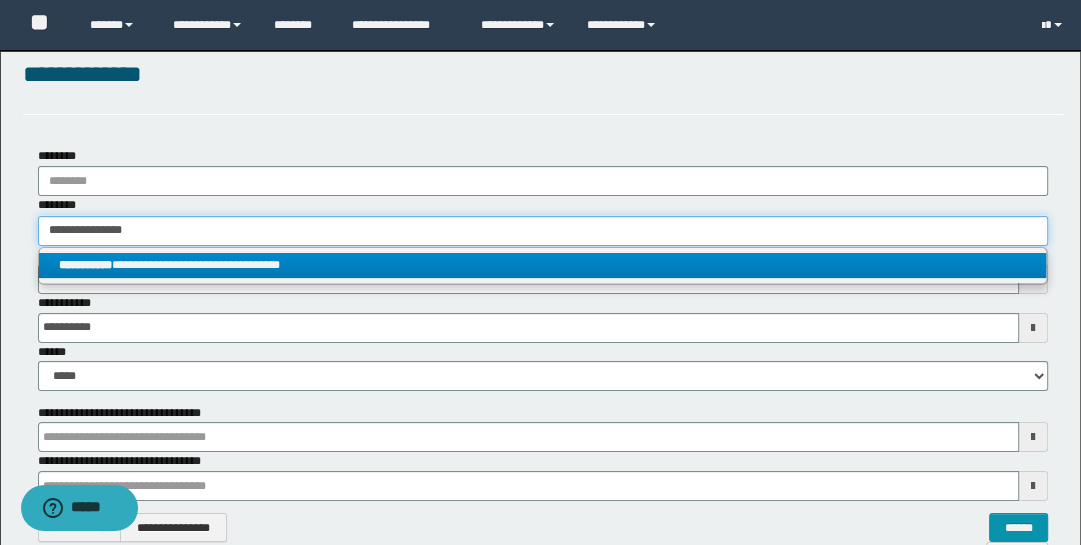 type on "**********" 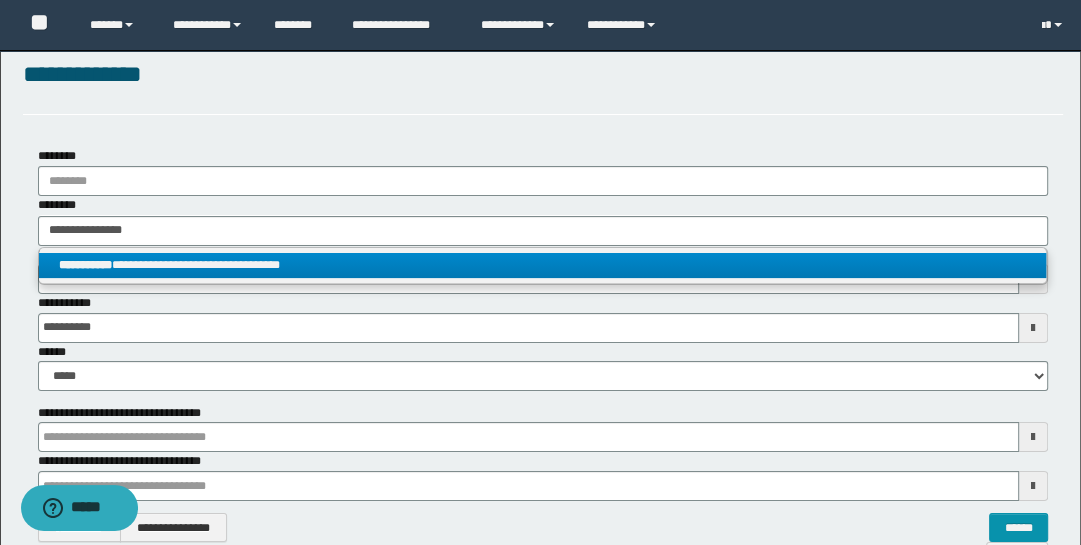 click on "**********" at bounding box center (543, 265) 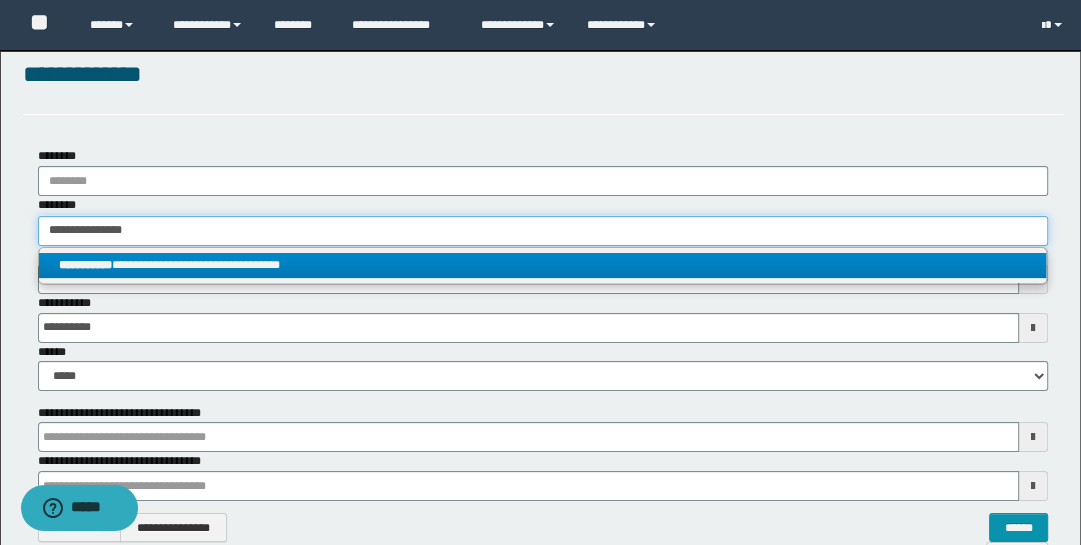type 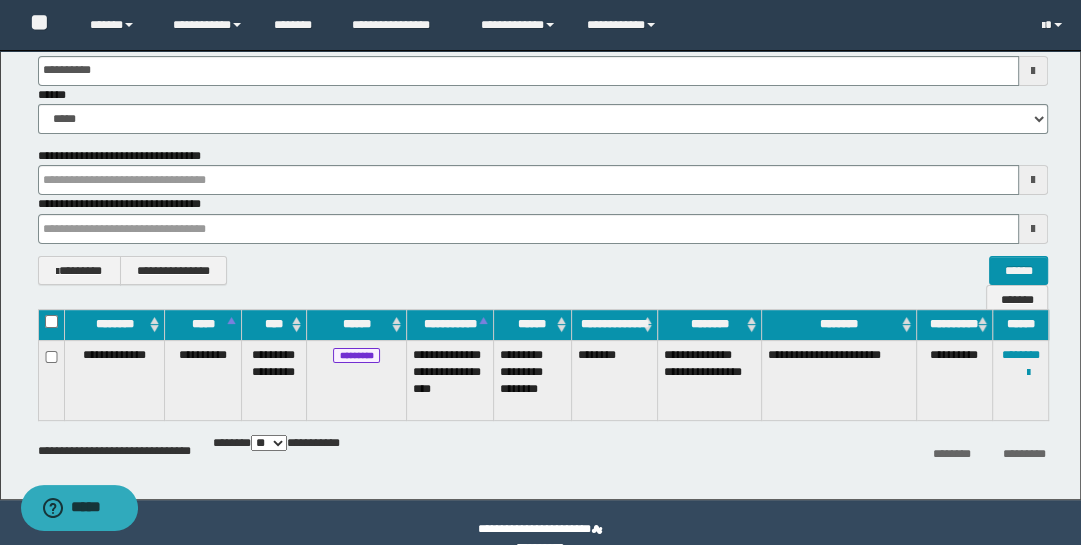 scroll, scrollTop: 322, scrollLeft: 0, axis: vertical 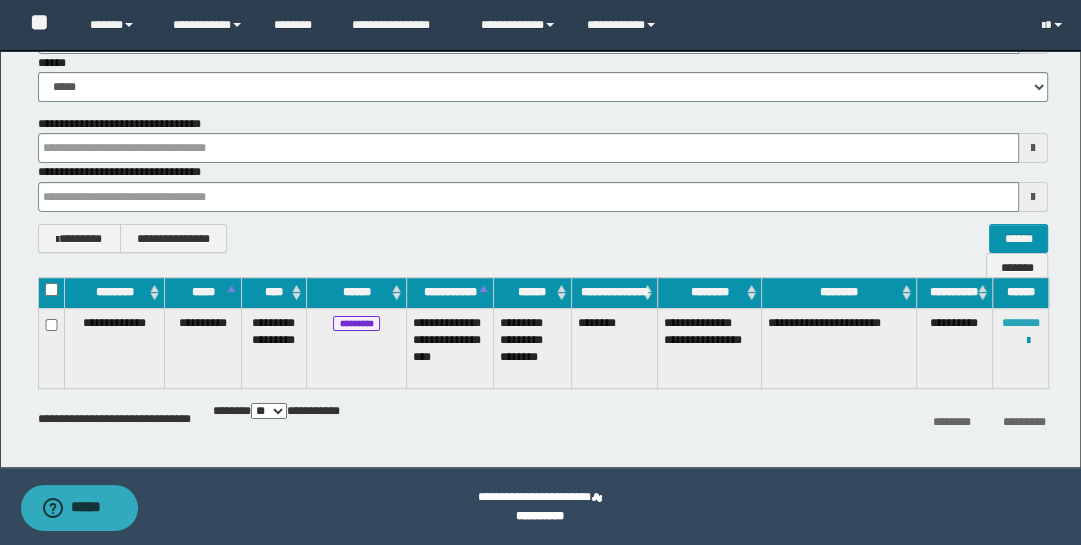 click on "********" at bounding box center [1021, 323] 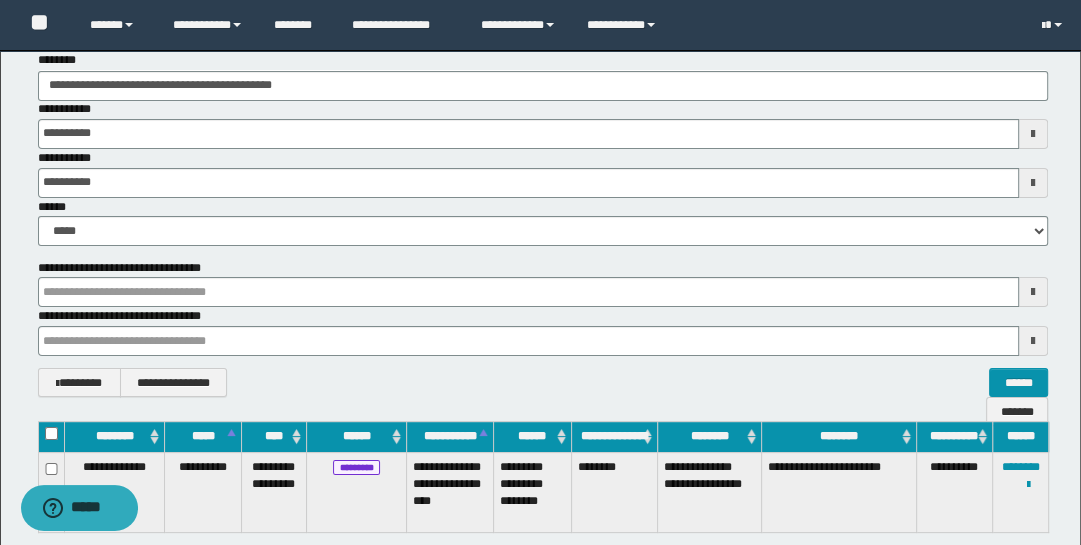 scroll, scrollTop: 0, scrollLeft: 0, axis: both 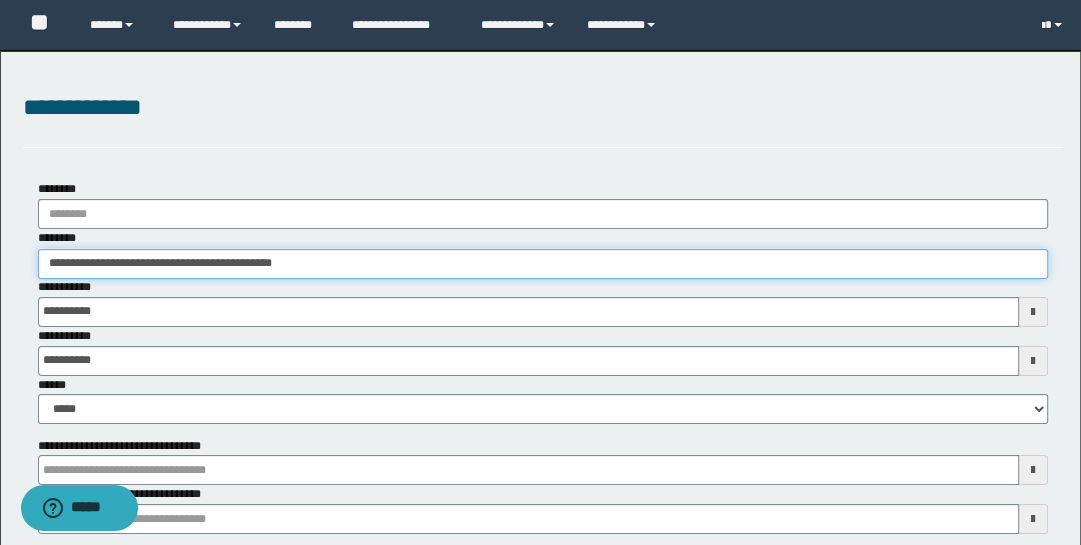 drag, startPoint x: 326, startPoint y: 266, endPoint x: -32, endPoint y: 185, distance: 367.04904 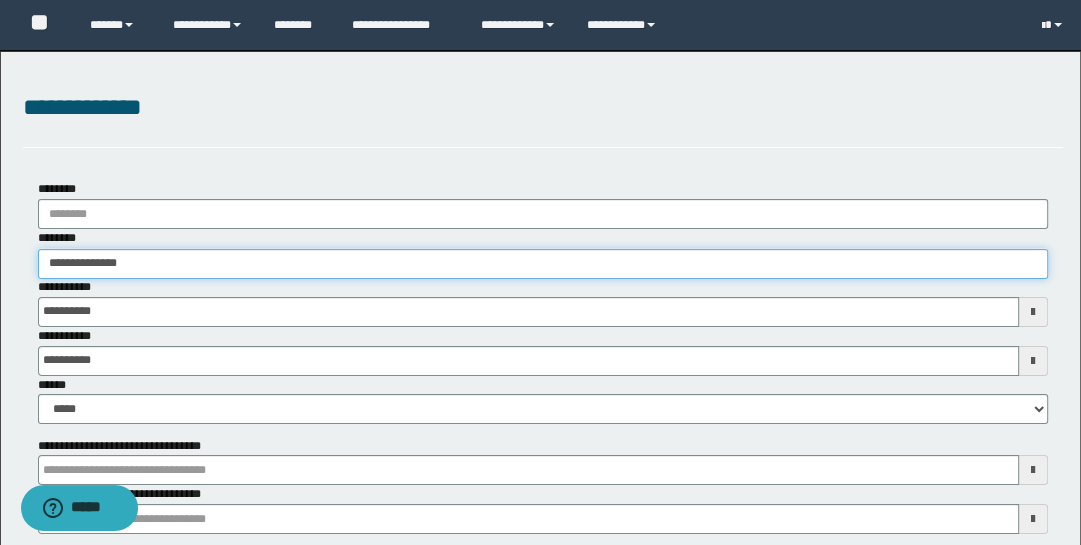 type on "**********" 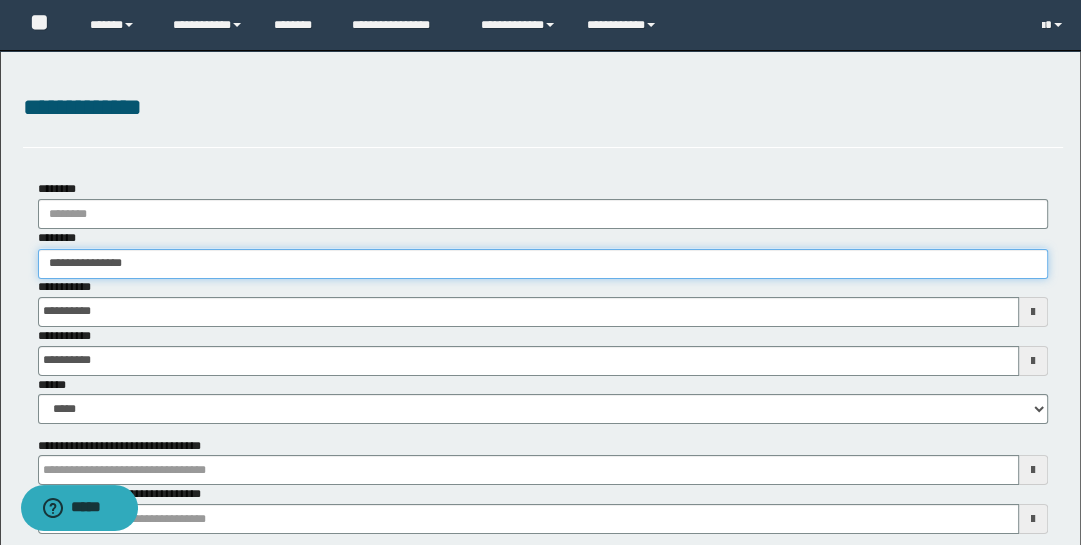 type on "**********" 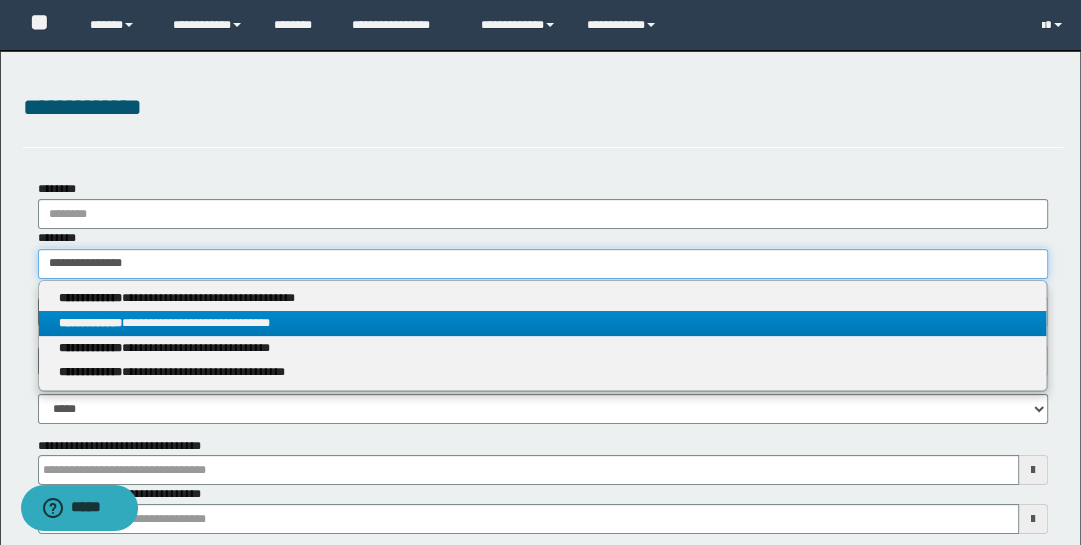 type on "**********" 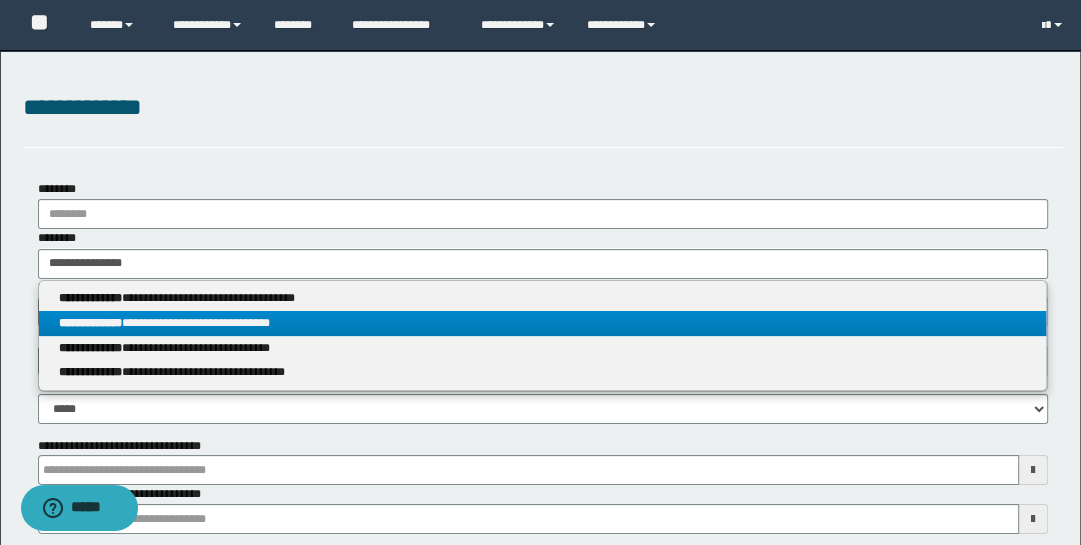 click on "**********" at bounding box center [543, 323] 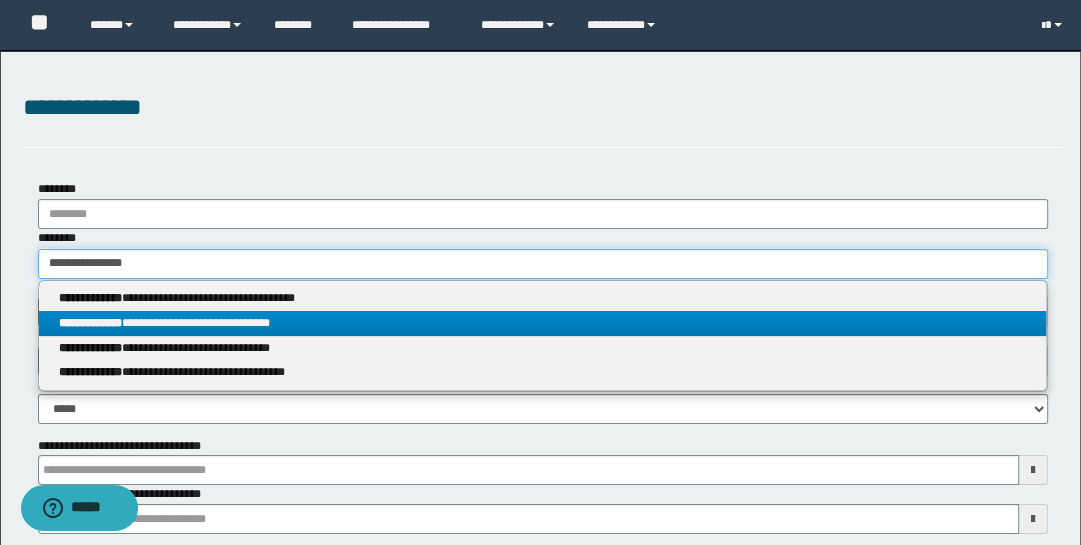 type 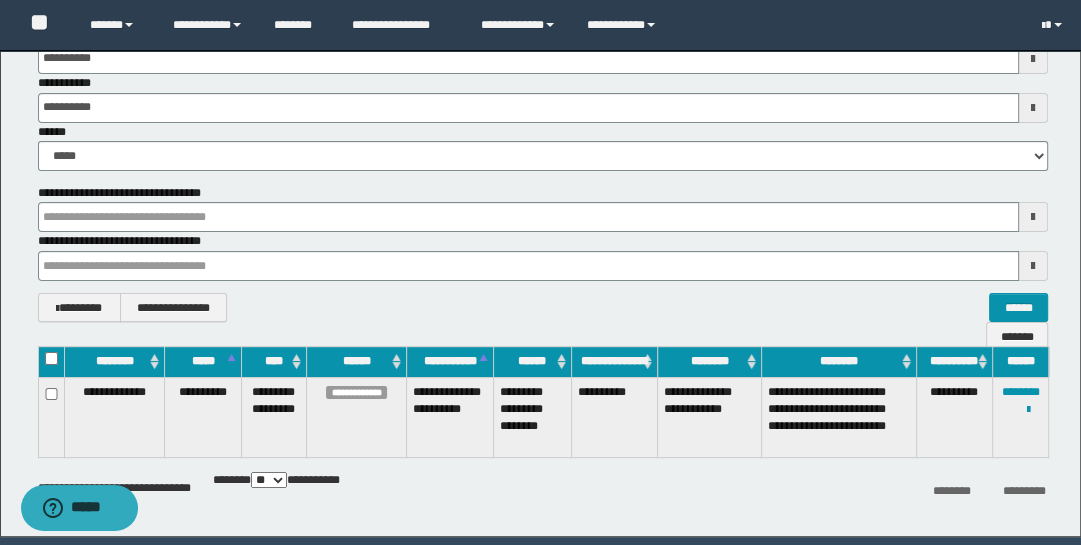 scroll, scrollTop: 271, scrollLeft: 0, axis: vertical 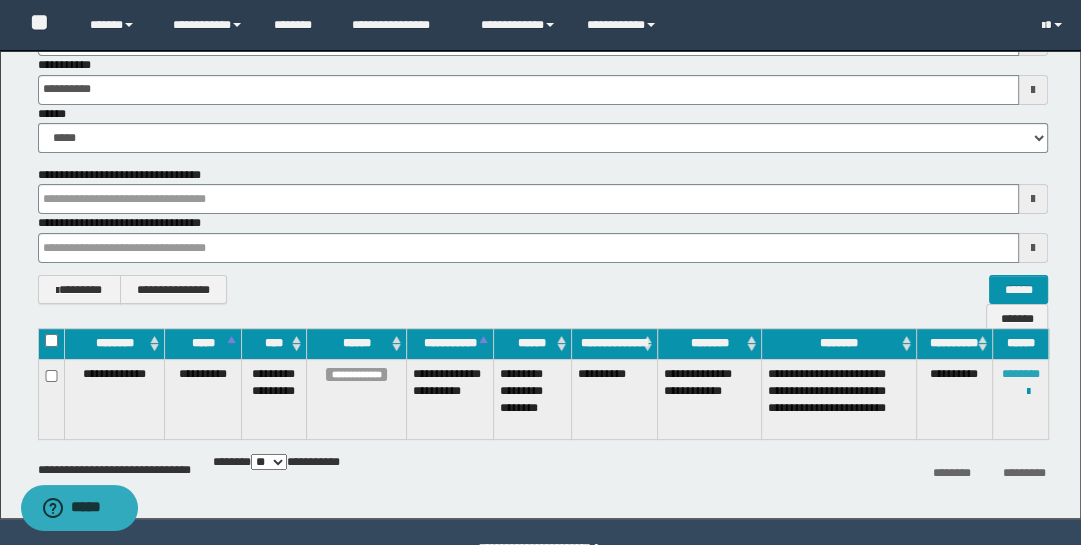 click on "********" at bounding box center [1021, 374] 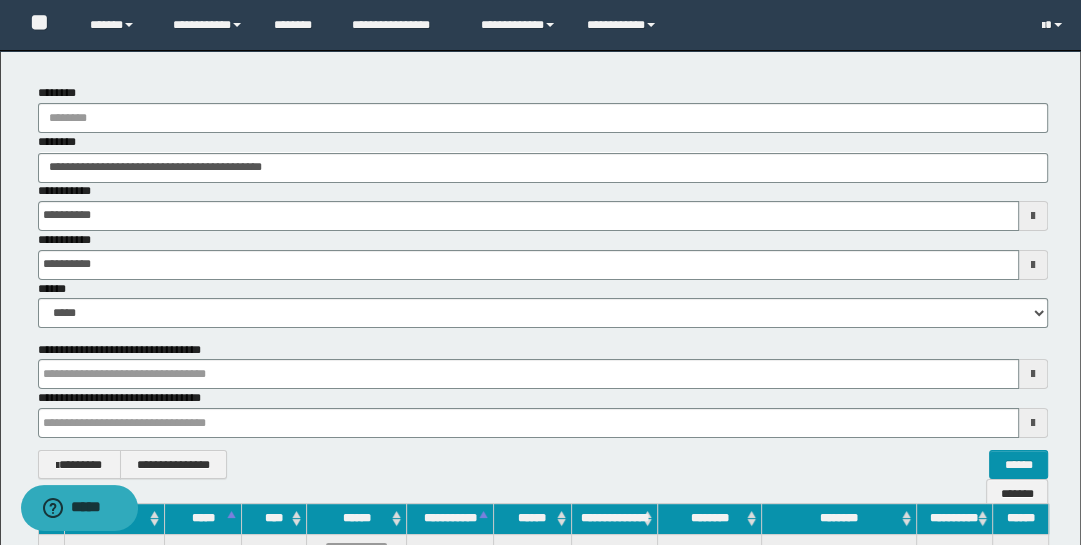 scroll, scrollTop: 93, scrollLeft: 0, axis: vertical 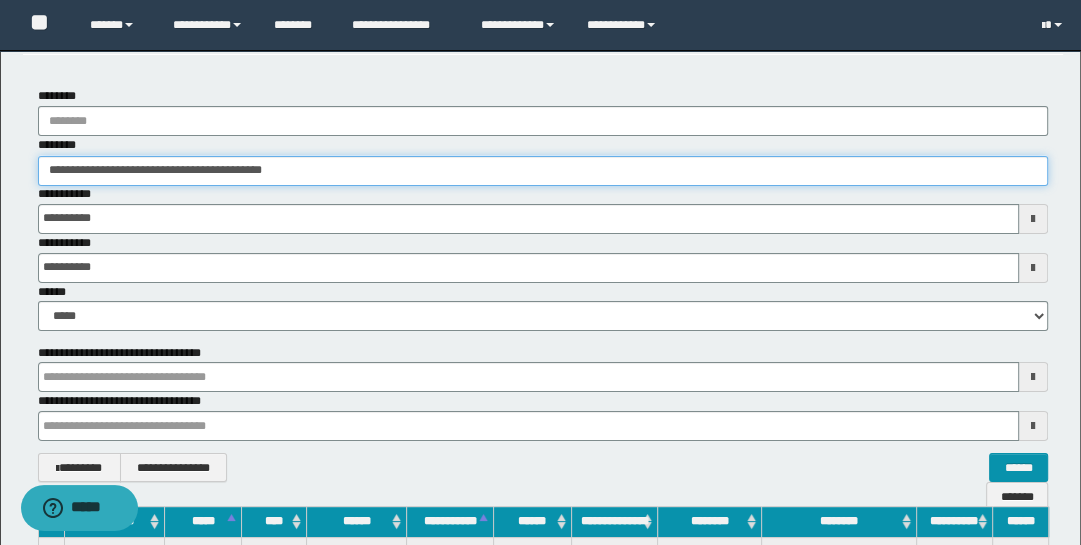 drag, startPoint x: 281, startPoint y: 165, endPoint x: -32, endPoint y: 100, distance: 319.67795 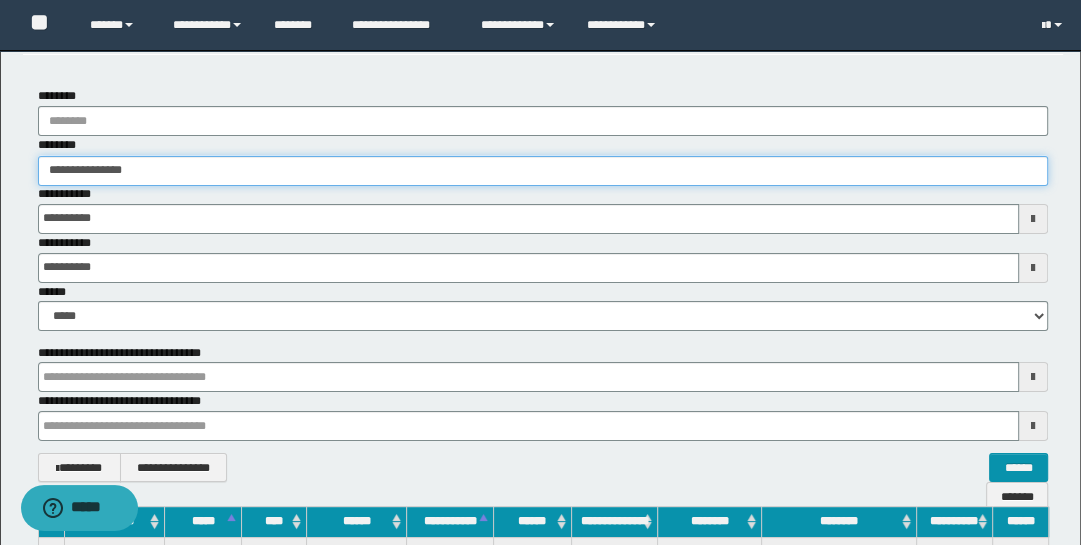 type on "**********" 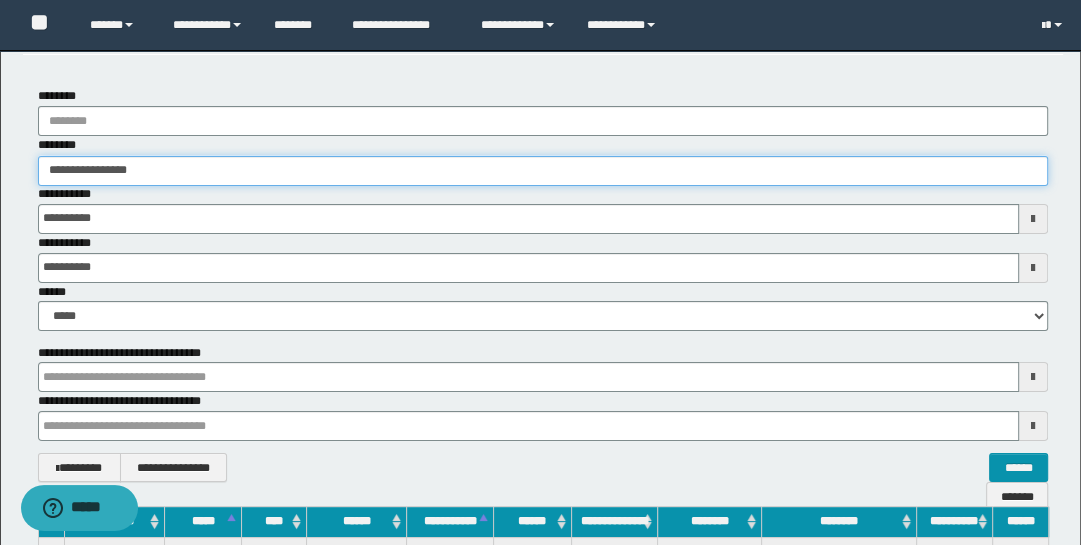 type on "**********" 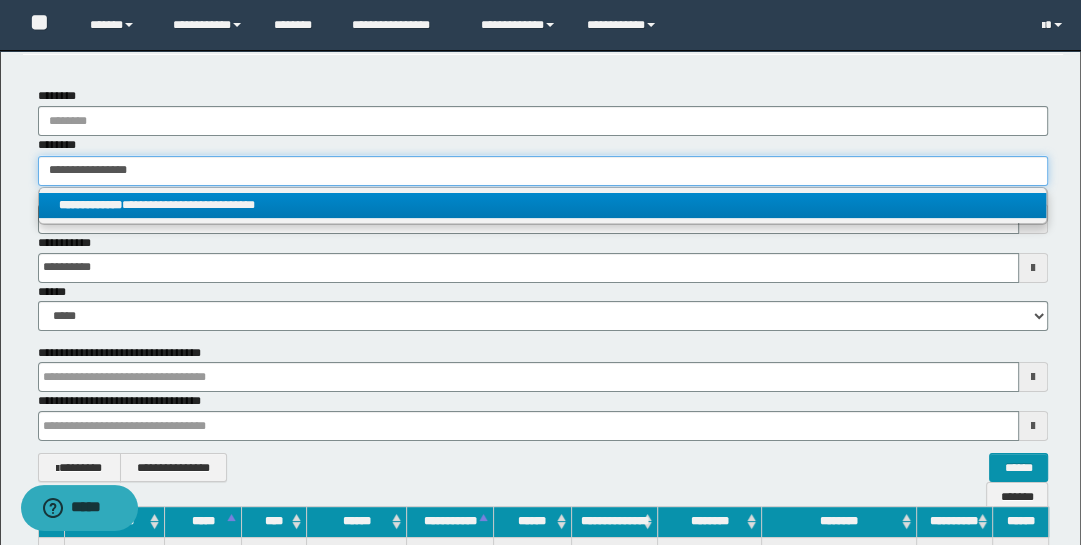 type on "**********" 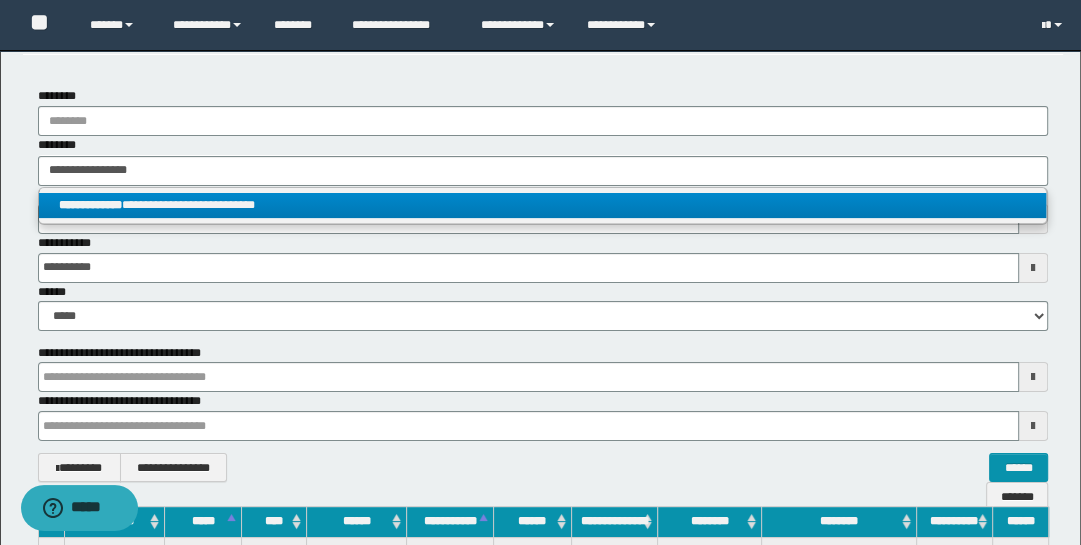 click on "**********" at bounding box center (543, 205) 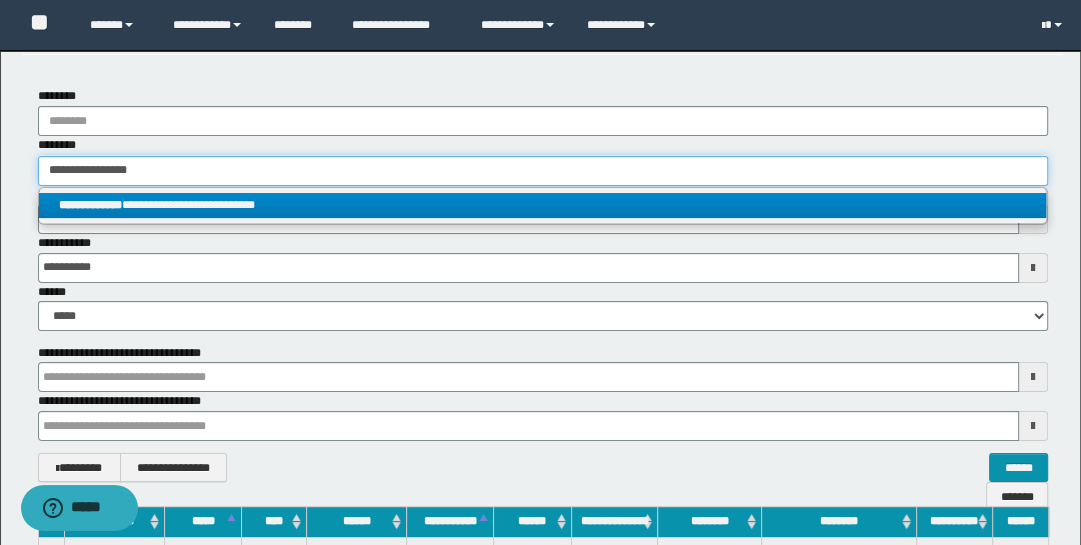 type 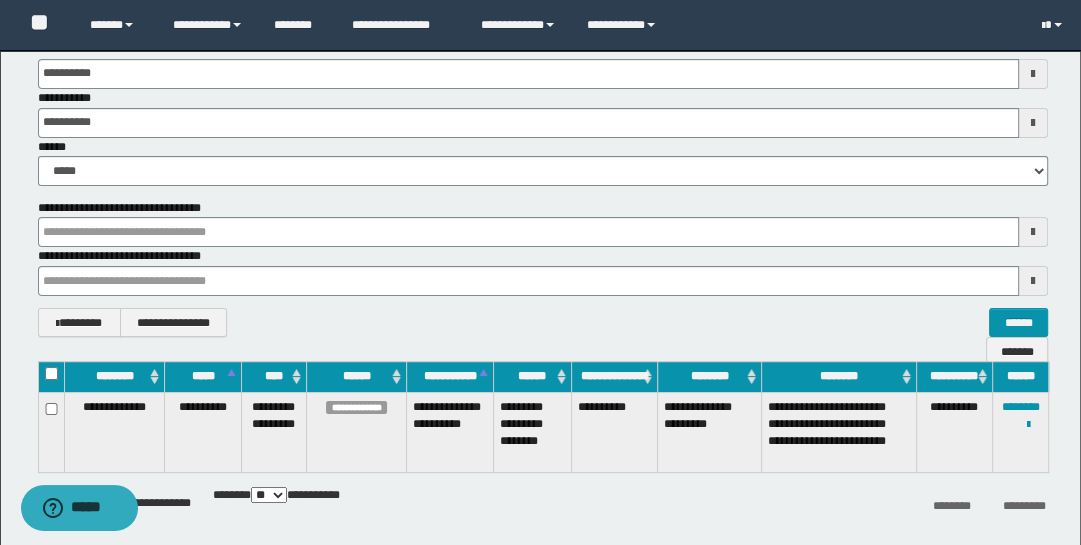scroll, scrollTop: 322, scrollLeft: 0, axis: vertical 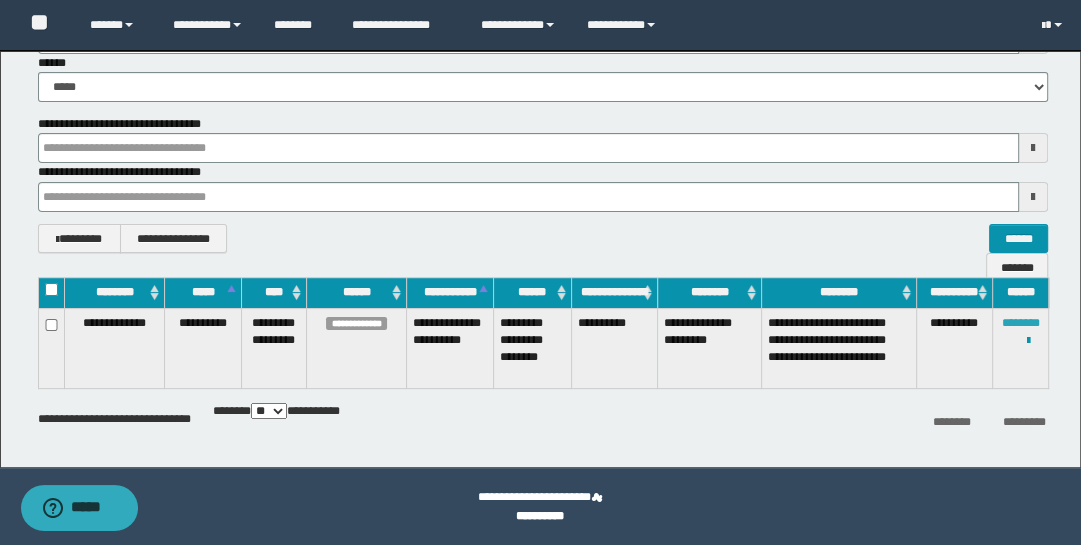 click on "********" at bounding box center (1021, 323) 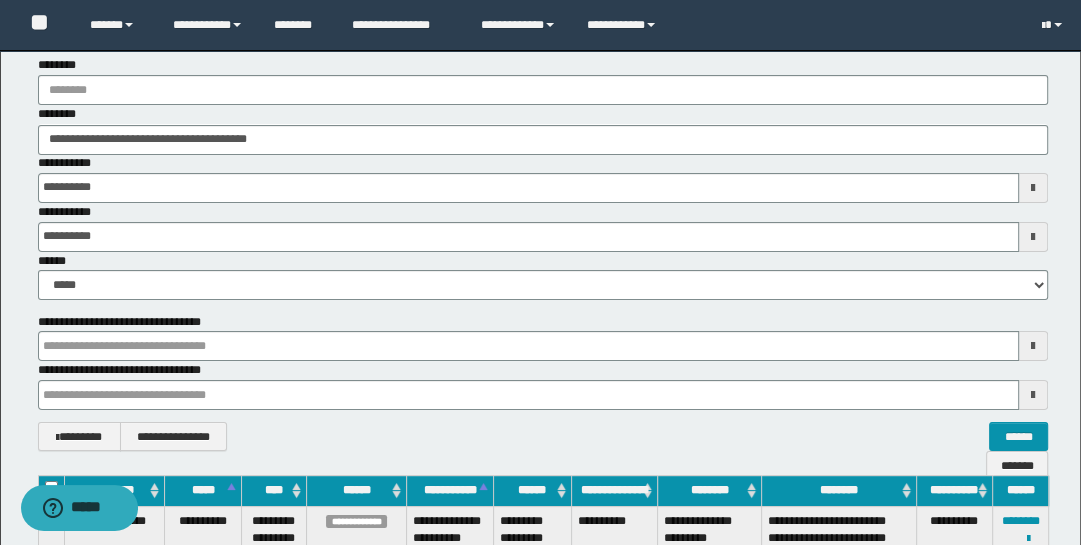 scroll, scrollTop: 119, scrollLeft: 0, axis: vertical 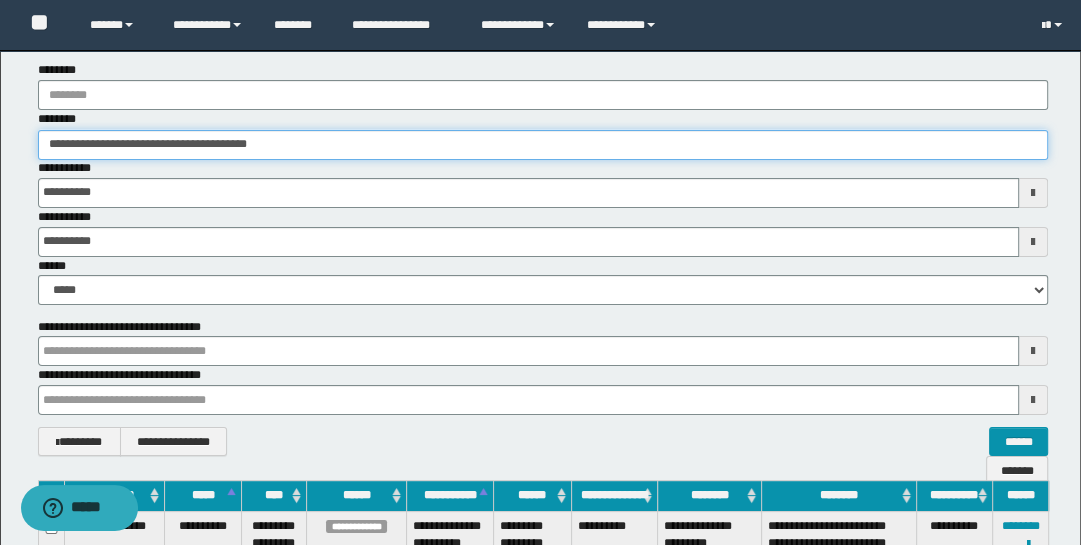 drag, startPoint x: 303, startPoint y: 137, endPoint x: -32, endPoint y: 50, distance: 346.1127 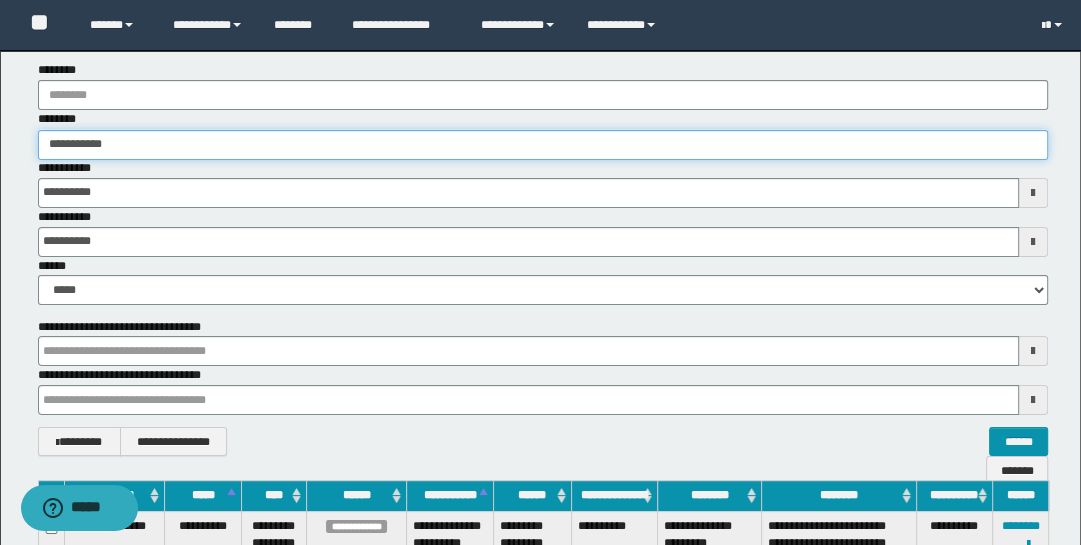 type on "**********" 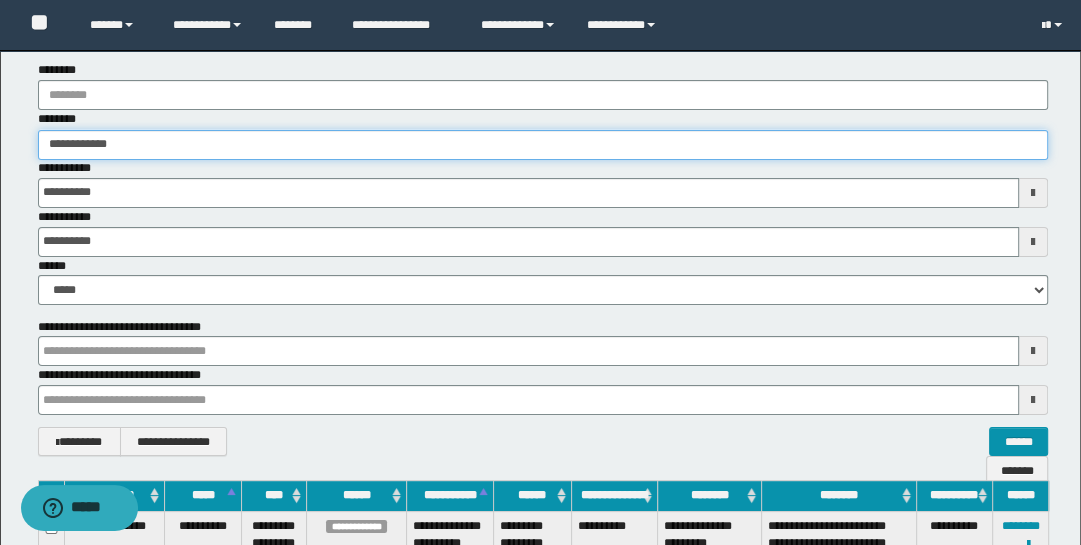type on "**********" 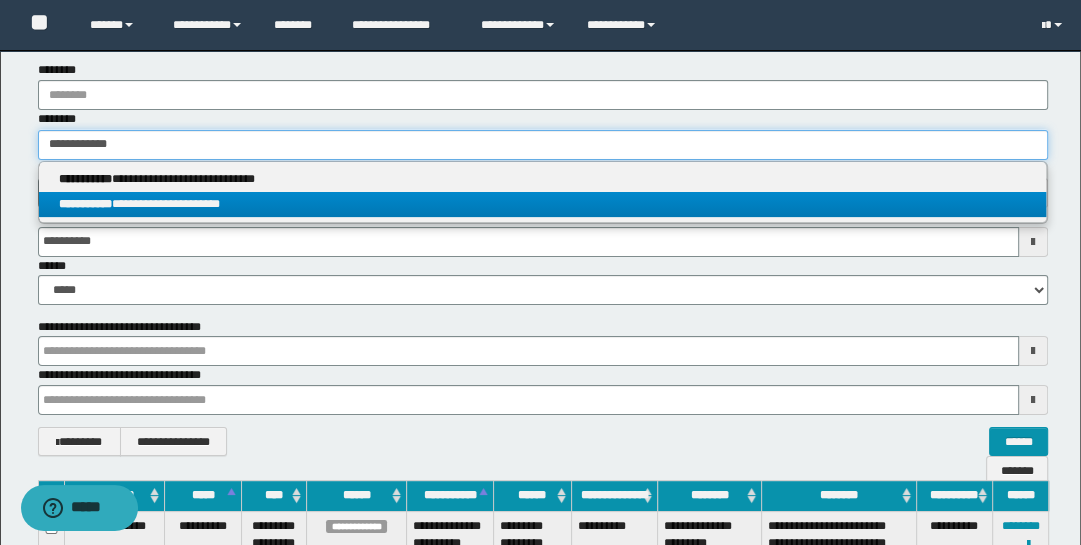 type on "**********" 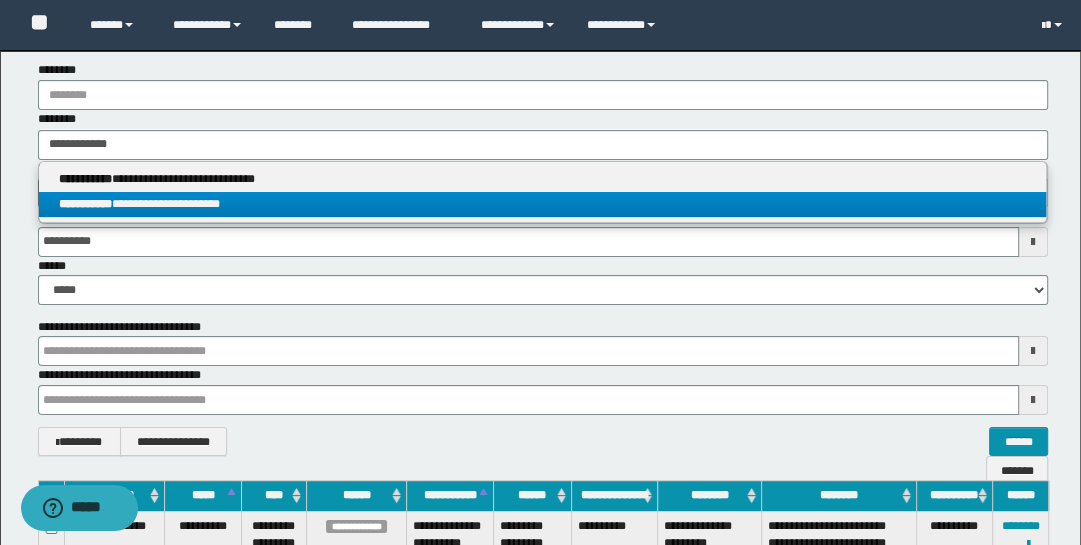 click on "**********" at bounding box center [543, 204] 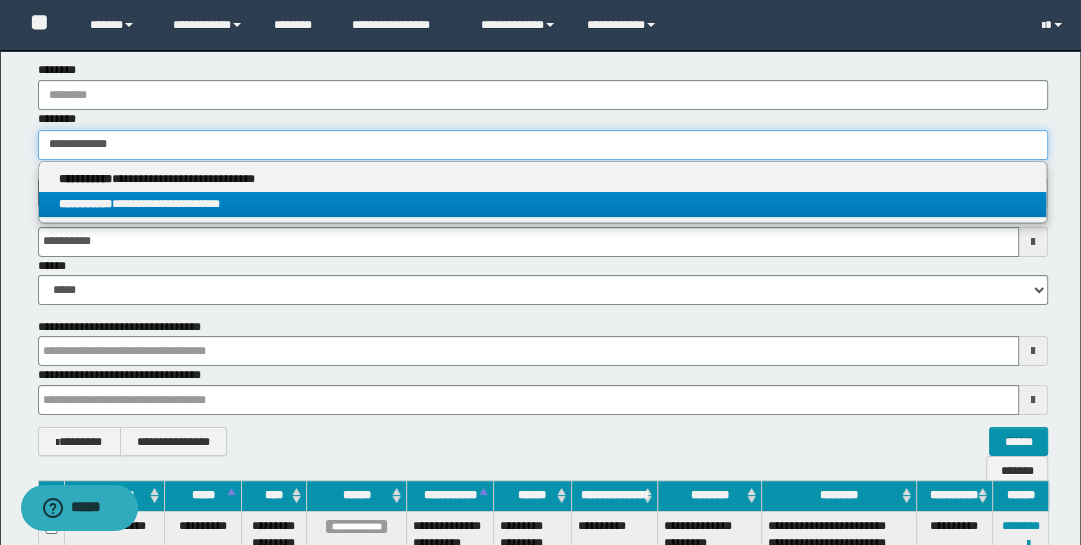 type 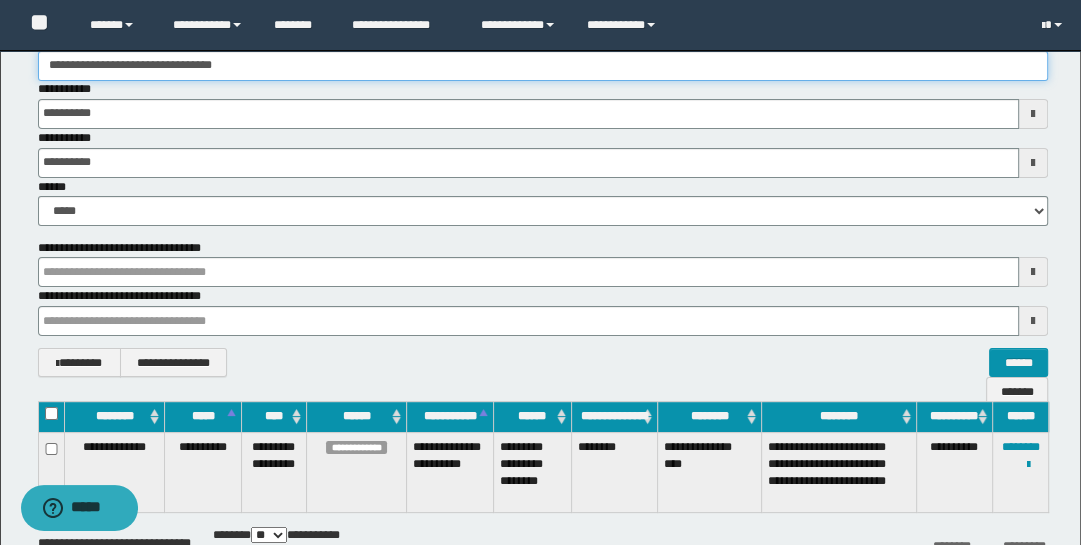 scroll, scrollTop: 316, scrollLeft: 0, axis: vertical 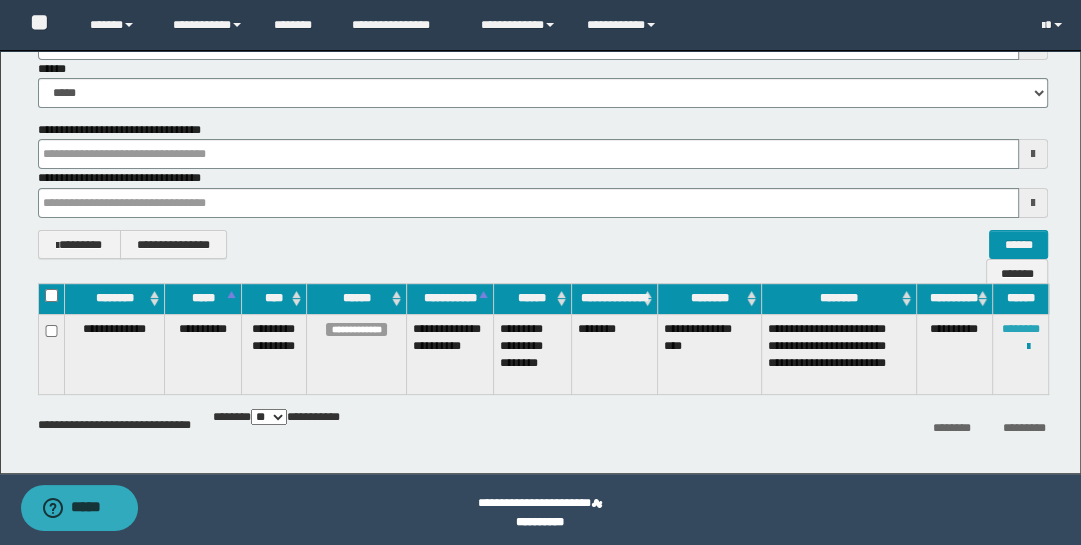 click on "********" at bounding box center (1021, 329) 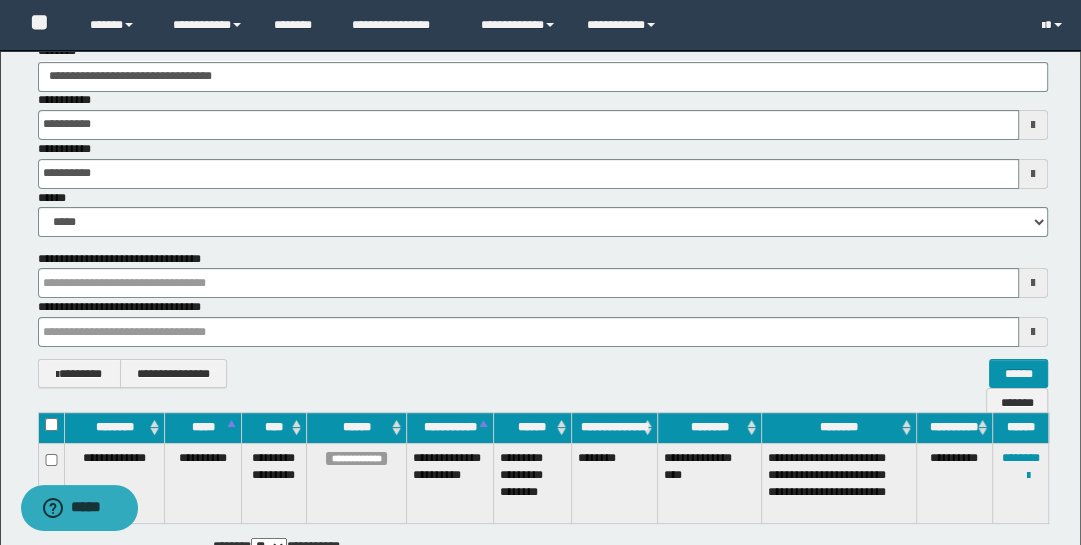 scroll, scrollTop: 0, scrollLeft: 0, axis: both 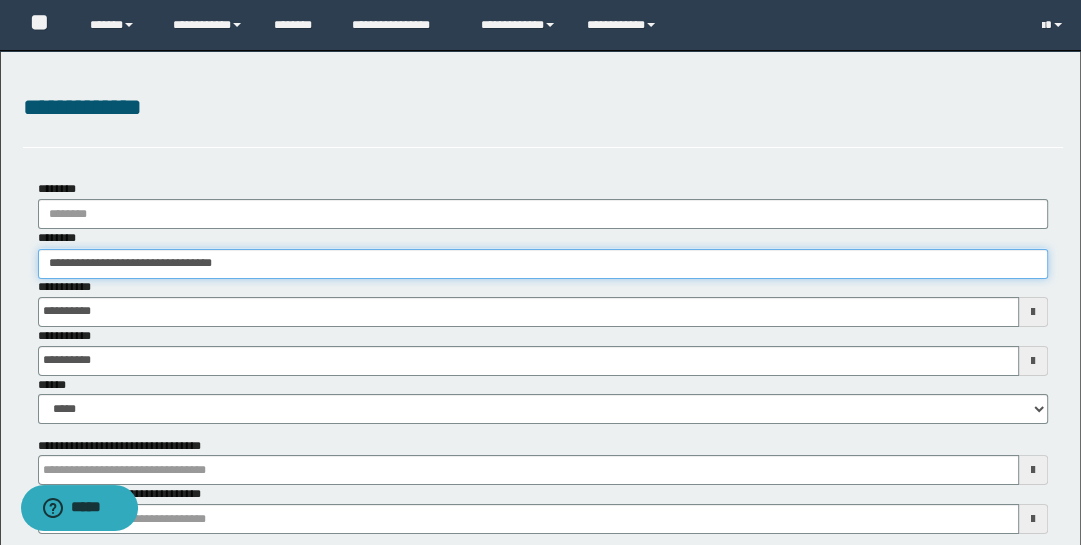 drag, startPoint x: 253, startPoint y: 267, endPoint x: 6, endPoint y: 203, distance: 255.15681 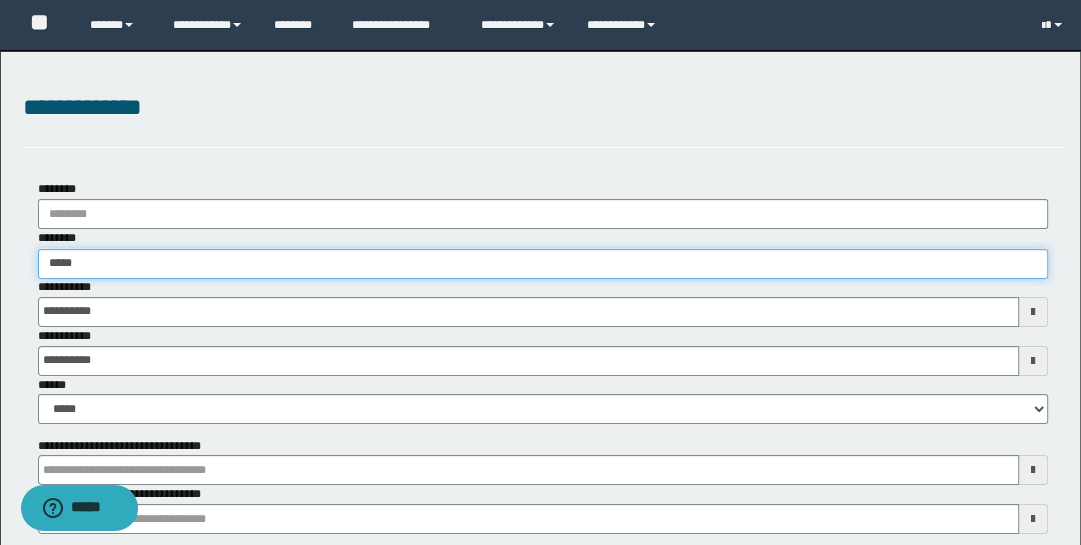 type on "******" 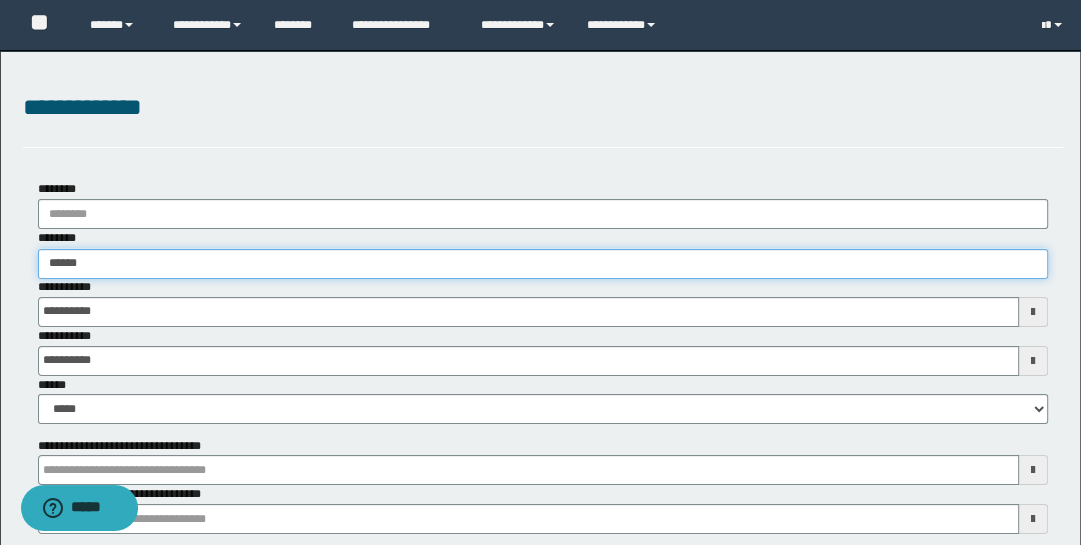 type on "******" 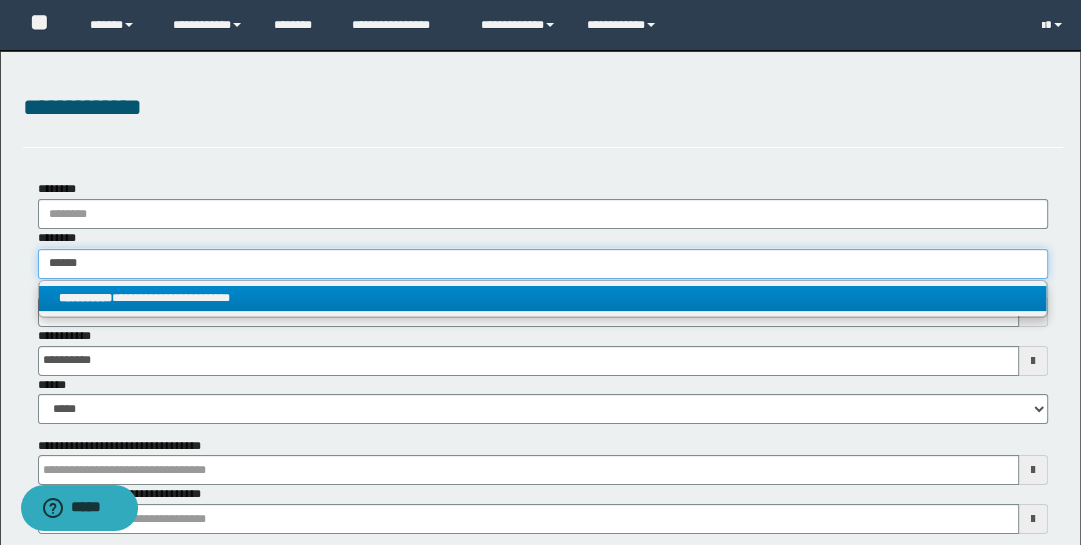 type on "******" 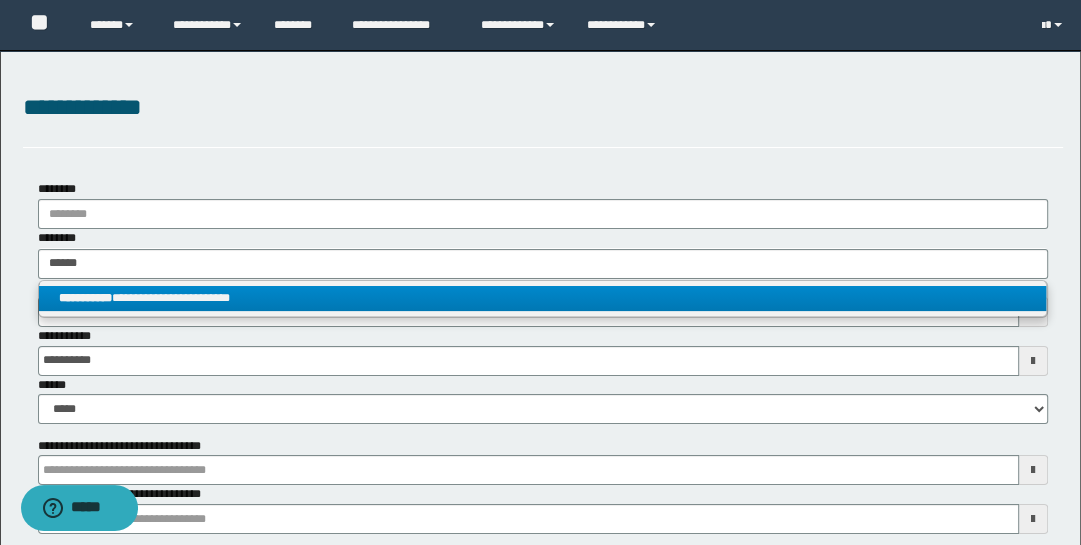 click on "**********" at bounding box center [543, 298] 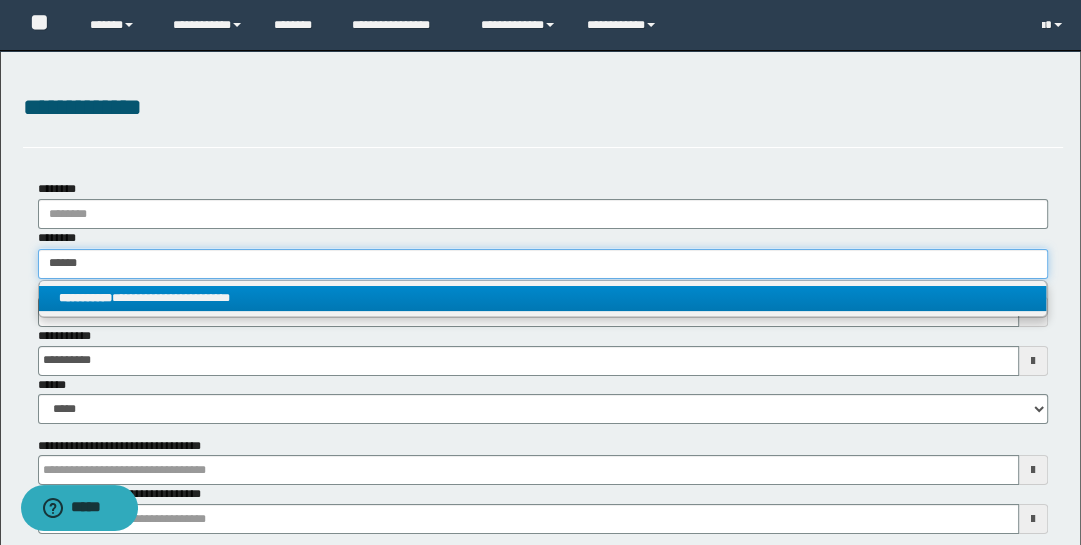 type 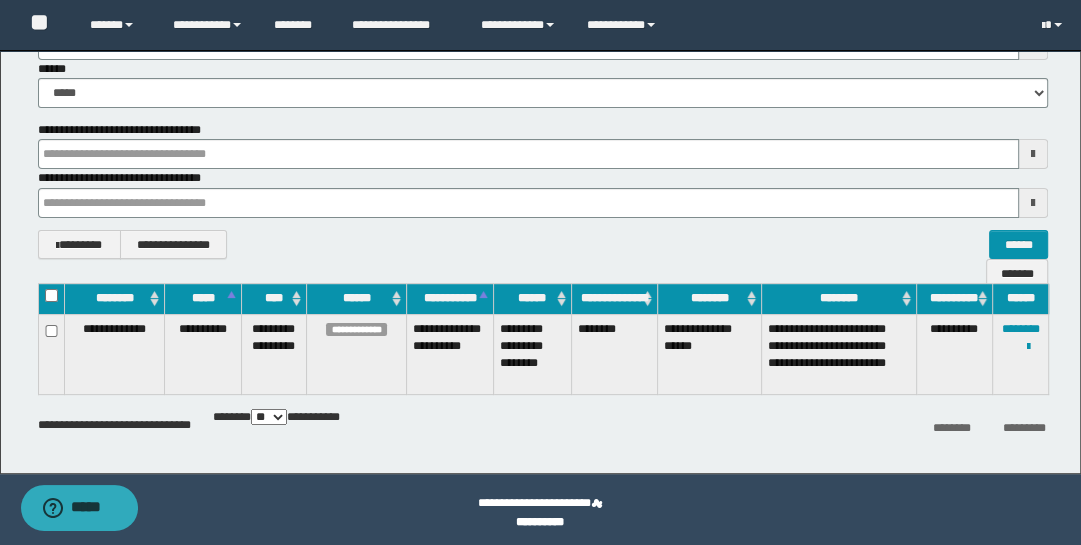 scroll, scrollTop: 322, scrollLeft: 0, axis: vertical 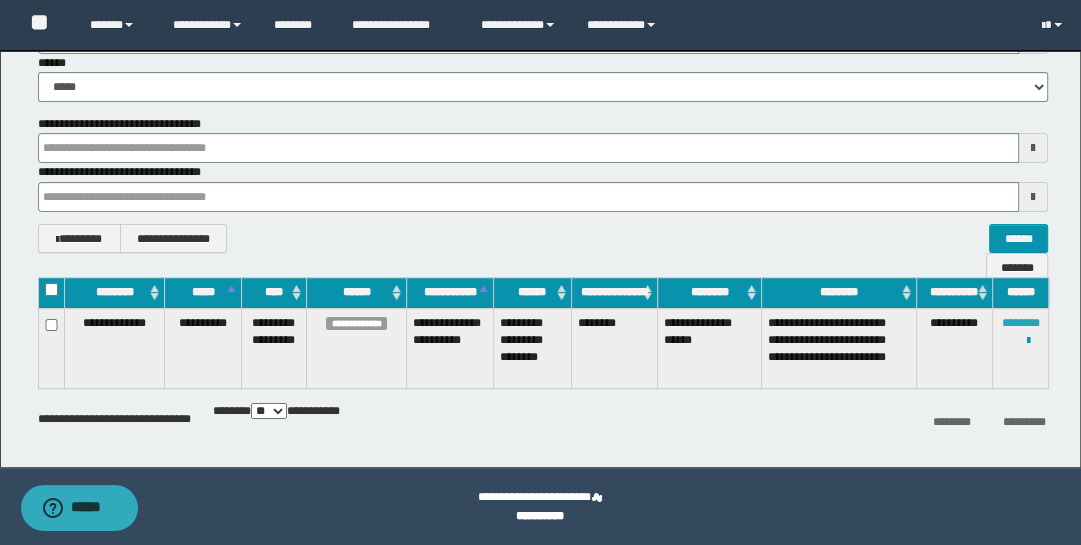 click on "********" at bounding box center [1021, 323] 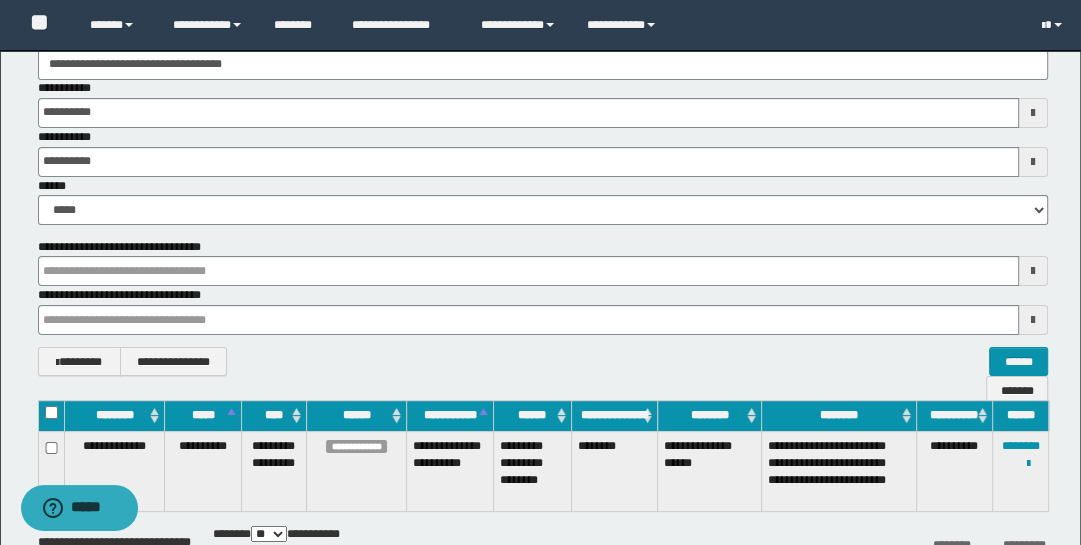 scroll, scrollTop: 22, scrollLeft: 0, axis: vertical 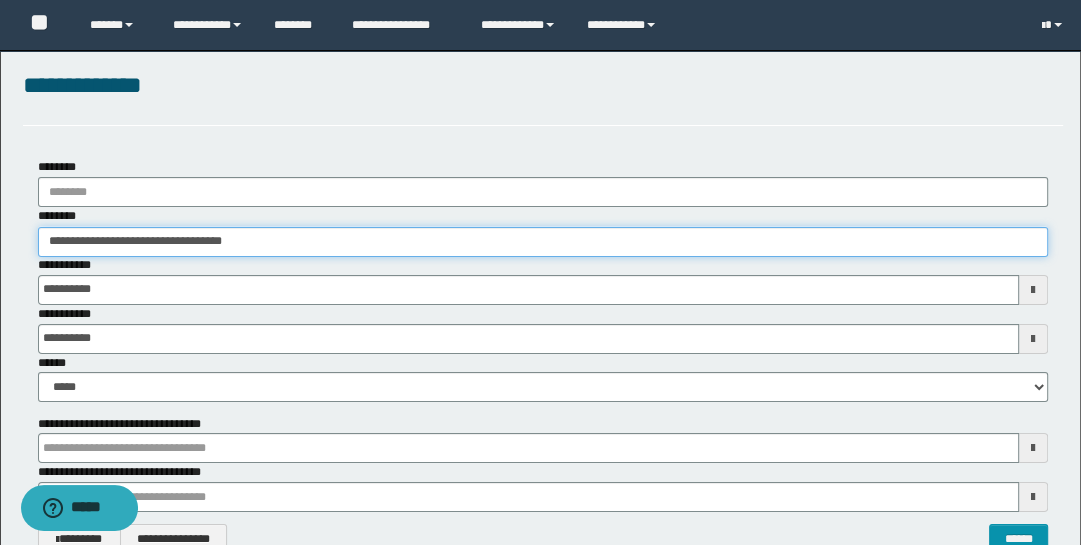 drag, startPoint x: 319, startPoint y: 248, endPoint x: -32, endPoint y: 197, distance: 354.6858 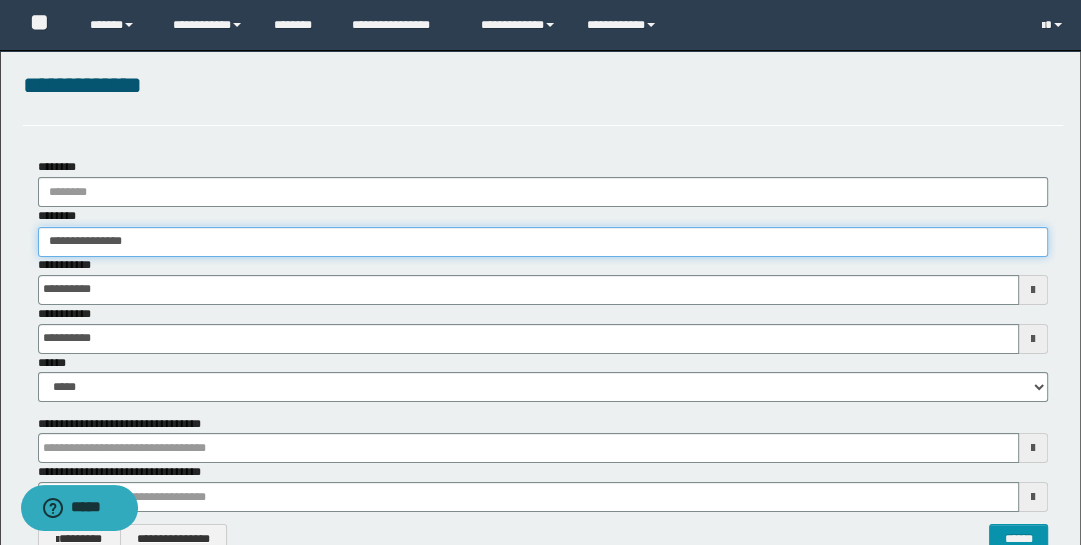 type on "**********" 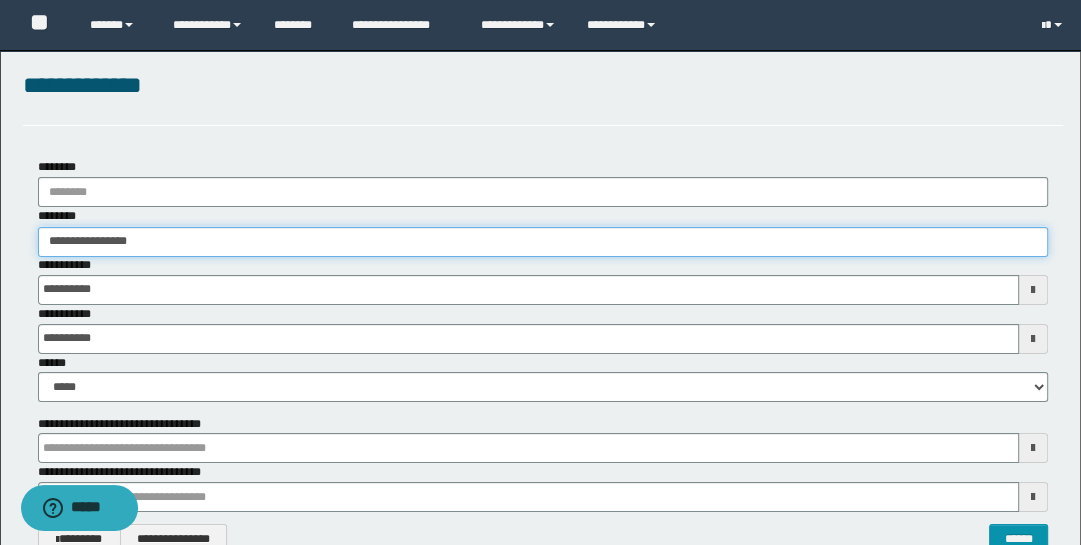 type on "**********" 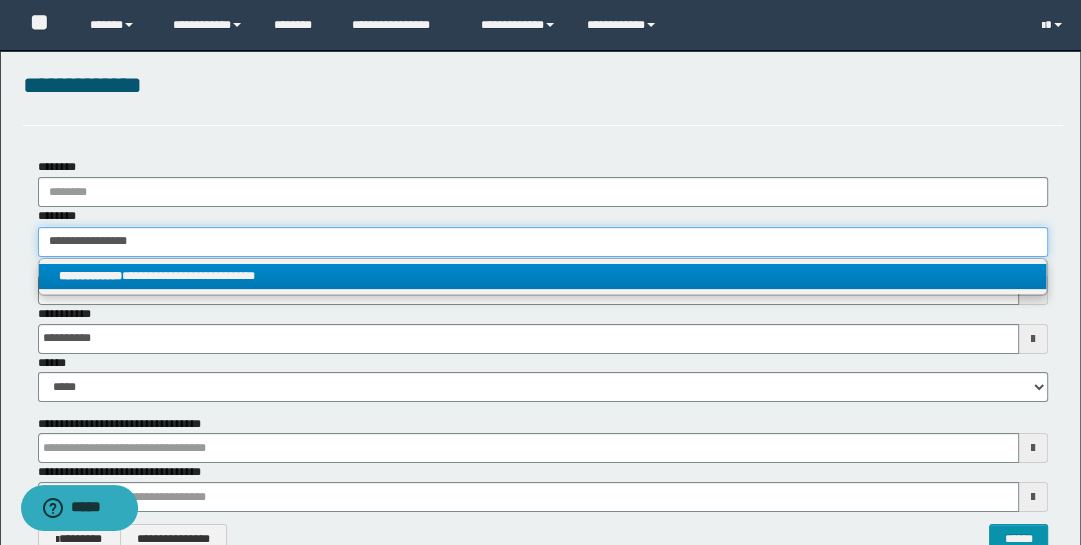 type on "**********" 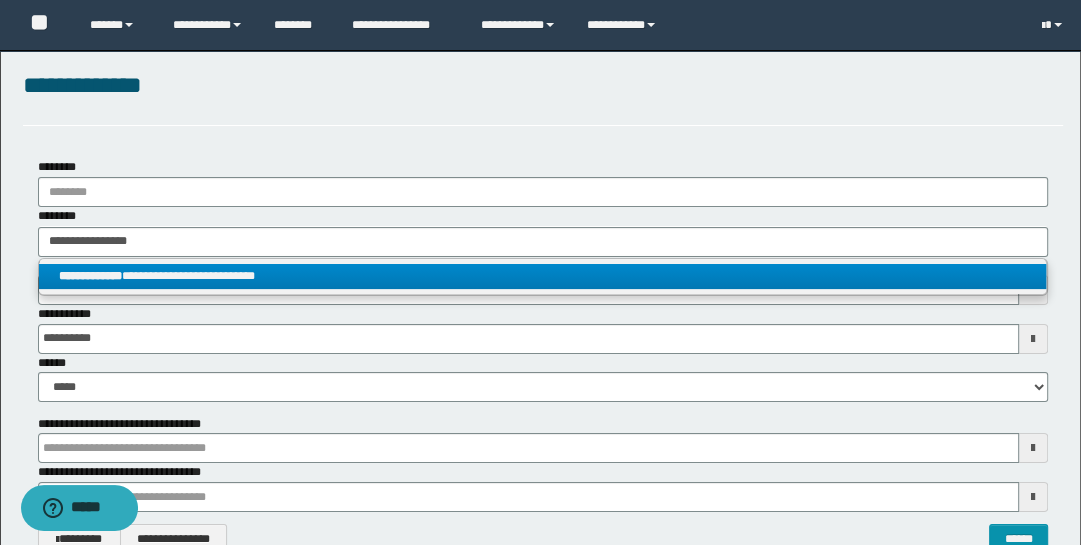 click on "**********" at bounding box center [543, 276] 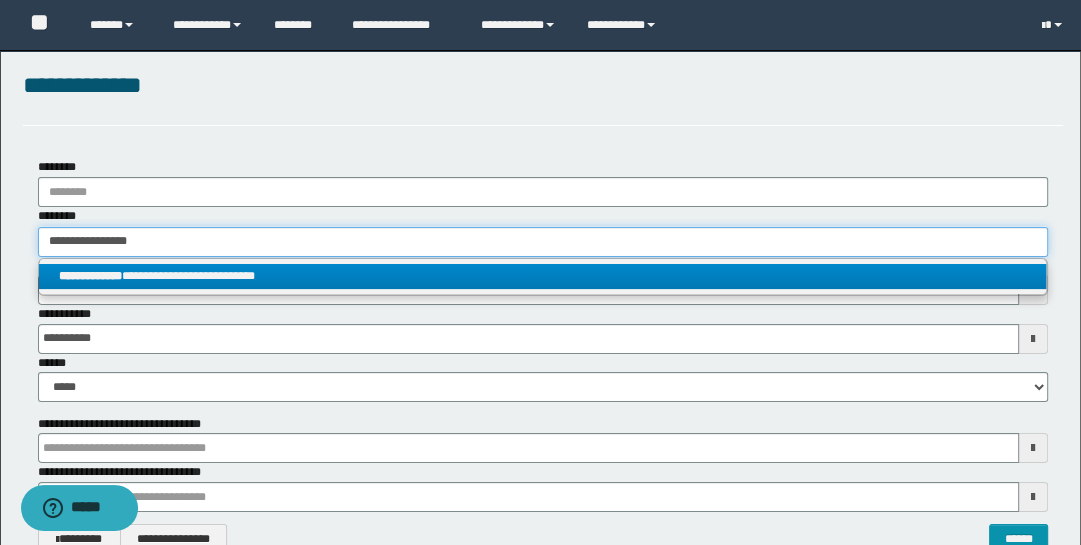 type 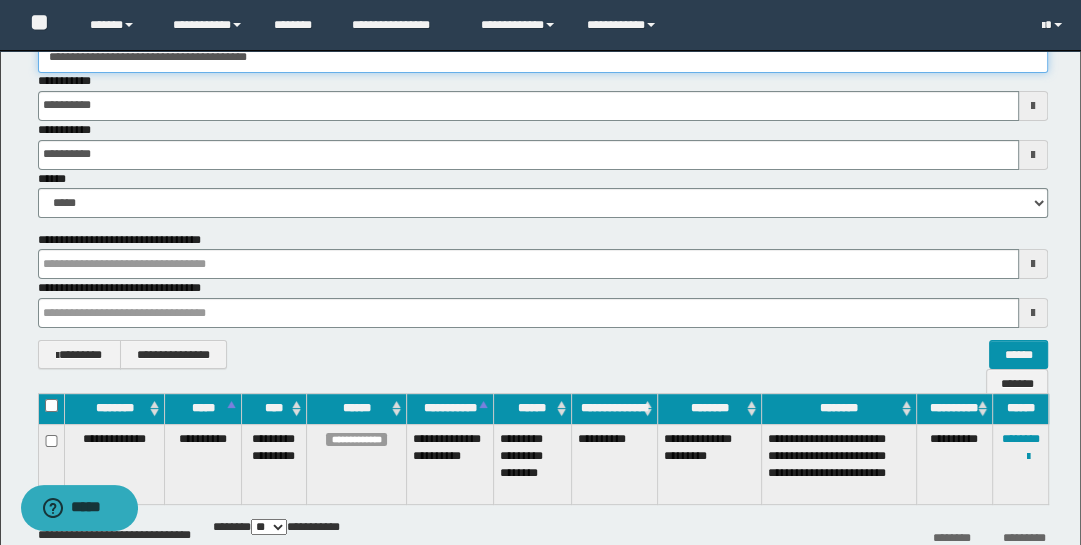scroll, scrollTop: 322, scrollLeft: 0, axis: vertical 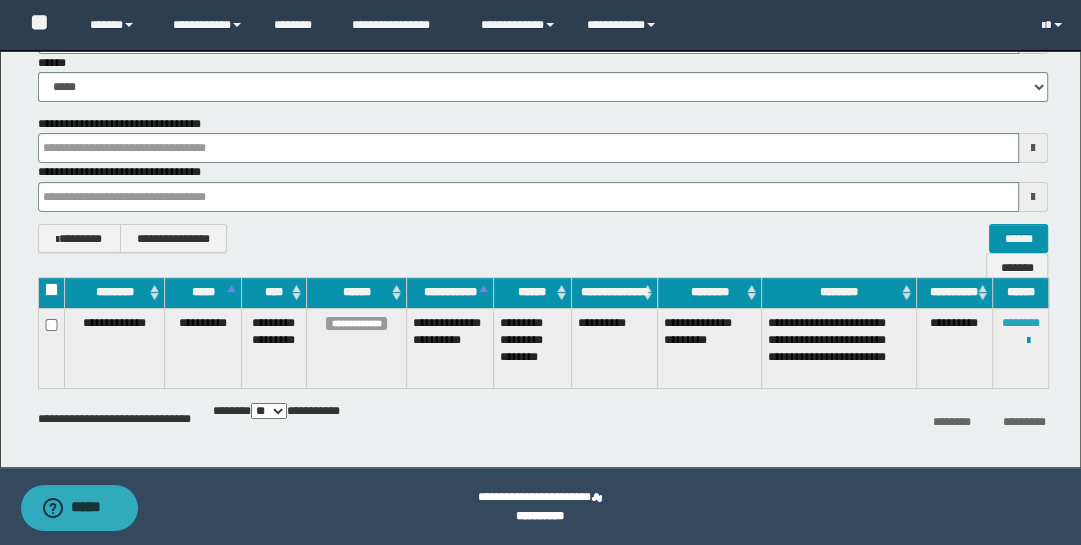 click on "********" at bounding box center (1021, 323) 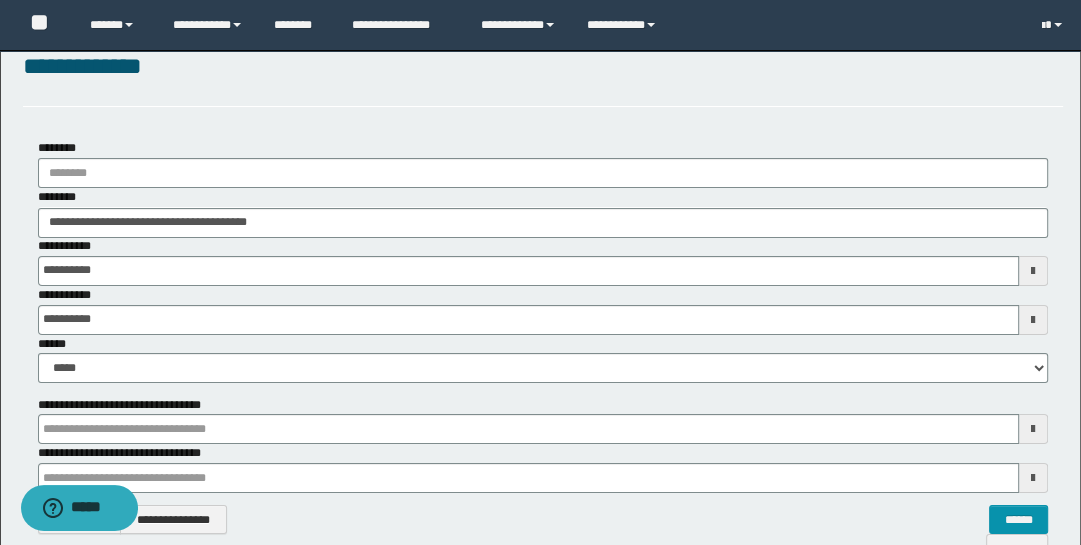 scroll, scrollTop: 23, scrollLeft: 0, axis: vertical 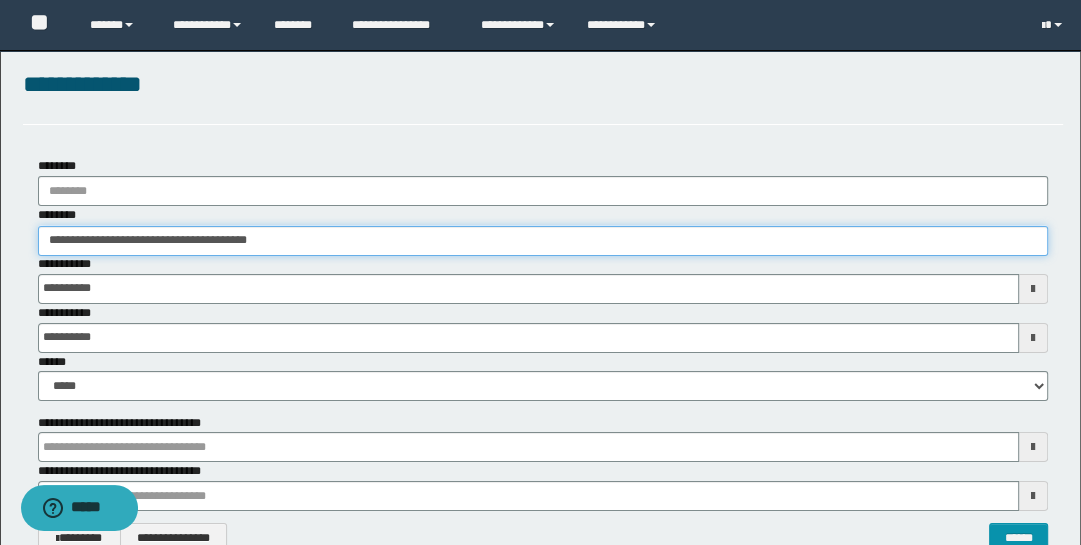 drag, startPoint x: 293, startPoint y: 241, endPoint x: -32, endPoint y: 152, distance: 336.96588 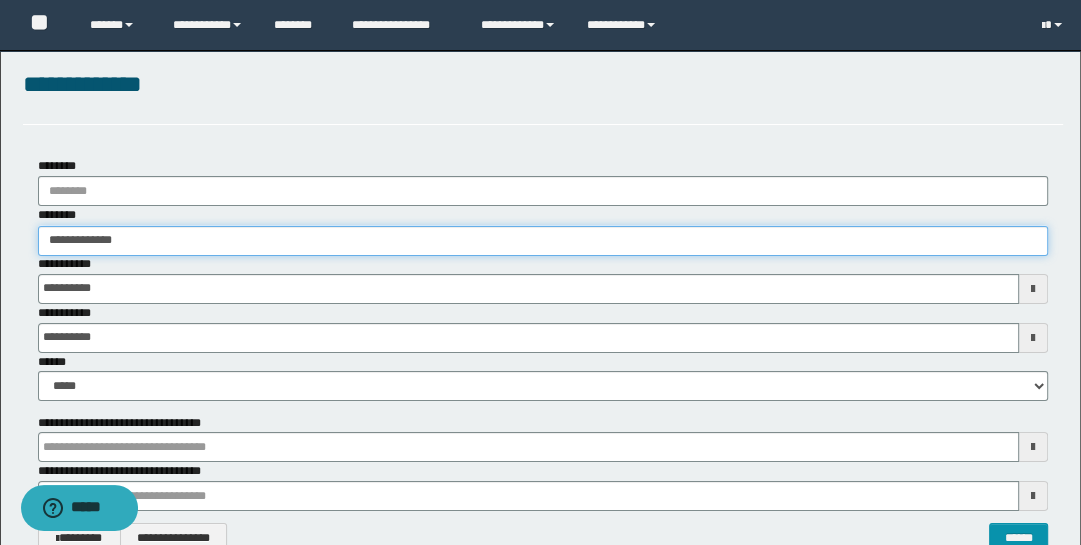type on "**********" 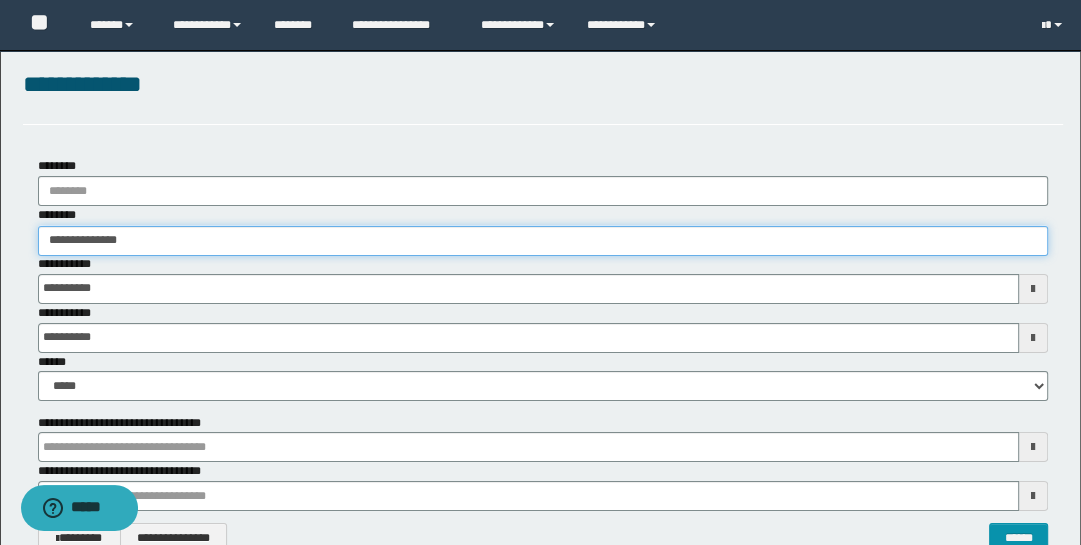 type on "**********" 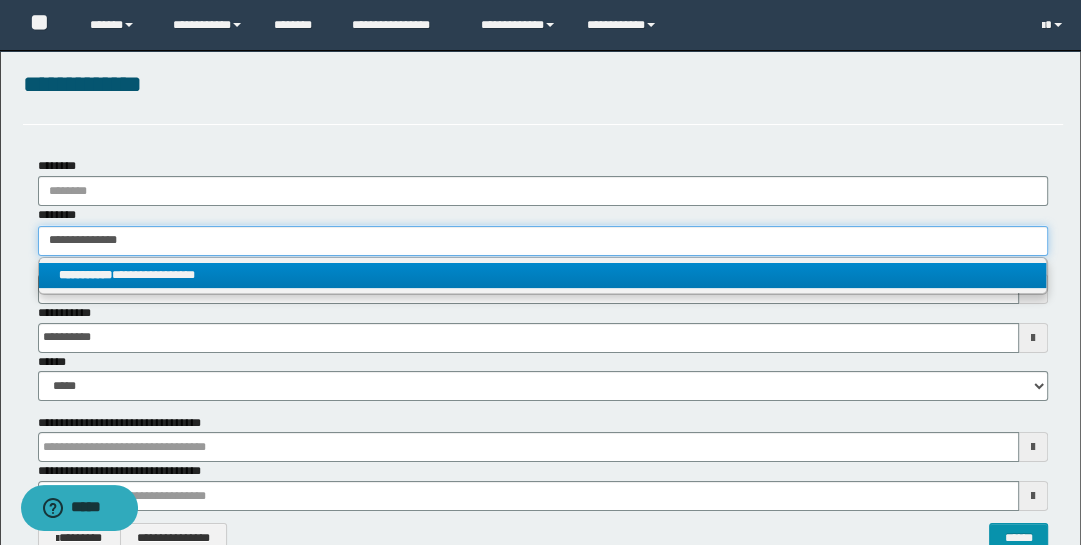 type on "**********" 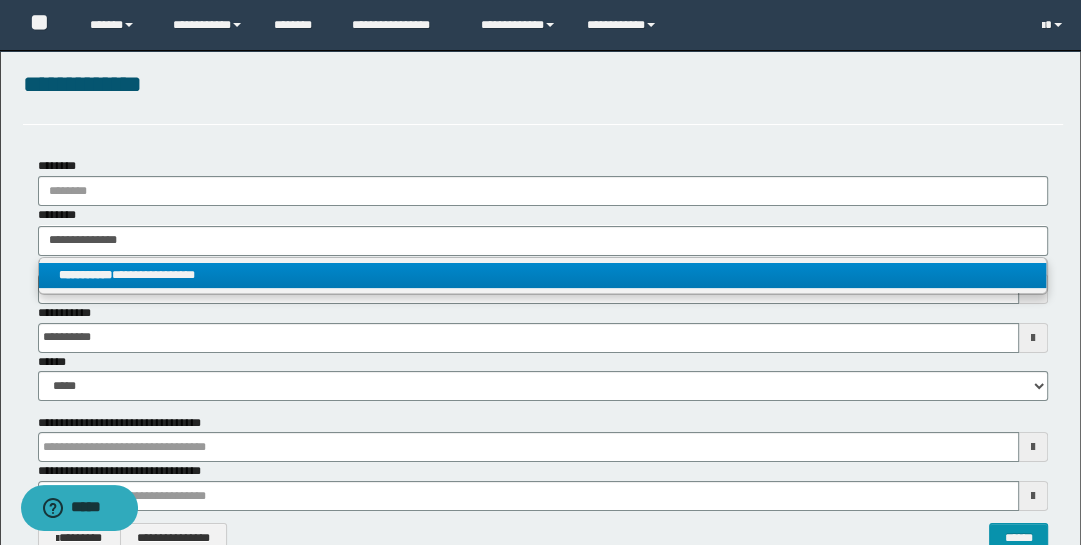 click on "**********" at bounding box center [543, 275] 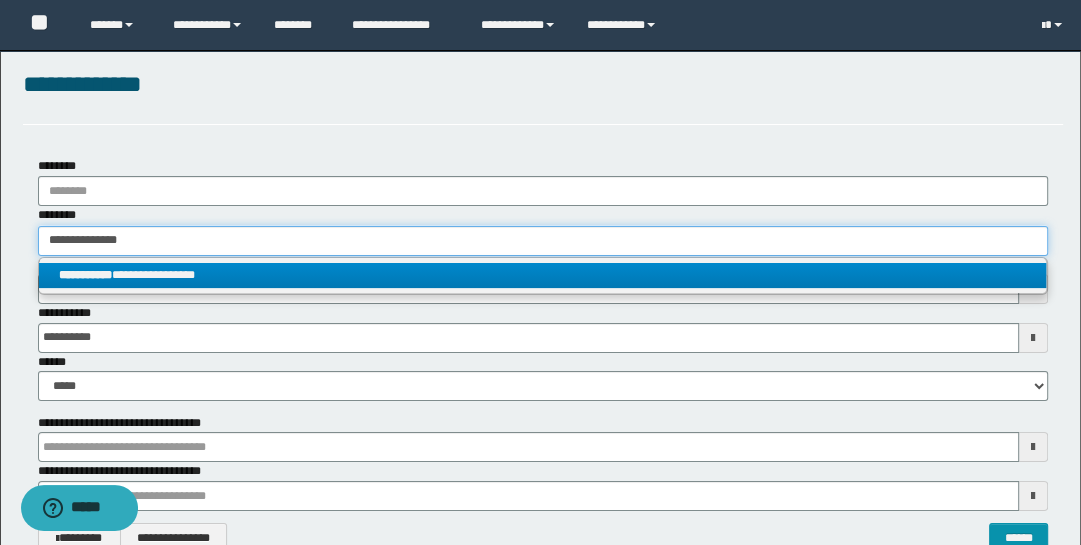 type 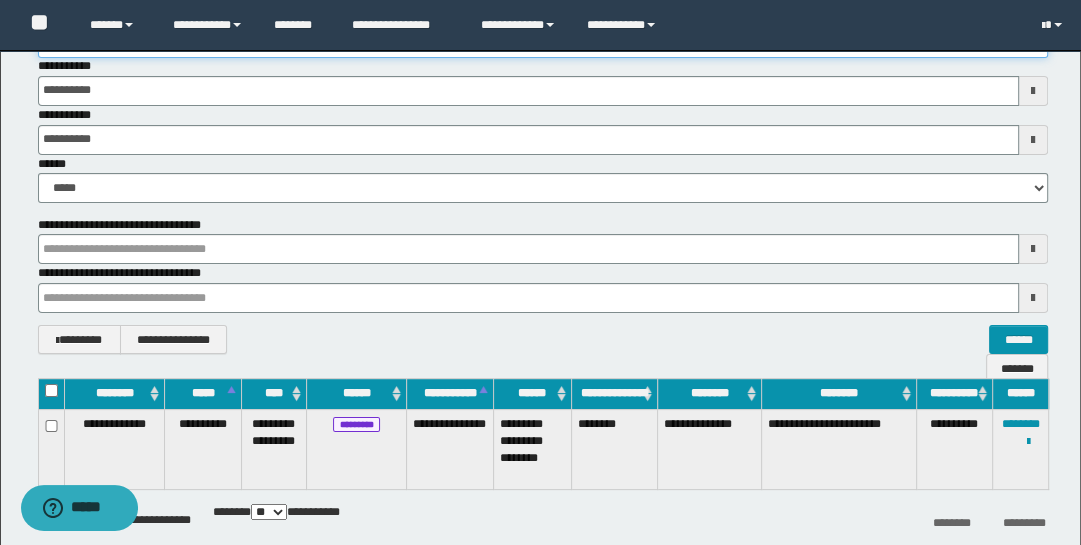 scroll, scrollTop: 259, scrollLeft: 0, axis: vertical 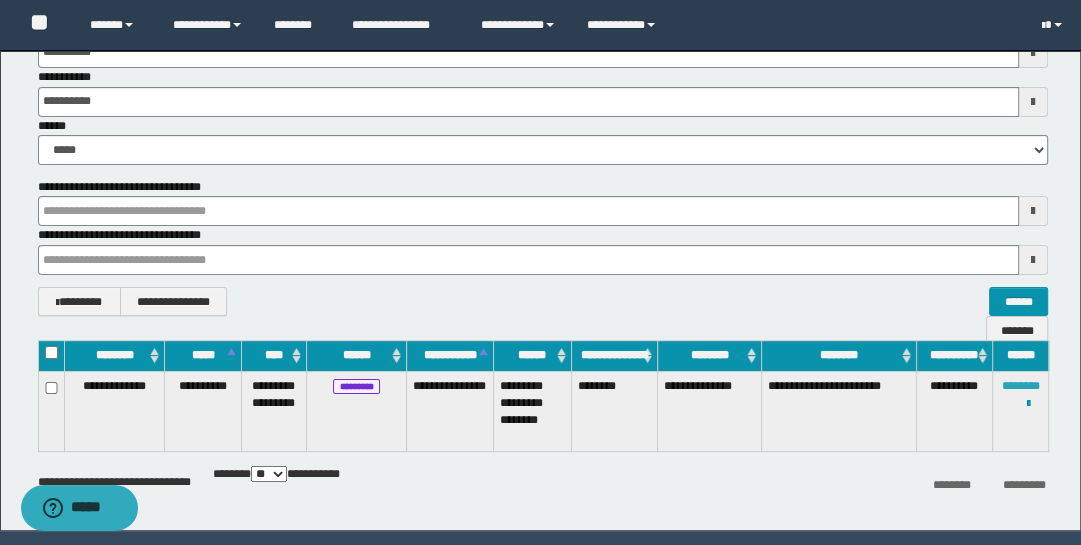 click on "********" at bounding box center (1021, 386) 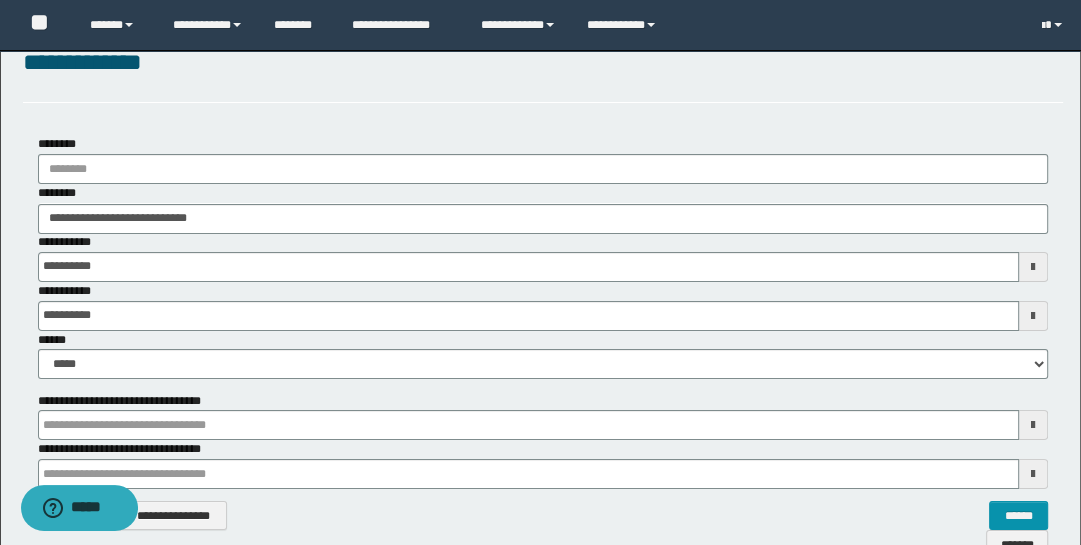 scroll, scrollTop: 0, scrollLeft: 0, axis: both 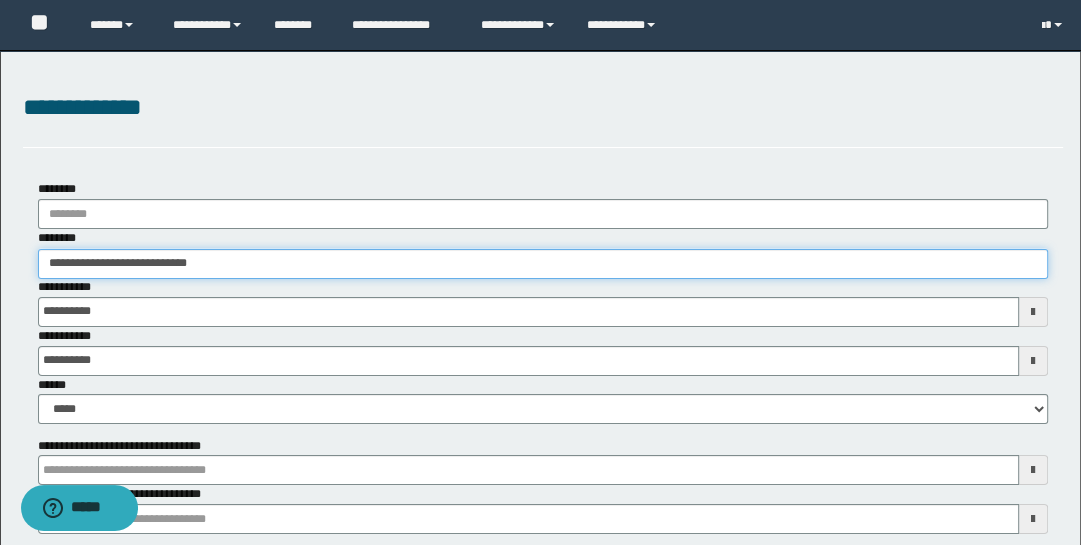 drag, startPoint x: 230, startPoint y: 264, endPoint x: -32, endPoint y: 224, distance: 265.03586 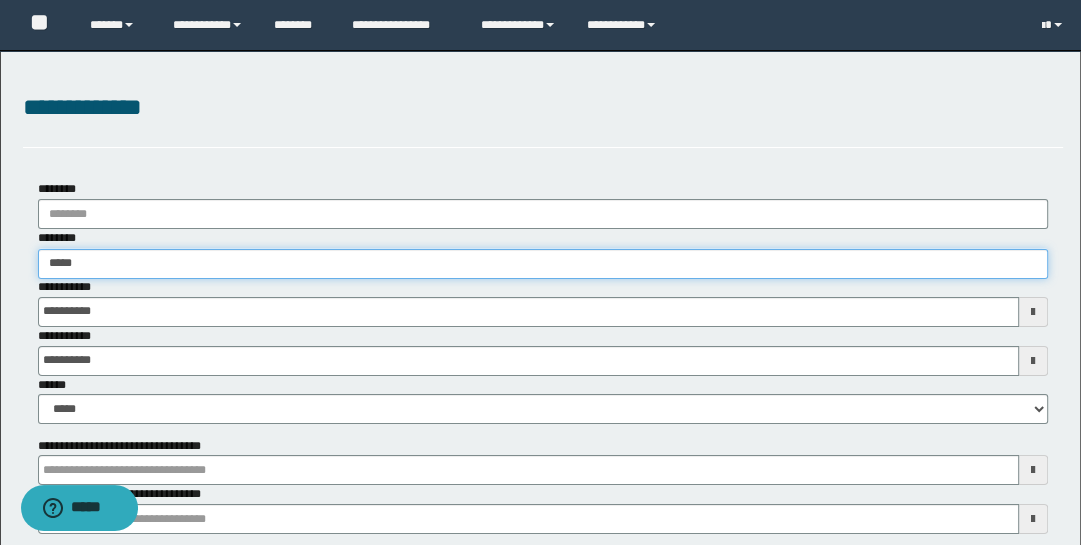 type on "******" 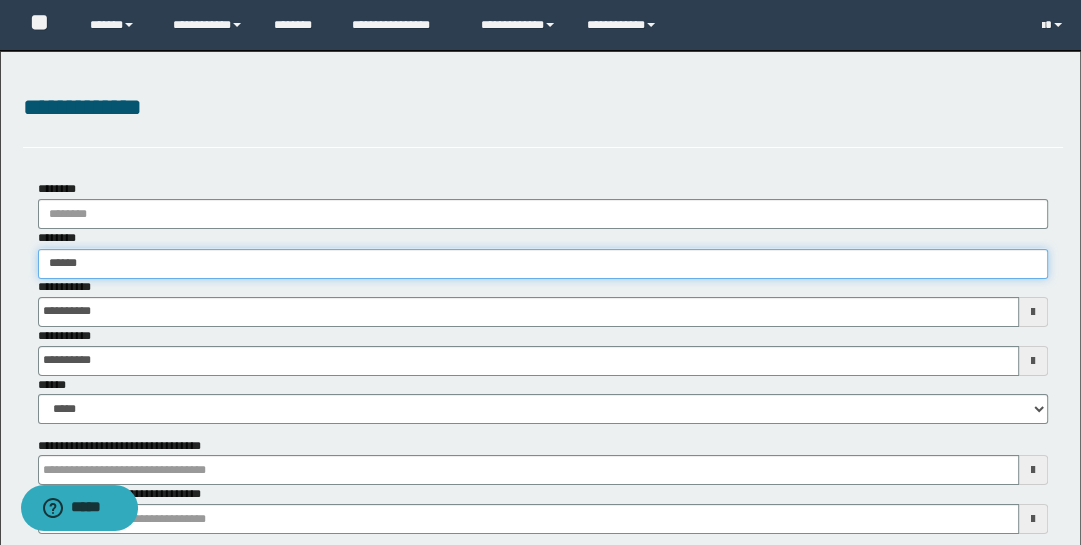 type on "******" 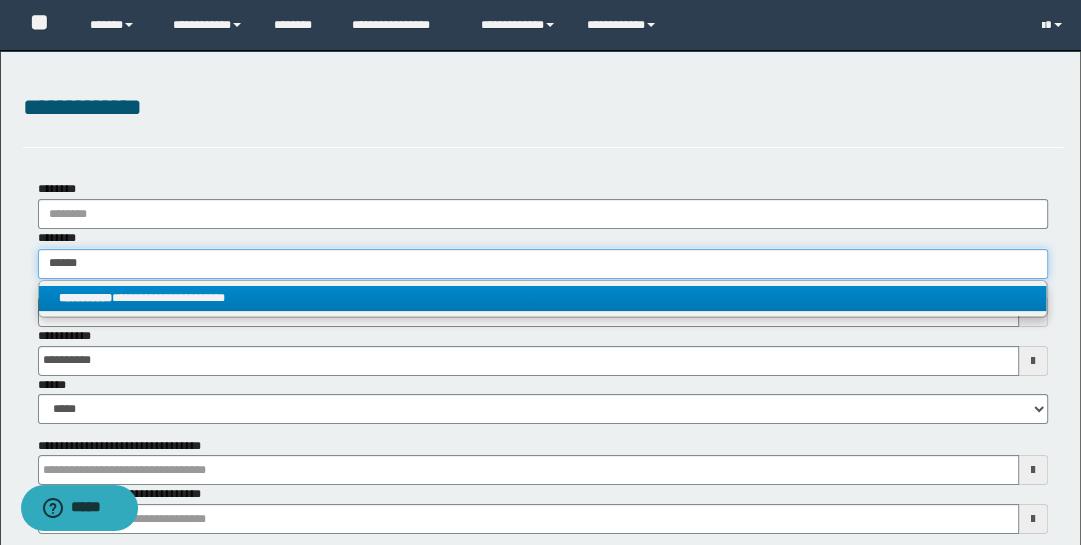 type on "******" 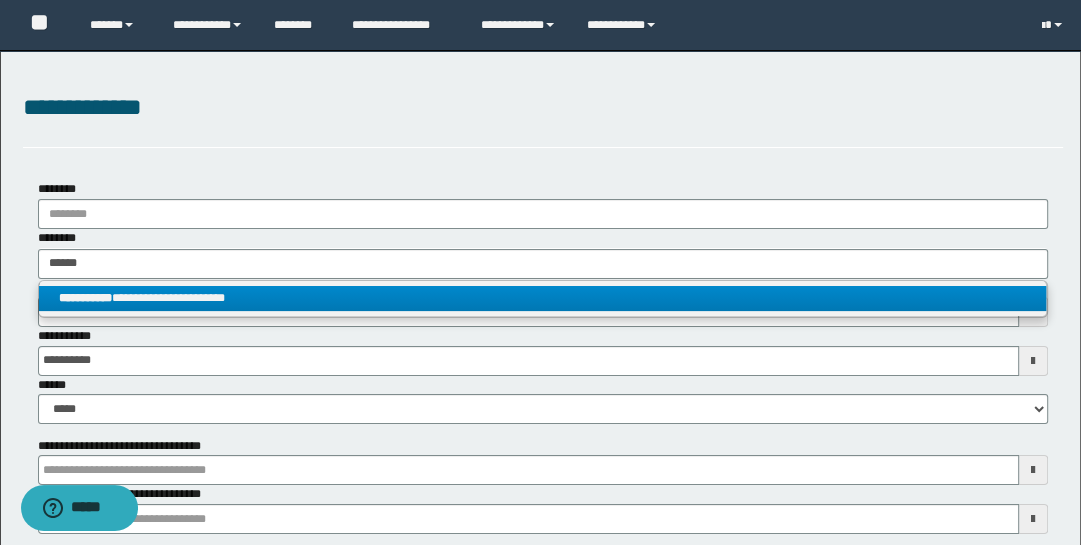 click on "**********" at bounding box center (543, 298) 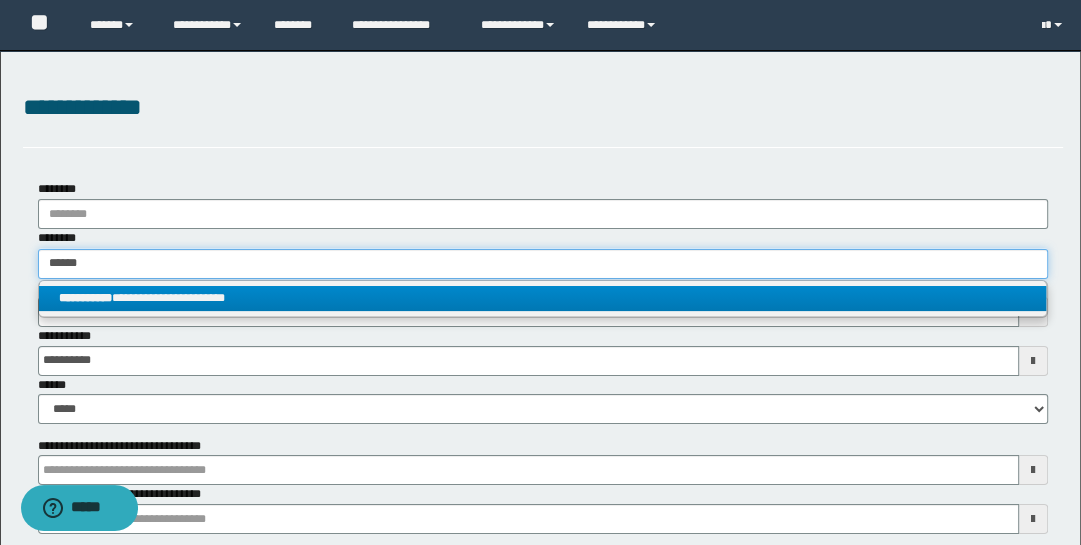 type 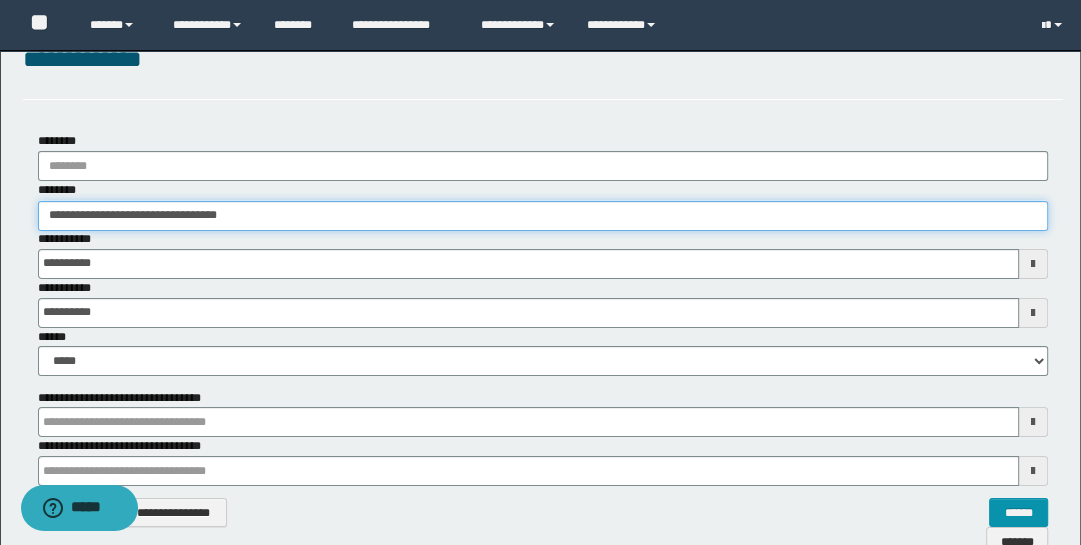 scroll, scrollTop: 304, scrollLeft: 0, axis: vertical 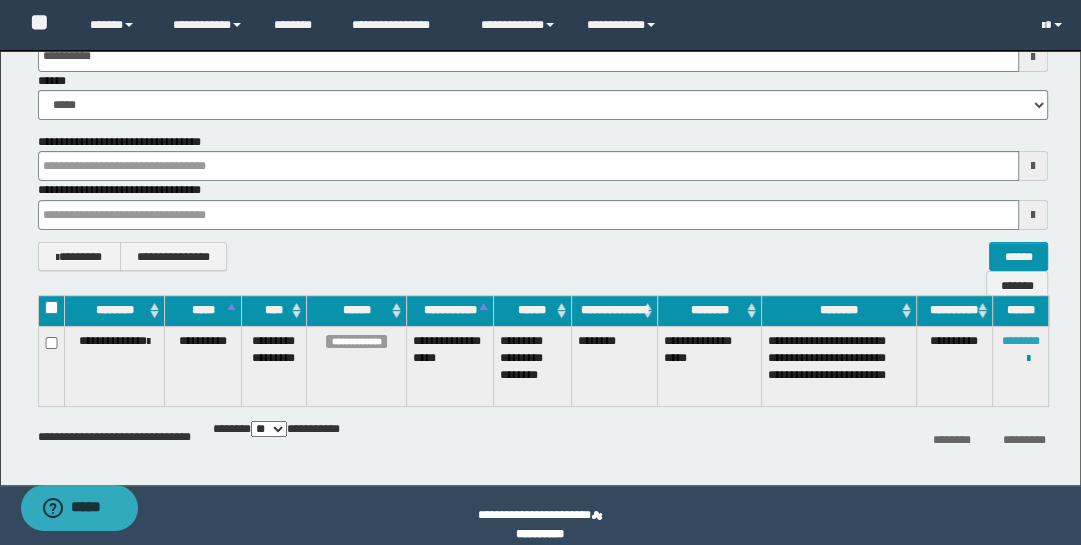 click on "********" at bounding box center [1021, 341] 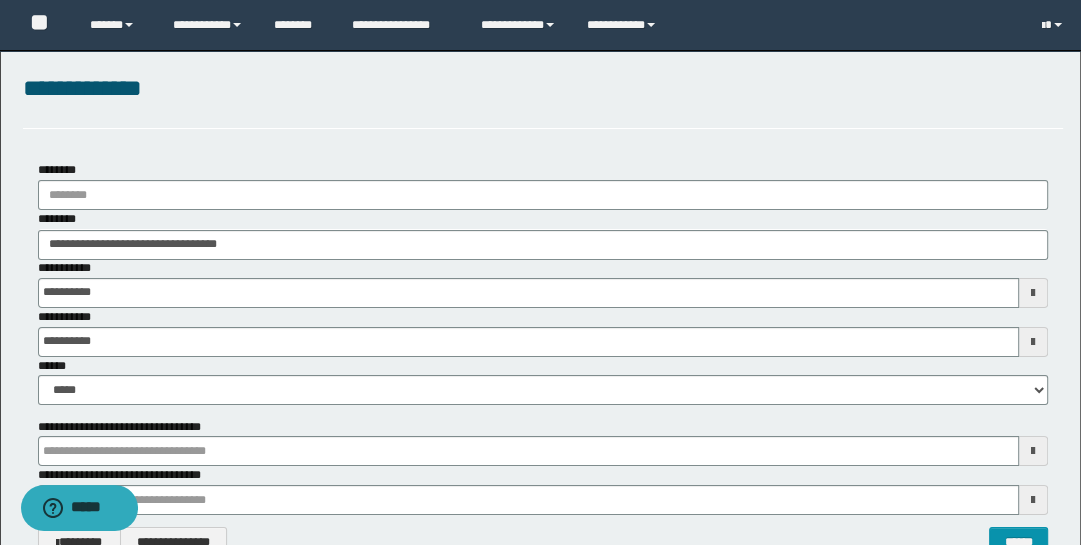 scroll, scrollTop: 17, scrollLeft: 0, axis: vertical 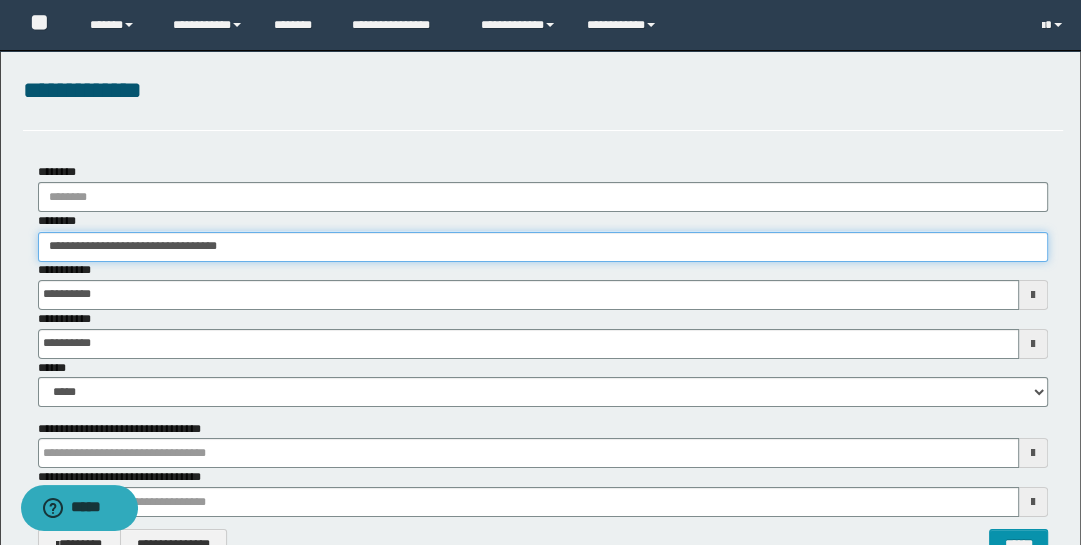 drag, startPoint x: 323, startPoint y: 248, endPoint x: -32, endPoint y: 181, distance: 361.2672 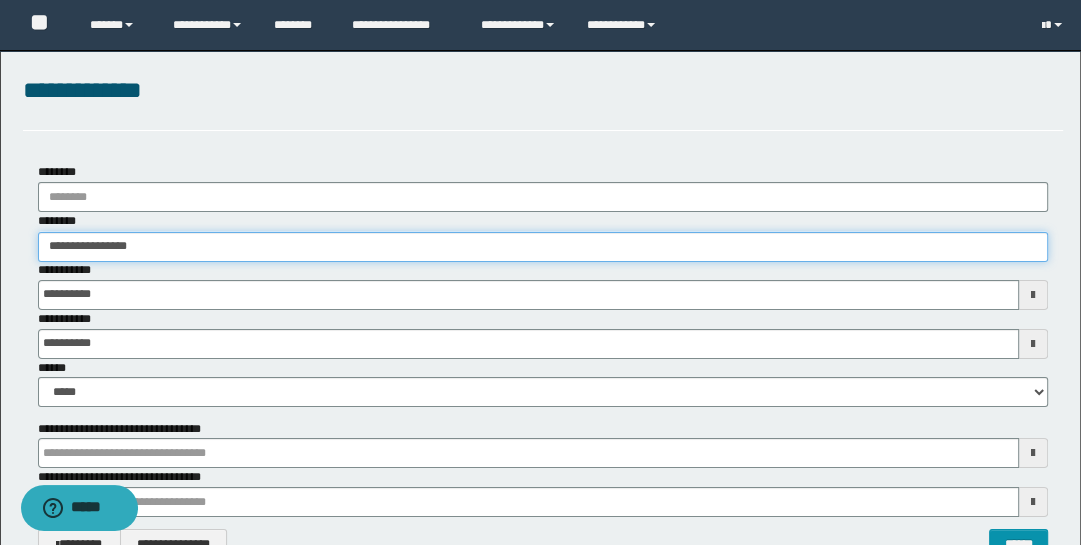 type on "**********" 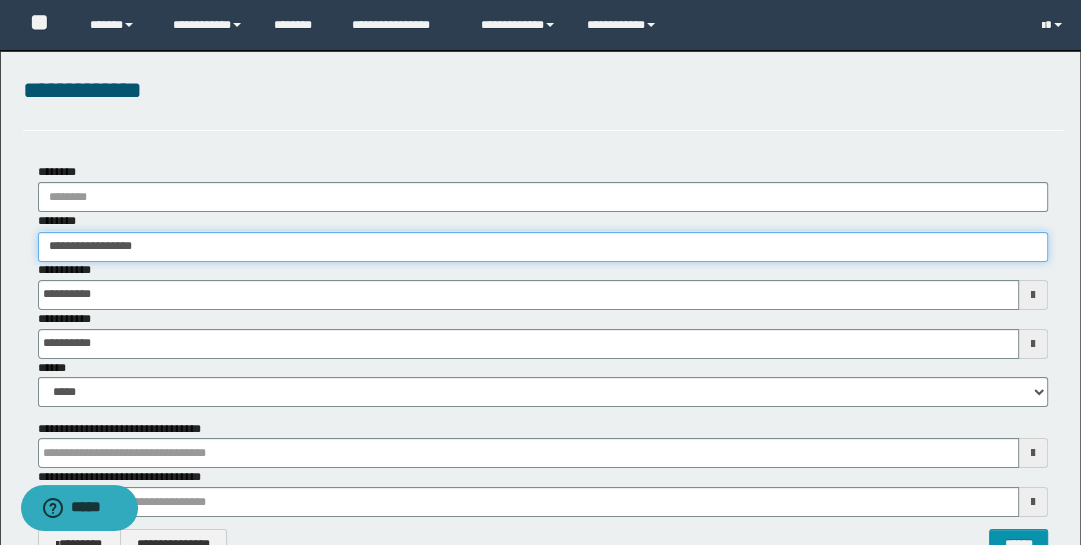 type on "**********" 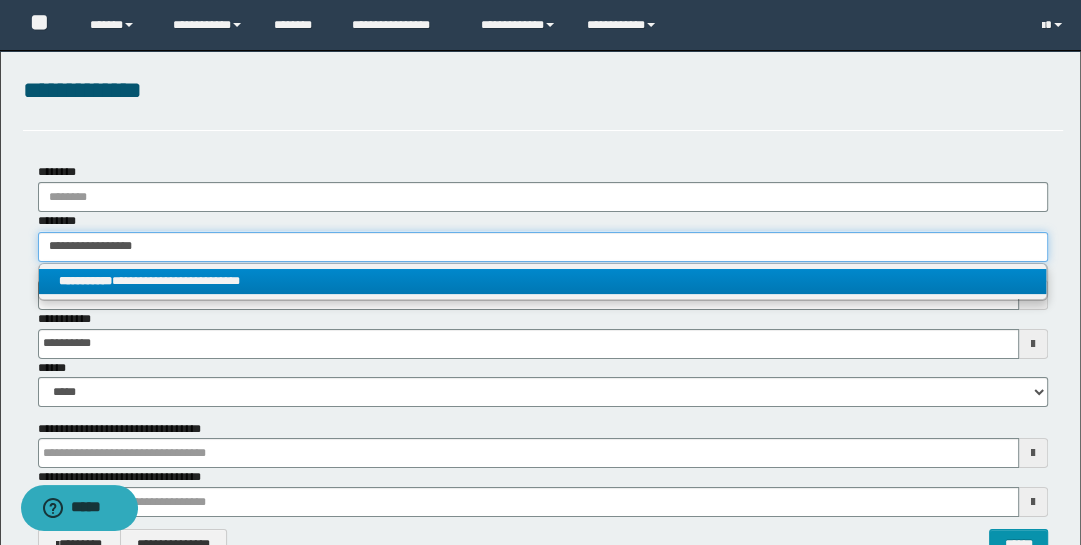 type on "**********" 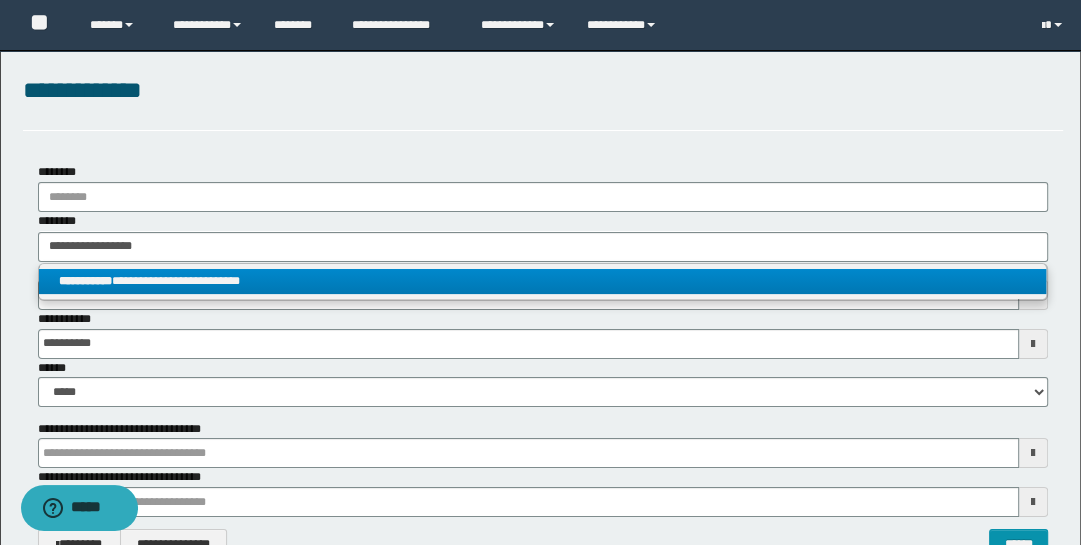 click on "**********" at bounding box center (543, 281) 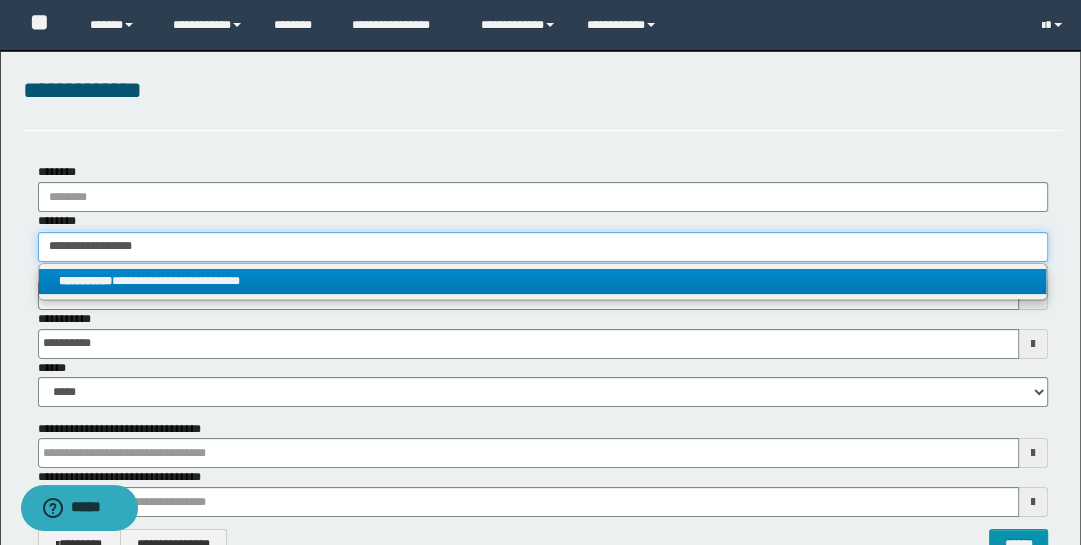 type 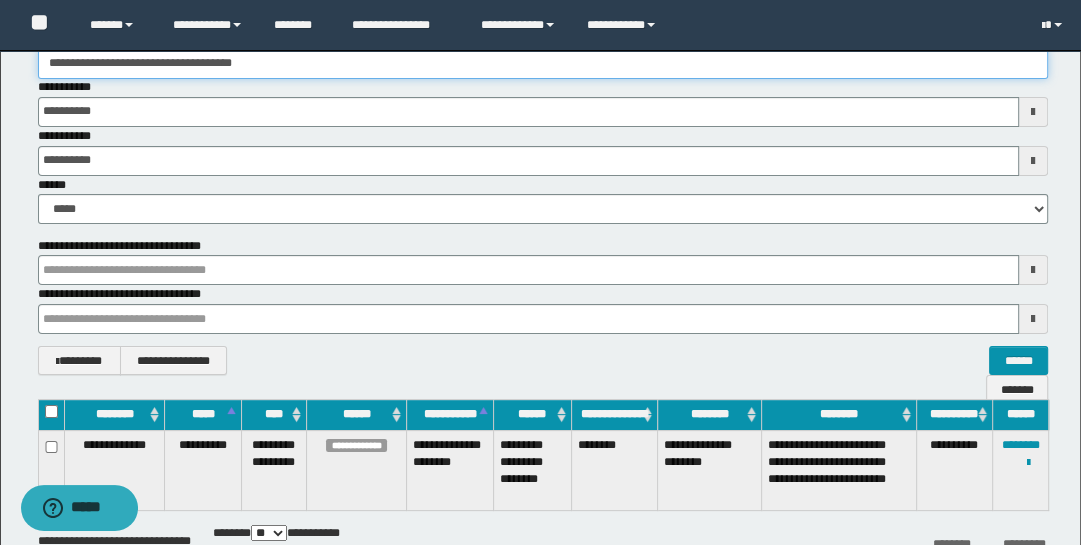 scroll, scrollTop: 322, scrollLeft: 0, axis: vertical 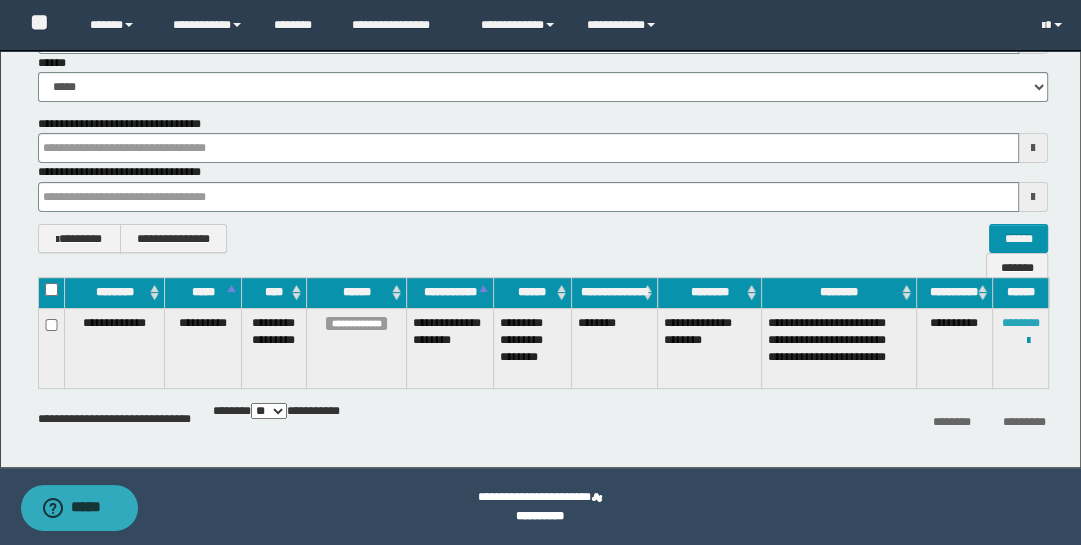 click on "********" at bounding box center (1021, 323) 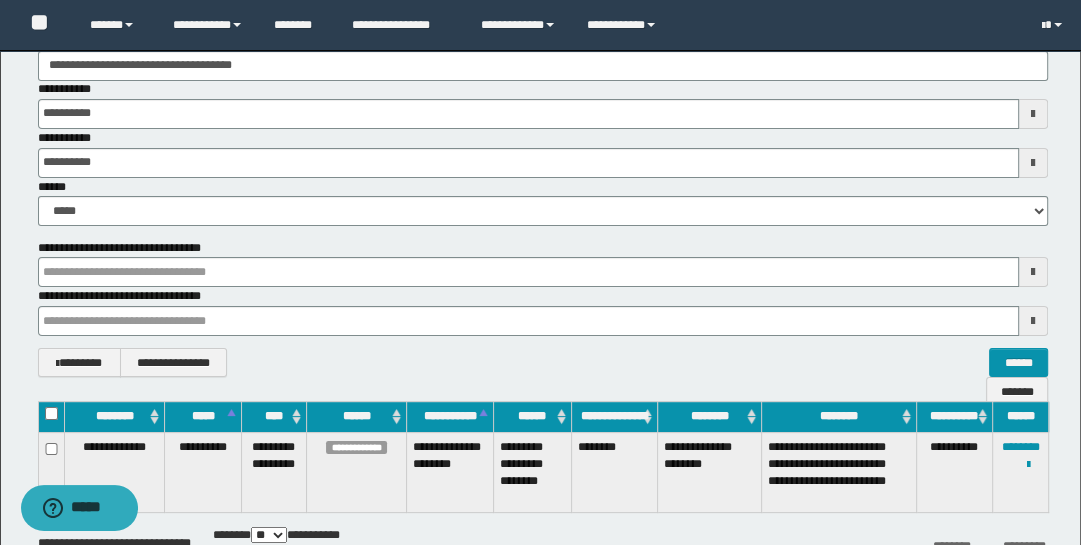 scroll, scrollTop: 176, scrollLeft: 0, axis: vertical 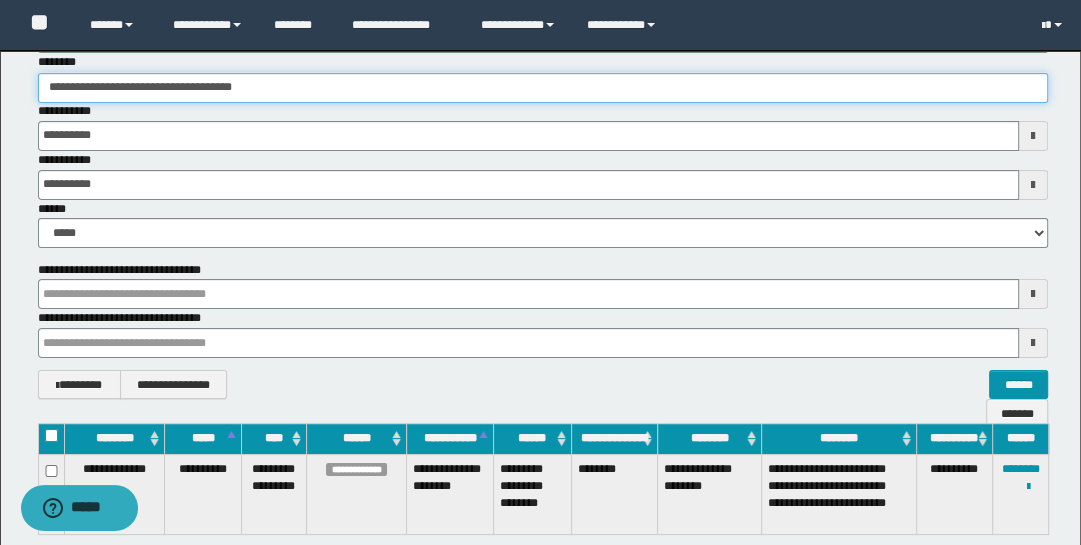 drag, startPoint x: 264, startPoint y: 83, endPoint x: 20, endPoint y: 61, distance: 244.98979 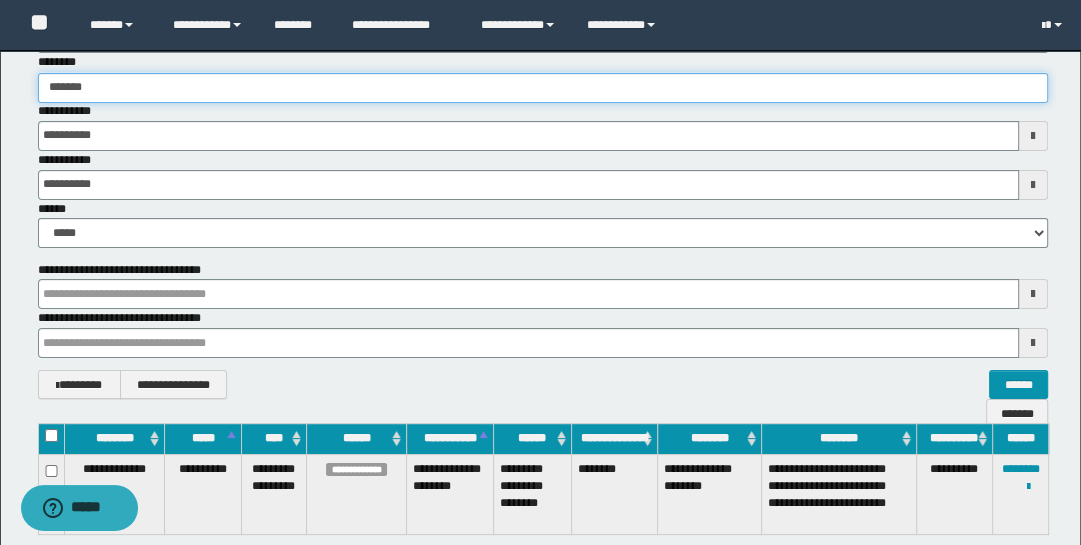 type on "********" 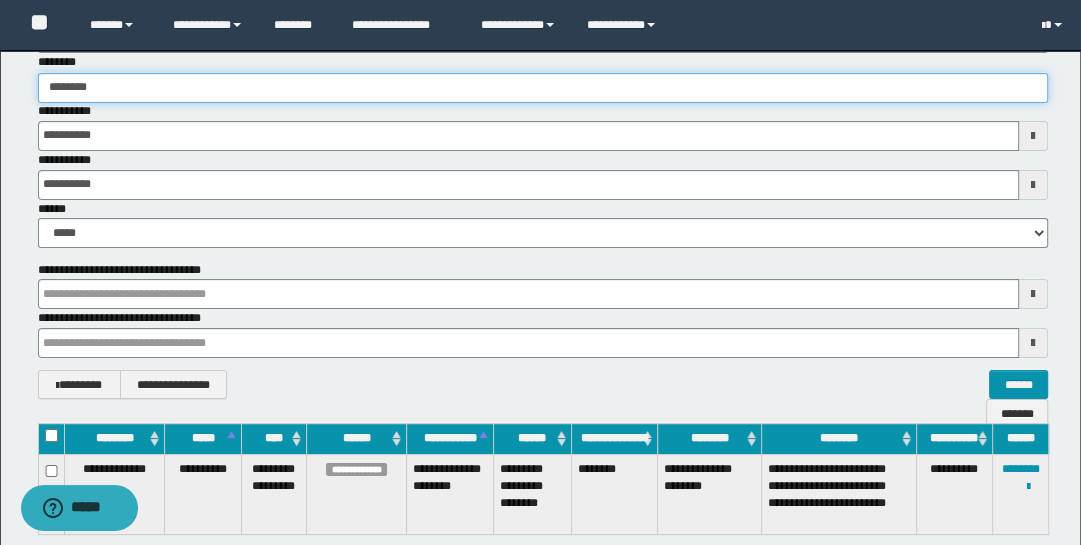 type on "********" 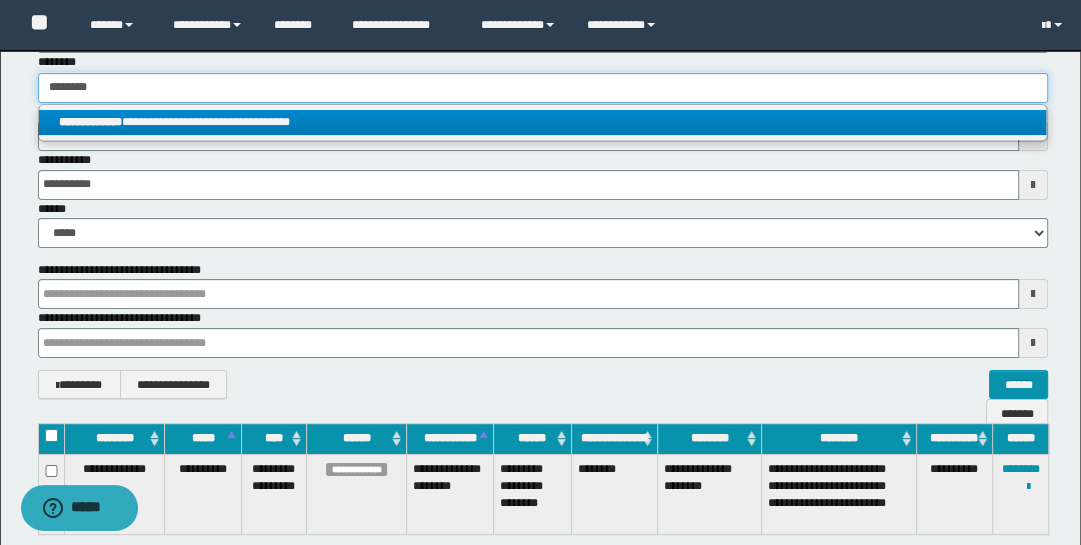 type on "********" 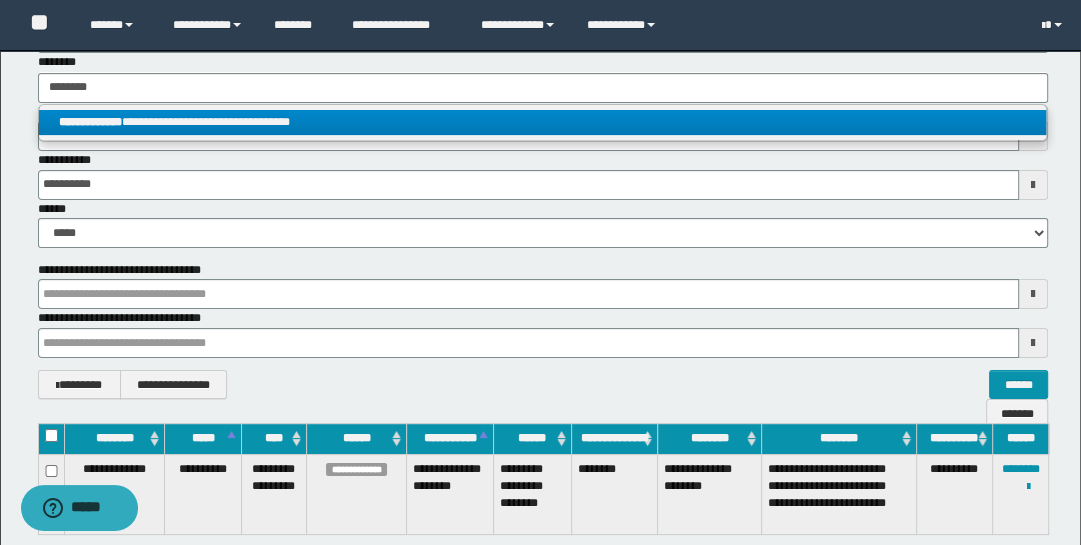 click on "**********" at bounding box center (543, 122) 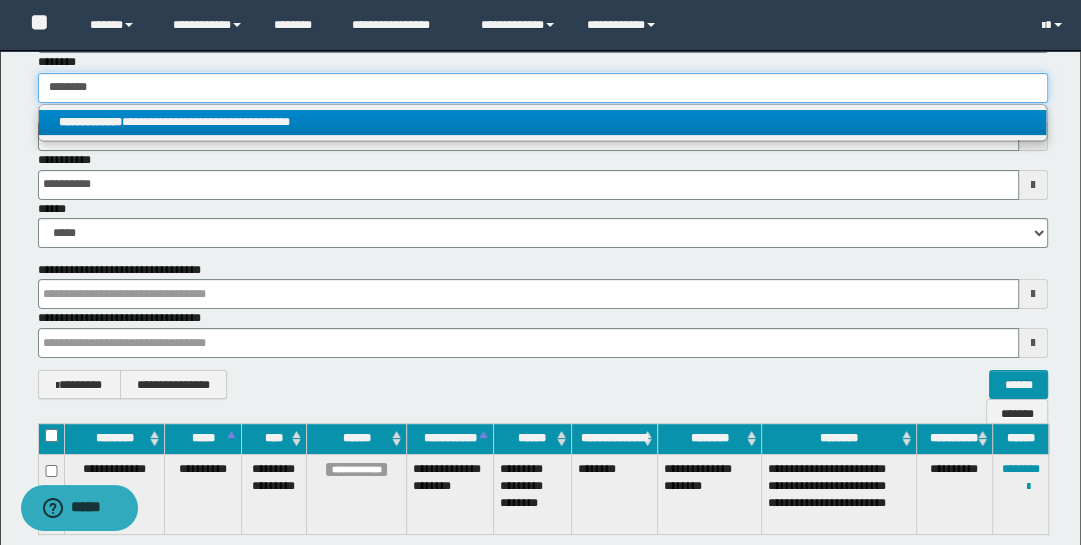 type 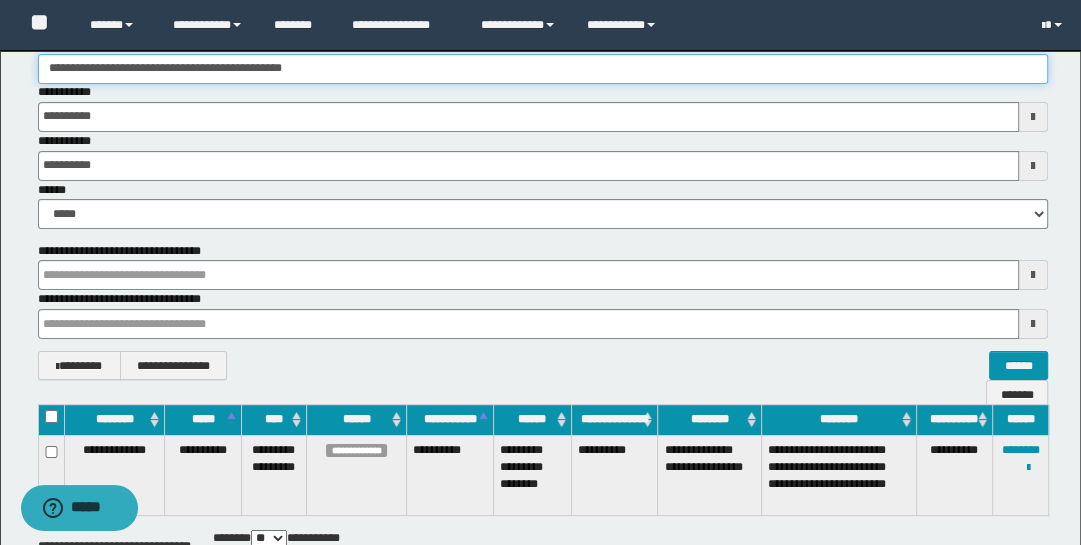 scroll, scrollTop: 197, scrollLeft: 0, axis: vertical 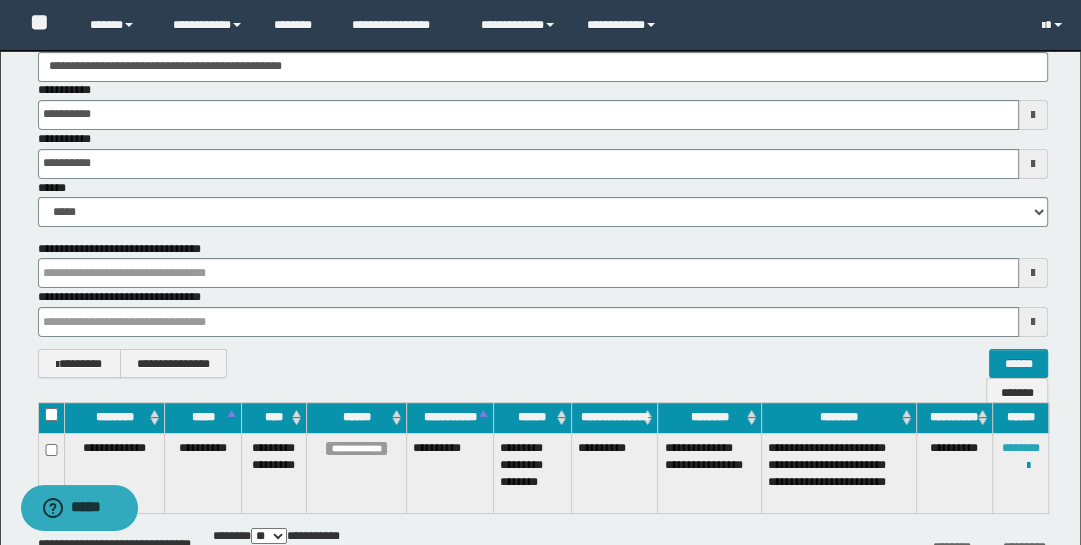 click on "********" at bounding box center [1021, 448] 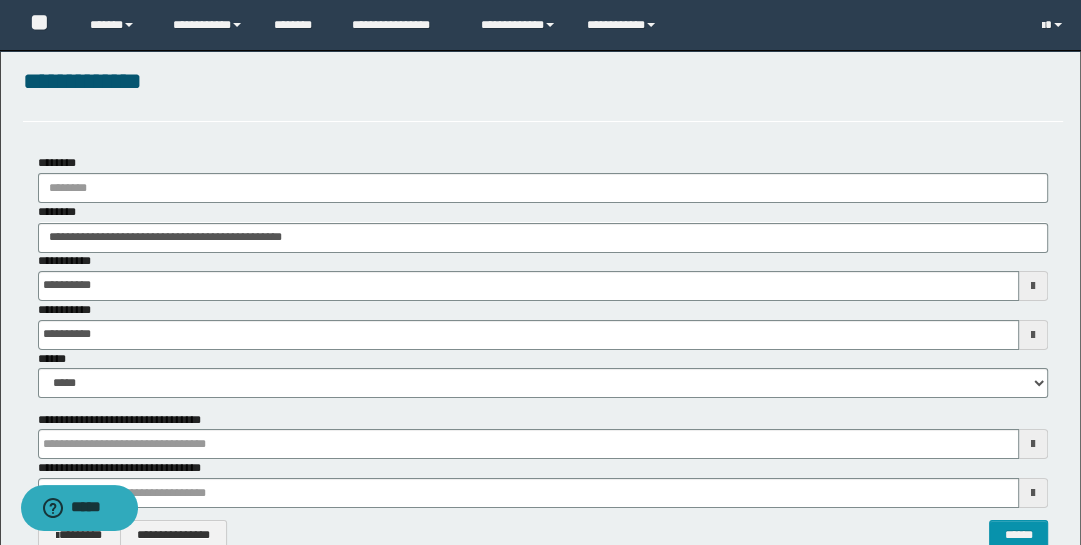 scroll, scrollTop: 0, scrollLeft: 0, axis: both 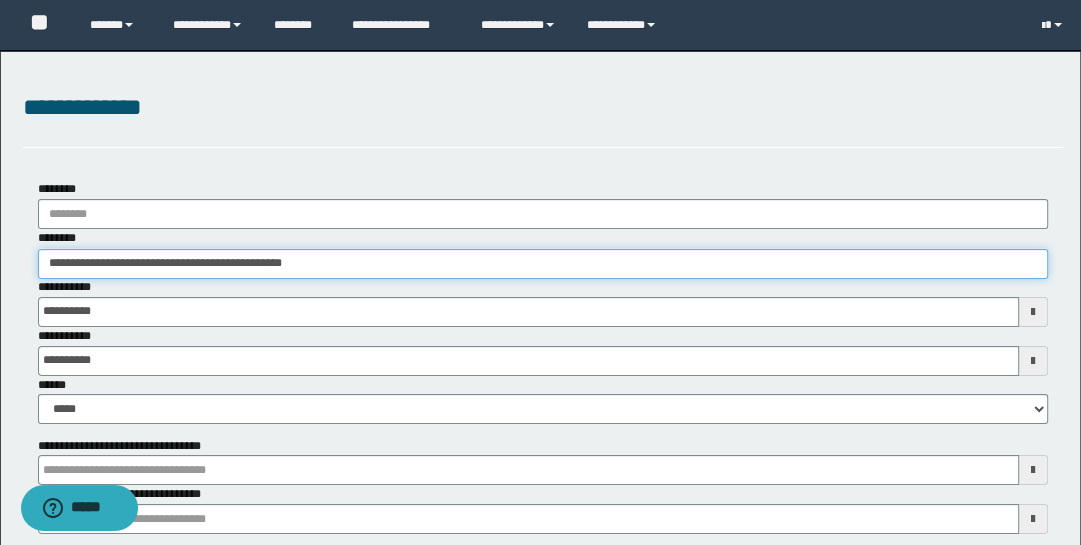 drag, startPoint x: 328, startPoint y: 262, endPoint x: 33, endPoint y: 232, distance: 296.5215 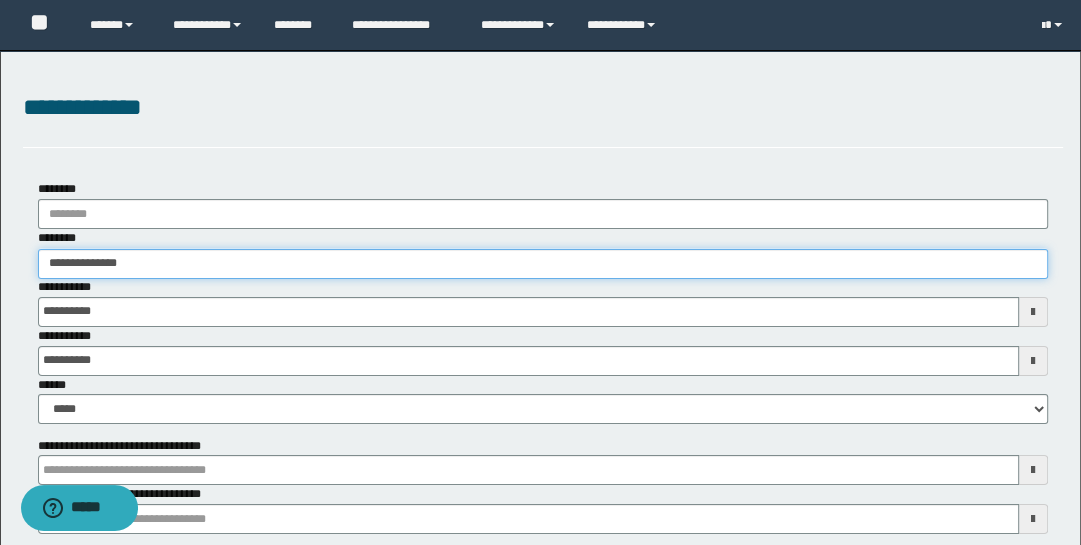 type on "**********" 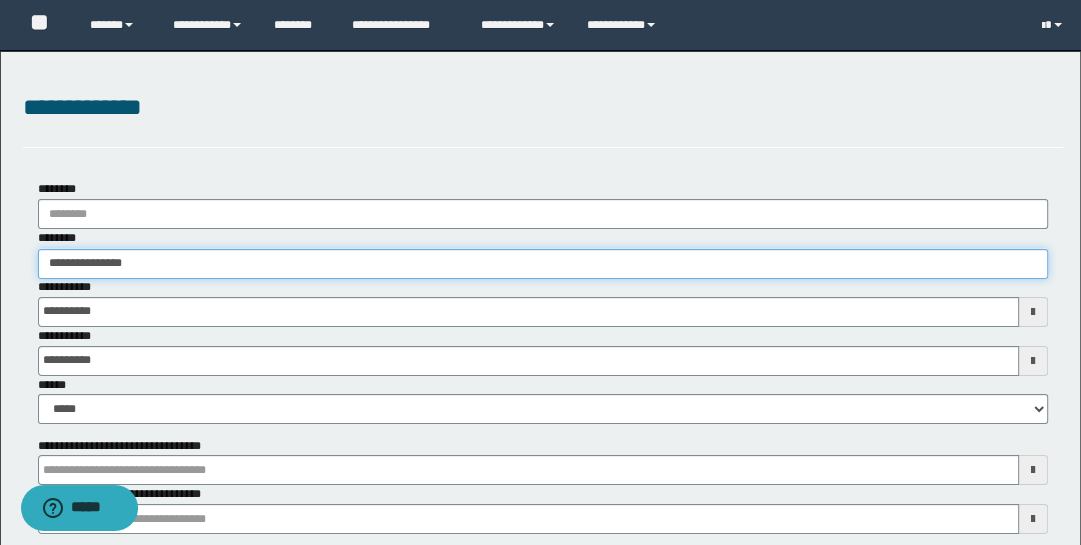 type on "**********" 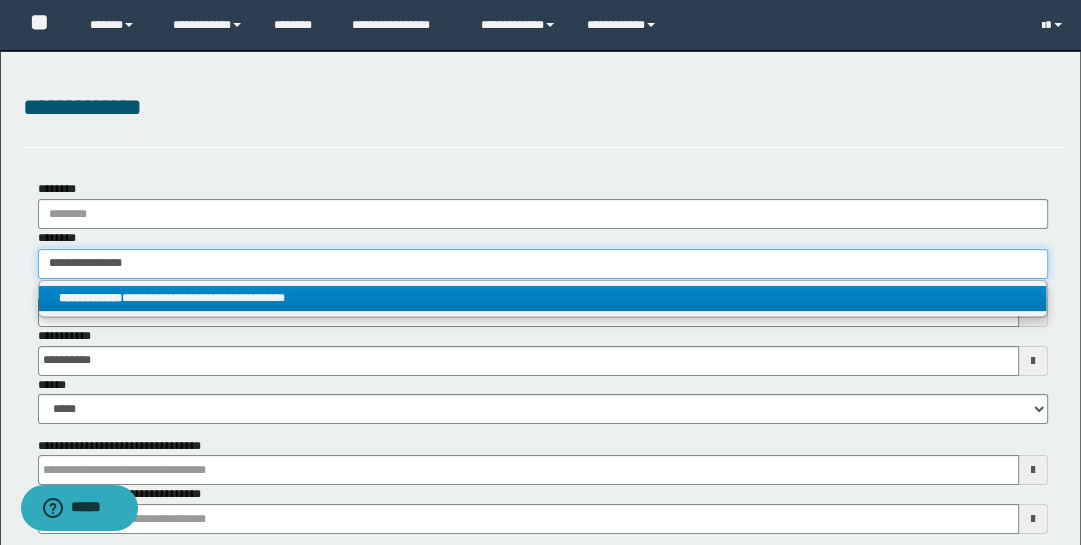 type on "**********" 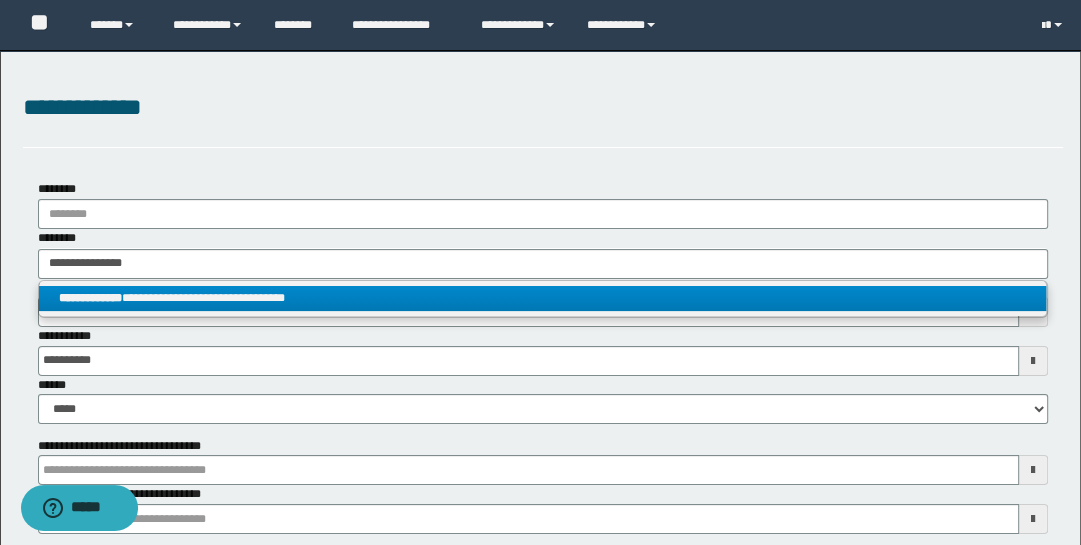 click on "**********" at bounding box center (543, 298) 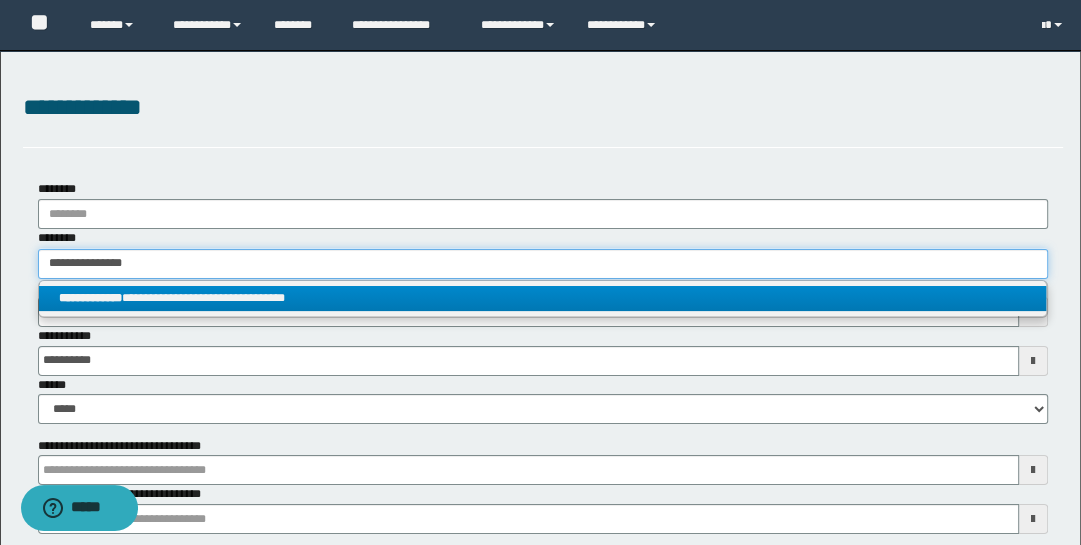 type 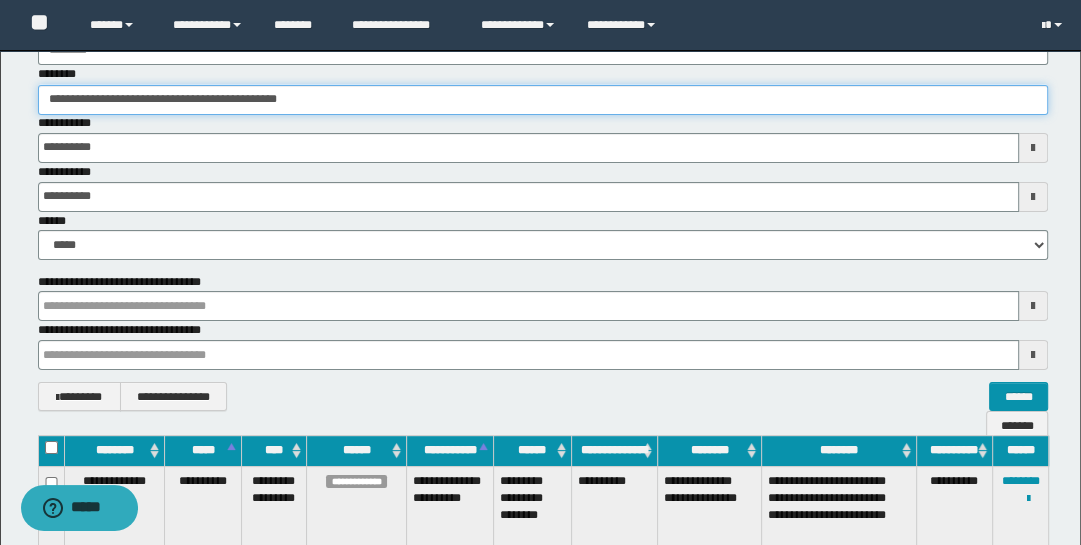 scroll, scrollTop: 322, scrollLeft: 0, axis: vertical 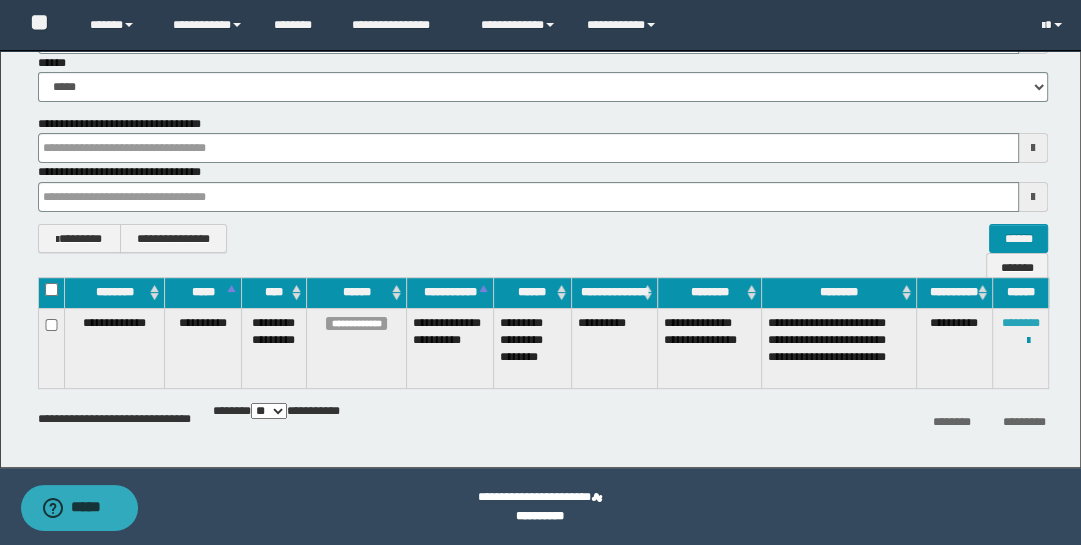 click on "********" at bounding box center (1021, 323) 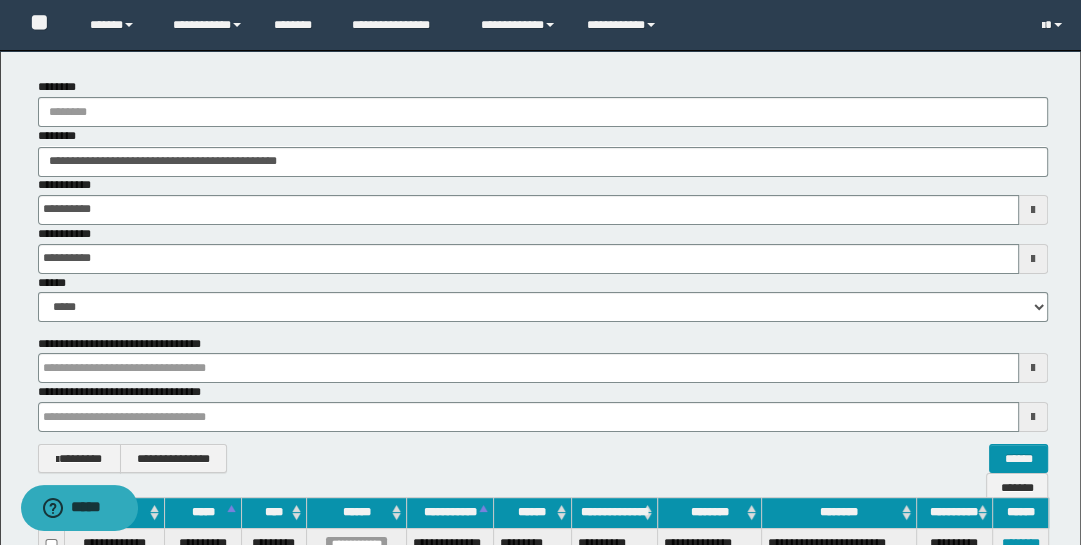 scroll, scrollTop: 64, scrollLeft: 0, axis: vertical 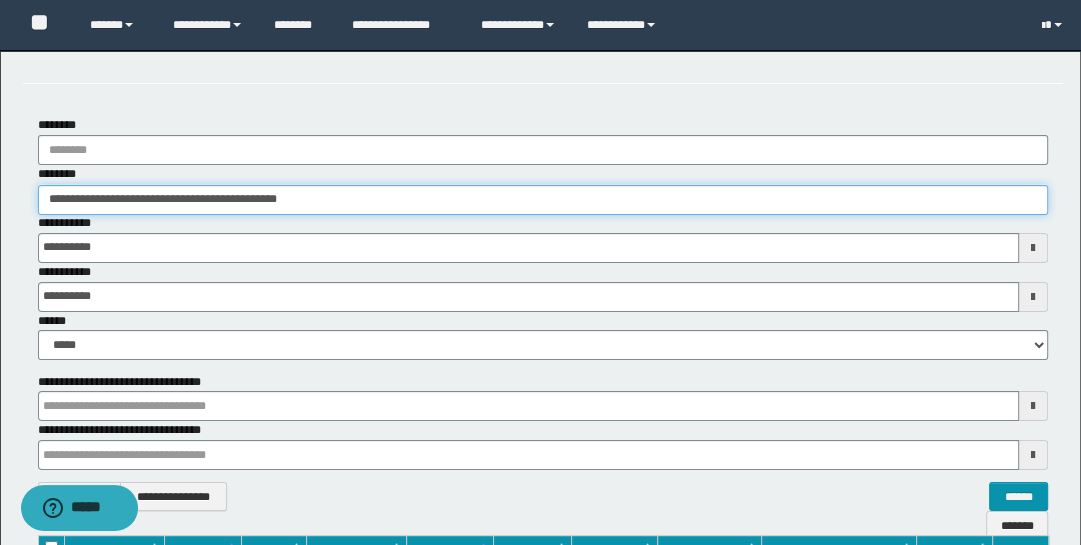 drag, startPoint x: 330, startPoint y: 204, endPoint x: 4, endPoint y: 137, distance: 332.81375 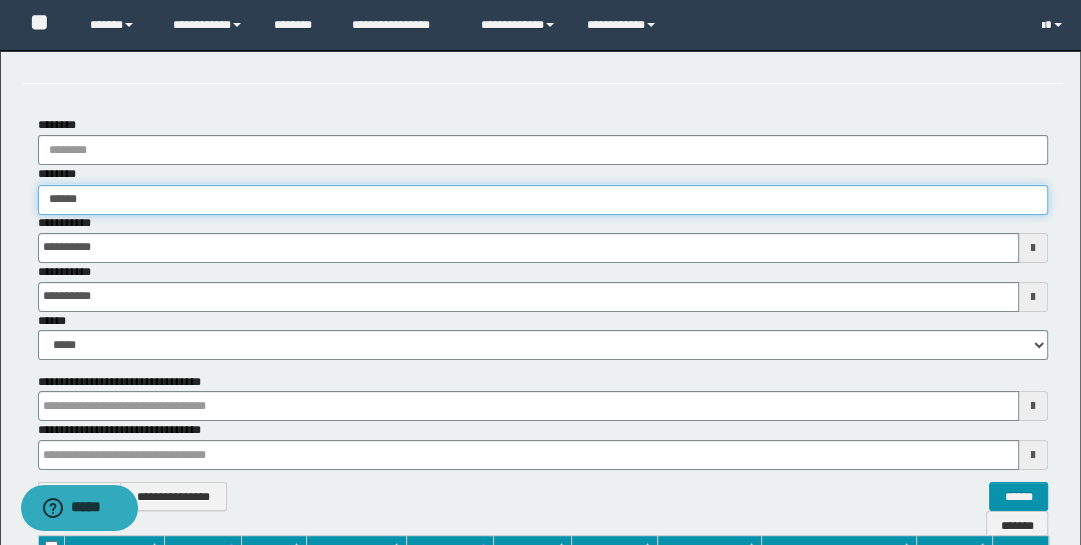 type on "*******" 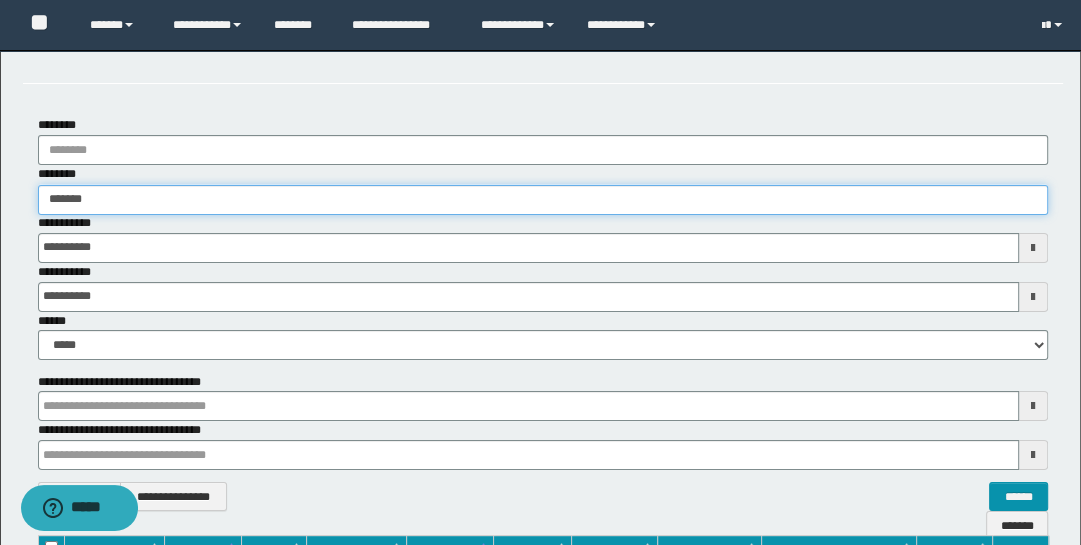 type on "*******" 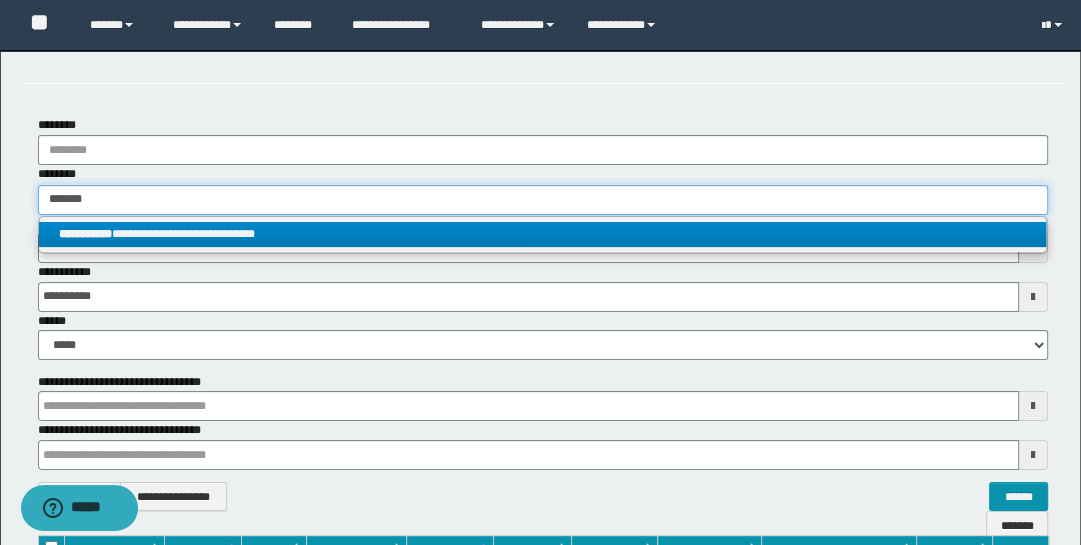 type on "*******" 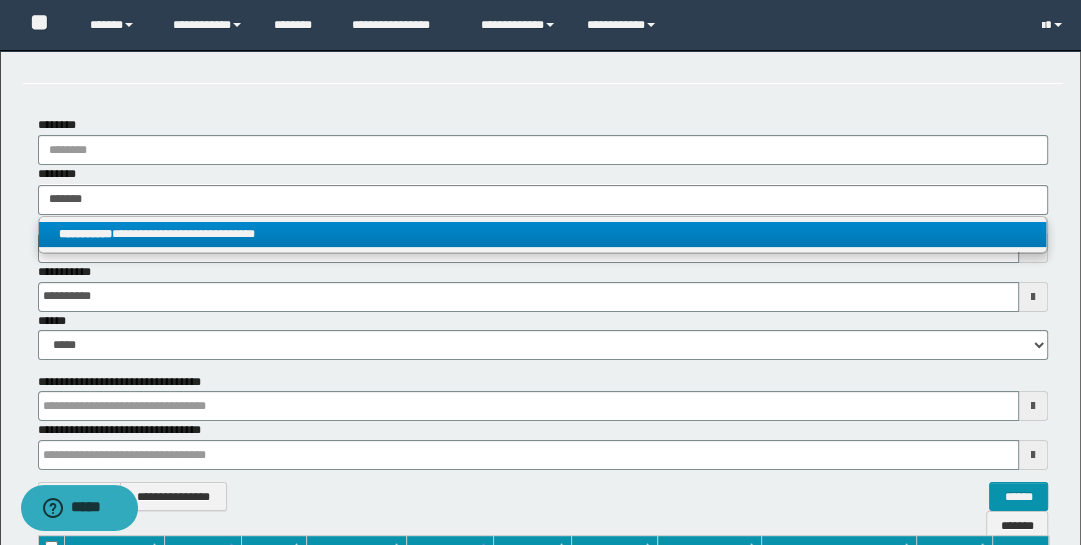 click on "**********" at bounding box center [543, 234] 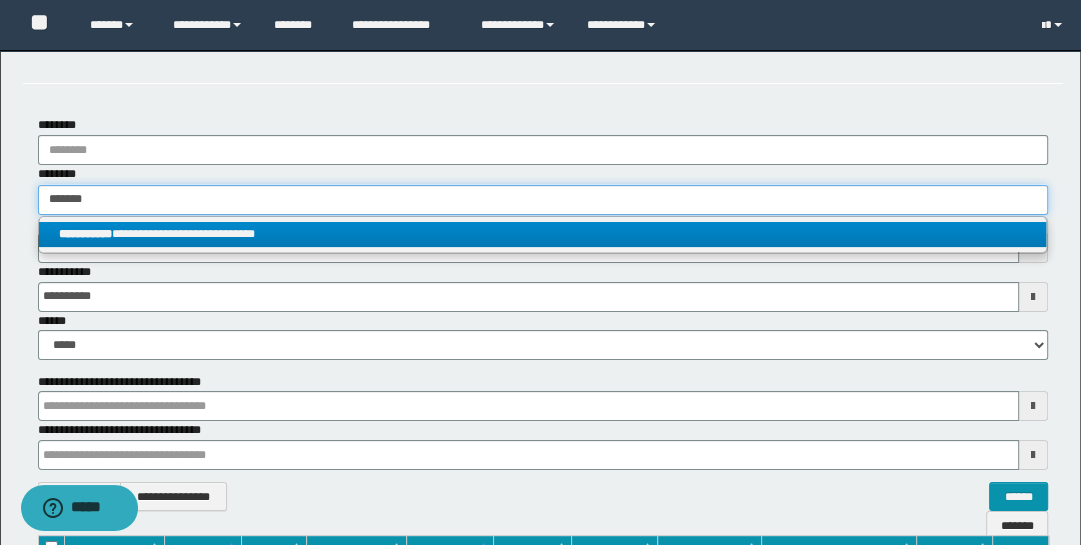 type 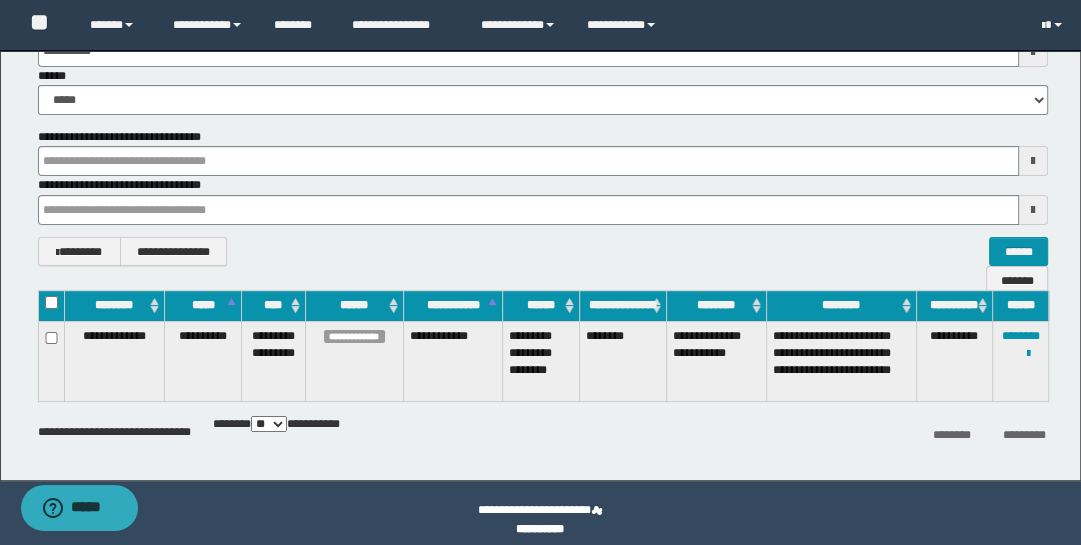 scroll, scrollTop: 322, scrollLeft: 0, axis: vertical 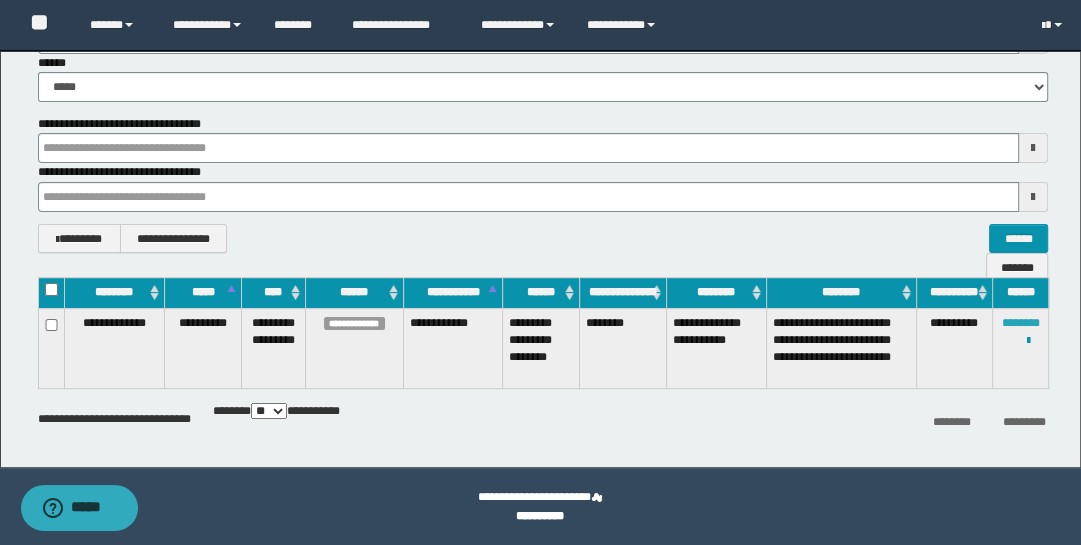 click on "********" at bounding box center (1021, 323) 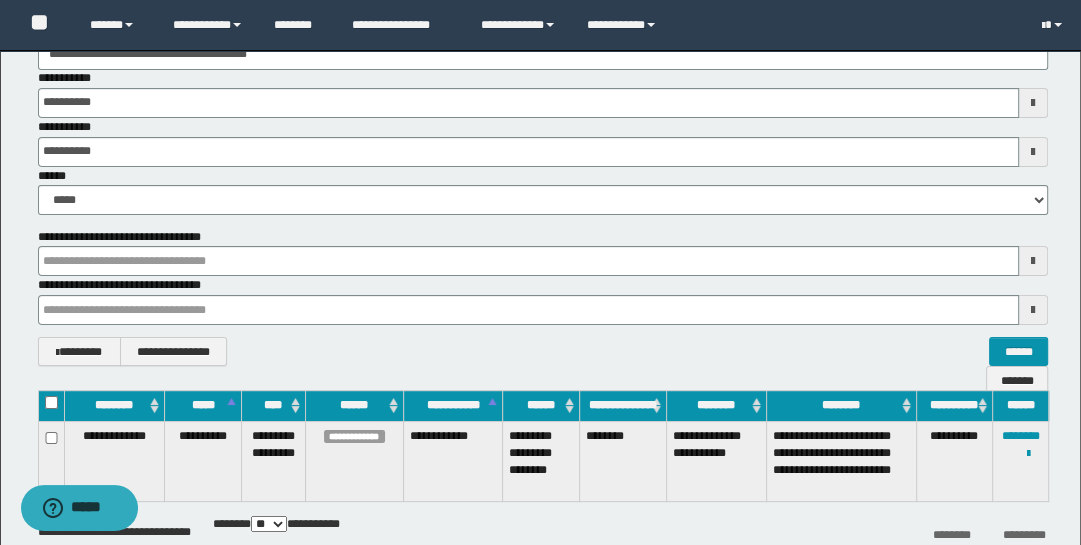 scroll, scrollTop: 50, scrollLeft: 0, axis: vertical 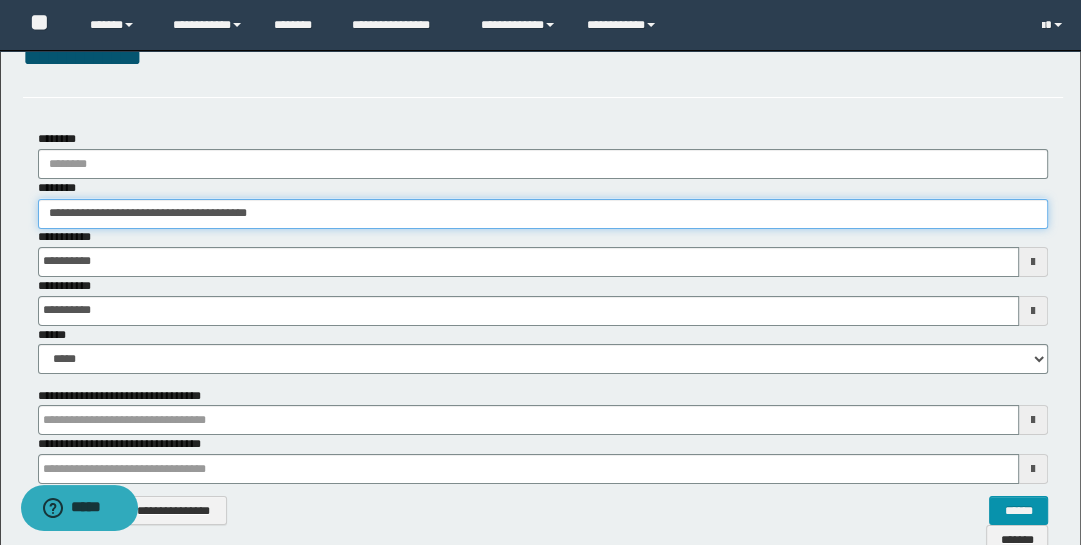 drag, startPoint x: 257, startPoint y: 206, endPoint x: -32, endPoint y: 90, distance: 311.41132 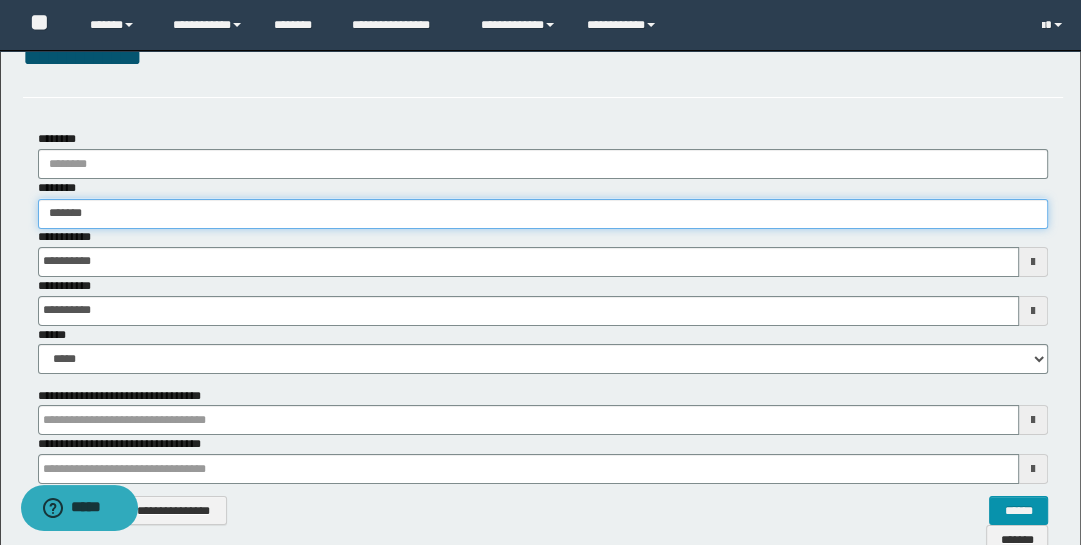 type on "********" 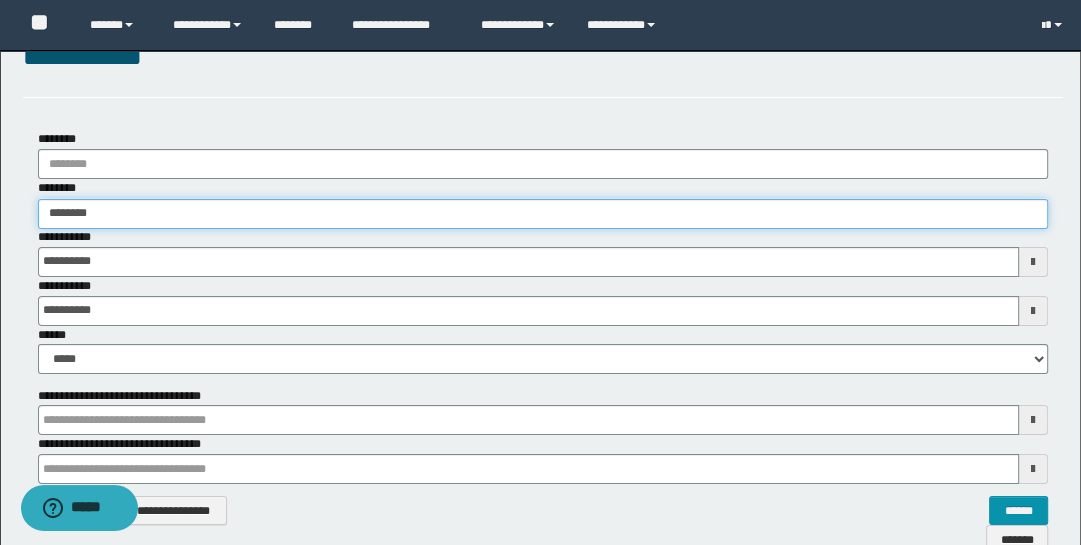 type on "********" 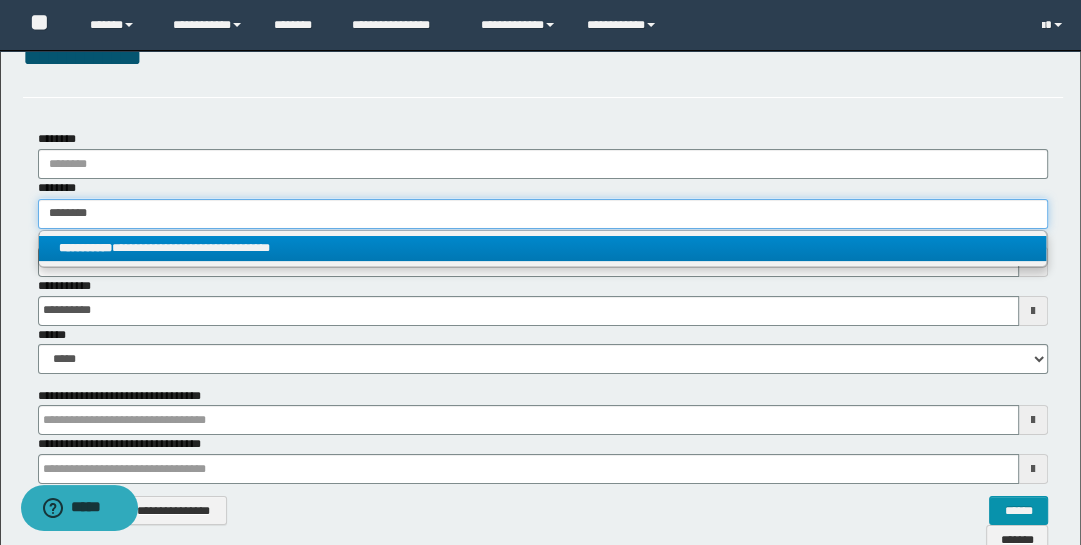 type on "********" 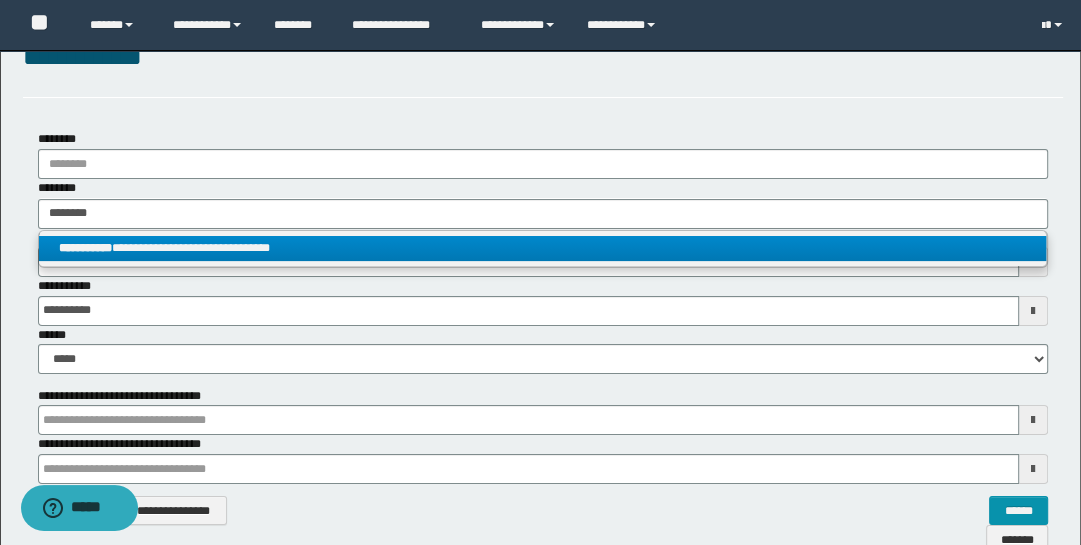 click on "**********" at bounding box center [543, 248] 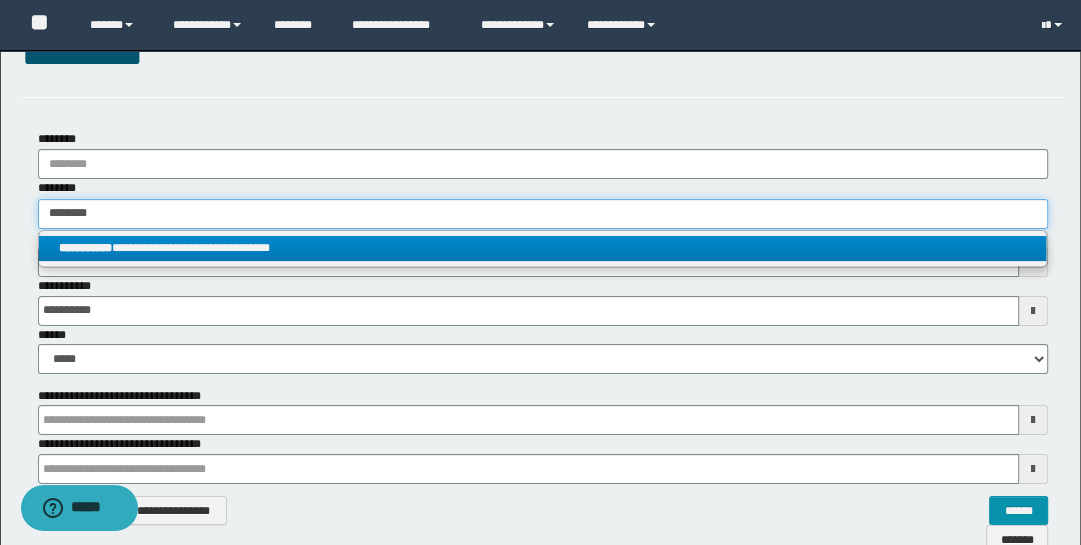 type 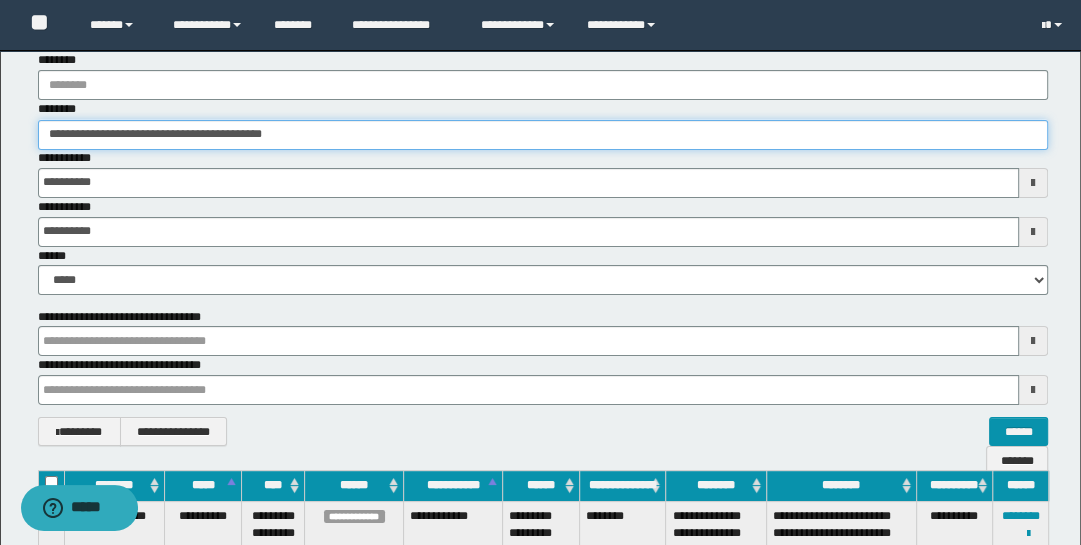 scroll, scrollTop: 308, scrollLeft: 0, axis: vertical 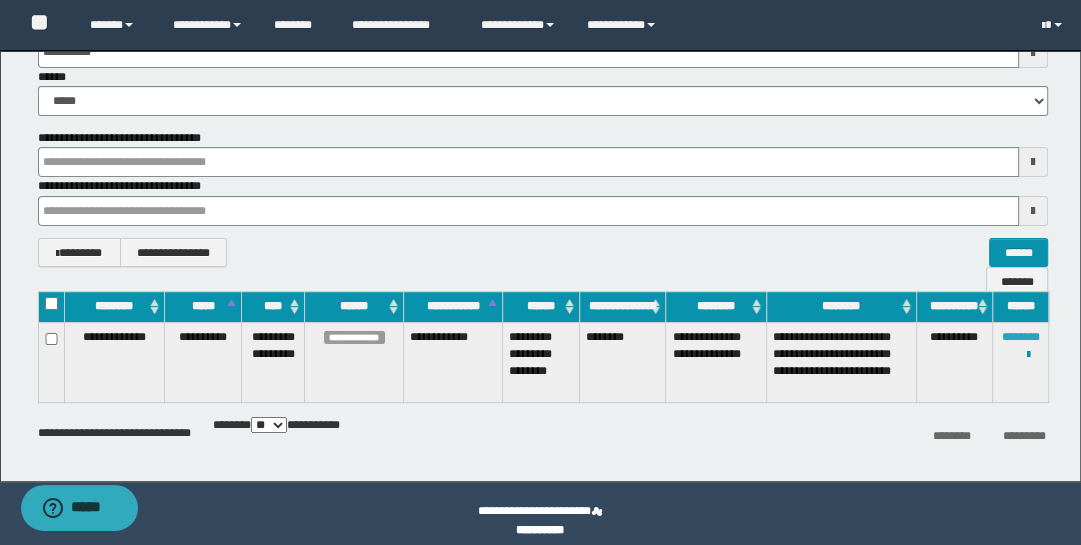 click on "********" at bounding box center [1021, 337] 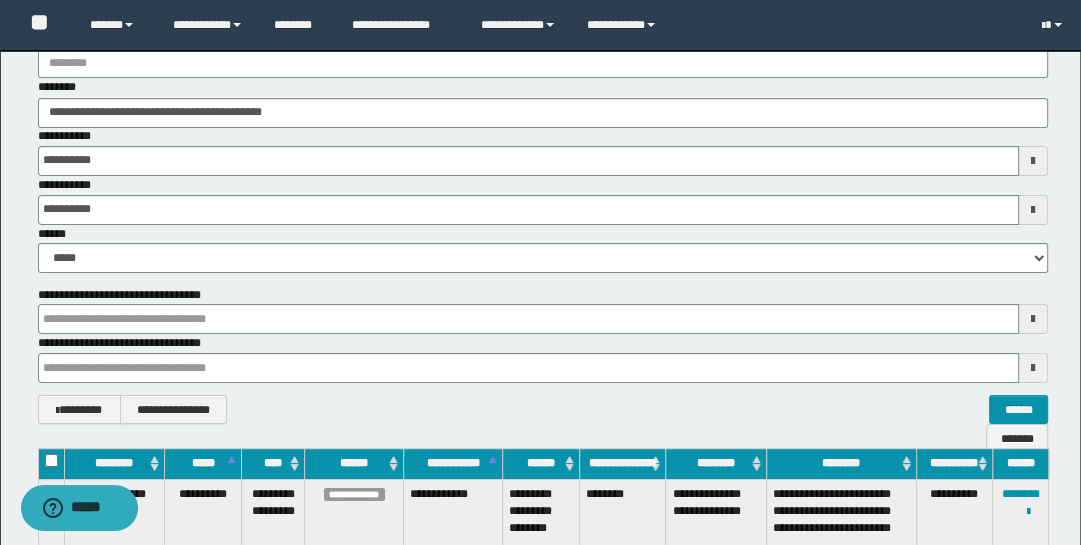 scroll, scrollTop: 129, scrollLeft: 0, axis: vertical 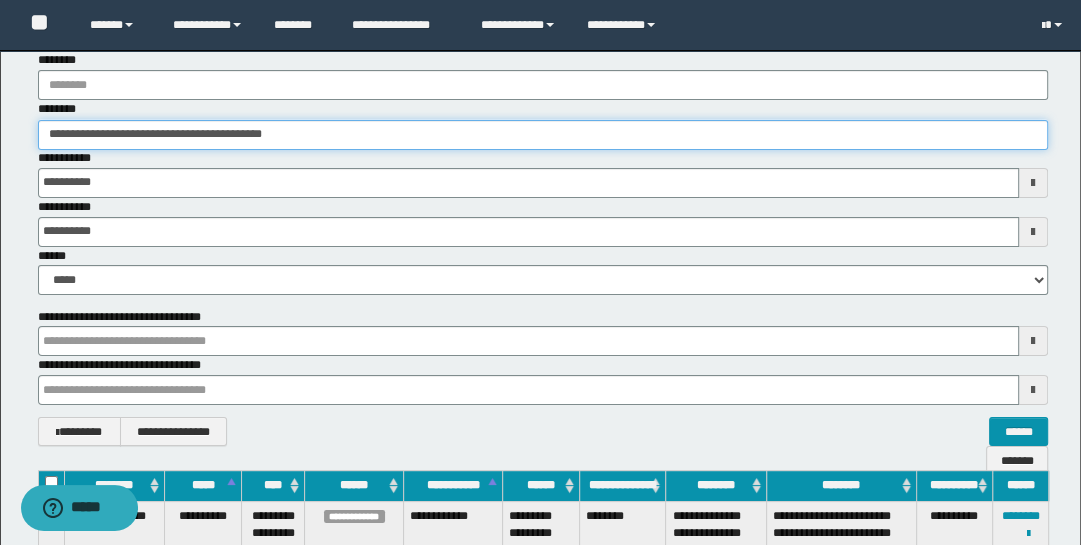 drag, startPoint x: 317, startPoint y: 136, endPoint x: -32, endPoint y: 73, distance: 354.64066 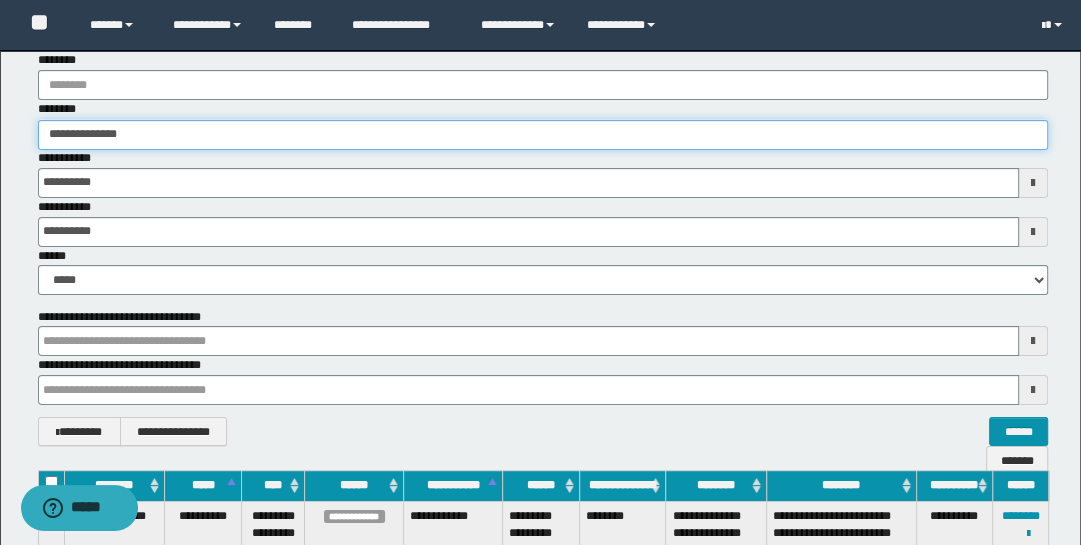 type on "**********" 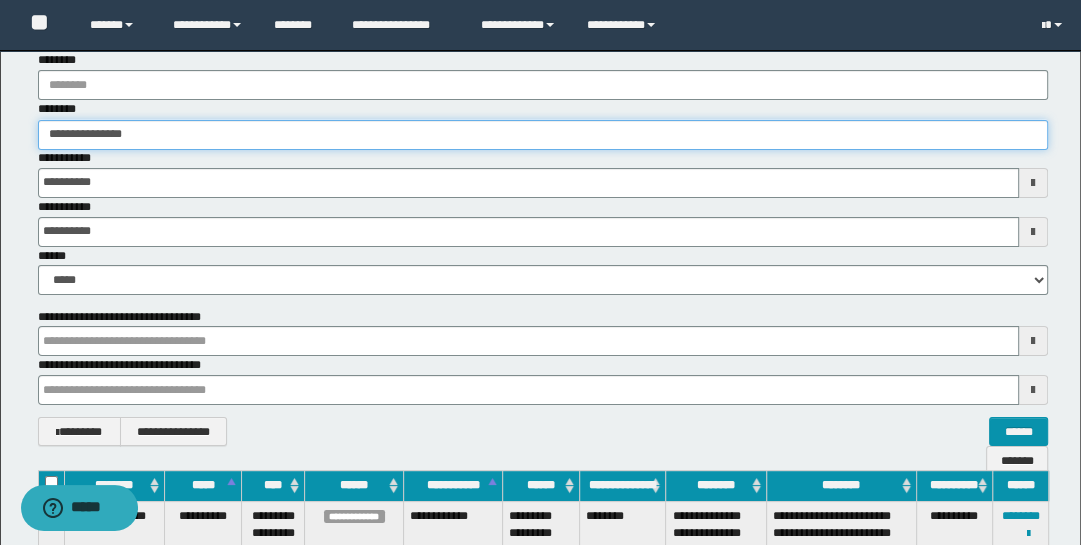 type on "**********" 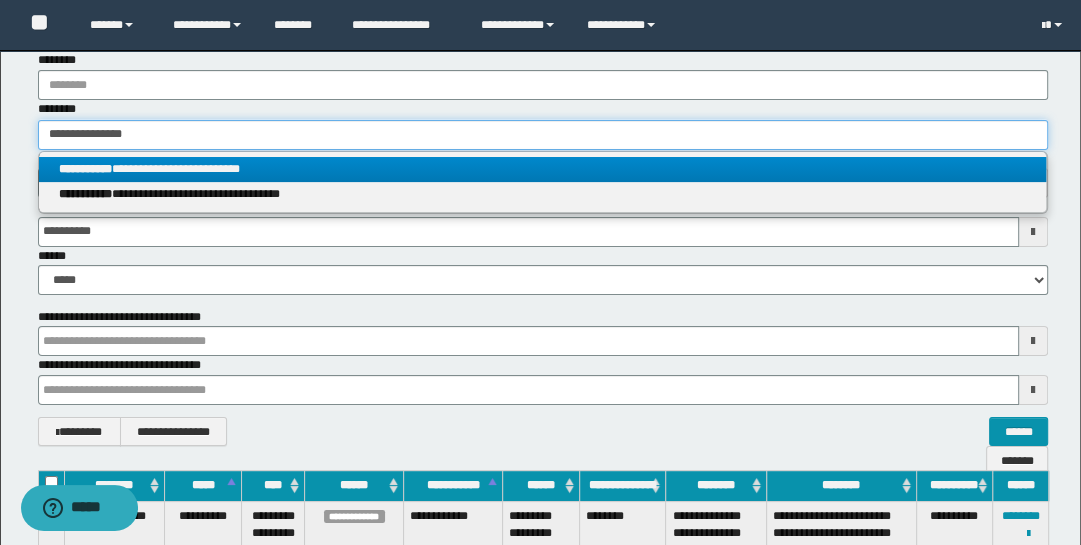 type on "**********" 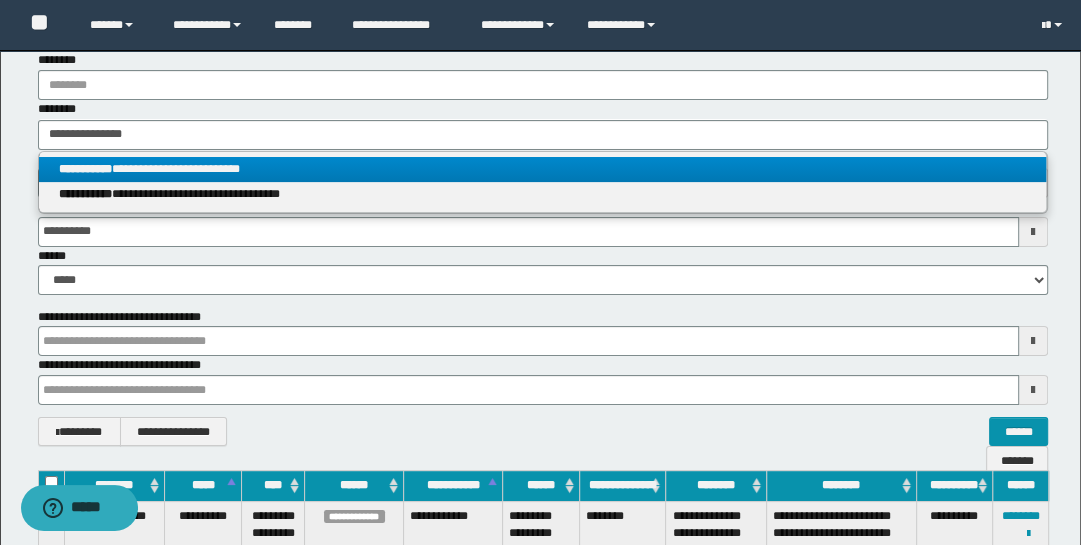 click on "**********" at bounding box center [543, 169] 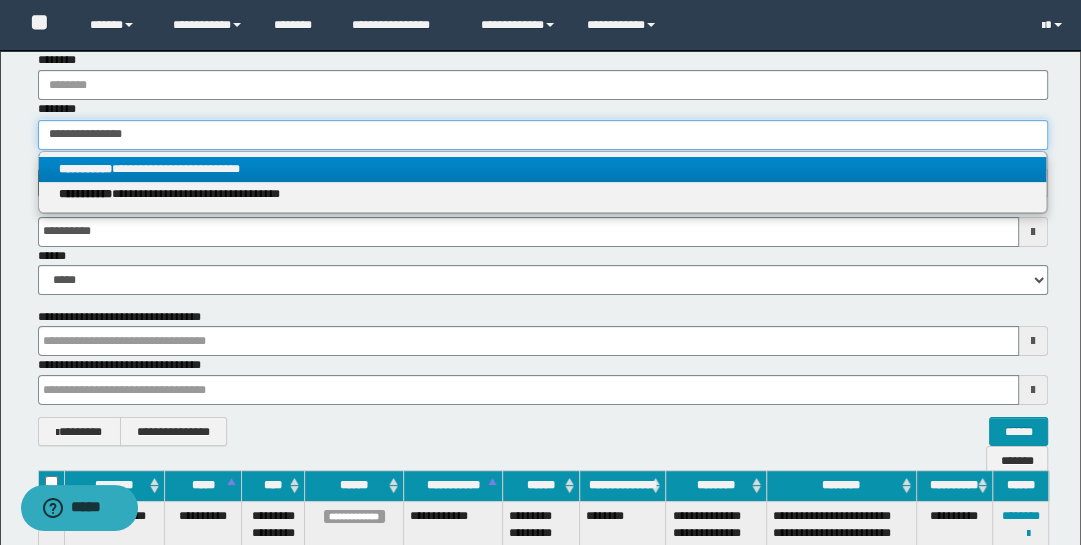 type 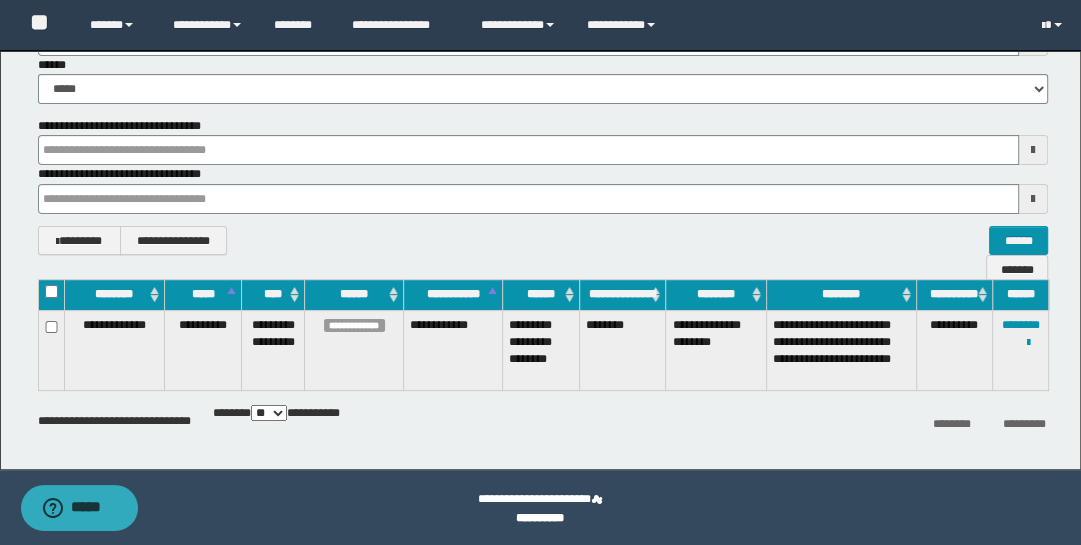 scroll, scrollTop: 322, scrollLeft: 0, axis: vertical 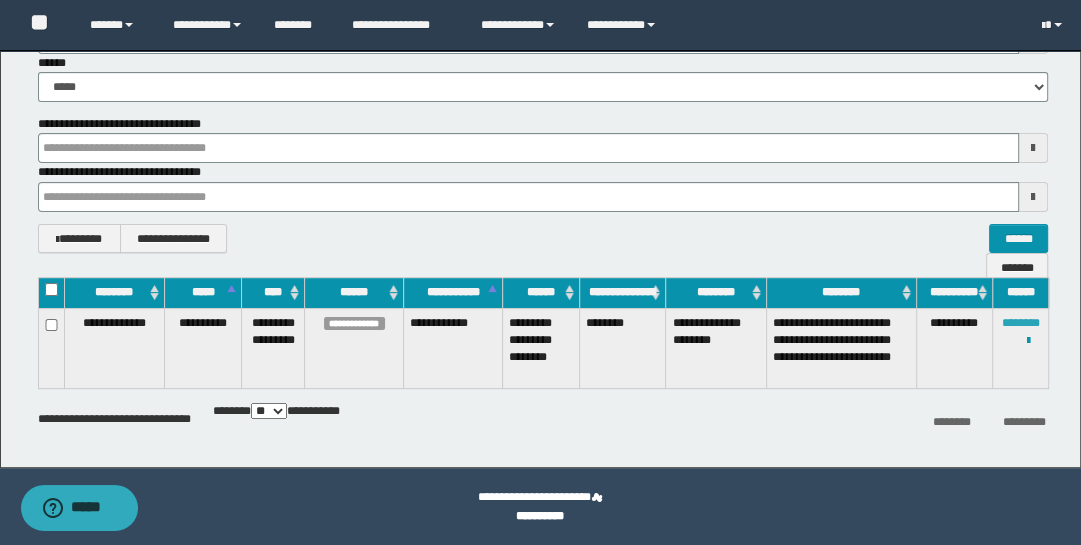 click on "********" at bounding box center (1021, 323) 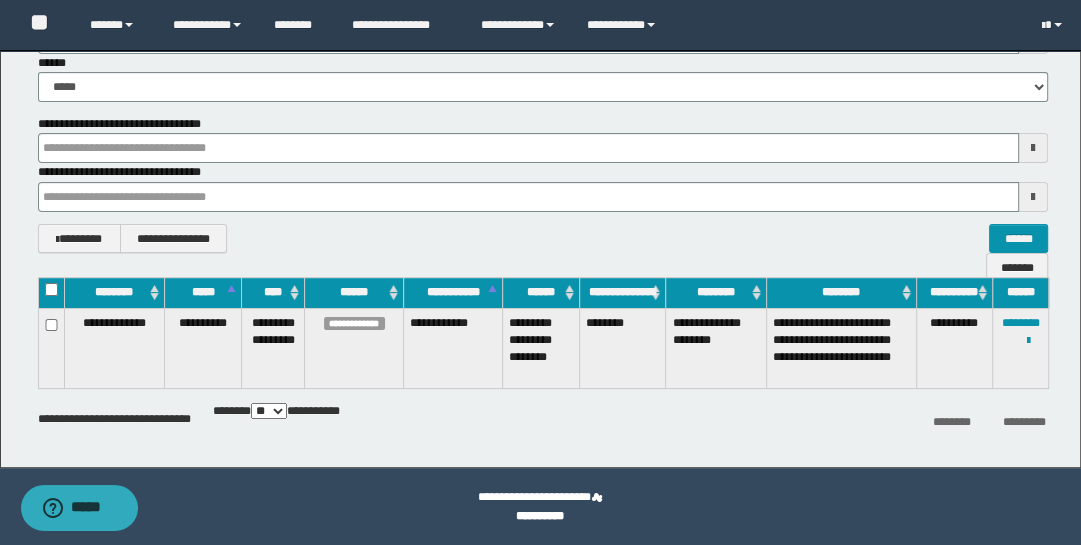 scroll, scrollTop: 33, scrollLeft: 0, axis: vertical 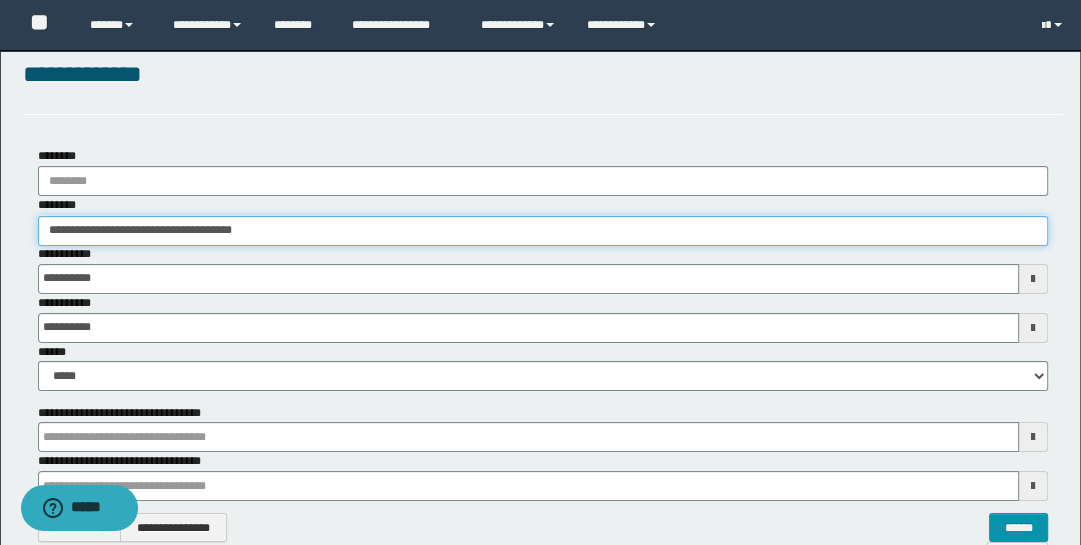 drag, startPoint x: 286, startPoint y: 228, endPoint x: -32, endPoint y: 186, distance: 320.7616 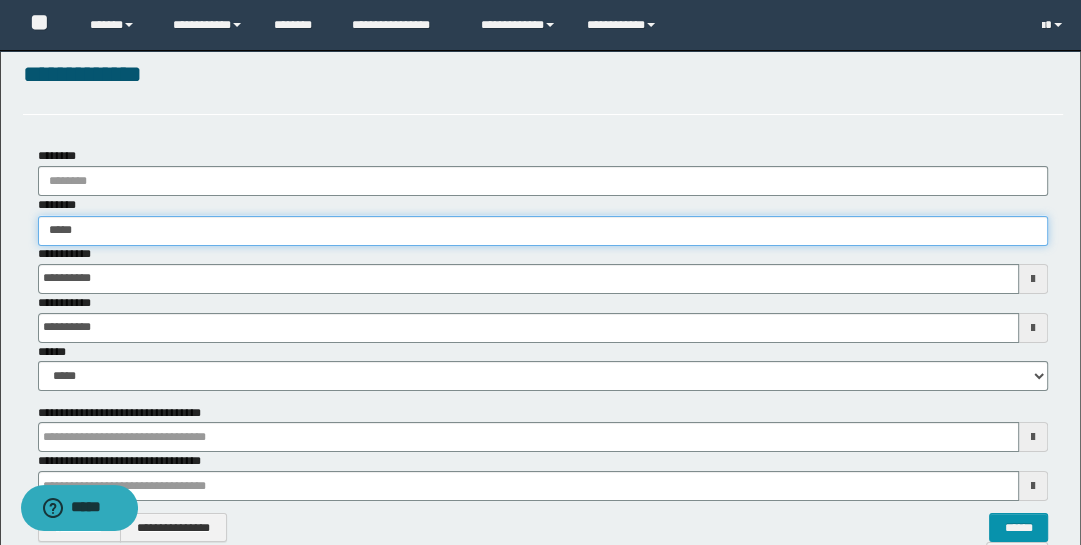 type on "******" 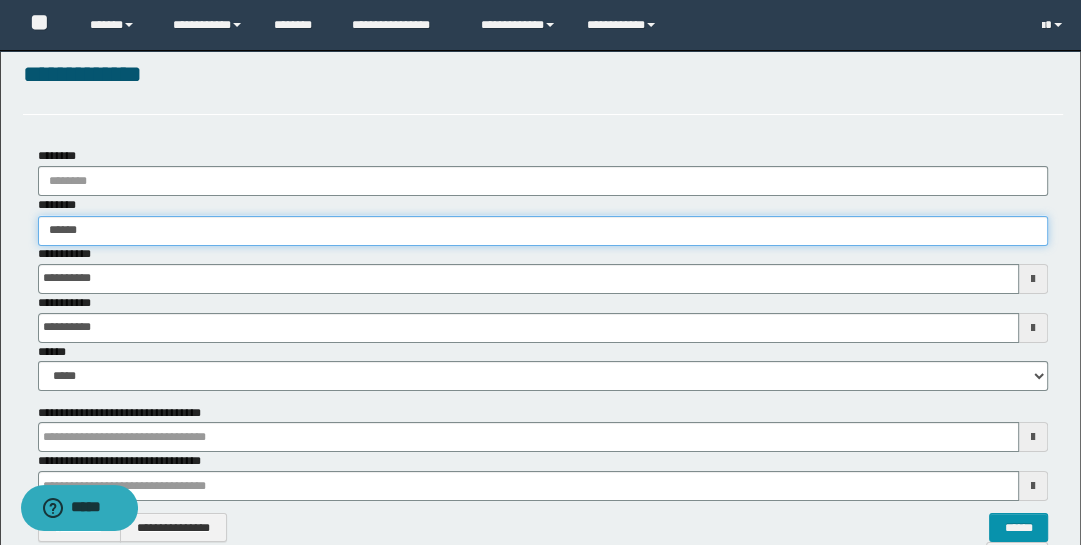 type on "******" 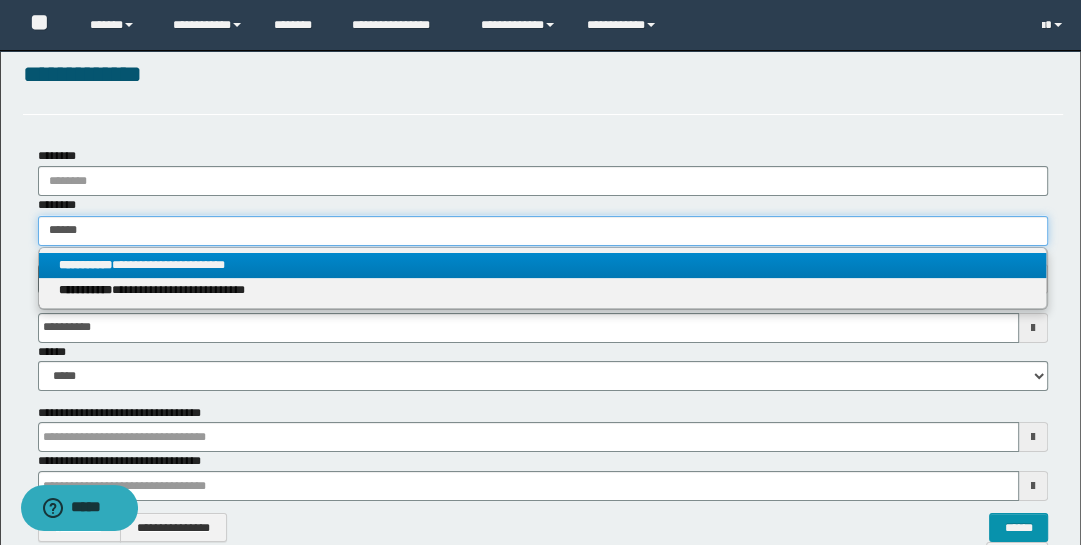 type on "******" 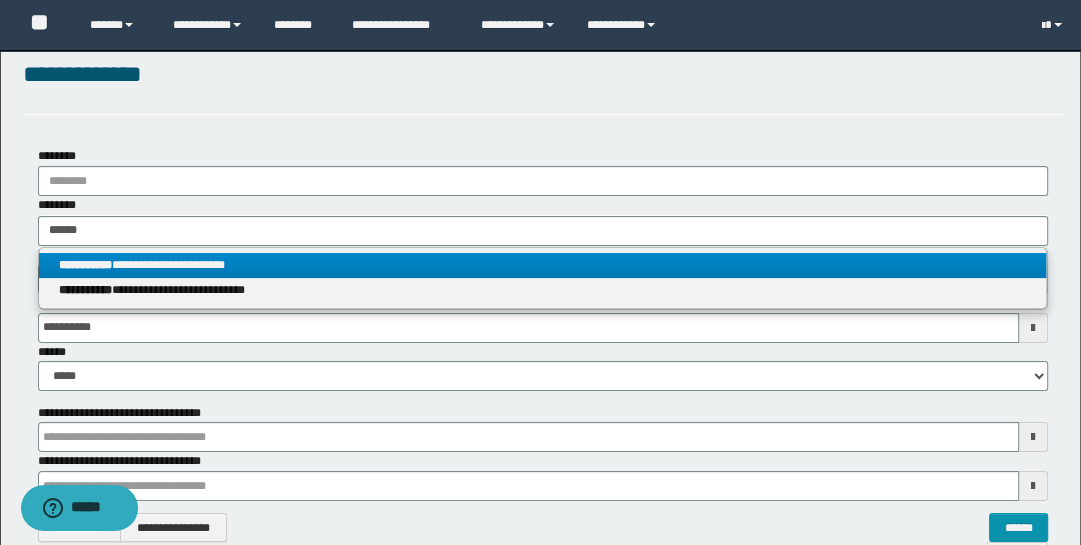 click on "**********" at bounding box center [543, 265] 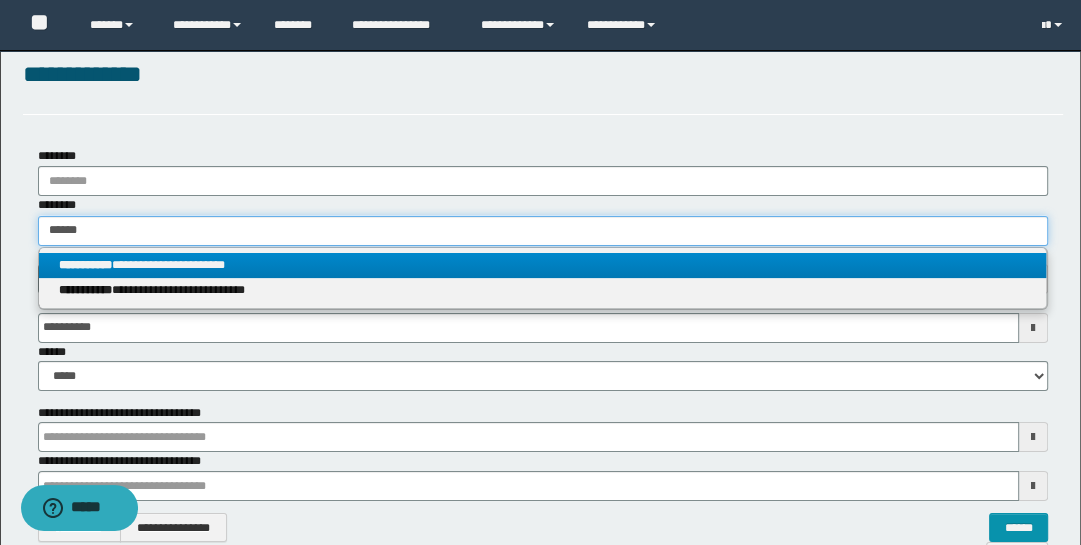 type 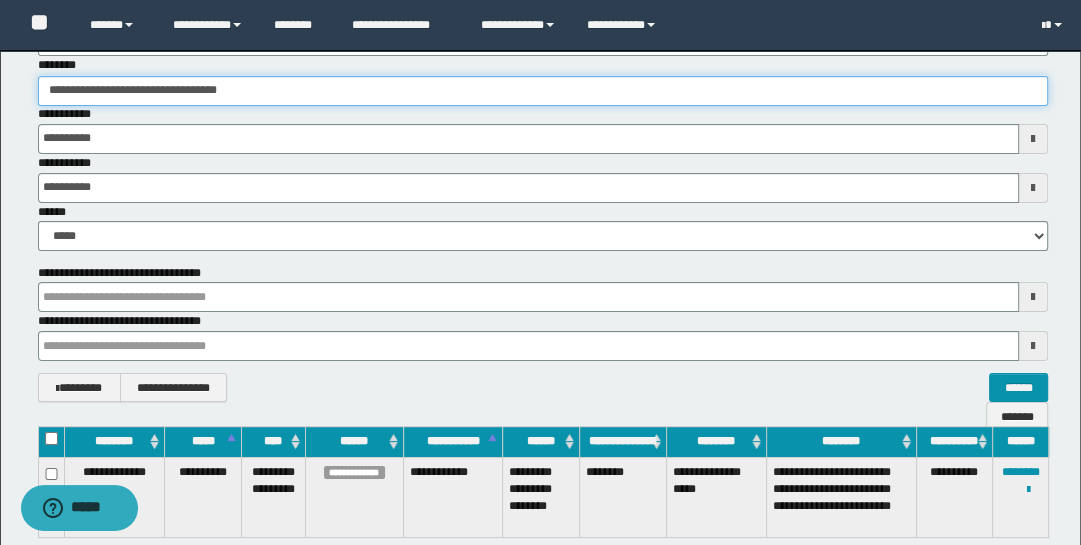 scroll, scrollTop: 270, scrollLeft: 0, axis: vertical 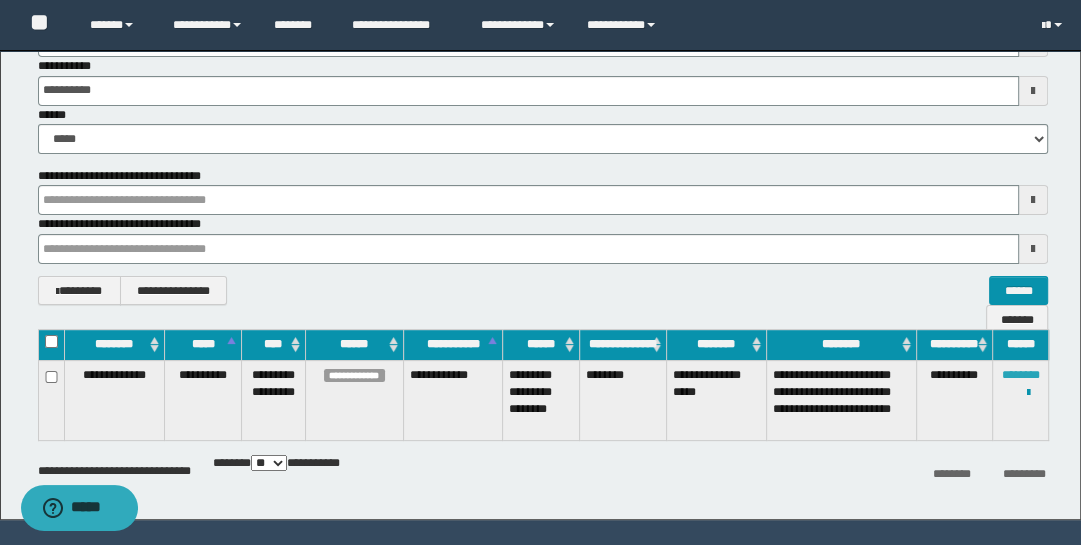 click on "********" at bounding box center [1021, 375] 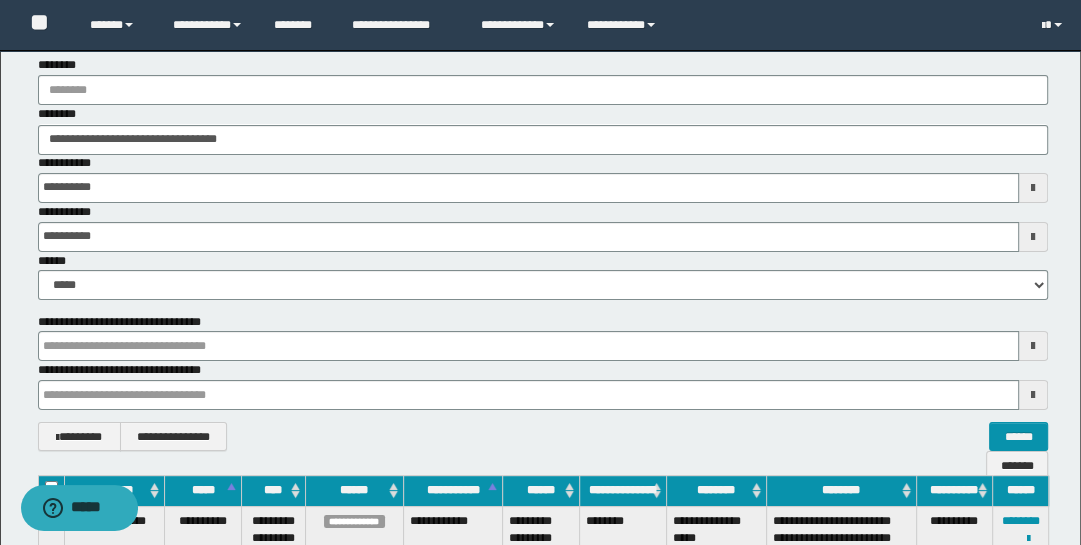 scroll, scrollTop: 0, scrollLeft: 0, axis: both 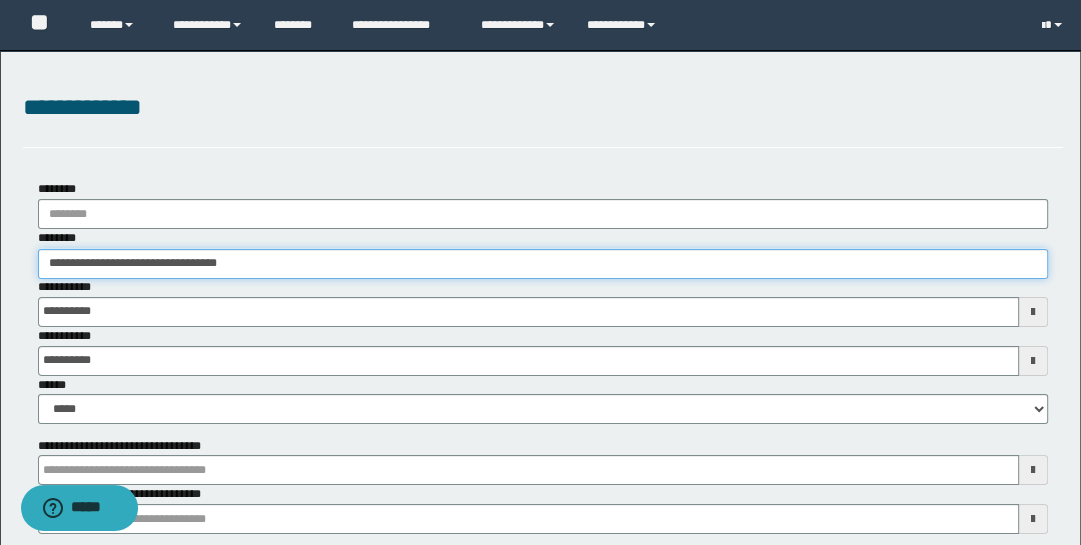 drag, startPoint x: 283, startPoint y: 269, endPoint x: -32, endPoint y: 229, distance: 317.52954 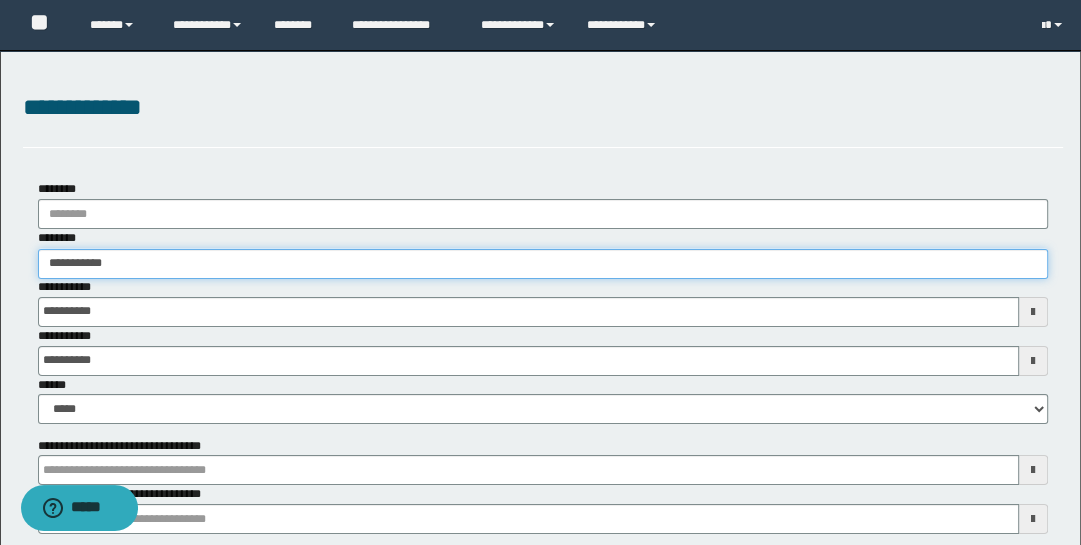 type on "**********" 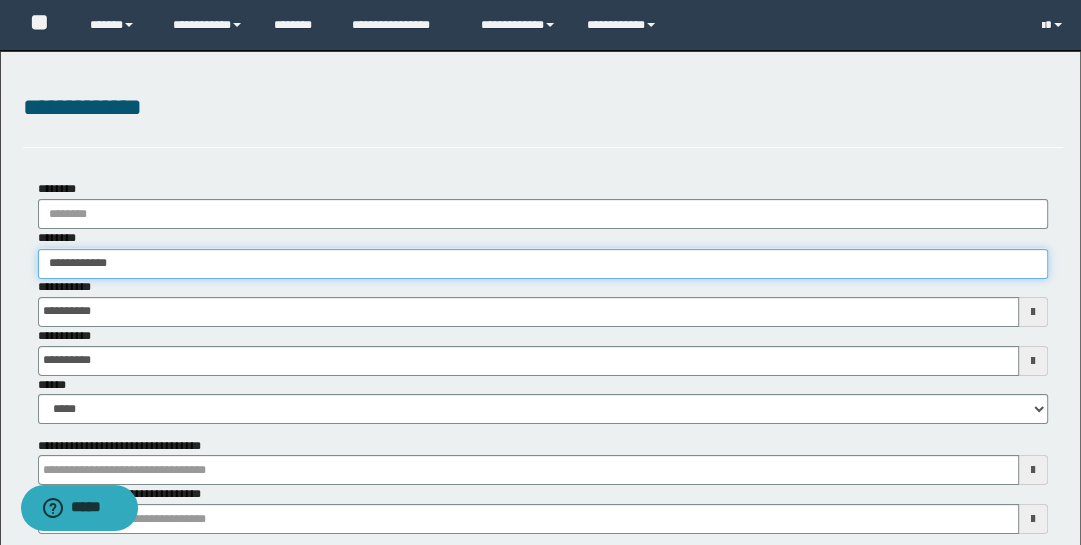 type on "**********" 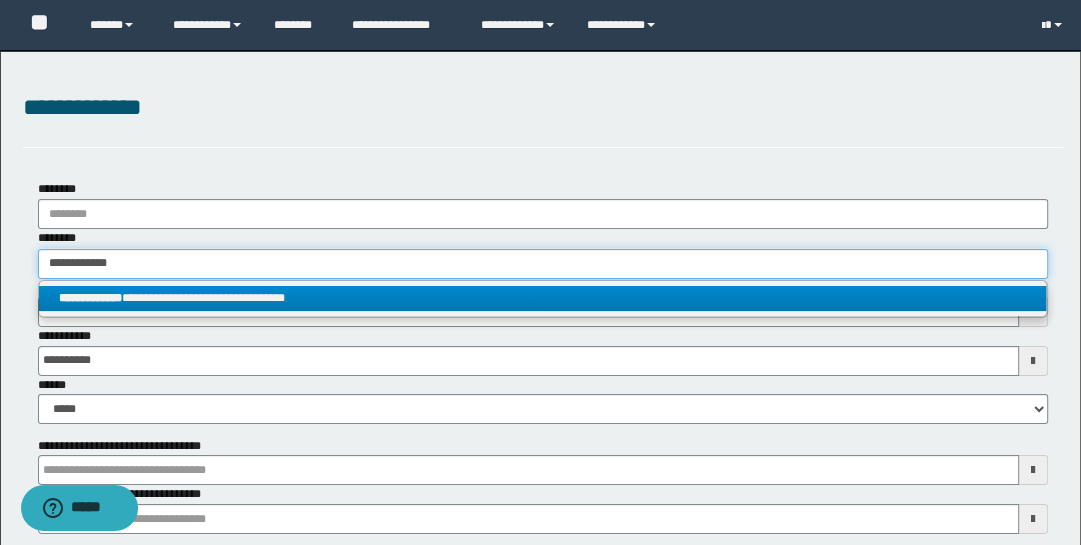 type on "**********" 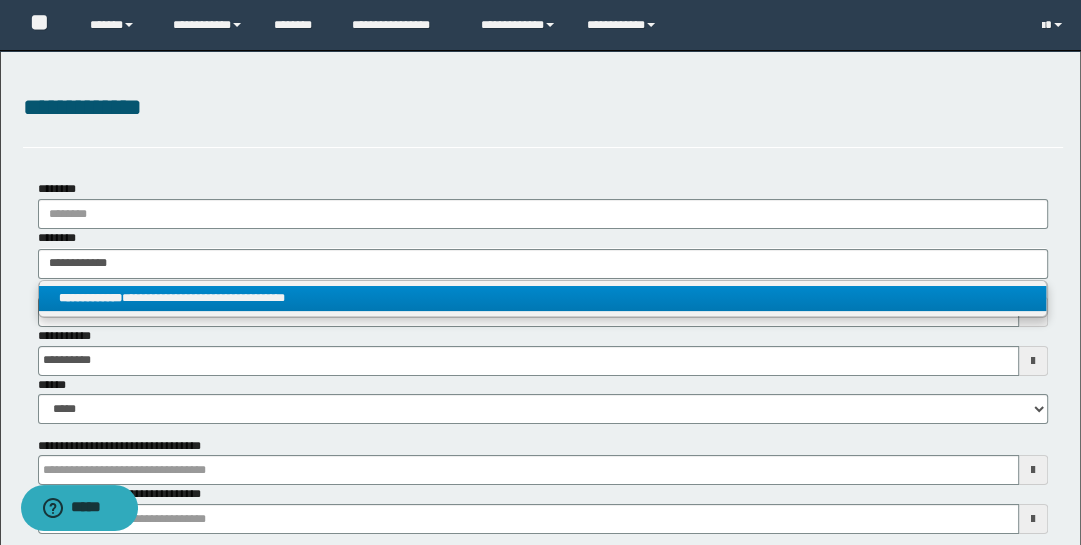 click on "**********" at bounding box center (543, 298) 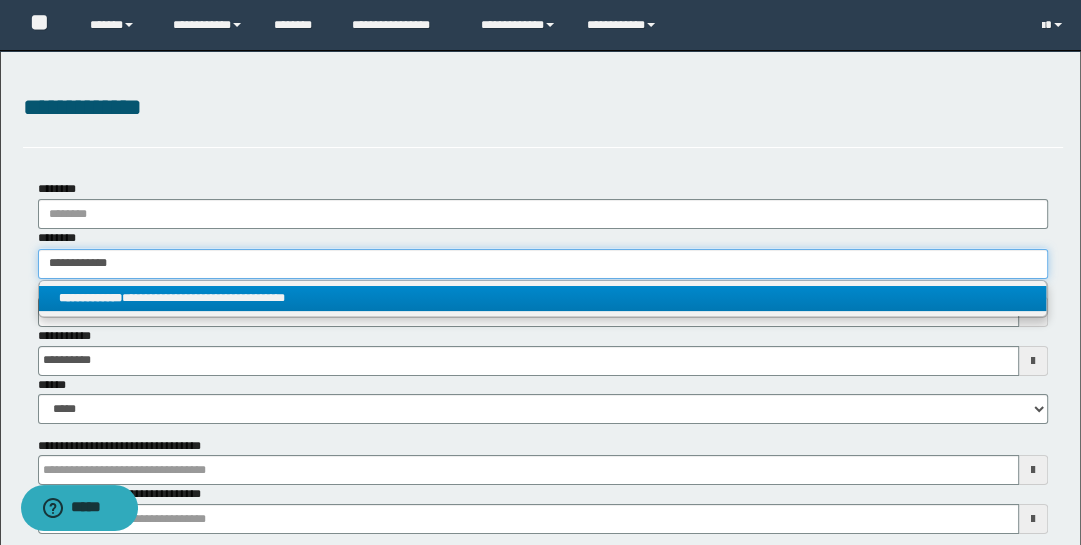 type 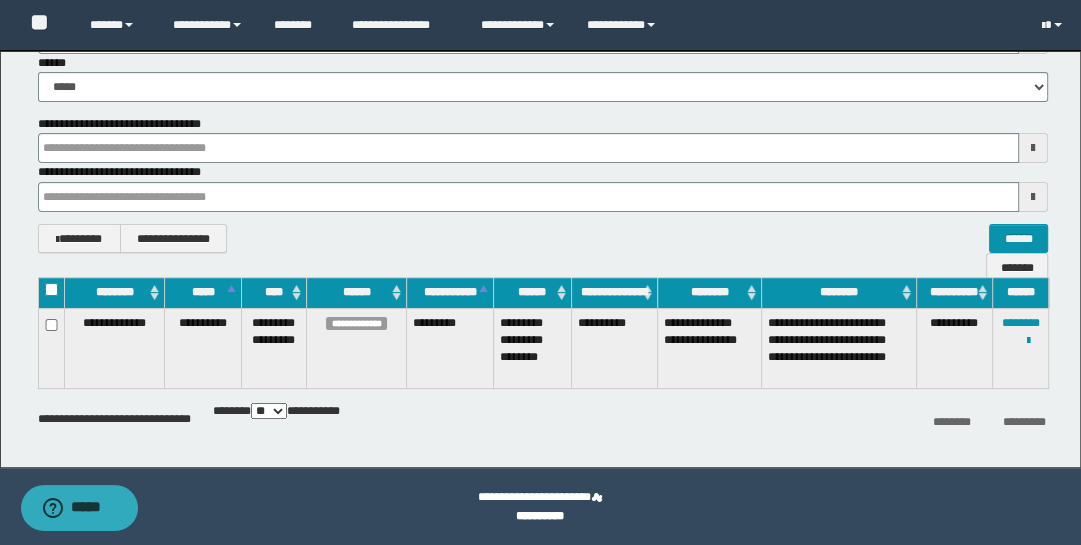 scroll, scrollTop: 322, scrollLeft: 0, axis: vertical 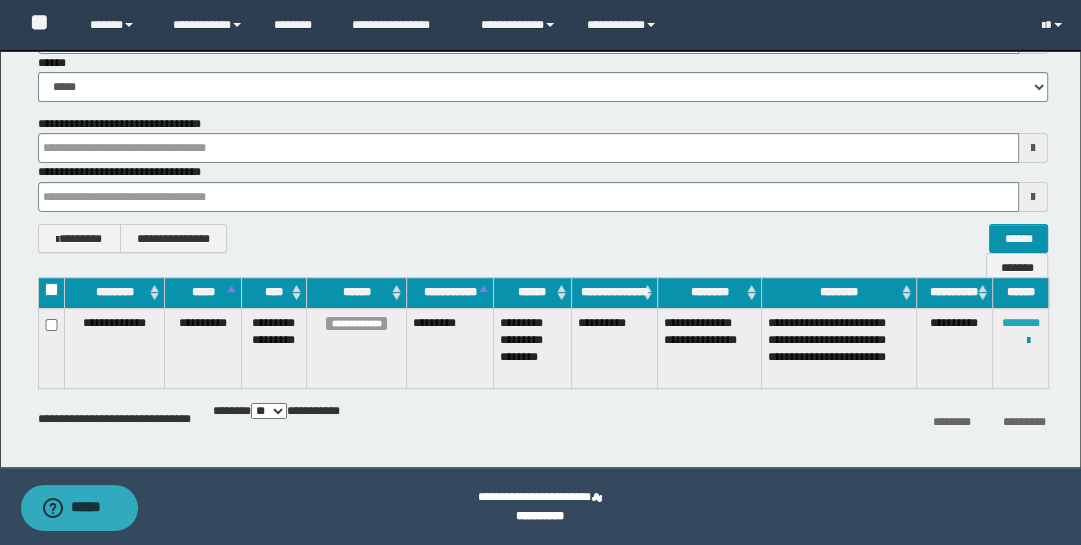 click on "********" at bounding box center (1021, 323) 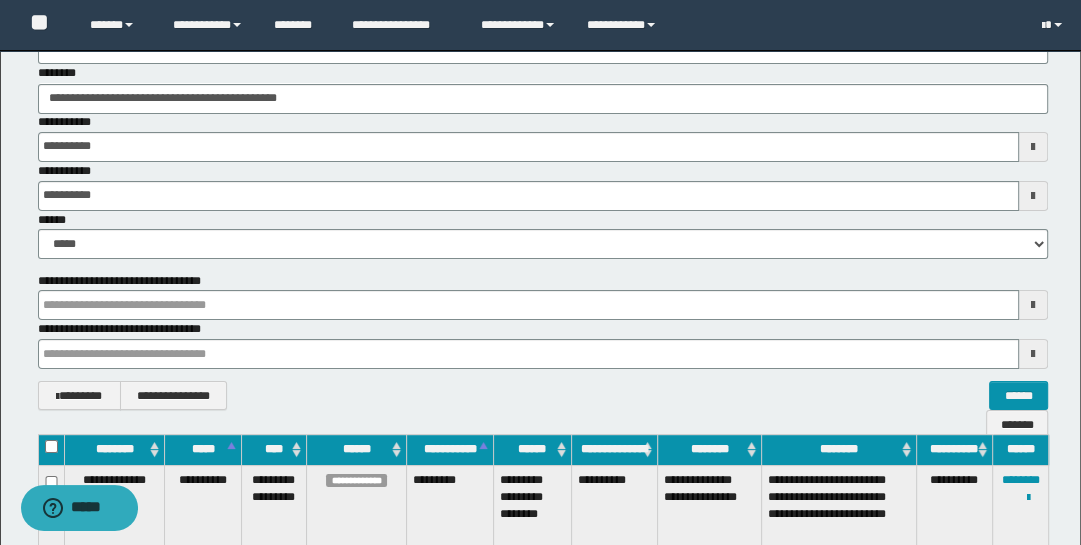 scroll, scrollTop: 0, scrollLeft: 0, axis: both 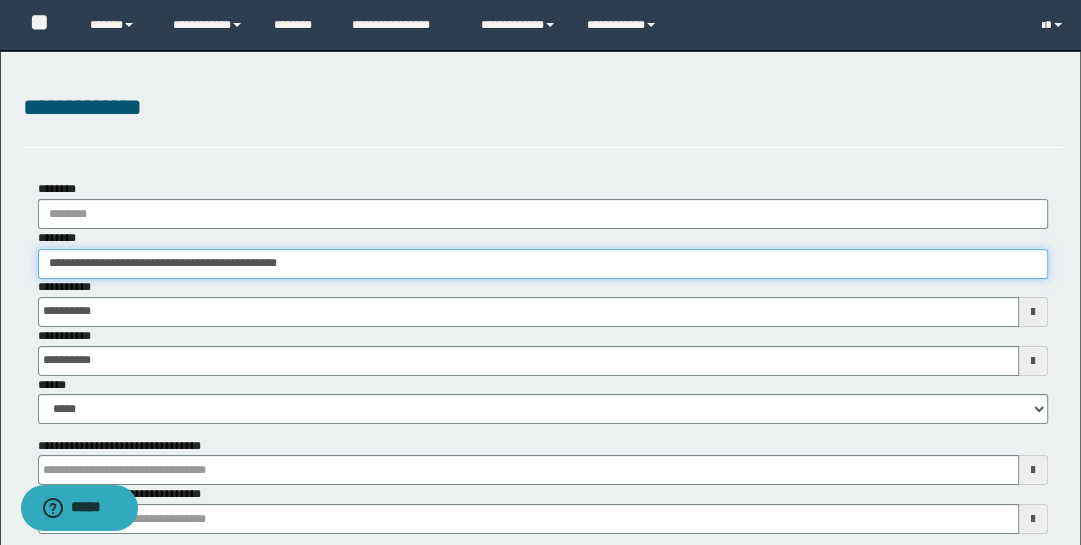 drag, startPoint x: 350, startPoint y: 265, endPoint x: 6, endPoint y: 125, distance: 371.39737 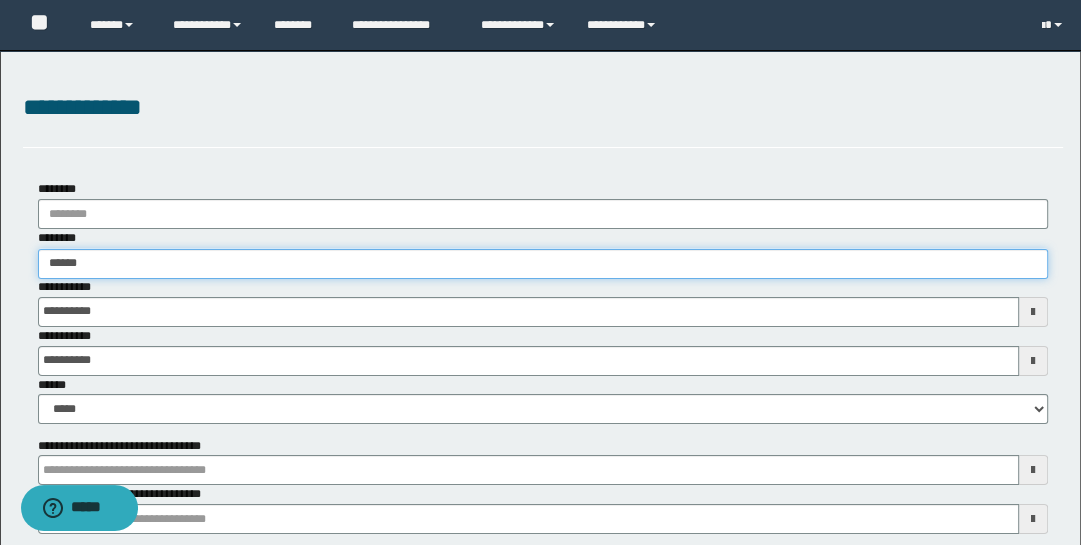 type on "*******" 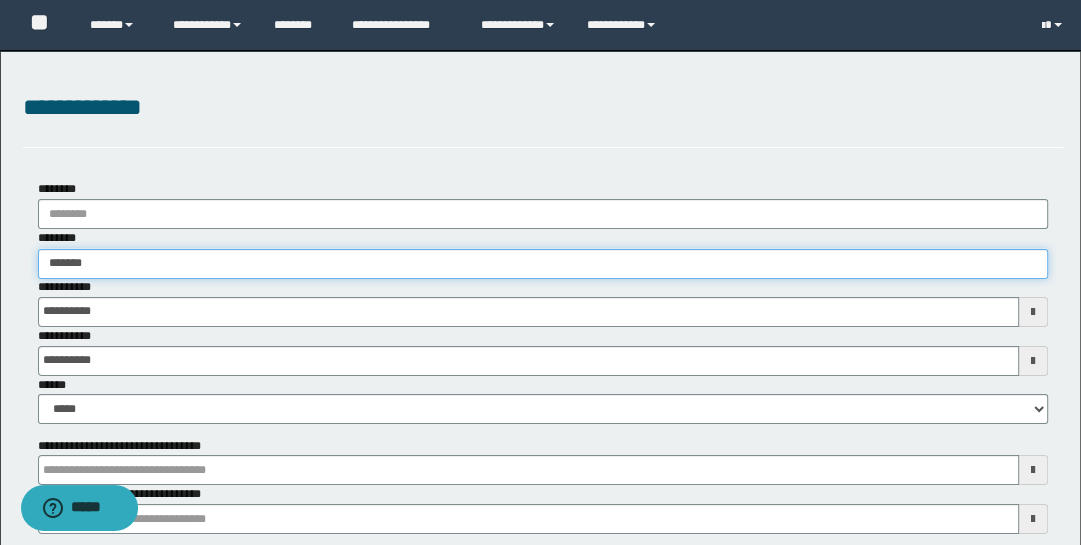 type on "*******" 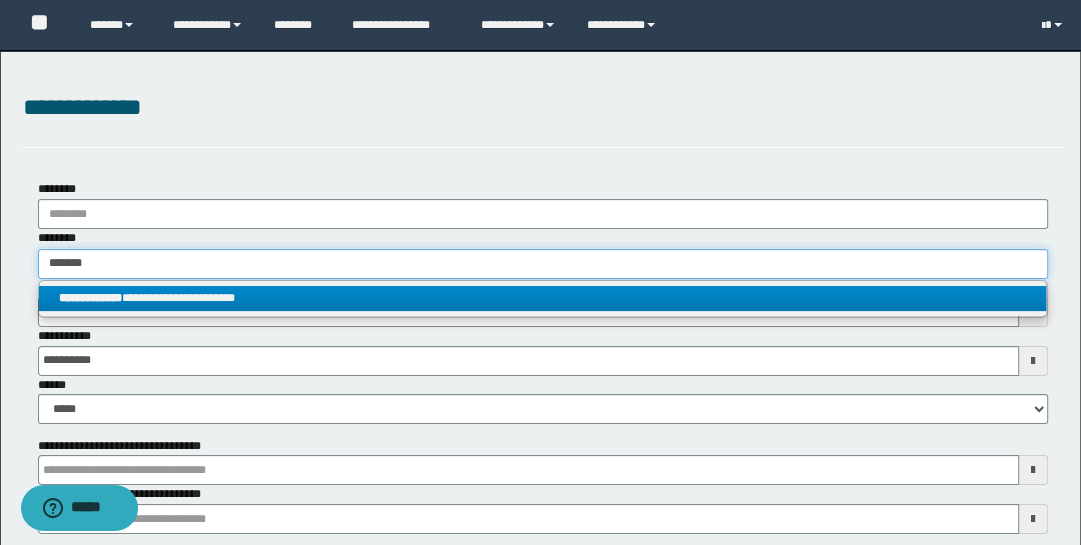 type on "*******" 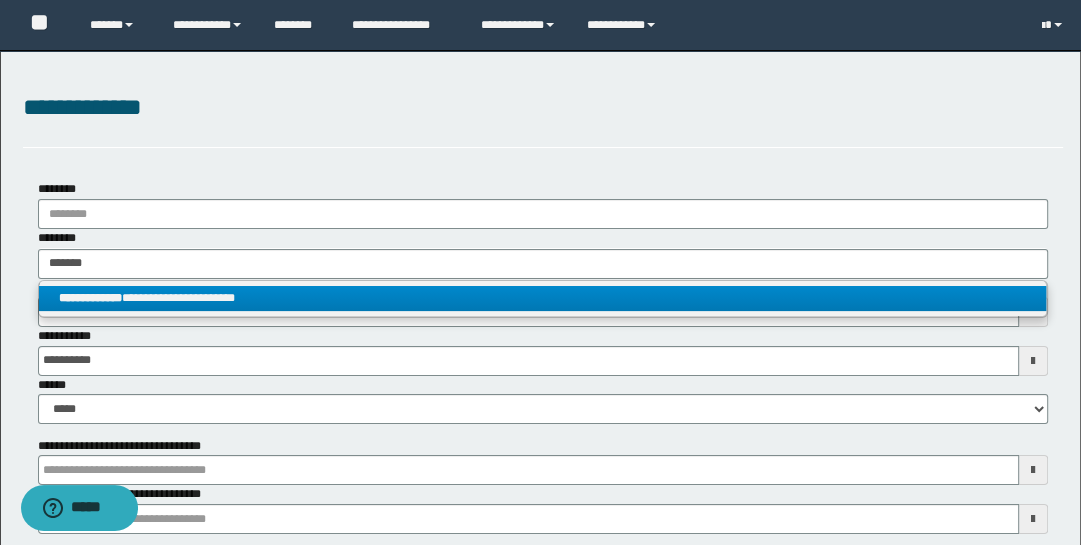 click on "**********" at bounding box center (543, 298) 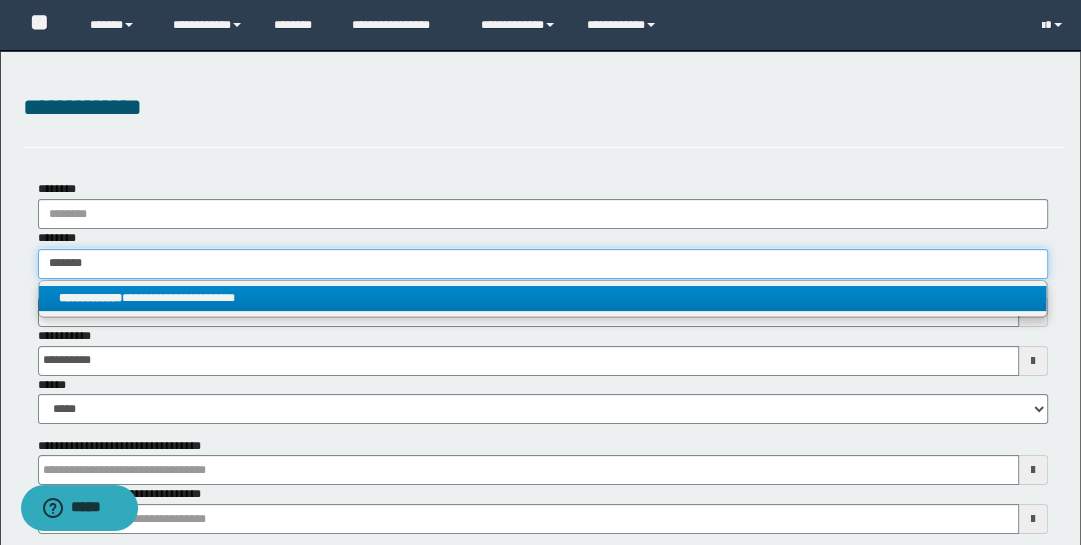 type 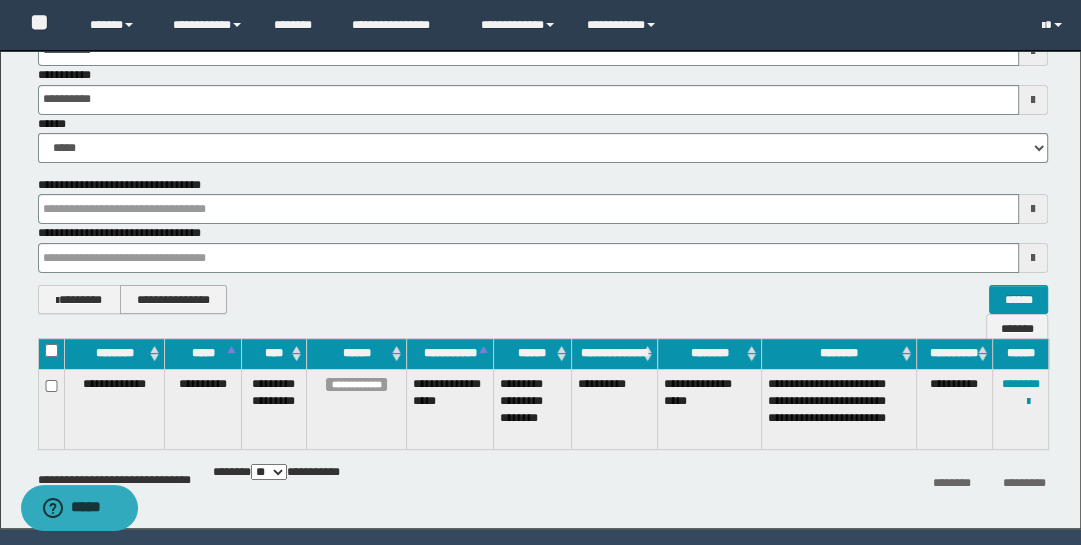 scroll, scrollTop: 270, scrollLeft: 0, axis: vertical 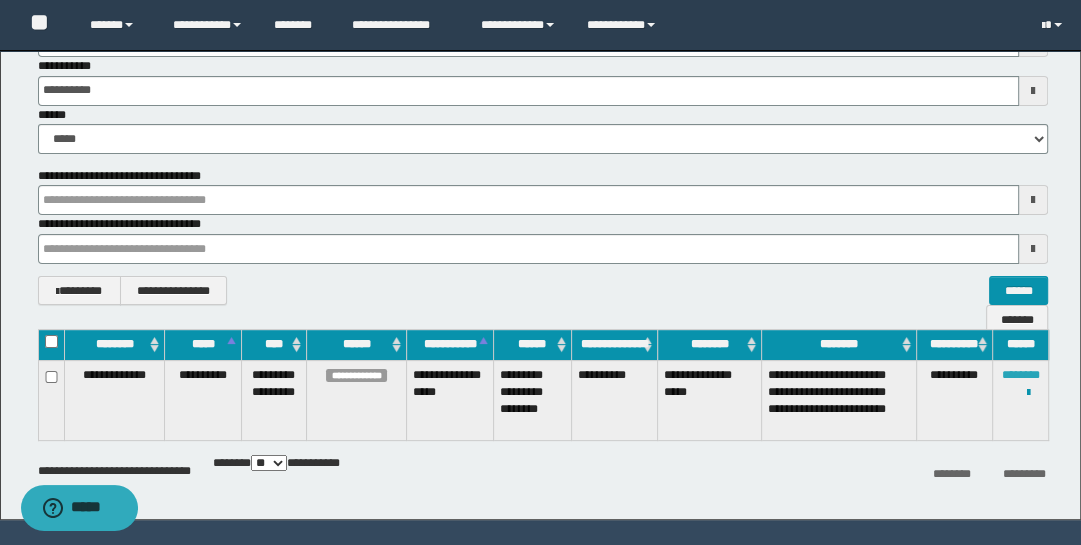 click on "********" at bounding box center [1021, 375] 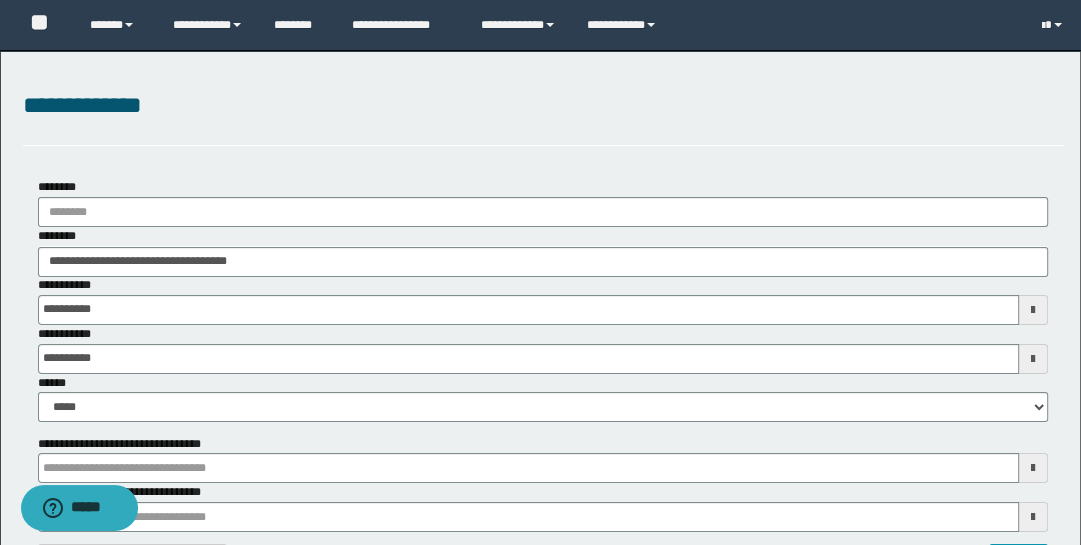 scroll, scrollTop: 0, scrollLeft: 0, axis: both 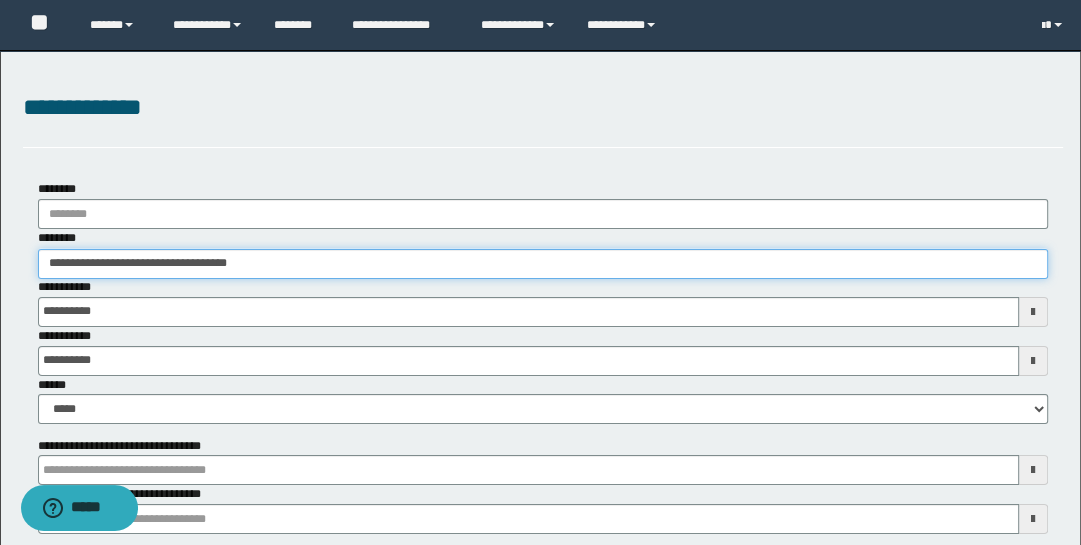 drag, startPoint x: 313, startPoint y: 265, endPoint x: -32, endPoint y: 234, distance: 346.38995 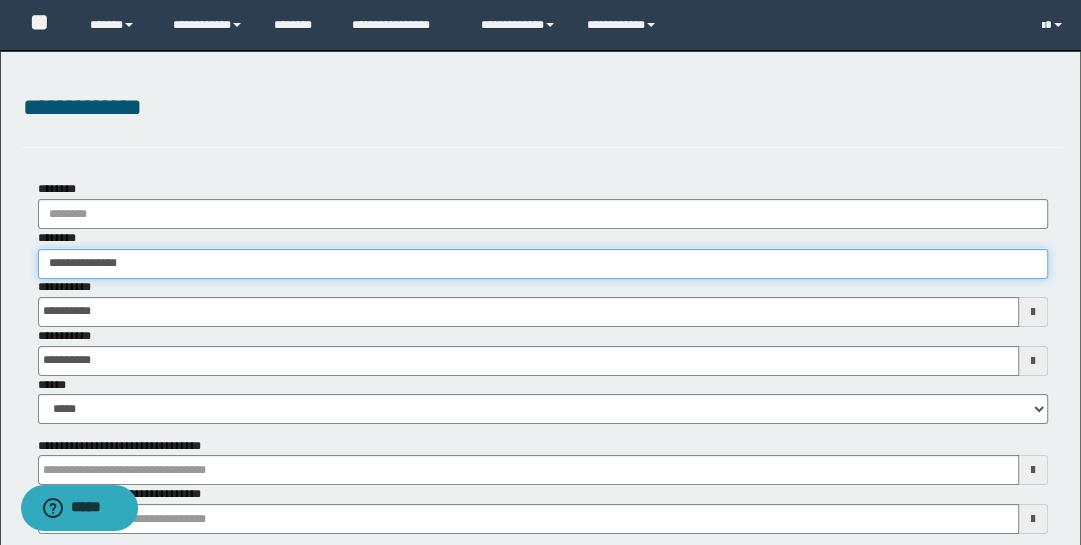 type on "**********" 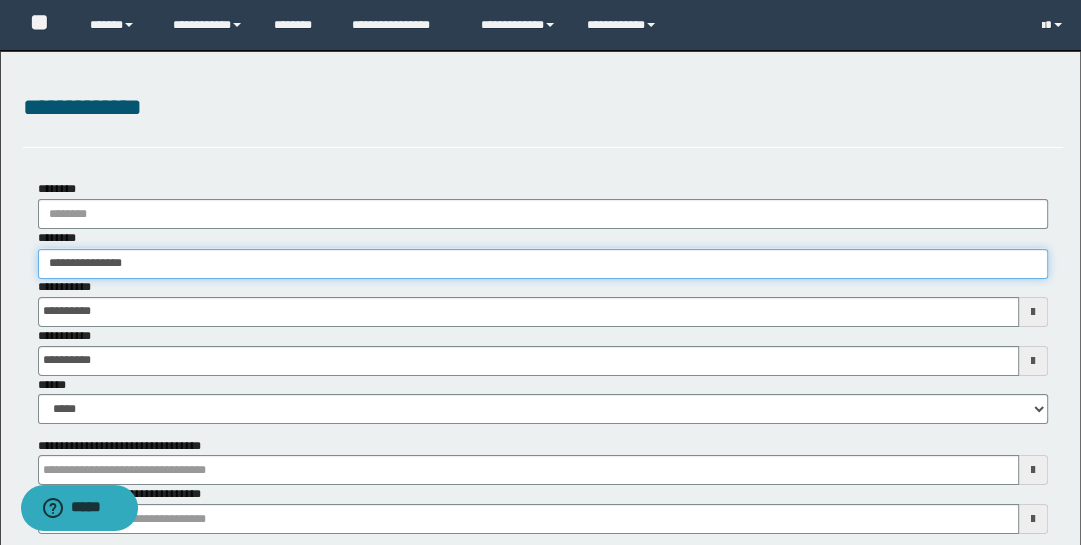 type on "**********" 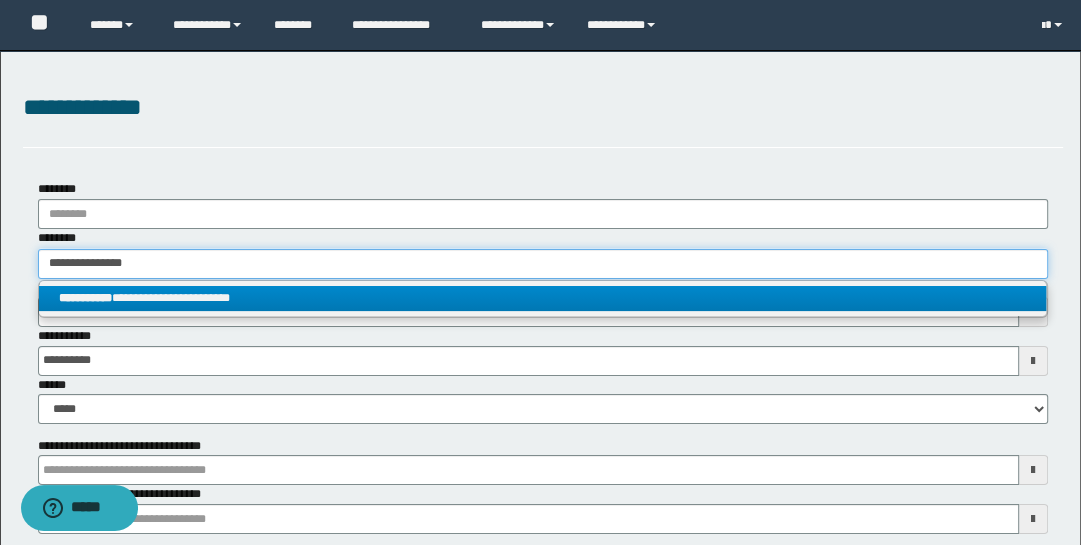 type on "**********" 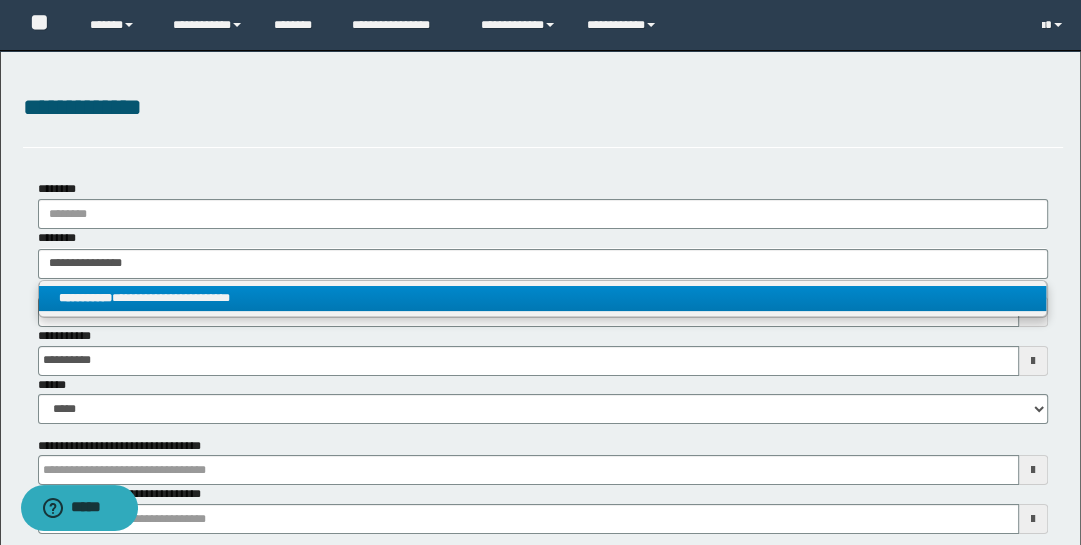 click on "**********" at bounding box center (543, 298) 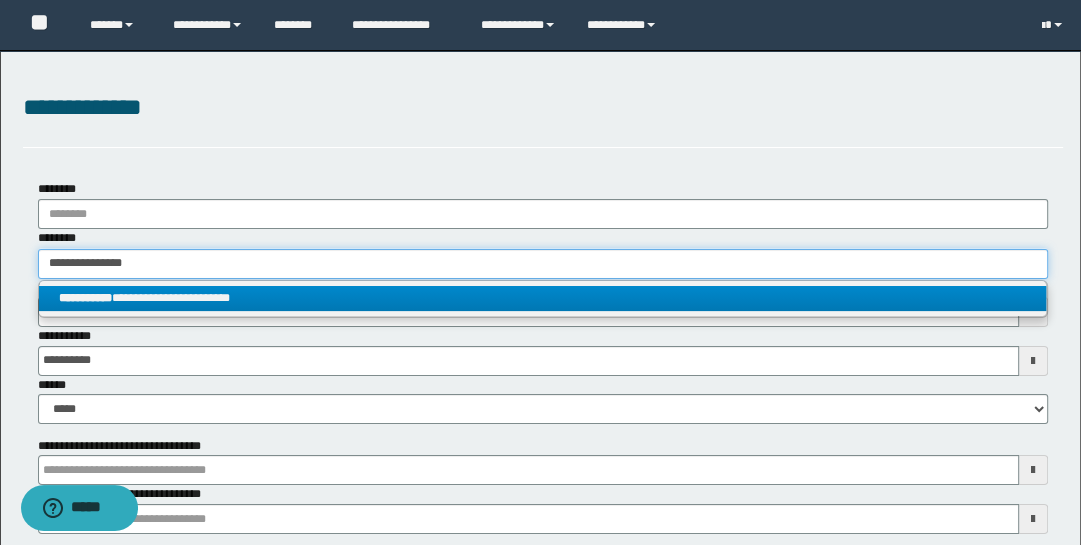 type 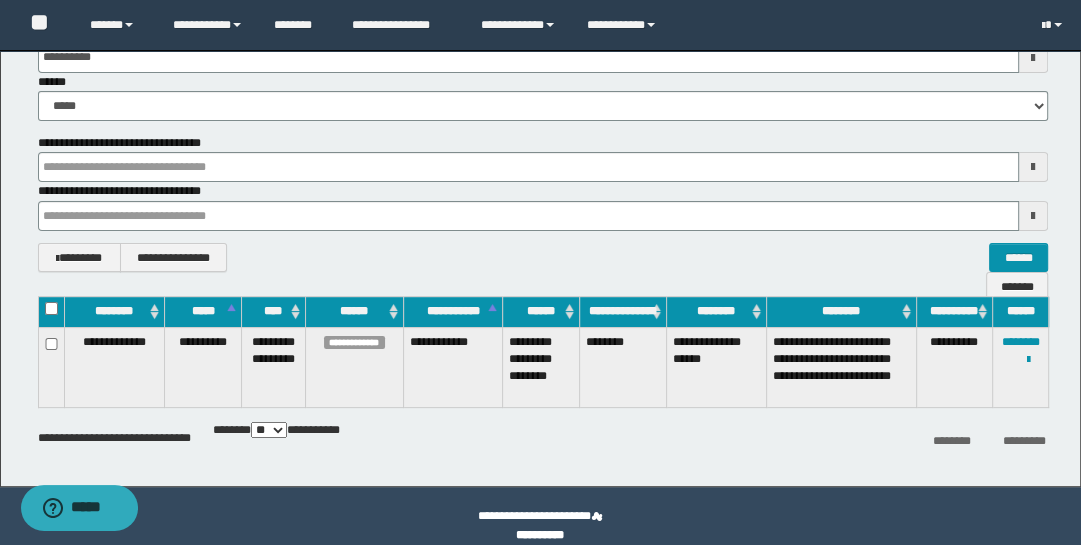 scroll, scrollTop: 322, scrollLeft: 0, axis: vertical 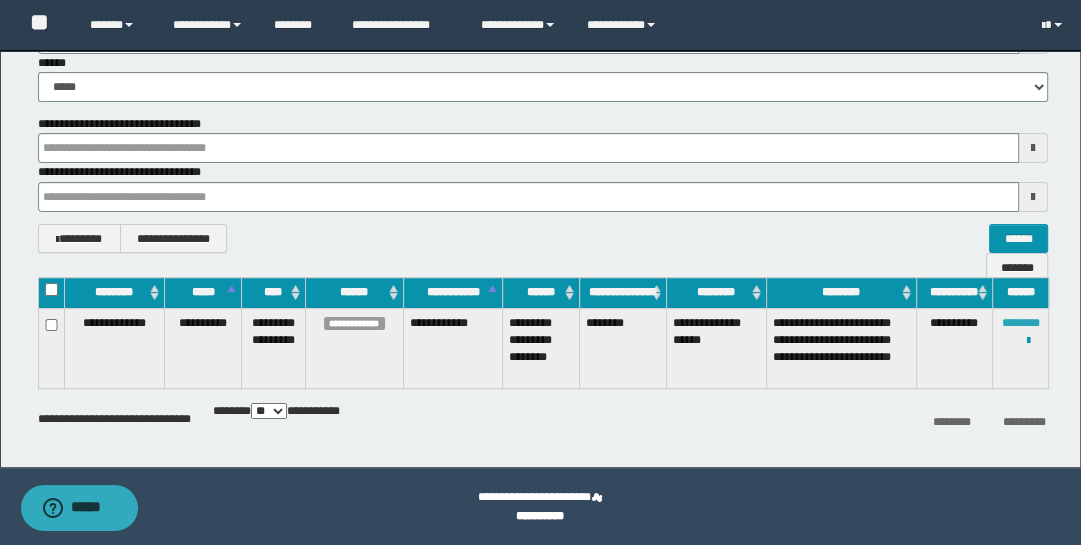 click on "********" at bounding box center [1021, 323] 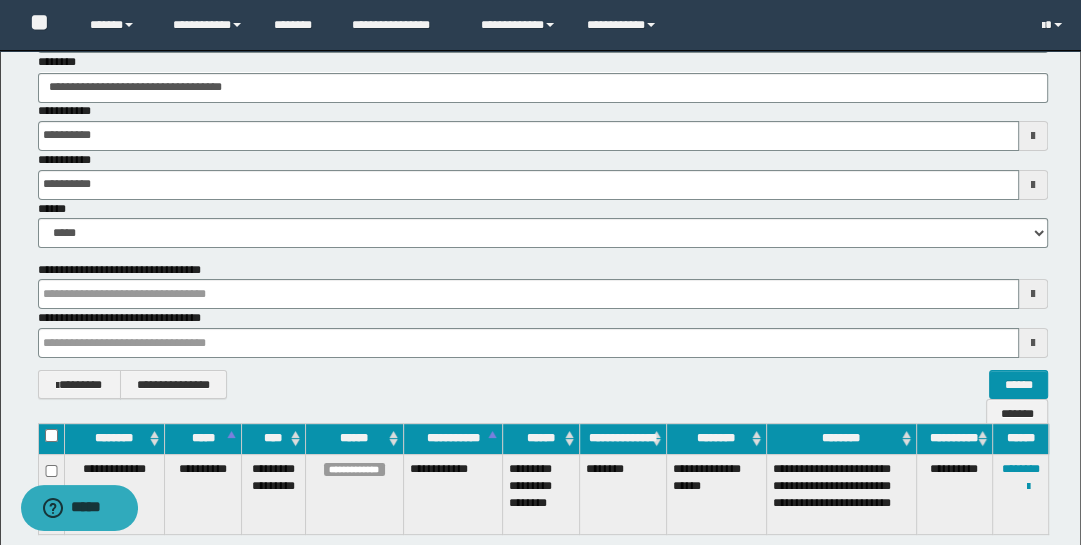 scroll, scrollTop: 0, scrollLeft: 0, axis: both 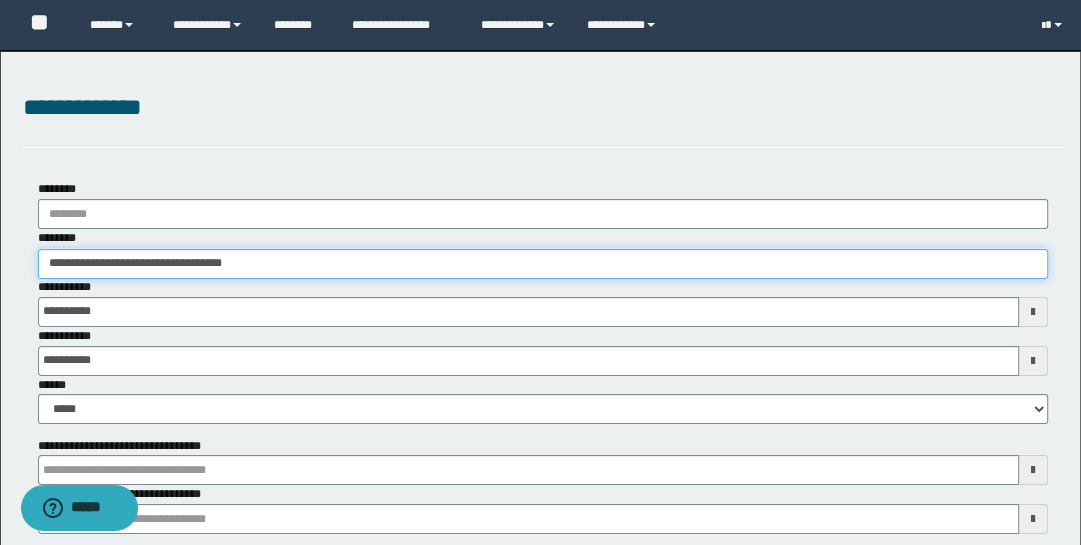 drag, startPoint x: 270, startPoint y: 260, endPoint x: -32, endPoint y: 209, distance: 306.27603 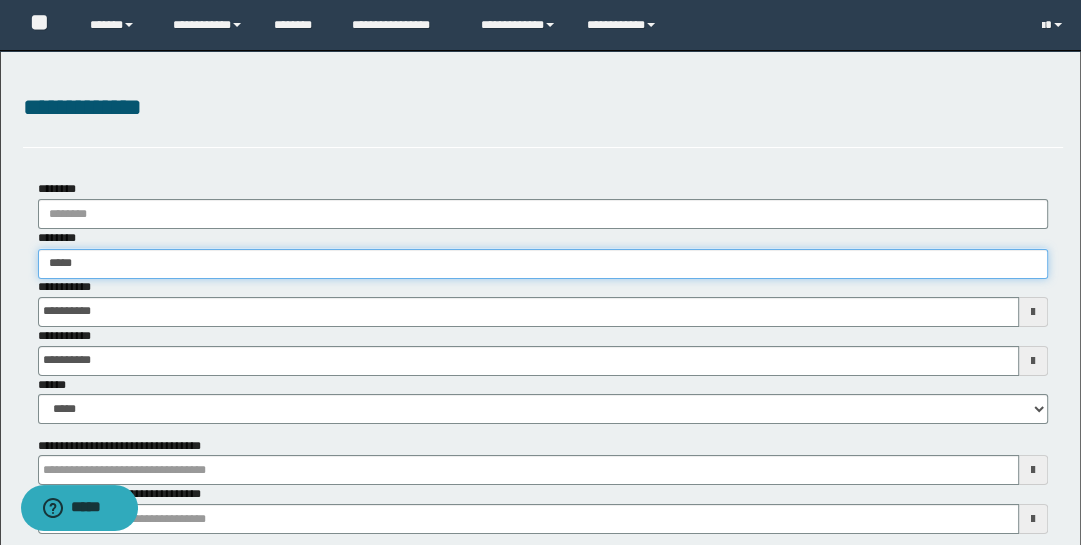 type on "******" 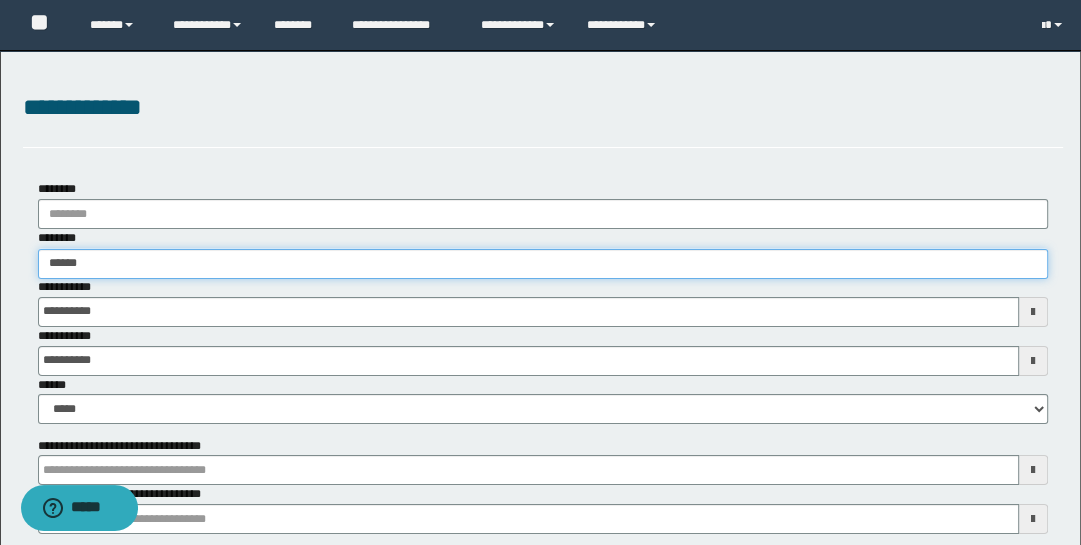 type on "******" 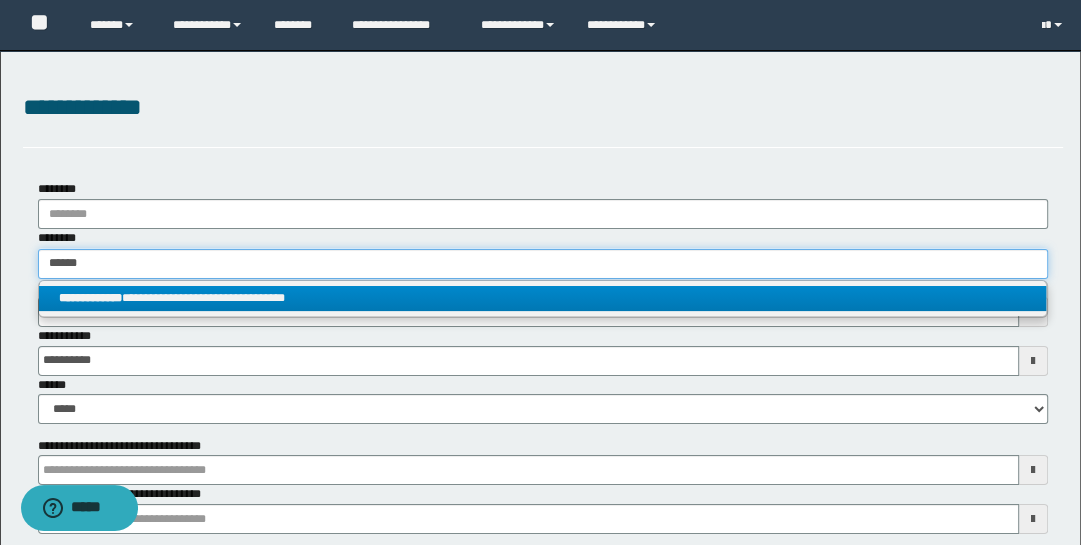 type on "******" 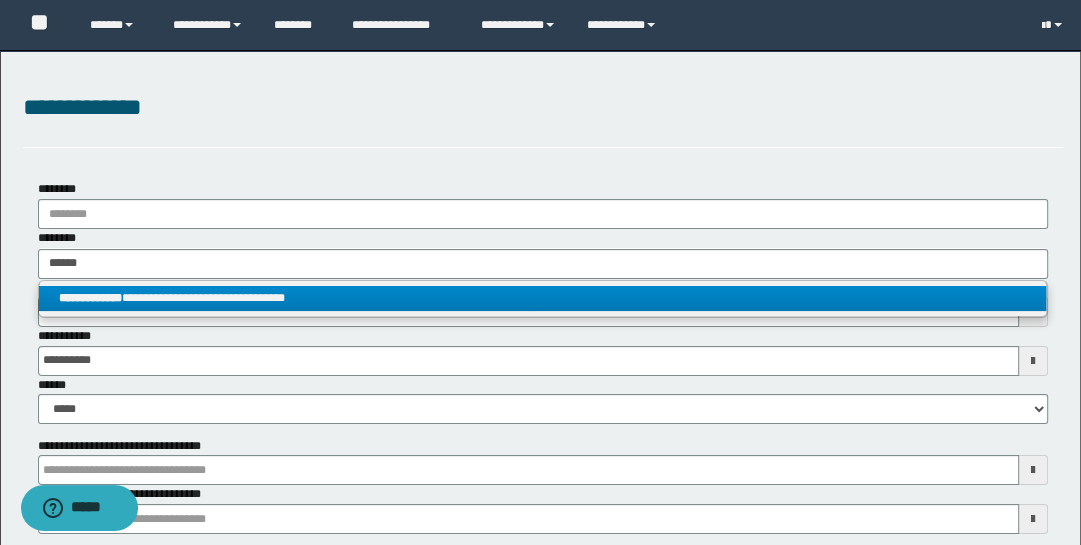 click on "**********" at bounding box center [543, 298] 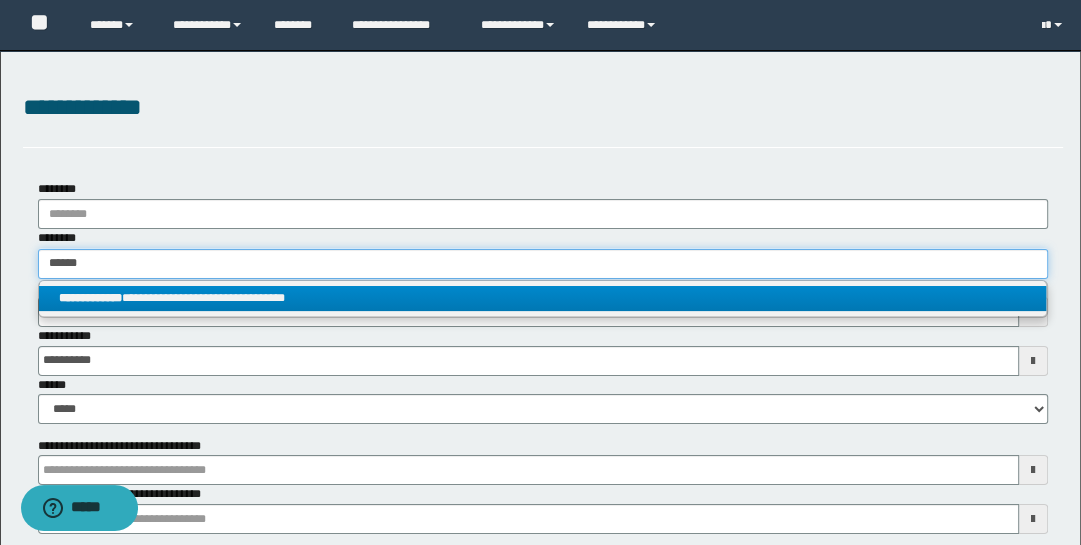 type 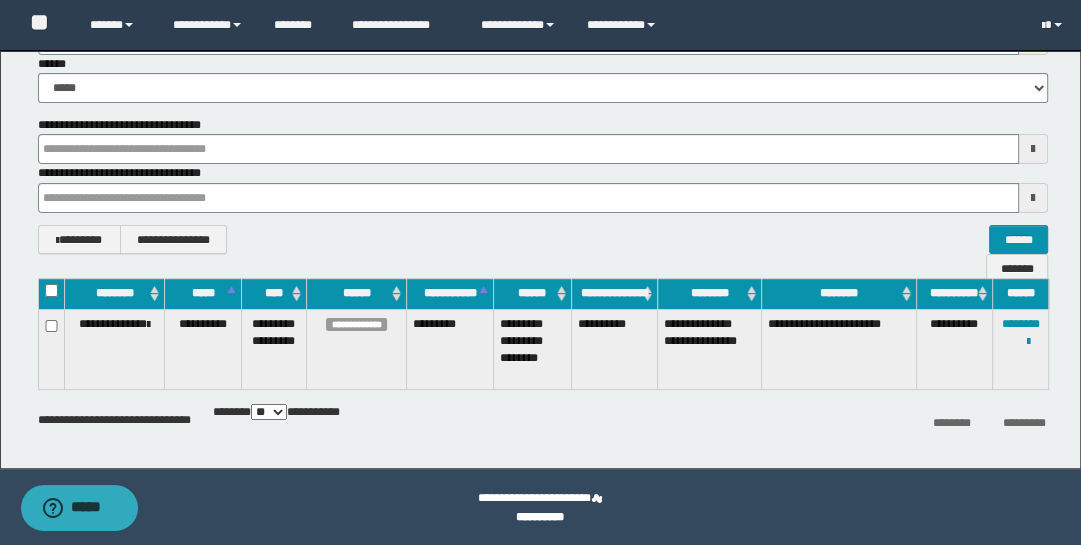 scroll, scrollTop: 322, scrollLeft: 0, axis: vertical 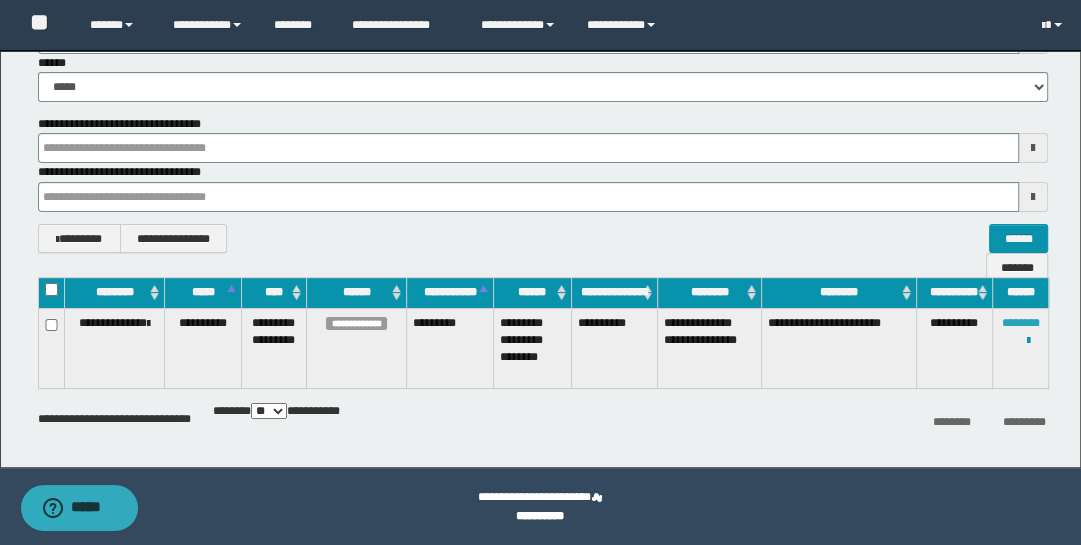 click on "********" at bounding box center [1021, 323] 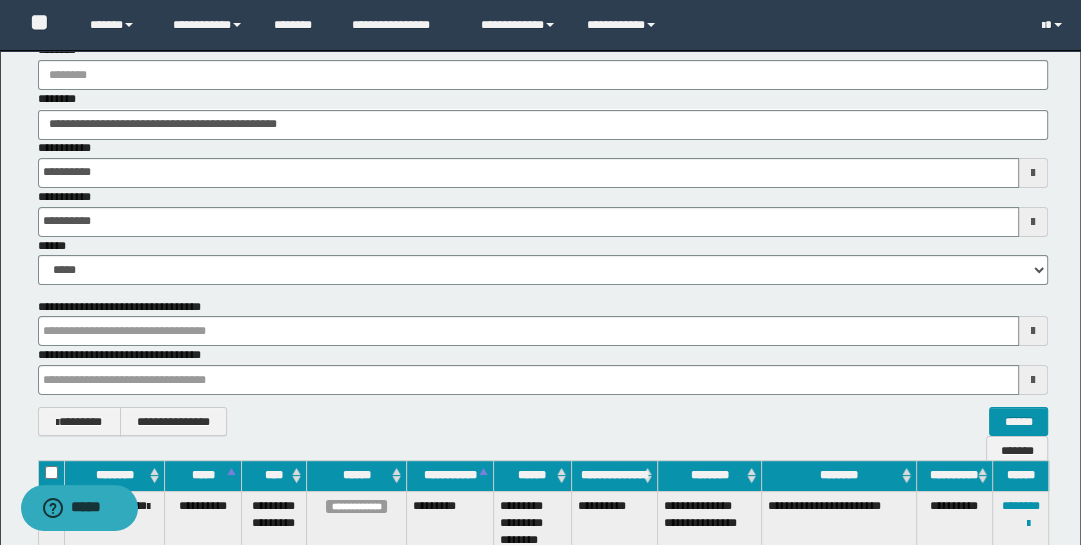 scroll, scrollTop: 0, scrollLeft: 0, axis: both 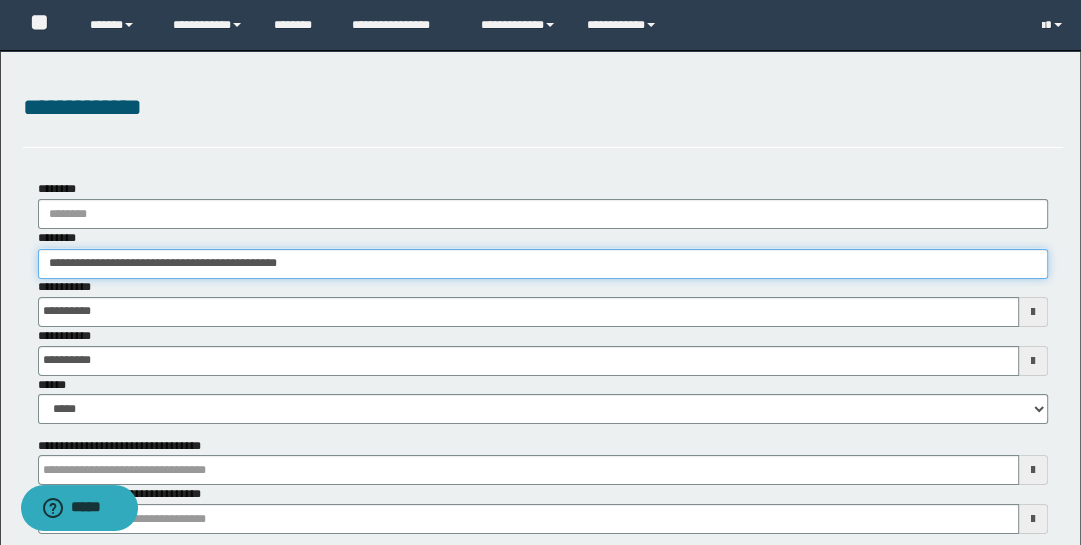drag, startPoint x: 335, startPoint y: 268, endPoint x: -32, endPoint y: 211, distance: 371.40005 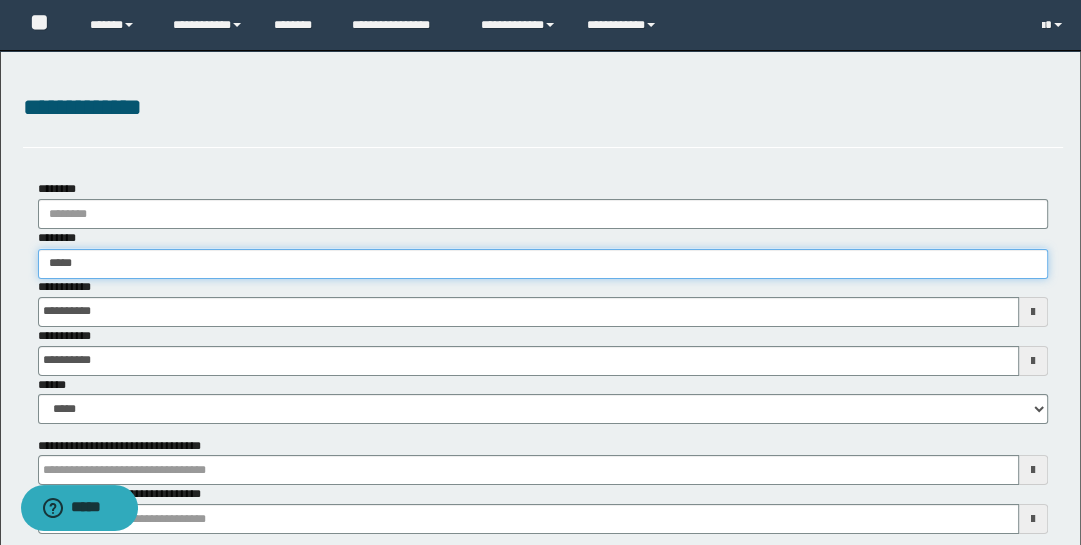 type on "******" 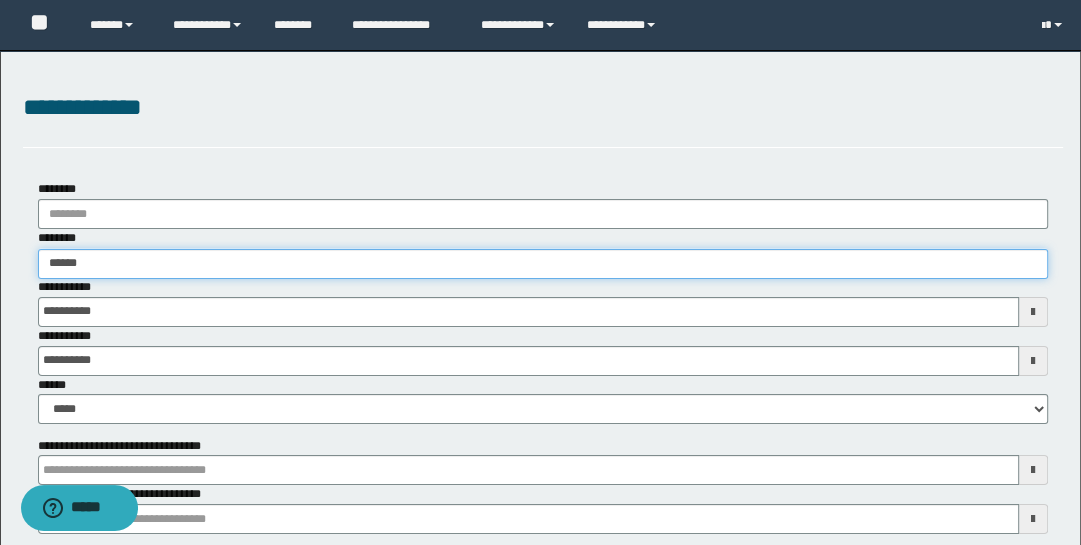 type on "******" 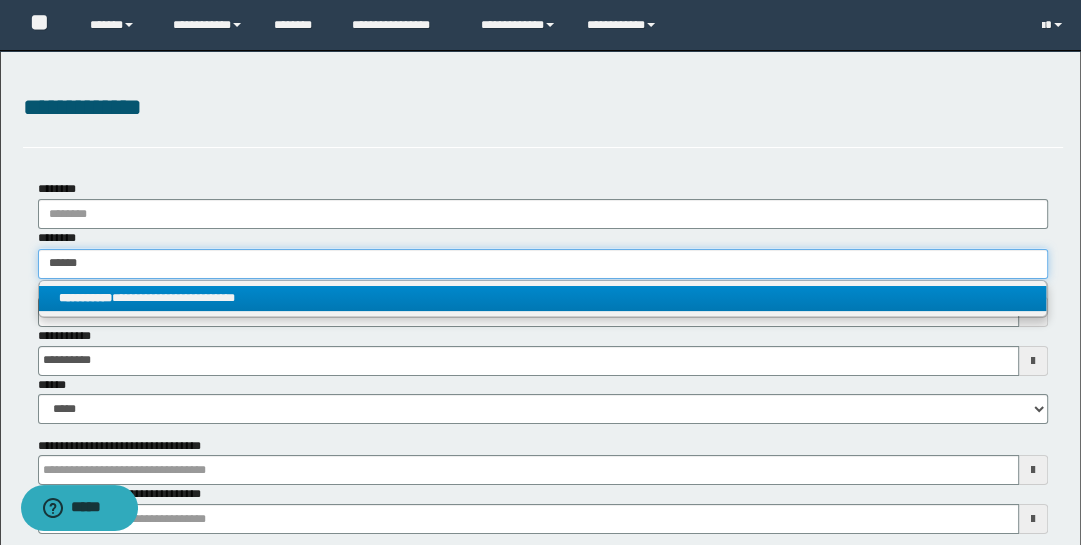 type on "******" 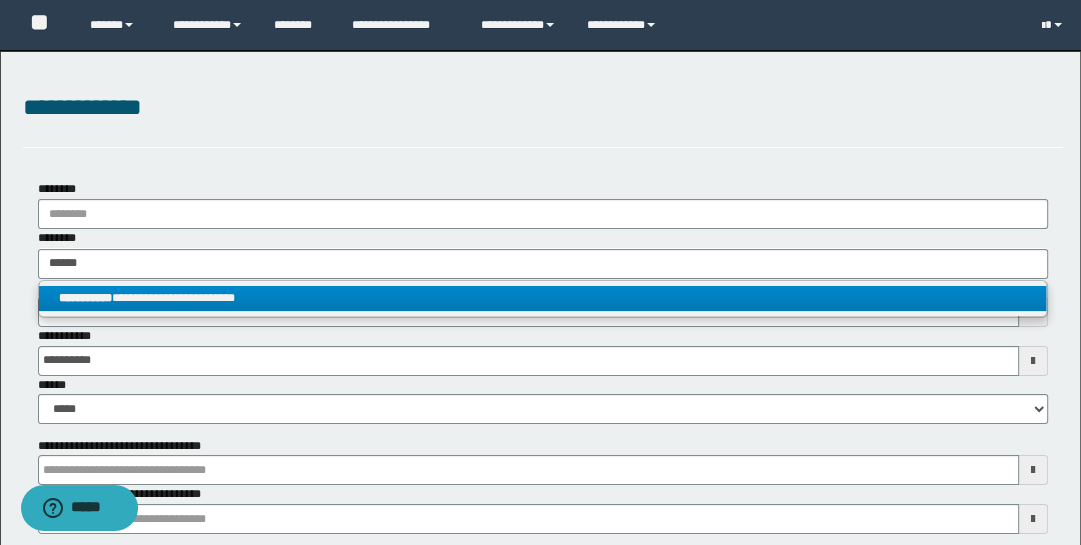click on "**********" at bounding box center [543, 298] 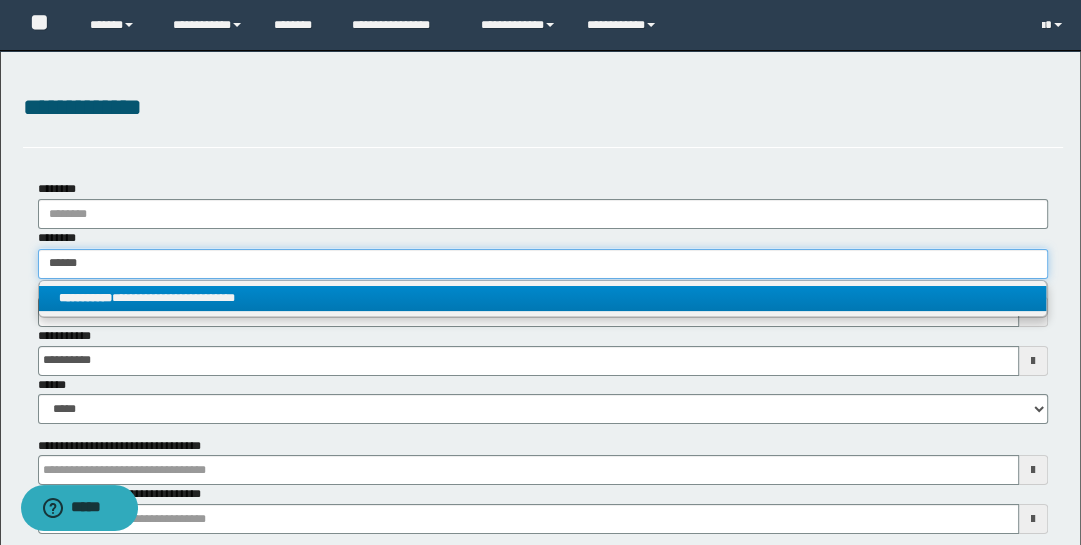 type 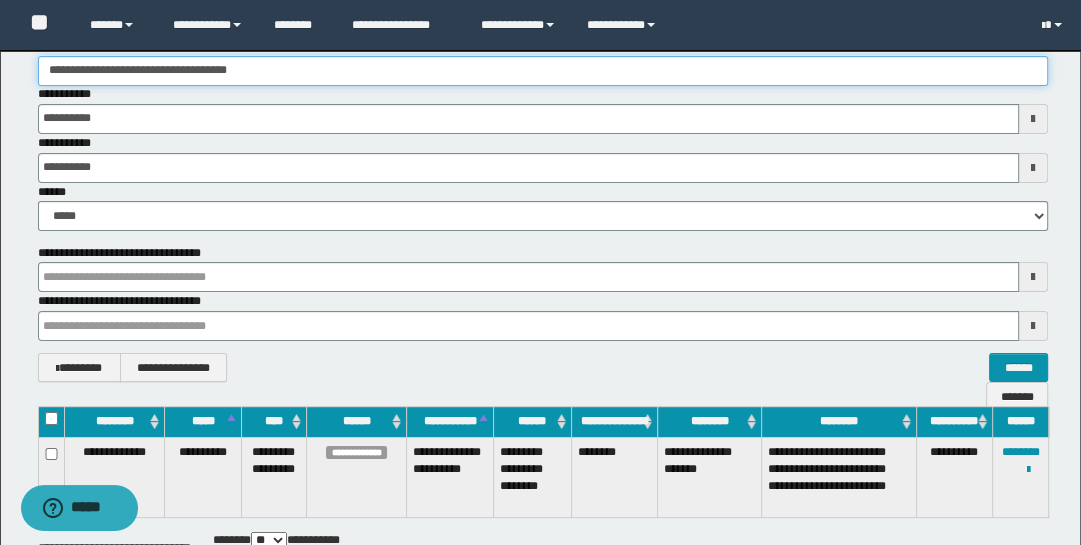 scroll, scrollTop: 322, scrollLeft: 0, axis: vertical 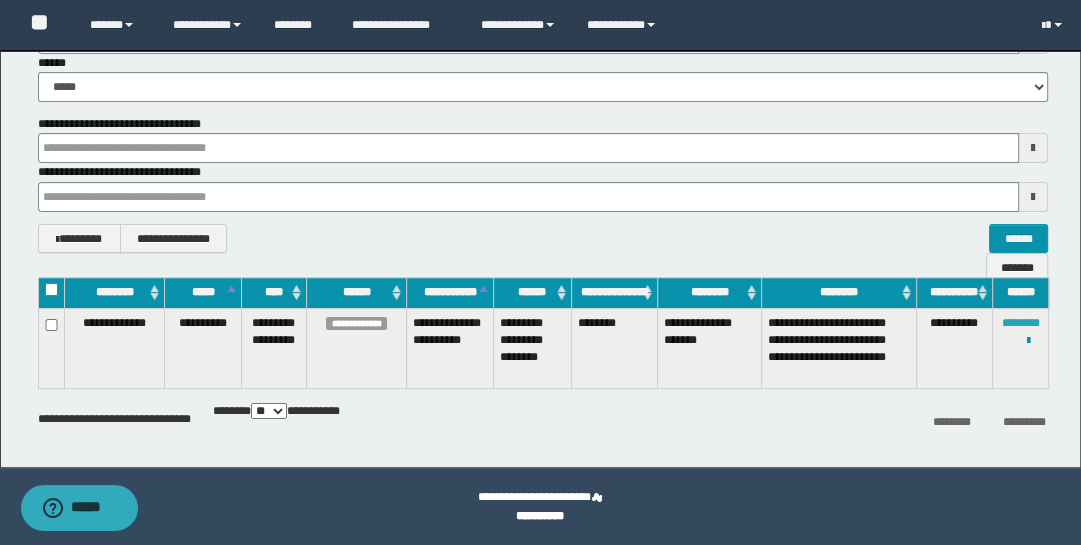 click on "********" at bounding box center (1021, 323) 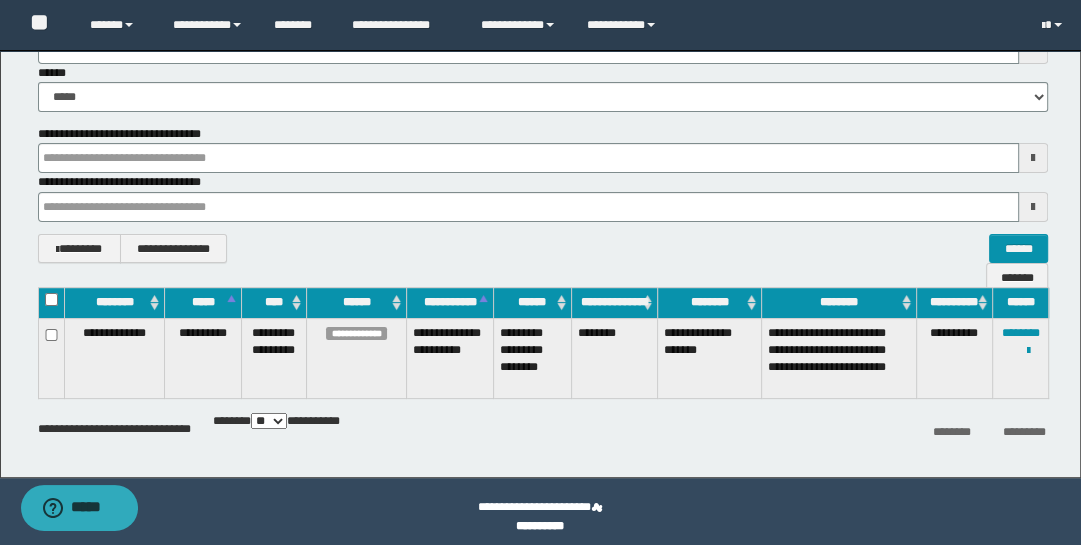 scroll, scrollTop: 175, scrollLeft: 0, axis: vertical 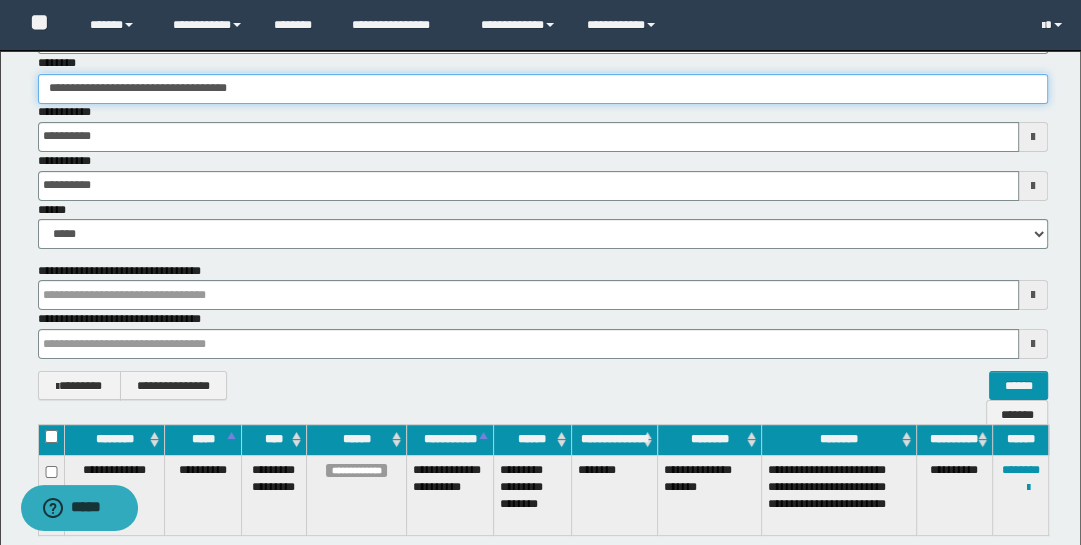 drag, startPoint x: 270, startPoint y: 93, endPoint x: -32, endPoint y: 34, distance: 307.7093 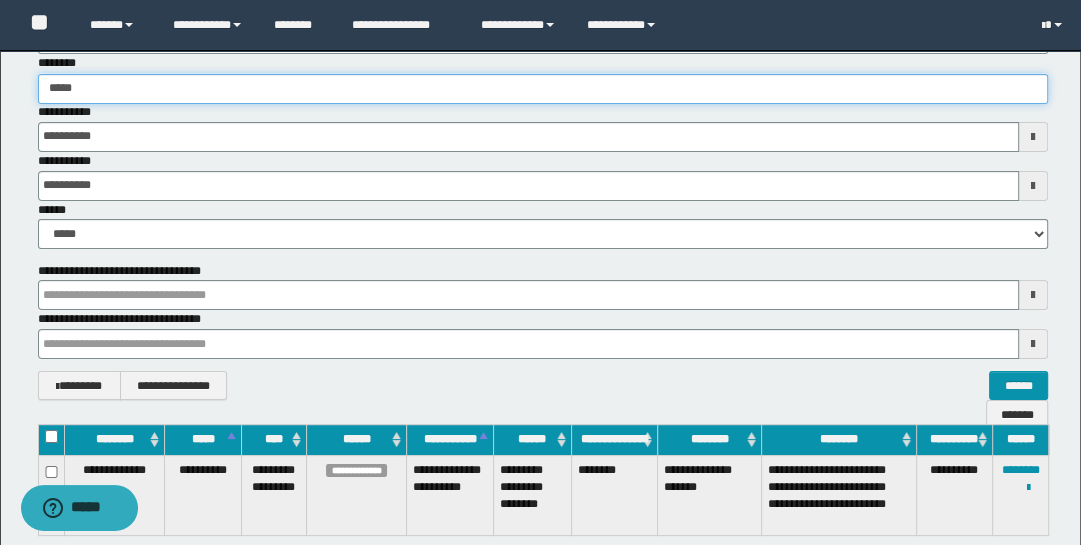 type on "******" 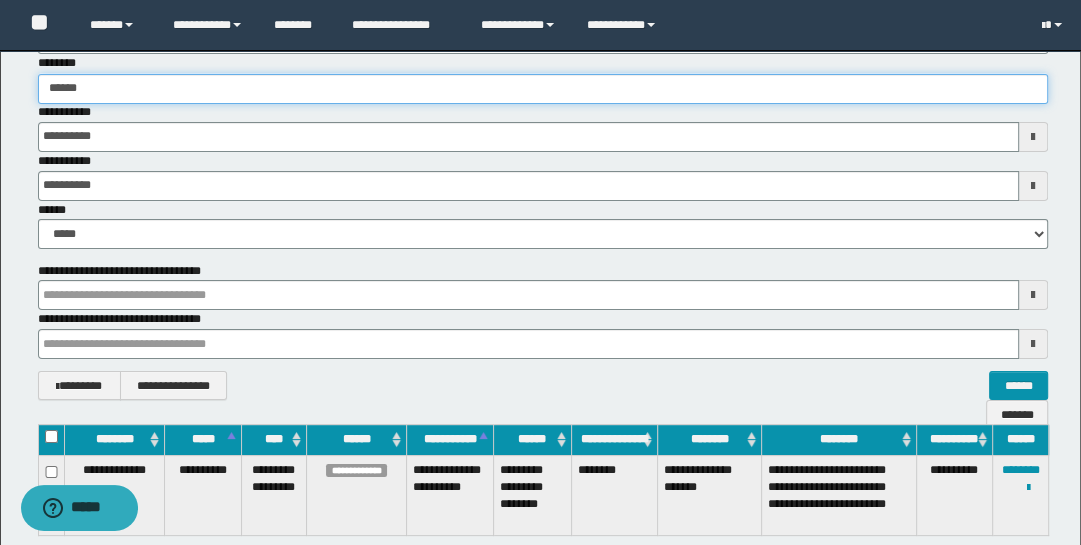 type on "******" 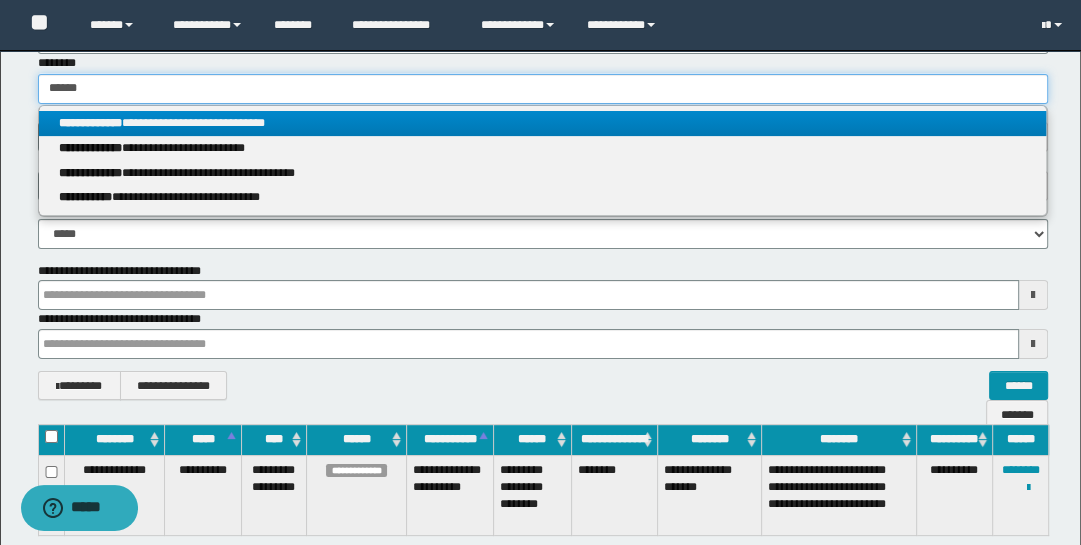 type on "******" 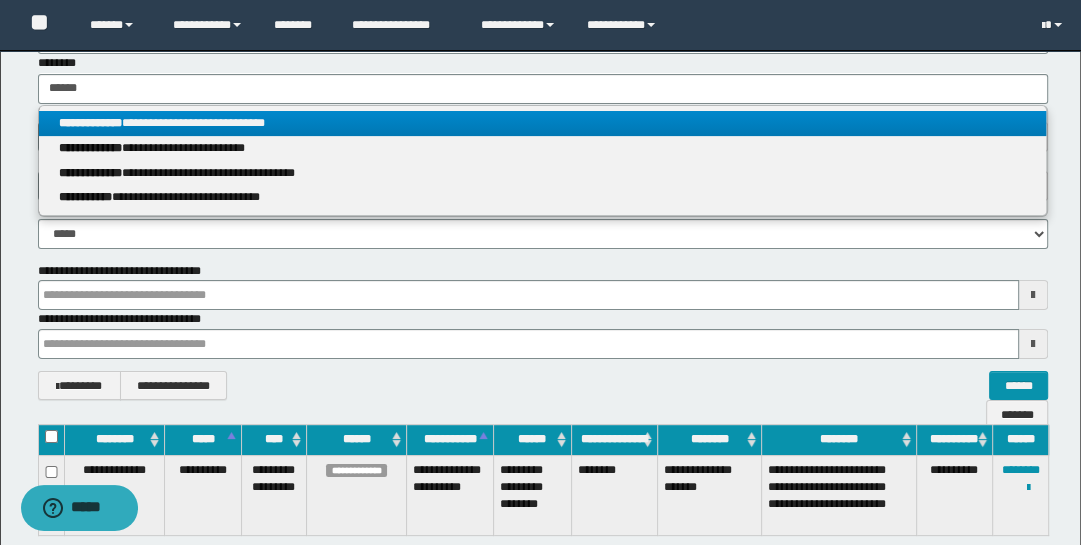 click on "**********" at bounding box center (90, 123) 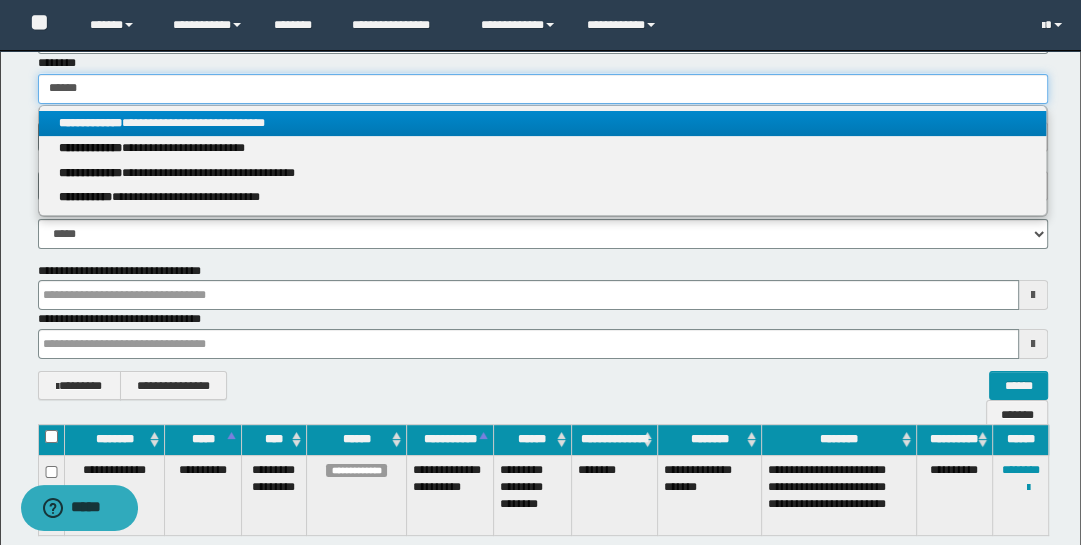 type 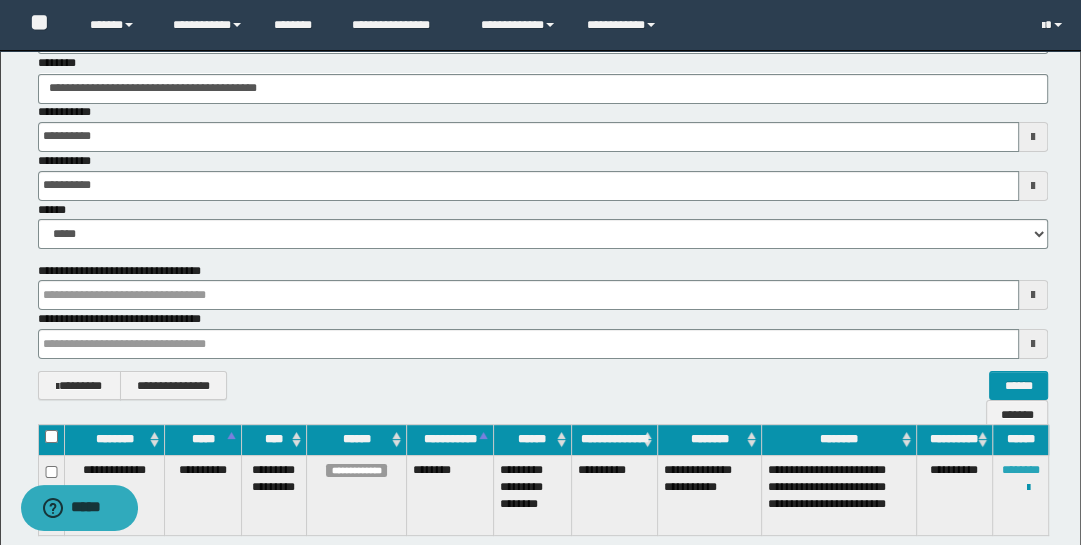click on "********" at bounding box center [1021, 470] 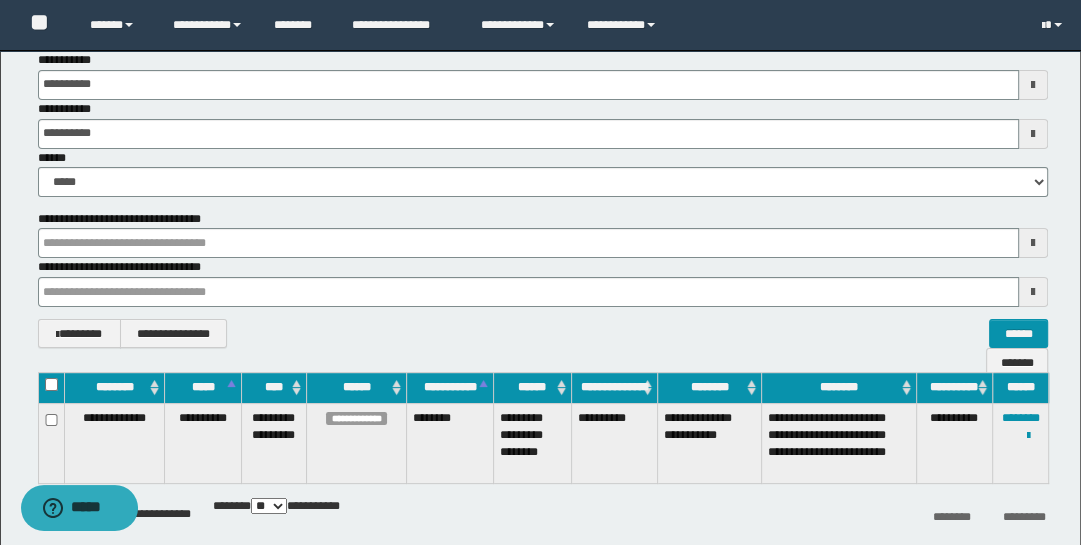 scroll, scrollTop: 113, scrollLeft: 0, axis: vertical 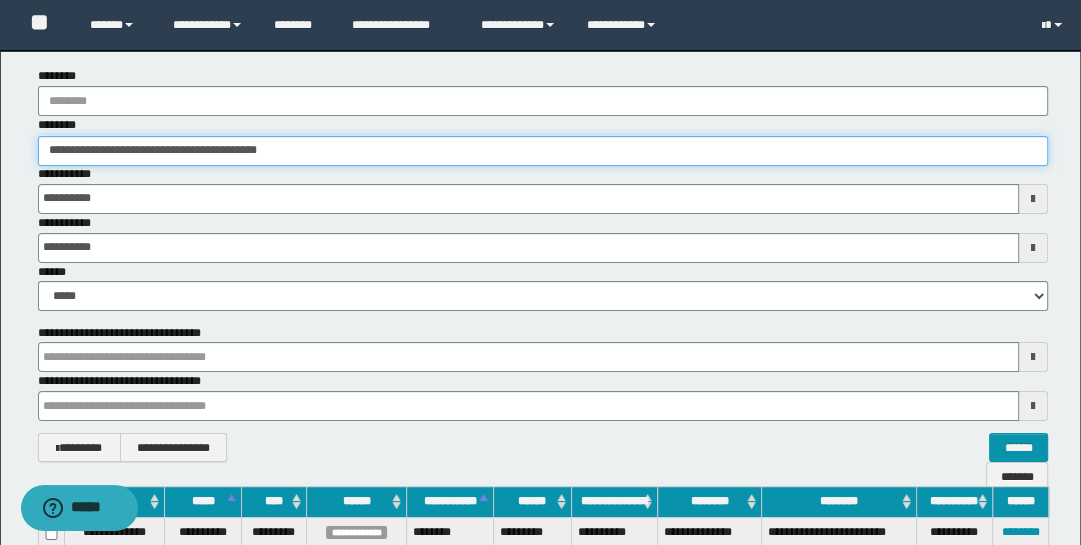 drag, startPoint x: 297, startPoint y: 149, endPoint x: -32, endPoint y: 100, distance: 332.62894 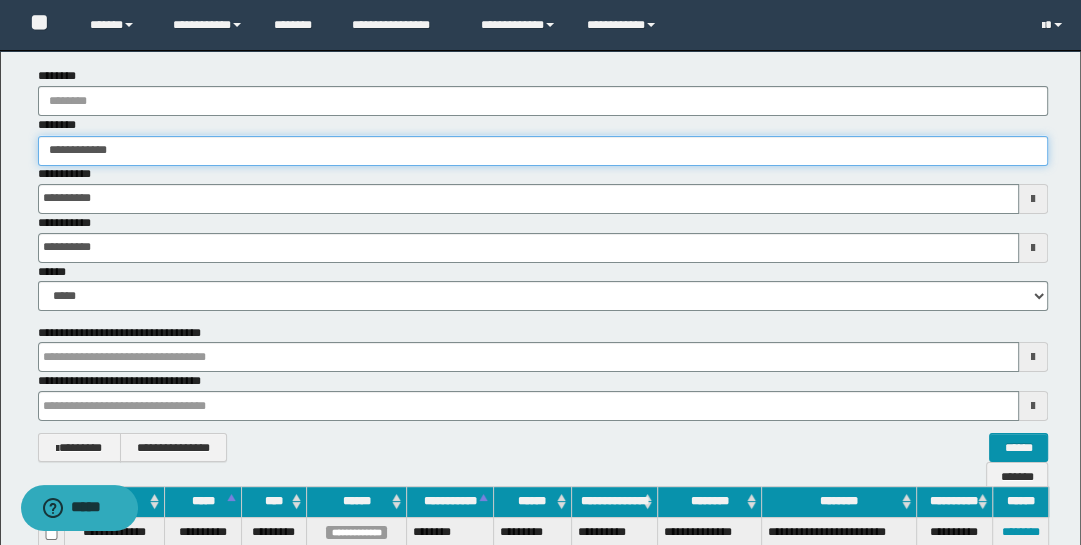 type on "**********" 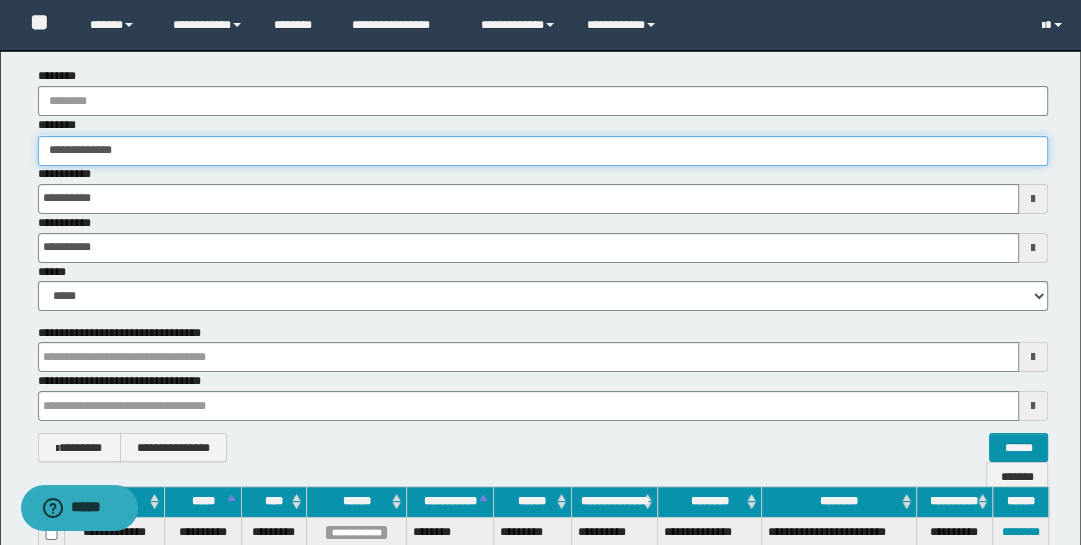 type on "**********" 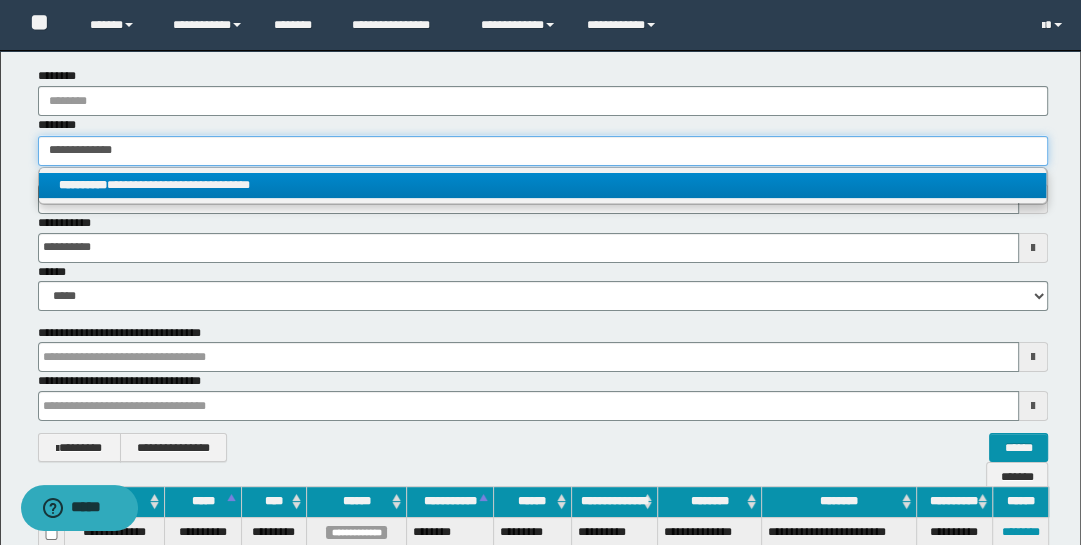 type on "**********" 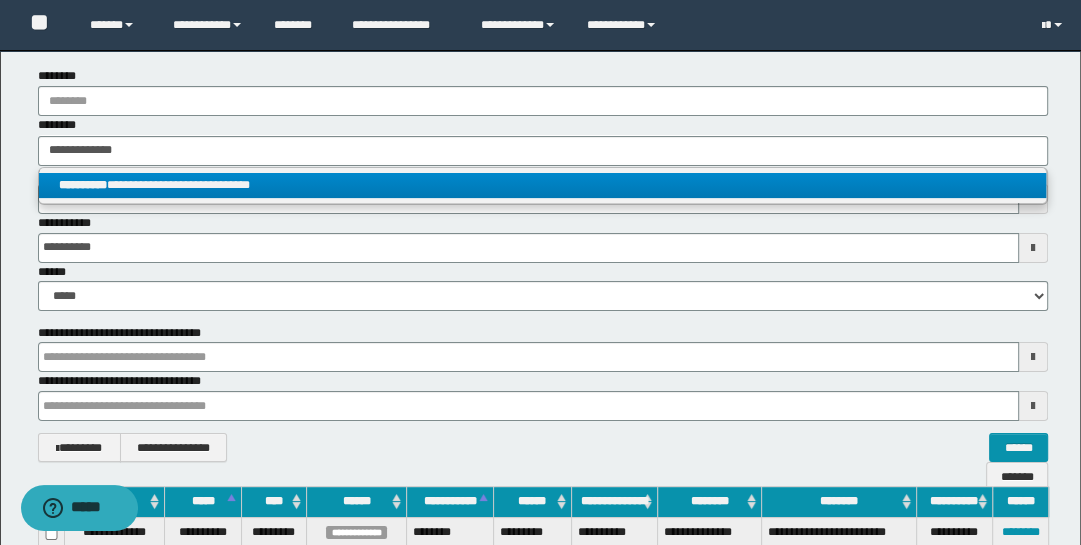 click on "**********" at bounding box center [543, 185] 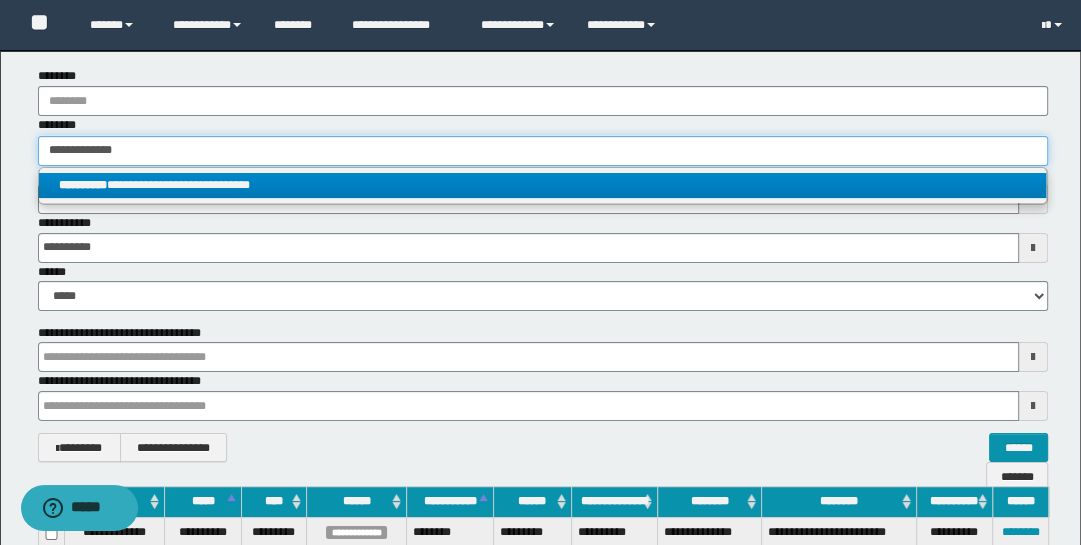 type 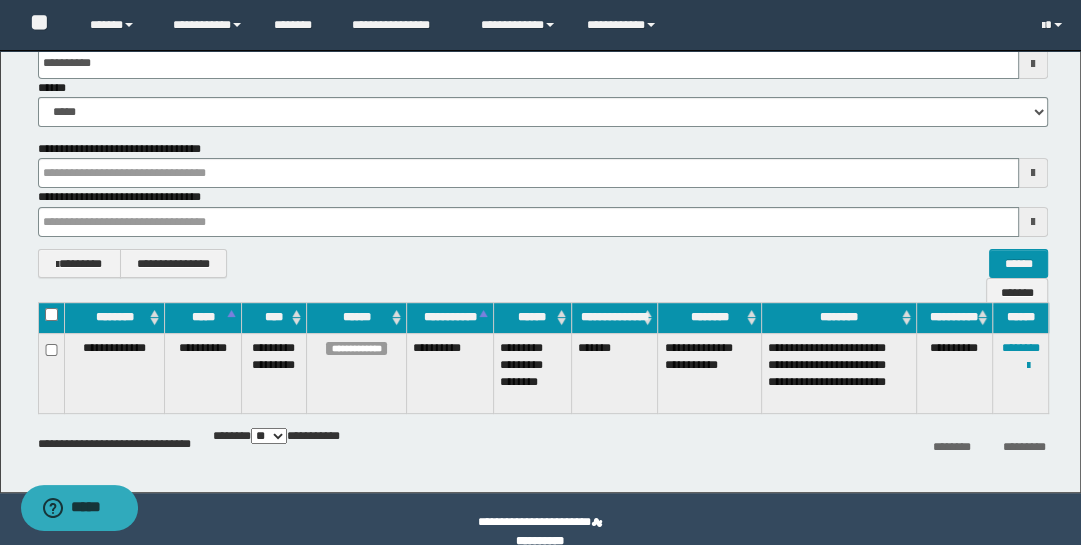 scroll, scrollTop: 322, scrollLeft: 0, axis: vertical 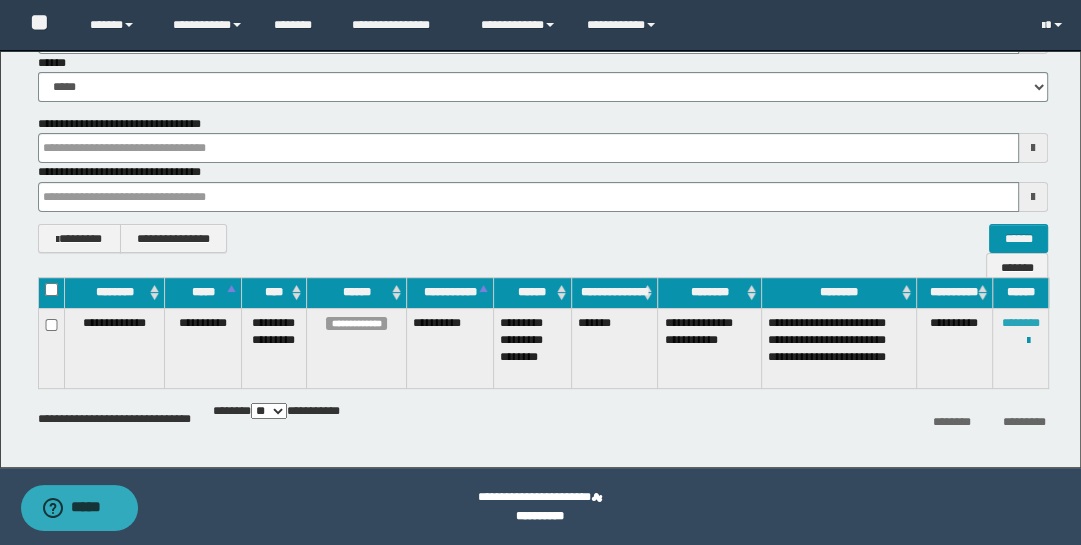 click on "********" at bounding box center [1021, 323] 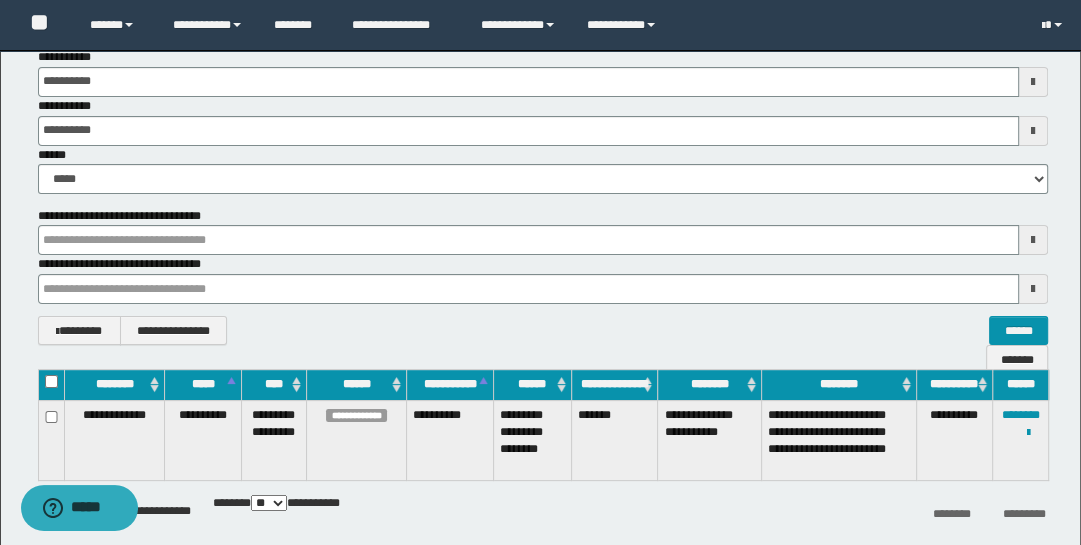 scroll, scrollTop: 48, scrollLeft: 0, axis: vertical 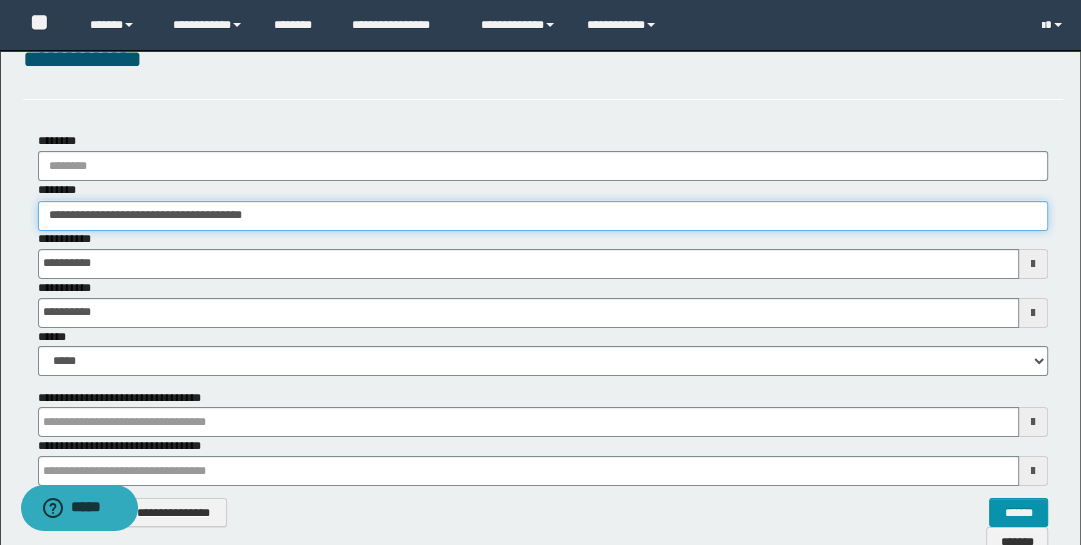 drag, startPoint x: 301, startPoint y: 220, endPoint x: -32, endPoint y: 189, distance: 334.43982 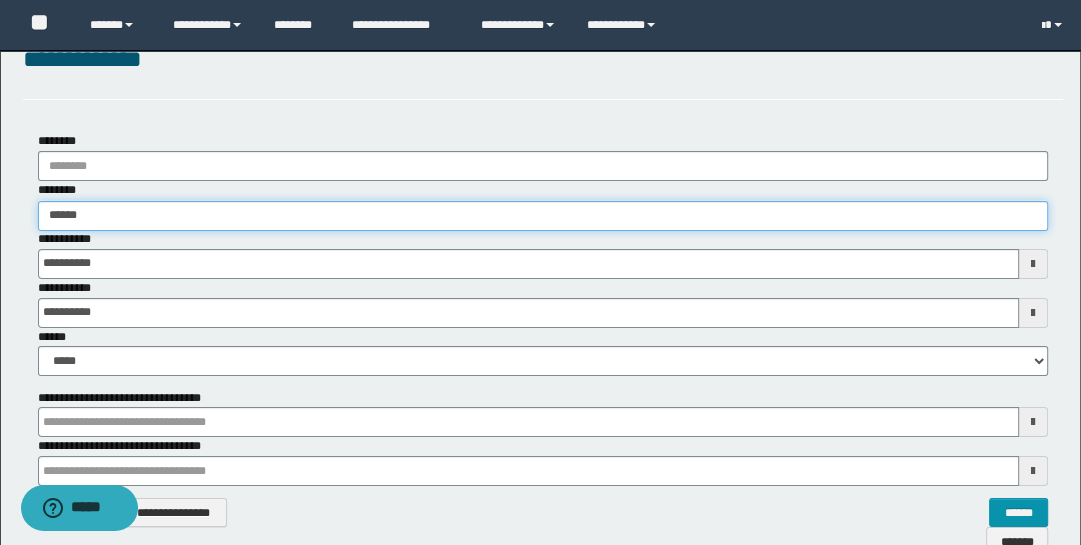 type on "*******" 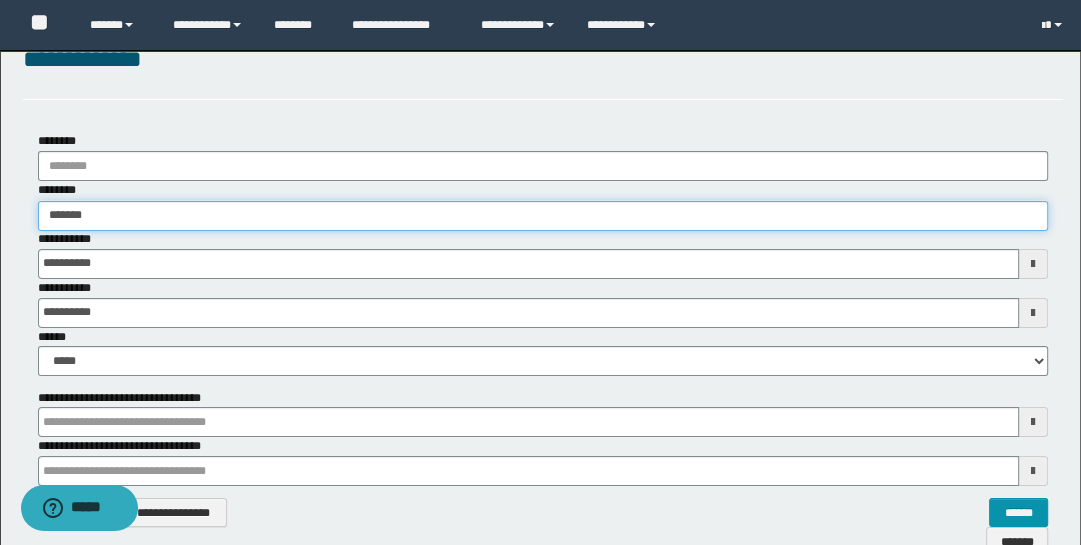 type on "*******" 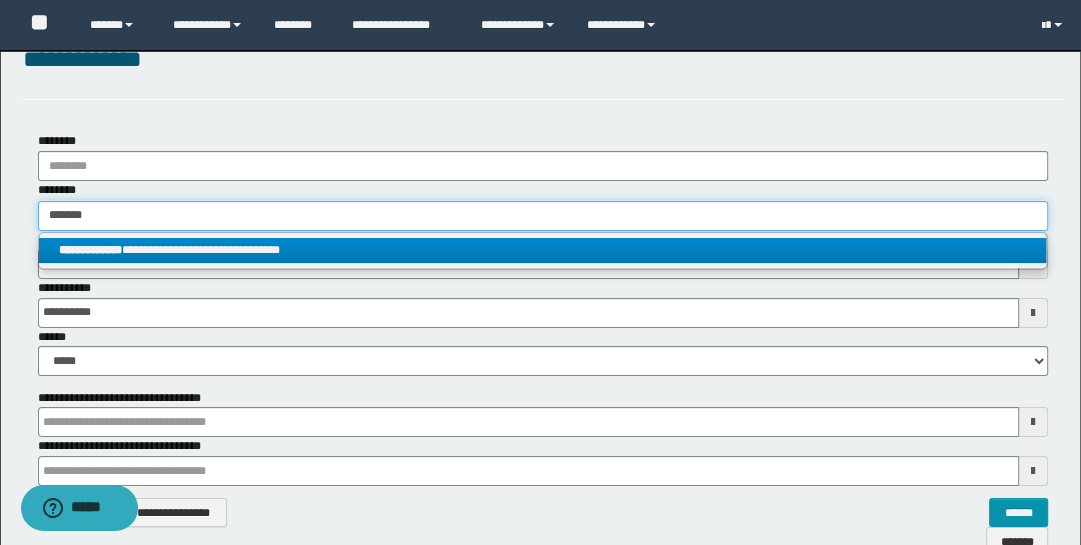 type on "*******" 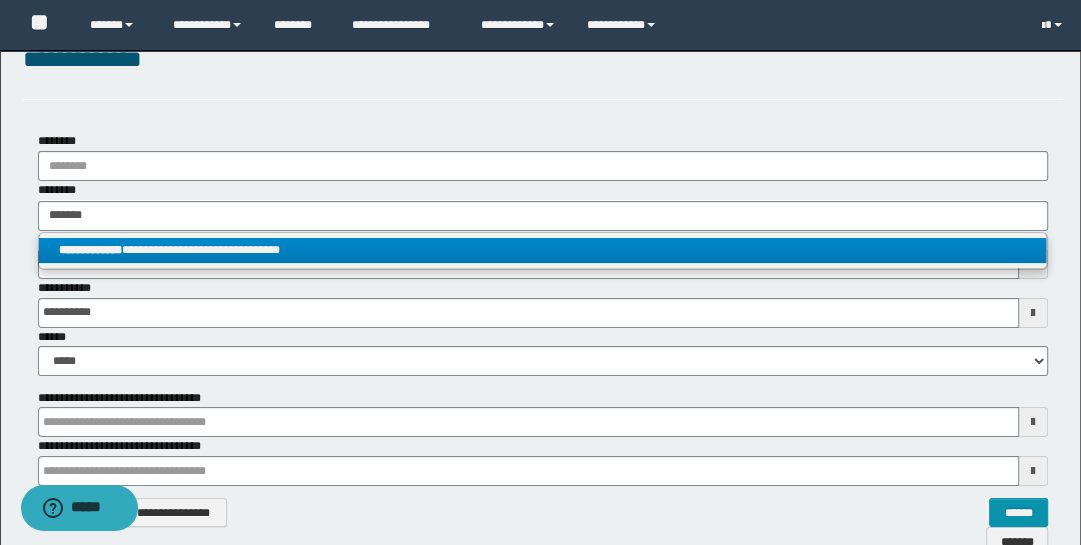 click on "**********" at bounding box center (543, 250) 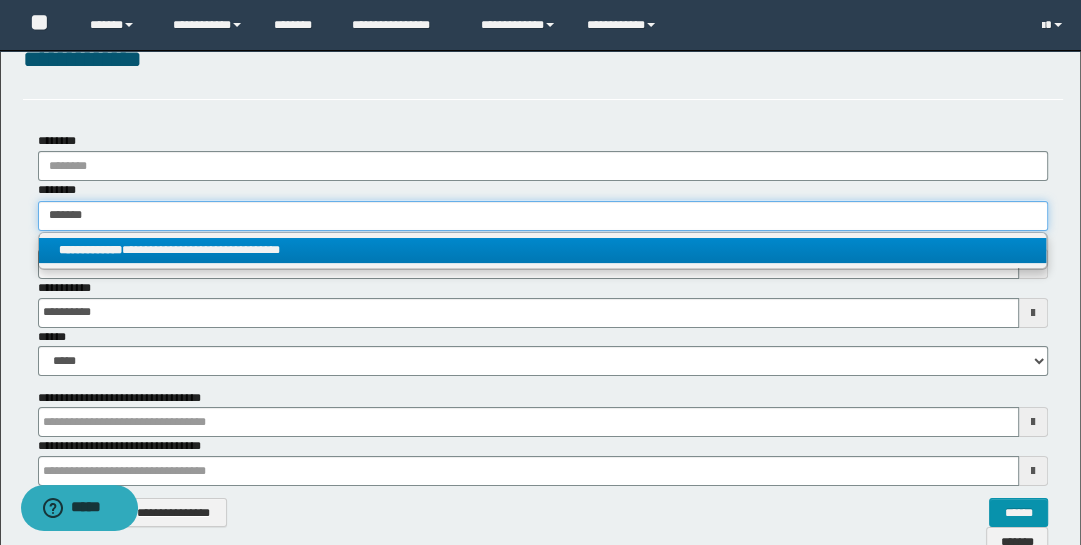 type 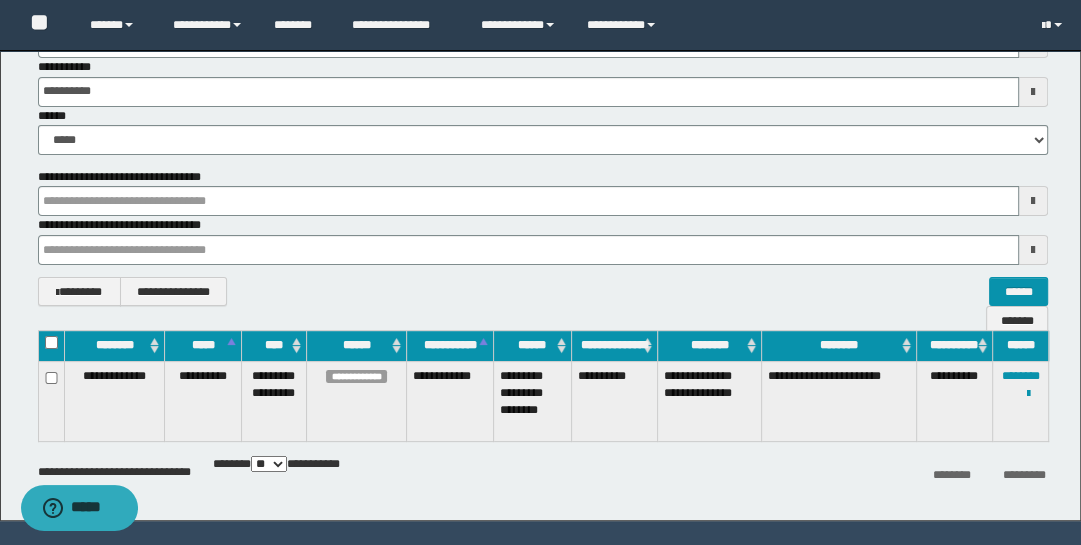 scroll, scrollTop: 322, scrollLeft: 0, axis: vertical 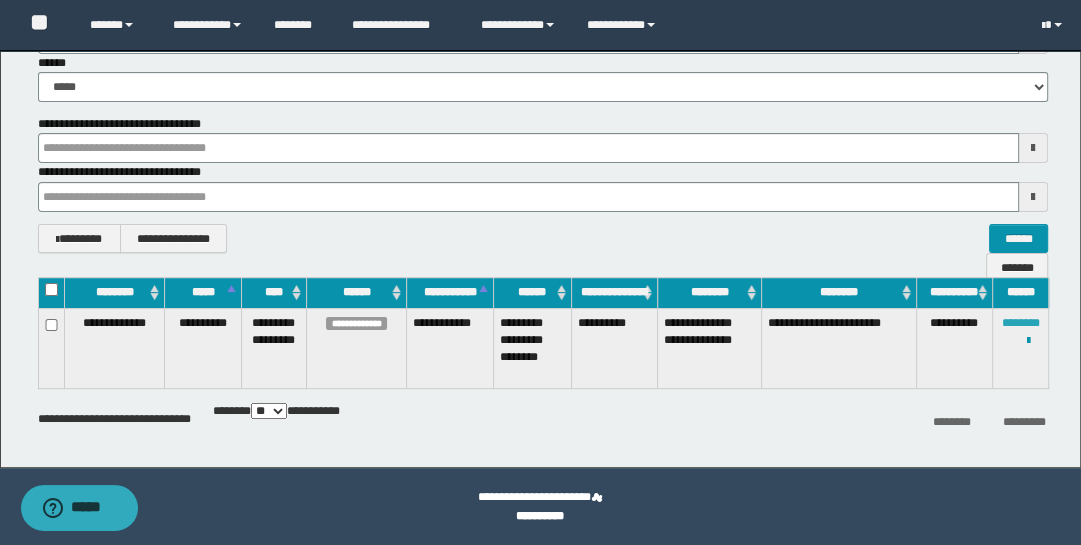 click on "********" at bounding box center [1021, 323] 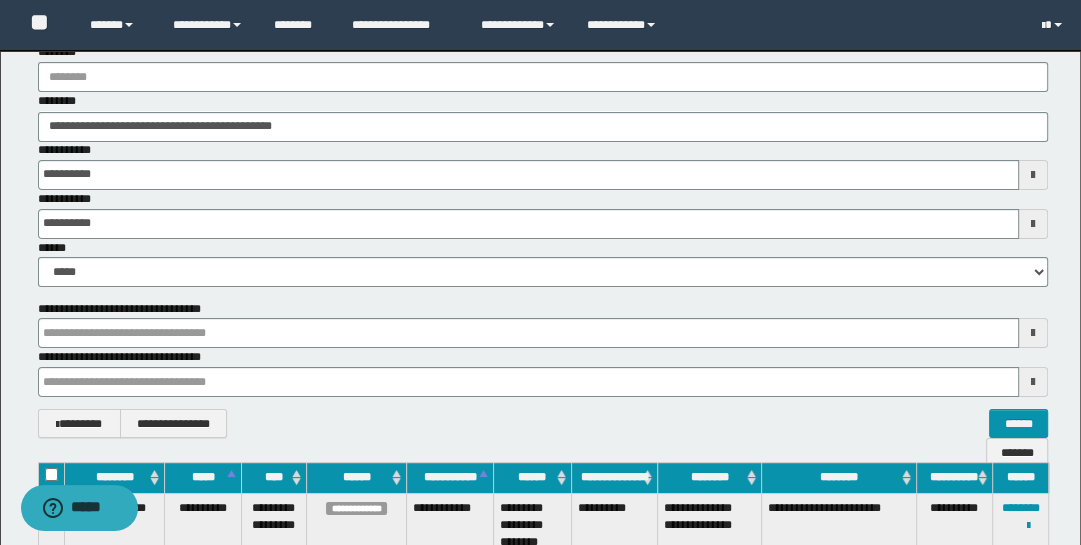 scroll, scrollTop: 0, scrollLeft: 0, axis: both 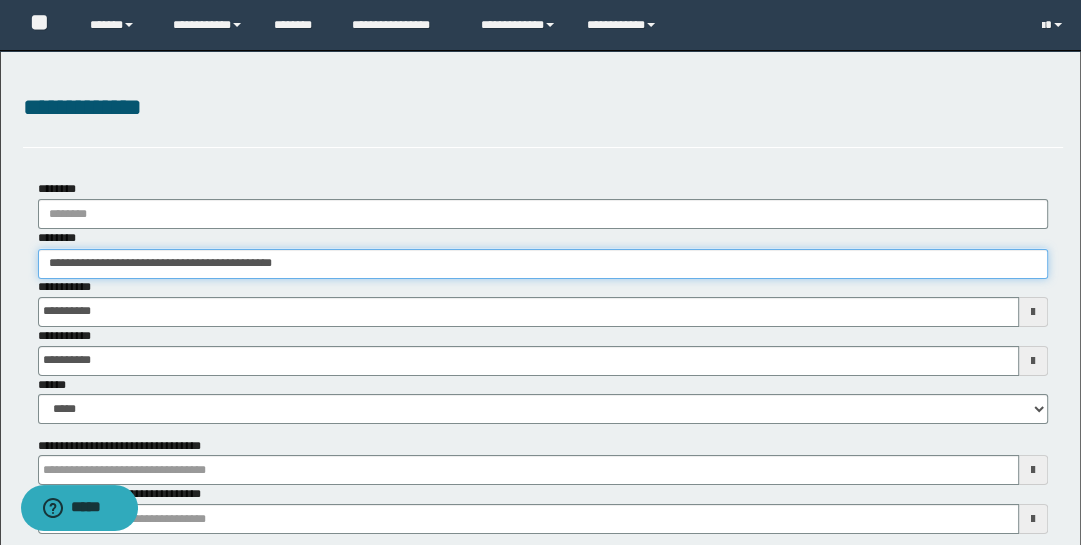 drag, startPoint x: 323, startPoint y: 266, endPoint x: -32, endPoint y: 223, distance: 357.59476 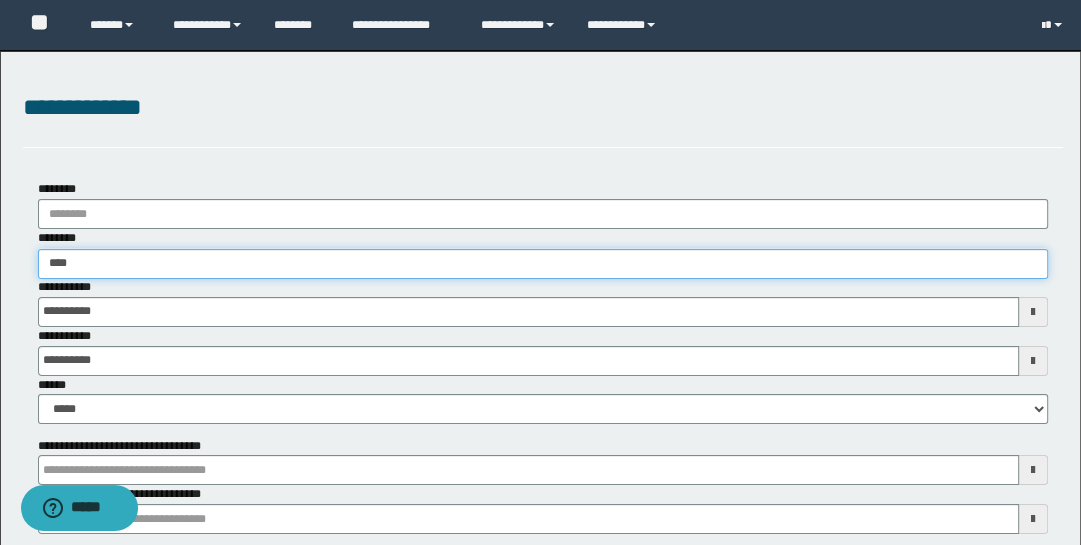 type on "*****" 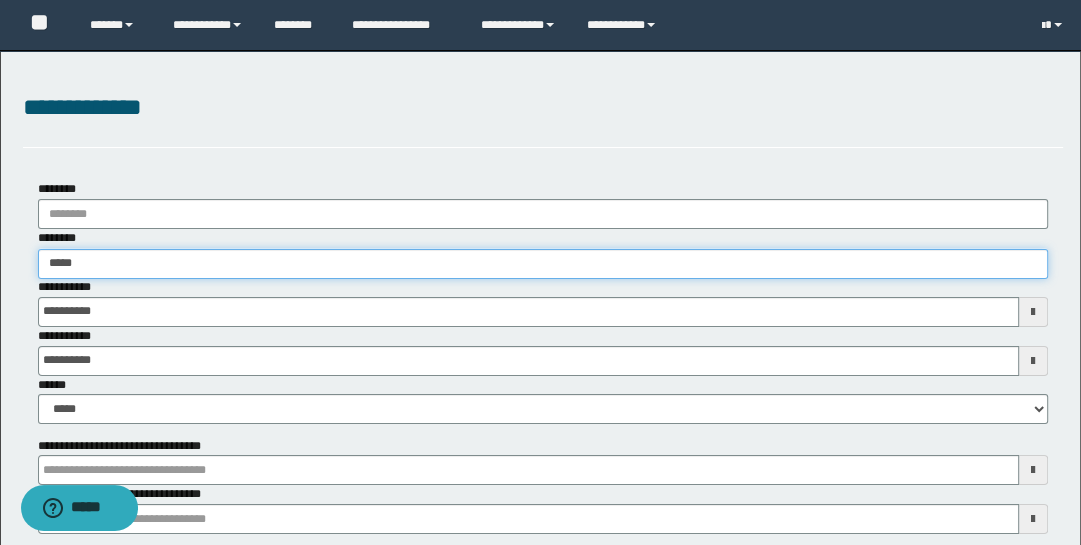 type on "*****" 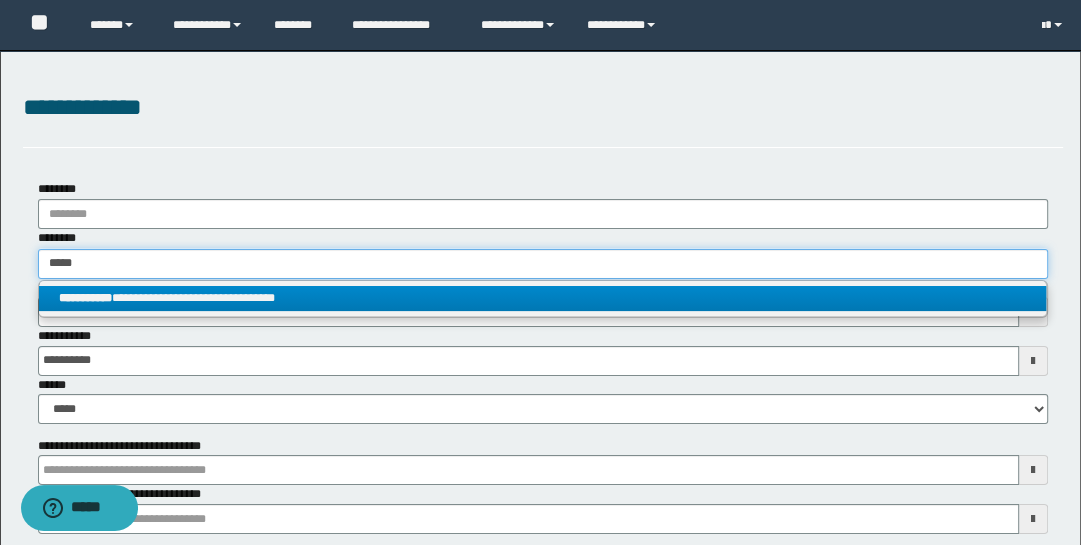type on "*****" 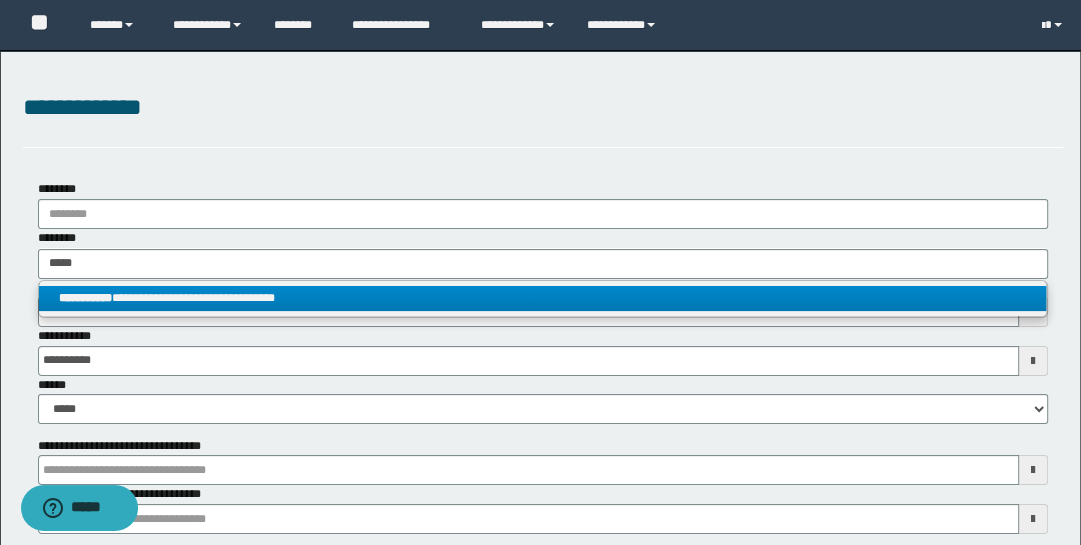 click on "**********" at bounding box center (543, 298) 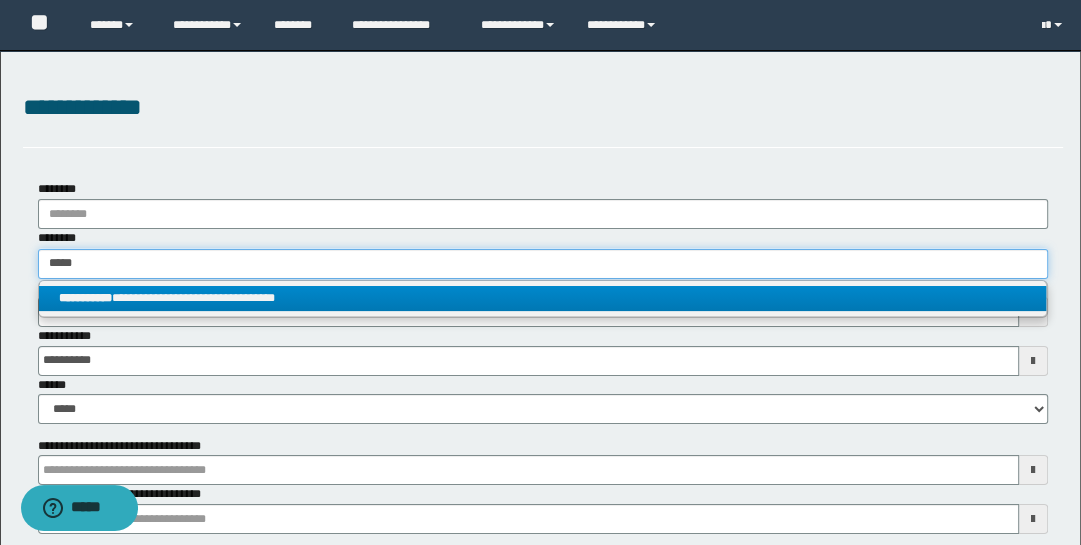 type 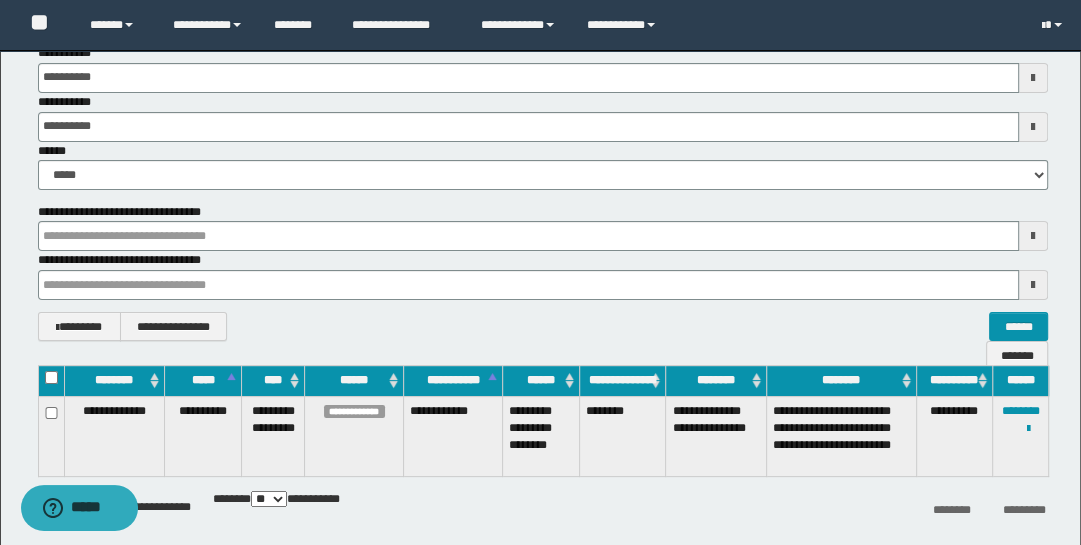 scroll, scrollTop: 322, scrollLeft: 0, axis: vertical 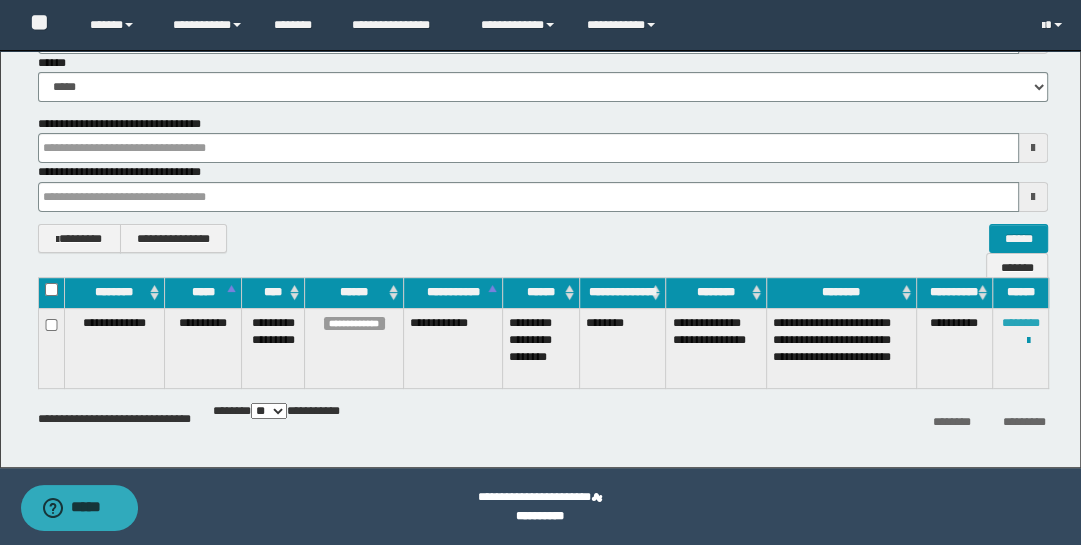 click on "********" at bounding box center (1021, 323) 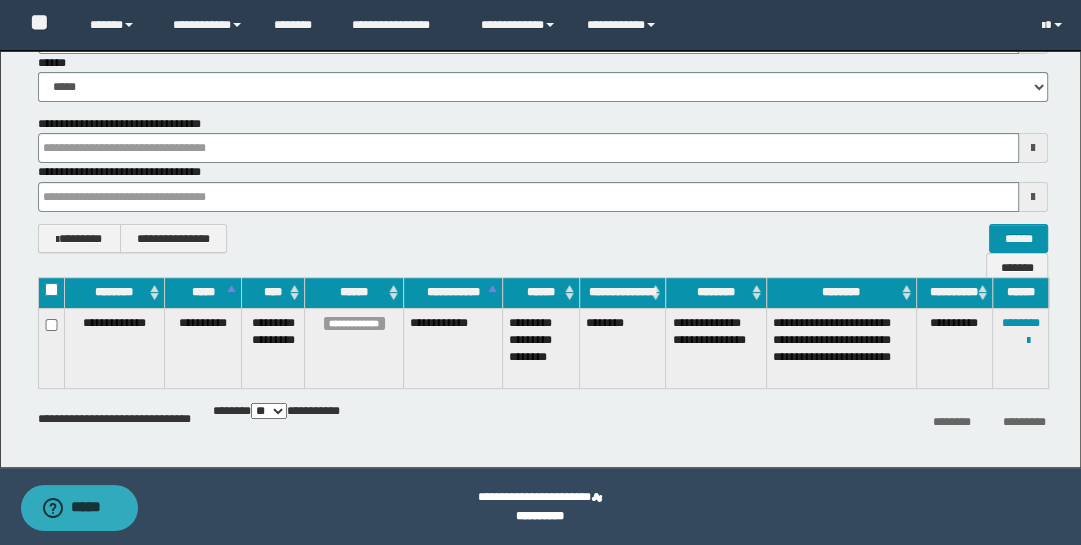 scroll, scrollTop: 90, scrollLeft: 0, axis: vertical 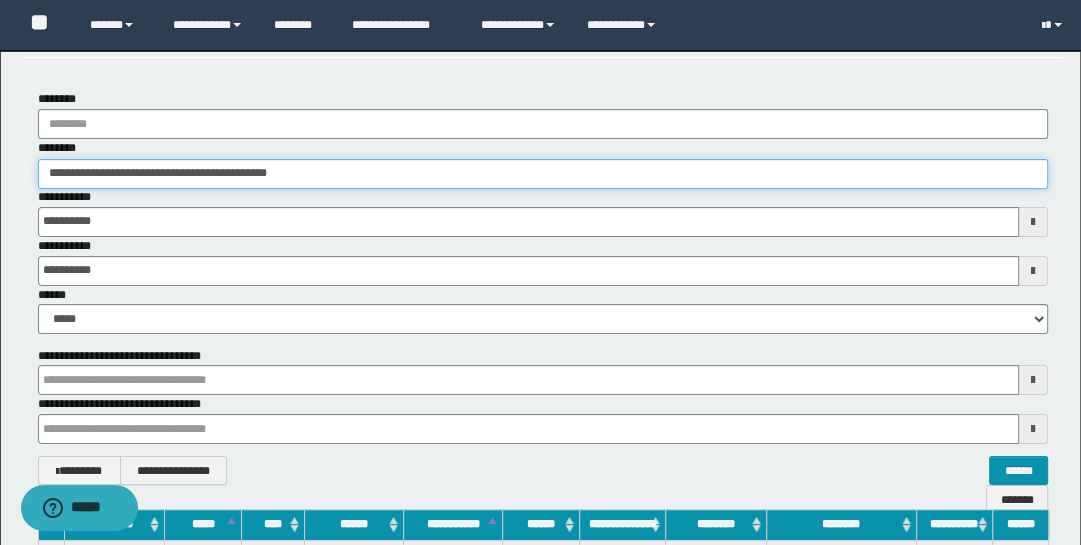 drag, startPoint x: 341, startPoint y: 174, endPoint x: -32, endPoint y: 137, distance: 374.83063 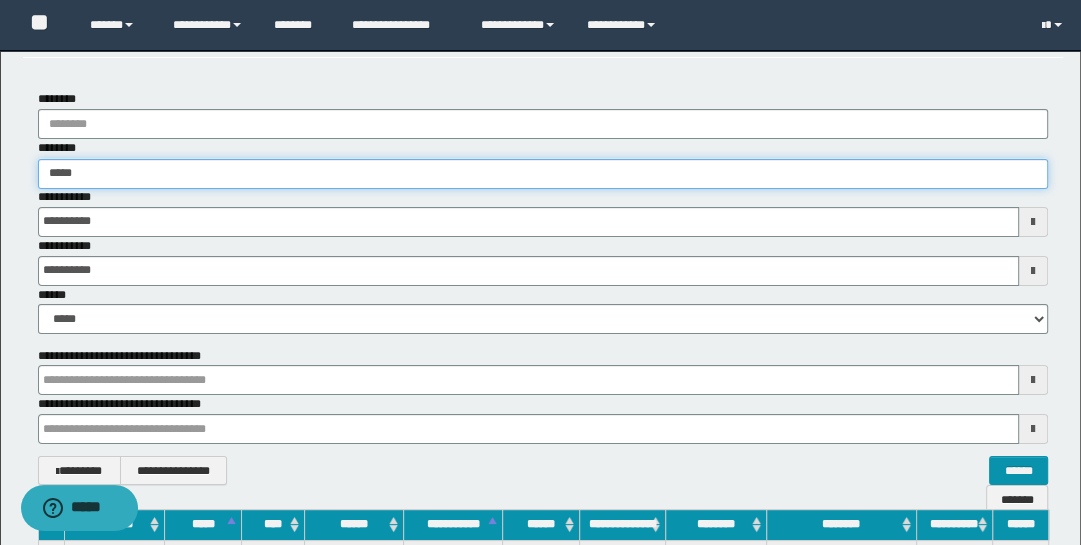 type on "******" 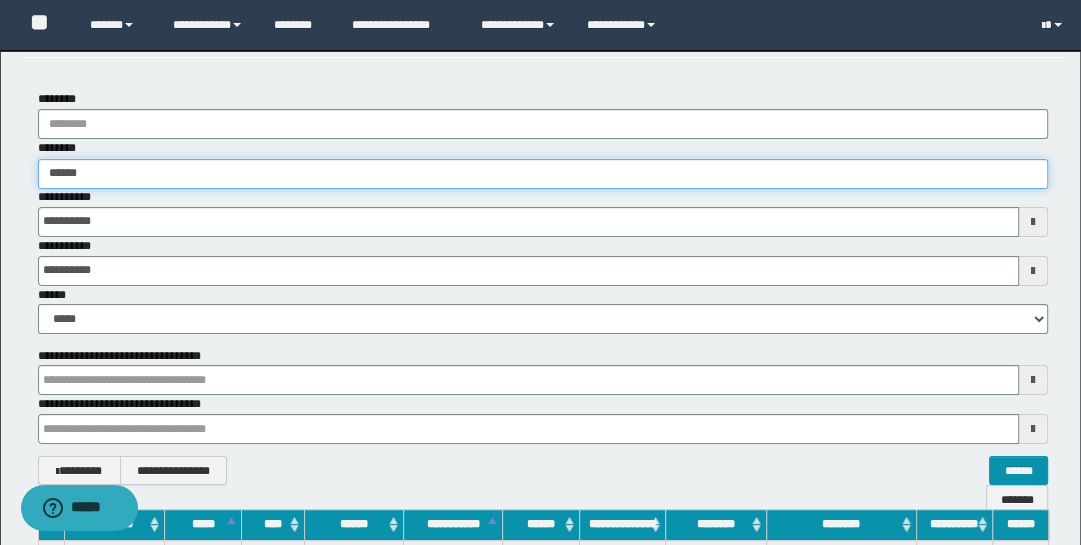 type on "******" 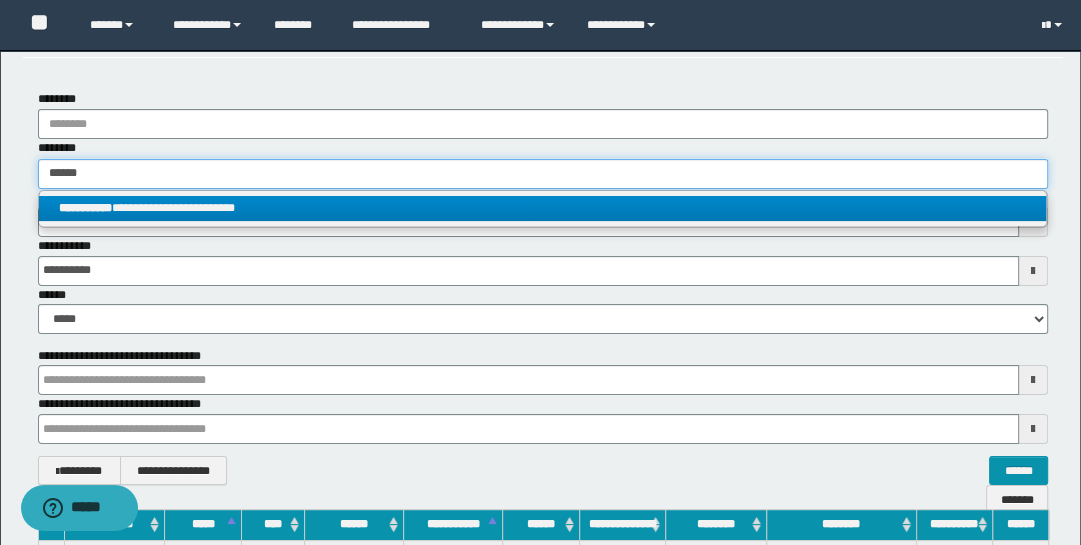 type on "******" 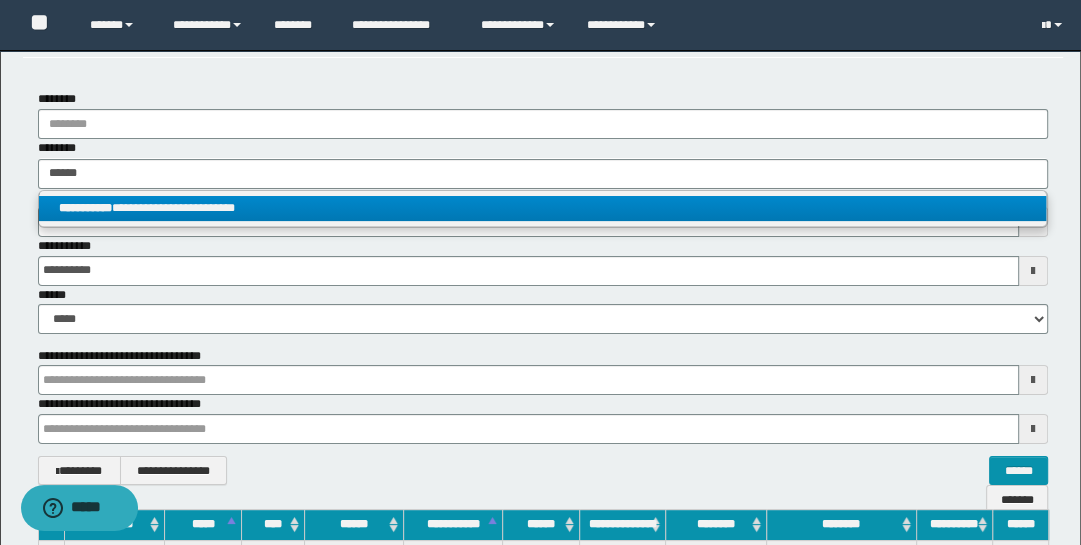 click on "**********" at bounding box center (543, 208) 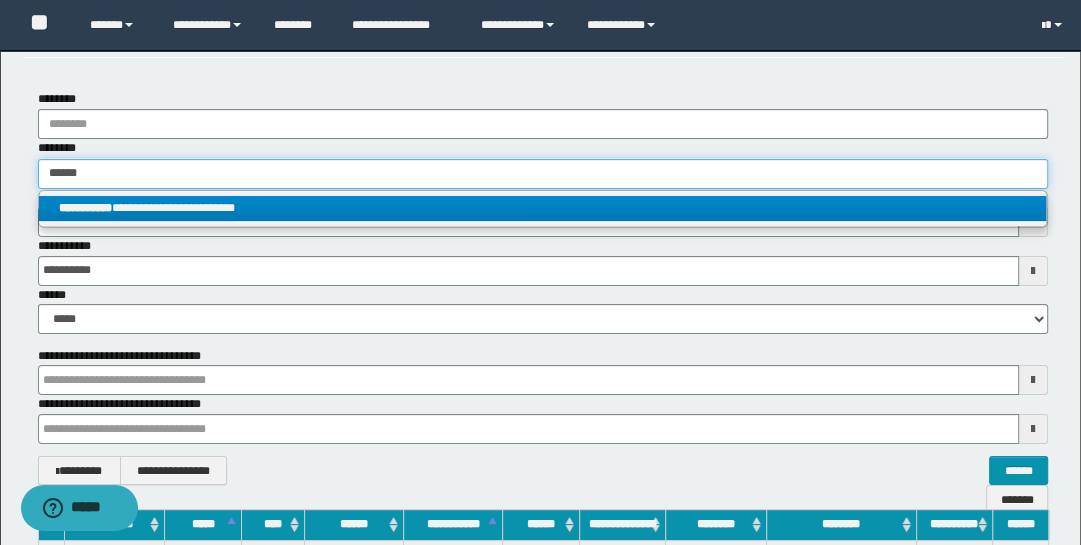 type 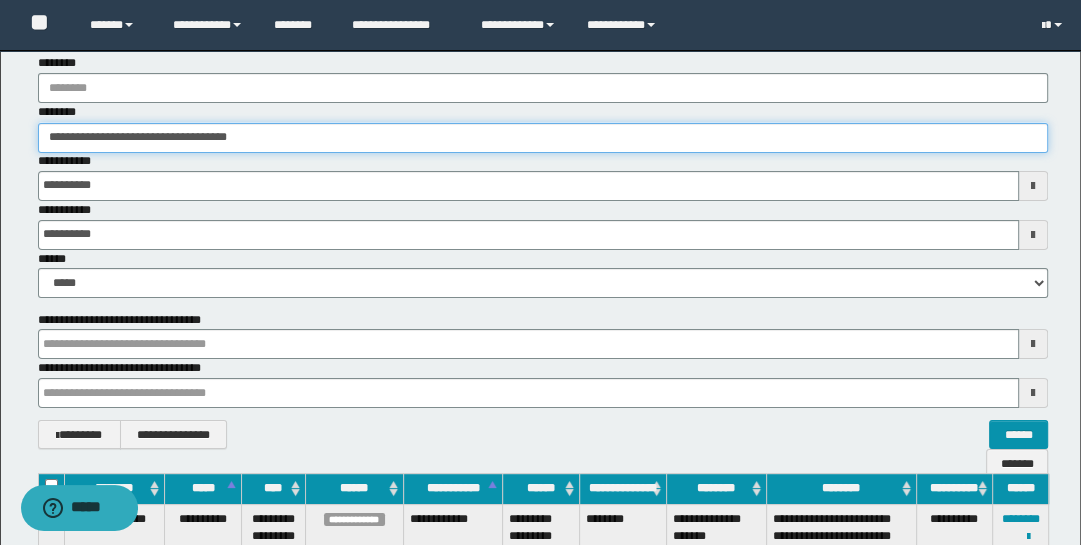 scroll, scrollTop: 281, scrollLeft: 0, axis: vertical 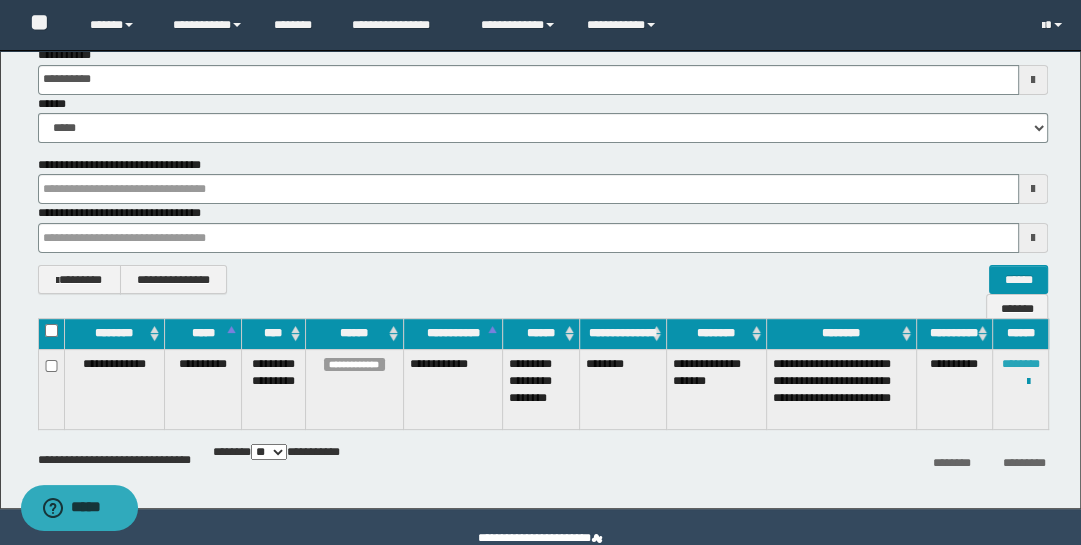 click on "********" at bounding box center (1021, 364) 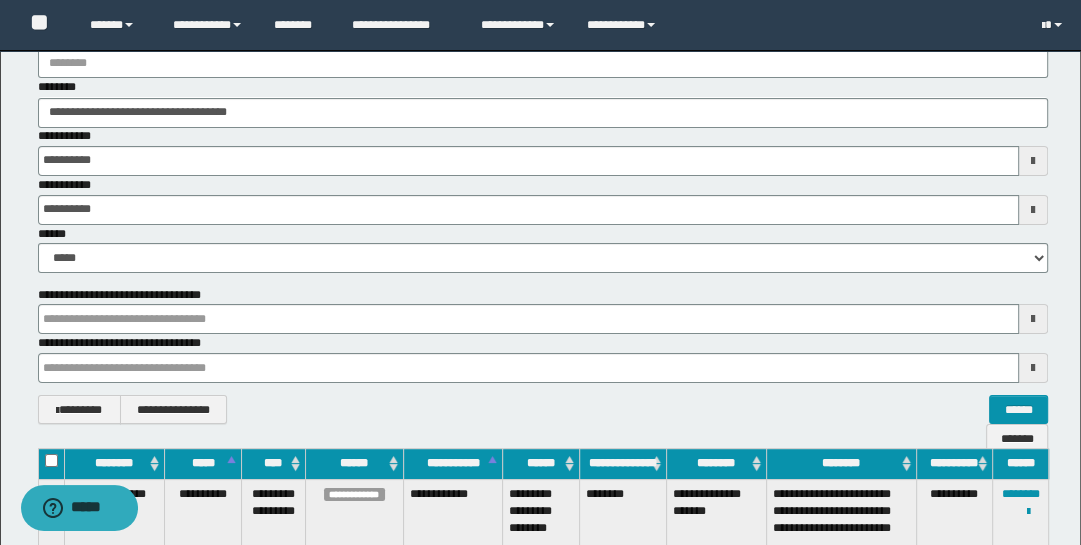 scroll, scrollTop: 55, scrollLeft: 0, axis: vertical 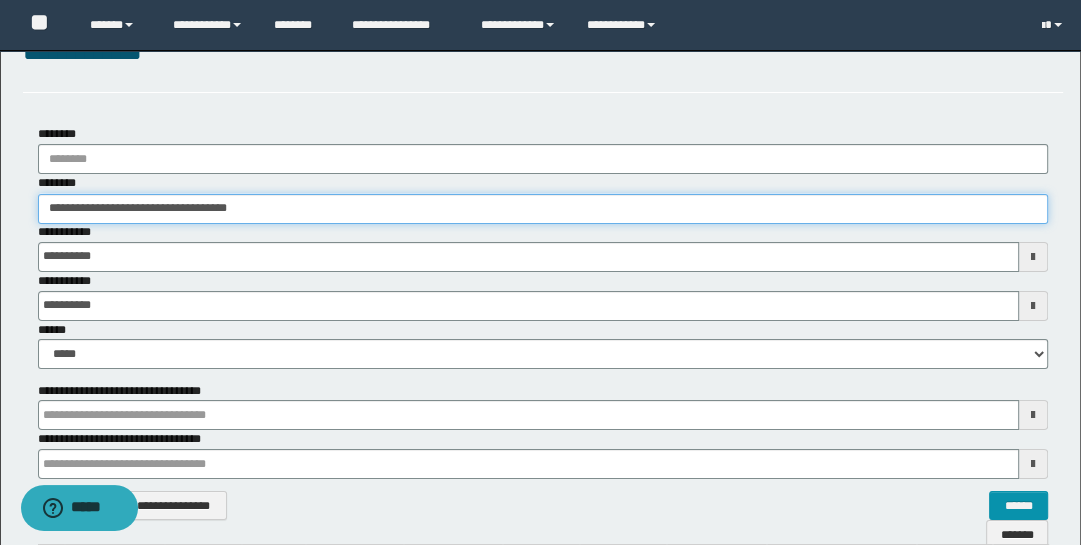 drag, startPoint x: 282, startPoint y: 208, endPoint x: -32, endPoint y: 160, distance: 317.6476 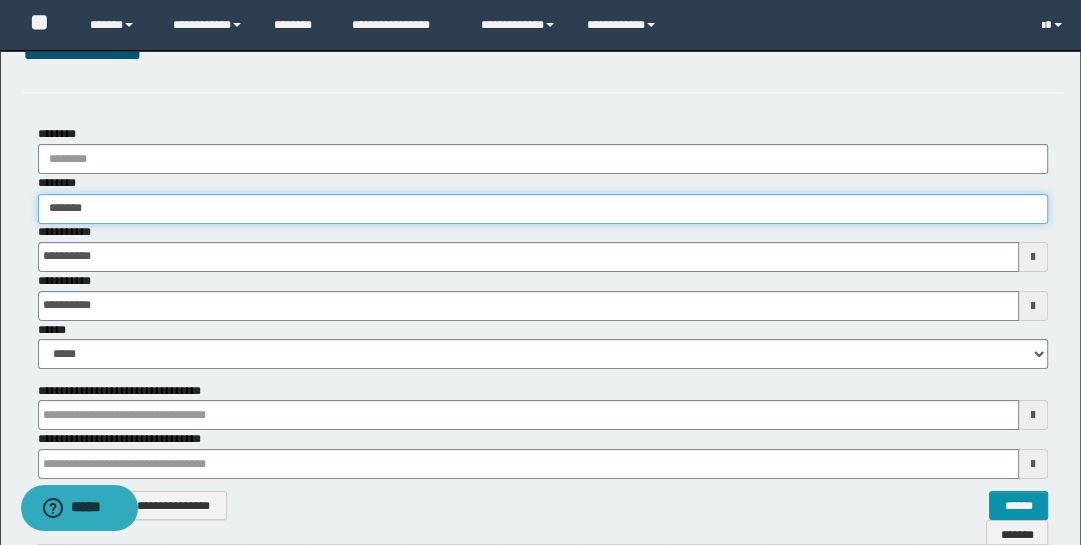 type on "********" 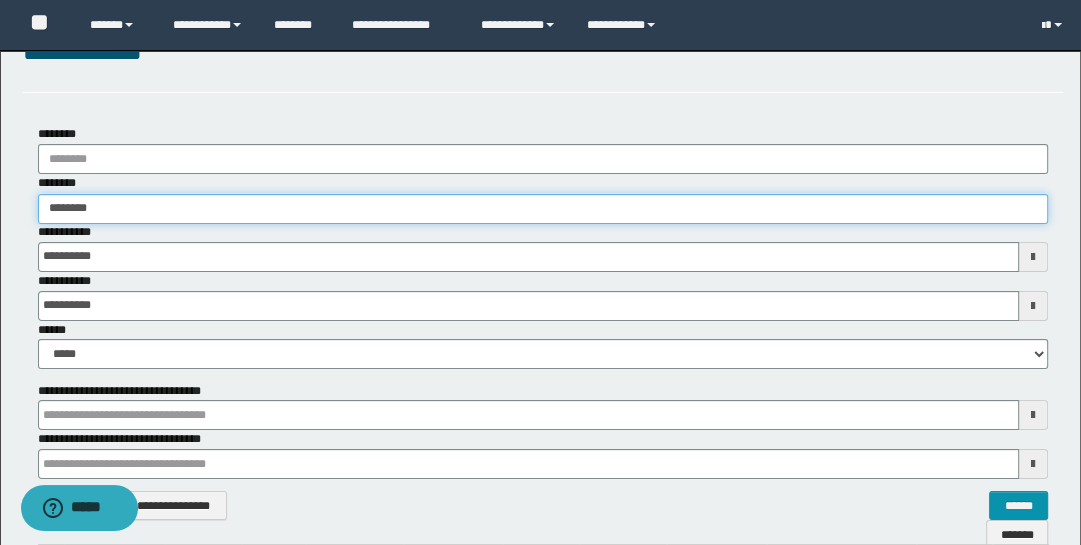 type on "********" 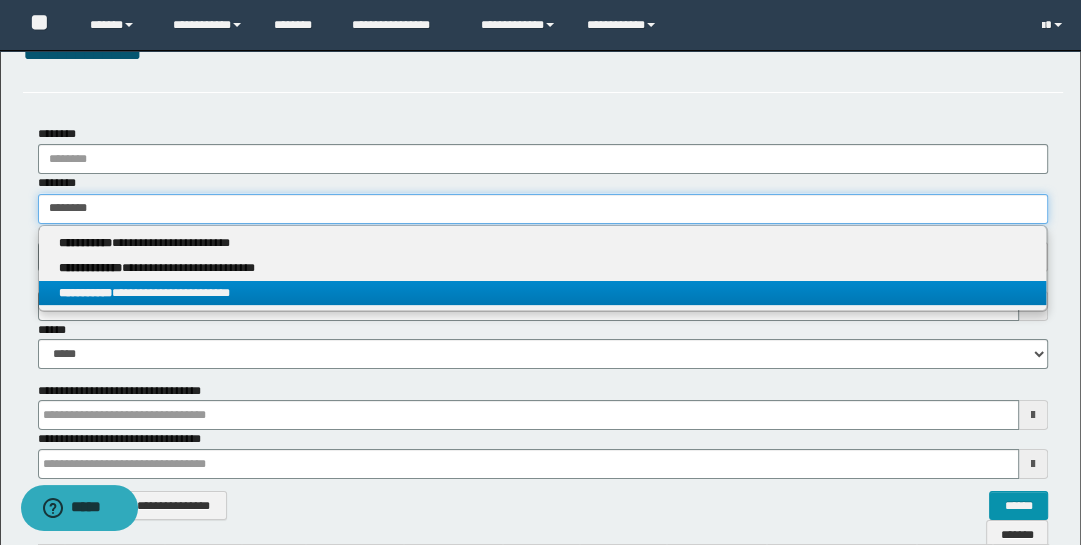type on "********" 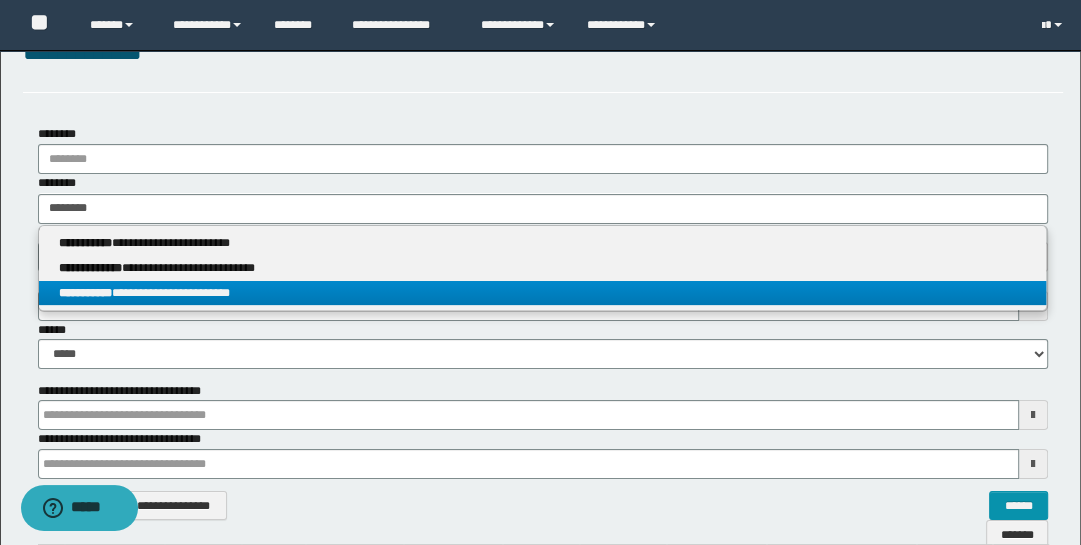 click on "**********" at bounding box center [543, 293] 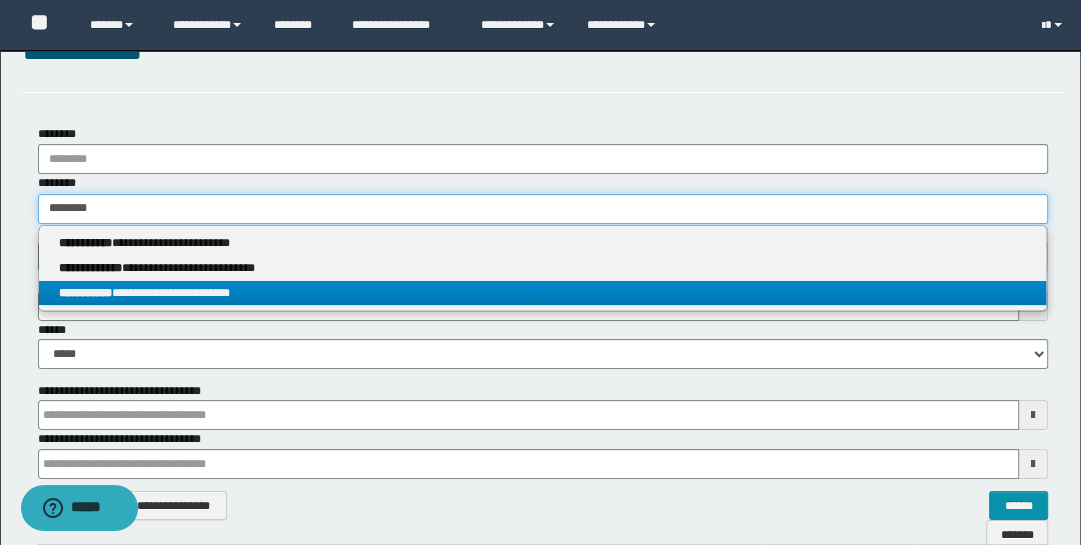 type 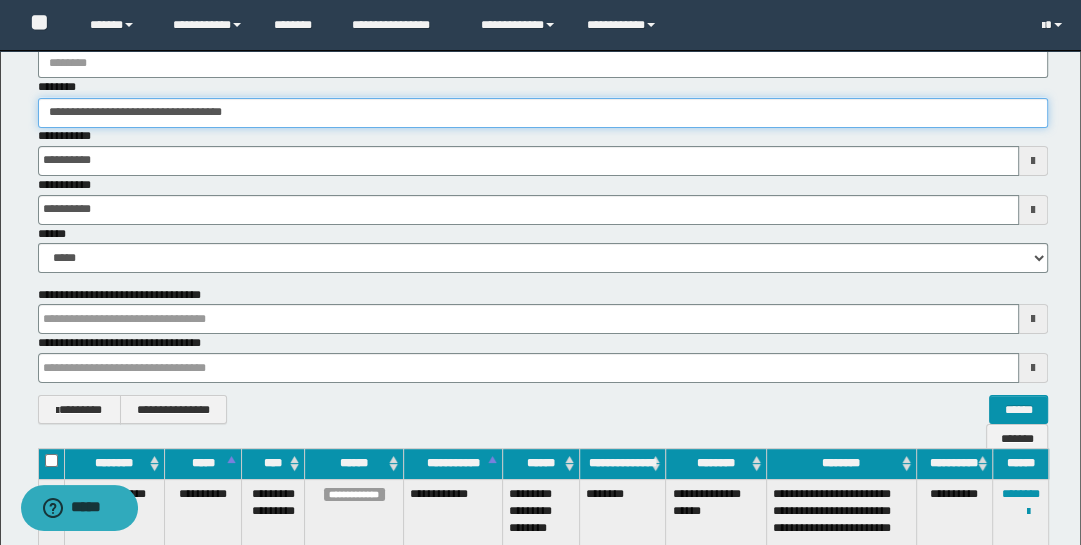 scroll, scrollTop: 305, scrollLeft: 0, axis: vertical 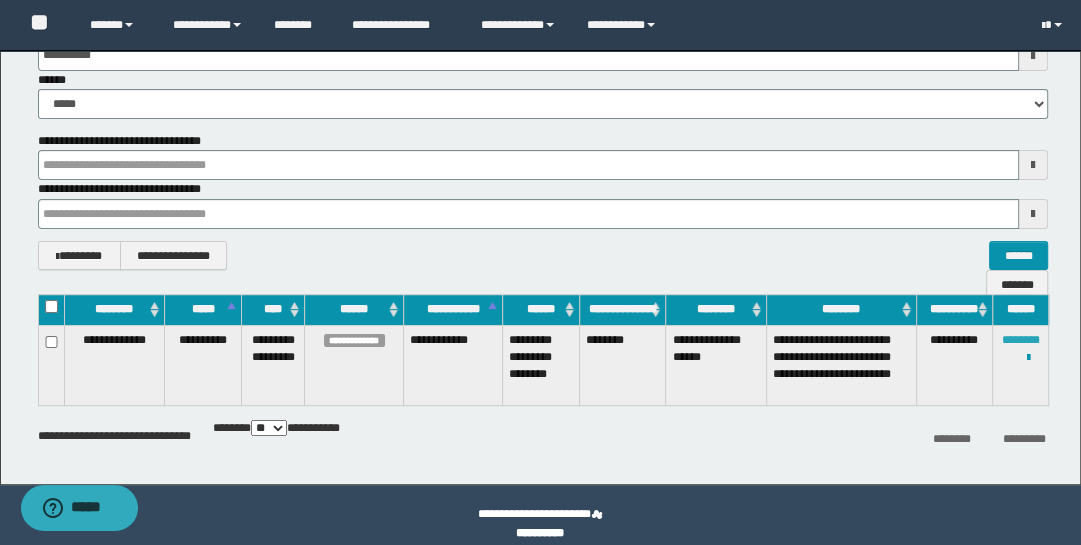 click on "********" at bounding box center (1021, 340) 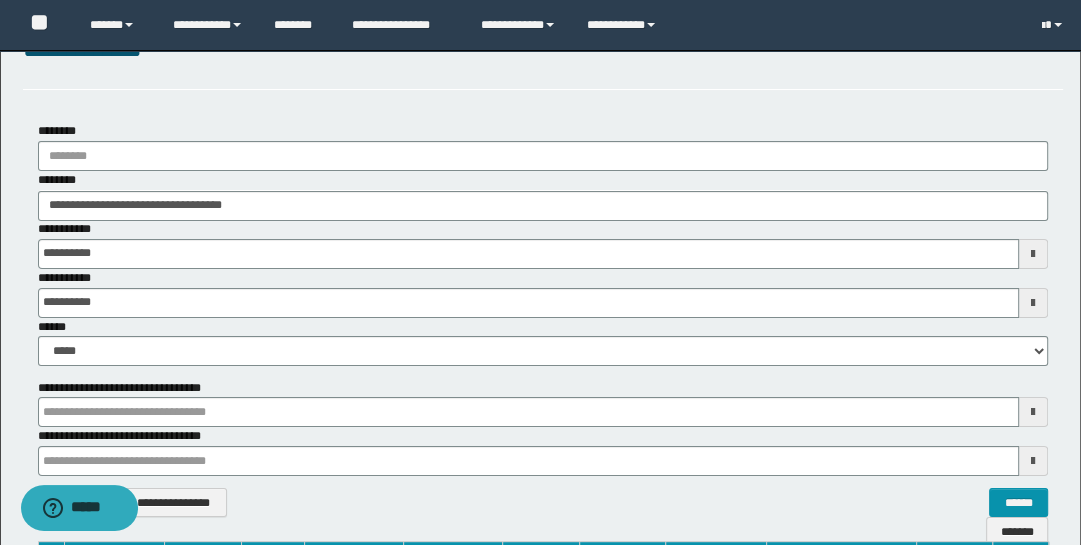 scroll, scrollTop: 43, scrollLeft: 0, axis: vertical 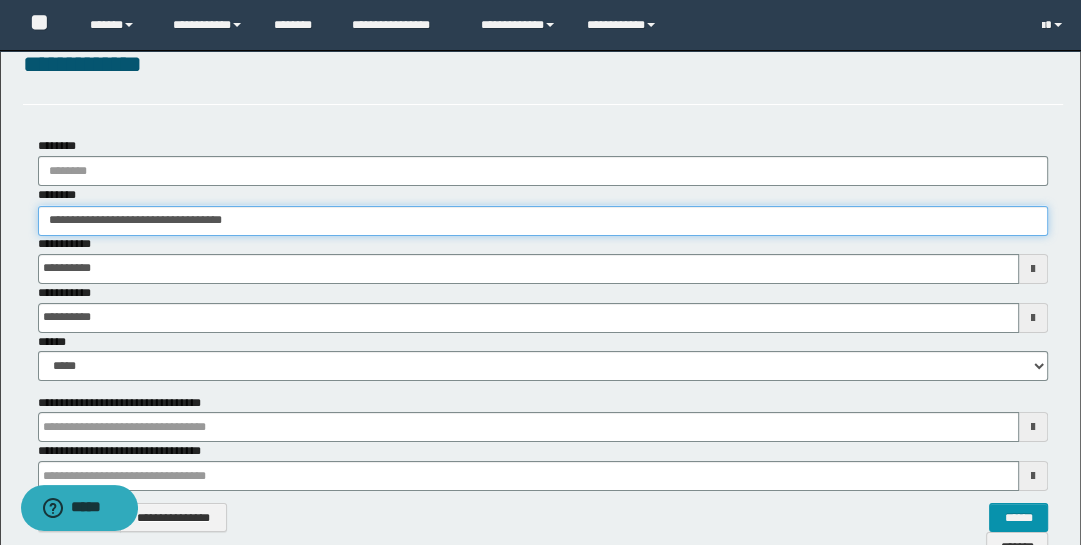 drag, startPoint x: 289, startPoint y: 211, endPoint x: -32, endPoint y: 145, distance: 327.7148 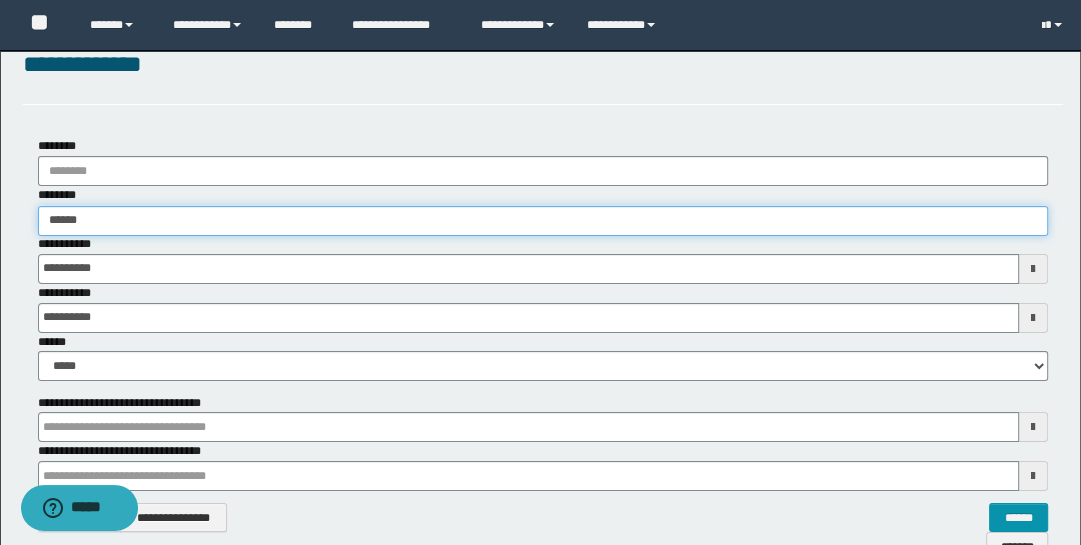 type on "*******" 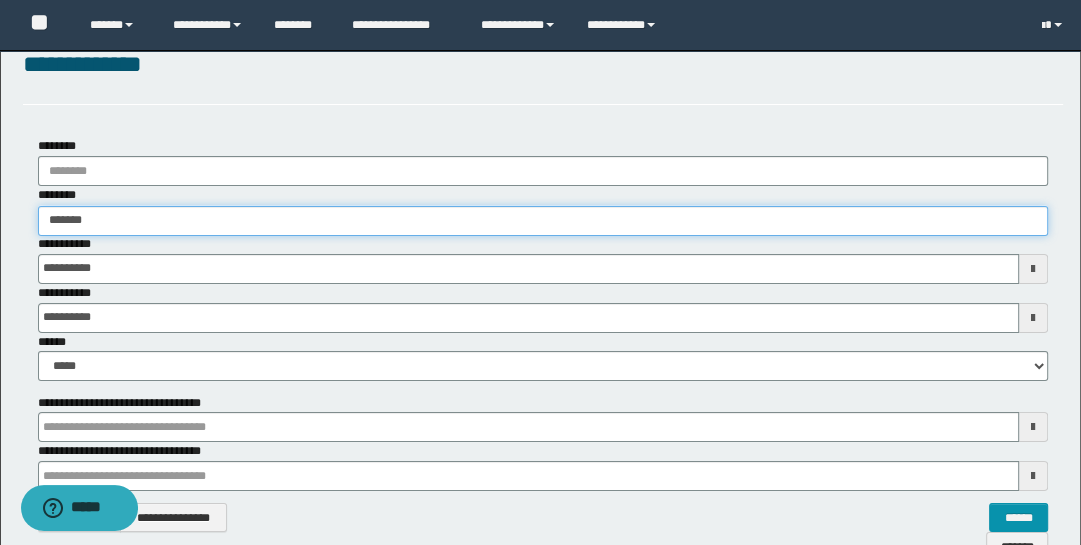 type on "*******" 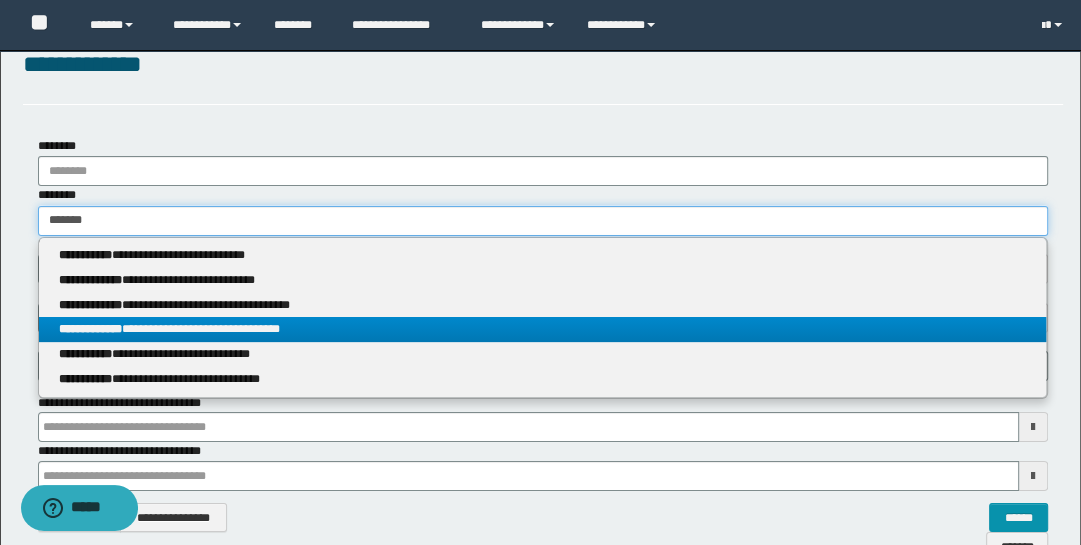type on "*******" 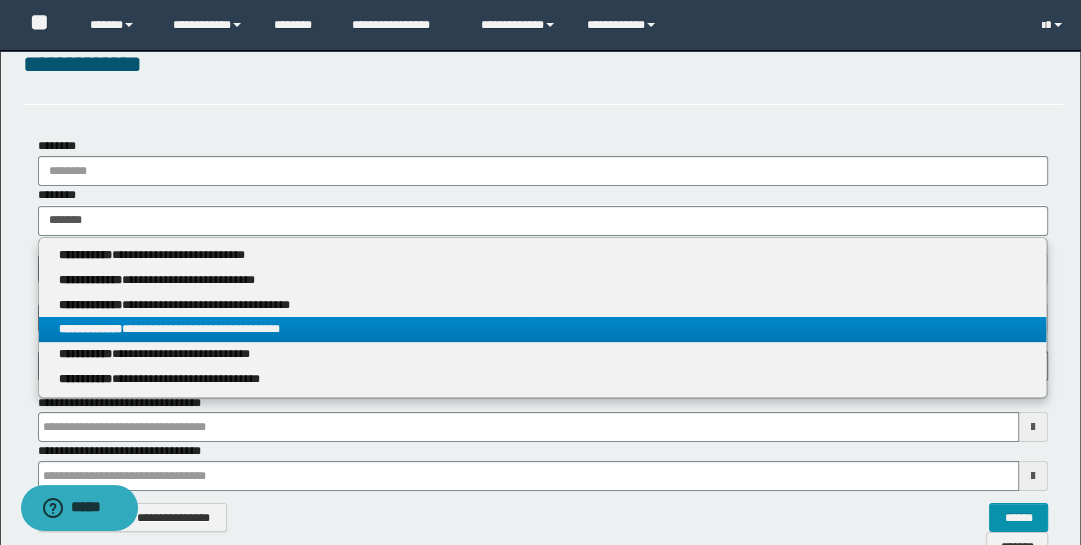 click on "**********" at bounding box center [543, 329] 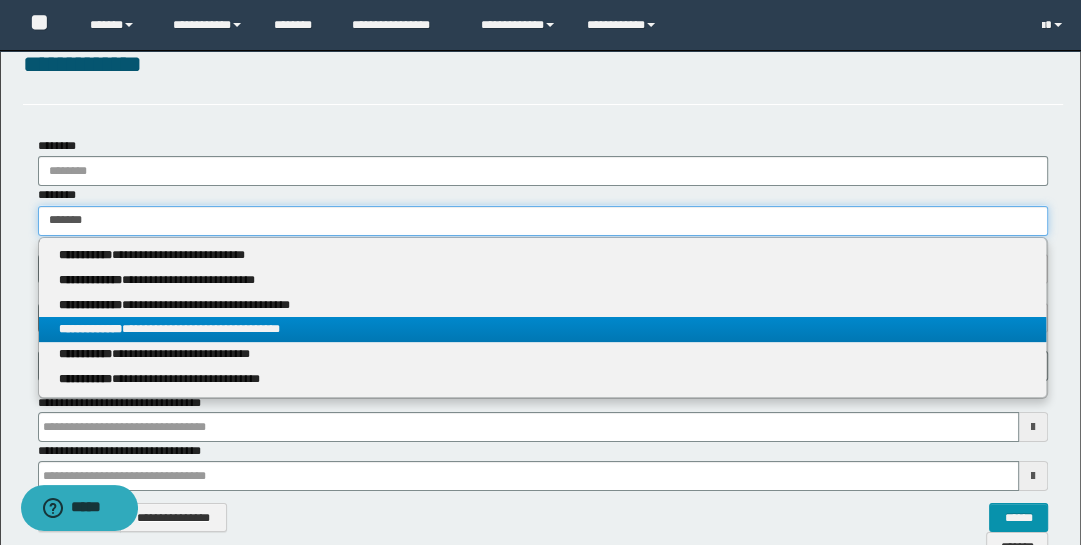 type 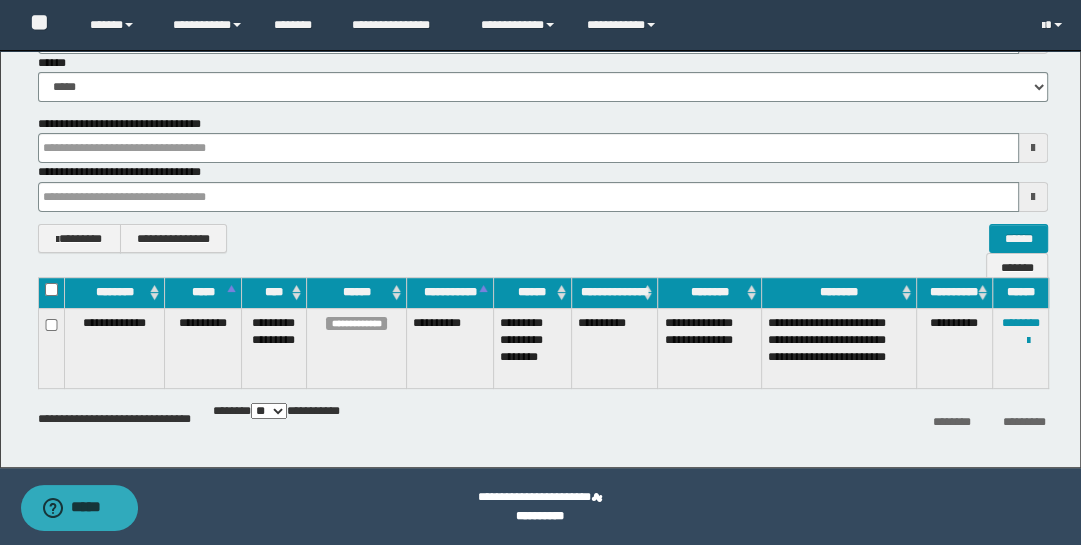 scroll, scrollTop: 322, scrollLeft: 0, axis: vertical 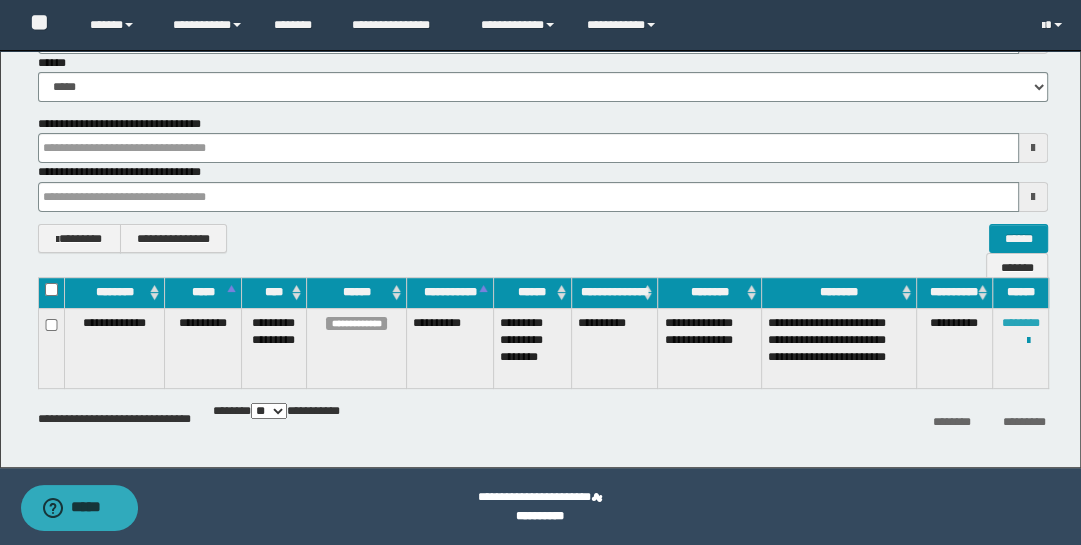 click on "********" at bounding box center [1021, 323] 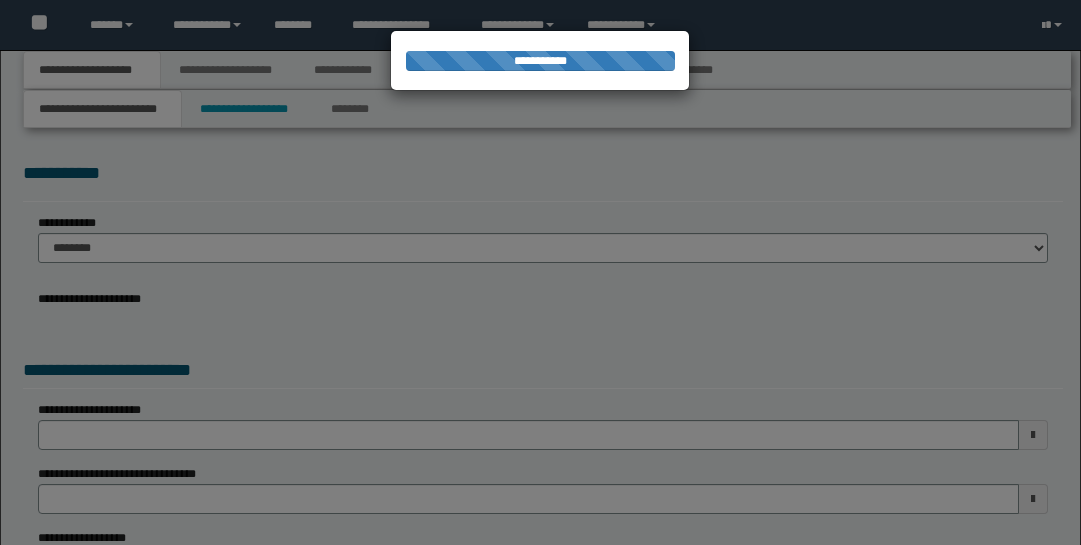 scroll, scrollTop: 0, scrollLeft: 0, axis: both 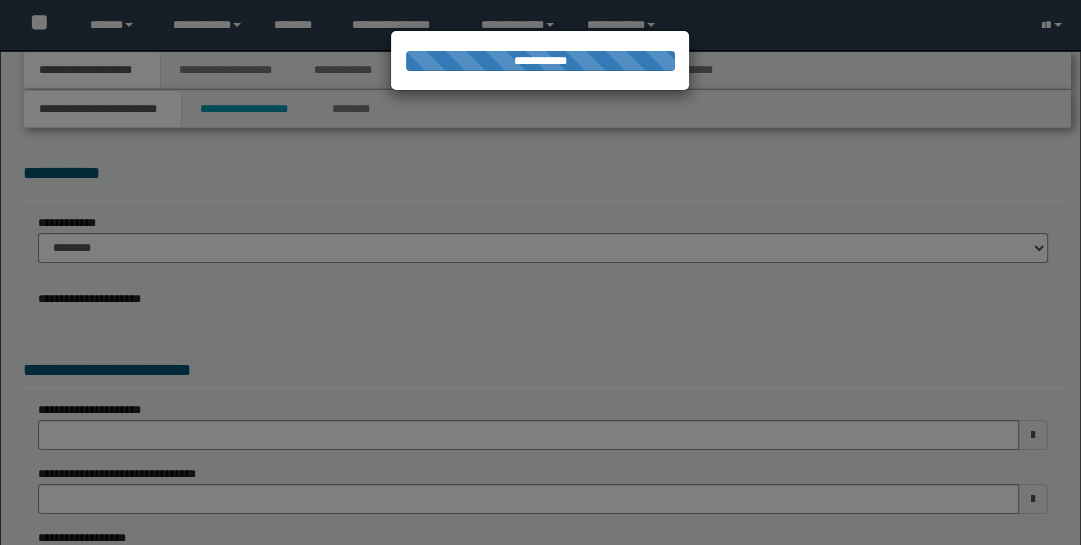 type on "**********" 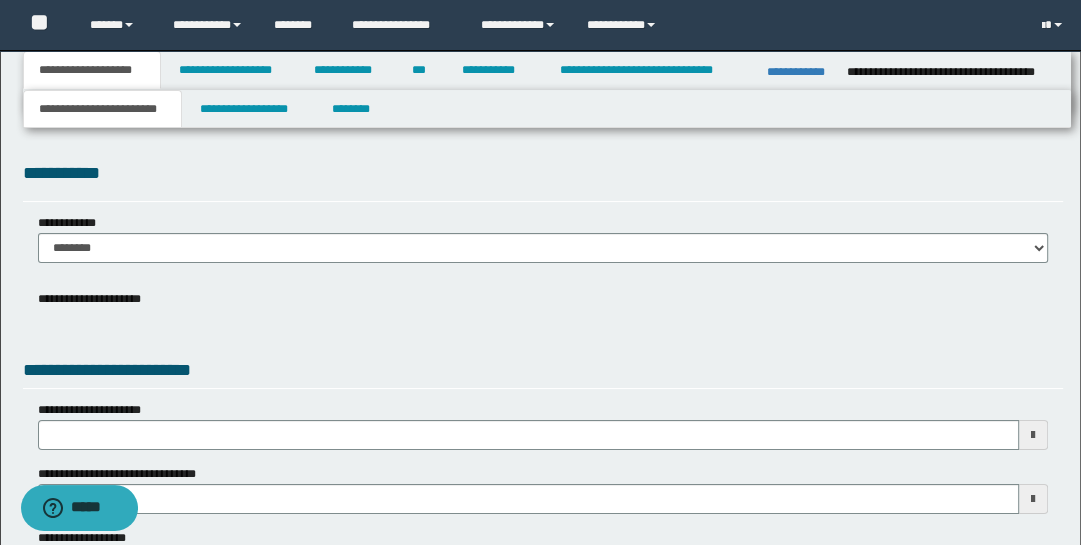 scroll, scrollTop: 0, scrollLeft: 0, axis: both 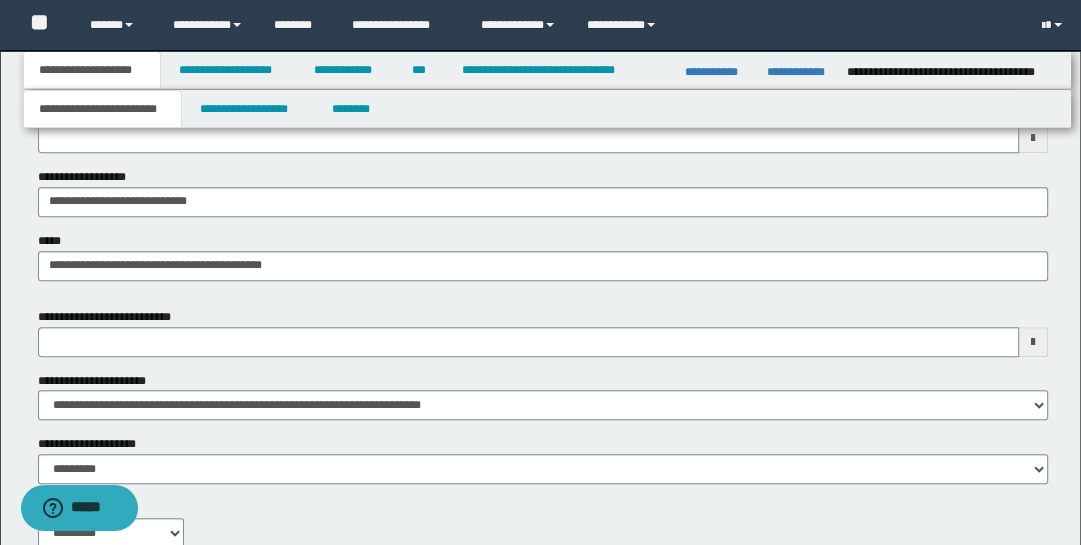 click at bounding box center [1033, 342] 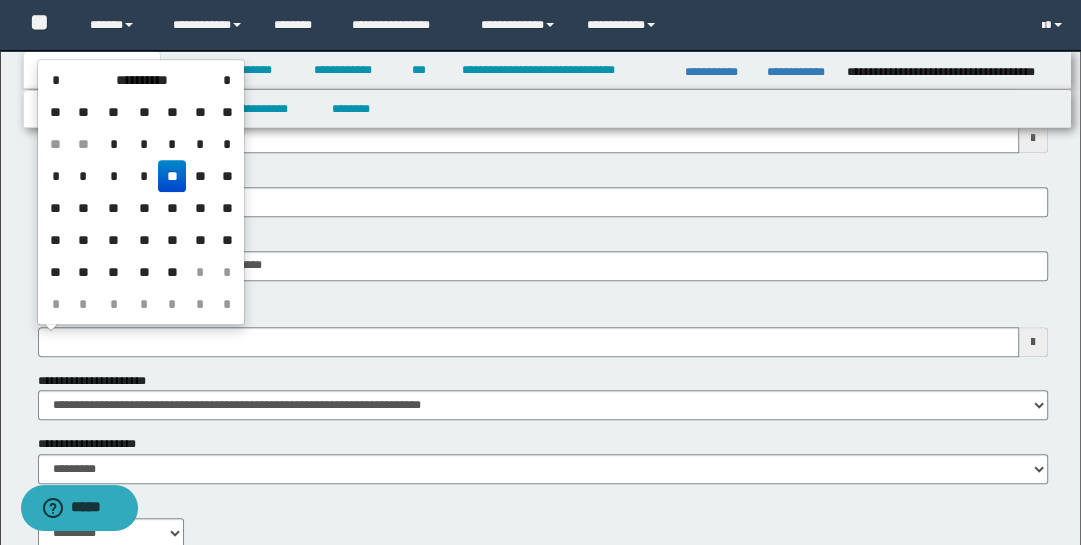 click on "**" at bounding box center (113, 208) 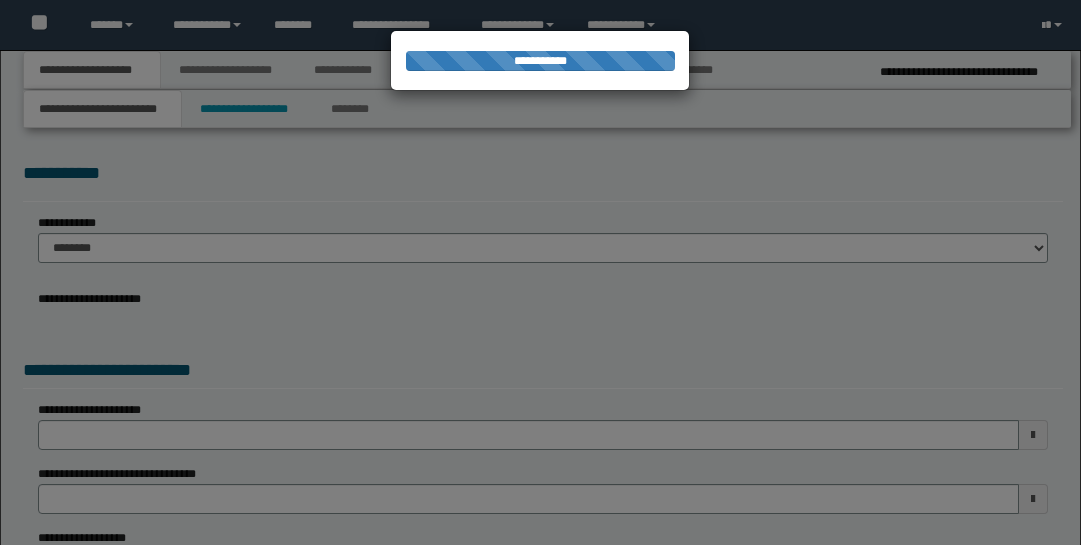 type on "**********" 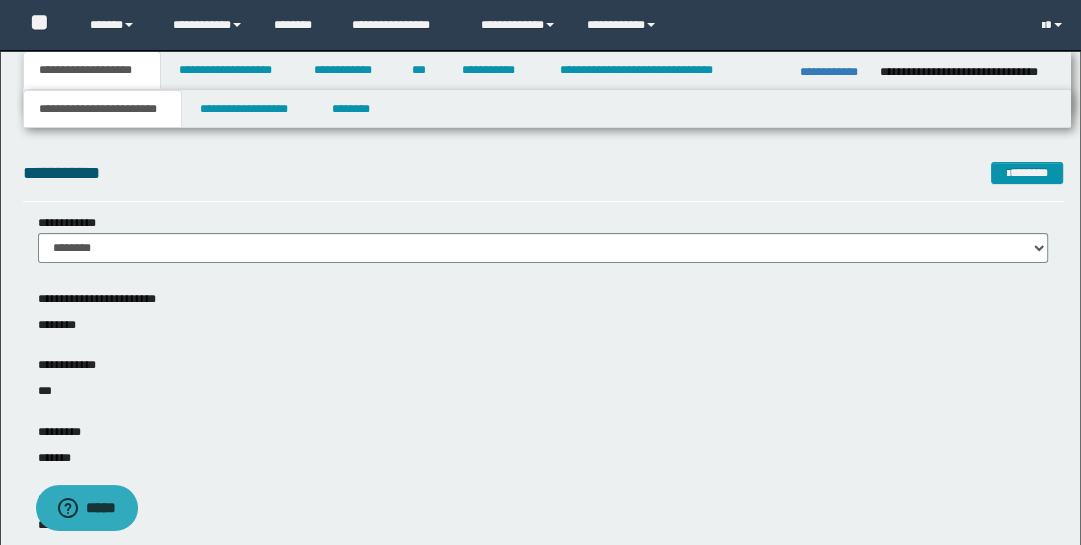 scroll, scrollTop: 0, scrollLeft: 0, axis: both 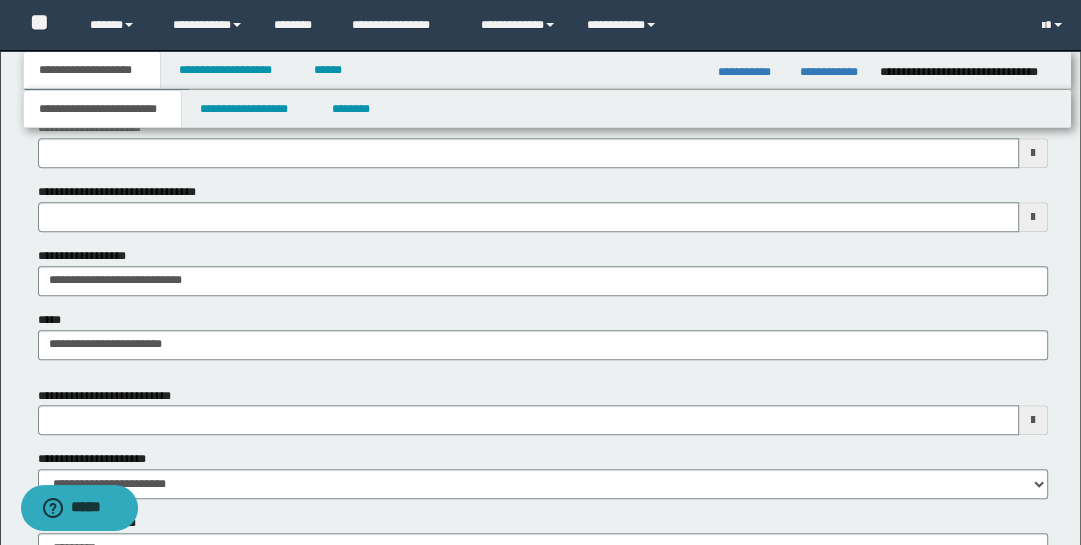 click at bounding box center [1033, 420] 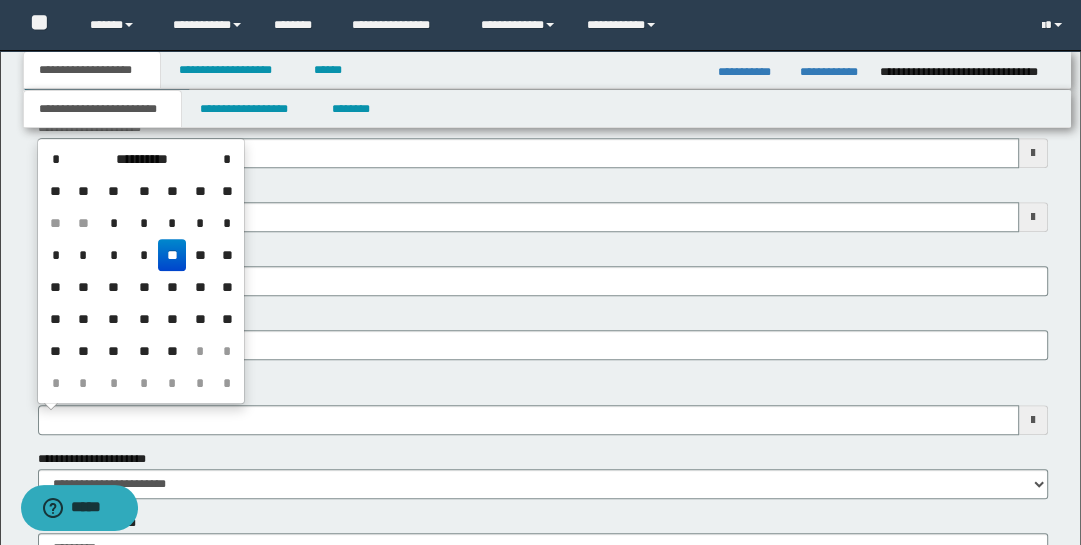 click on "**" at bounding box center (113, 287) 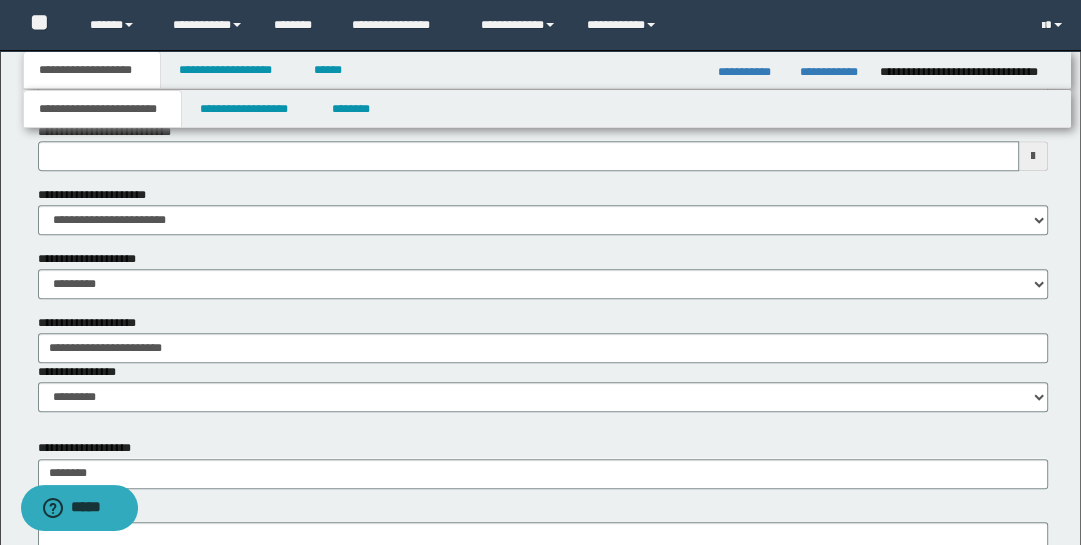 scroll, scrollTop: 747, scrollLeft: 0, axis: vertical 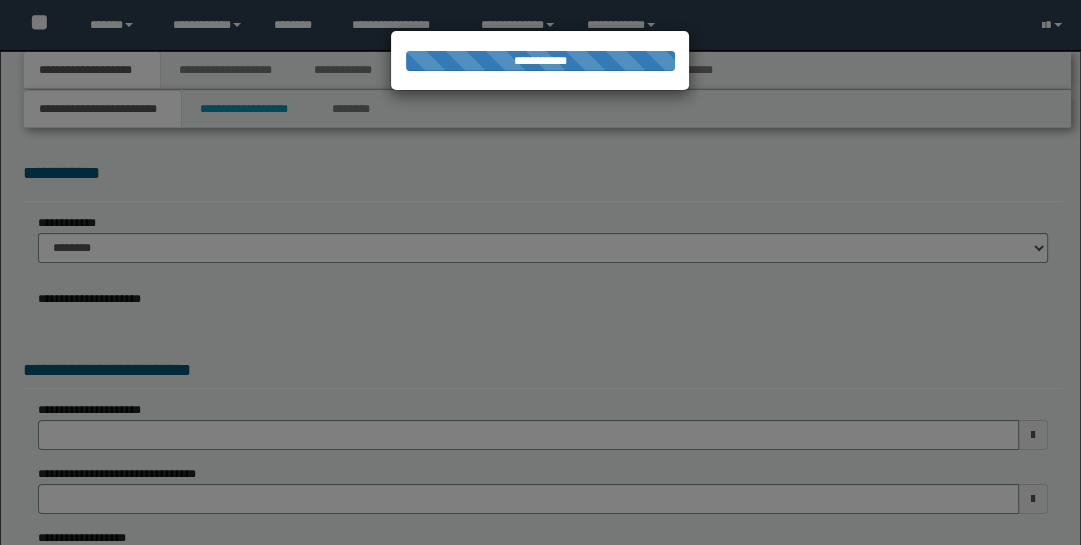 type on "**********" 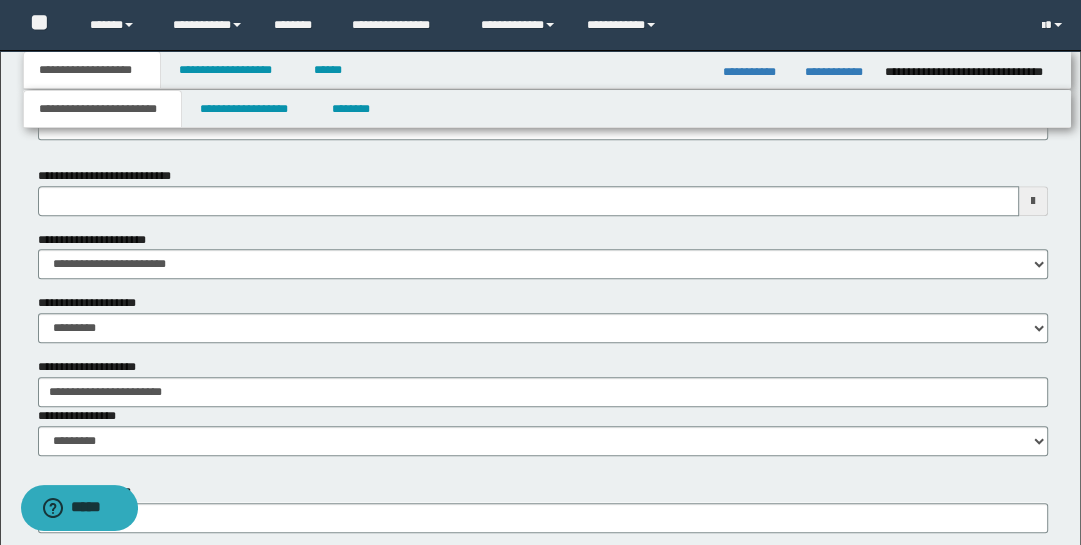 scroll, scrollTop: 976, scrollLeft: 0, axis: vertical 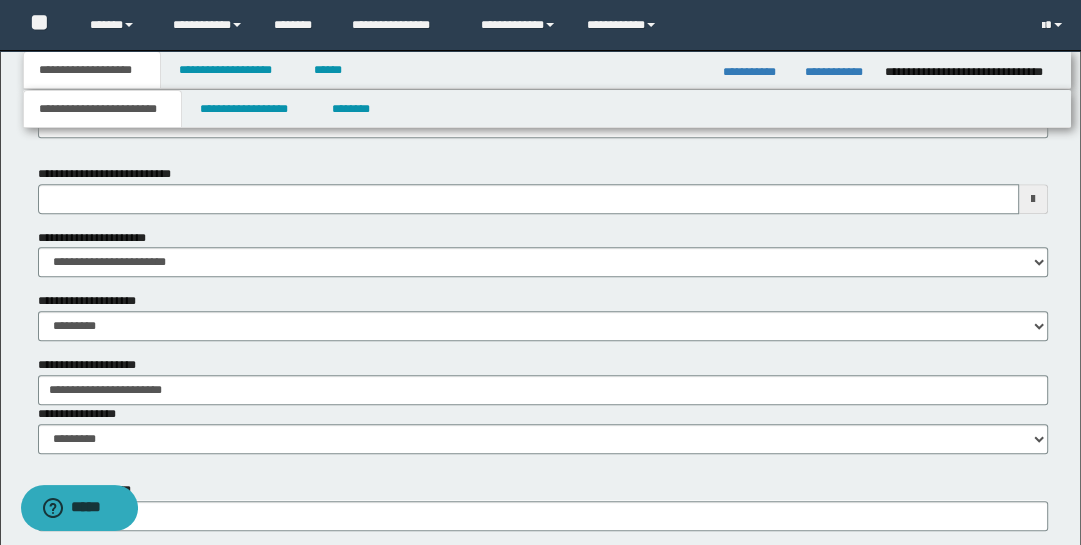 click at bounding box center [1033, 199] 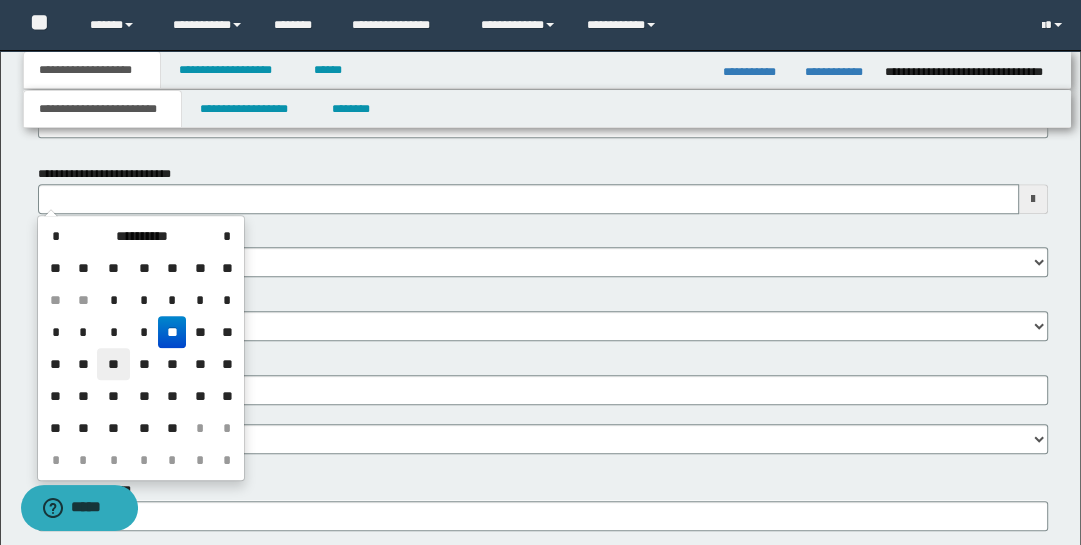 click on "**" at bounding box center [113, 364] 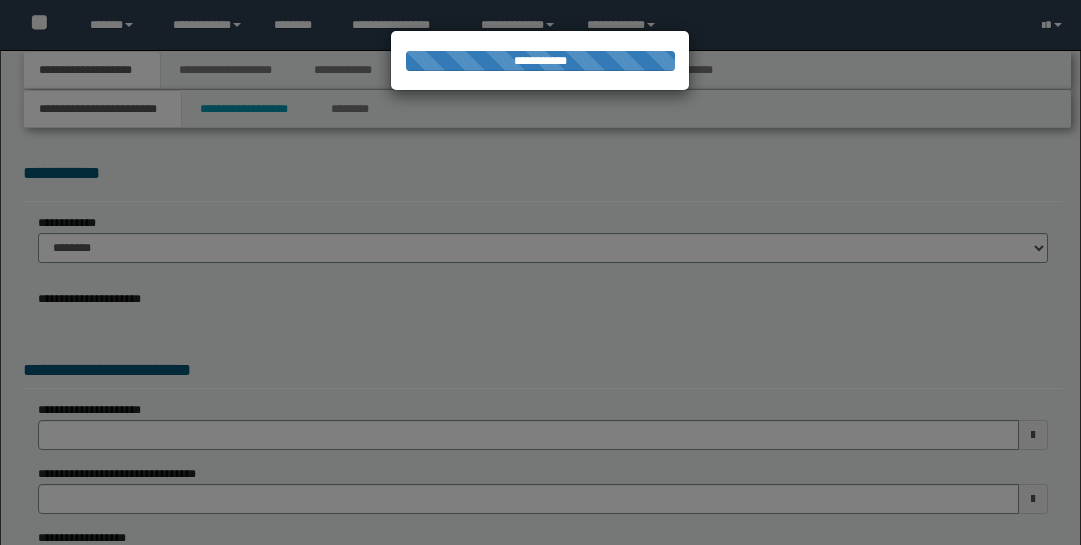 scroll, scrollTop: 0, scrollLeft: 0, axis: both 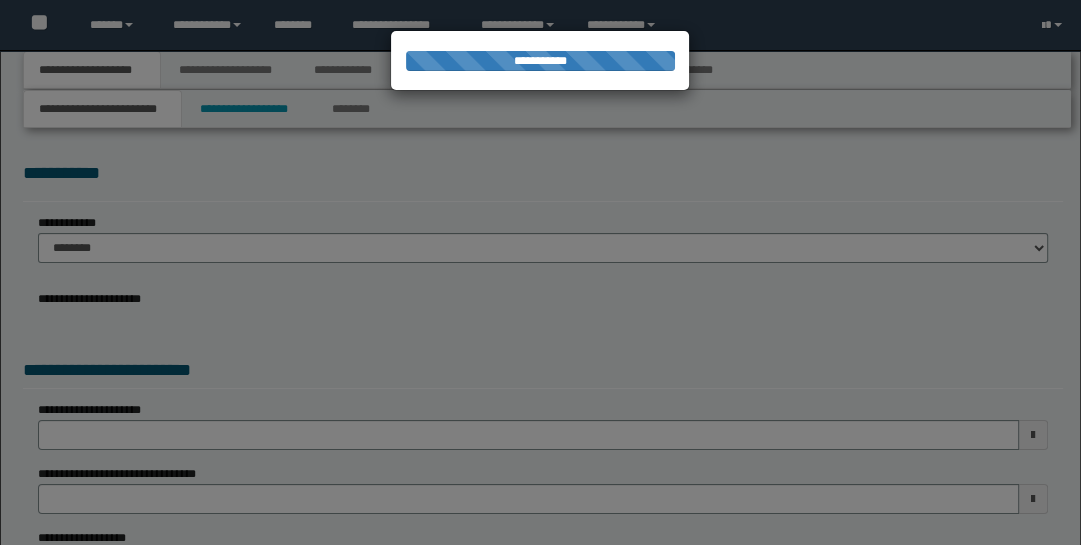 type on "**********" 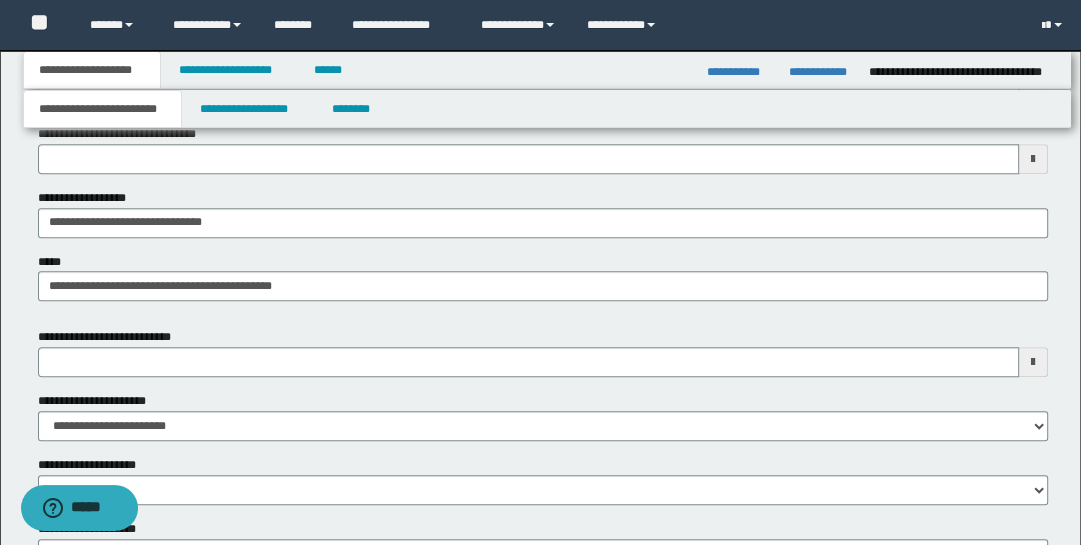 scroll, scrollTop: 747, scrollLeft: 0, axis: vertical 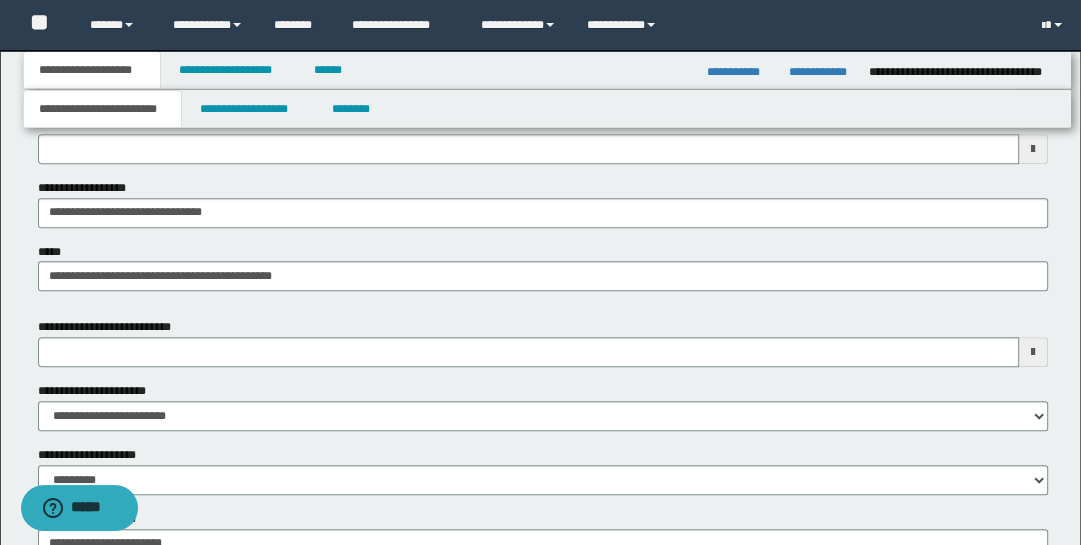 click at bounding box center [1033, 352] 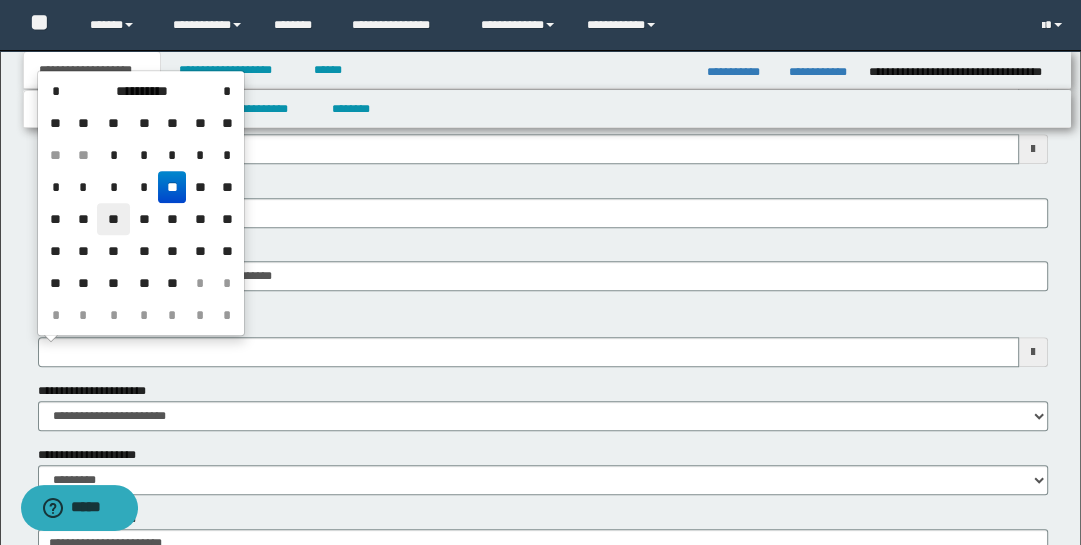 click on "**" at bounding box center [113, 219] 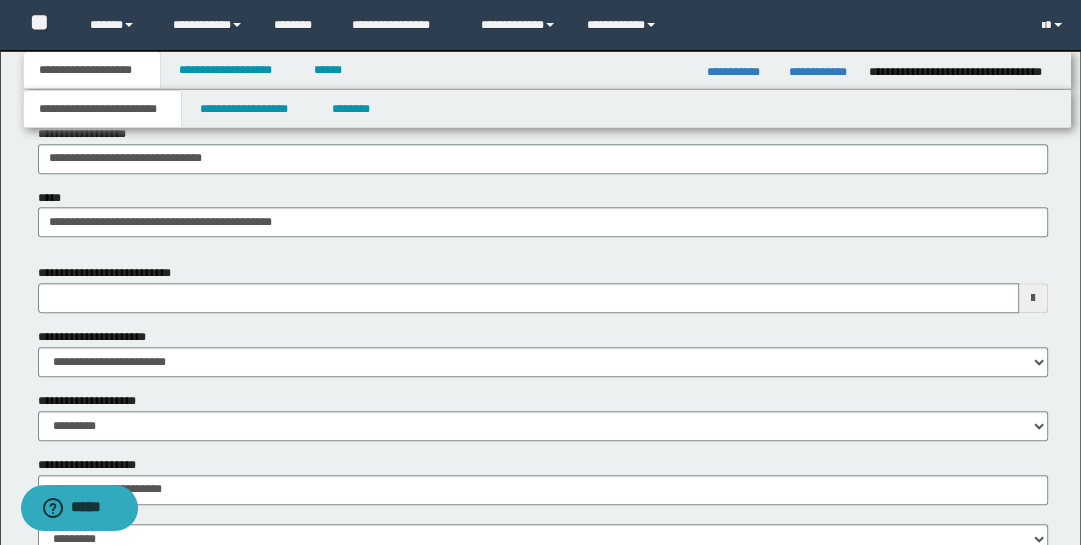 scroll, scrollTop: 1048, scrollLeft: 0, axis: vertical 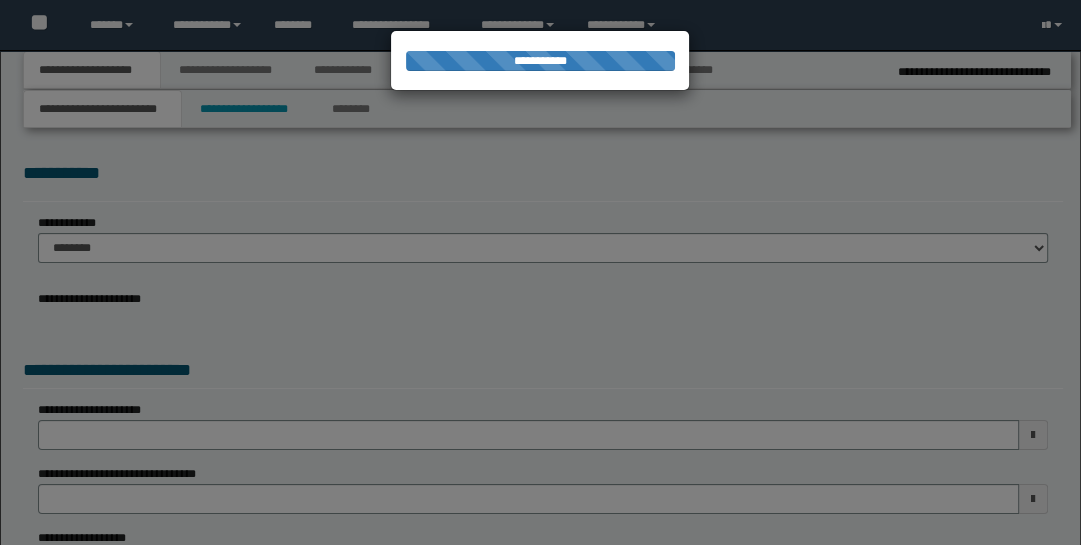 type on "**********" 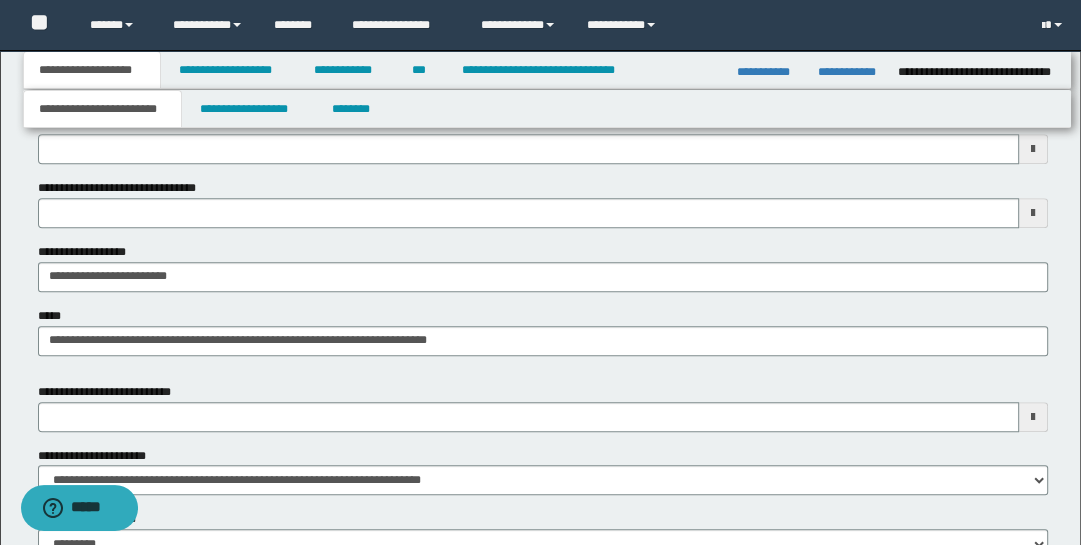 scroll, scrollTop: 841, scrollLeft: 0, axis: vertical 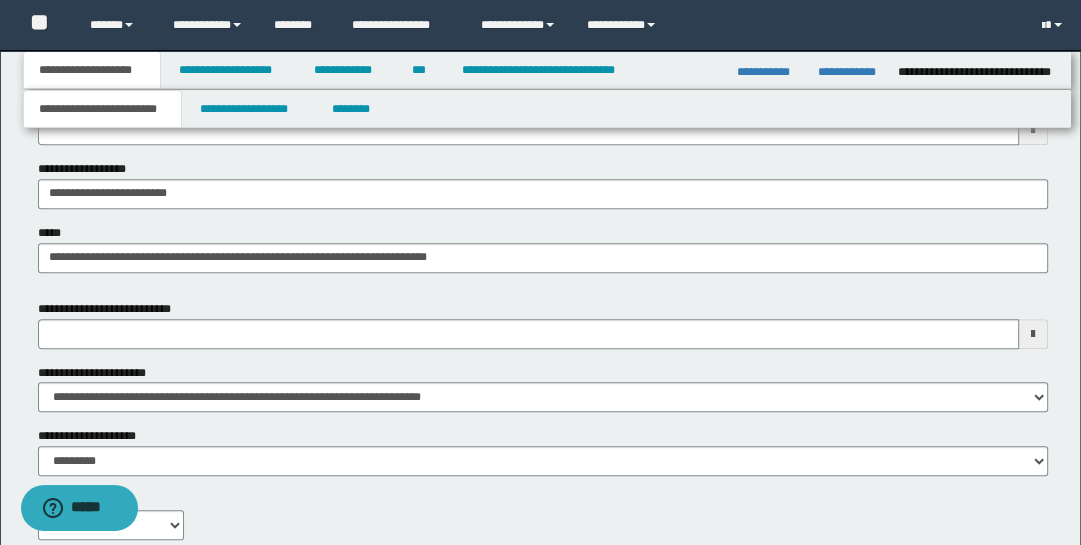 click at bounding box center (1033, 334) 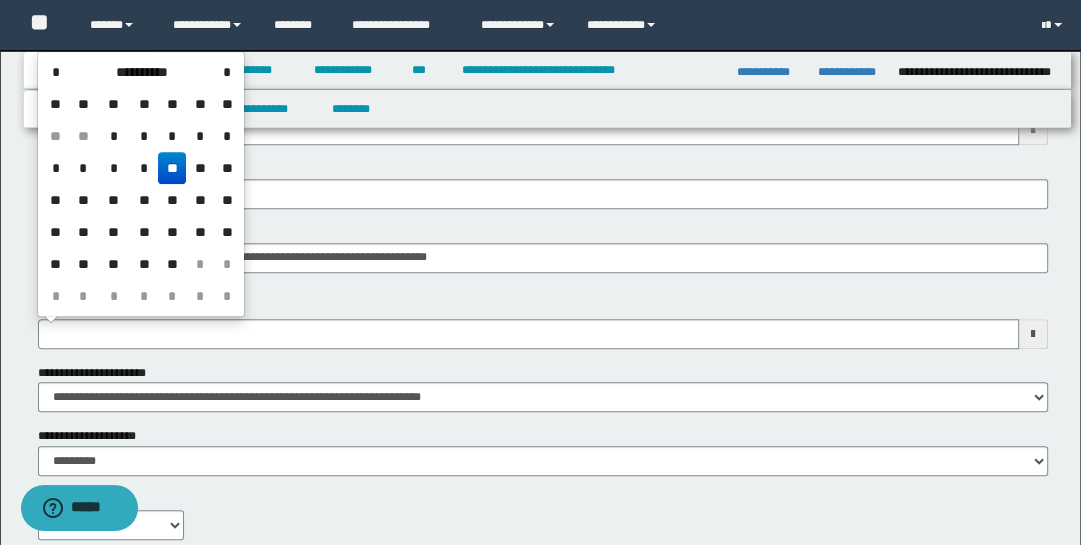 click on "**" at bounding box center (113, 200) 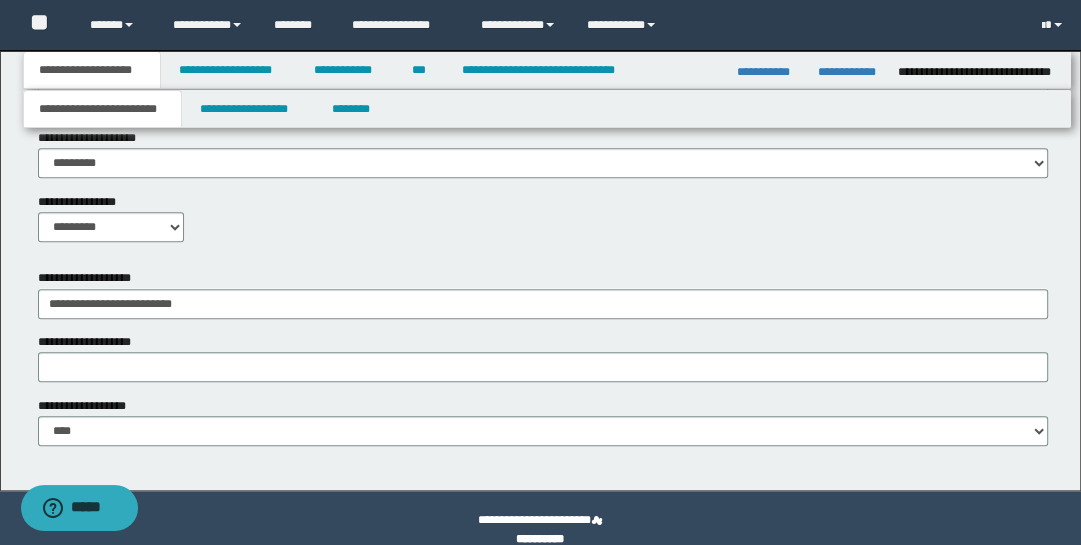 scroll, scrollTop: 1163, scrollLeft: 0, axis: vertical 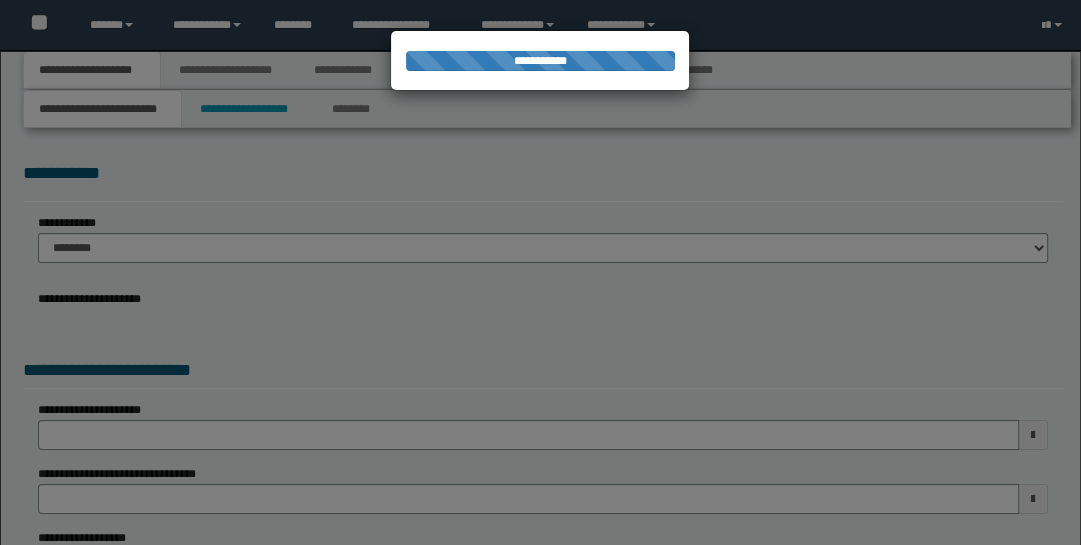 type on "**********" 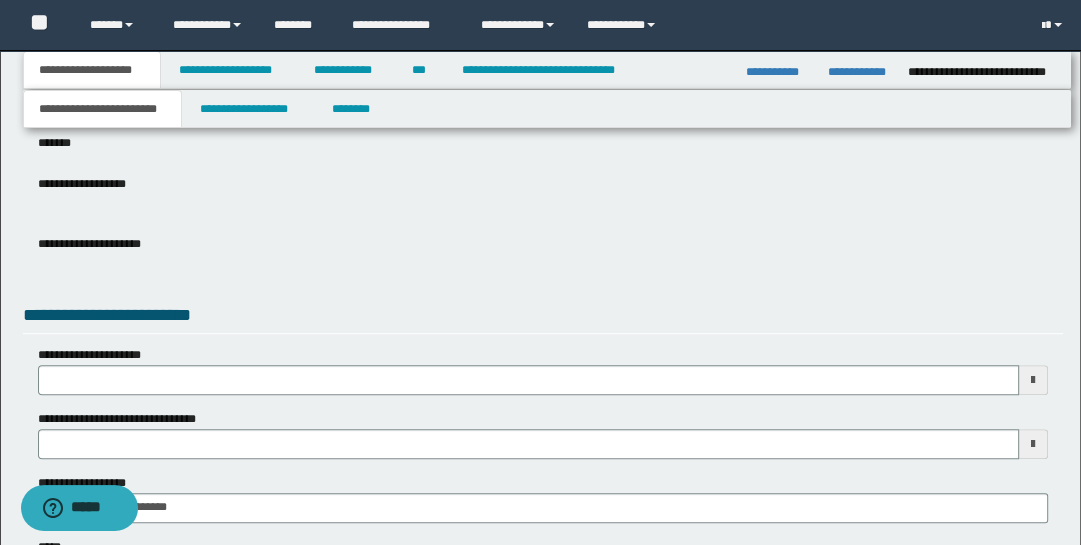 scroll, scrollTop: 743, scrollLeft: 0, axis: vertical 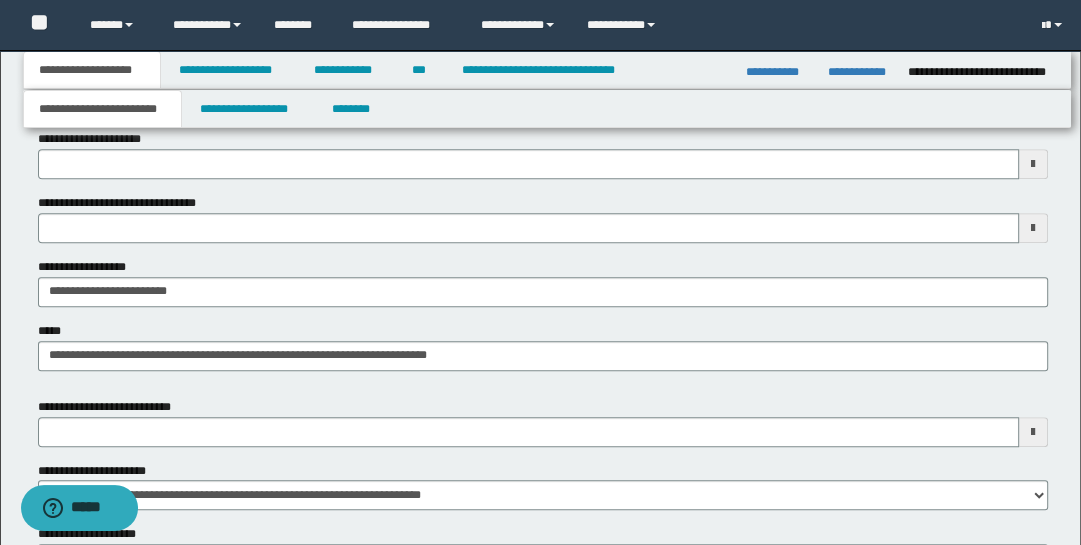 click at bounding box center (1033, 432) 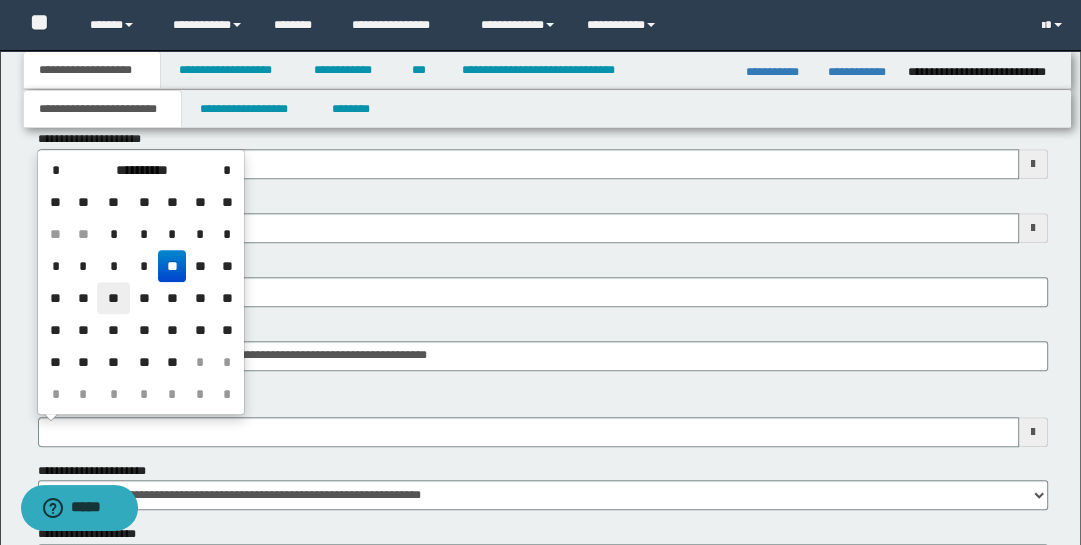 click on "**" at bounding box center [113, 298] 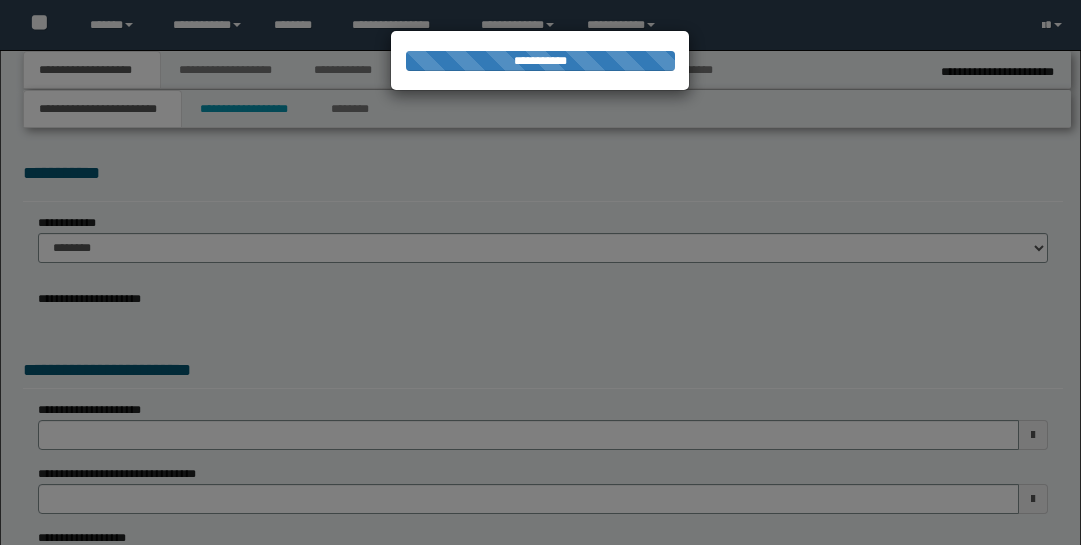 scroll, scrollTop: 0, scrollLeft: 0, axis: both 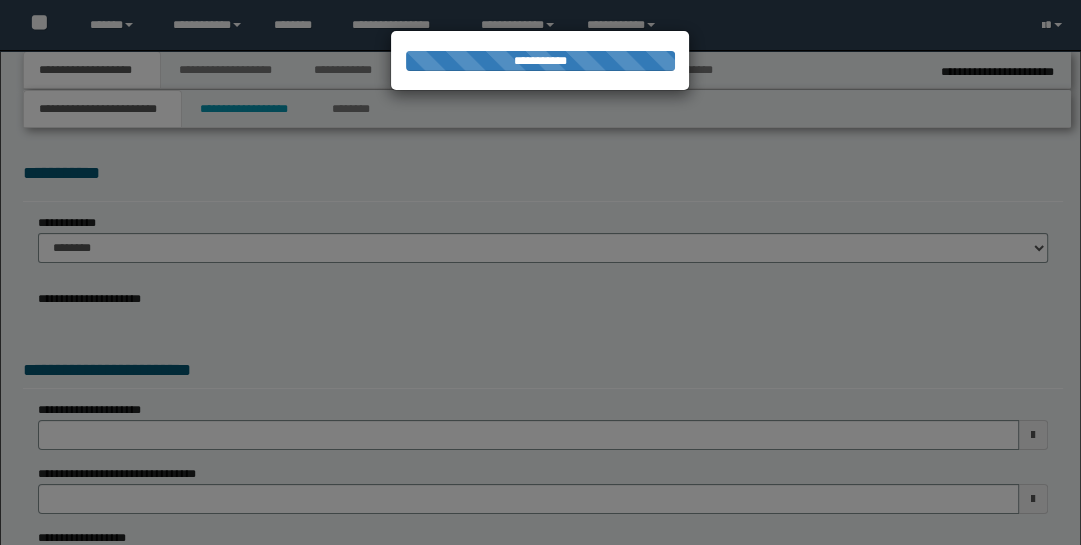 type on "**********" 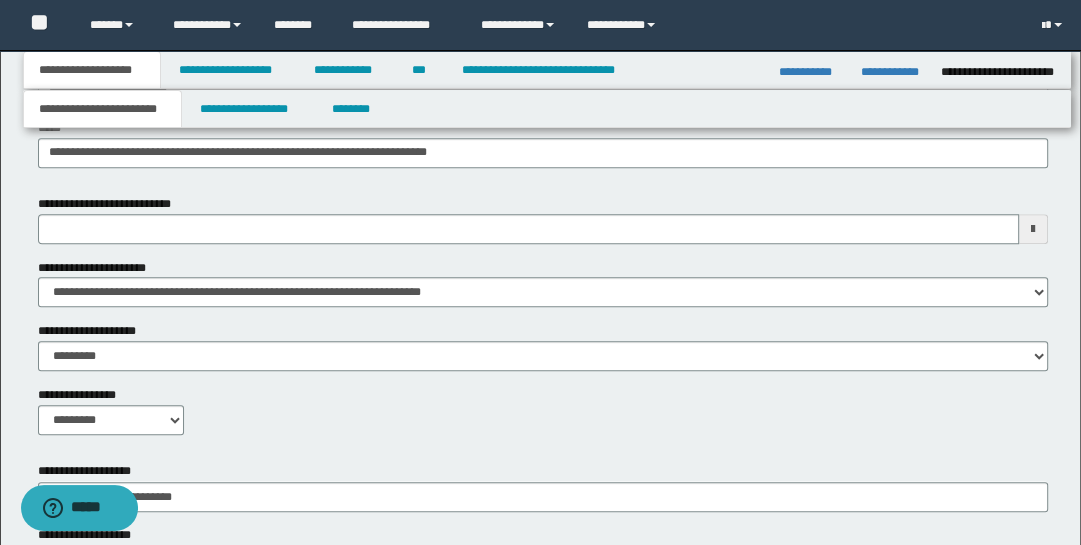 scroll, scrollTop: 937, scrollLeft: 0, axis: vertical 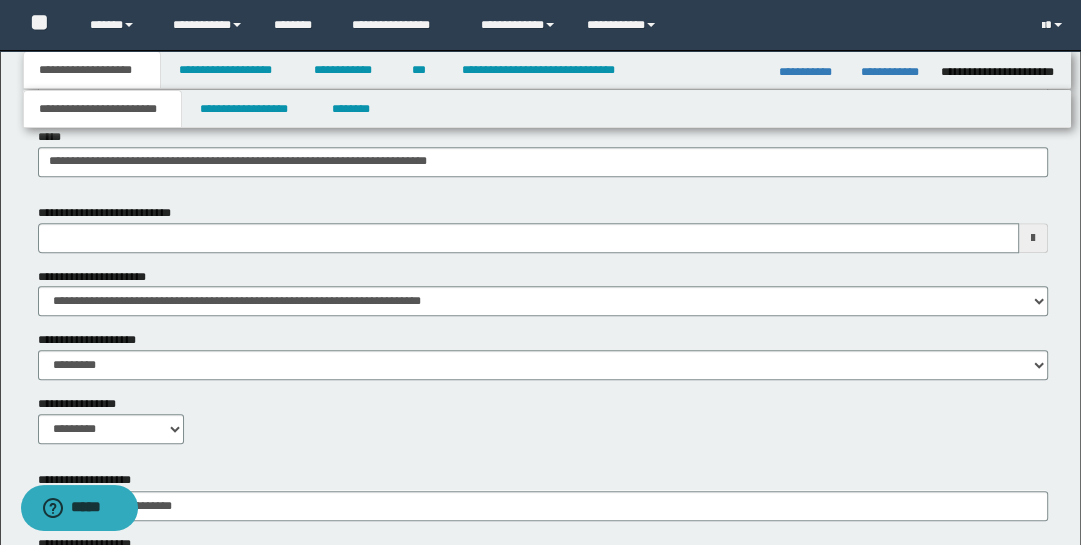click at bounding box center [1033, 238] 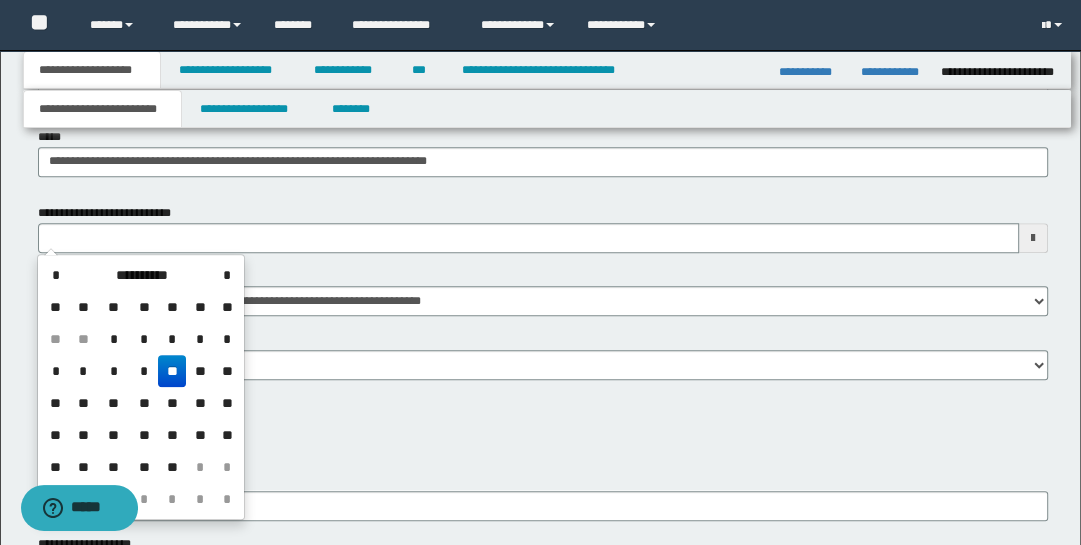 click on "**" at bounding box center (113, 403) 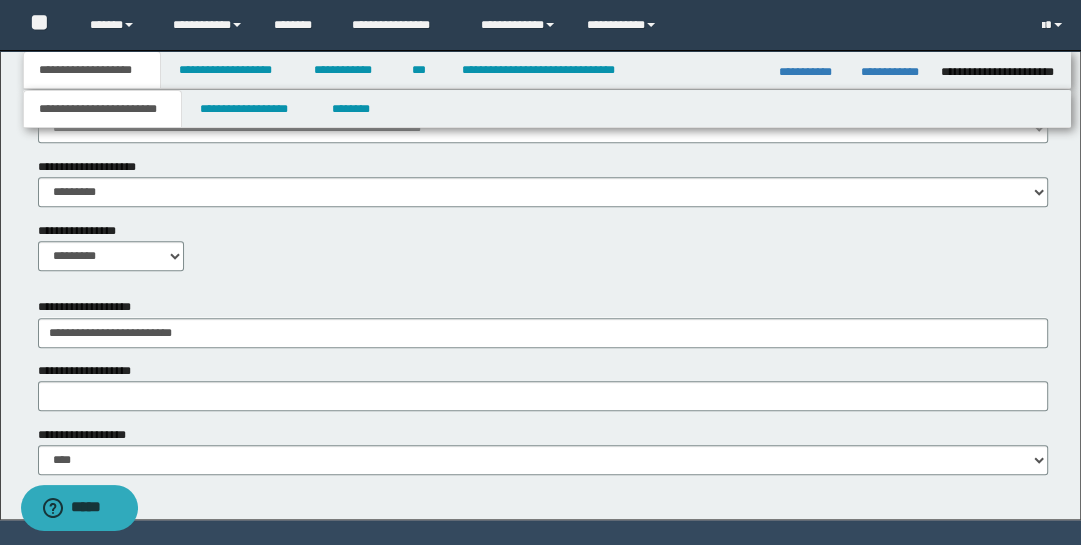 scroll, scrollTop: 1163, scrollLeft: 0, axis: vertical 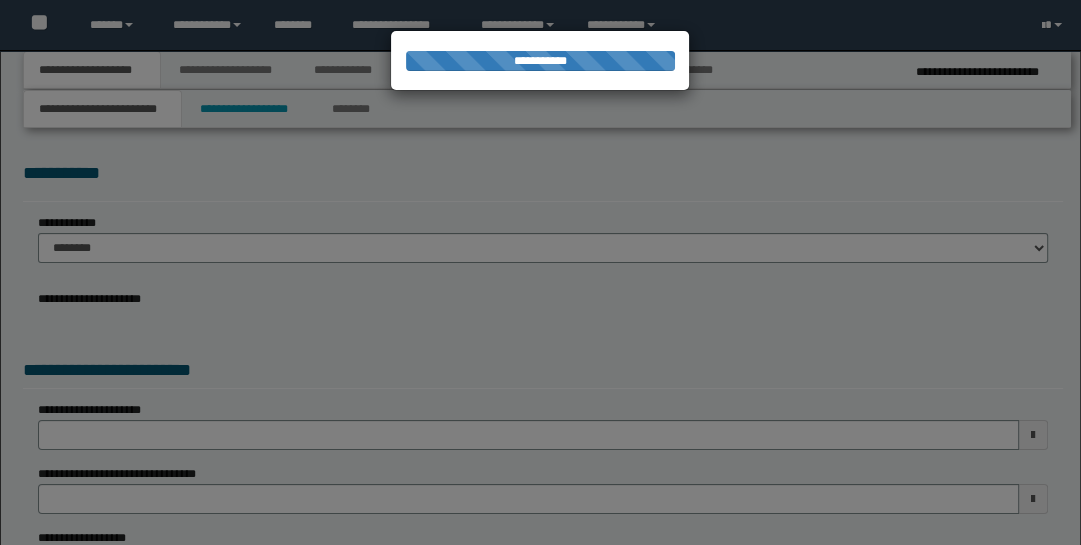 type on "**********" 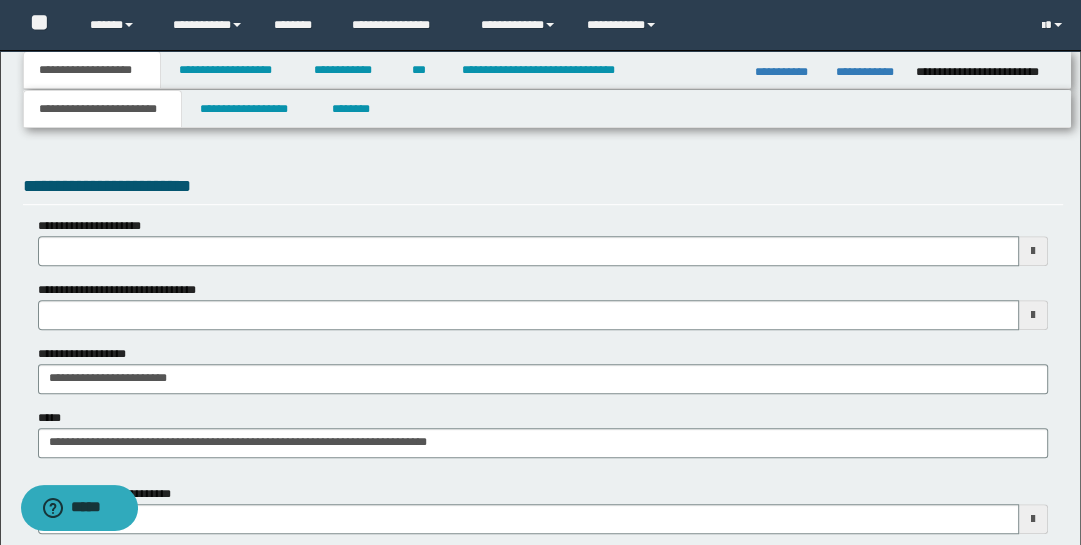 scroll, scrollTop: 807, scrollLeft: 0, axis: vertical 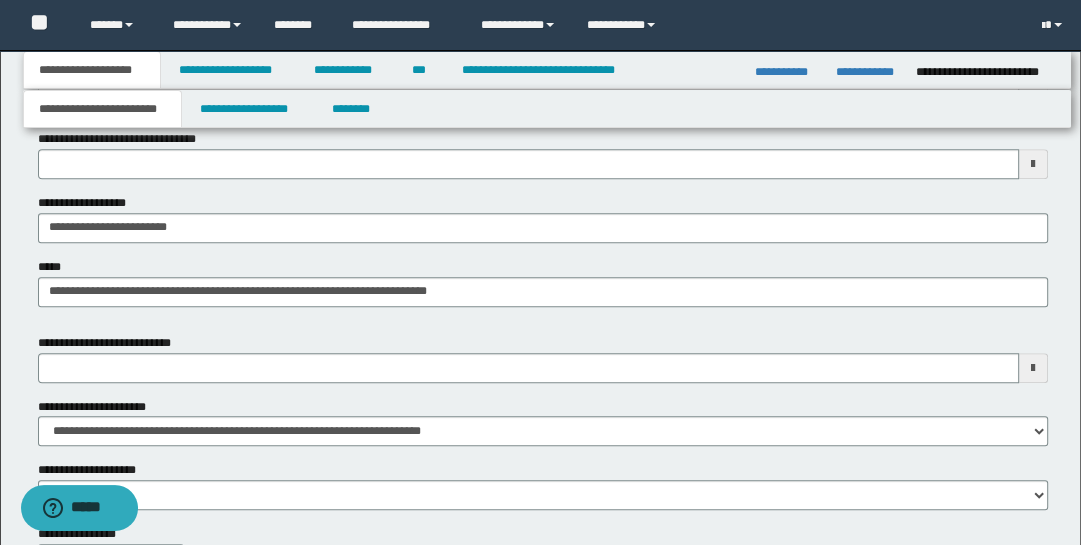 click at bounding box center (1033, 368) 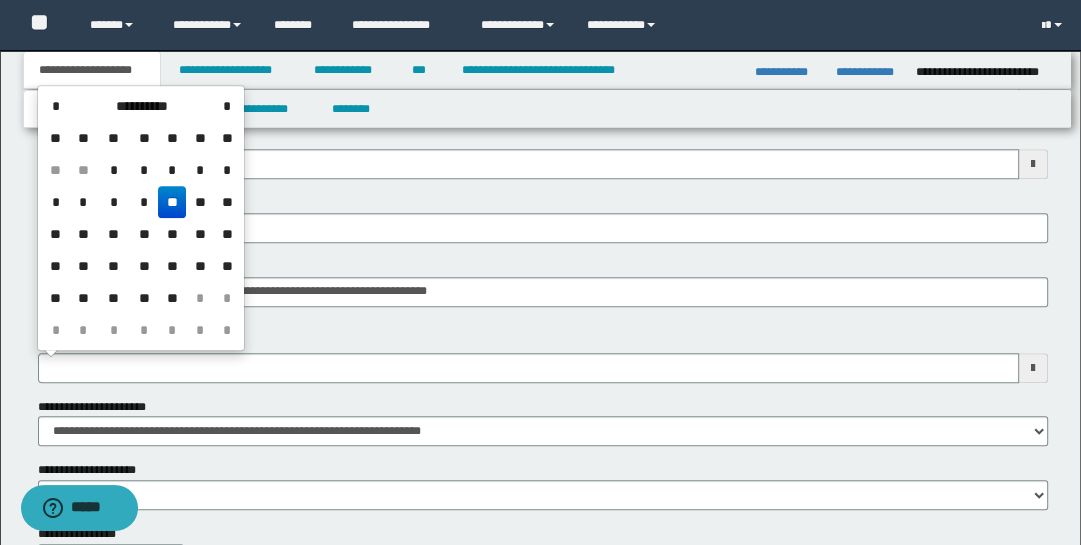 click on "**" at bounding box center [113, 234] 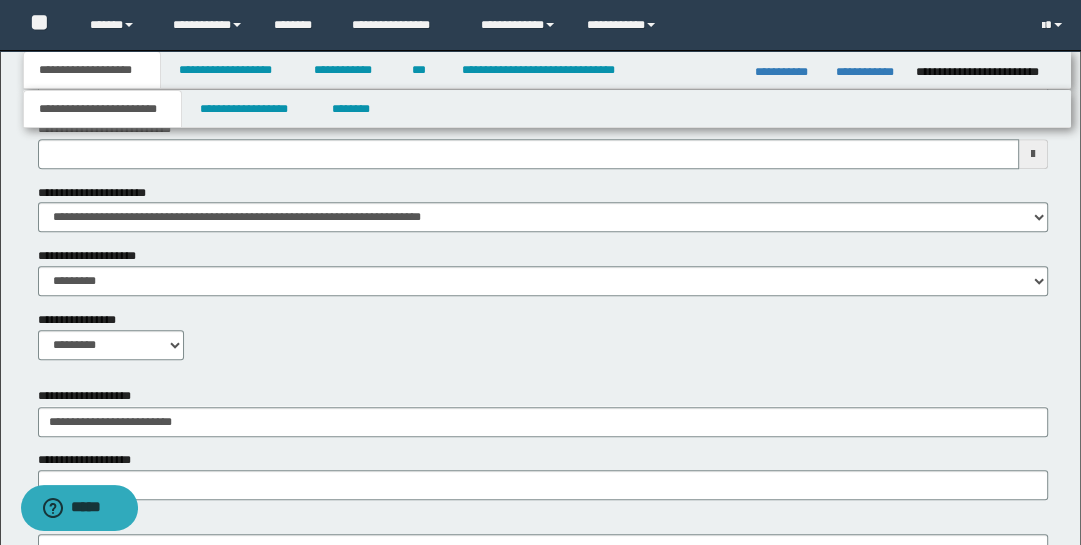 scroll, scrollTop: 1028, scrollLeft: 0, axis: vertical 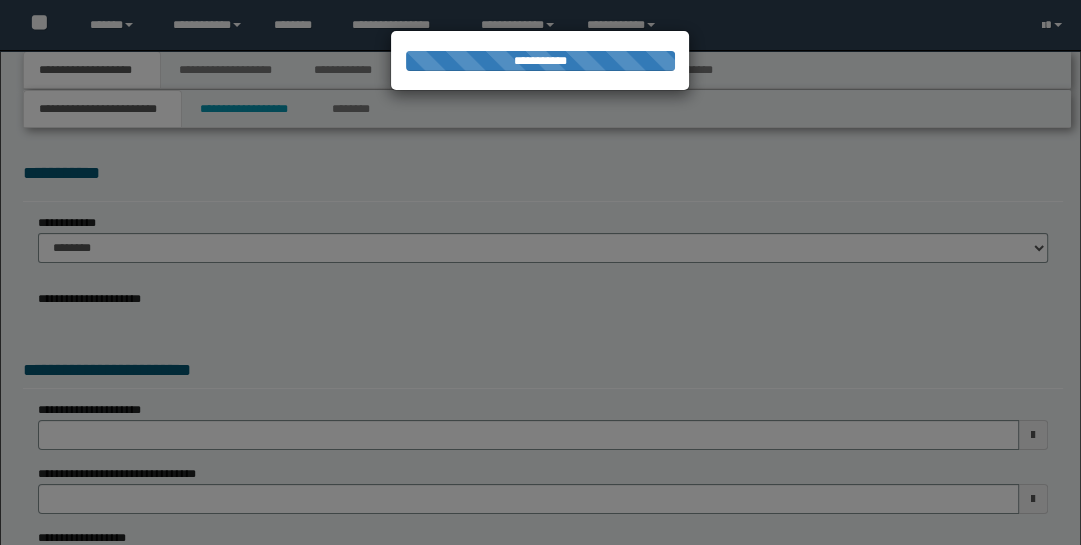 type on "**********" 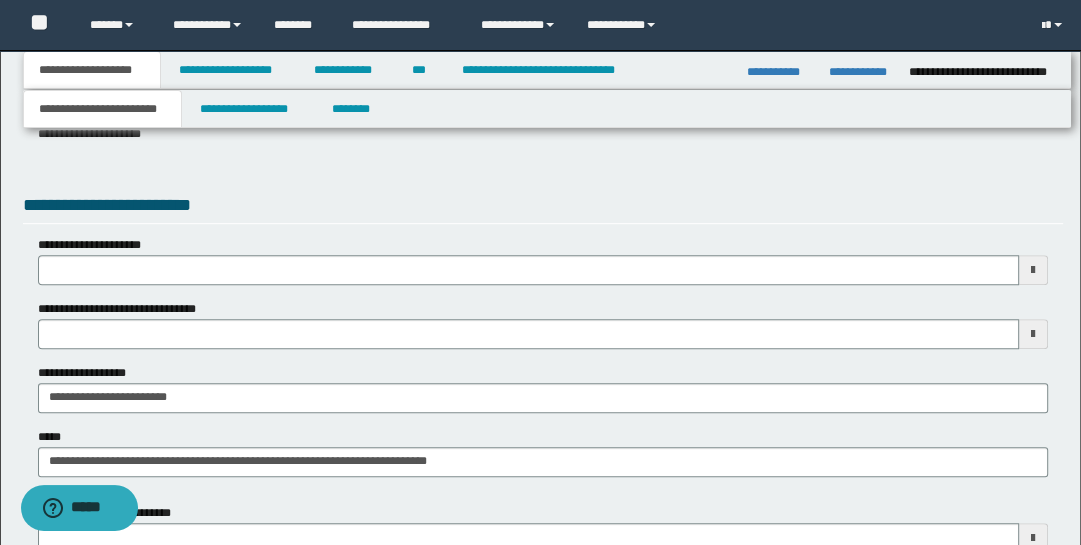scroll, scrollTop: 824, scrollLeft: 0, axis: vertical 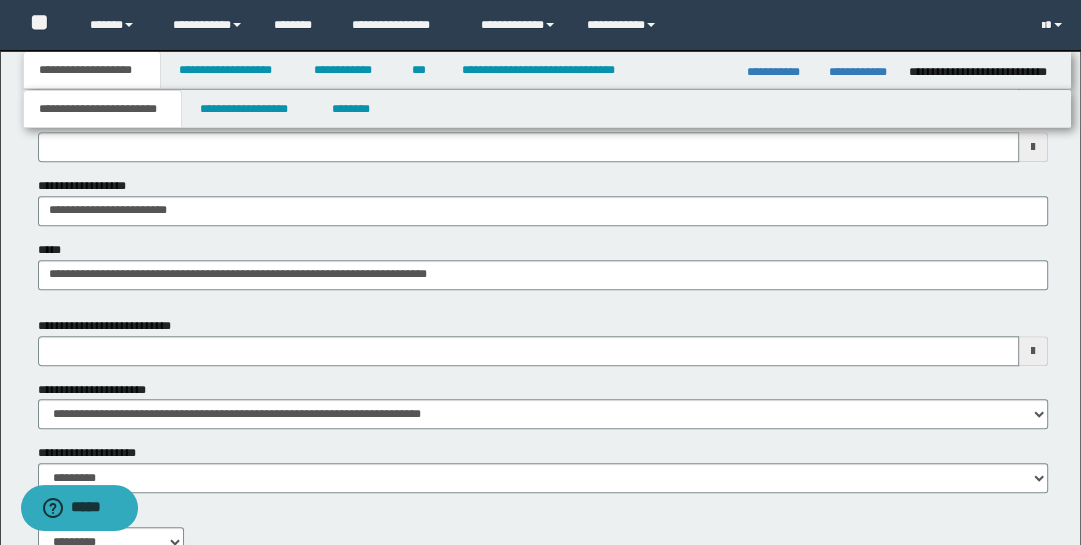 click at bounding box center [1033, 351] 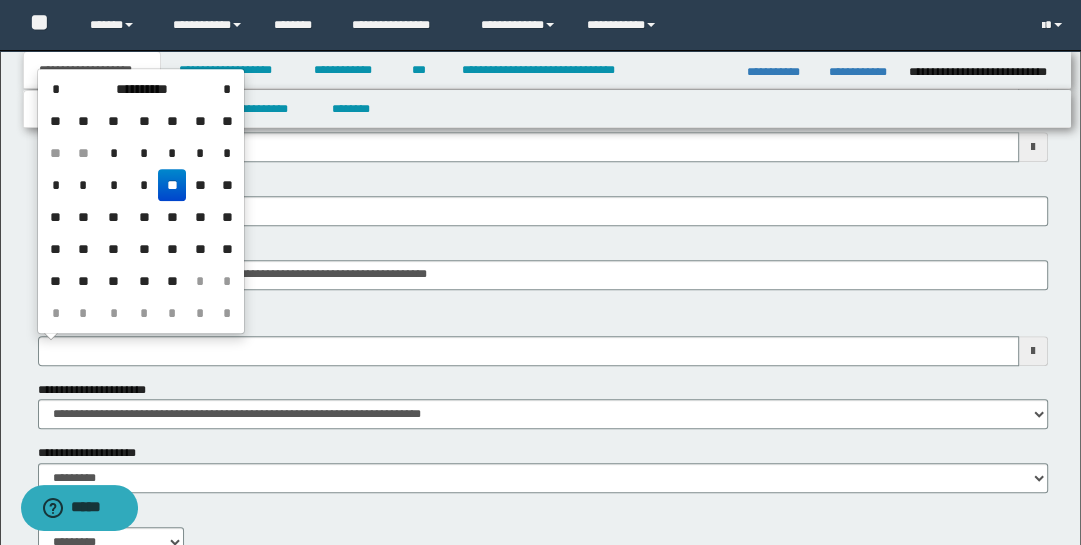 click on "**" at bounding box center (113, 217) 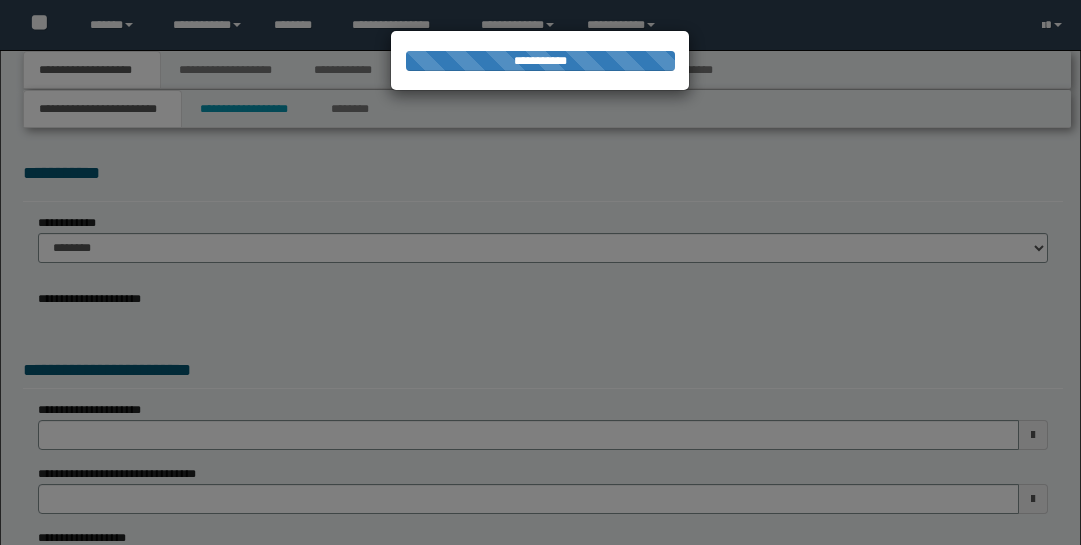 scroll, scrollTop: 0, scrollLeft: 0, axis: both 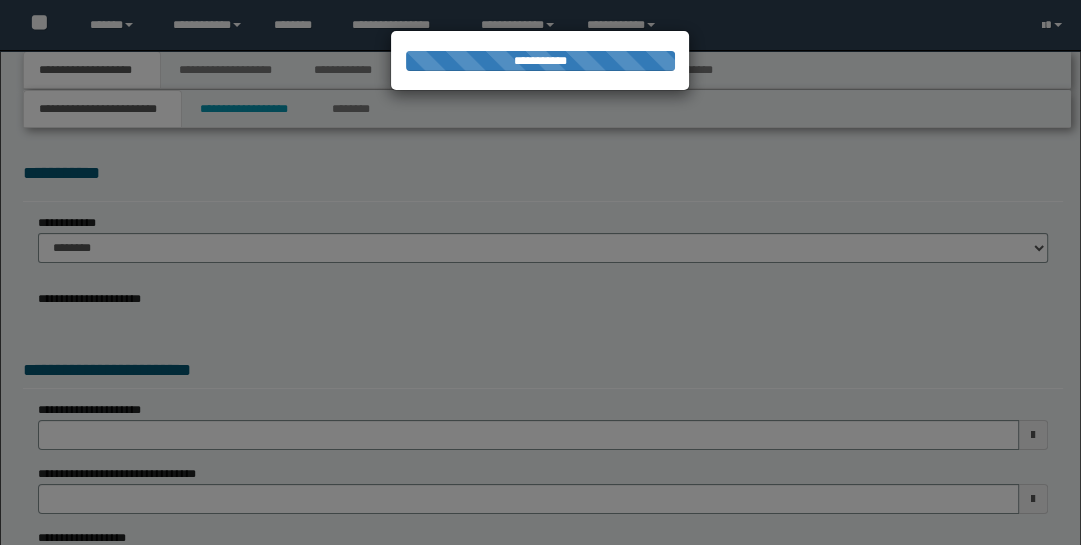 type on "**********" 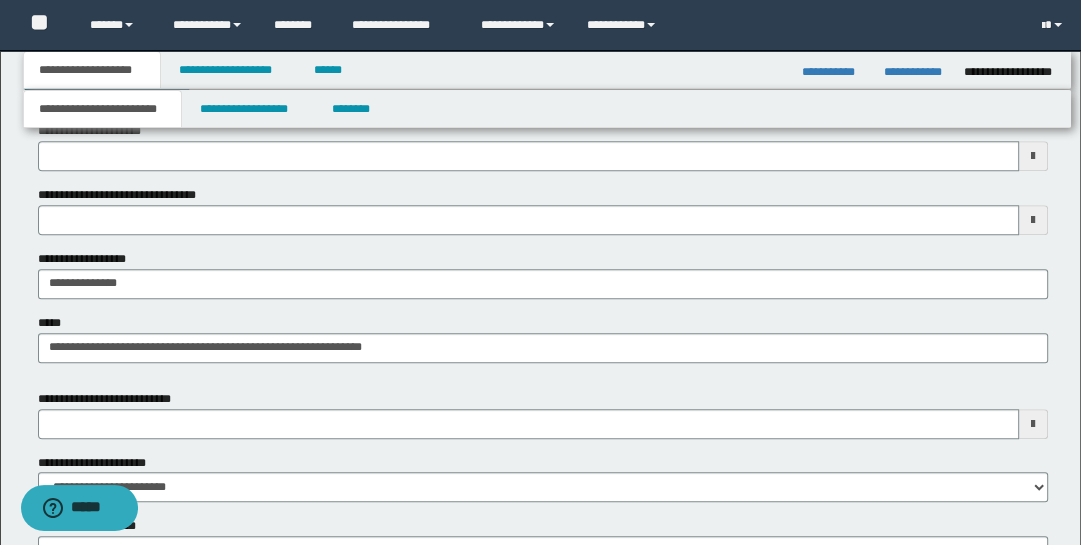 scroll, scrollTop: 763, scrollLeft: 0, axis: vertical 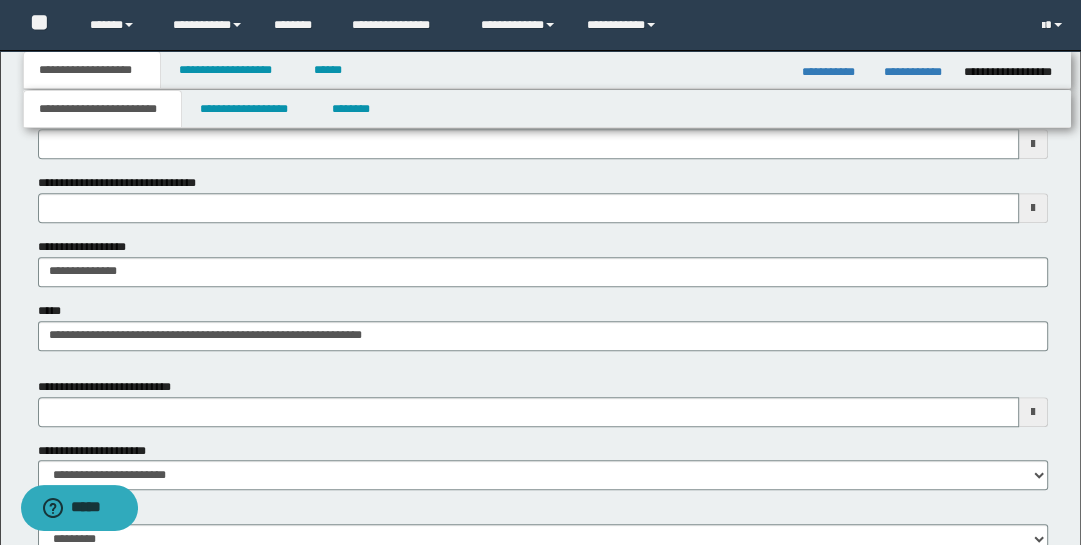 click at bounding box center [1033, 412] 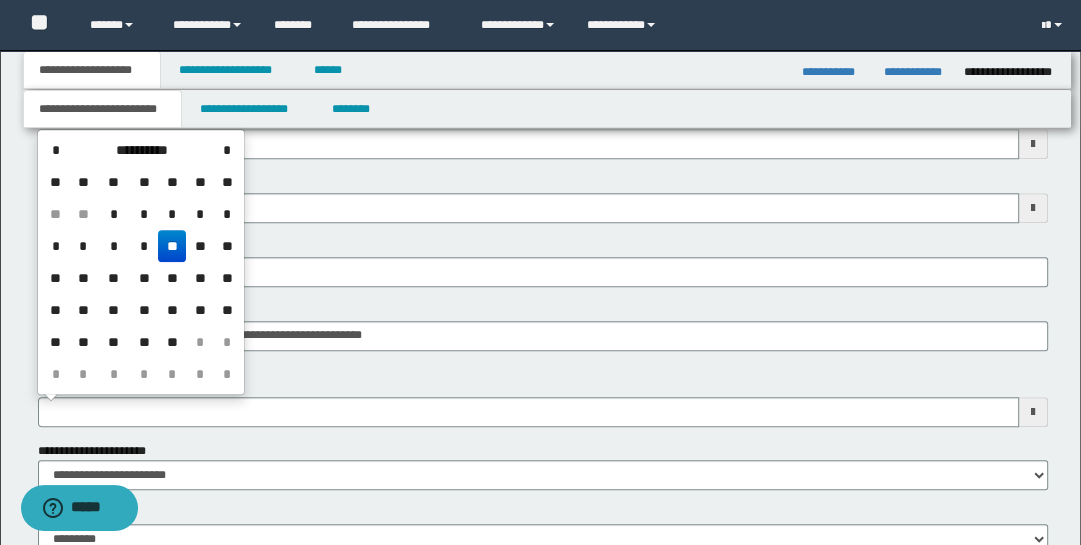 click on "**" at bounding box center (113, 278) 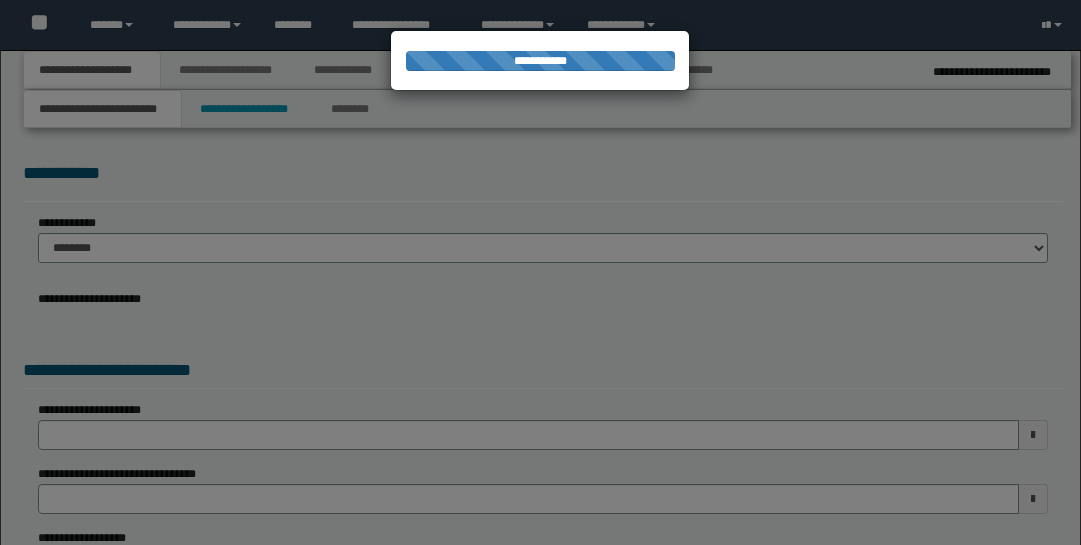 scroll, scrollTop: 0, scrollLeft: 0, axis: both 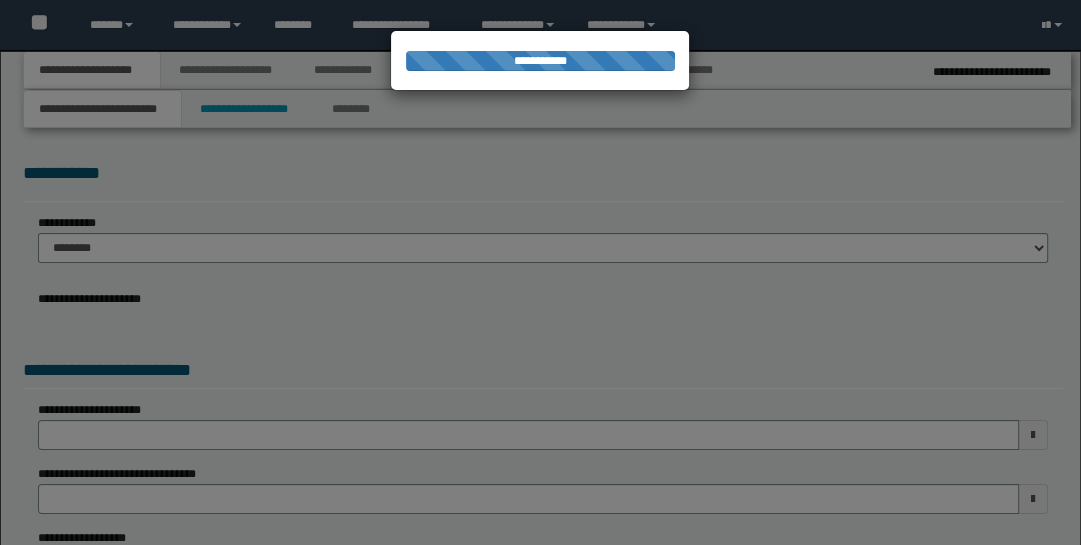 select on "*" 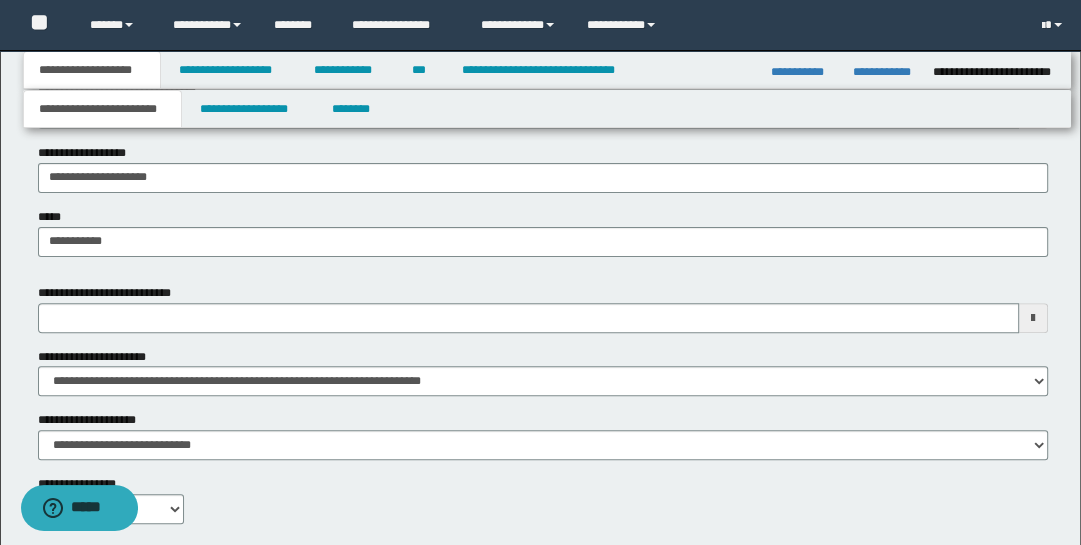 scroll, scrollTop: 403, scrollLeft: 0, axis: vertical 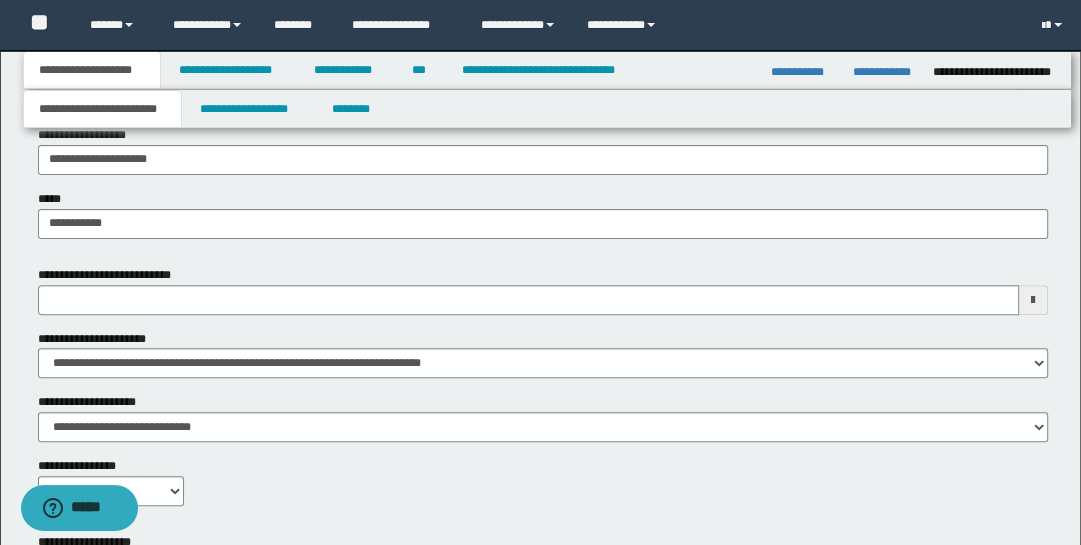 click at bounding box center (1033, 300) 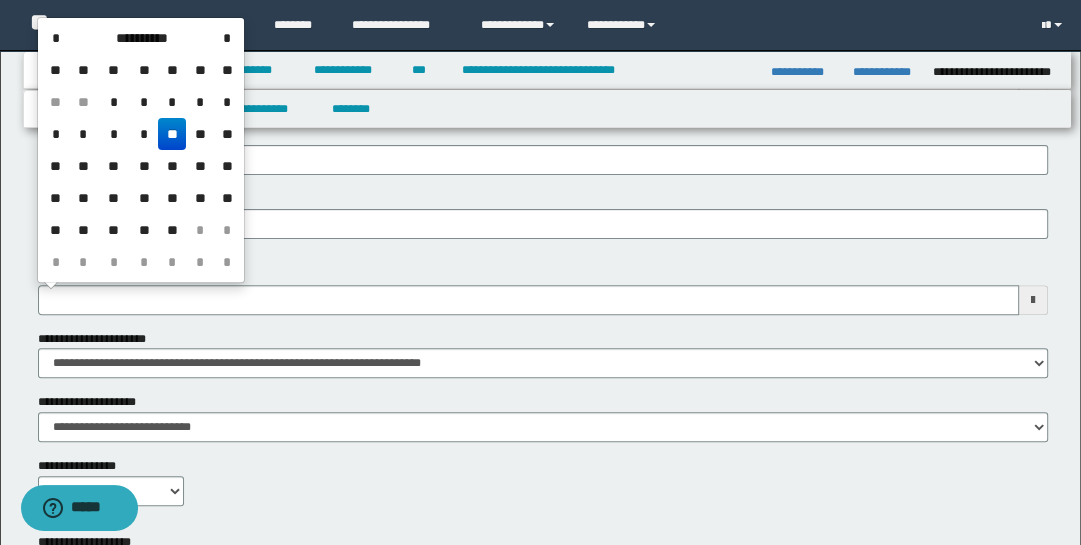 click on "**" at bounding box center (113, 166) 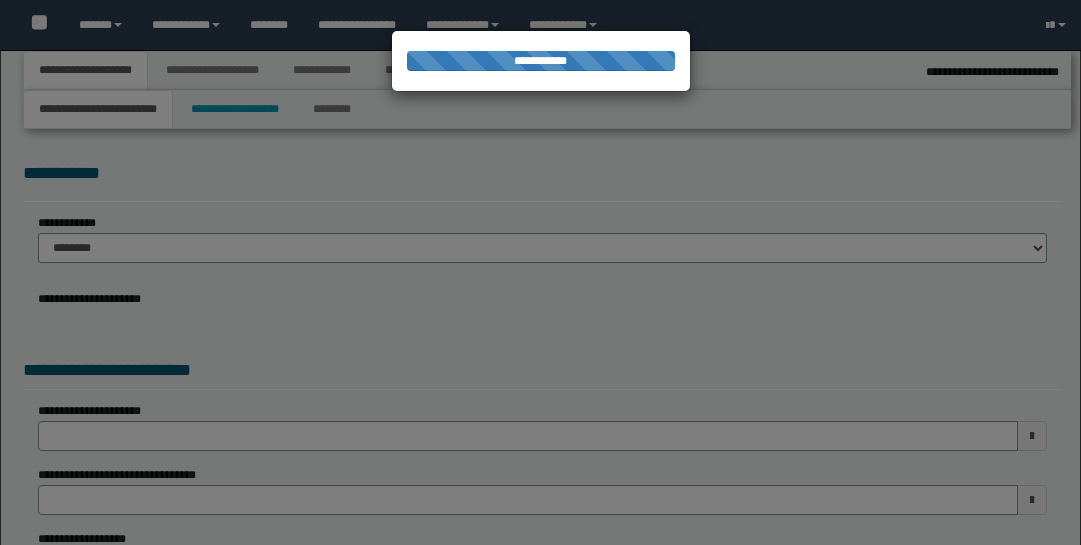 scroll, scrollTop: 0, scrollLeft: 0, axis: both 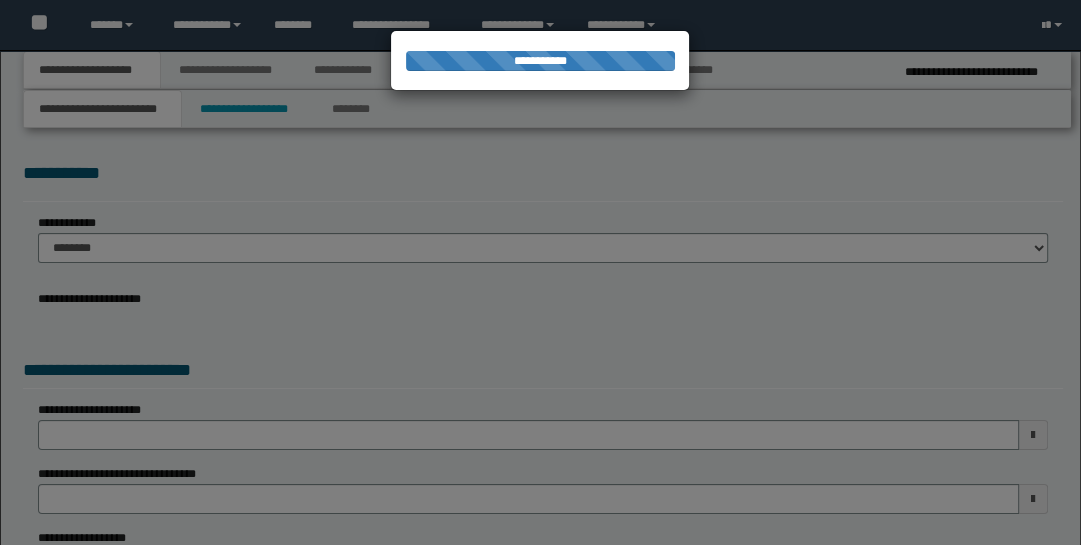 select on "*" 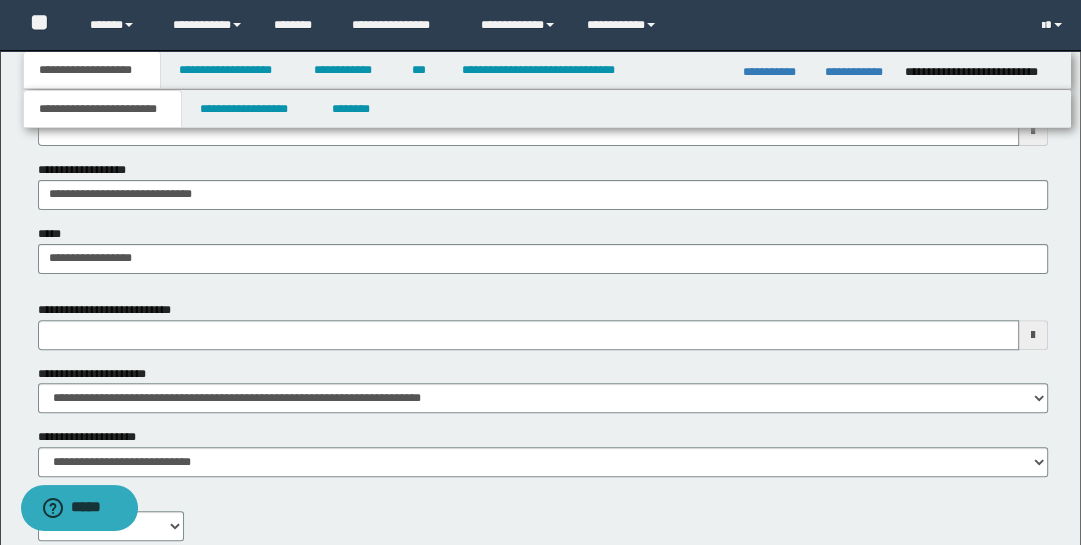 scroll, scrollTop: 380, scrollLeft: 0, axis: vertical 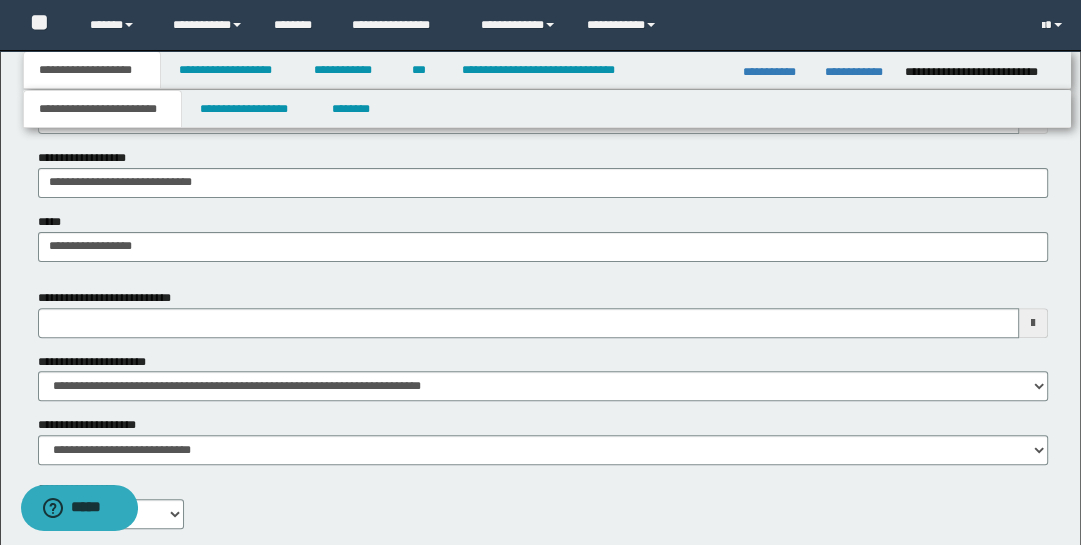click at bounding box center [1033, 323] 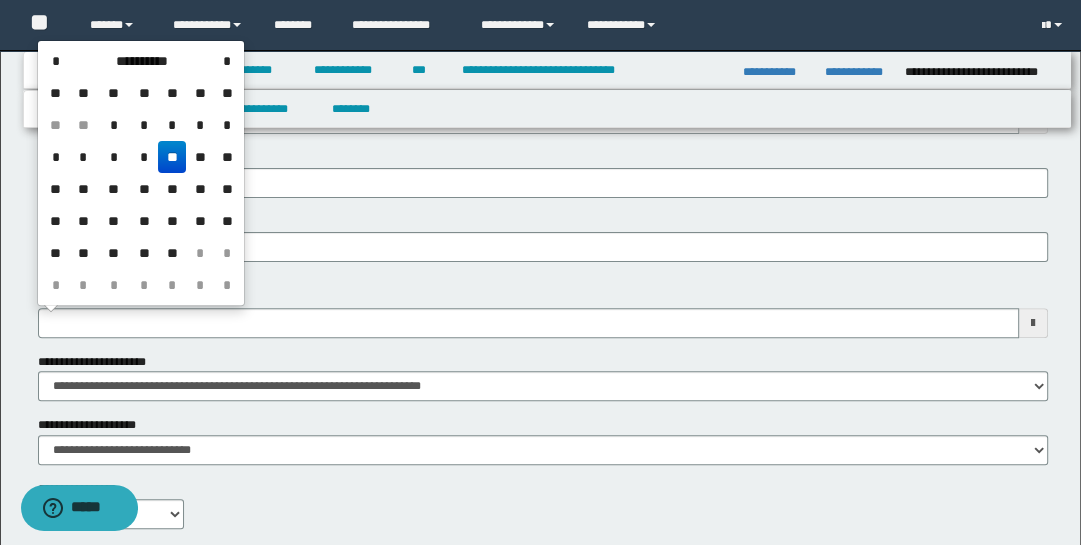 click on "**" at bounding box center (113, 189) 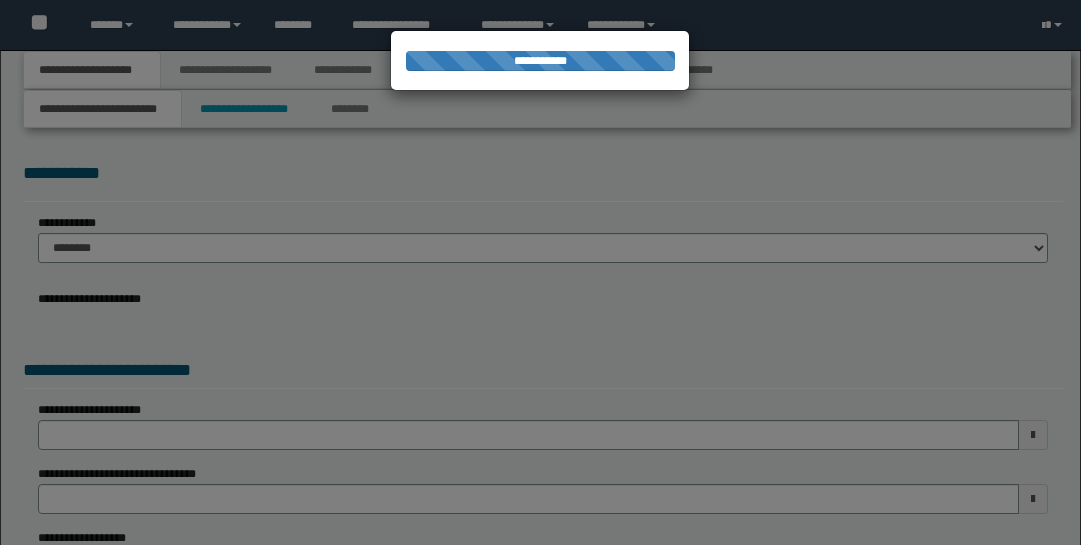 scroll, scrollTop: 0, scrollLeft: 0, axis: both 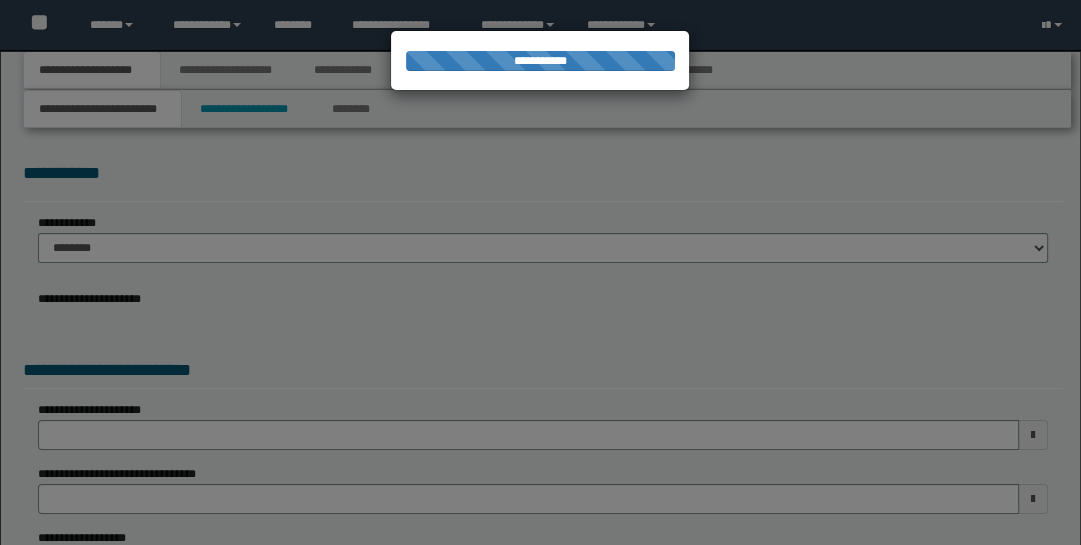 type on "**********" 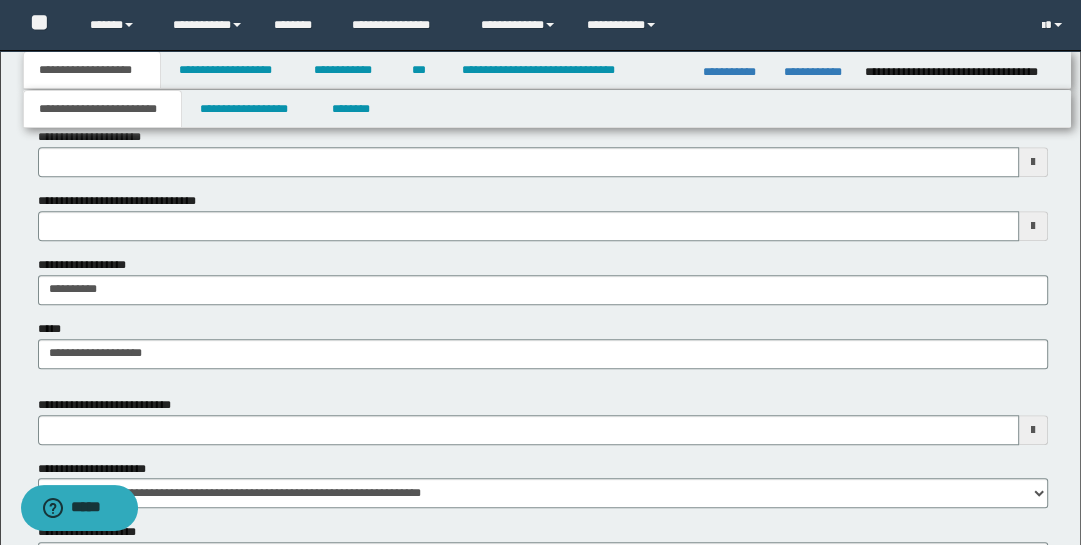 scroll, scrollTop: 767, scrollLeft: 0, axis: vertical 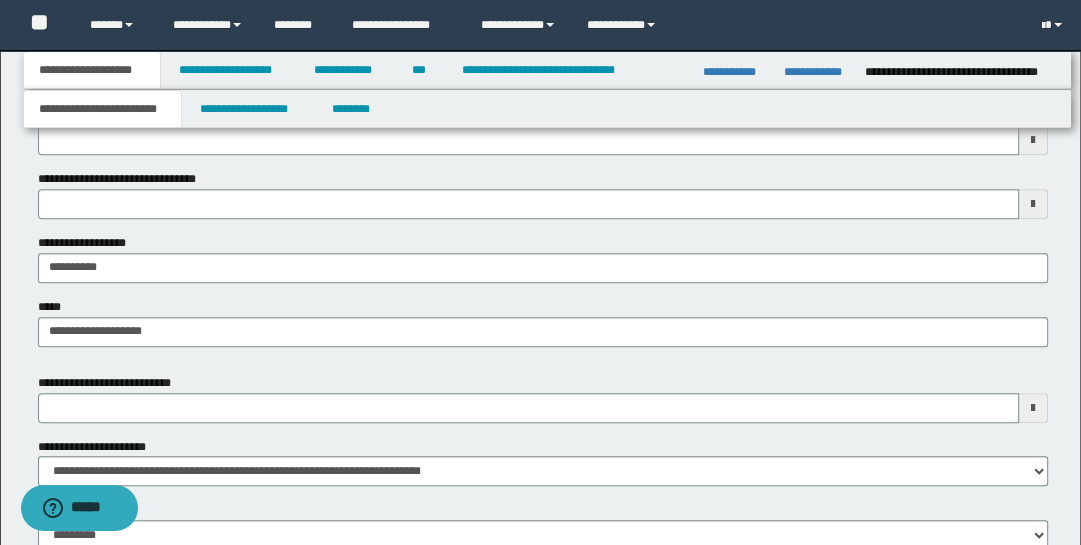 click at bounding box center (1033, 408) 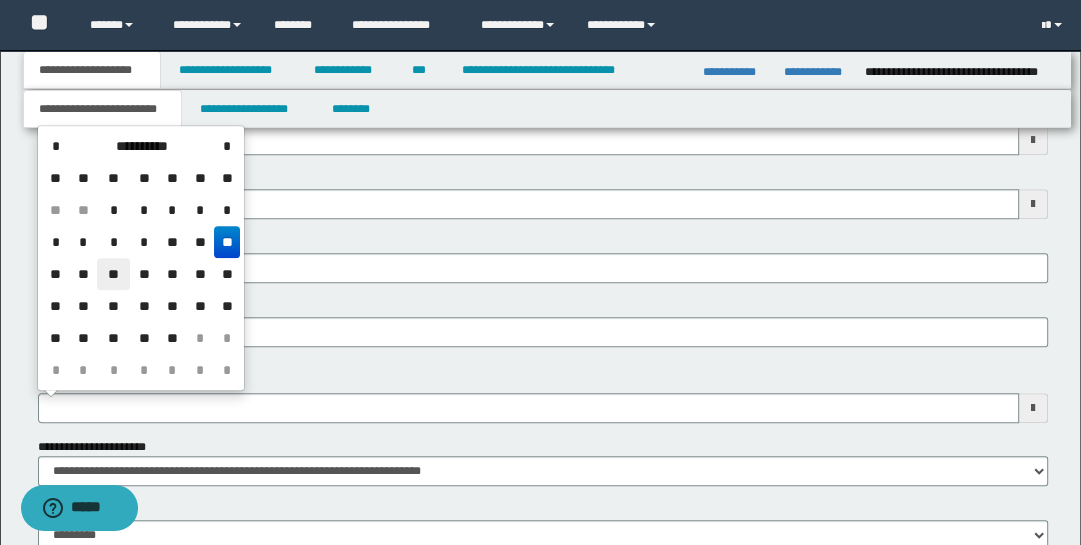 click on "**" at bounding box center [113, 274] 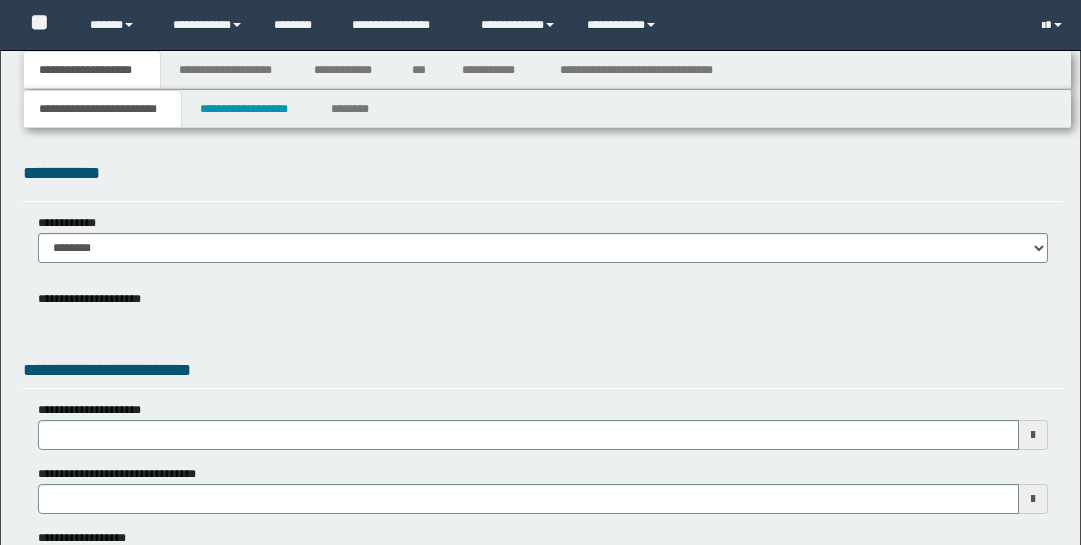 scroll, scrollTop: 0, scrollLeft: 0, axis: both 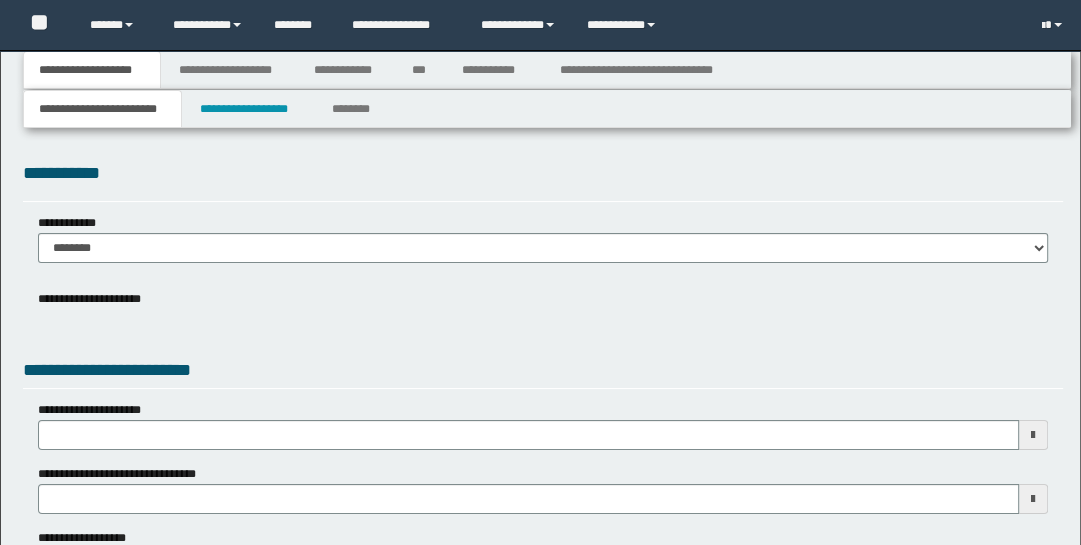type on "**********" 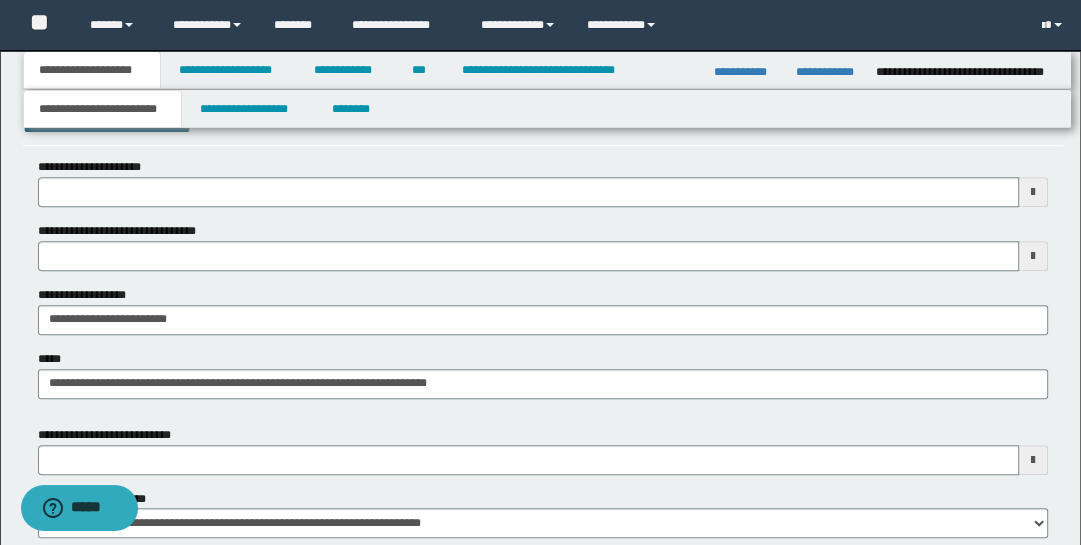 scroll, scrollTop: 790, scrollLeft: 0, axis: vertical 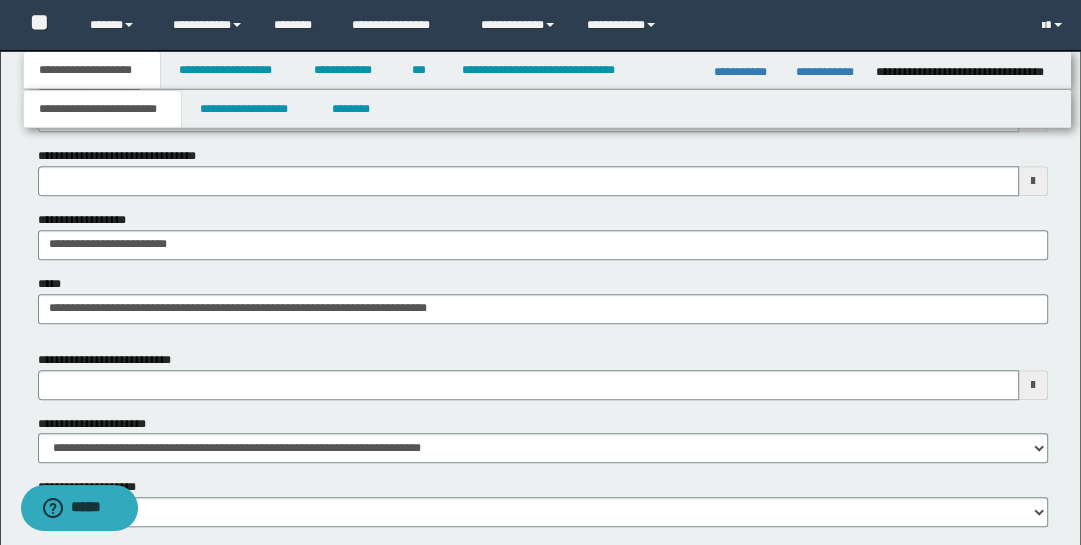 click at bounding box center (1033, 385) 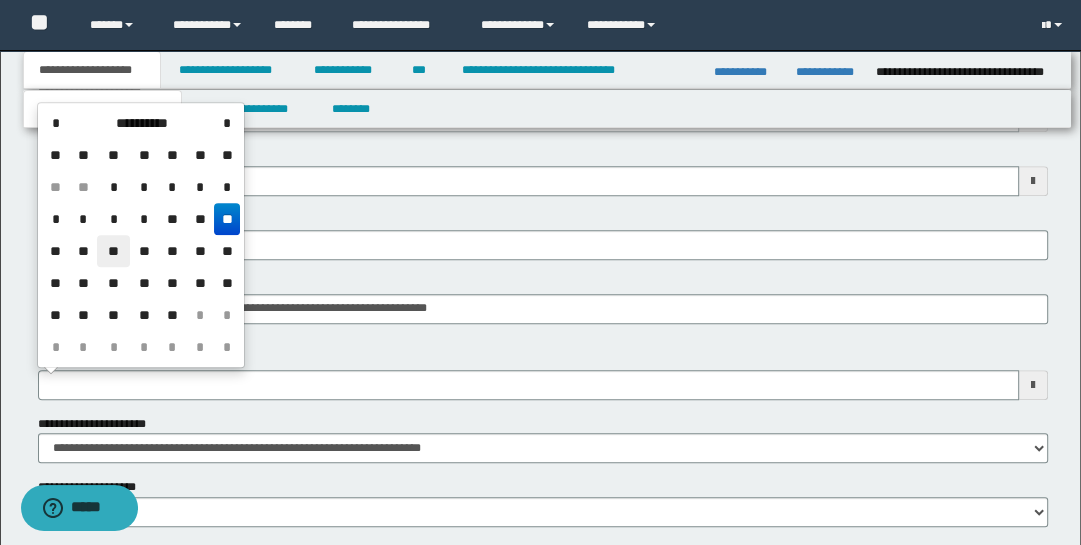 click on "**" at bounding box center (113, 251) 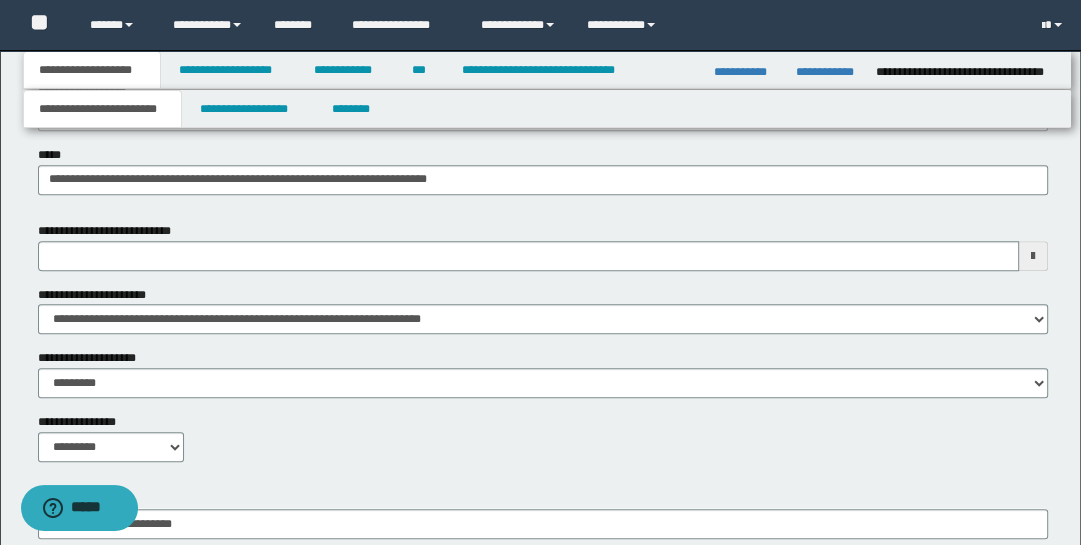 scroll, scrollTop: 965, scrollLeft: 0, axis: vertical 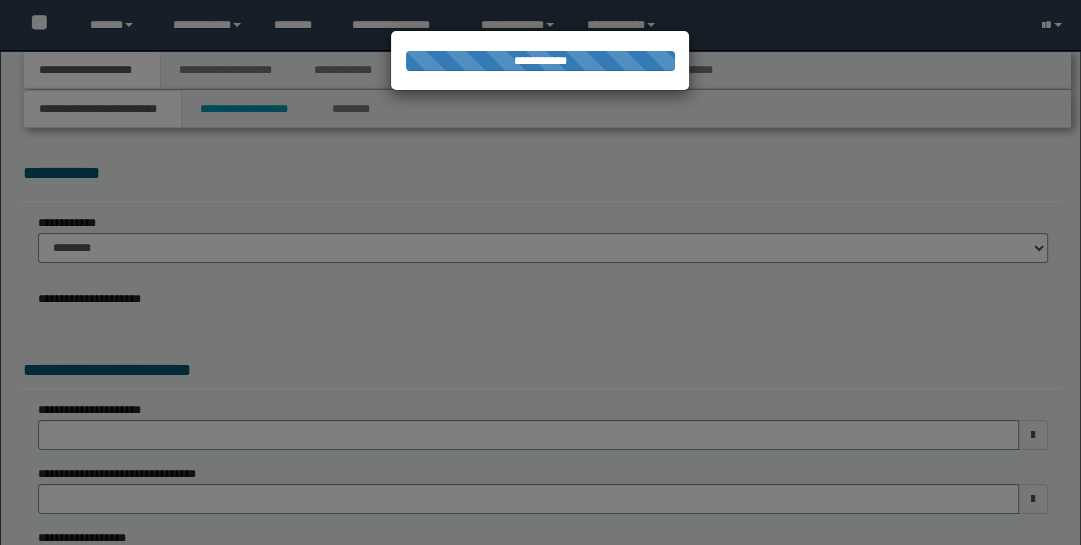 type on "**********" 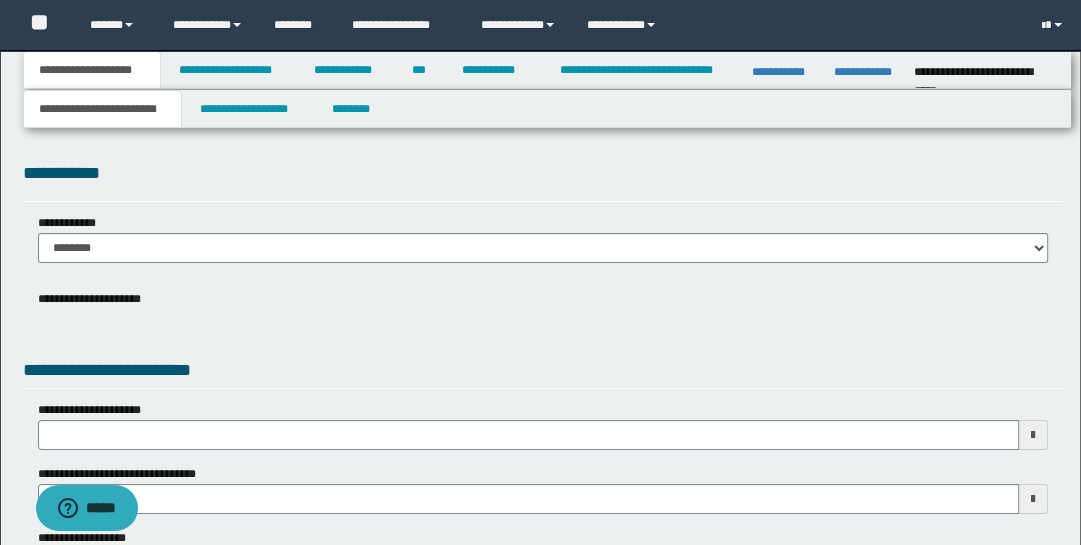 scroll, scrollTop: 0, scrollLeft: 0, axis: both 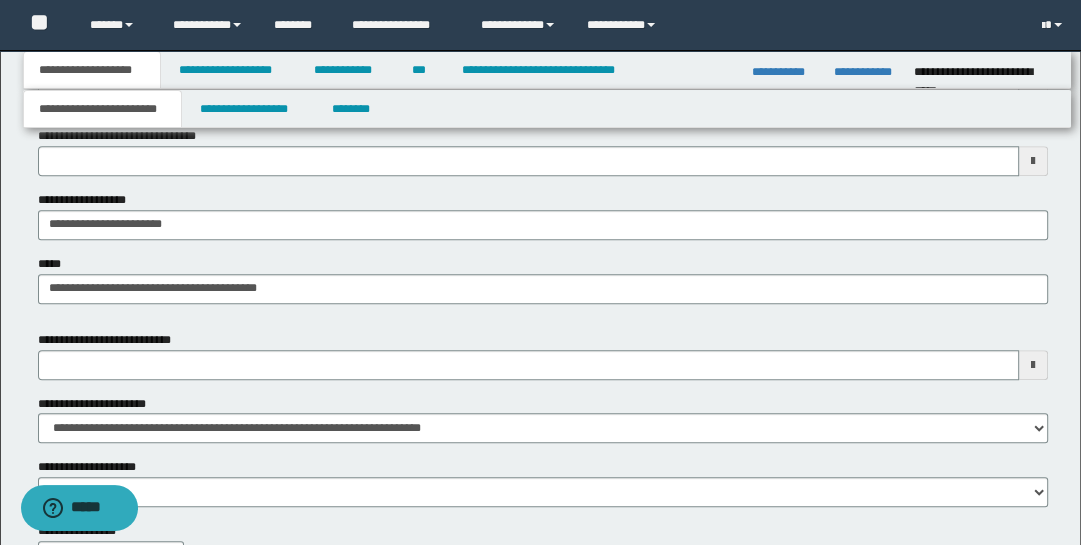 click at bounding box center [1033, 365] 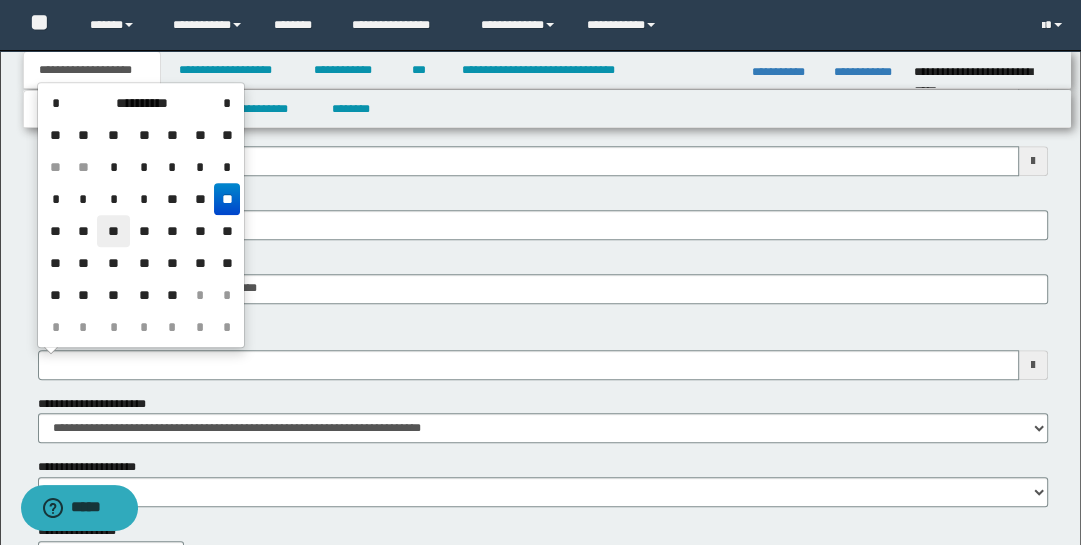 click on "**" at bounding box center (113, 231) 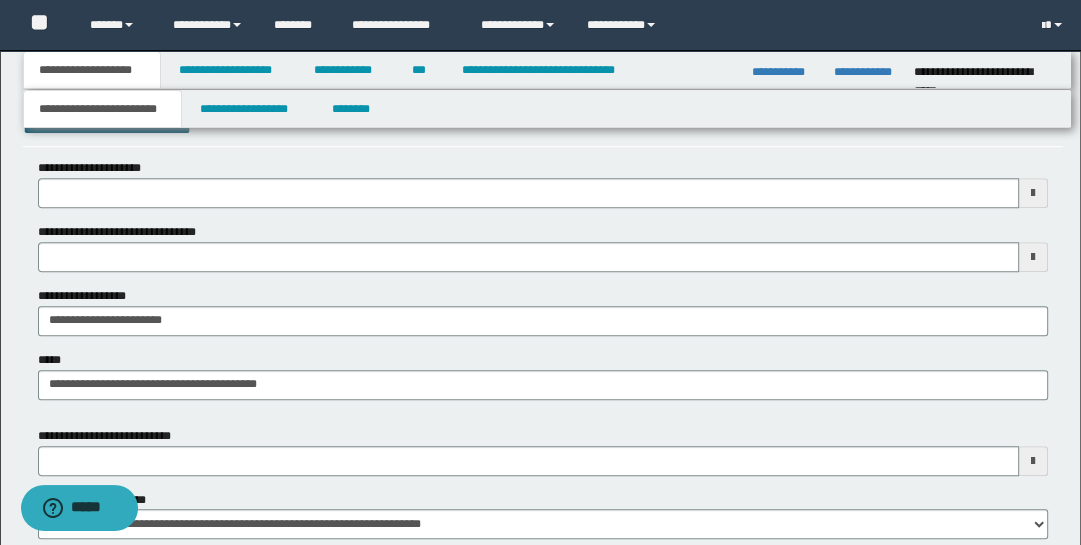 scroll, scrollTop: 673, scrollLeft: 0, axis: vertical 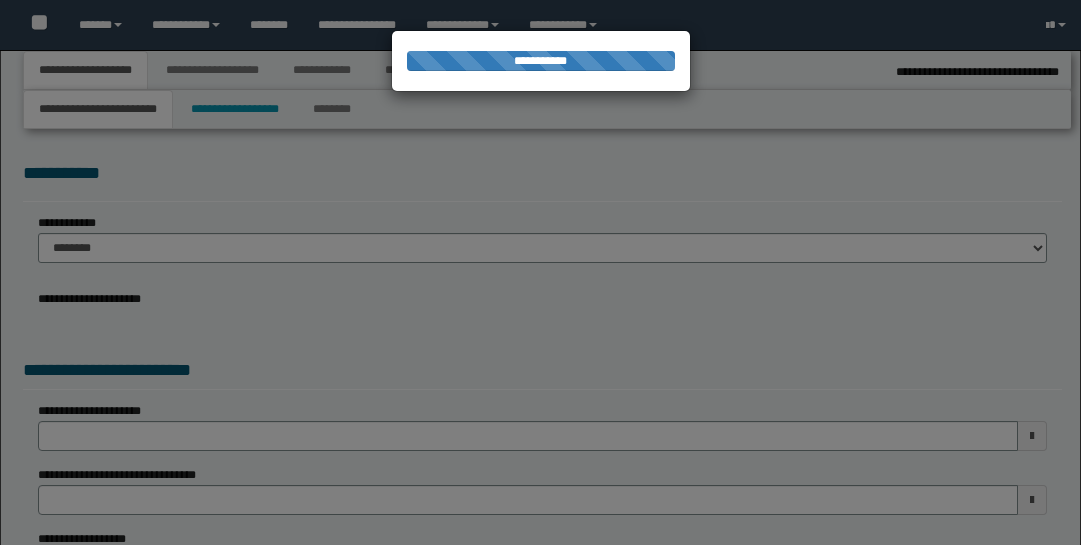 type on "**********" 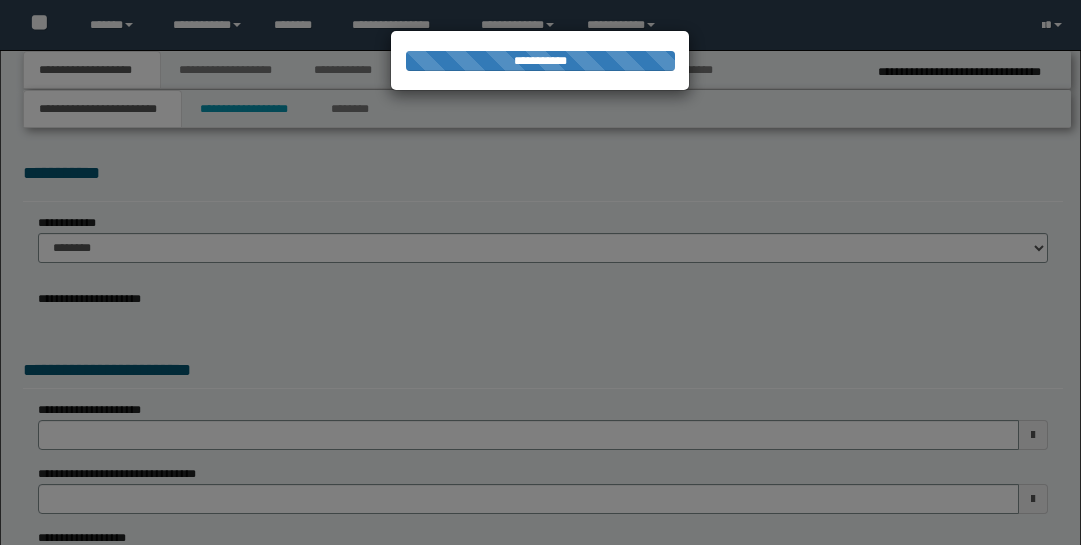scroll, scrollTop: 0, scrollLeft: 0, axis: both 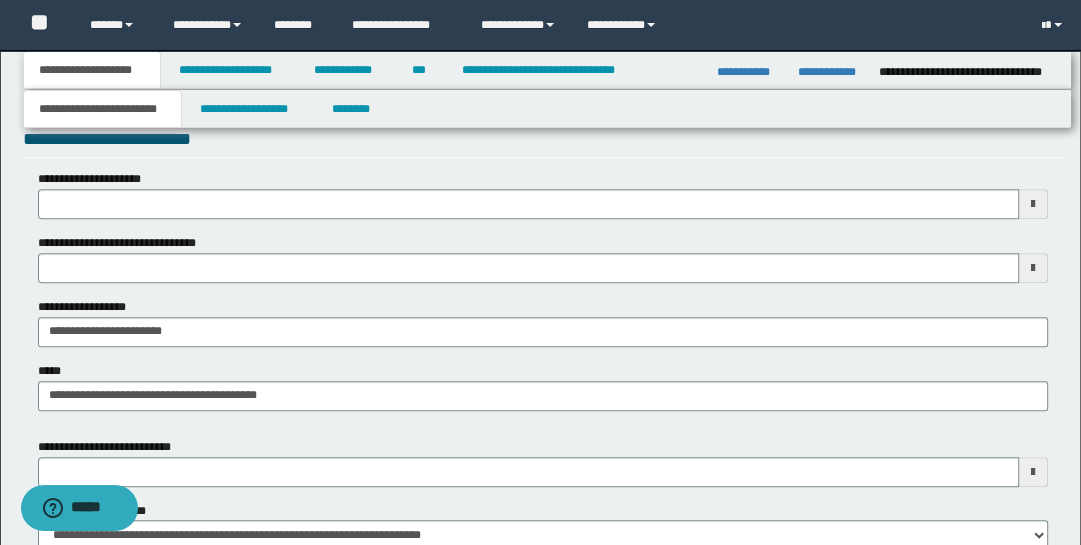 click at bounding box center [1033, 472] 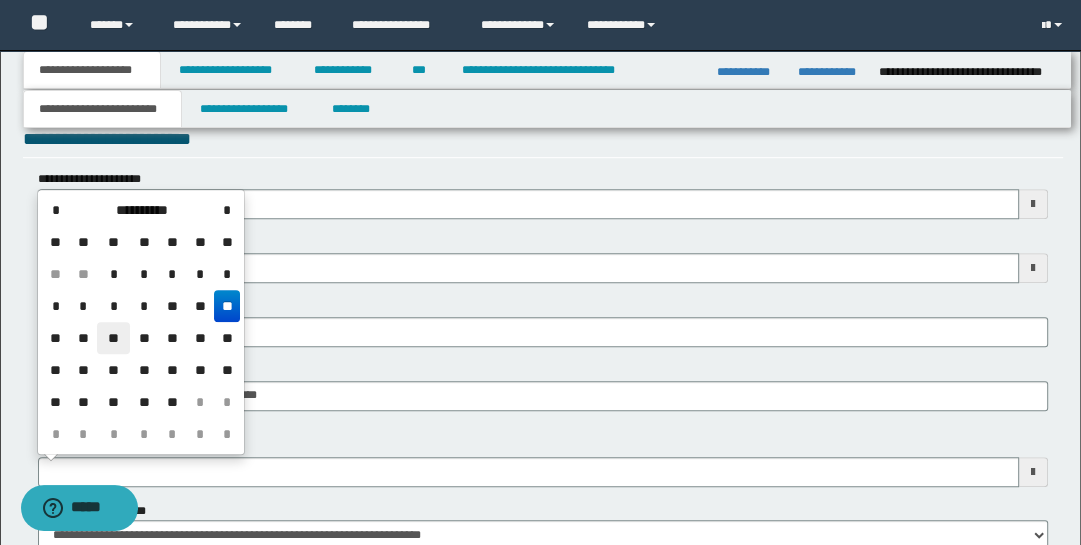 click on "**" at bounding box center (113, 338) 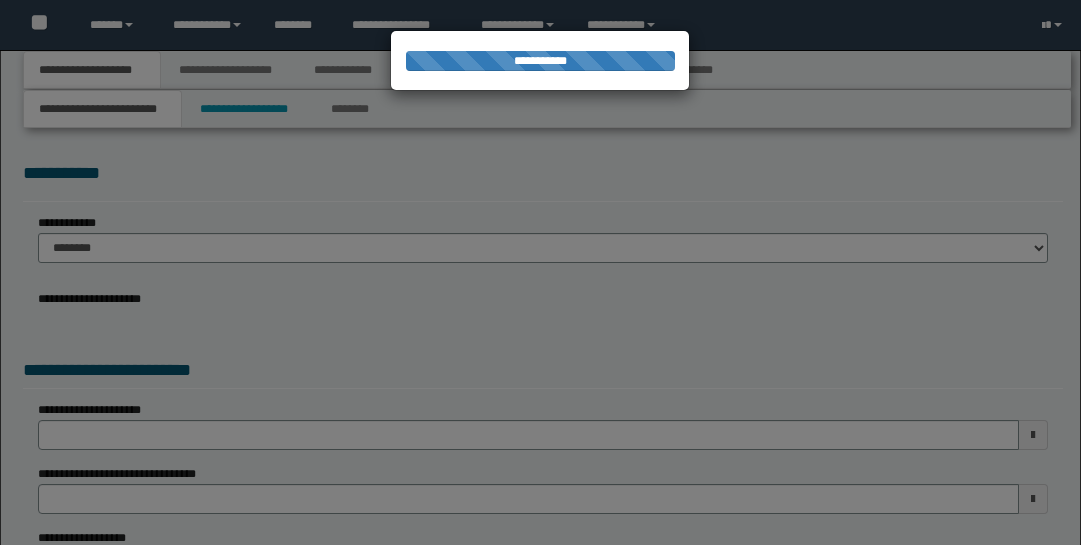 scroll, scrollTop: 0, scrollLeft: 0, axis: both 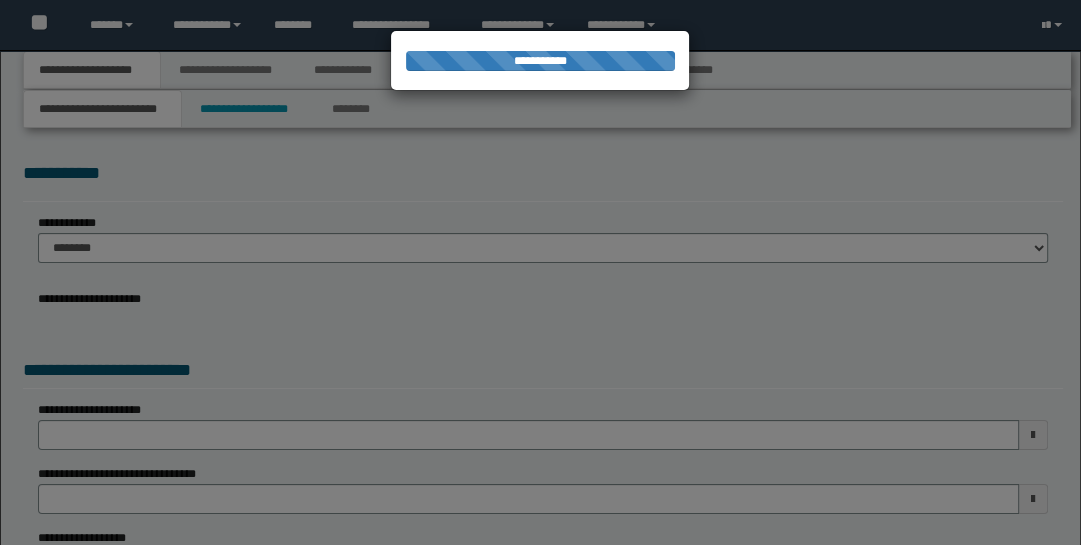 type on "**********" 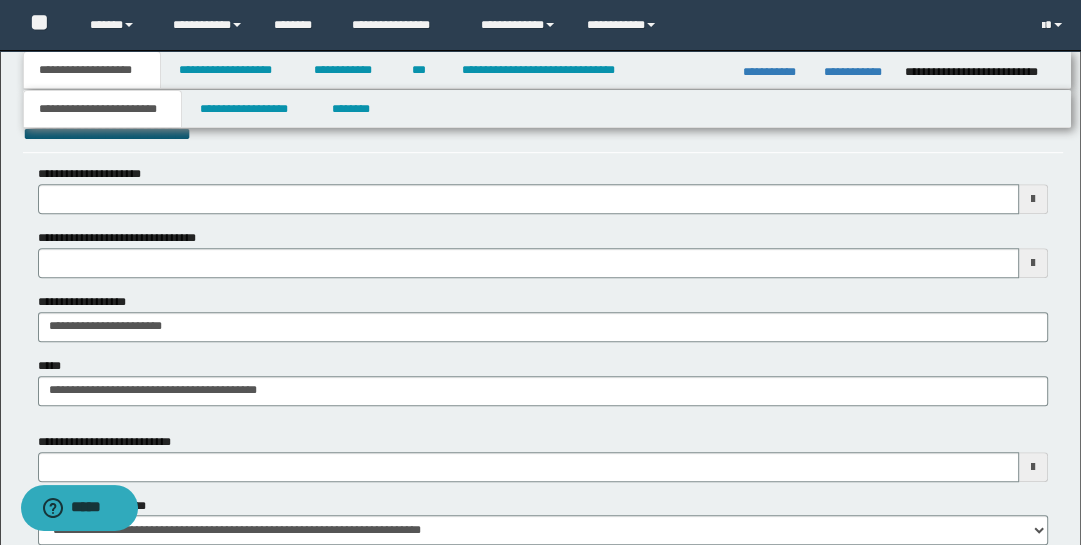 scroll, scrollTop: 749, scrollLeft: 0, axis: vertical 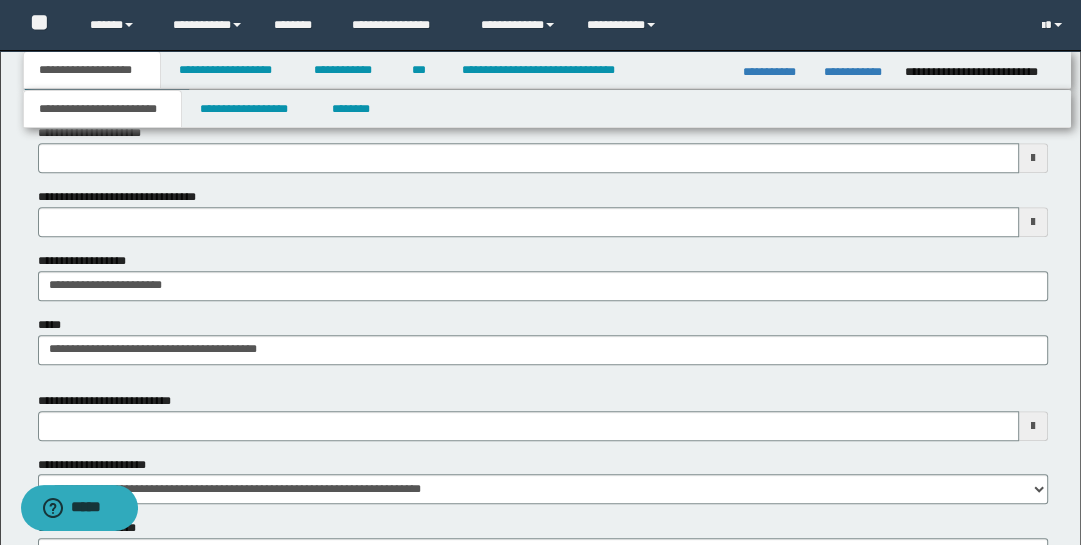 click at bounding box center (1033, 426) 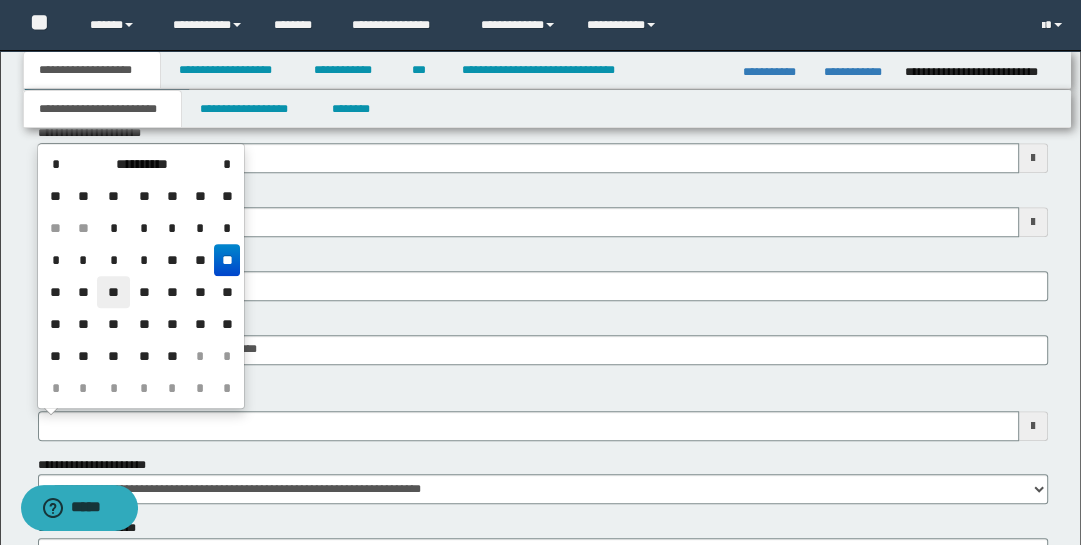 click on "**" at bounding box center [113, 292] 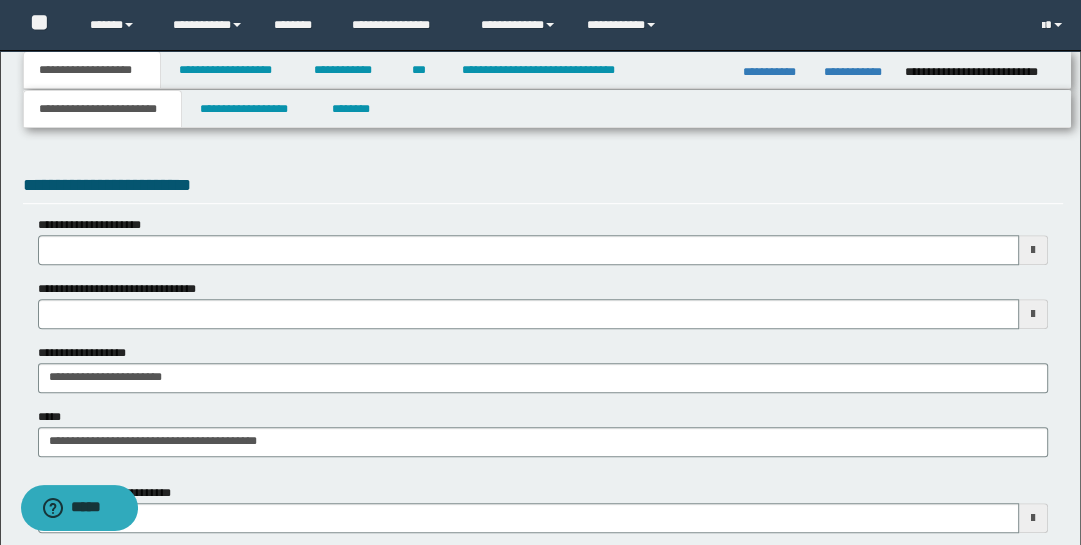 scroll, scrollTop: 650, scrollLeft: 0, axis: vertical 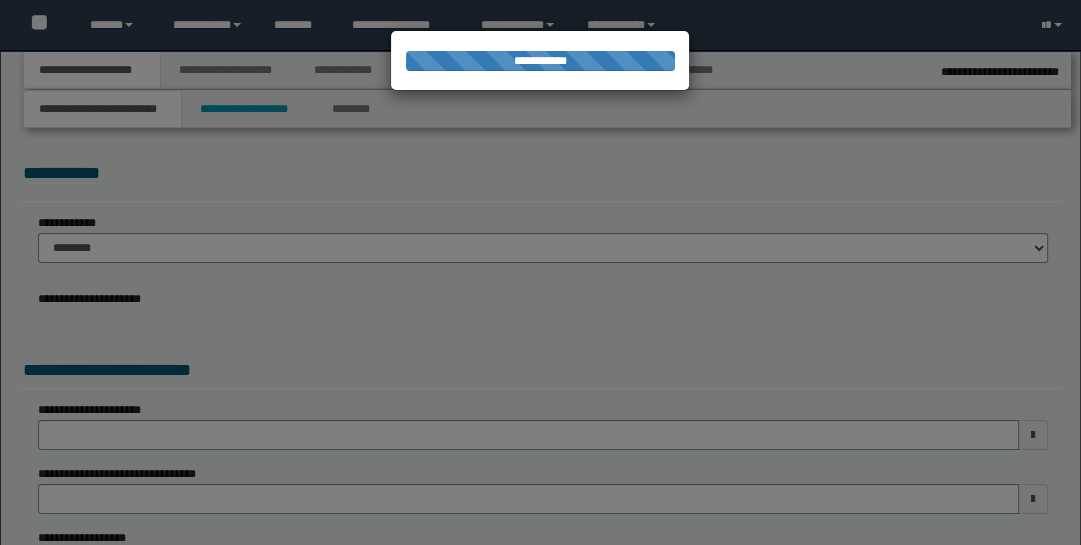 type on "**********" 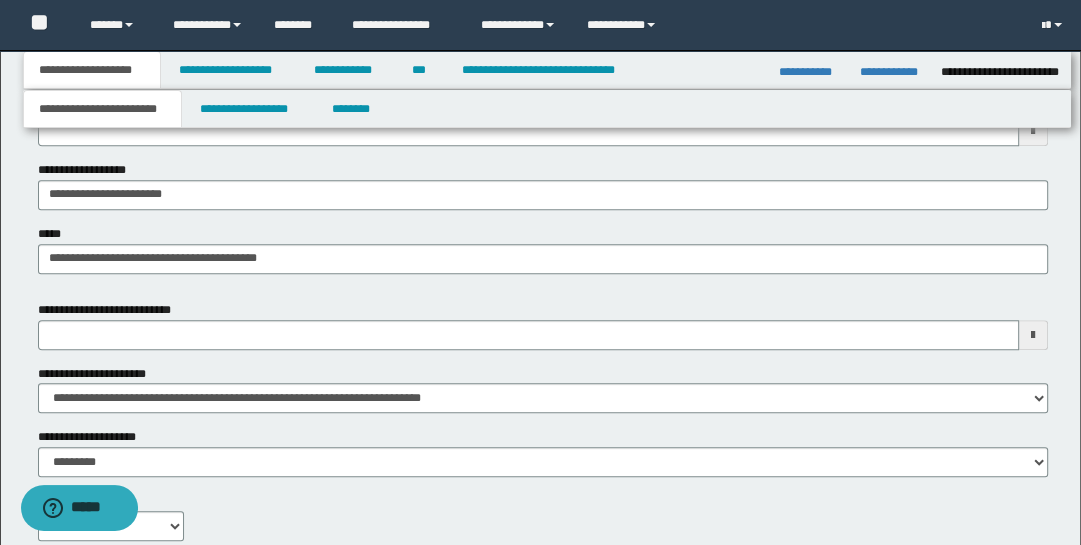 scroll, scrollTop: 841, scrollLeft: 0, axis: vertical 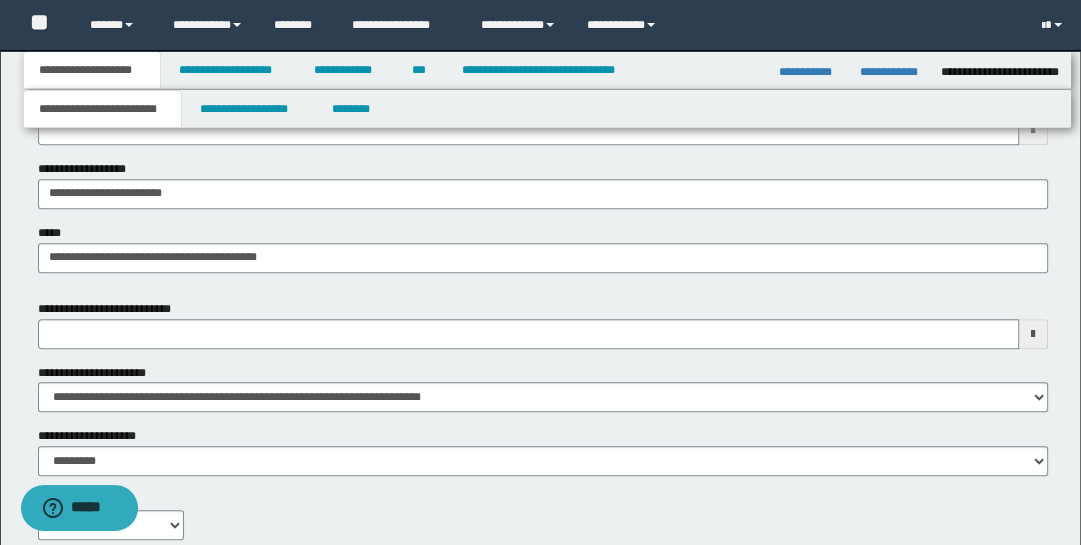 click at bounding box center [1033, 334] 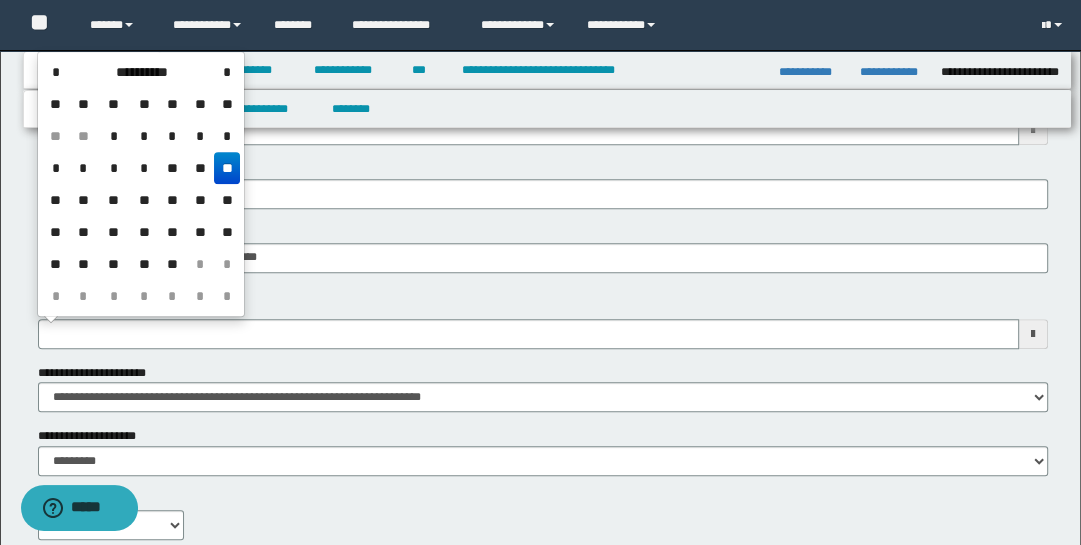 click on "**" at bounding box center (113, 200) 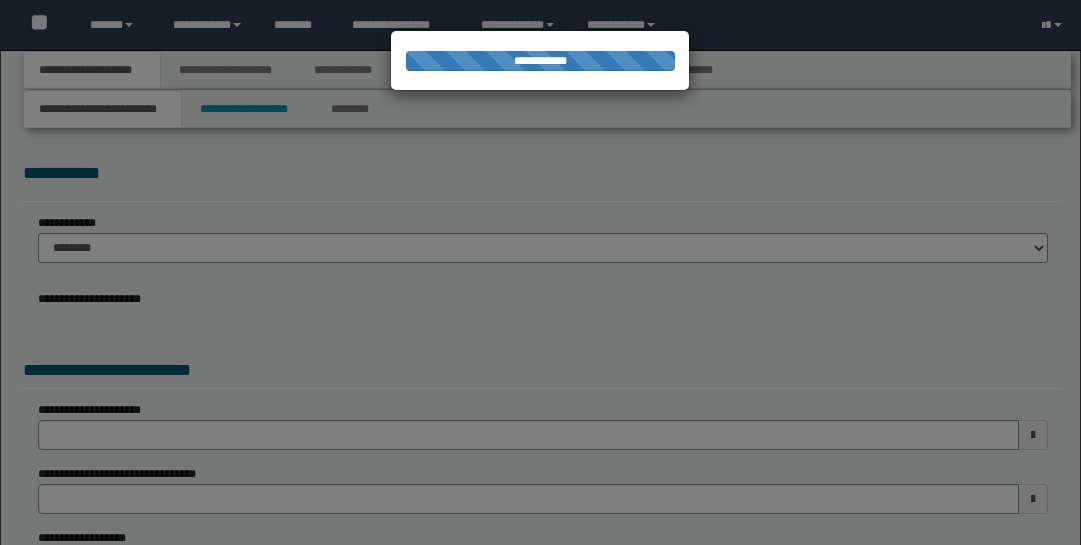 scroll, scrollTop: 0, scrollLeft: 0, axis: both 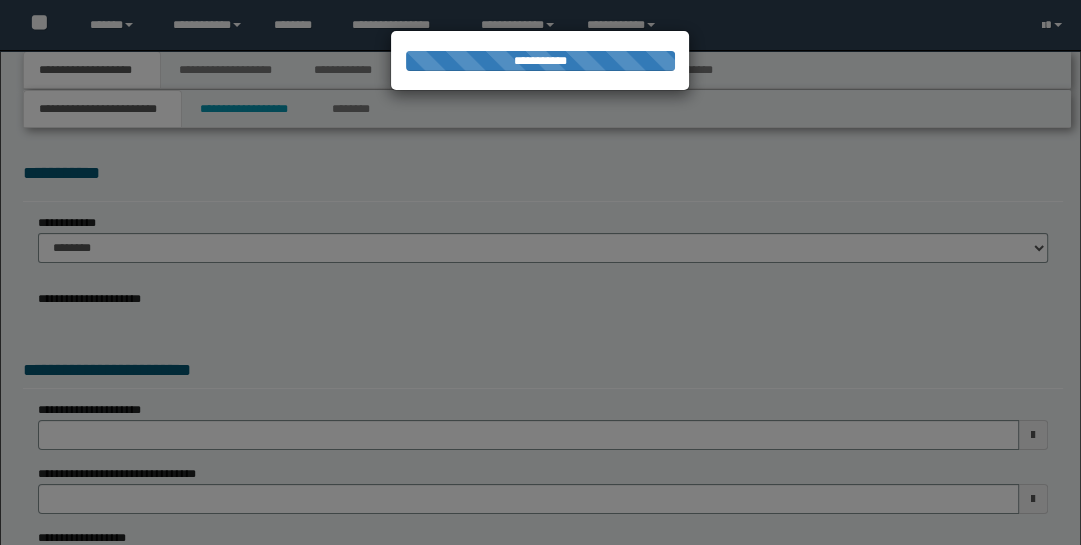 type on "**********" 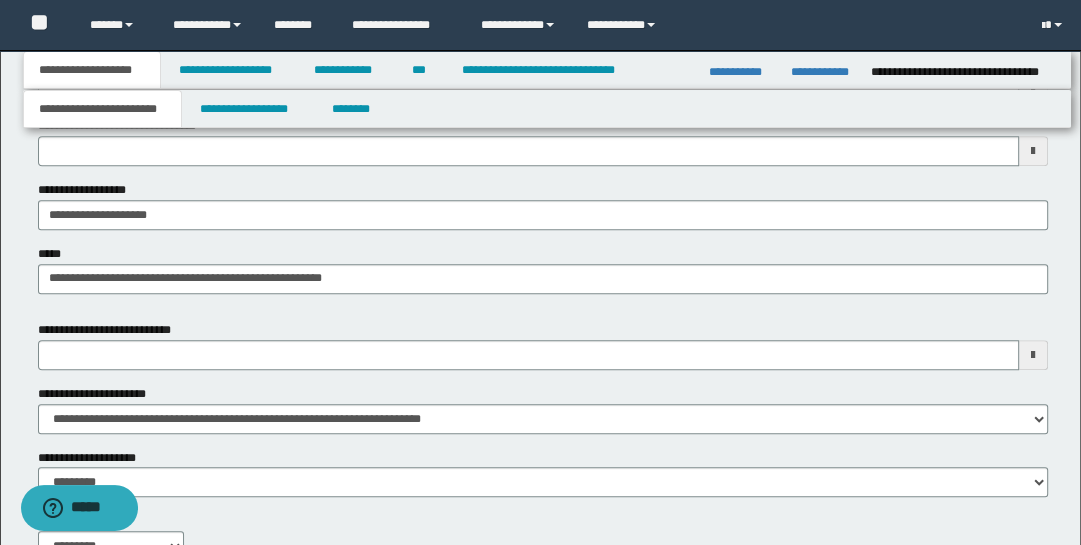 scroll, scrollTop: 846, scrollLeft: 0, axis: vertical 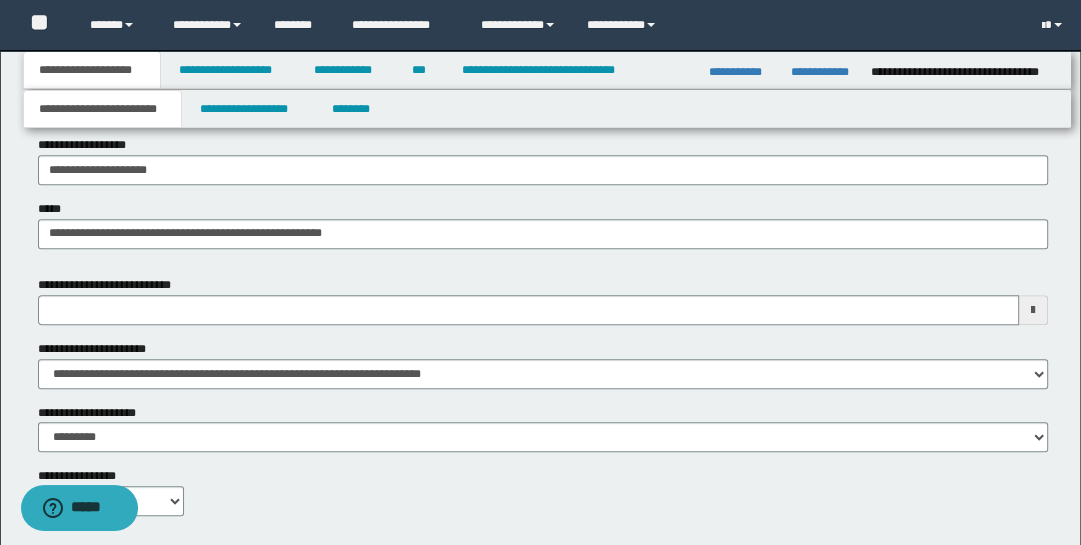 click at bounding box center [1033, 310] 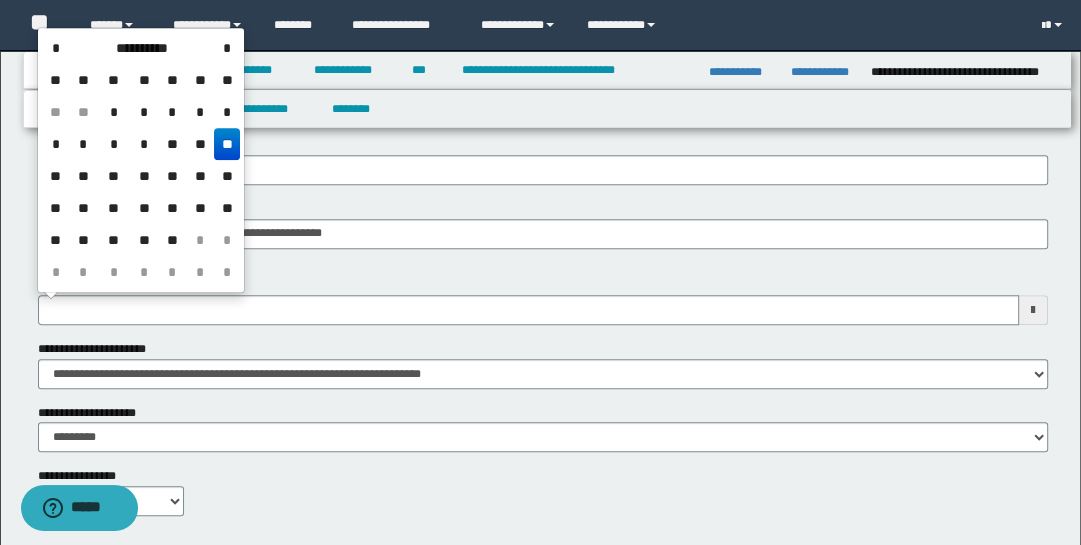 click on "**" at bounding box center (113, 176) 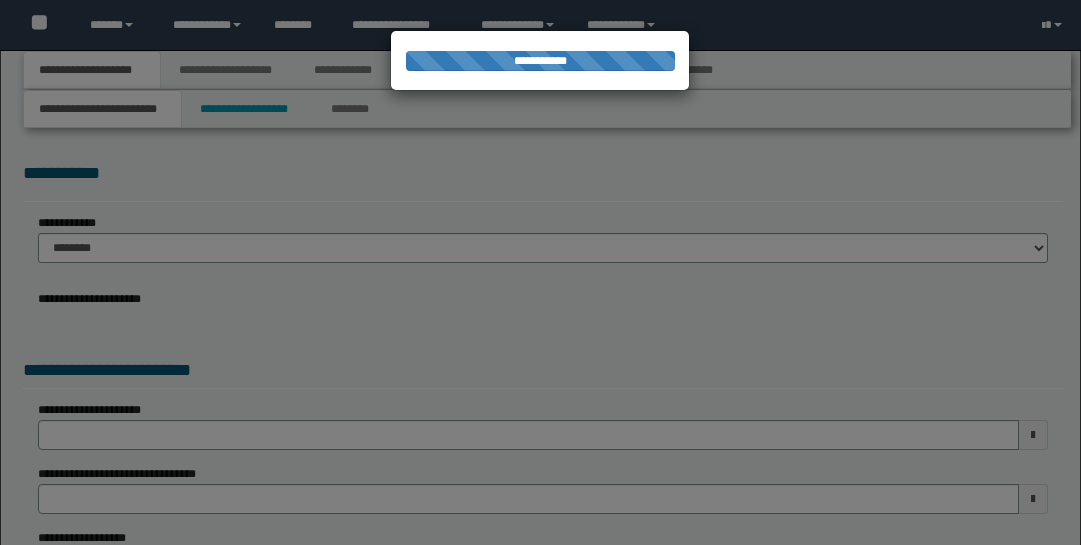 scroll, scrollTop: 0, scrollLeft: 0, axis: both 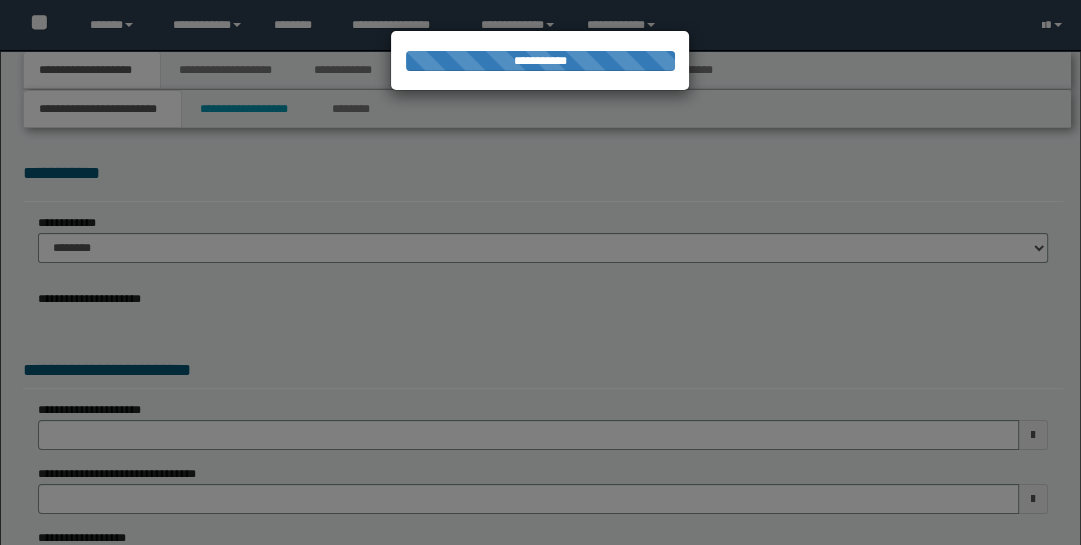 select on "*" 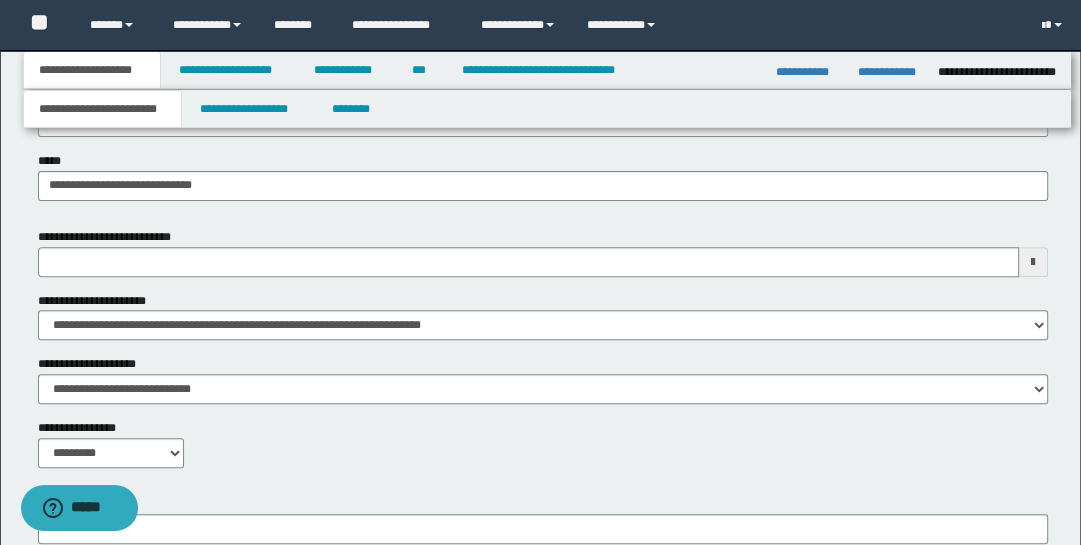 scroll, scrollTop: 441, scrollLeft: 0, axis: vertical 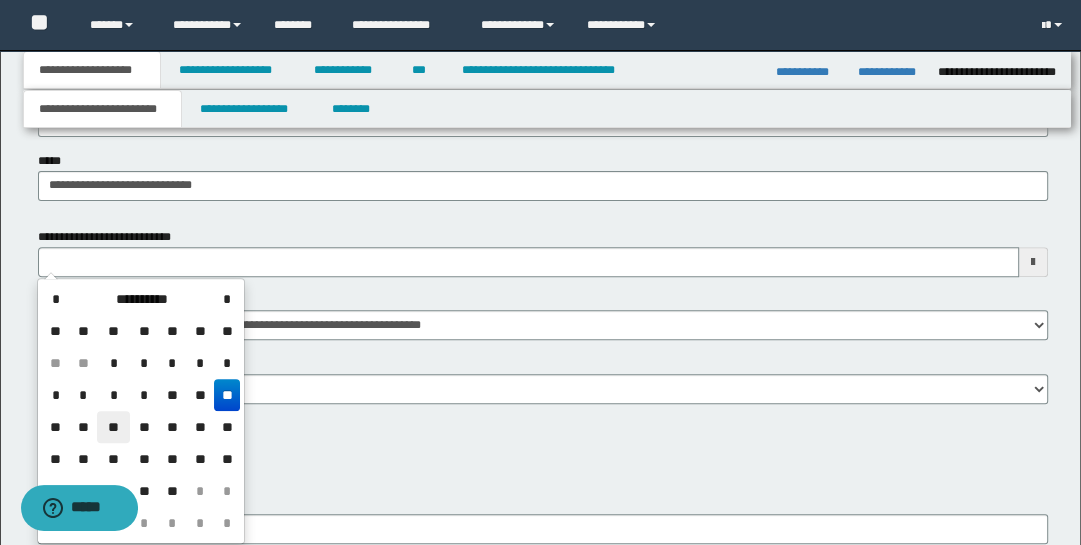 click on "**" at bounding box center (113, 427) 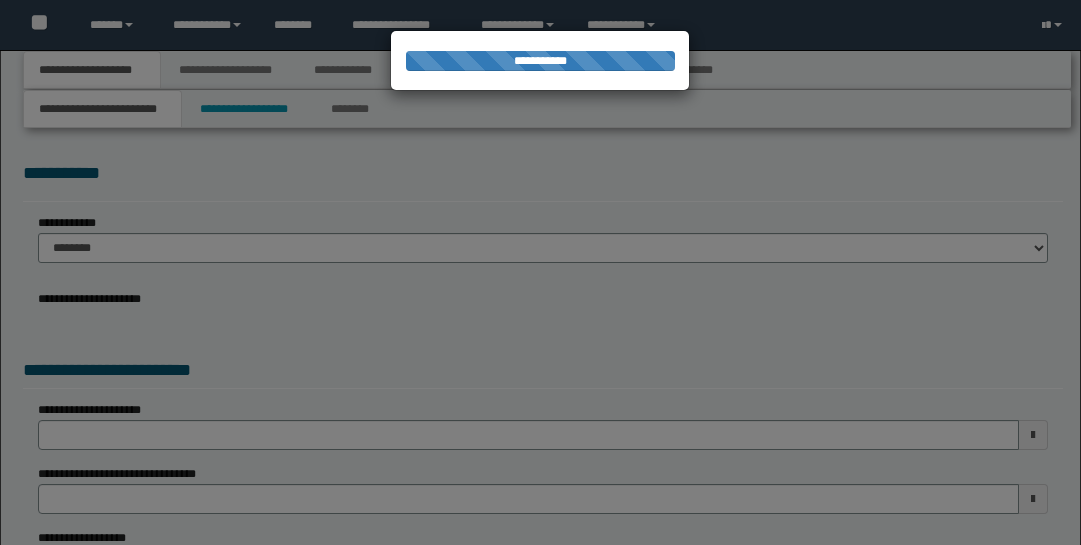 scroll, scrollTop: 0, scrollLeft: 0, axis: both 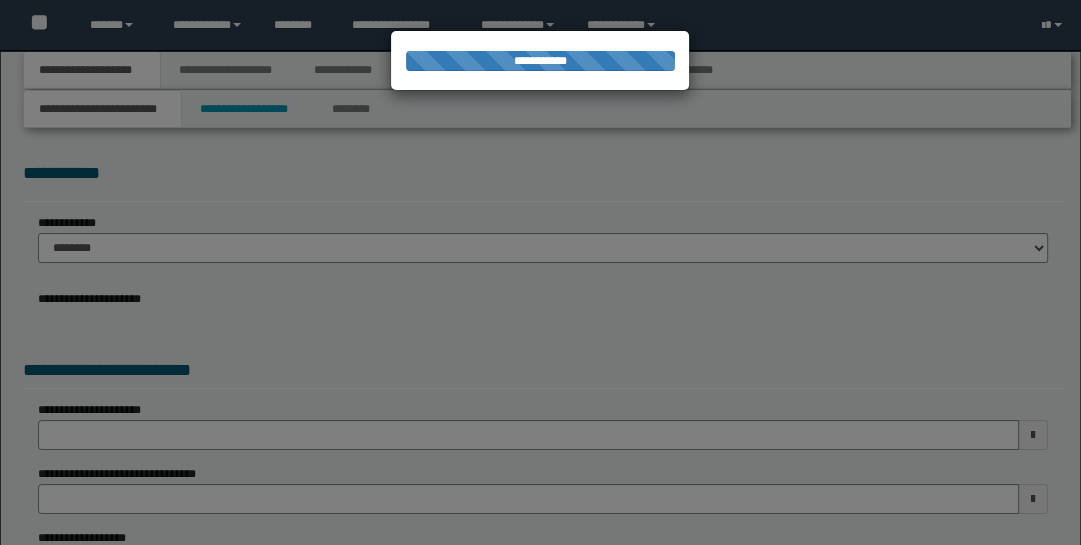 type on "**********" 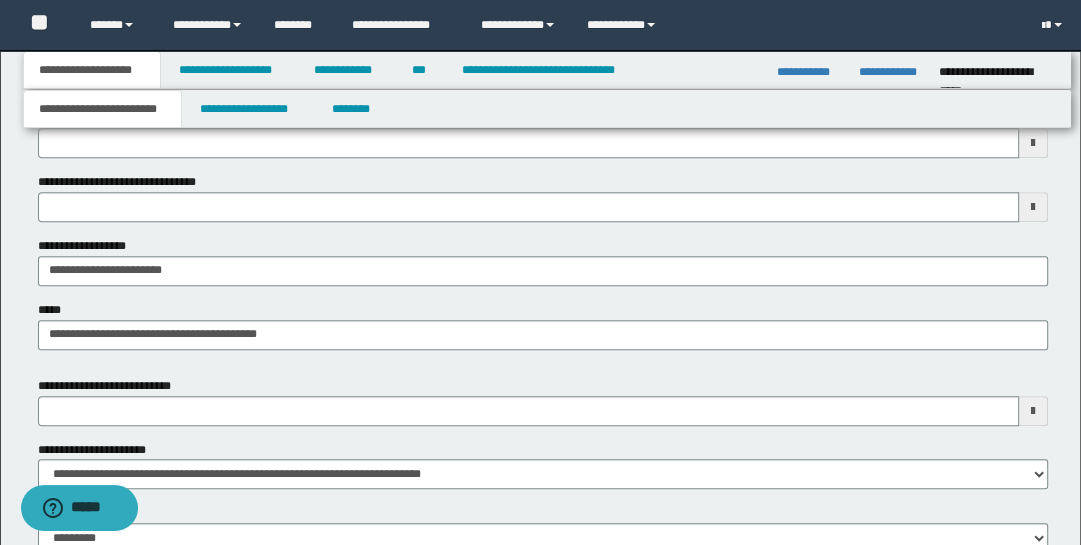 scroll, scrollTop: 831, scrollLeft: 0, axis: vertical 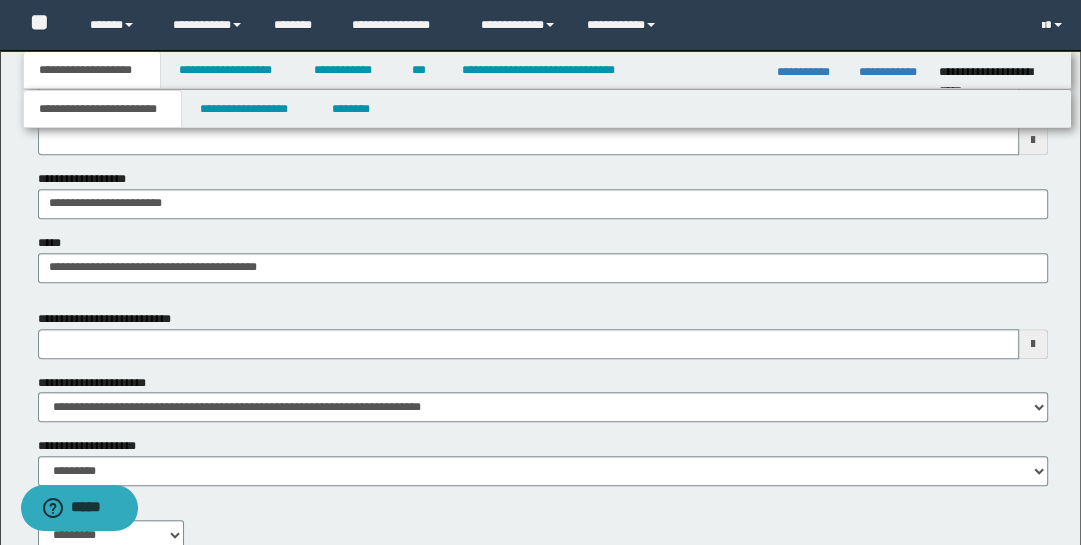 click at bounding box center [1033, 344] 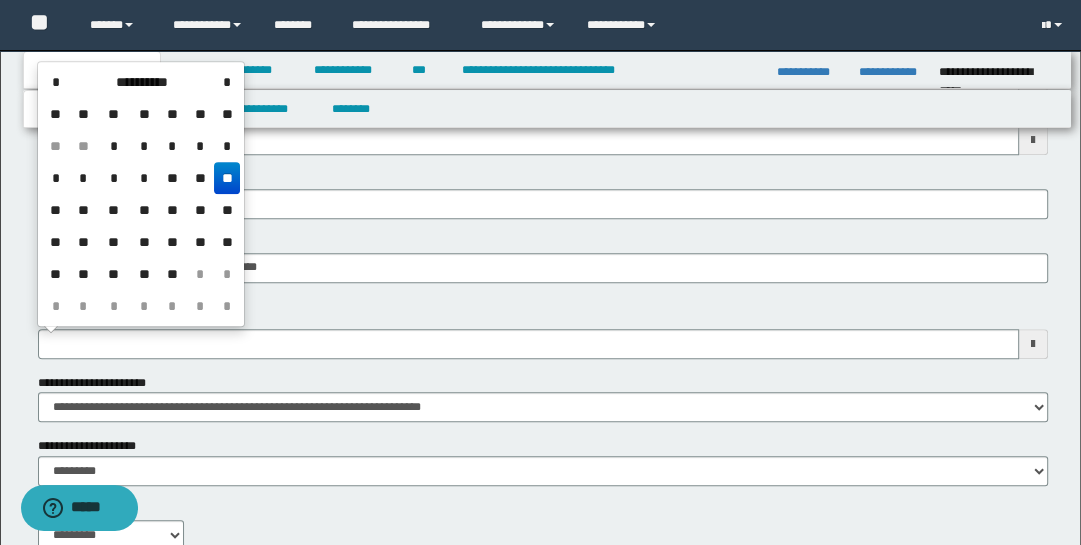 click on "**" at bounding box center (113, 210) 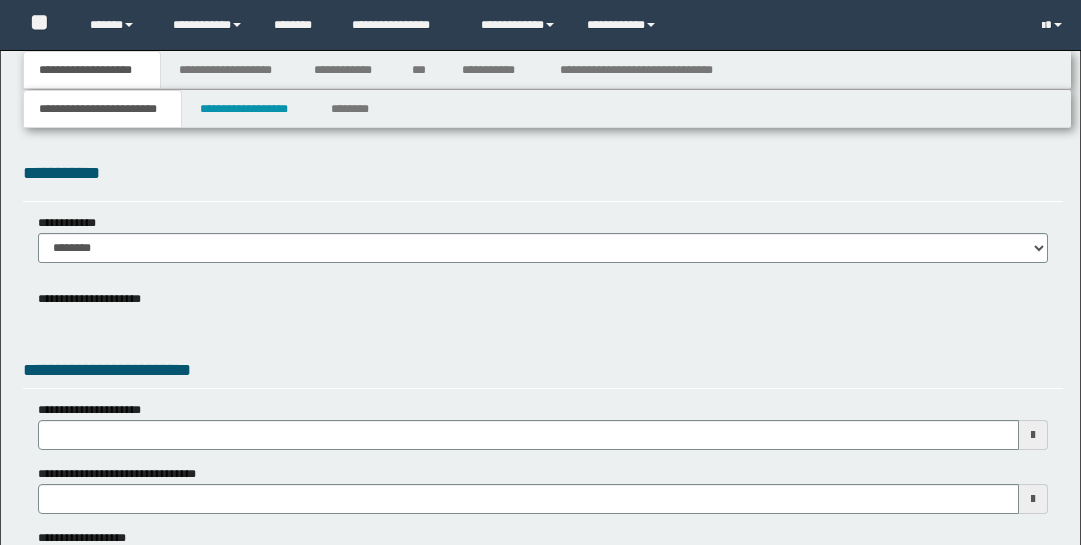 scroll, scrollTop: 0, scrollLeft: 0, axis: both 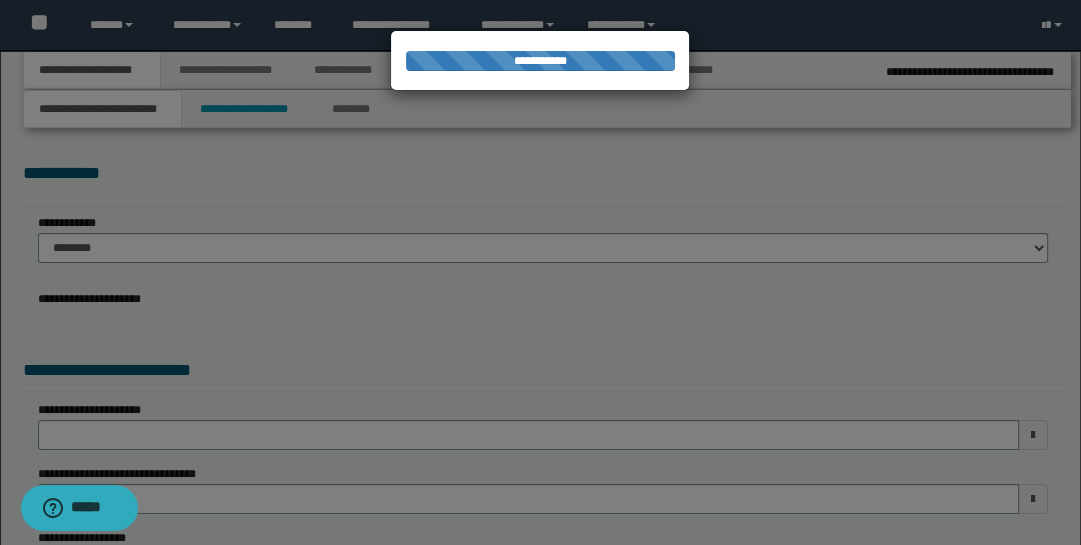 type on "**********" 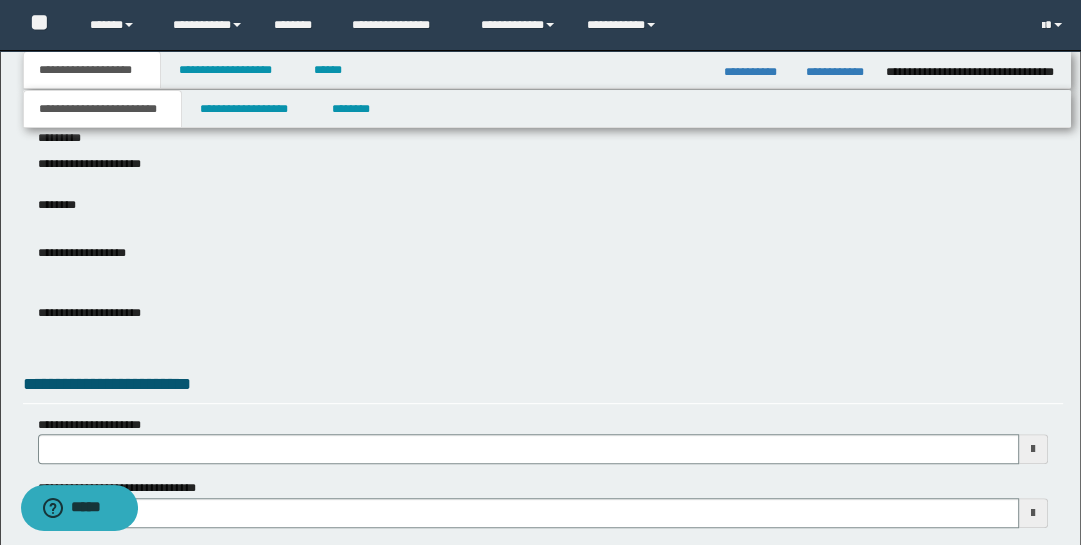 scroll, scrollTop: 712, scrollLeft: 0, axis: vertical 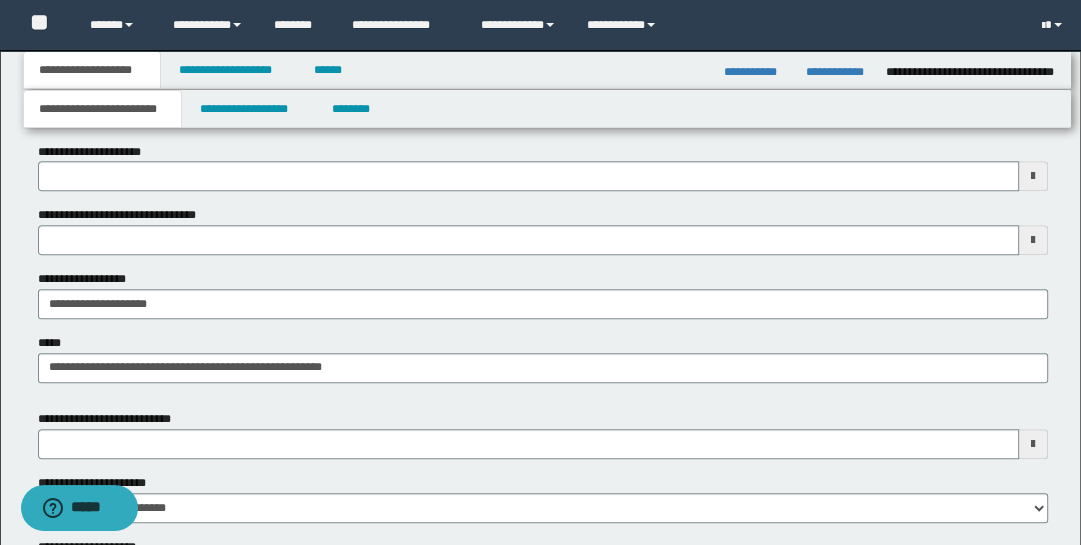 click at bounding box center [1033, 444] 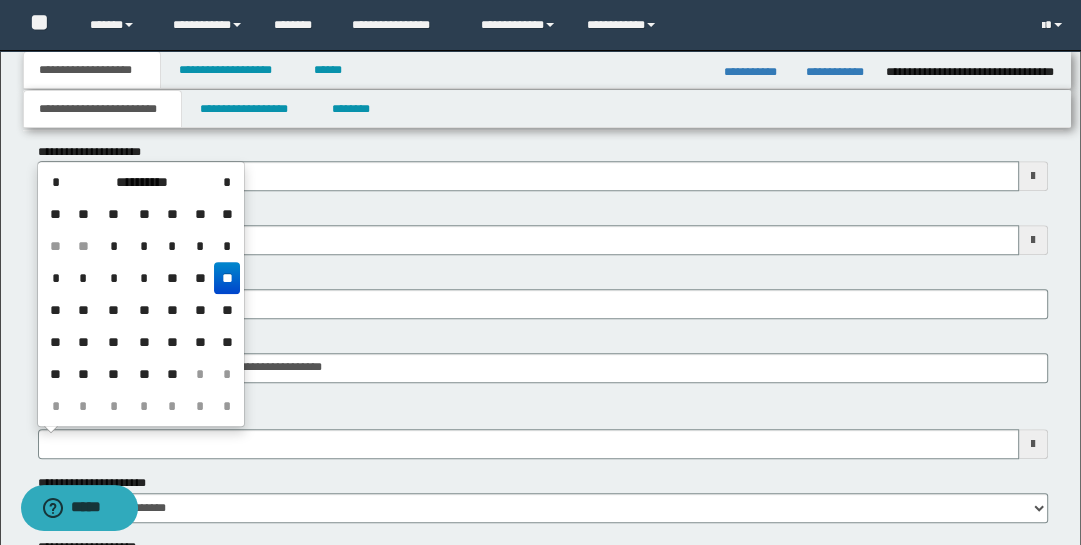 click on "**" at bounding box center [113, 310] 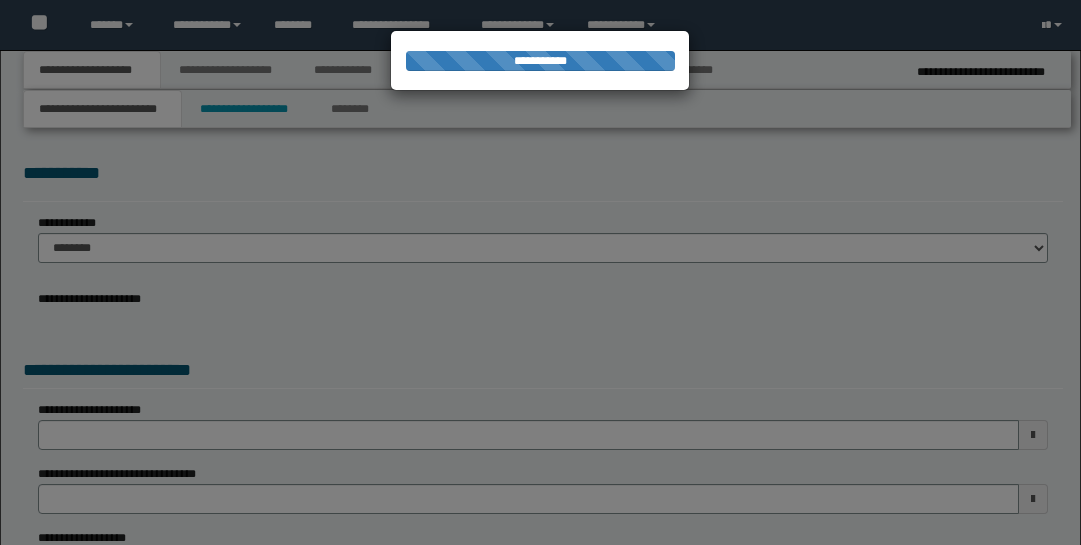 type on "**********" 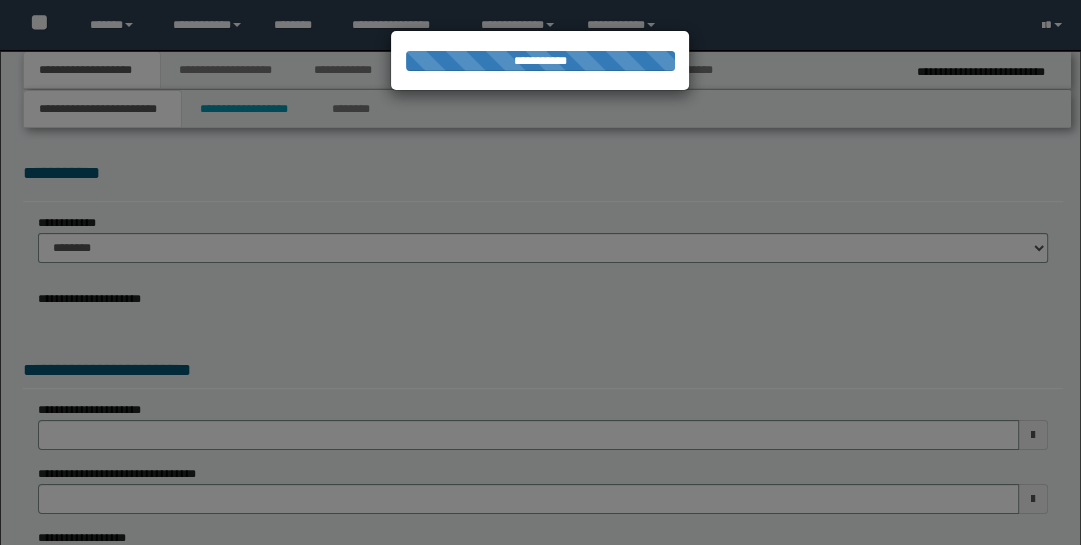 scroll, scrollTop: 0, scrollLeft: 0, axis: both 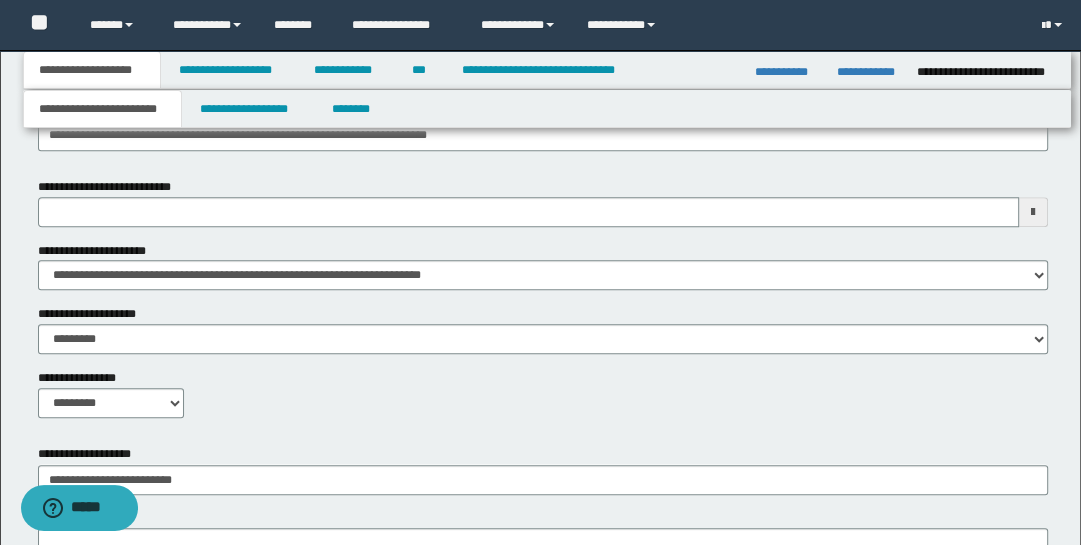 click at bounding box center [1033, 212] 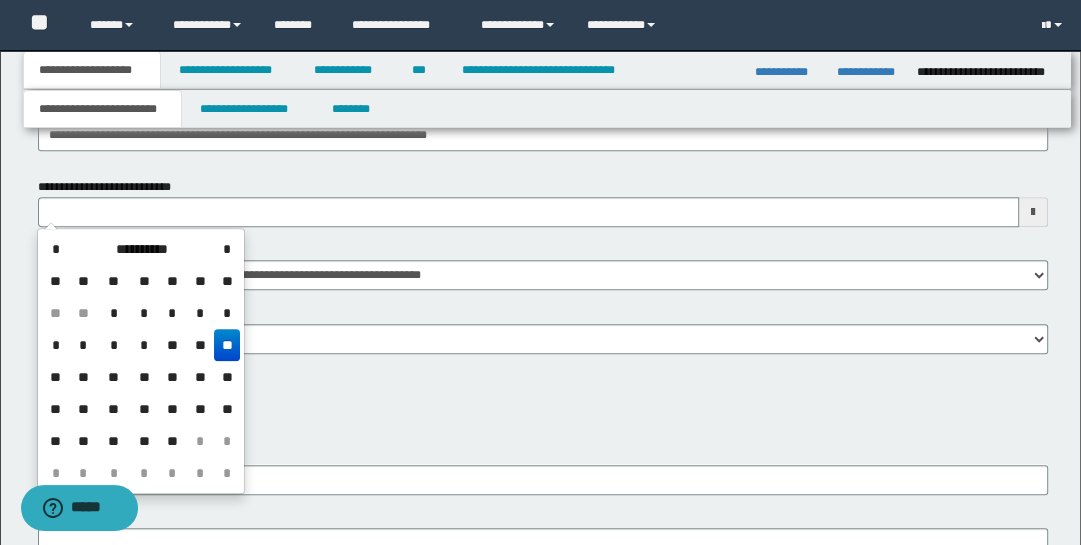 click on "**" at bounding box center (113, 377) 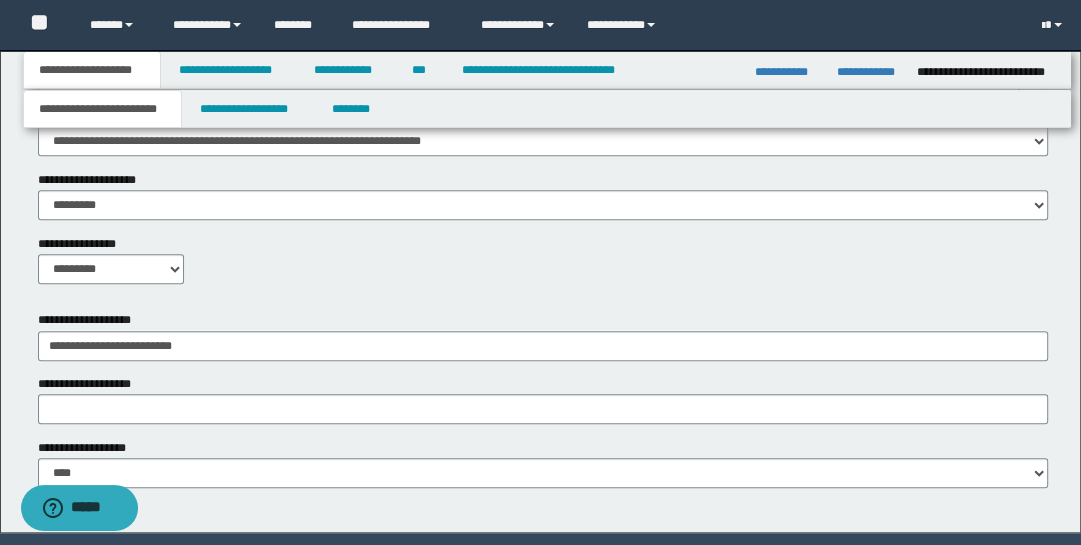 scroll, scrollTop: 977, scrollLeft: 0, axis: vertical 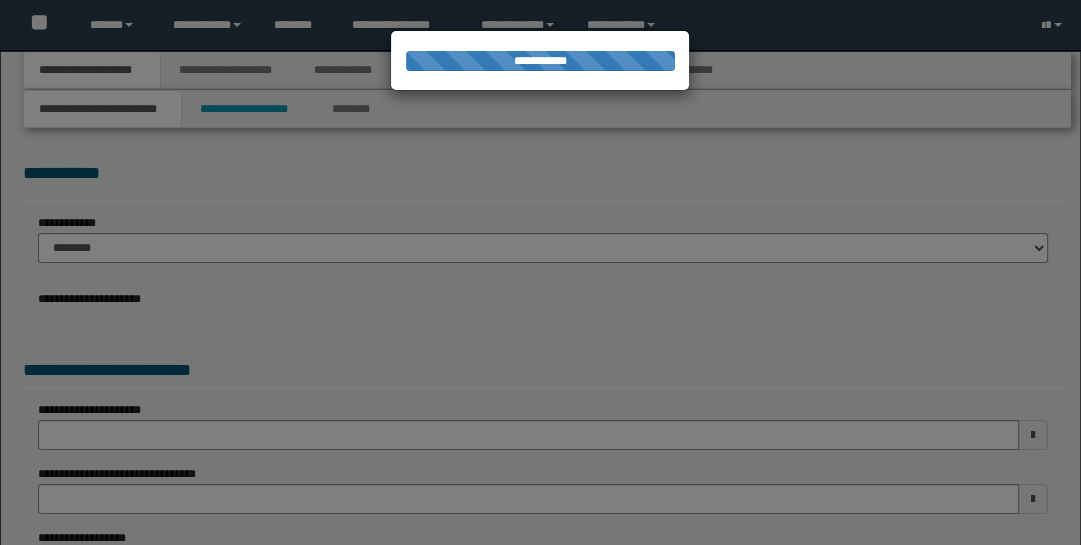 type on "**********" 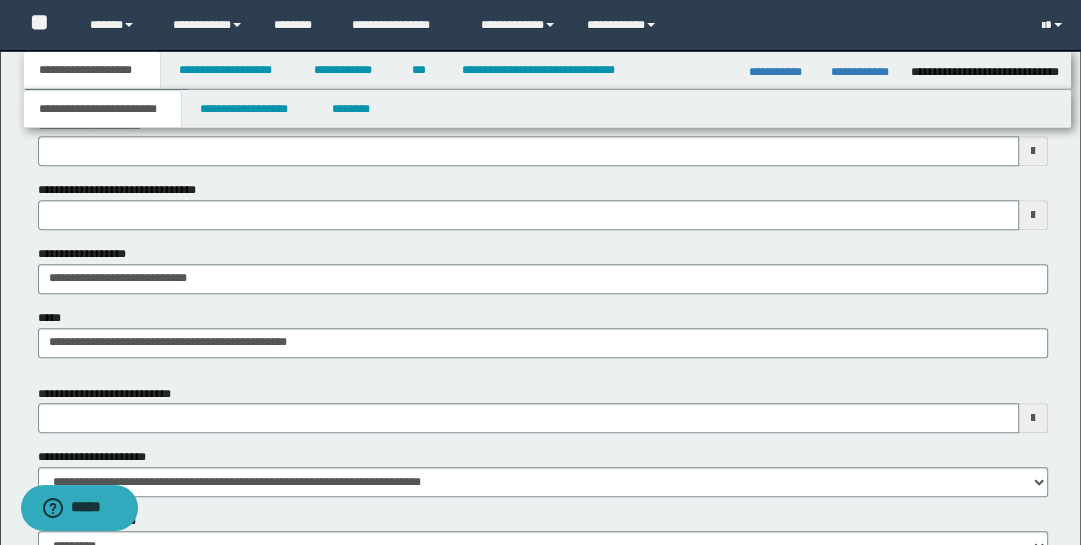 scroll, scrollTop: 905, scrollLeft: 0, axis: vertical 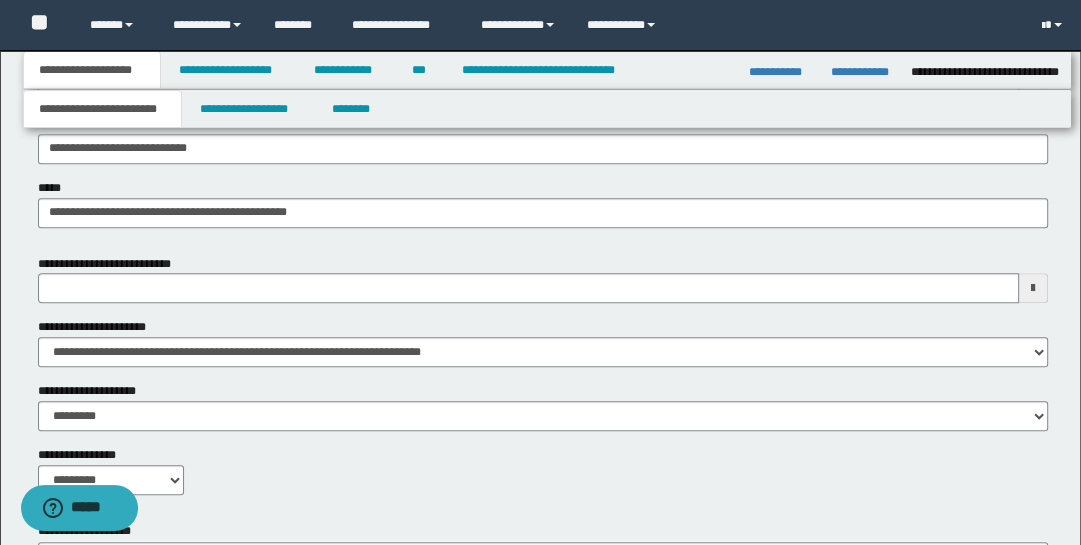 click at bounding box center (1033, 288) 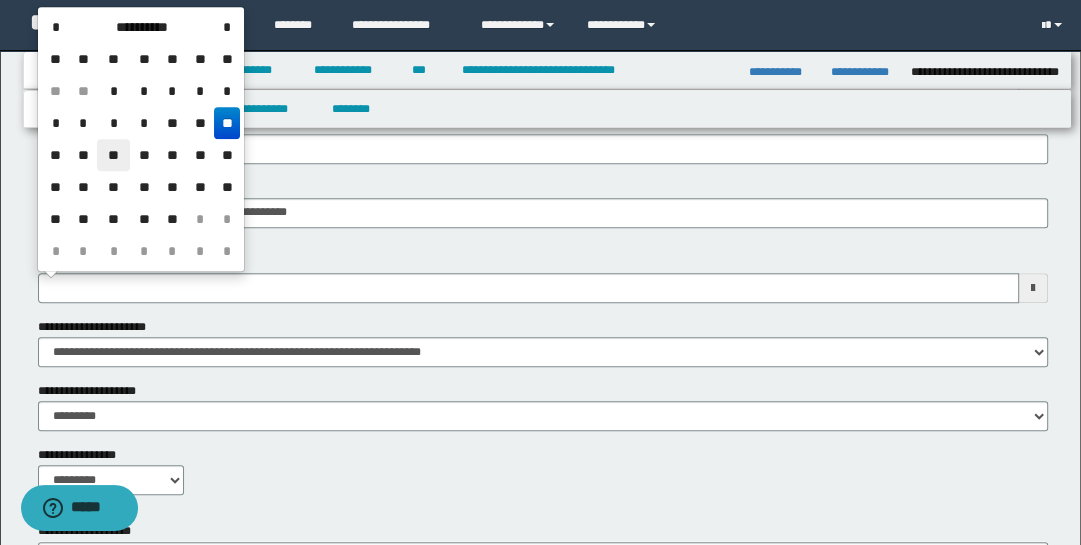 click on "**" at bounding box center [113, 155] 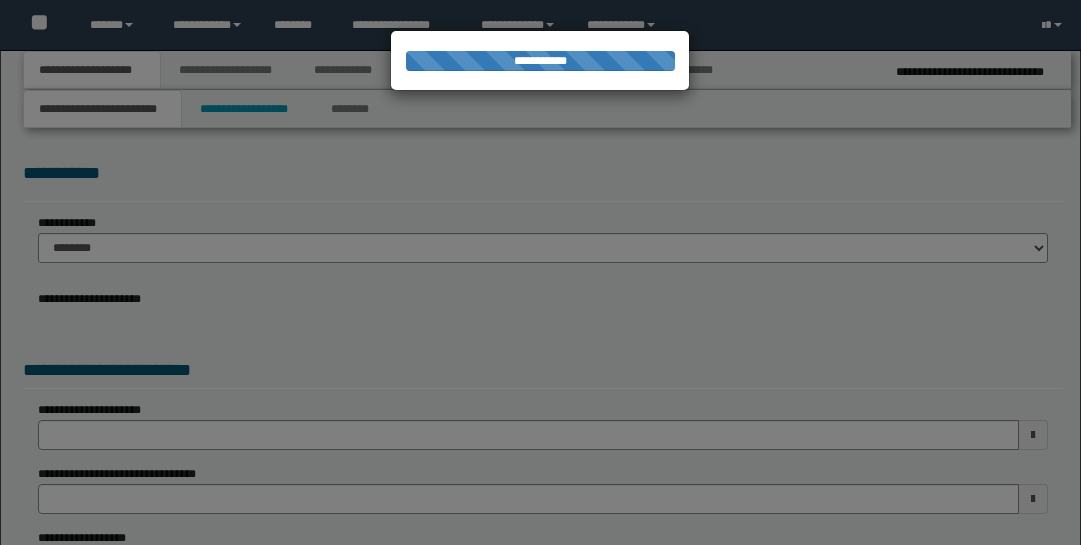 scroll, scrollTop: 0, scrollLeft: 0, axis: both 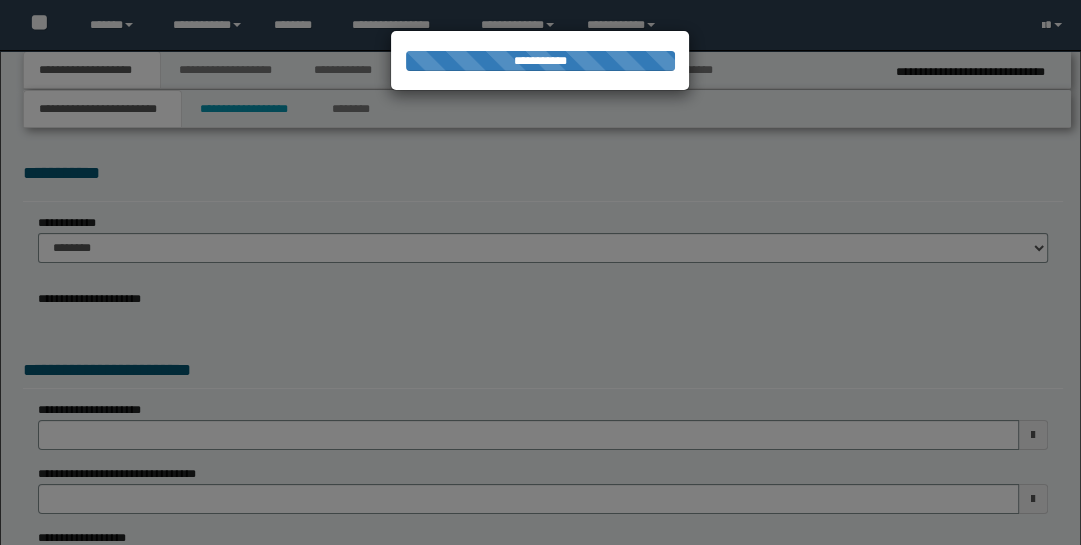type on "**********" 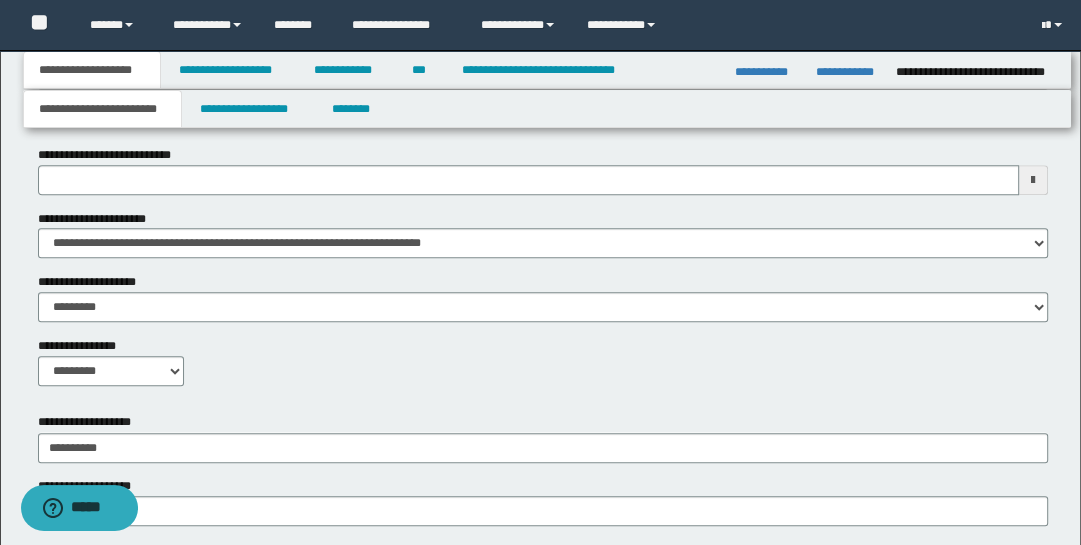 scroll, scrollTop: 996, scrollLeft: 0, axis: vertical 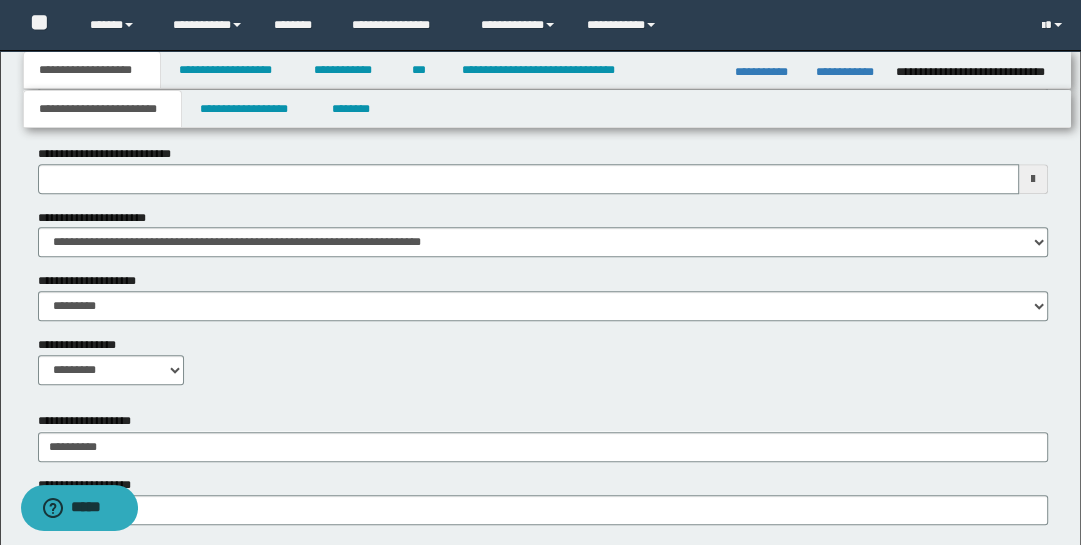 click at bounding box center (1033, 179) 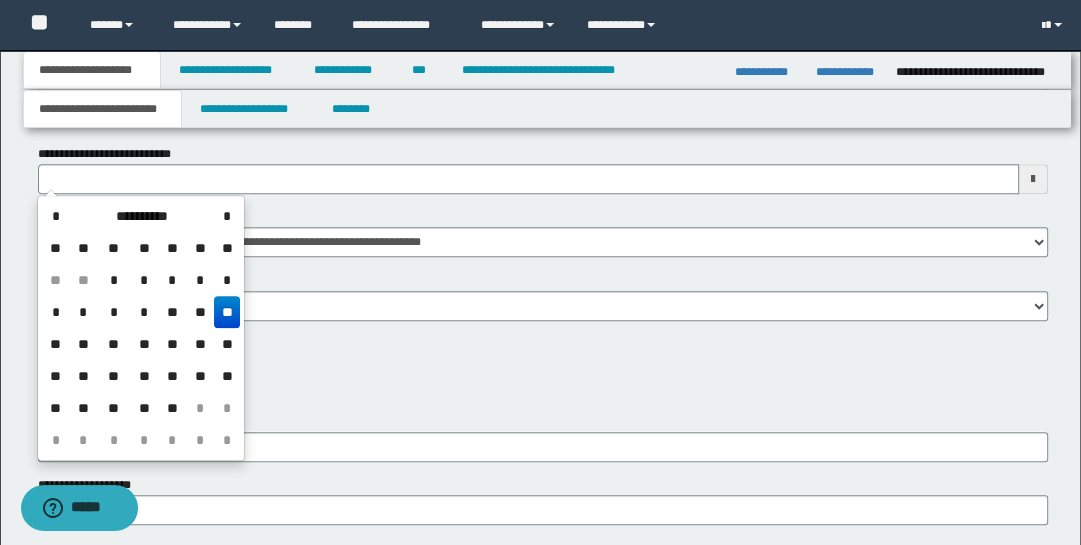 click on "**" at bounding box center (113, 344) 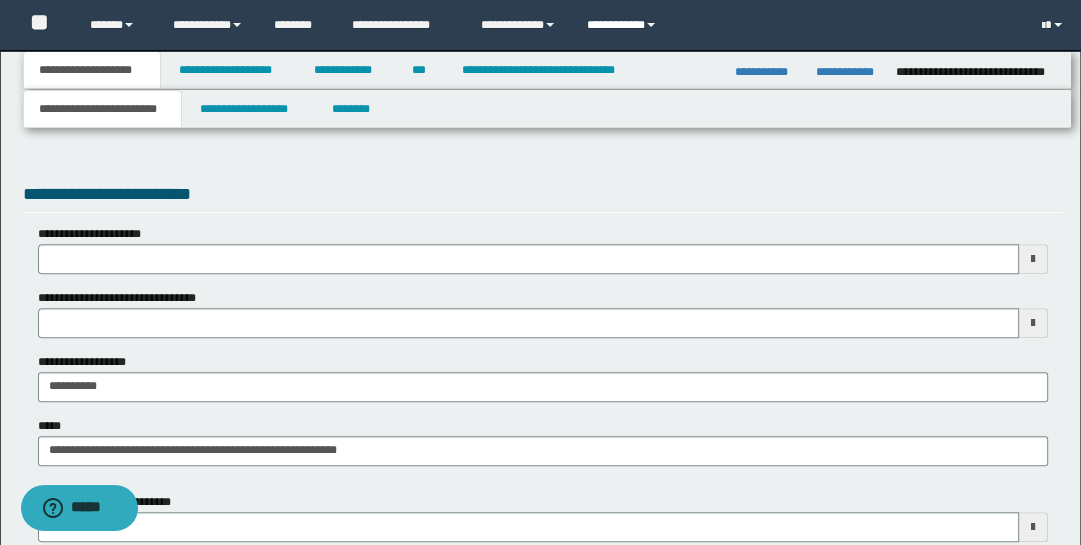 scroll, scrollTop: 646, scrollLeft: 0, axis: vertical 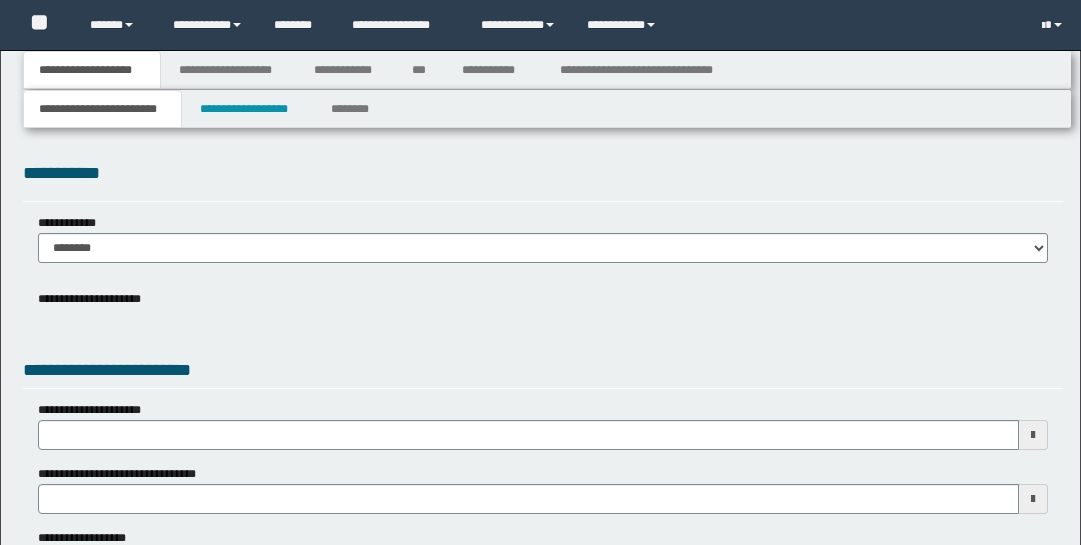 type 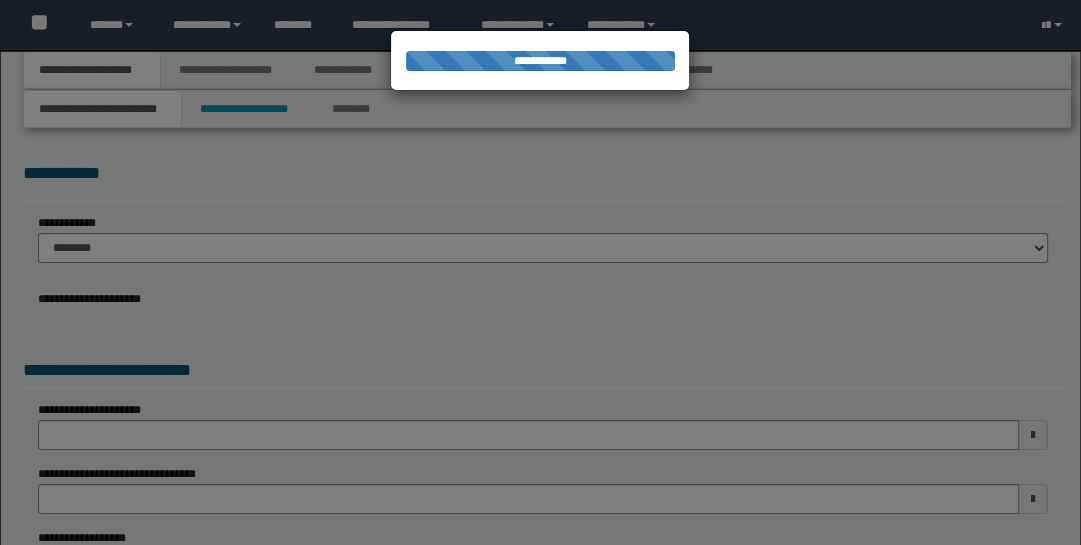 scroll, scrollTop: 0, scrollLeft: 0, axis: both 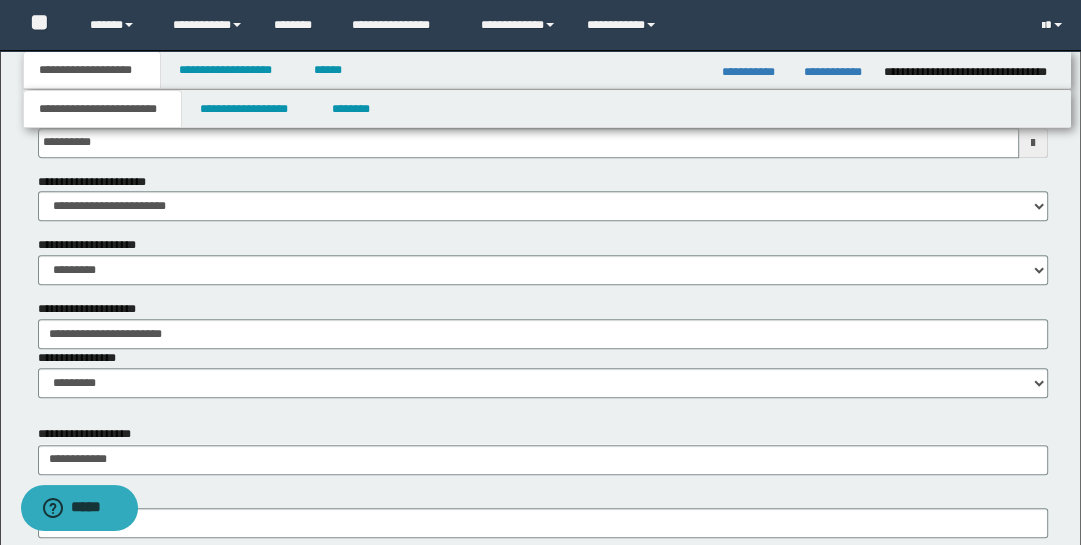 click at bounding box center (1033, 143) 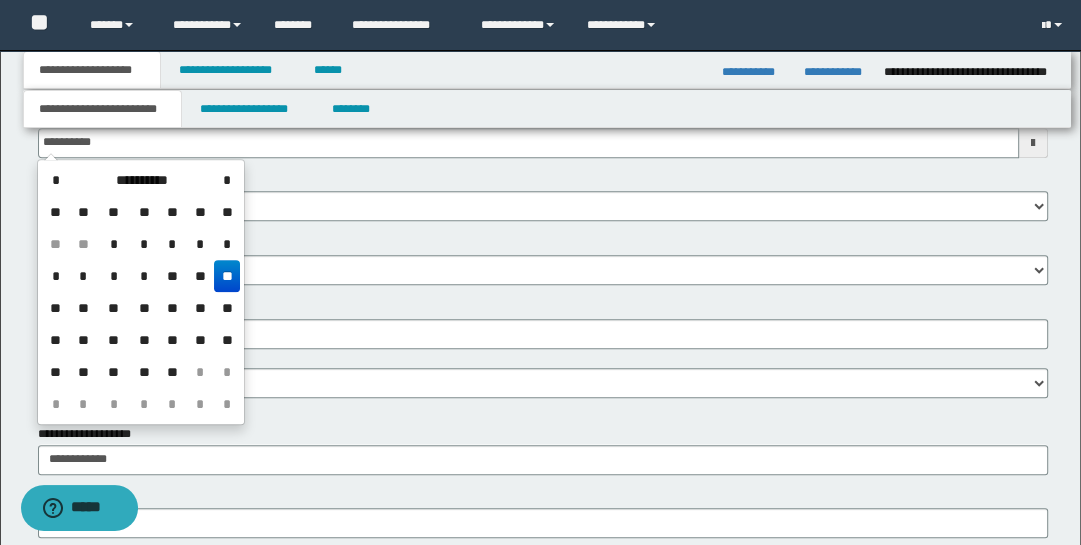 click on "**" at bounding box center (113, 308) 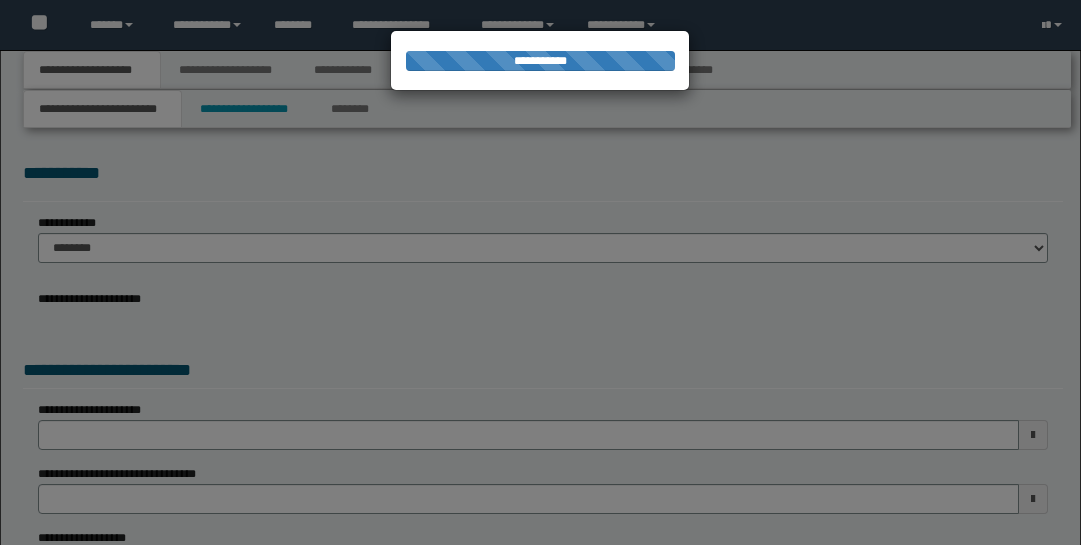 scroll, scrollTop: 0, scrollLeft: 0, axis: both 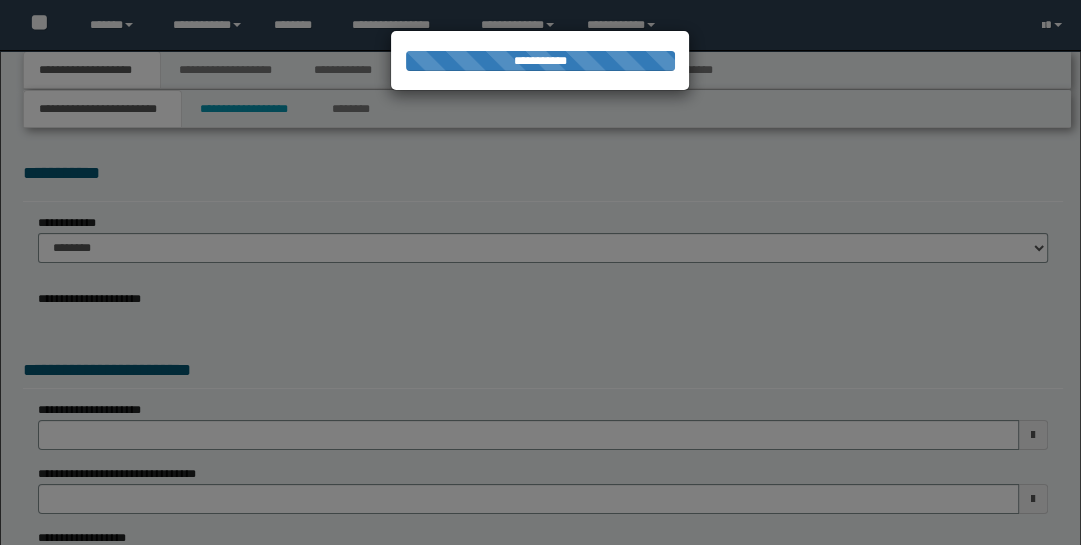 type on "**********" 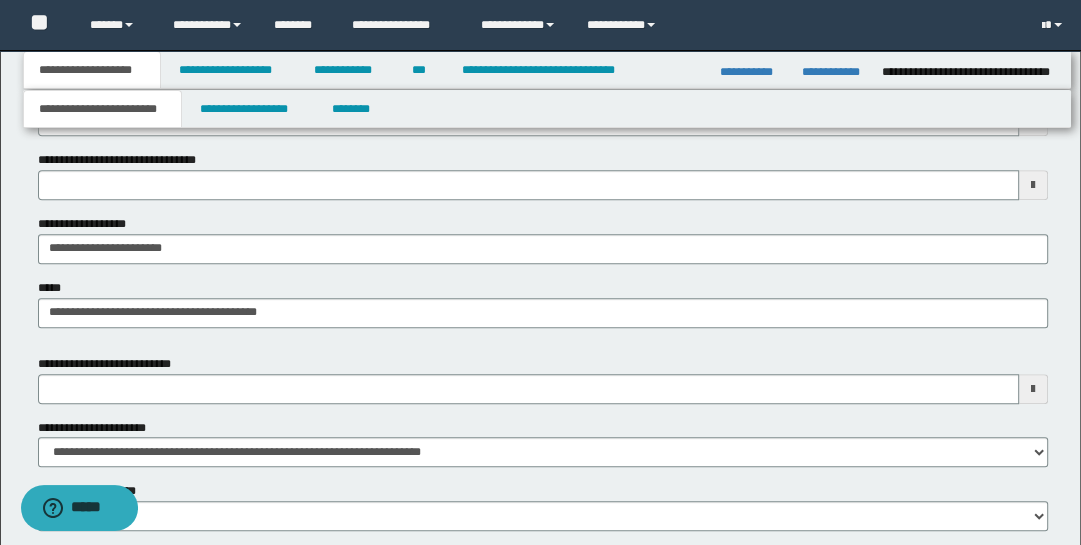 scroll, scrollTop: 806, scrollLeft: 0, axis: vertical 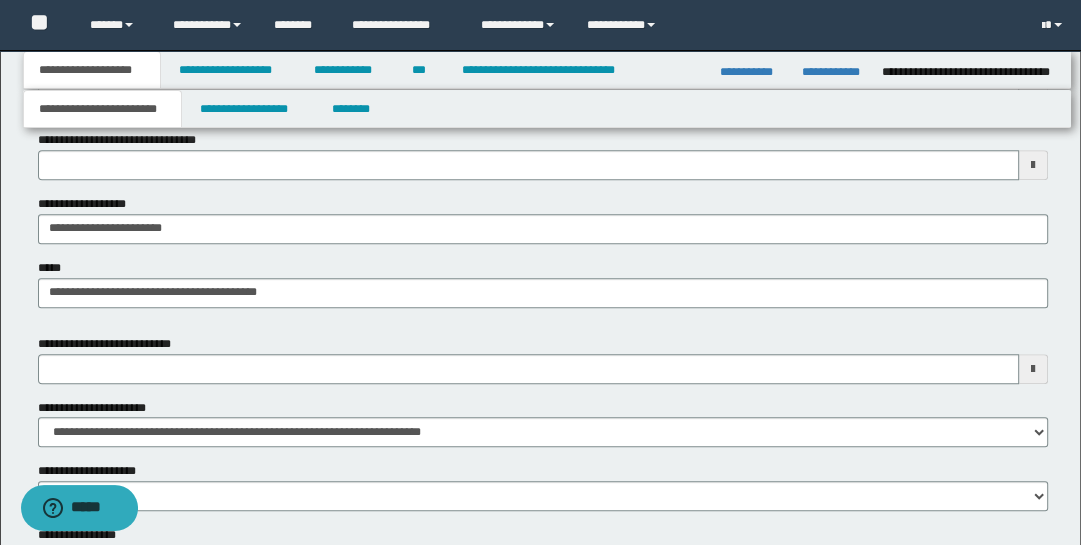 click at bounding box center (1033, 369) 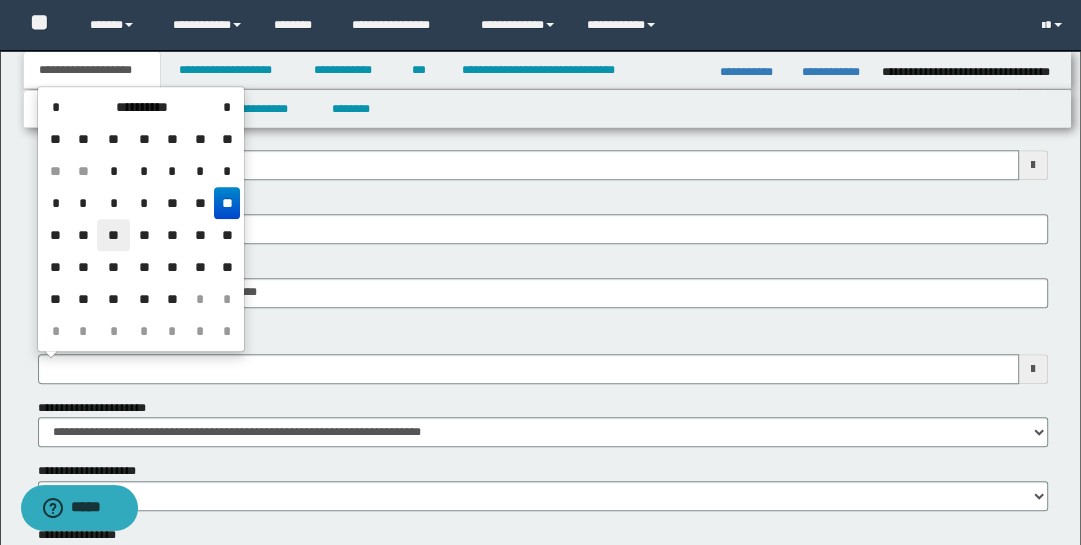 click on "**" at bounding box center [113, 235] 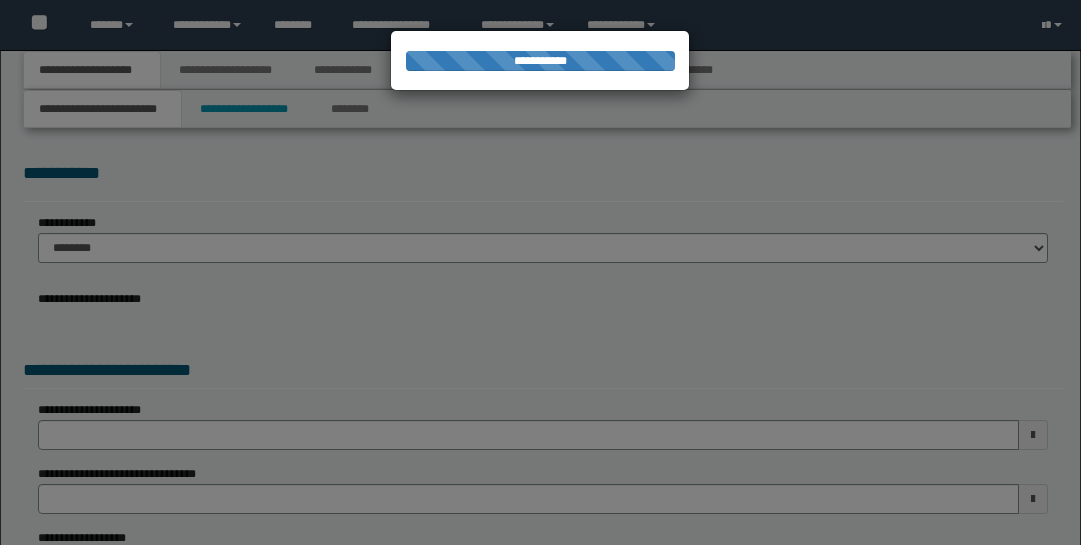 scroll, scrollTop: 0, scrollLeft: 0, axis: both 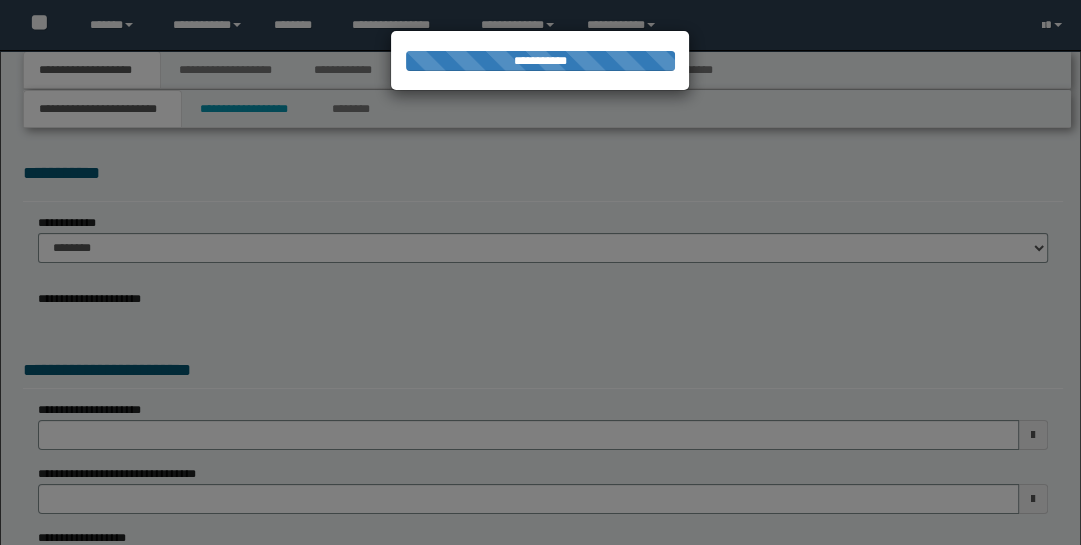 type on "**********" 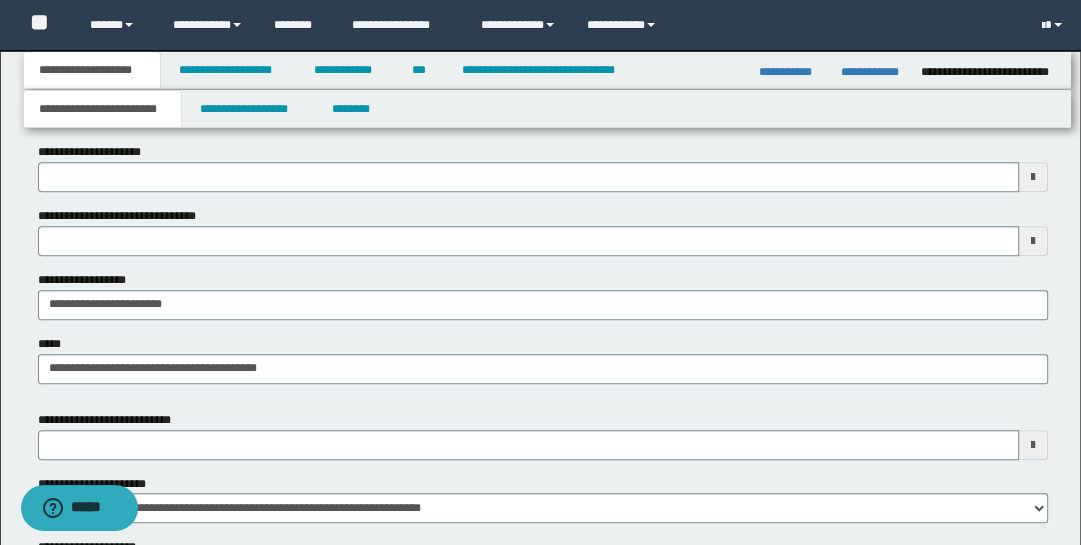 scroll, scrollTop: 969, scrollLeft: 0, axis: vertical 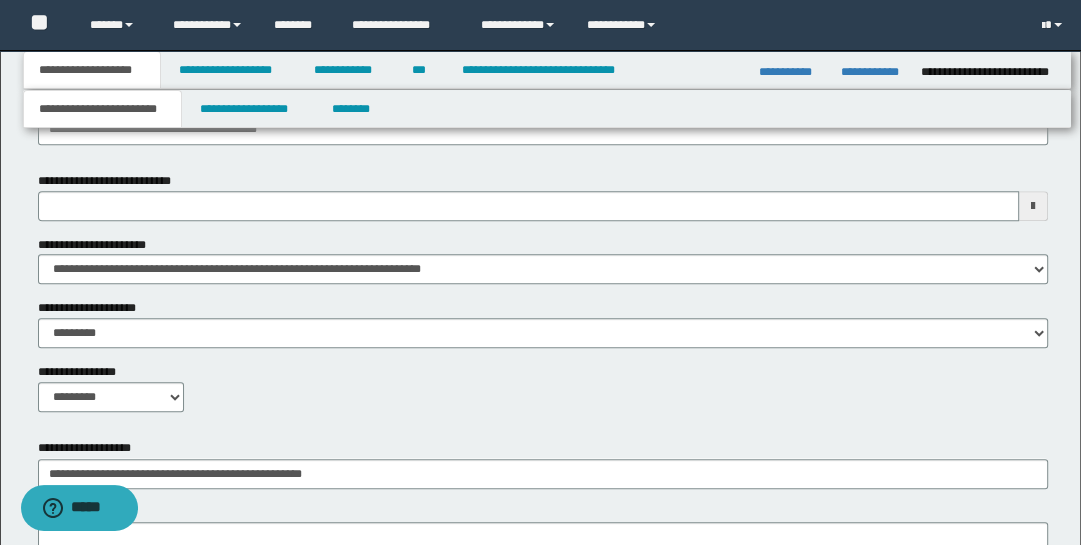 click at bounding box center (1033, 206) 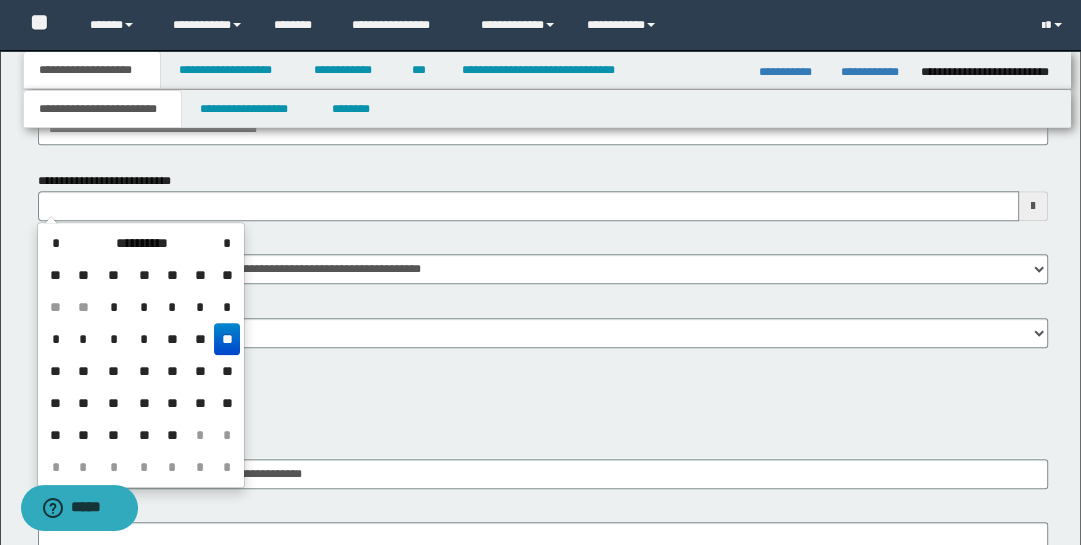 click on "**" at bounding box center [113, 371] 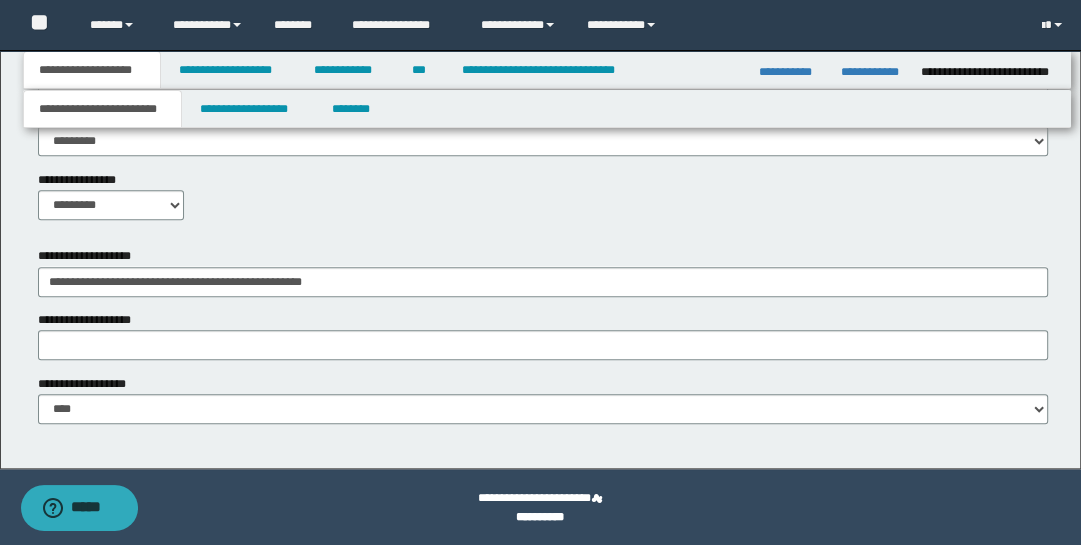 scroll, scrollTop: 1163, scrollLeft: 0, axis: vertical 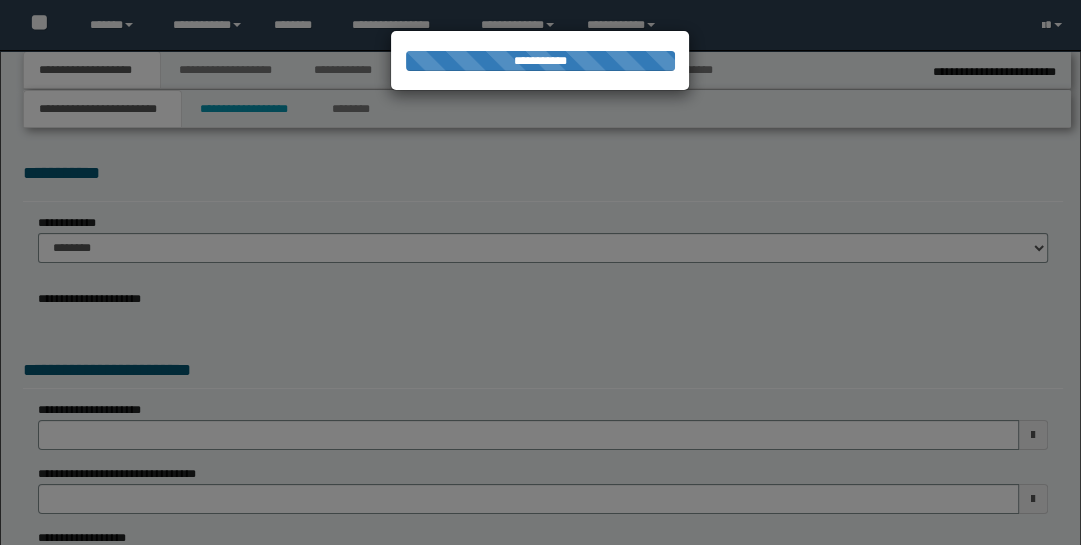 type on "**********" 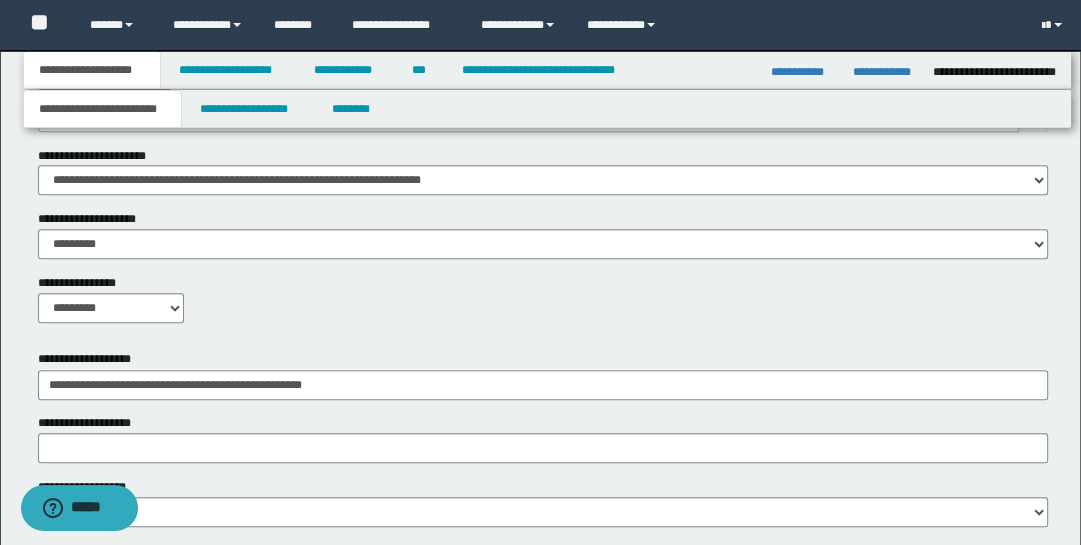 scroll, scrollTop: 885, scrollLeft: 0, axis: vertical 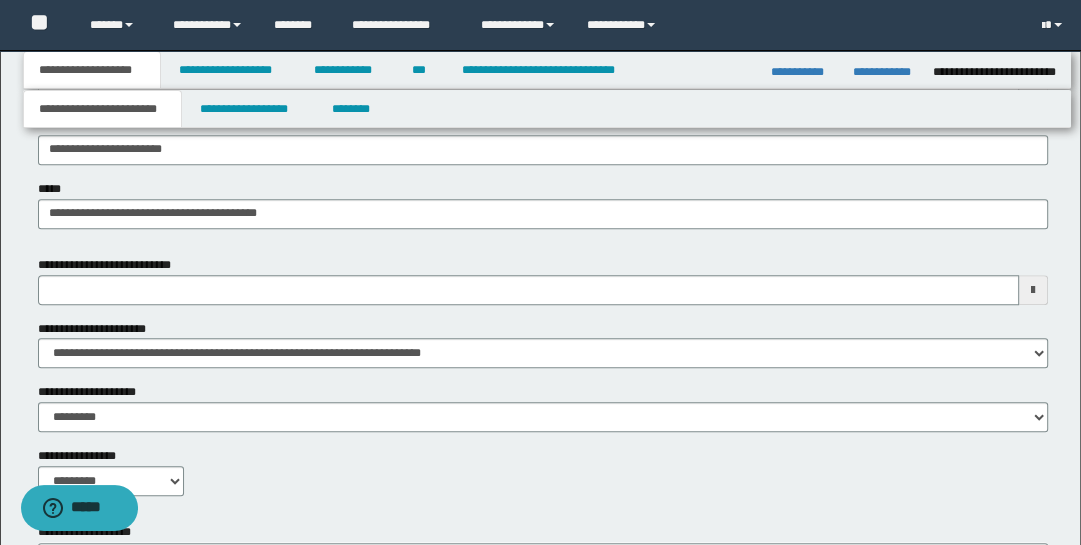 click at bounding box center (1033, 290) 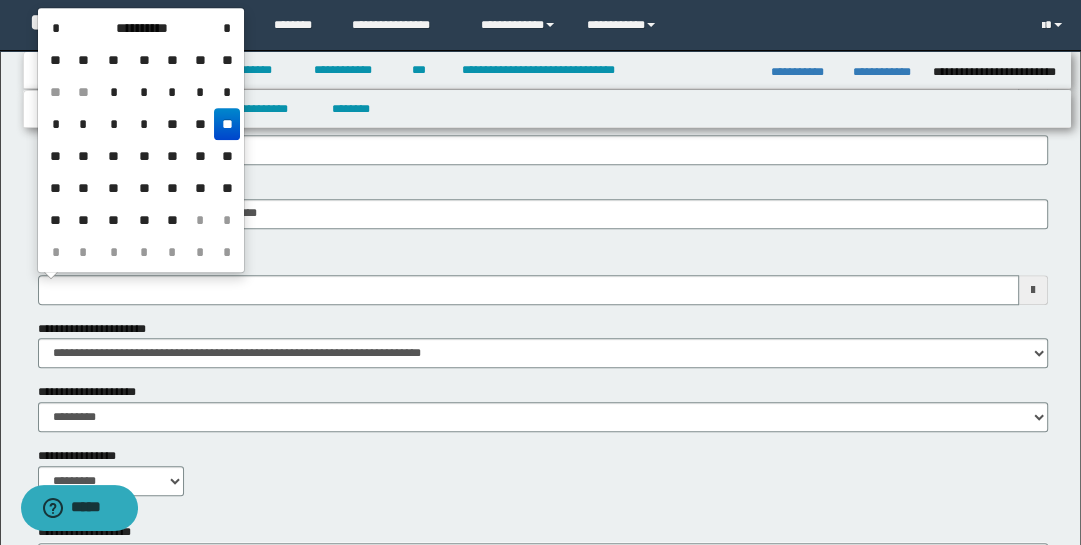 click on "**" at bounding box center [113, 156] 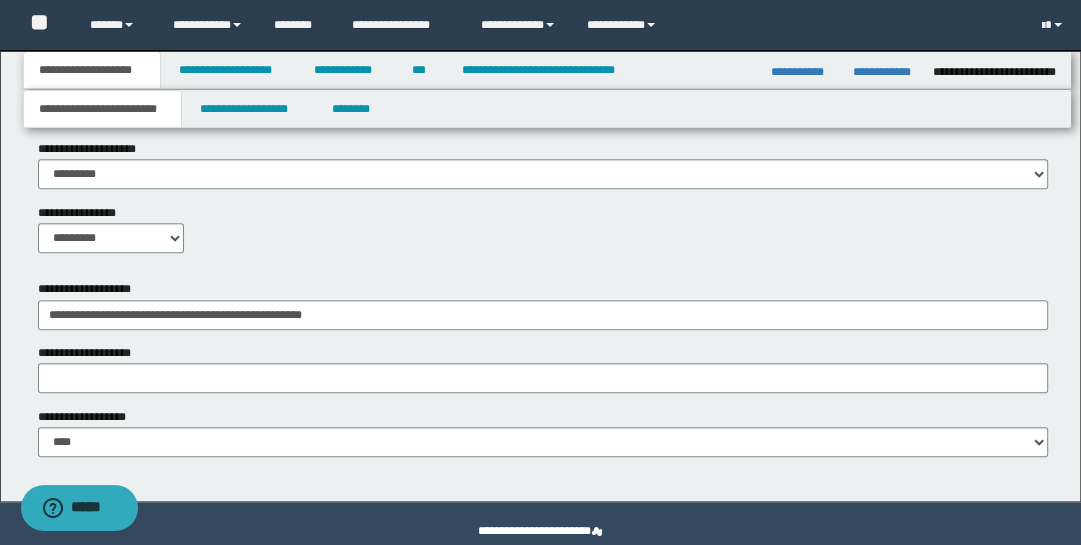 scroll, scrollTop: 1163, scrollLeft: 0, axis: vertical 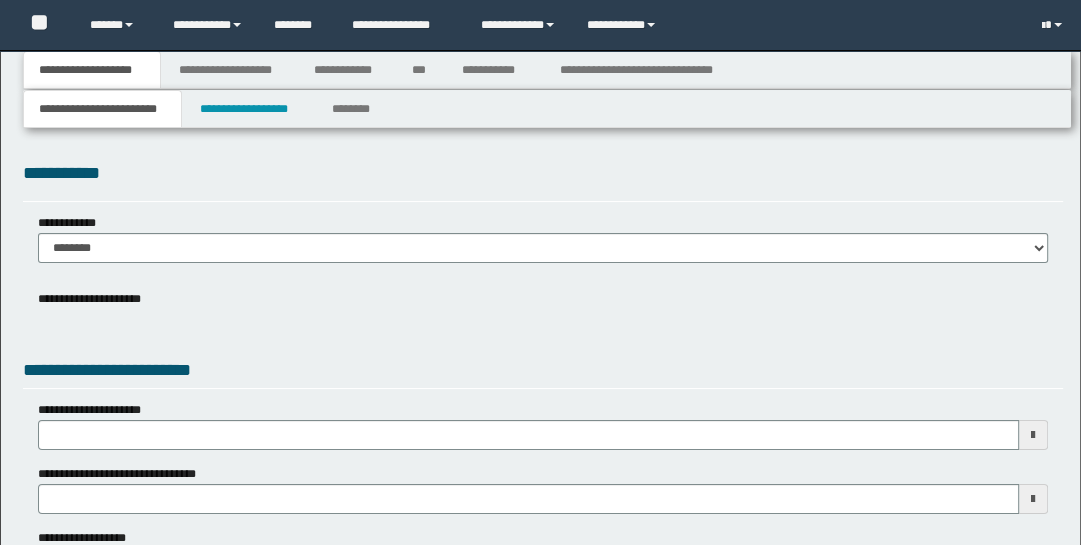 type on "**********" 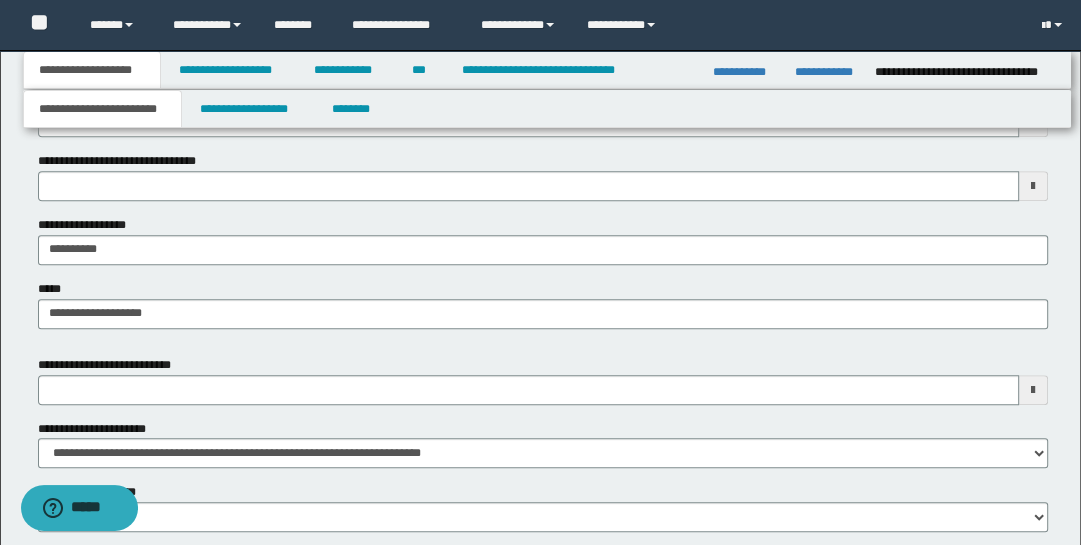 scroll, scrollTop: 891, scrollLeft: 0, axis: vertical 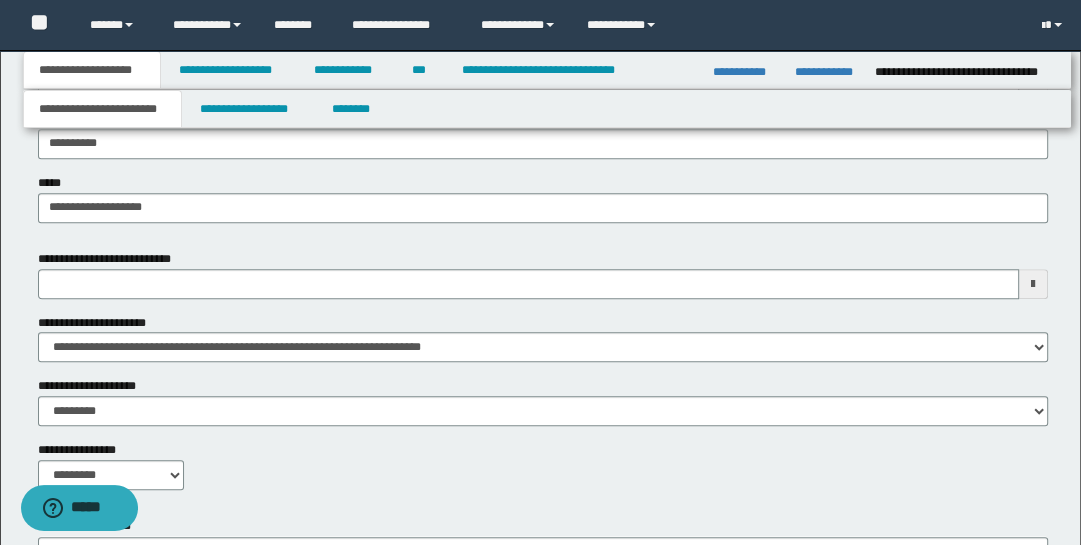 click at bounding box center (1033, 284) 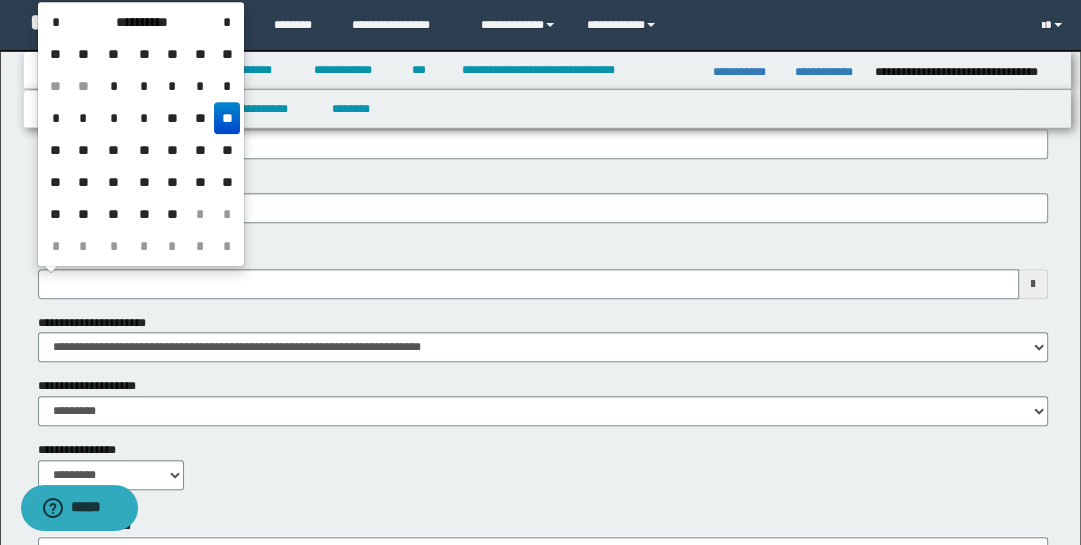 click on "**" at bounding box center (113, 150) 